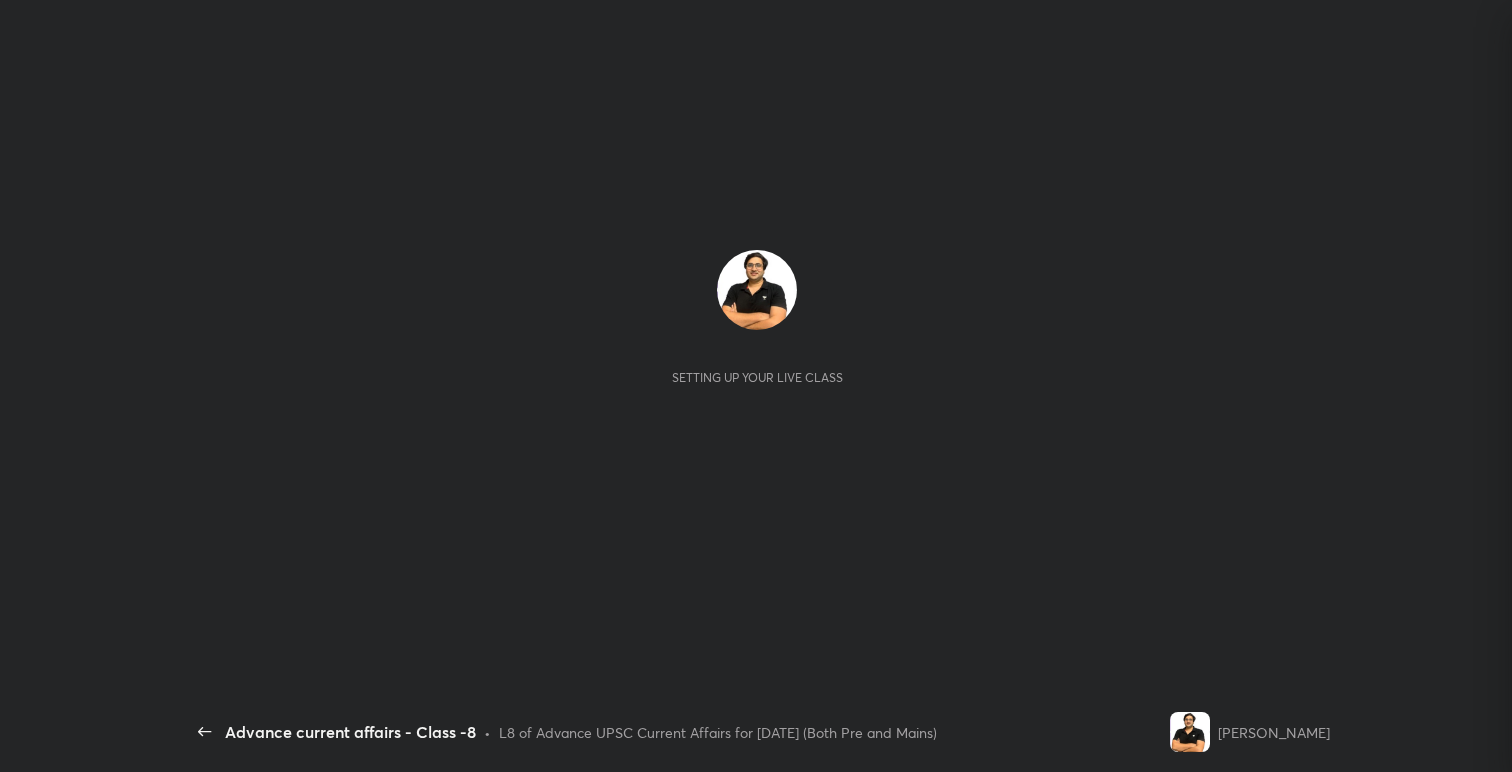 scroll, scrollTop: 0, scrollLeft: 0, axis: both 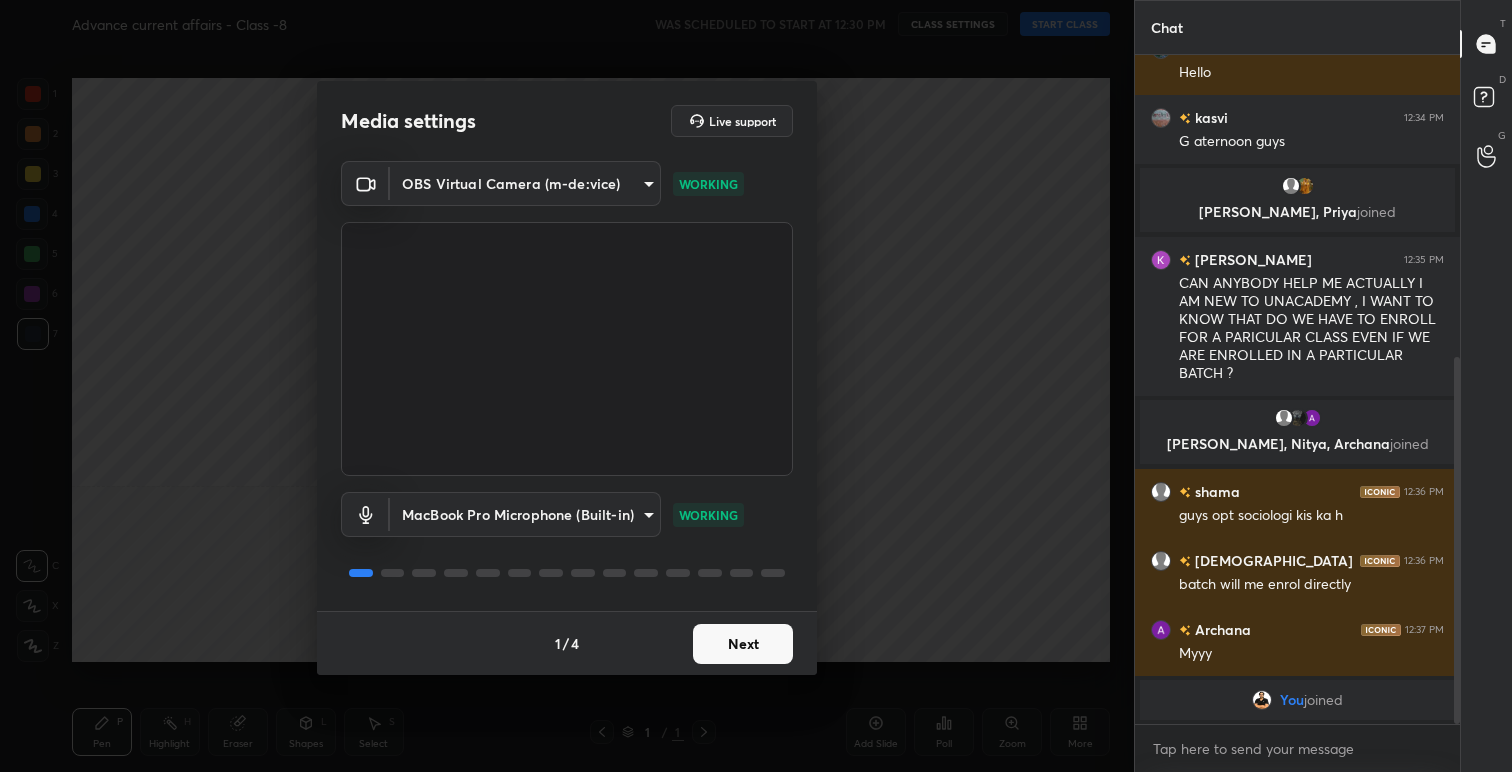 click on "Next" at bounding box center (743, 644) 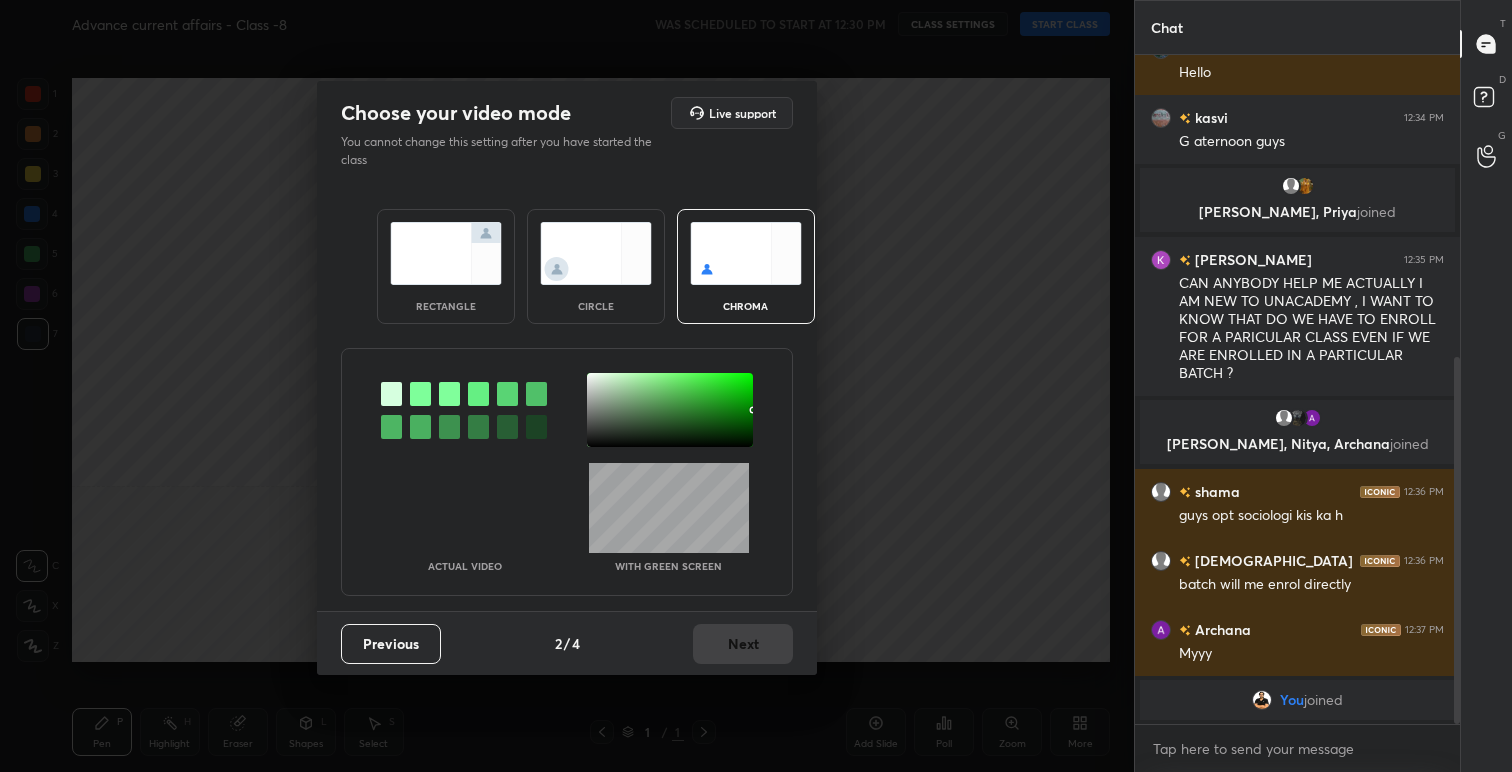 click at bounding box center [446, 253] 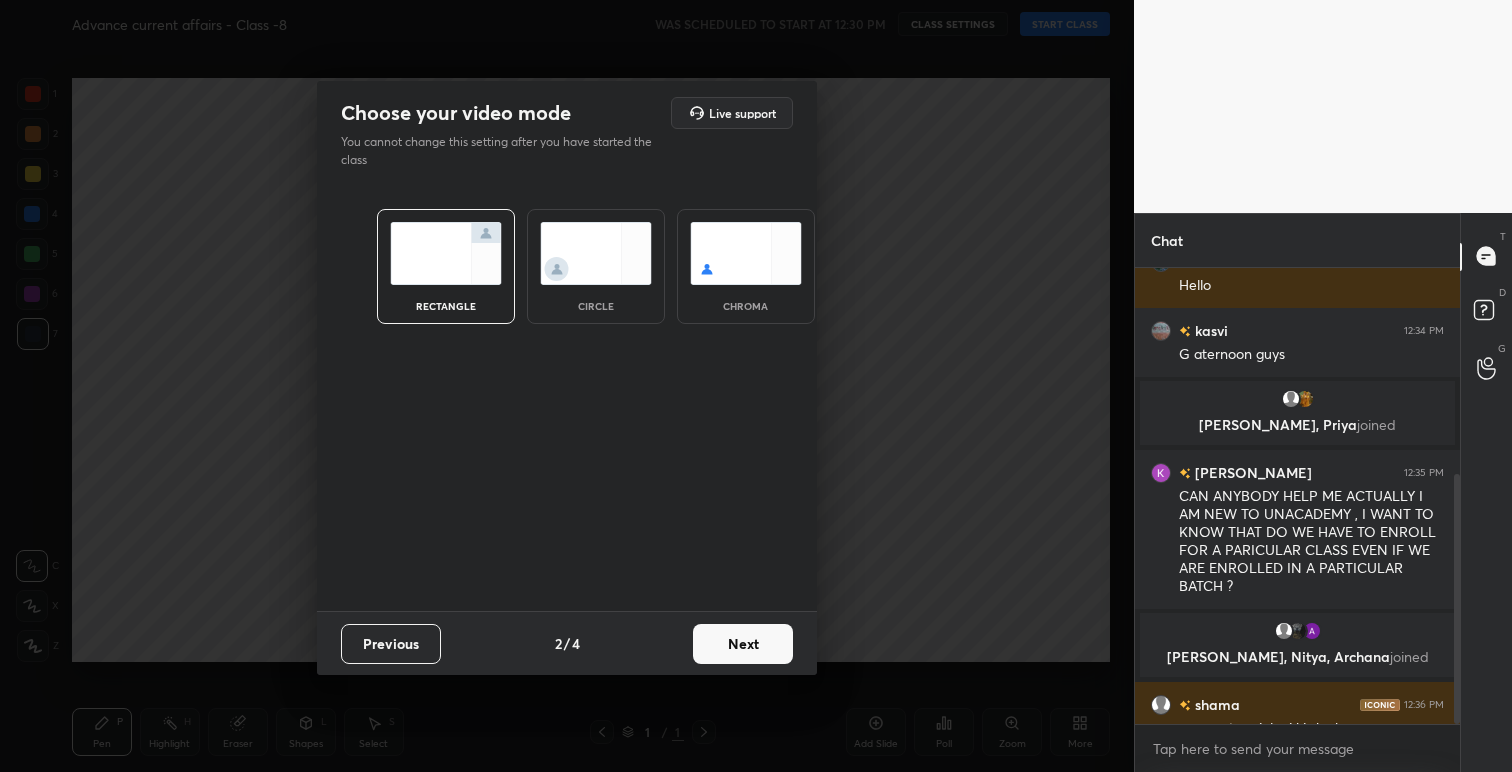 click on "Next" at bounding box center [743, 644] 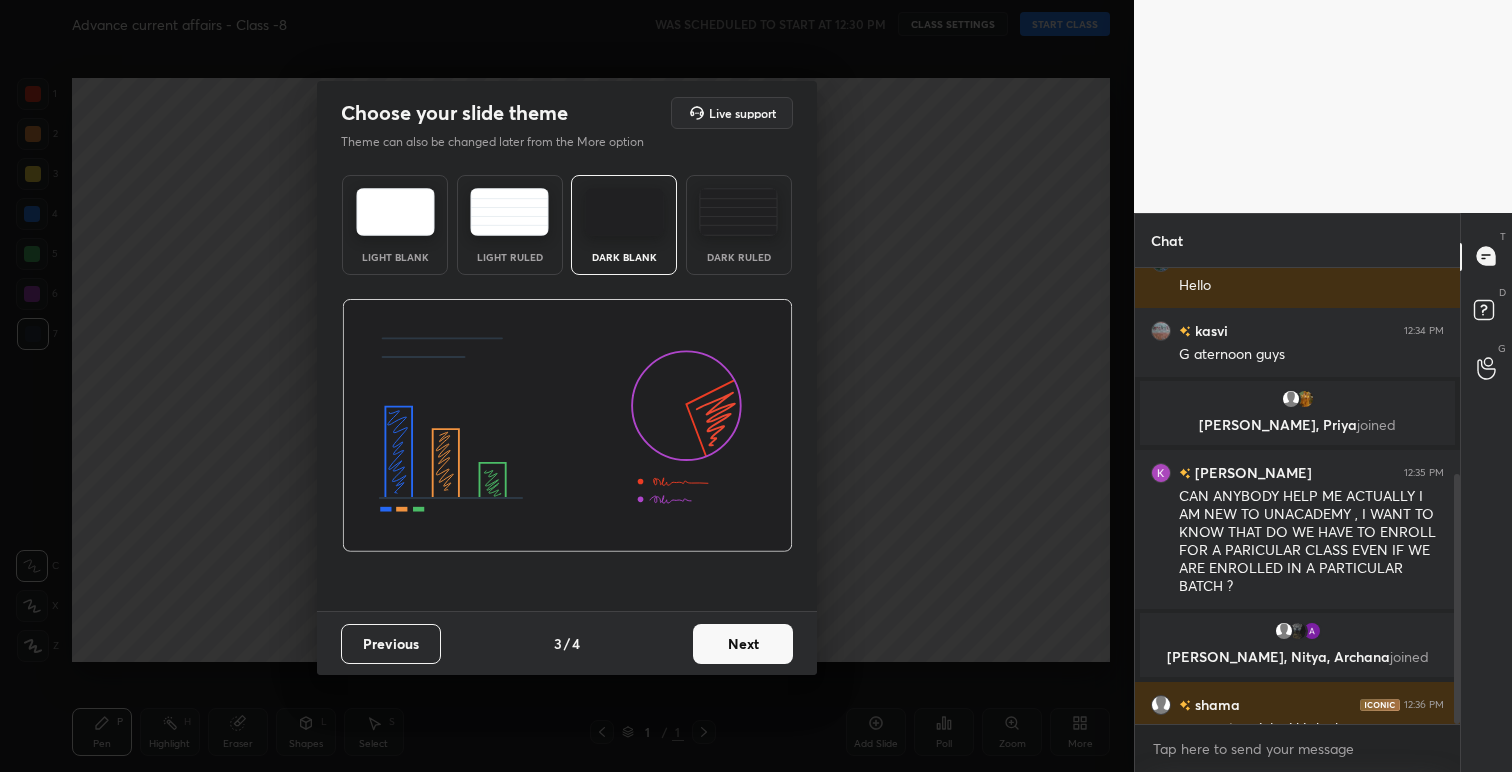 click on "Next" at bounding box center (743, 644) 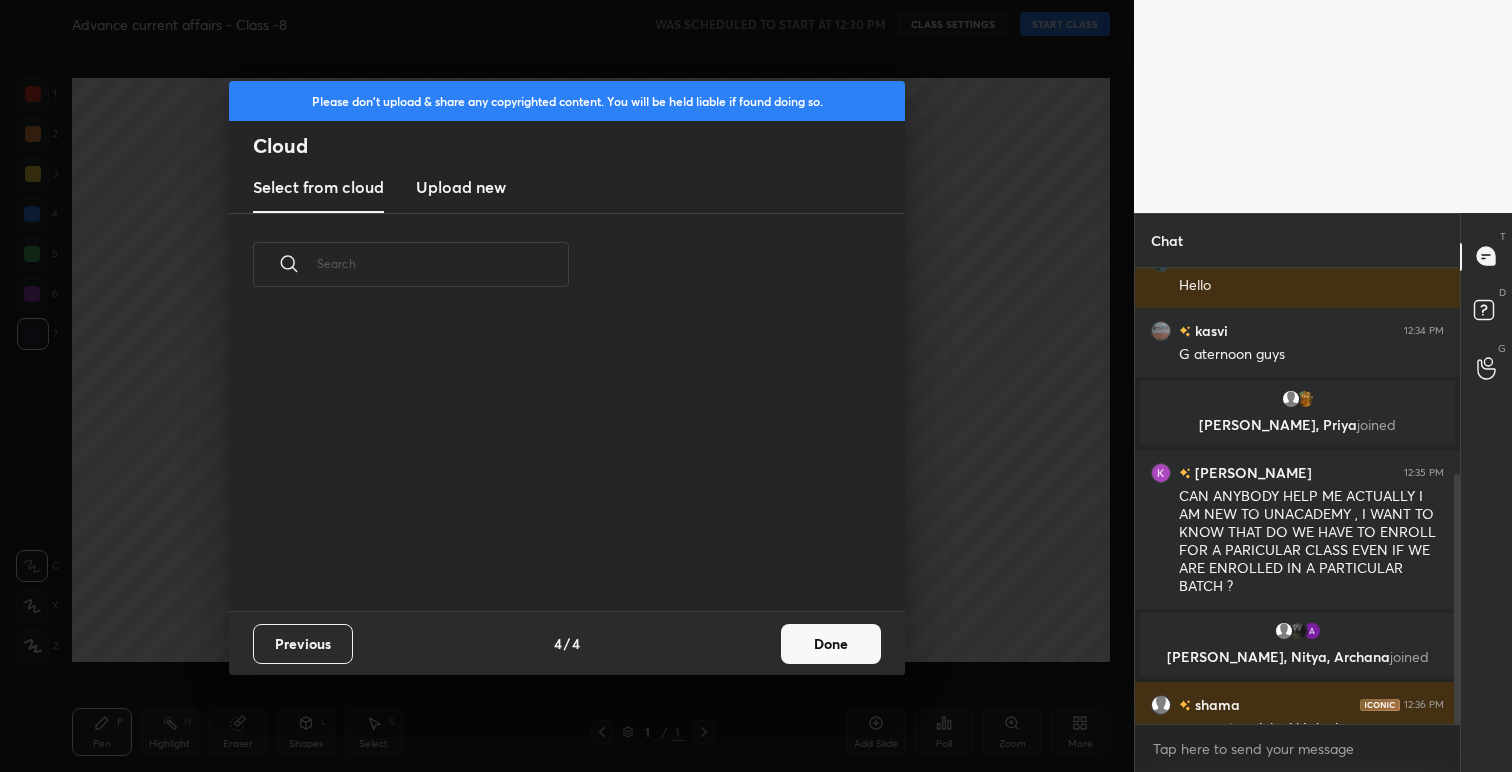 click on "Done" at bounding box center [831, 644] 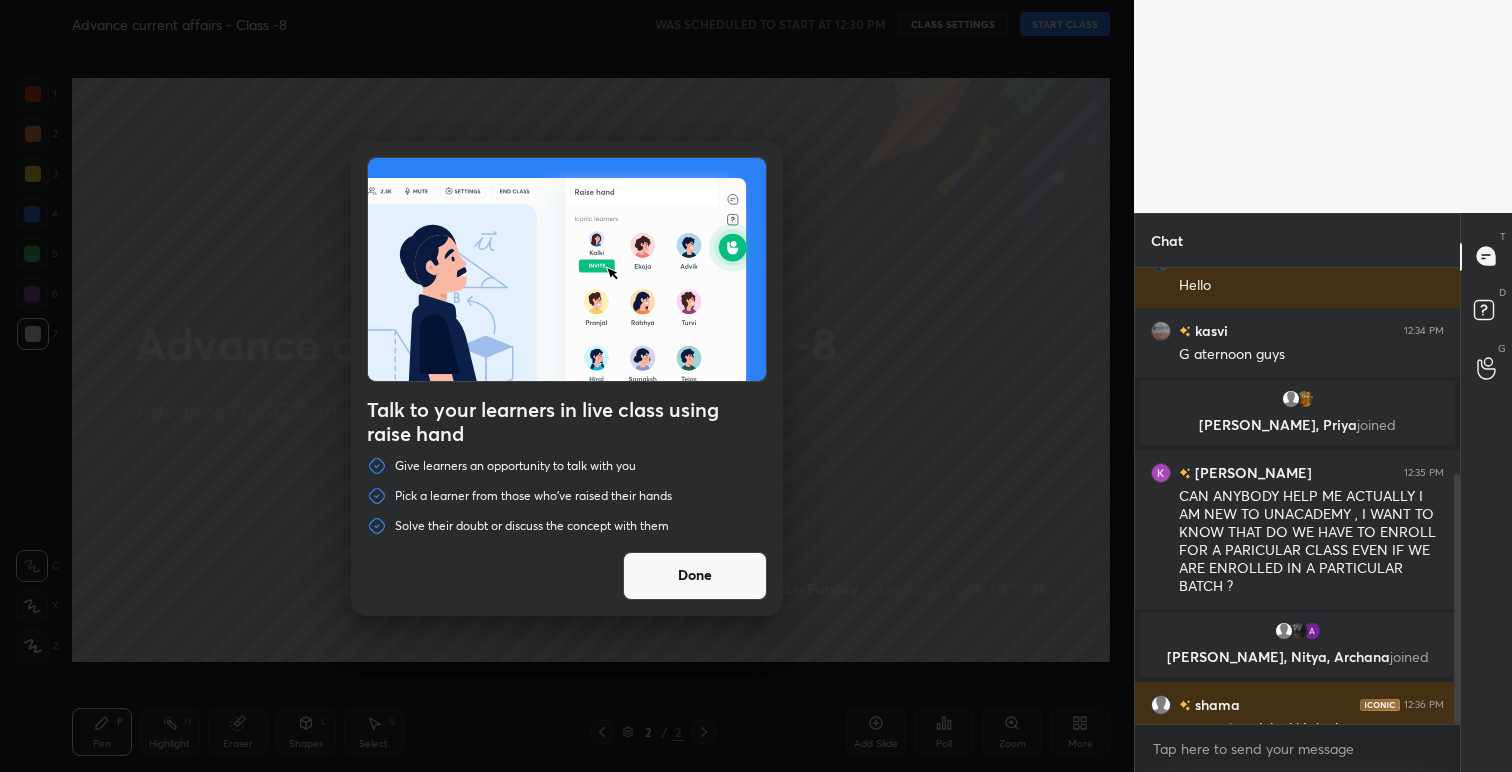 click on "Done" at bounding box center [695, 576] 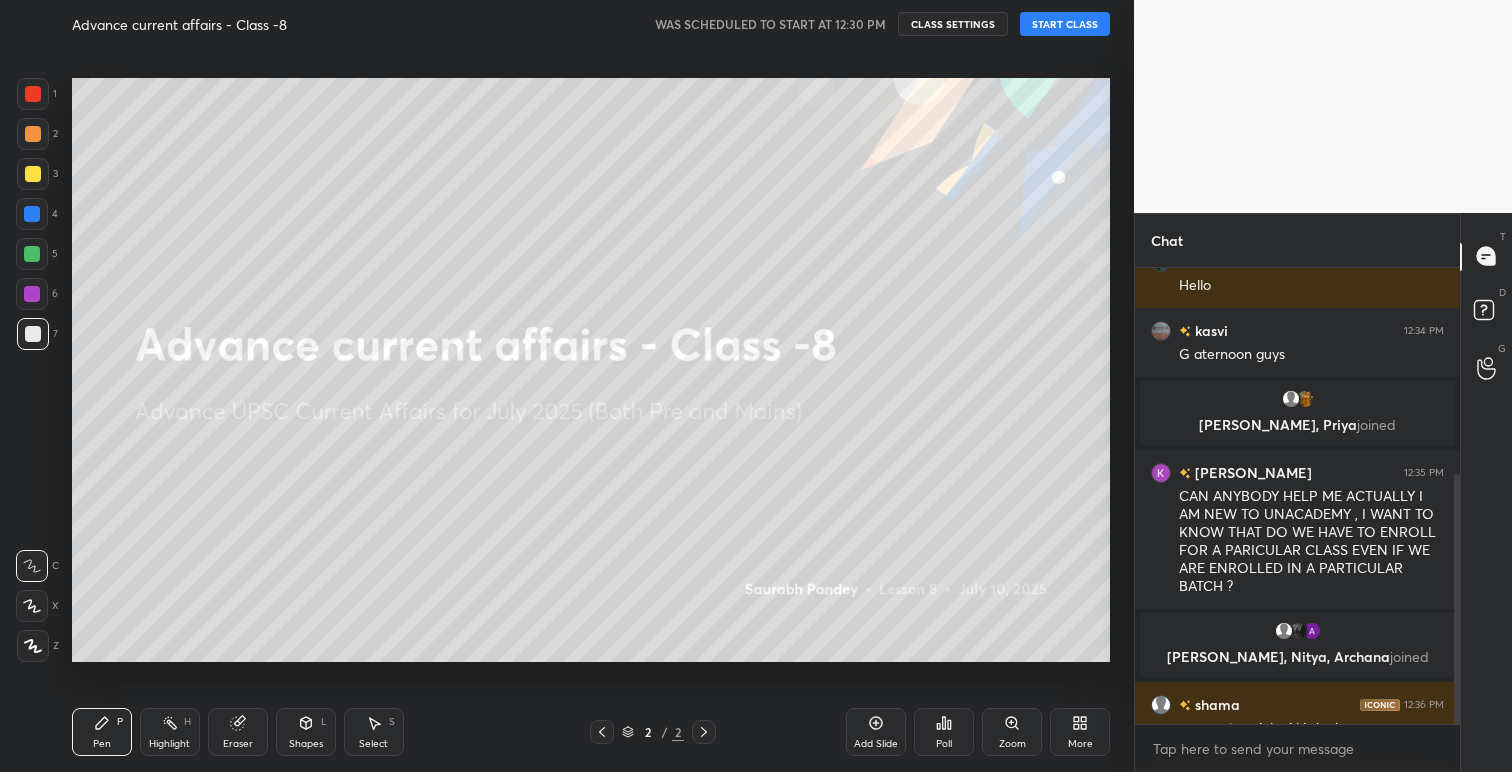 click on "START CLASS" at bounding box center (1065, 24) 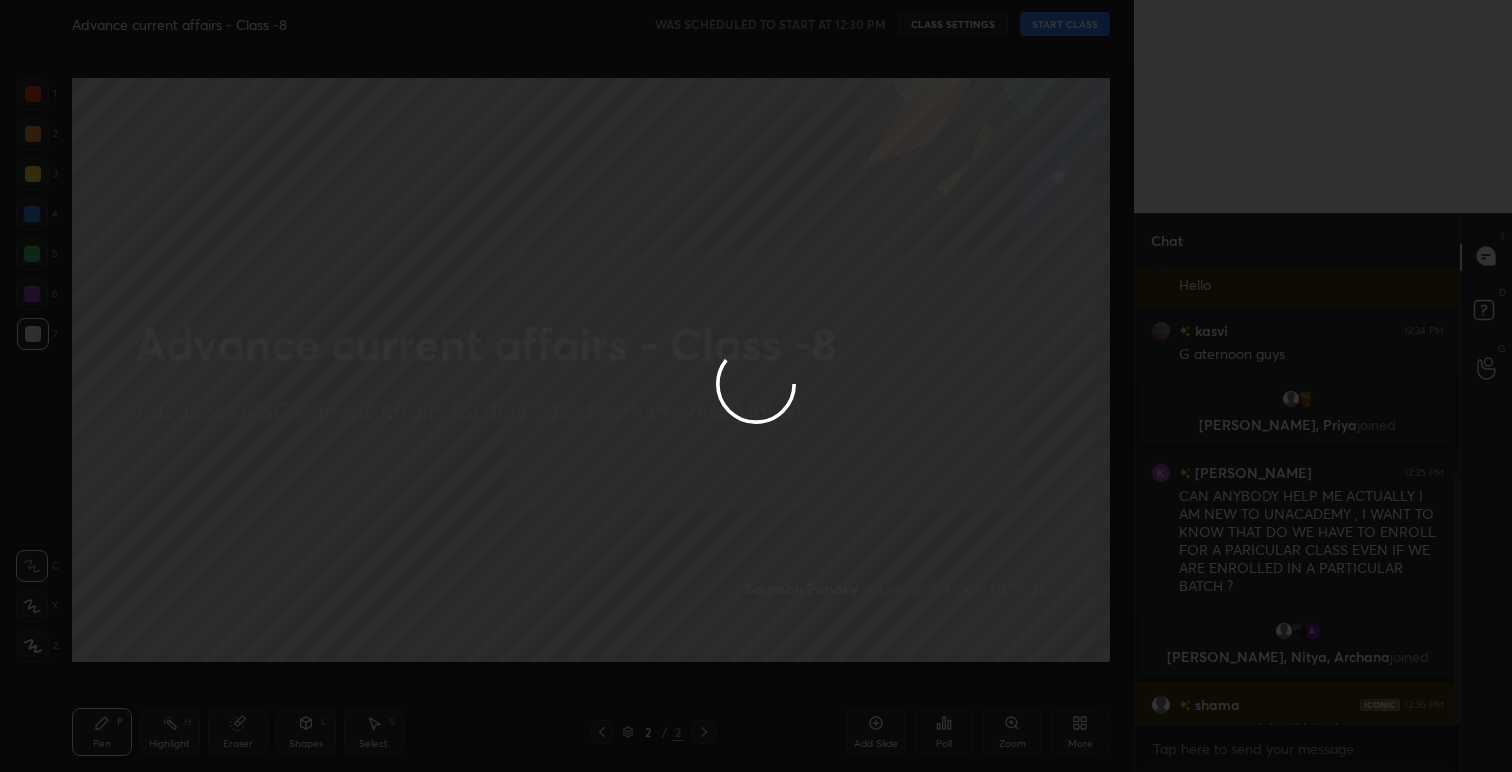 type on "x" 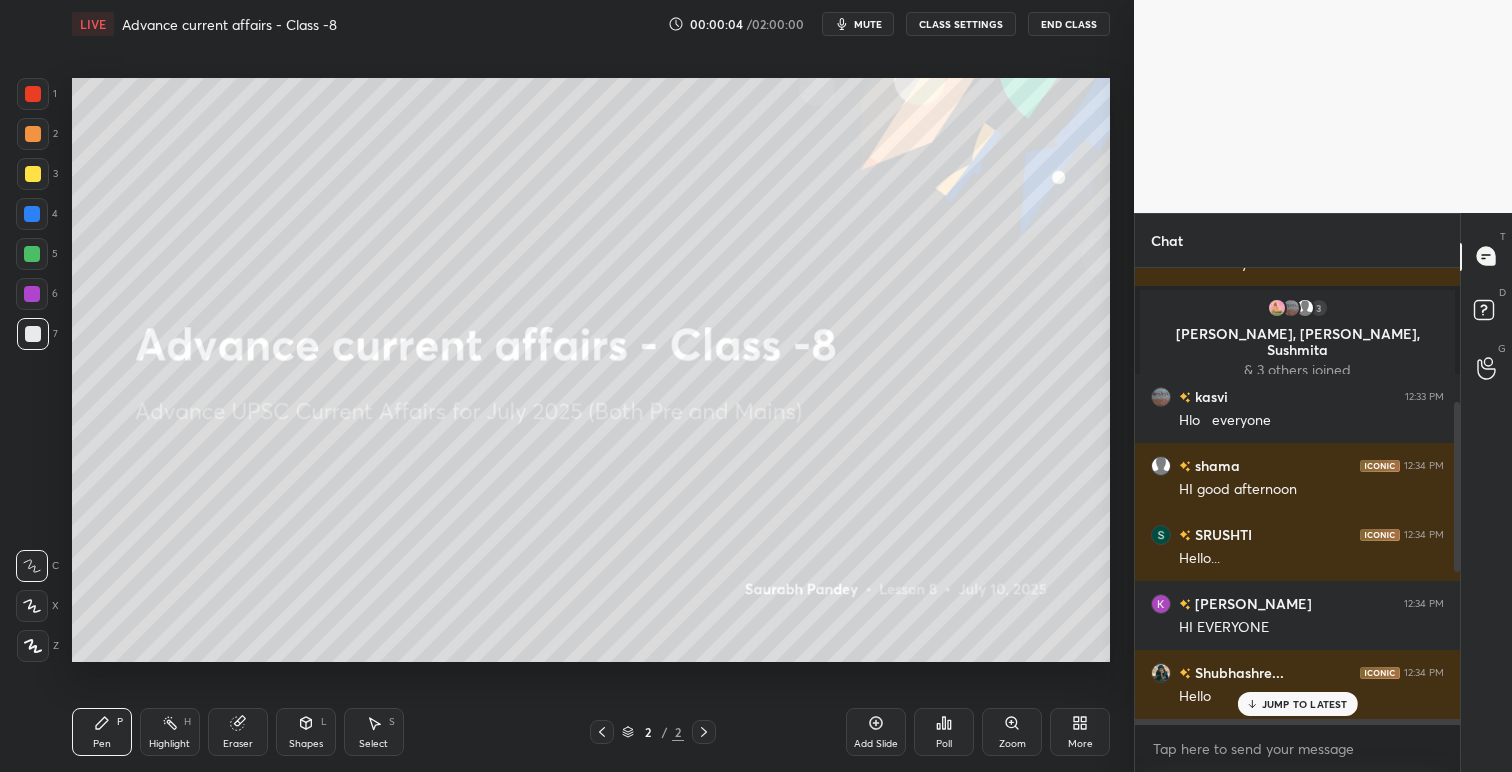scroll, scrollTop: 0, scrollLeft: 0, axis: both 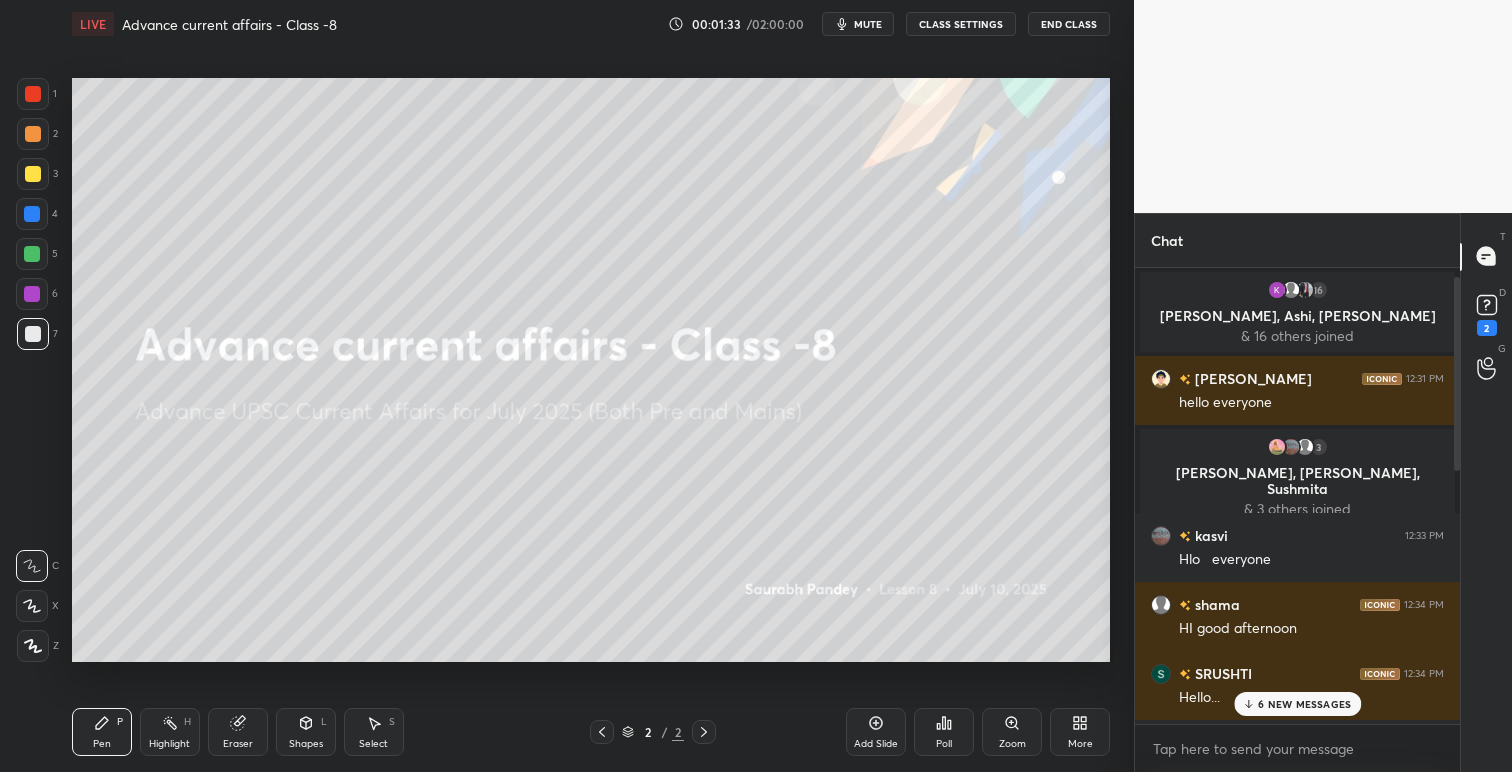 click on "CLASS SETTINGS" at bounding box center (961, 24) 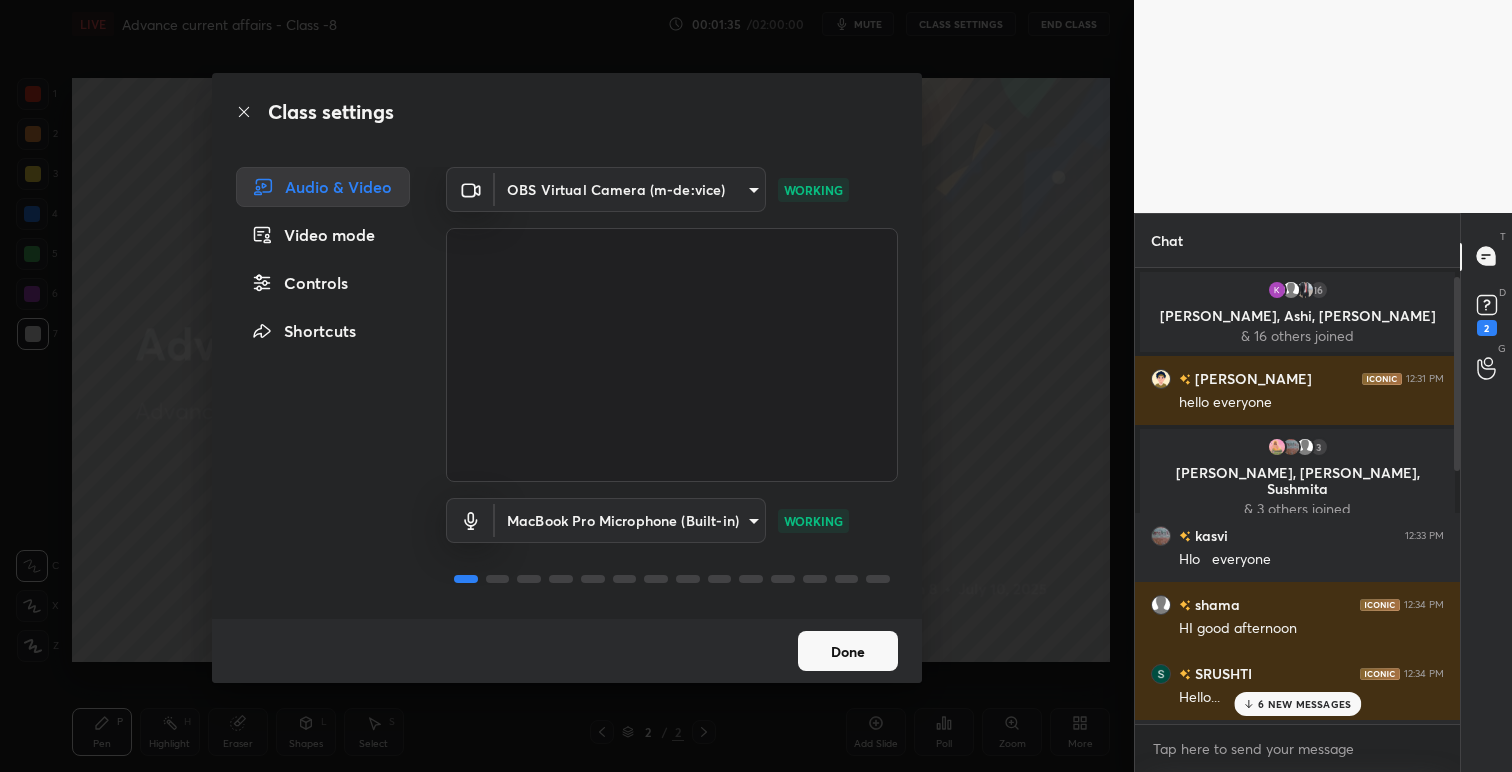 click on "1 2 3 4 5 6 7 C X Z C X Z E E Erase all   H H LIVE Advance current affairs - Class -8 00:01:35 /  02:00:00 mute CLASS SETTINGS End Class Setting up your live class Poll for   secs No correct answer Start poll Back Advance current affairs - Class -8 • L8 of Advance UPSC Current Affairs for July 2025 (Both Pre and Mains) Saurabh Pandey Pen P Highlight H Eraser Shapes L Select S 2 / 2 Add Slide Poll Zoom More Chat 16 KHURMI, Ashi, Maneesh &  16 others  joined shambhavi 12:31 PM hello everyone 3 Arpita, kasvi, Sushmita &  3 others  joined kasvi 12:33 PM Hlo   everyone shama 12:34 PM HI good afternoon SRUSHTI 12:34 PM Hello... KHURMI 12:34 PM HI EVERYONE Shubhashre... 12:34 PM Hello 6 NEW MESSAGES Enable hand raising Enable raise hand to speak to learners. Once enabled, chat will be turned off temporarily. Enable x   Nainsi Asked a doubt 1 Please help me with this doubt Pick this doubt Nainsi Asked a doubt 1 Please help me with this doubt Pick this doubt NEW DOUBTS ASKED No one has raised a hand yet Got it T D 2" at bounding box center [756, 386] 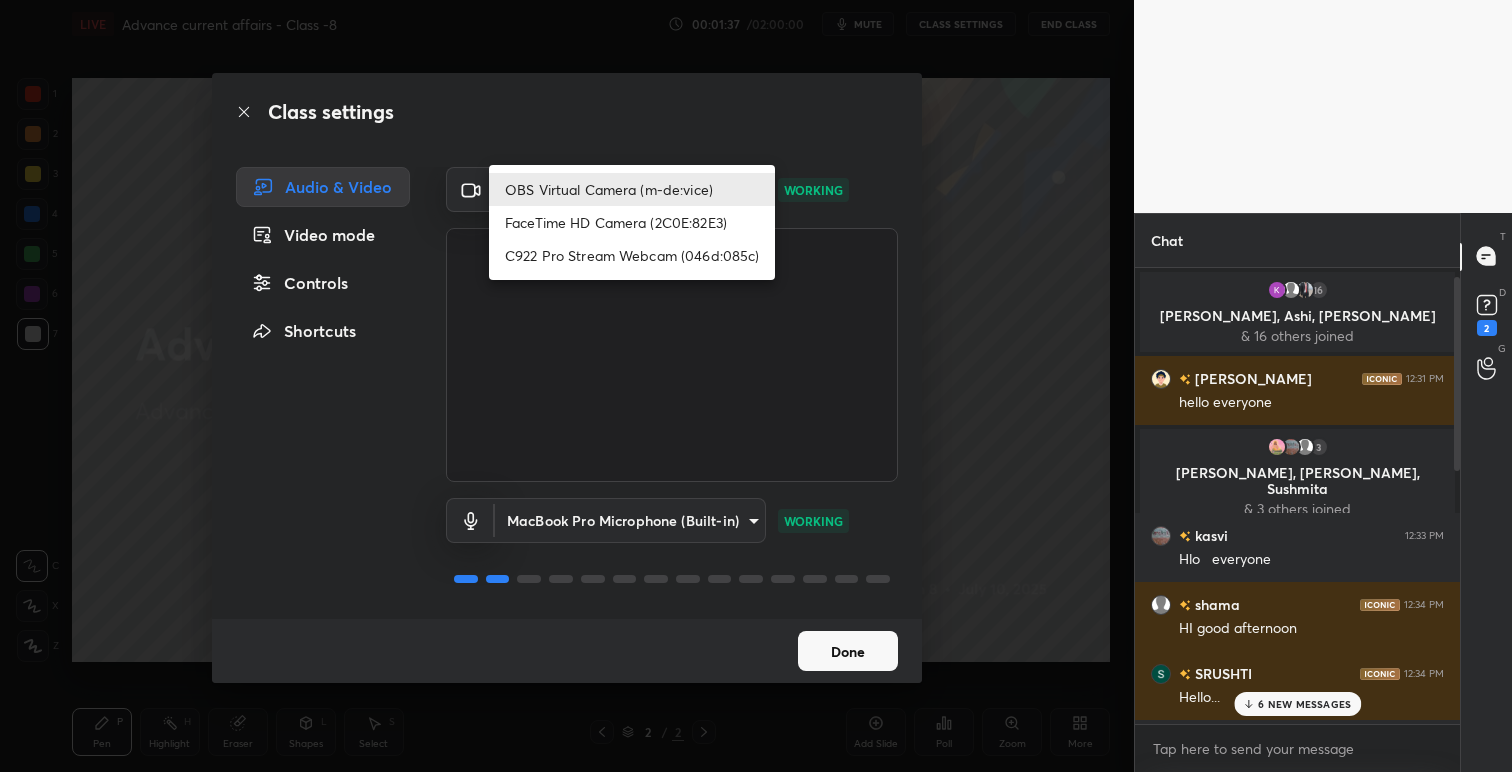 click on "C922 Pro Stream Webcam (046d:085c)" at bounding box center (632, 255) 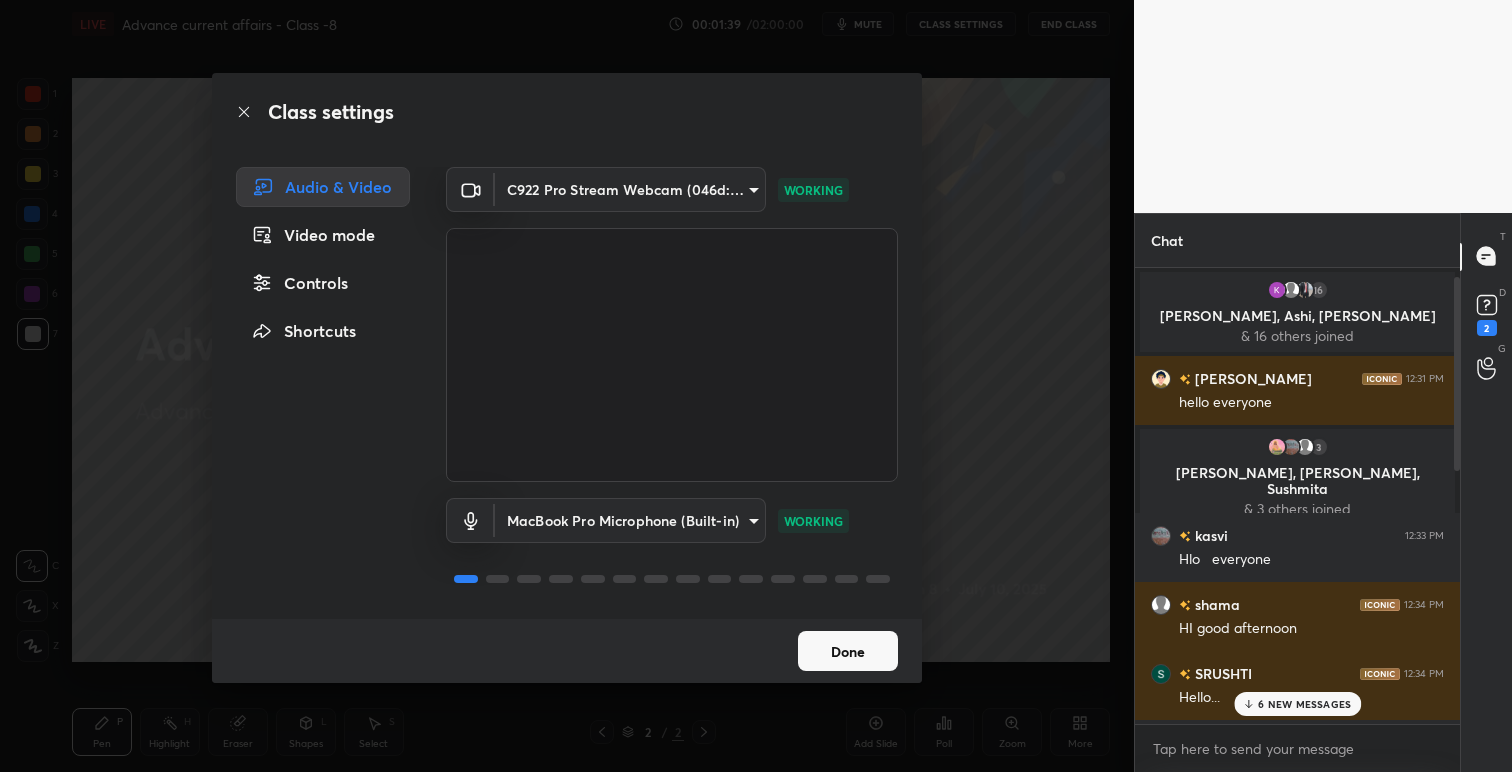 click on "Done" at bounding box center (848, 651) 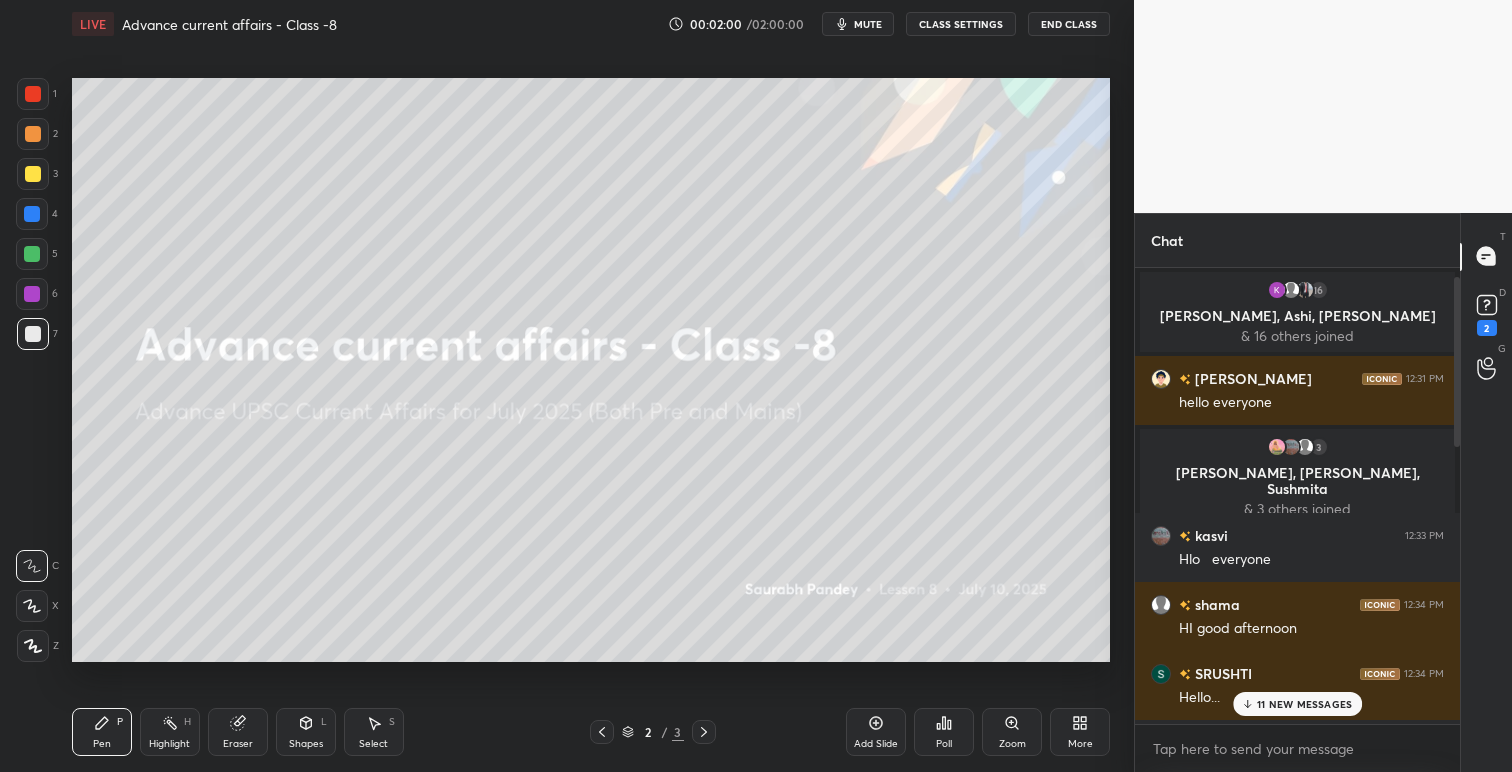 click on "CLASS SETTINGS" at bounding box center (961, 24) 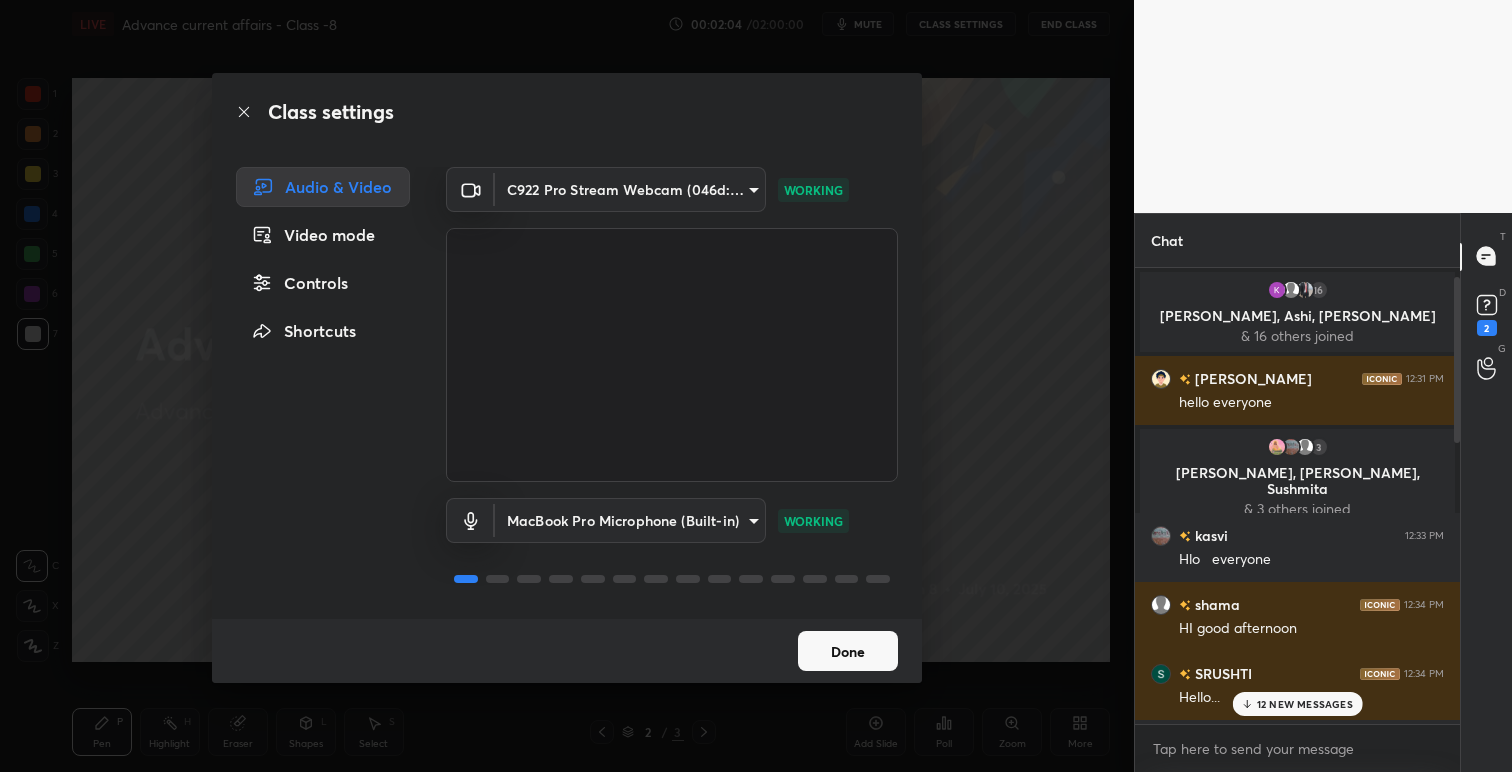 click on "1 2 3 4 5 6 7 C X Z C X Z E E Erase all   H H LIVE Advance current affairs - Class -8 00:02:04 /  02:00:00 mute CLASS SETTINGS End Class Setting up your live class Poll for   secs No correct answer Start poll Back Advance current affairs - Class -8 • L8 of Advance UPSC Current Affairs for July 2025 (Both Pre and Mains) Saurabh Pandey Pen P Highlight H Eraser Shapes L Select S 2 / 3 Add Slide Poll Zoom More Chat 16 KHURMI, Ashi, Maneesh &  16 others  joined shambhavi 12:31 PM hello everyone 3 Arpita, kasvi, Sushmita &  3 others  joined kasvi 12:33 PM Hlo   everyone shama 12:34 PM HI good afternoon SRUSHTI 12:34 PM Hello... KHURMI 12:34 PM HI EVERYONE Shubhashre... 12:34 PM Hello 12 NEW MESSAGES Enable hand raising Enable raise hand to speak to learners. Once enabled, chat will be turned off temporarily. Enable x   Nainsi Asked a doubt 1 Please help me with this doubt Pick this doubt Nainsi Asked a doubt 1 Please help me with this doubt Pick this doubt NEW DOUBTS ASKED No one has raised a hand yet Got it T D" at bounding box center (756, 386) 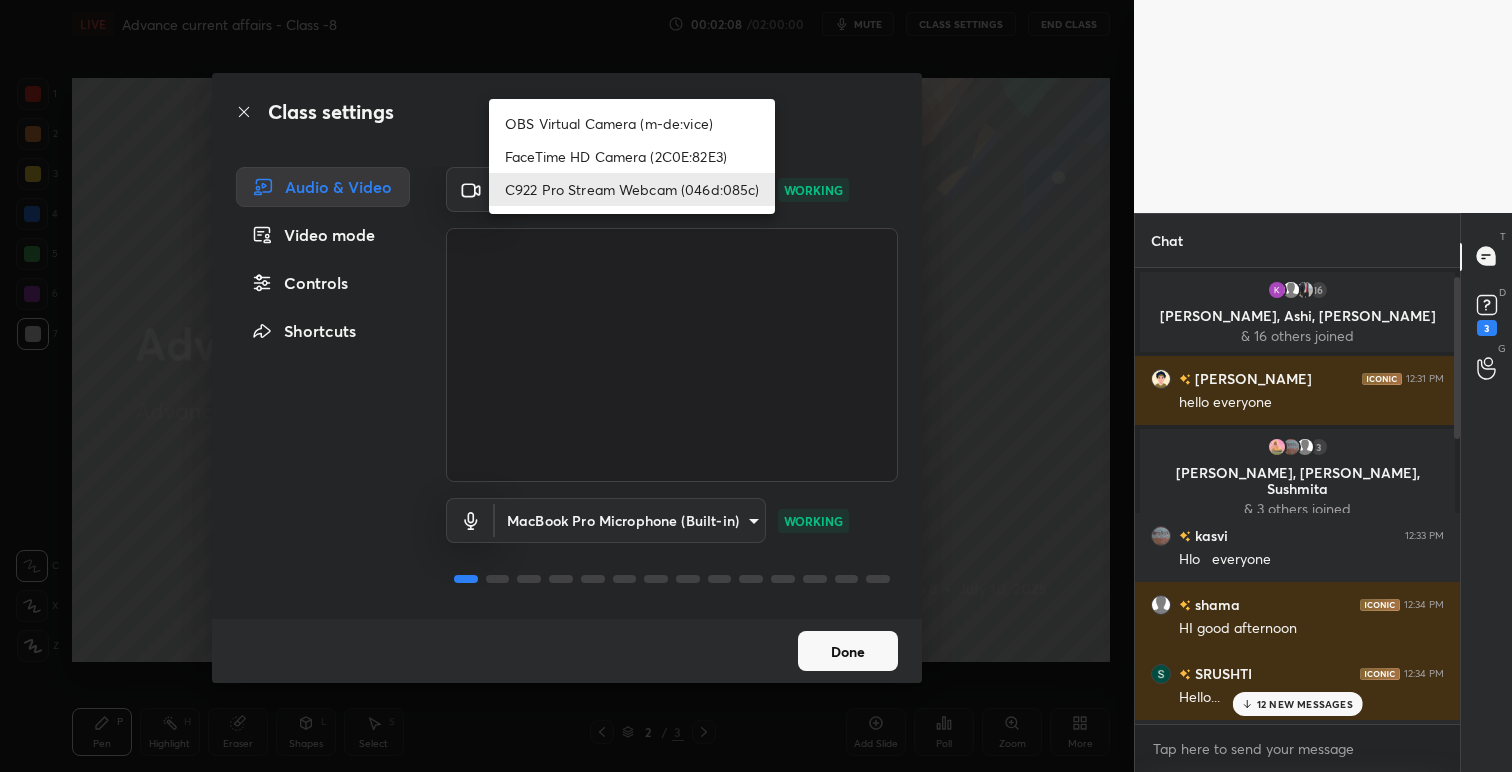 click at bounding box center [756, 386] 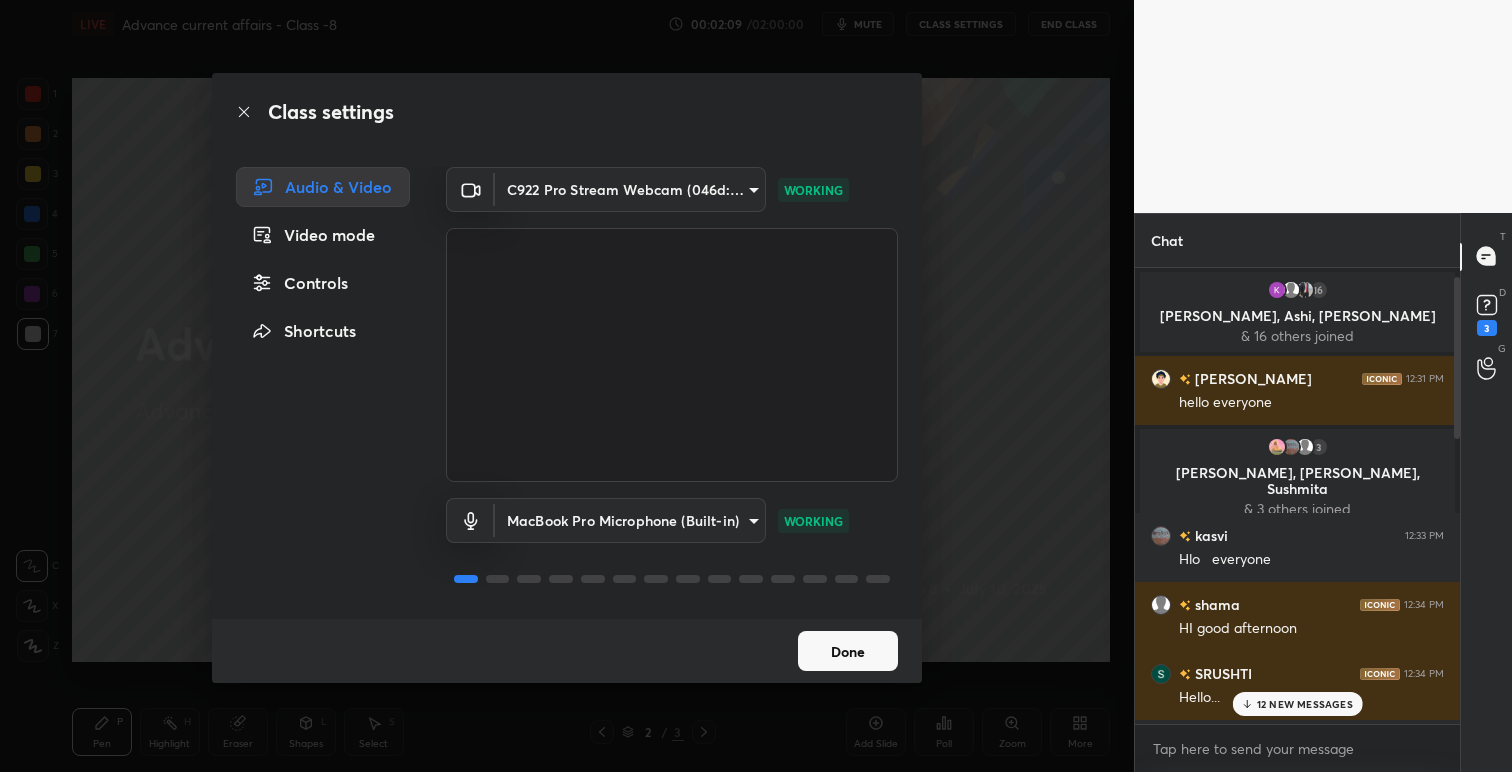 click on "1 2 3 4 5 6 7 C X Z C X Z E E Erase all   H H LIVE Advance current affairs - Class -8 00:02:09 /  02:00:00 mute CLASS SETTINGS End Class Setting up your live class Poll for   secs No correct answer Start poll Back Advance current affairs - Class -8 • L8 of Advance UPSC Current Affairs for July 2025 (Both Pre and Mains) Saurabh Pandey Pen P Highlight H Eraser Shapes L Select S 2 / 3 Add Slide Poll Zoom More Chat 16 KHURMI, Ashi, Maneesh &  16 others  joined shambhavi 12:31 PM hello everyone 3 Arpita, kasvi, Sushmita &  3 others  joined kasvi 12:33 PM Hlo   everyone shama 12:34 PM HI good afternoon SRUSHTI 12:34 PM Hello... KHURMI 12:34 PM HI EVERYONE Shubhashre... 12:34 PM Hello 12 NEW MESSAGES Enable hand raising Enable raise hand to speak to learners. Once enabled, chat will be turned off temporarily. Enable x   Arpita Asked a doubt 1 Please help me with this doubt Pick this doubt Nainsi Asked a doubt 1 Please help me with this doubt Pick this doubt Nainsi Asked a doubt 1 Please help me with this doubt T D" at bounding box center [756, 386] 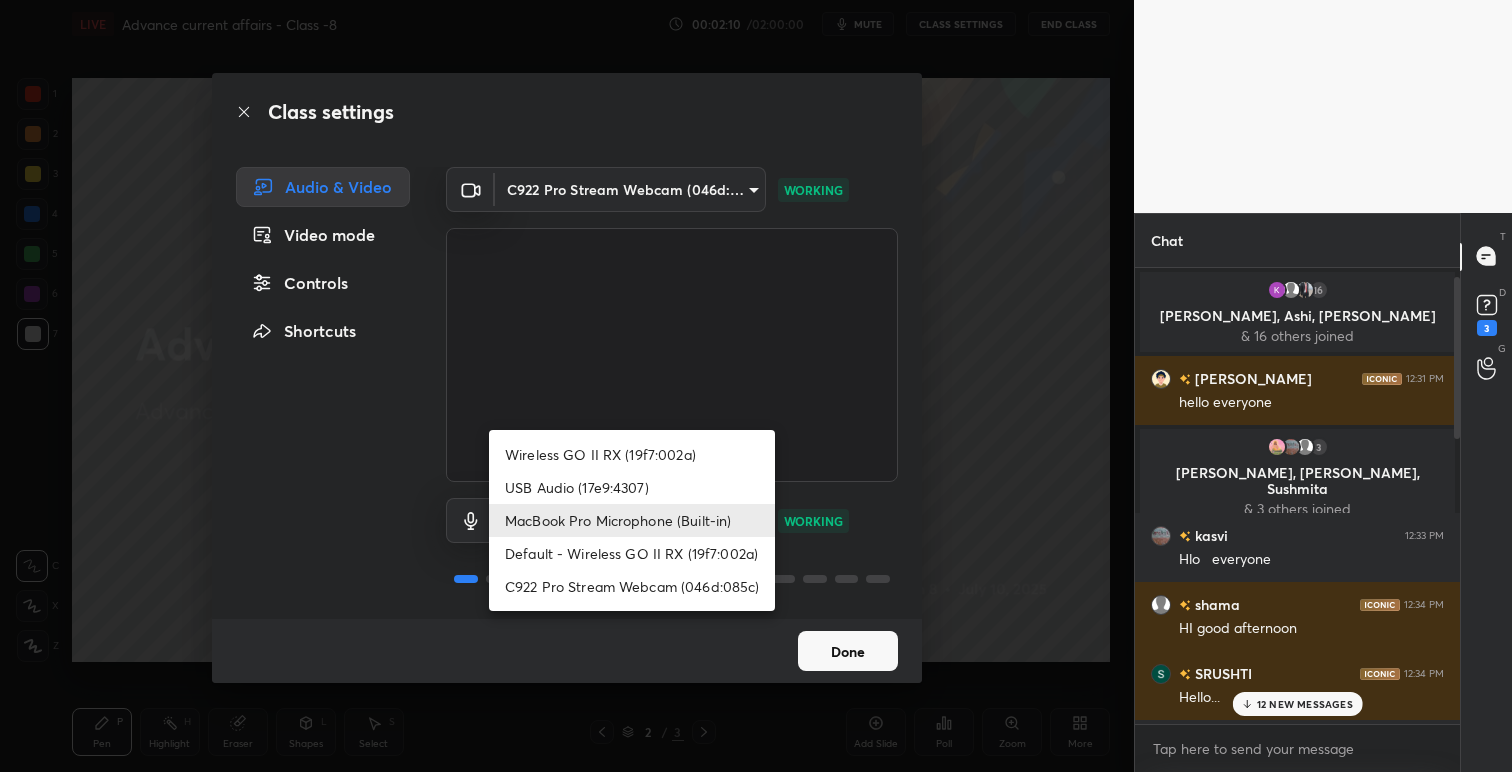 click on "Wireless GO II RX (19f7:002a)" at bounding box center [632, 454] 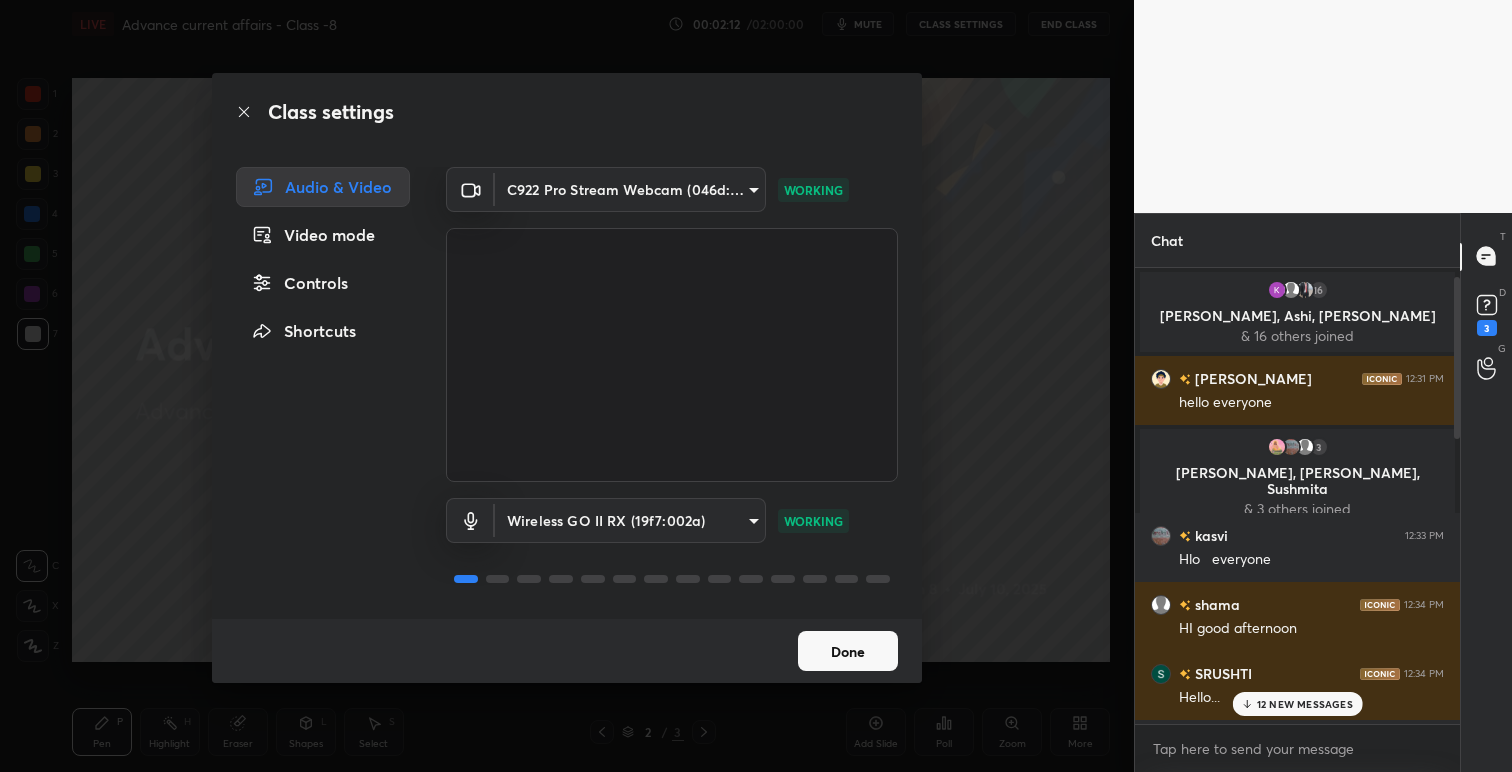 click on "Done" at bounding box center [848, 651] 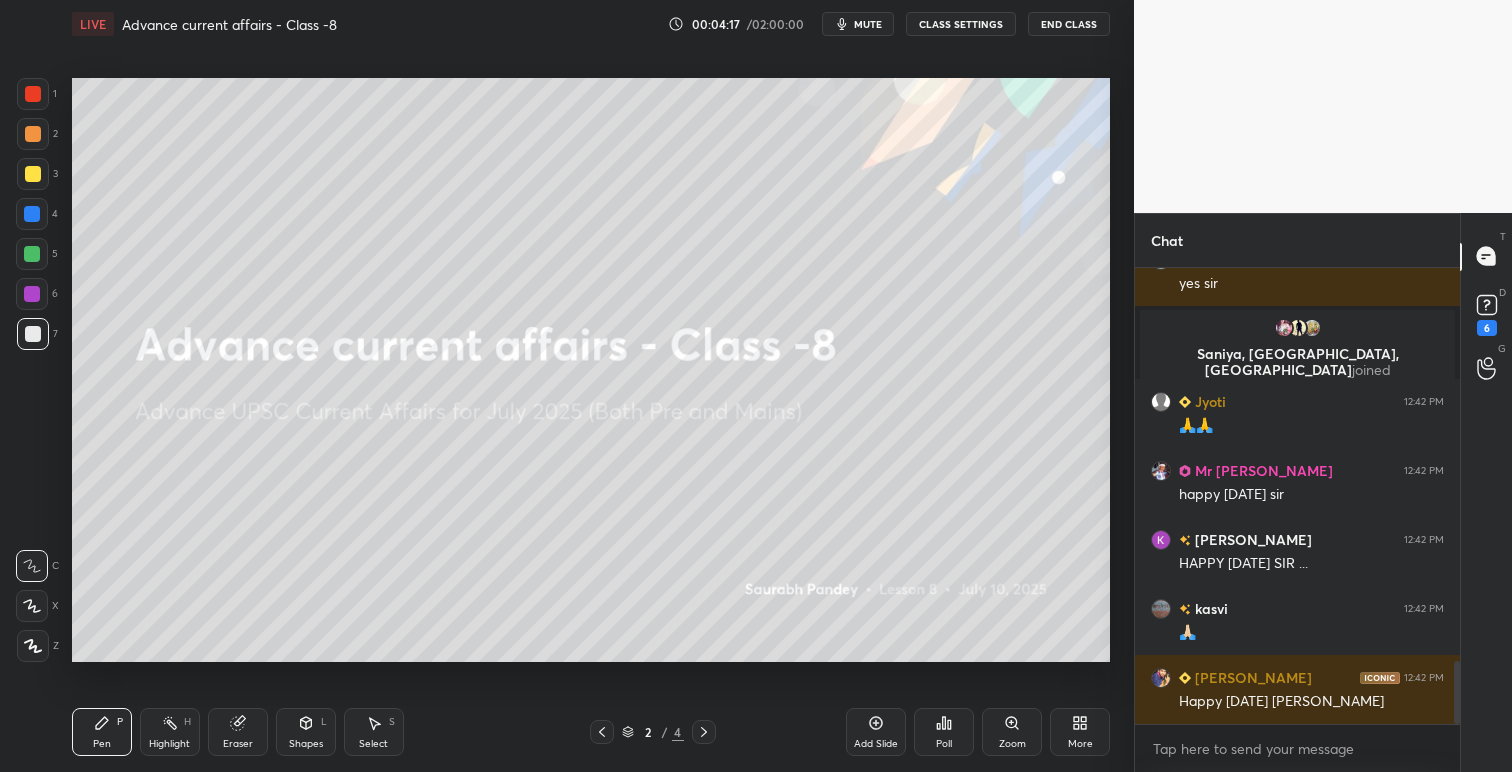 scroll, scrollTop: 2952, scrollLeft: 0, axis: vertical 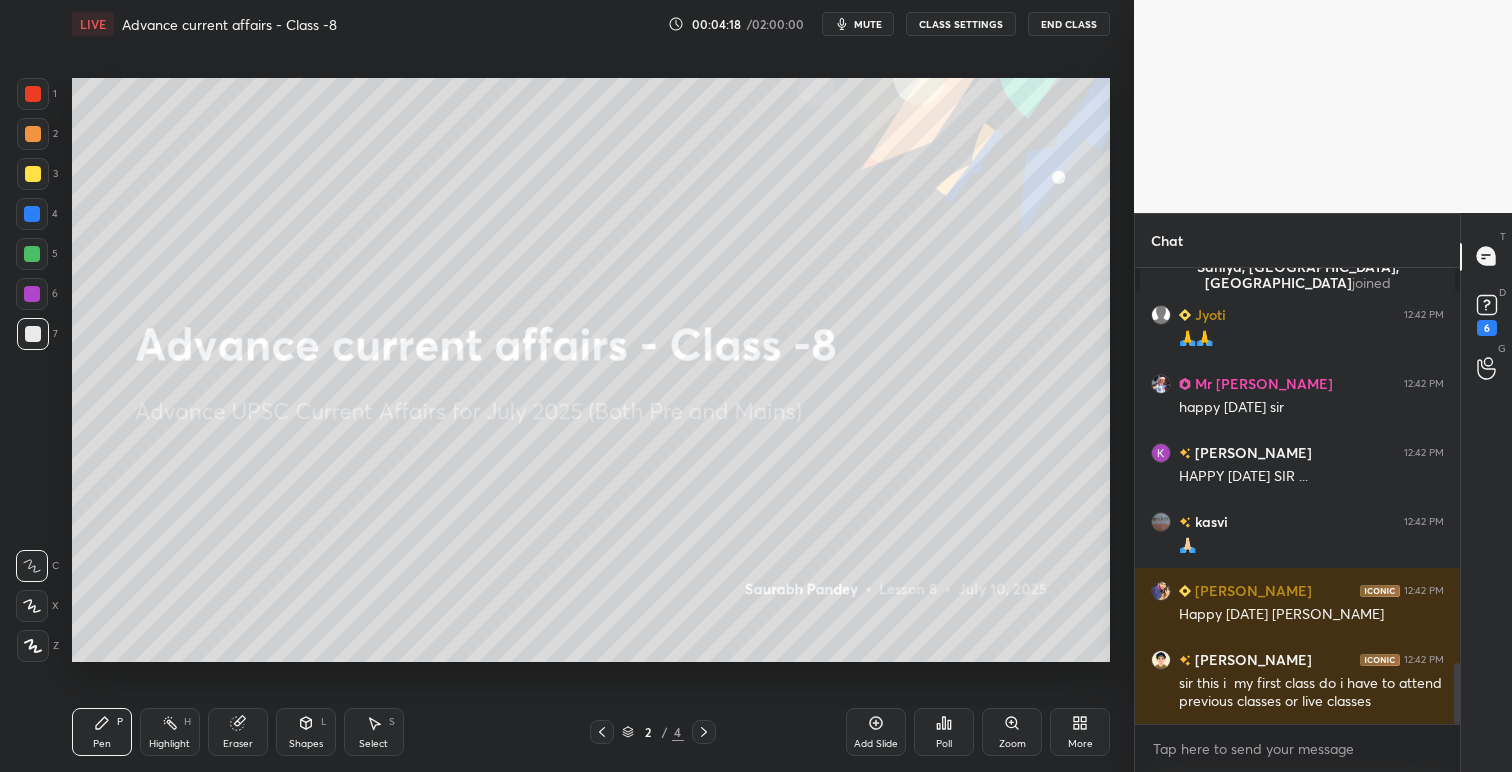 click 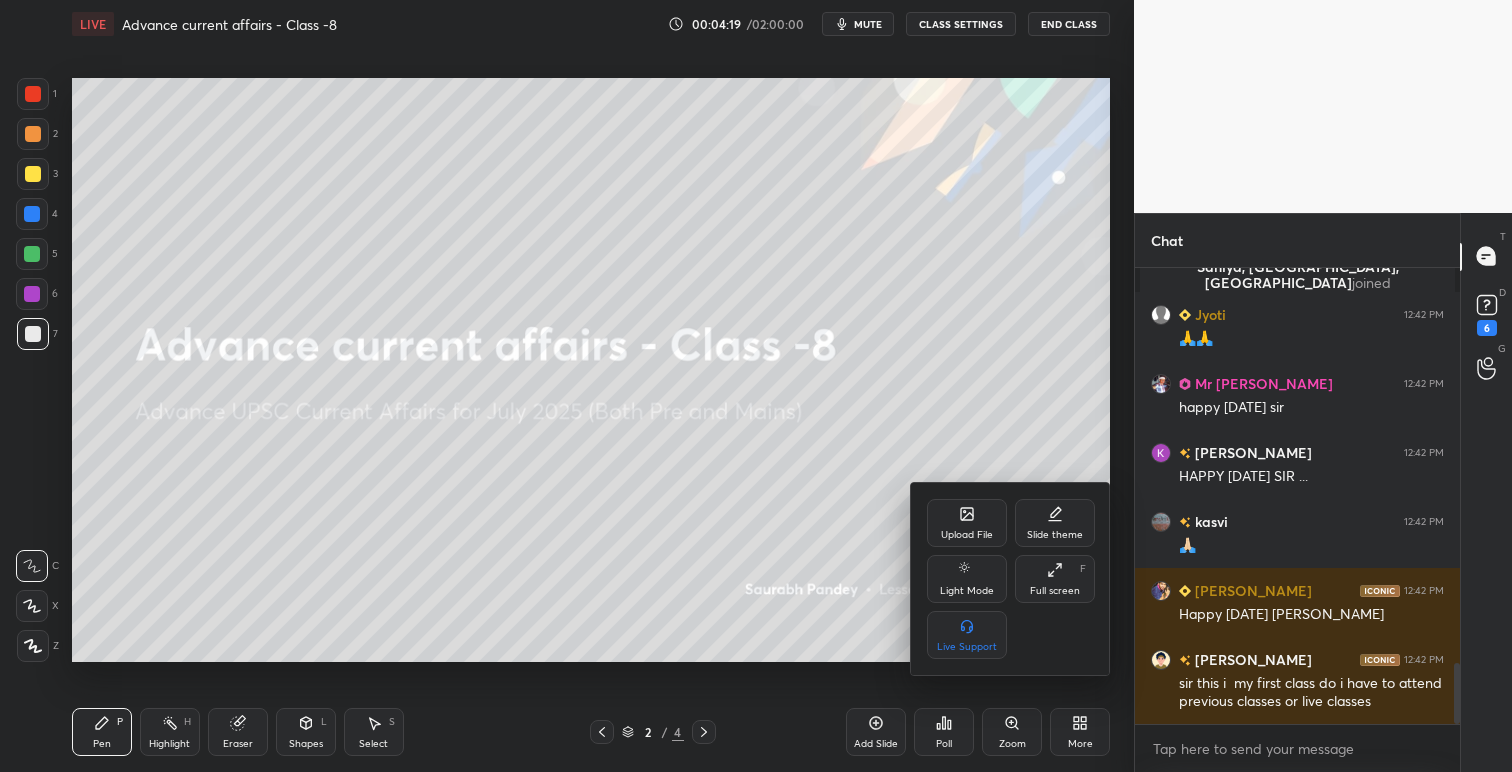 click on "Upload File" at bounding box center [967, 535] 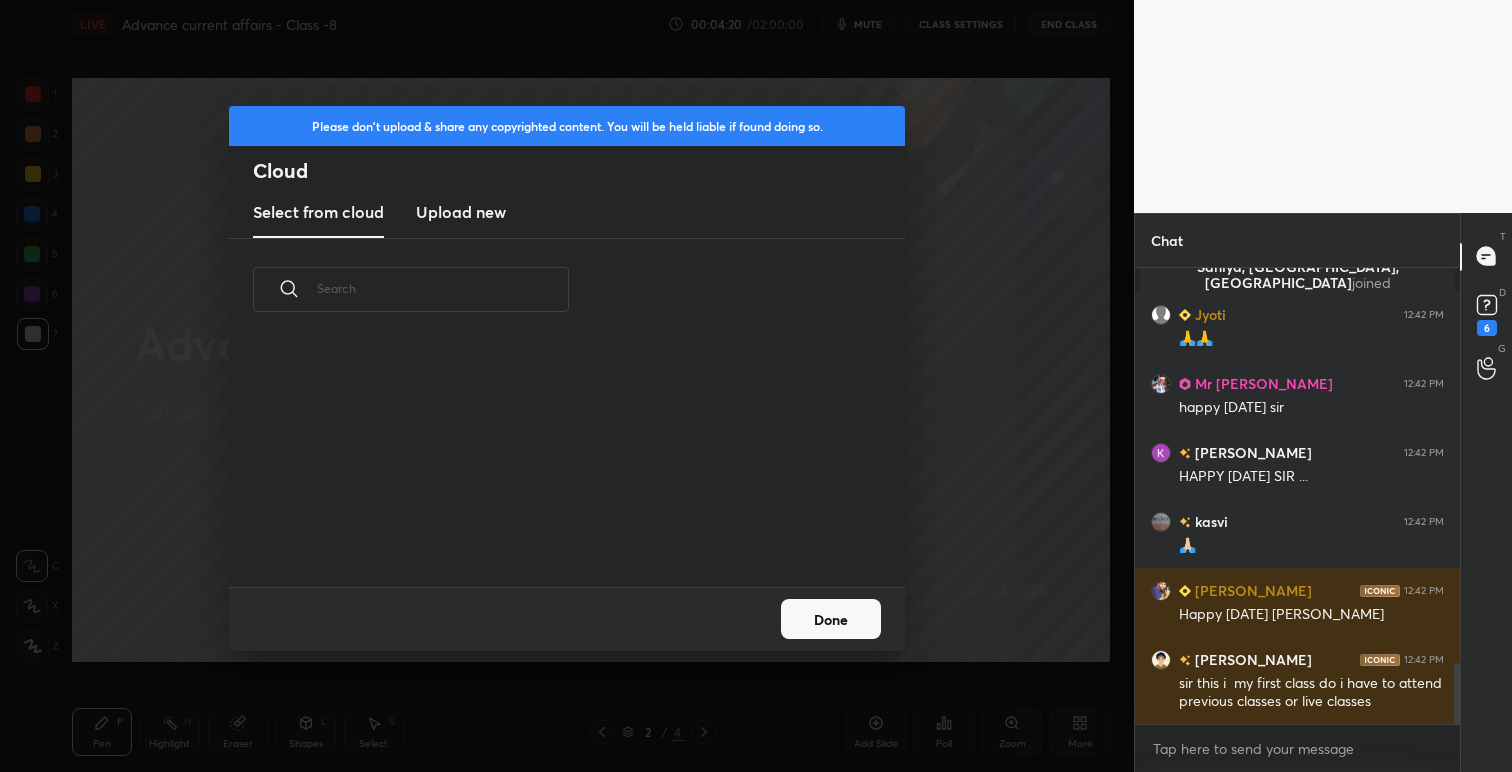 scroll, scrollTop: 7, scrollLeft: 11, axis: both 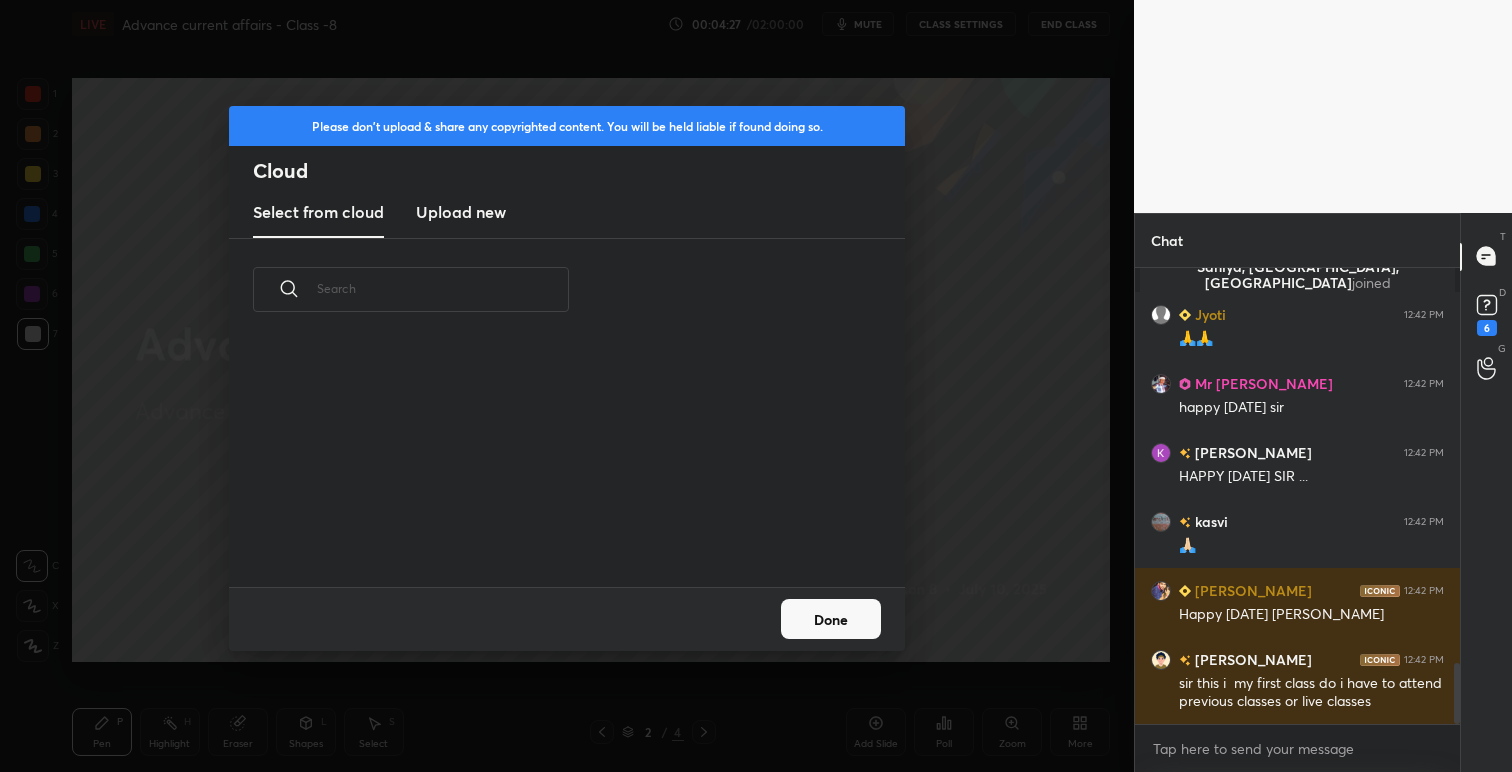 click on "Upload new" at bounding box center (461, 212) 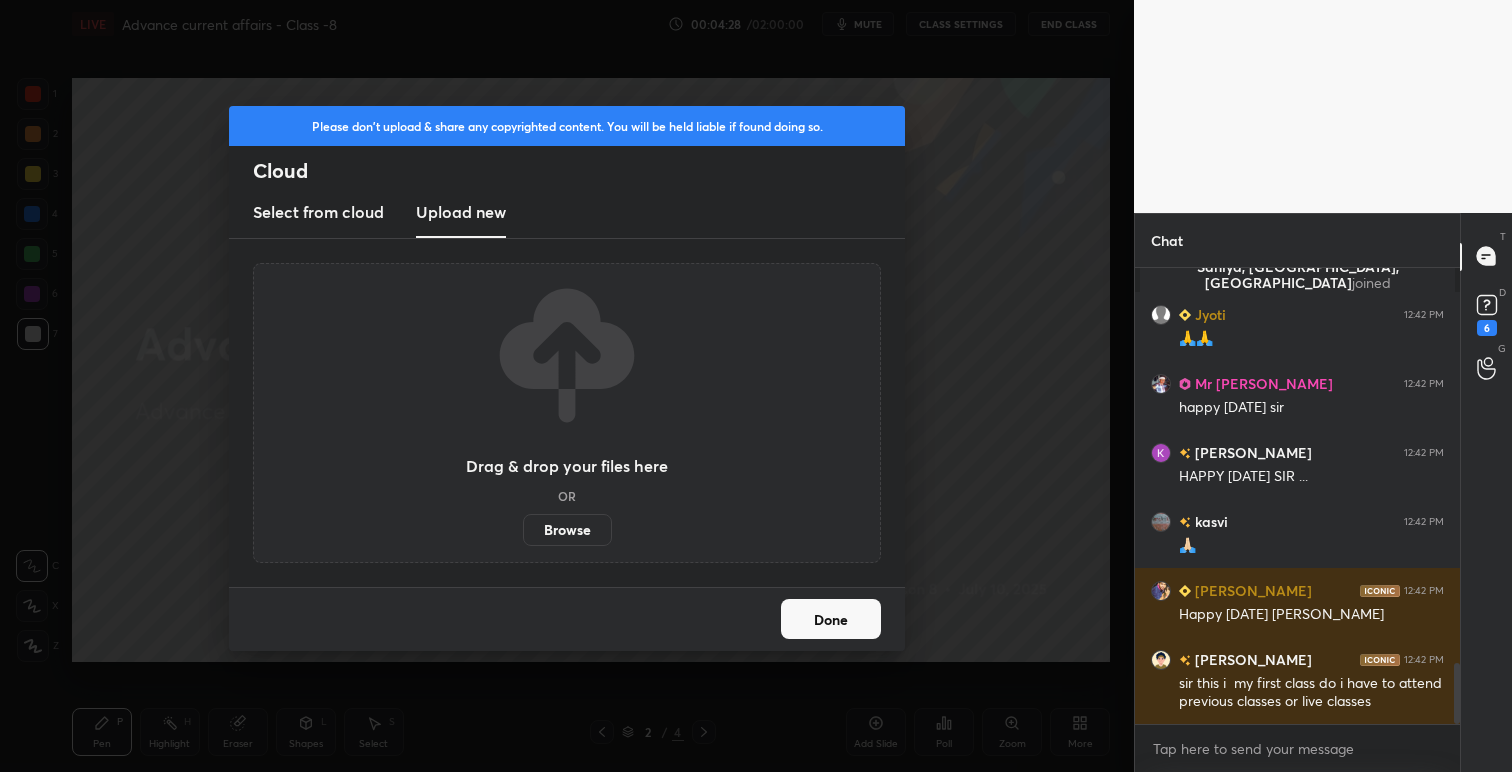 click on "Browse" at bounding box center [567, 530] 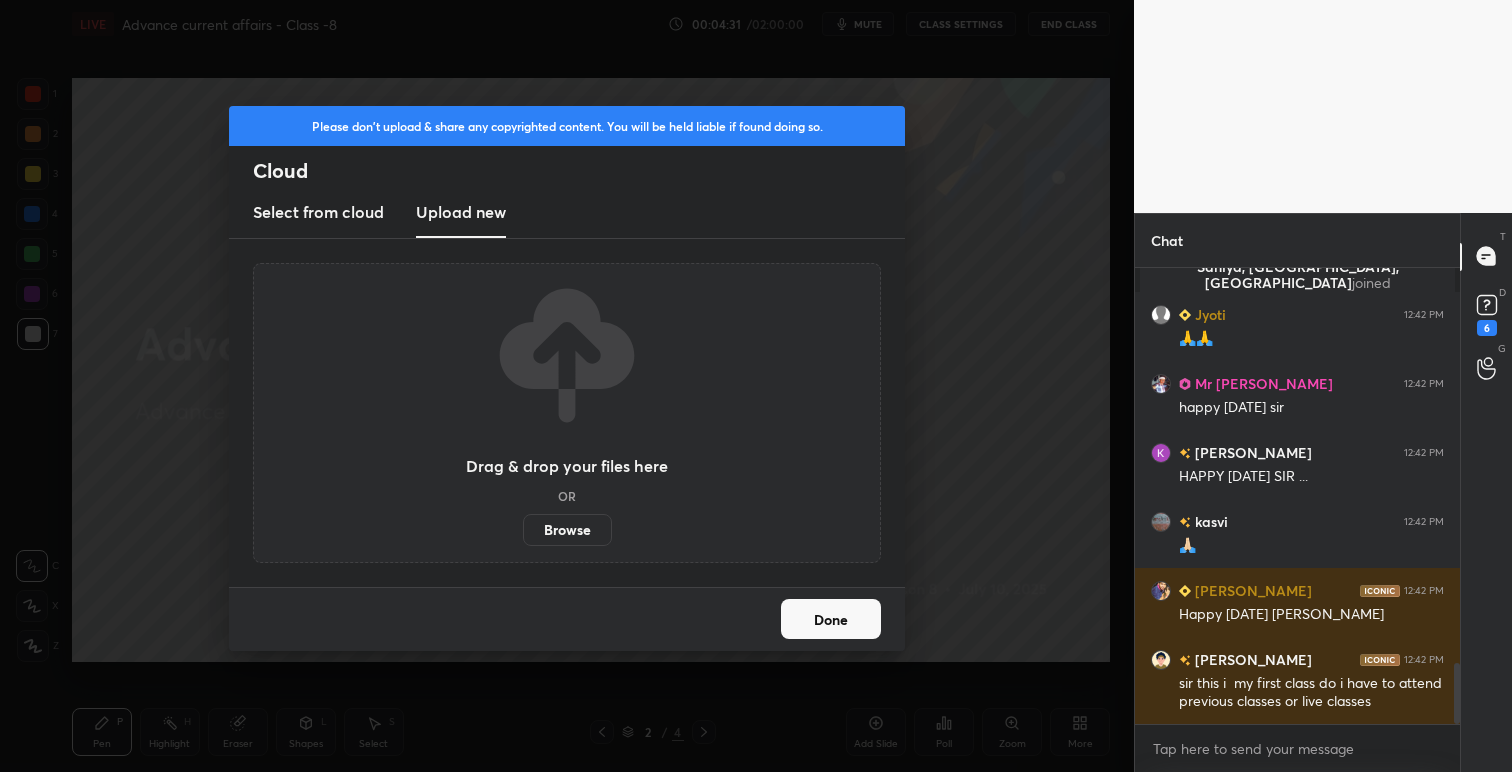 scroll, scrollTop: 3000, scrollLeft: 0, axis: vertical 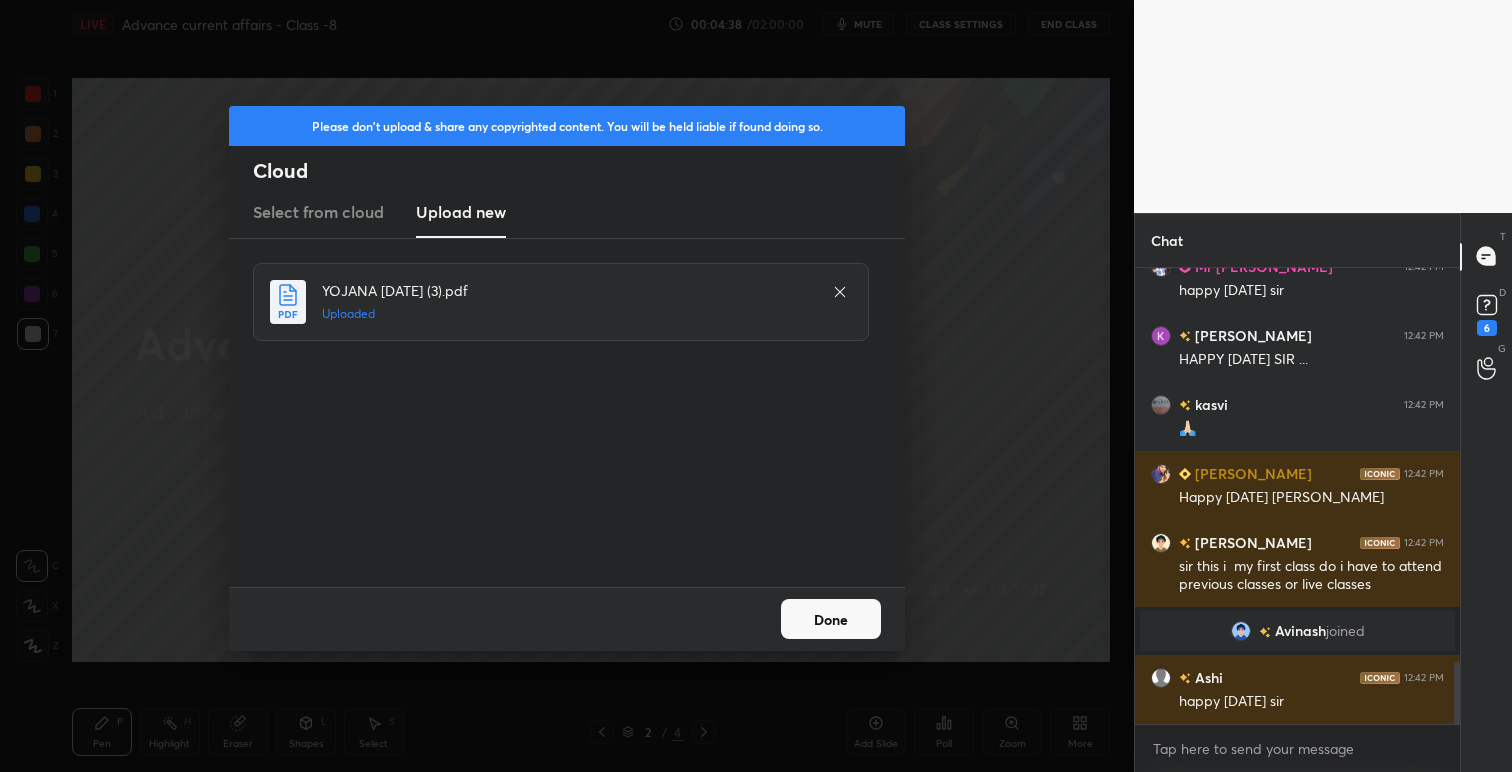 click on "Done" at bounding box center [831, 619] 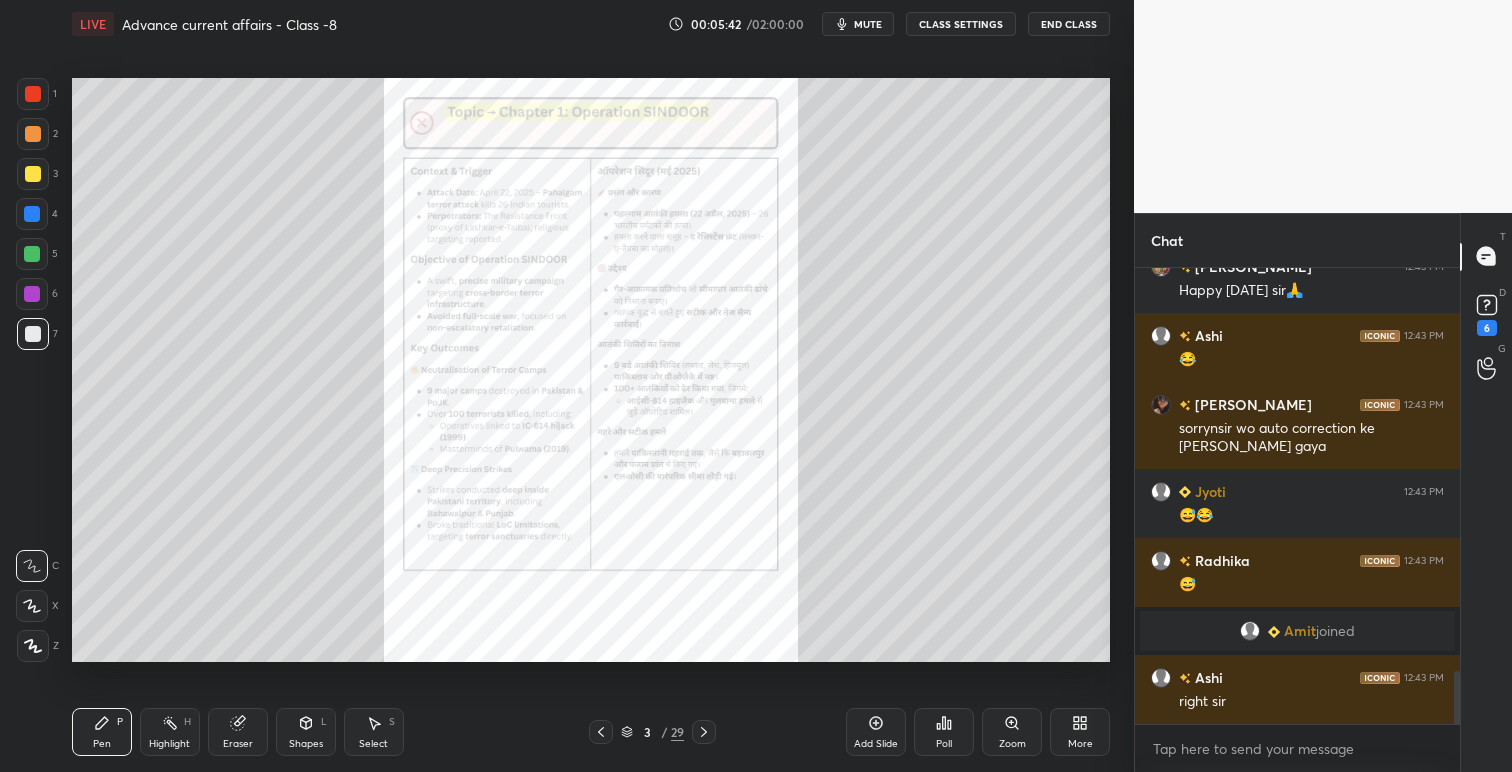 scroll, scrollTop: 3516, scrollLeft: 0, axis: vertical 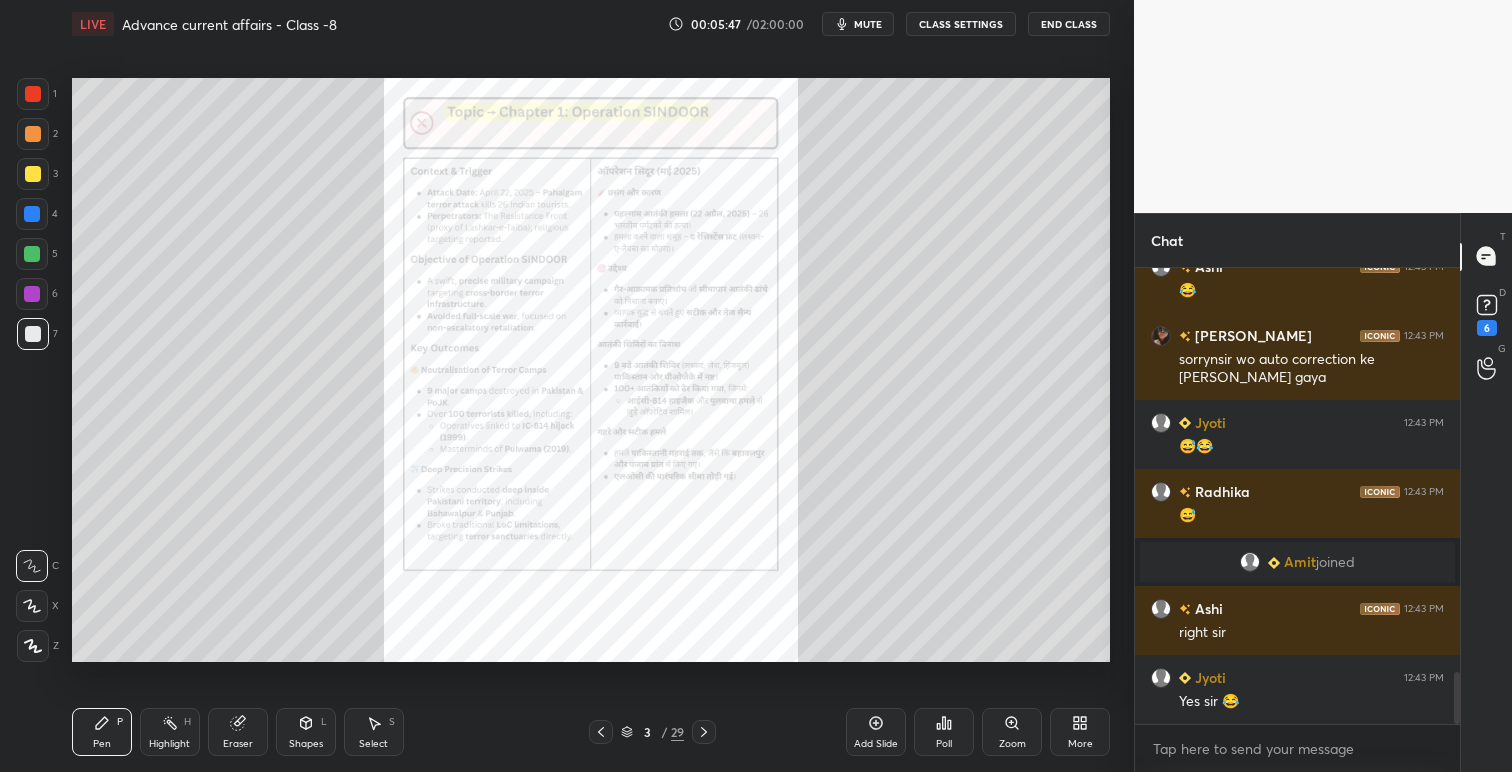 click 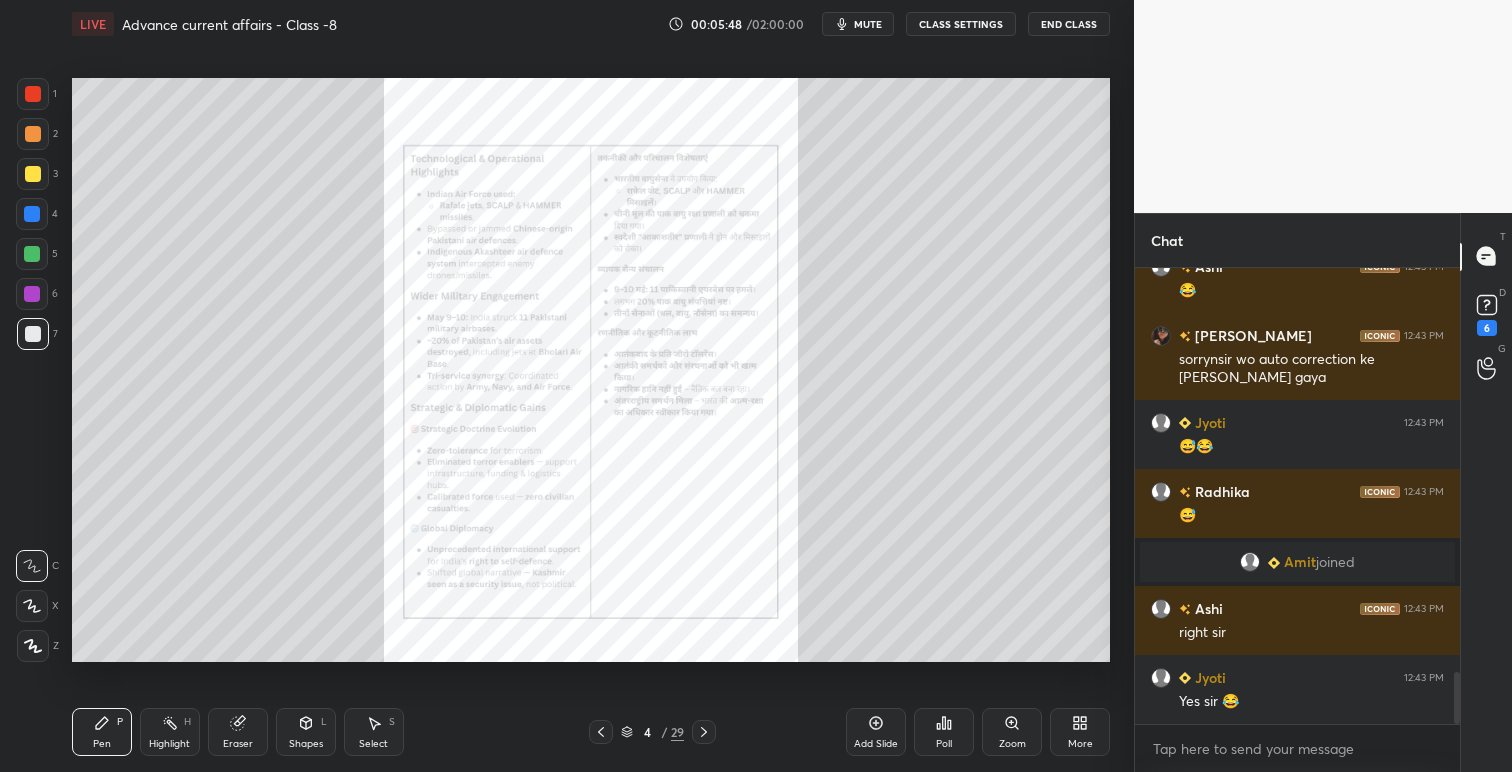 click 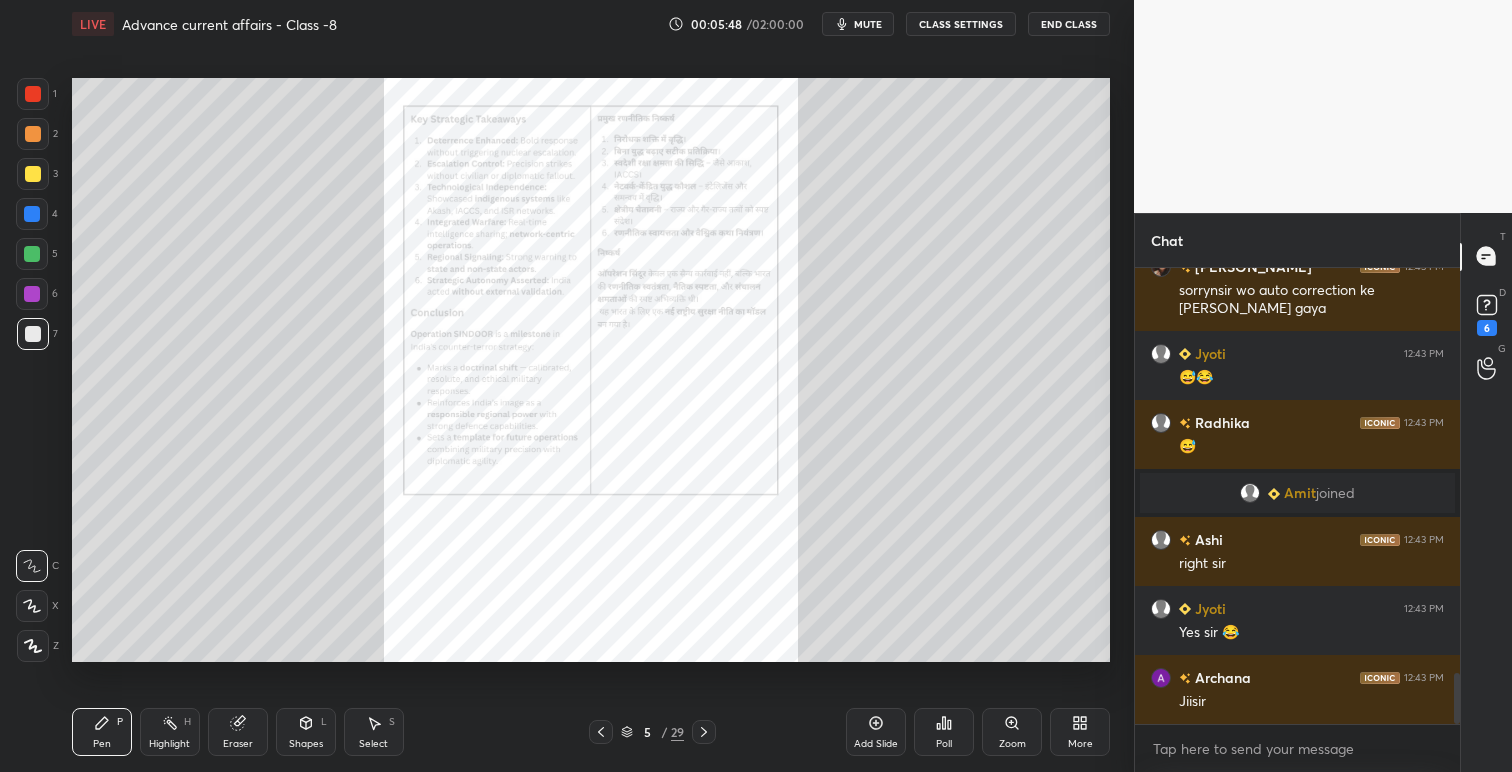 click 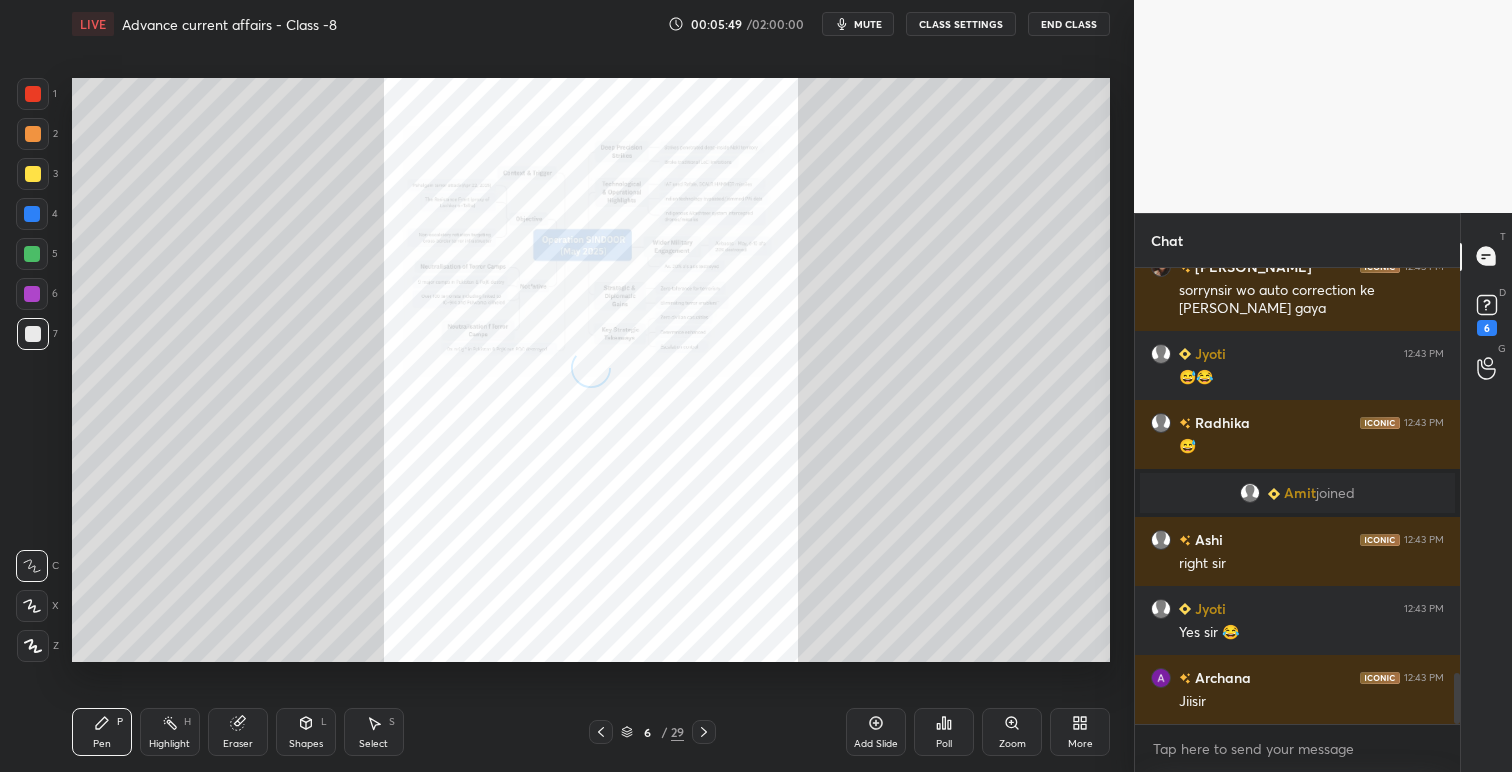 scroll, scrollTop: 3654, scrollLeft: 0, axis: vertical 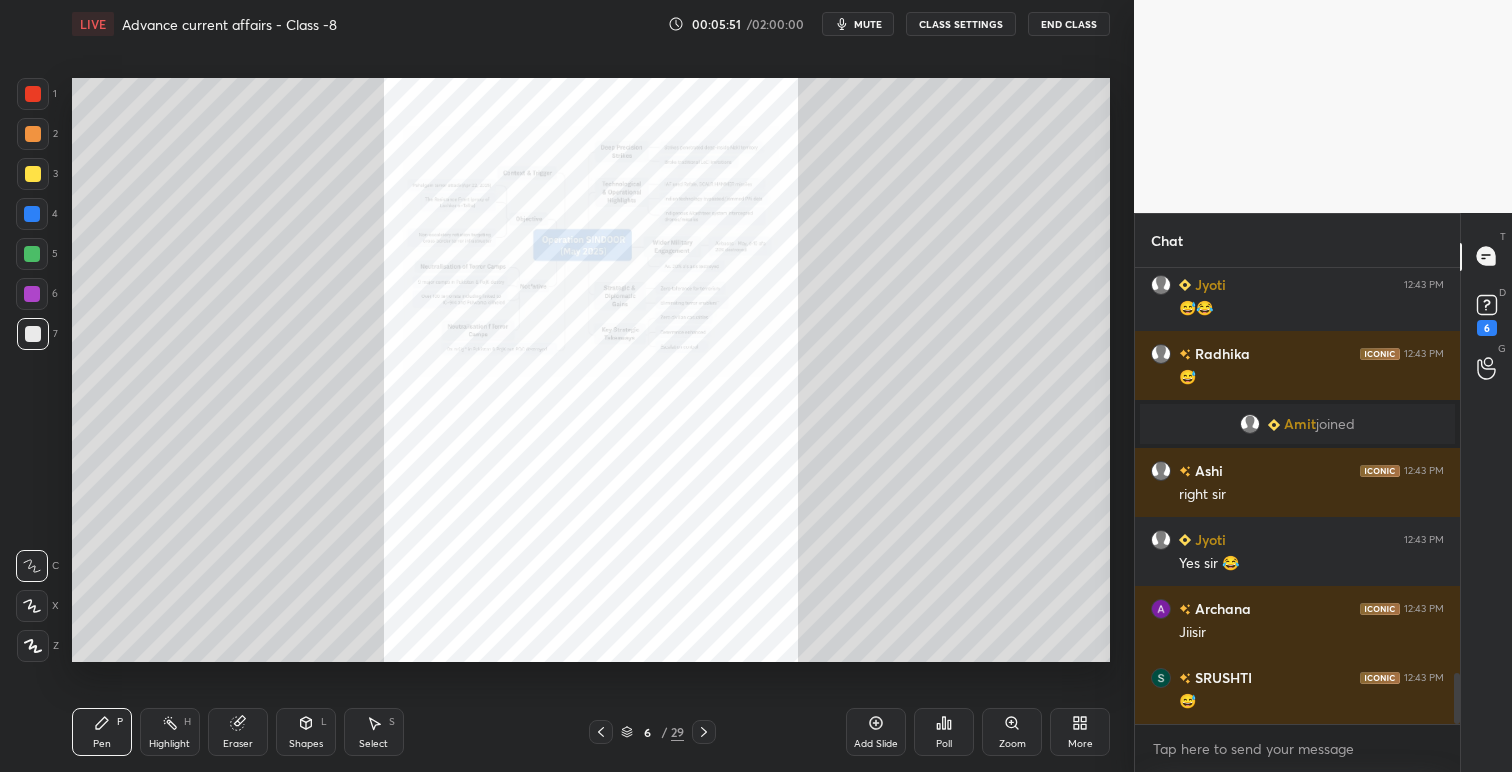 click 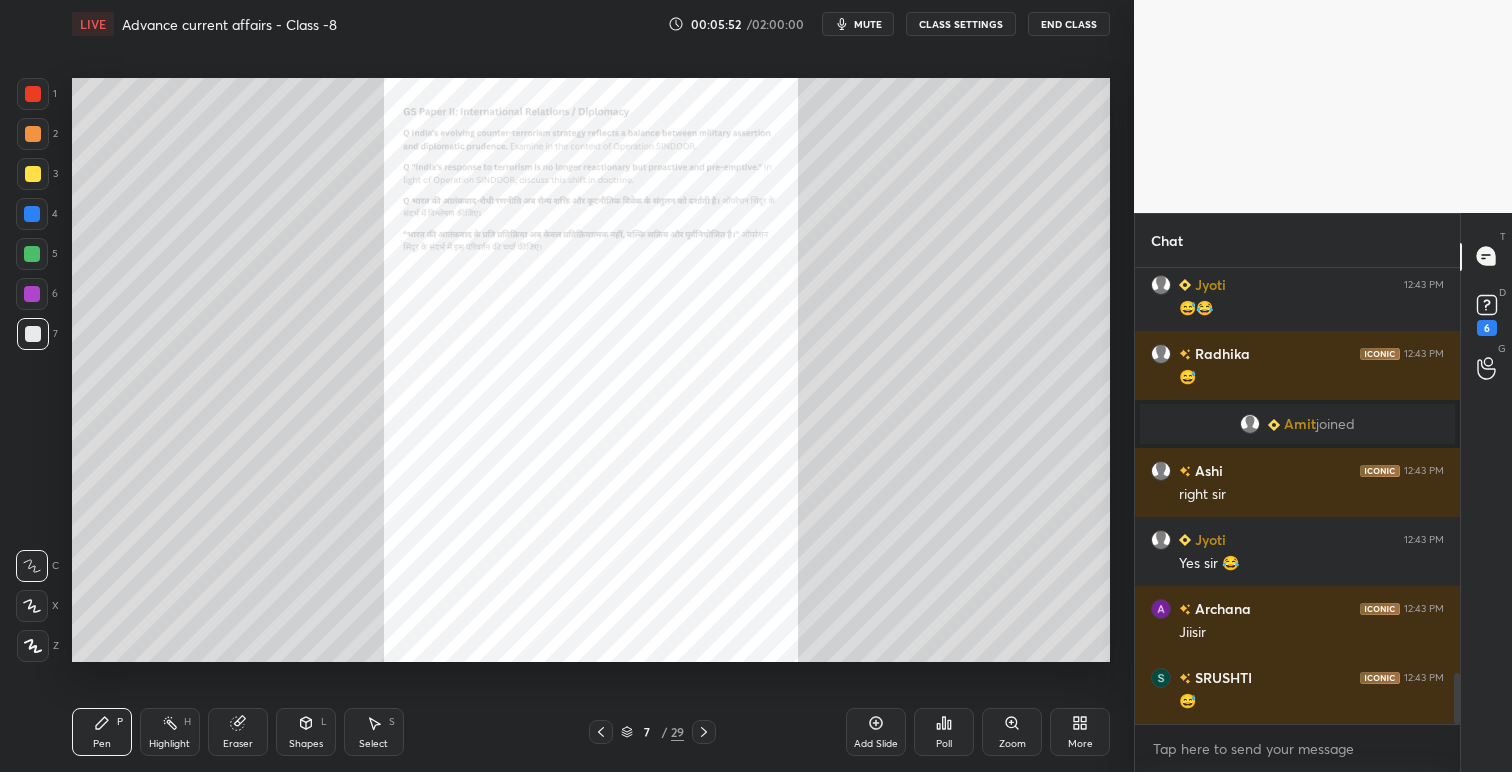 click 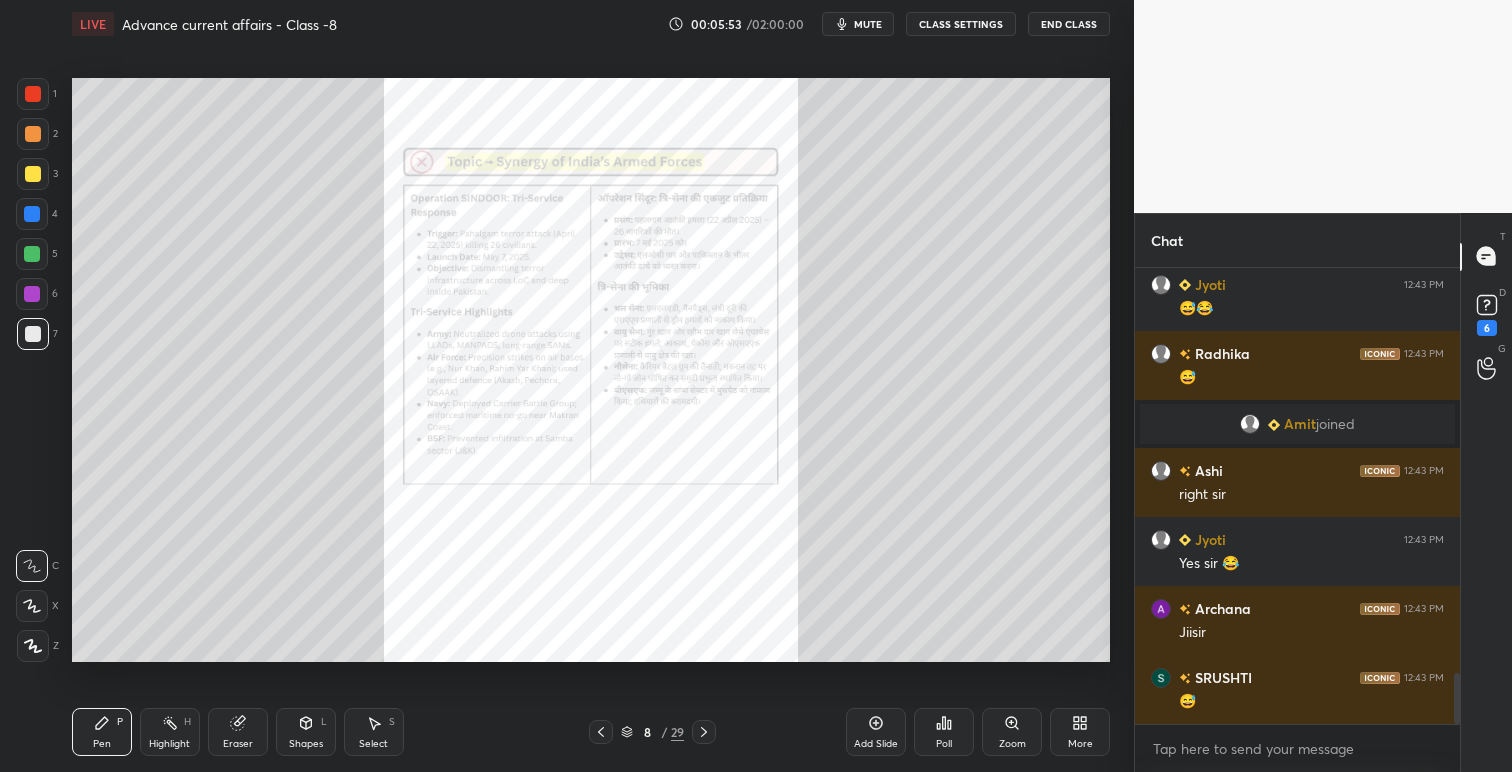 click 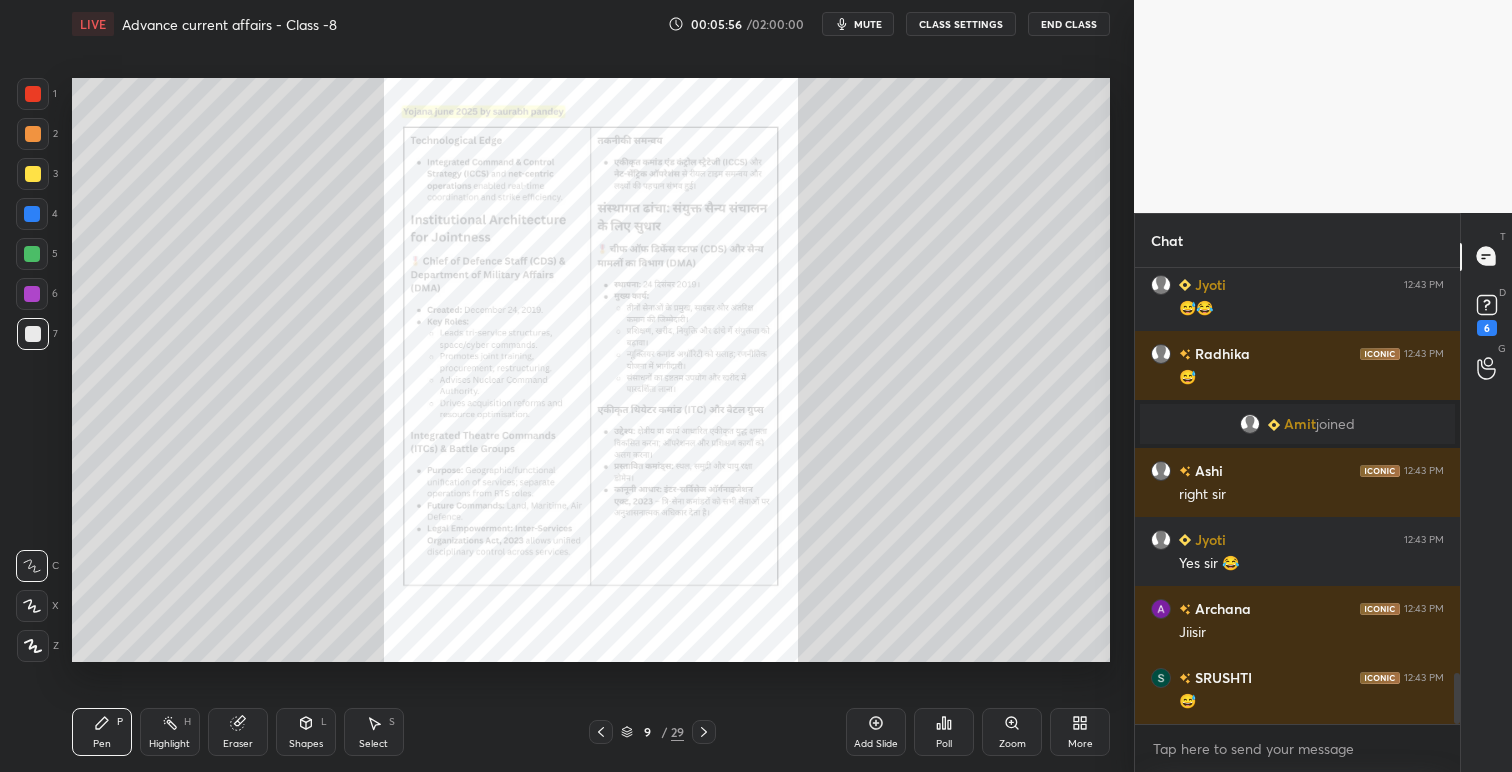 click 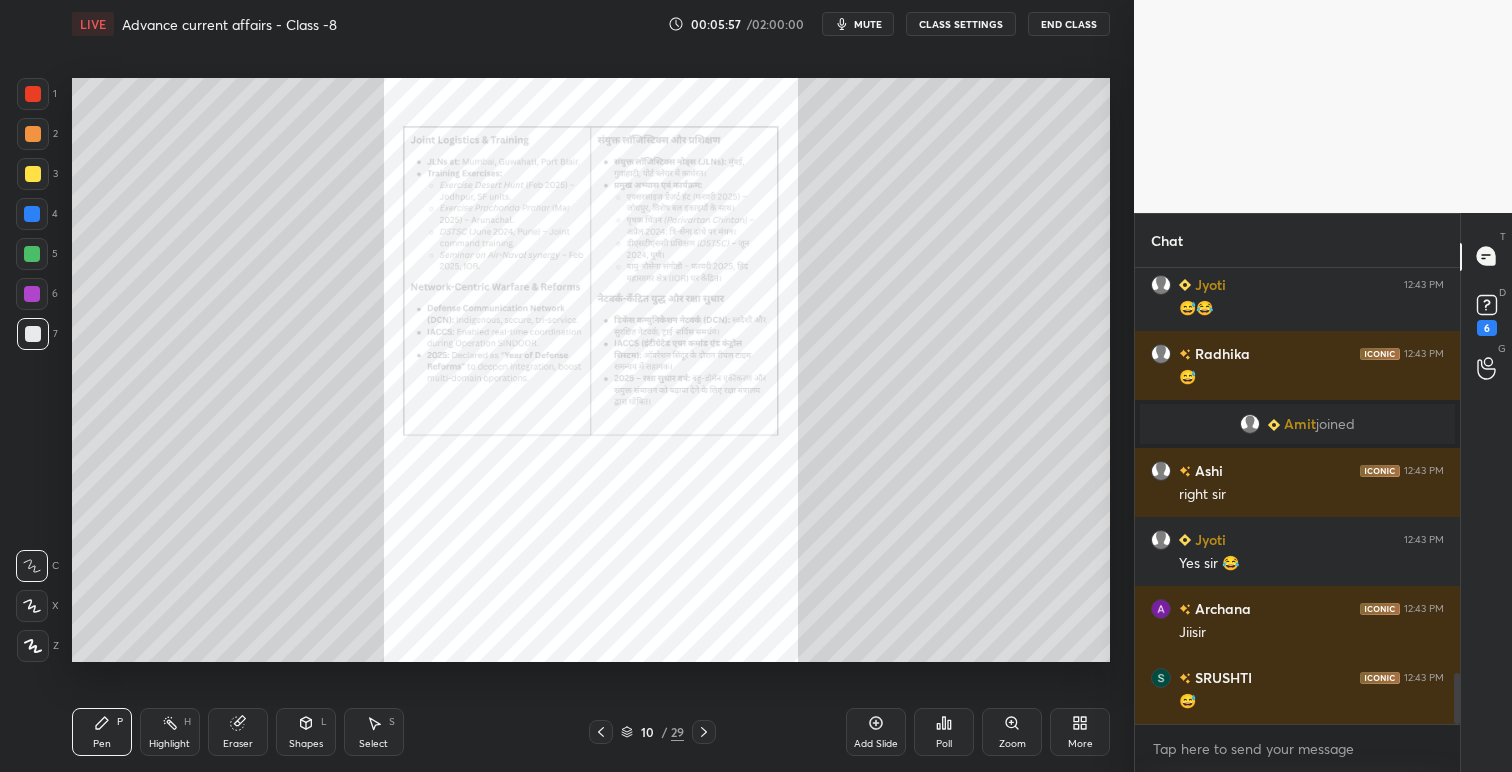 click 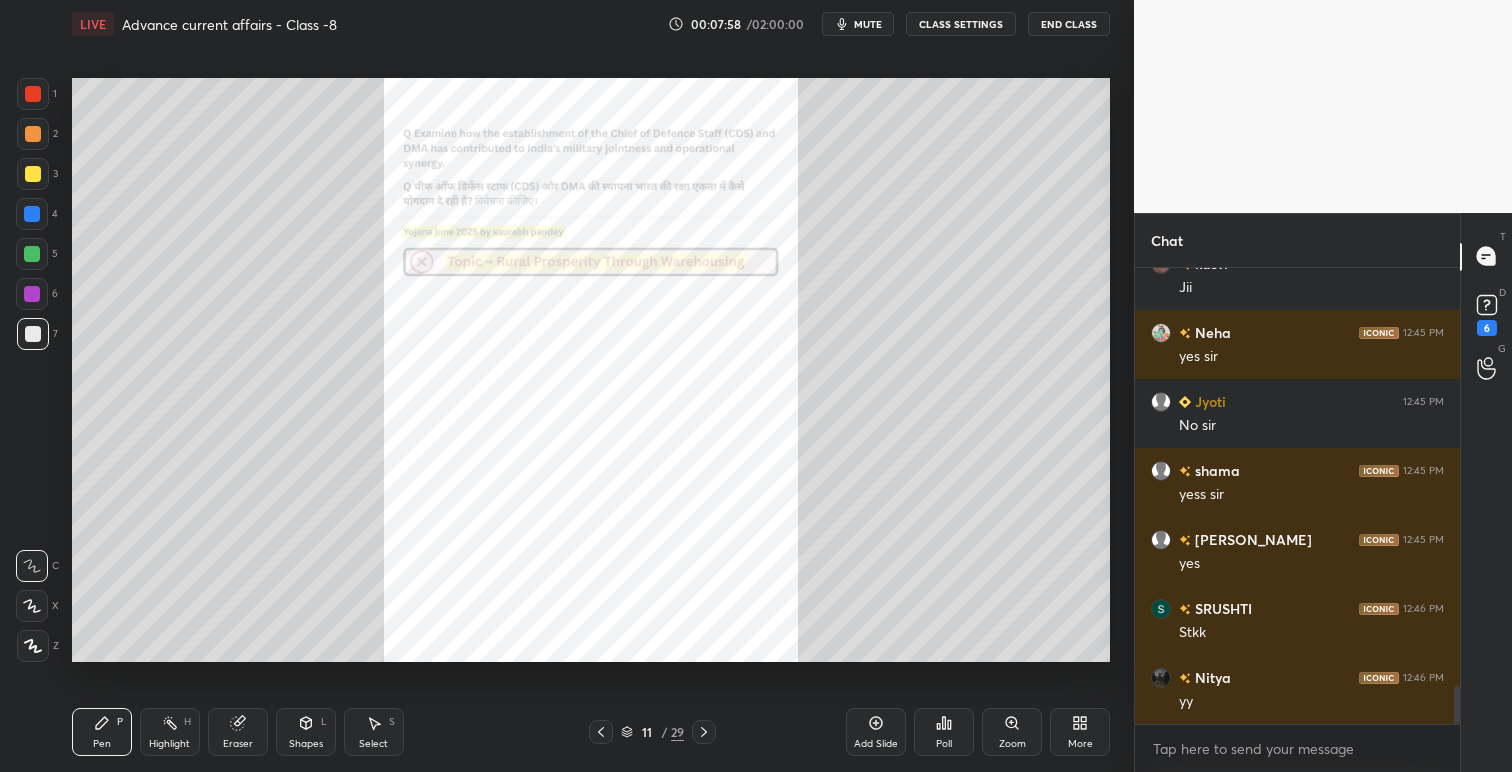scroll, scrollTop: 5013, scrollLeft: 0, axis: vertical 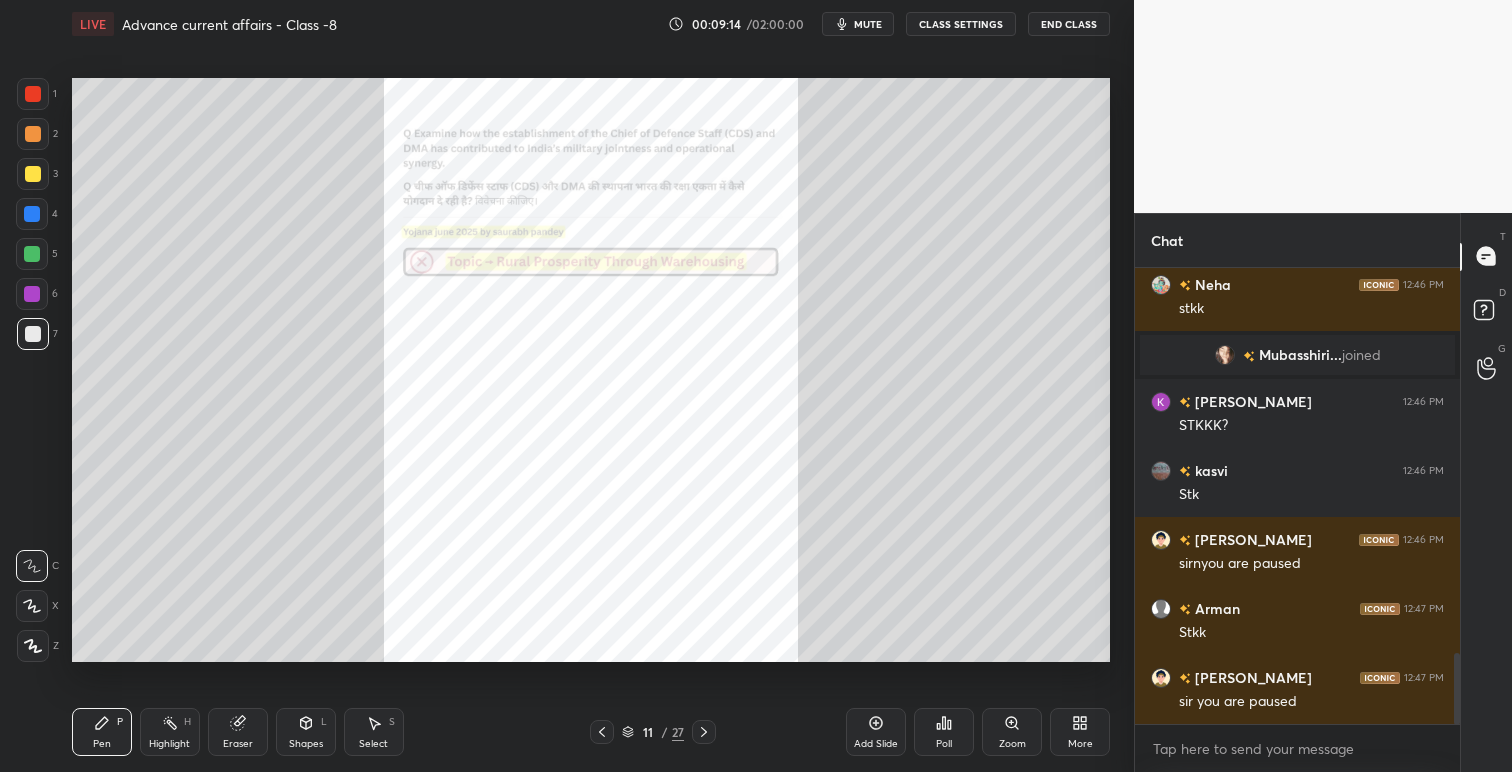 click on "CLASS SETTINGS" at bounding box center (961, 24) 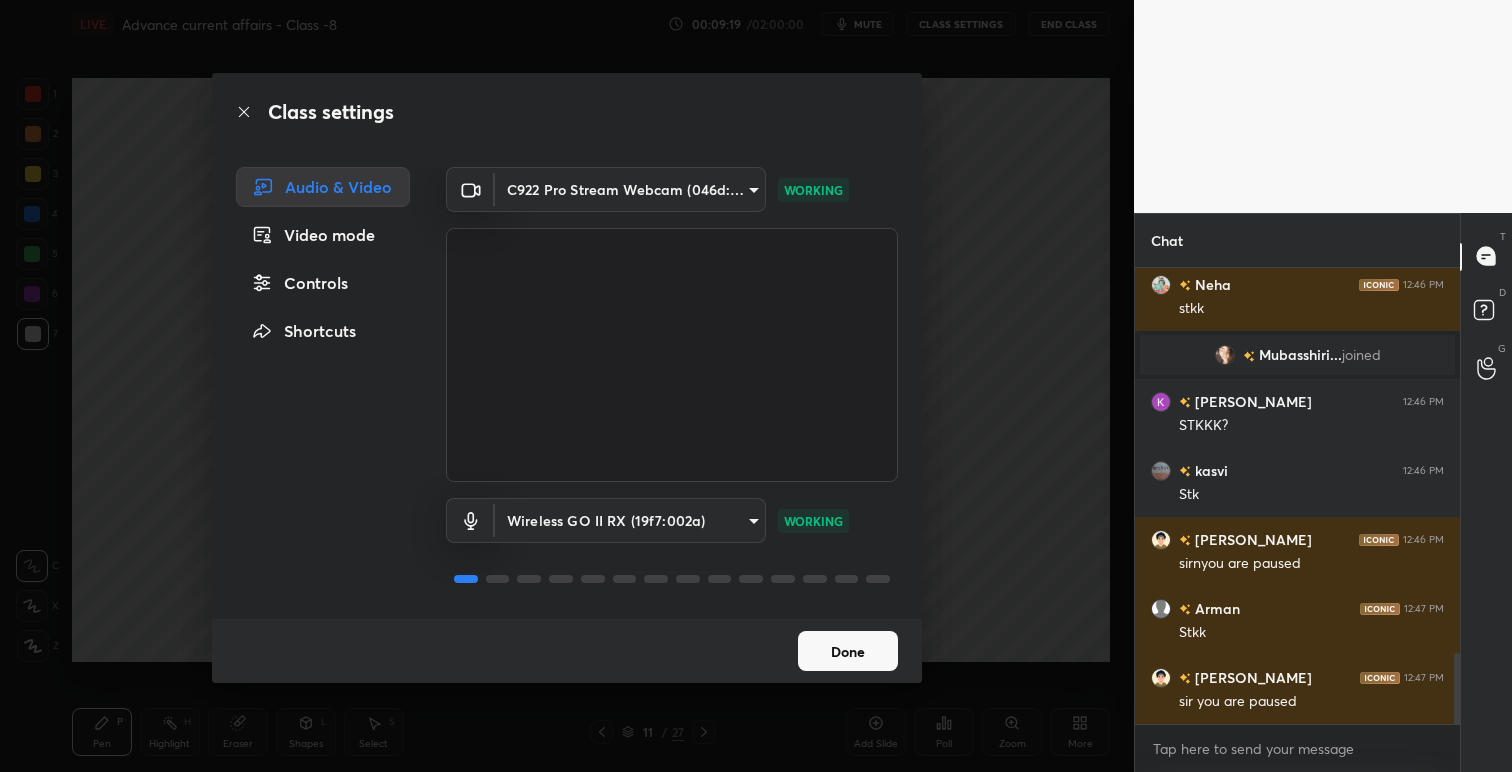 click on "1 2 3 4 5 6 7 C X Z C X Z E E Erase all   H H LIVE Advance current affairs - Class -8 00:09:19 /  02:00:00 mute CLASS SETTINGS End Class Setting up your live class Poll for   secs No correct answer Start poll Back Advance current affairs - Class -8 • L8 of Advance UPSC Current Affairs for July 2025 (Both Pre and Mains) Saurabh Pandey Pen P Highlight H Eraser Shapes L Select S 11 / 27 Add Slide Poll Zoom More Chat MEER 12:46 PM Stkkkk Neha 12:46 PM stkk Mubasshiri...  joined KHURMI 12:46 PM STKKK? kasvi 12:46 PM Stk shambhavi 12:46 PM sirnyou are paused Arman 12:47 PM Stkk shambhavi 12:47 PM sir you are paused JUMP TO LATEST Enable hand raising Enable raise hand to speak to learners. Once enabled, chat will be turned off temporarily. Enable x   Khurmi Asked a doubt 1 Please help me with this doubt Pick this doubt Arpita Asked a doubt 1 Please help me with this doubt Pick this doubt Arpita Asked a doubt 1 Please help me with this doubt Pick this doubt Arpita Asked a doubt 1 Please help me with this doubt 1 1" at bounding box center (756, 386) 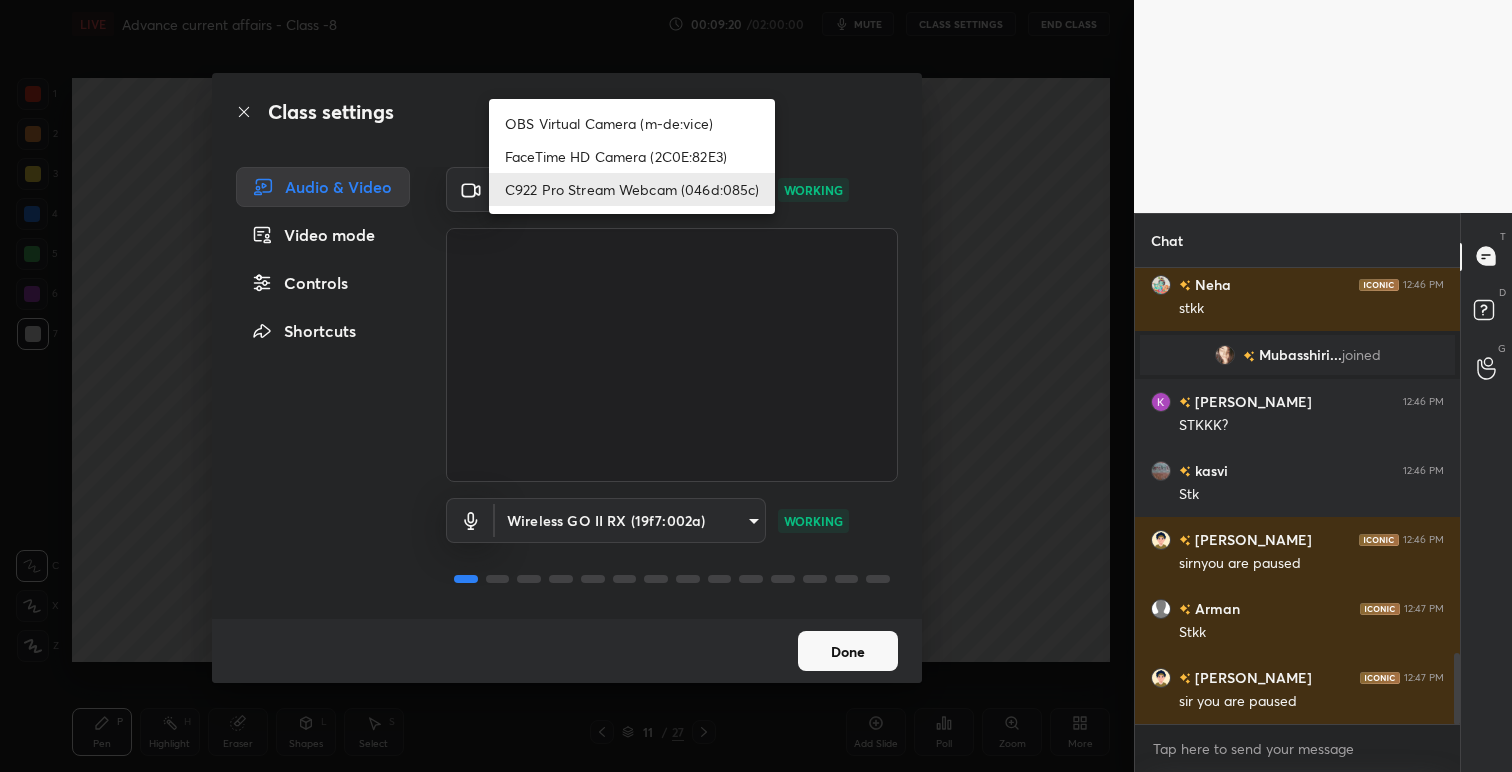 type on "x" 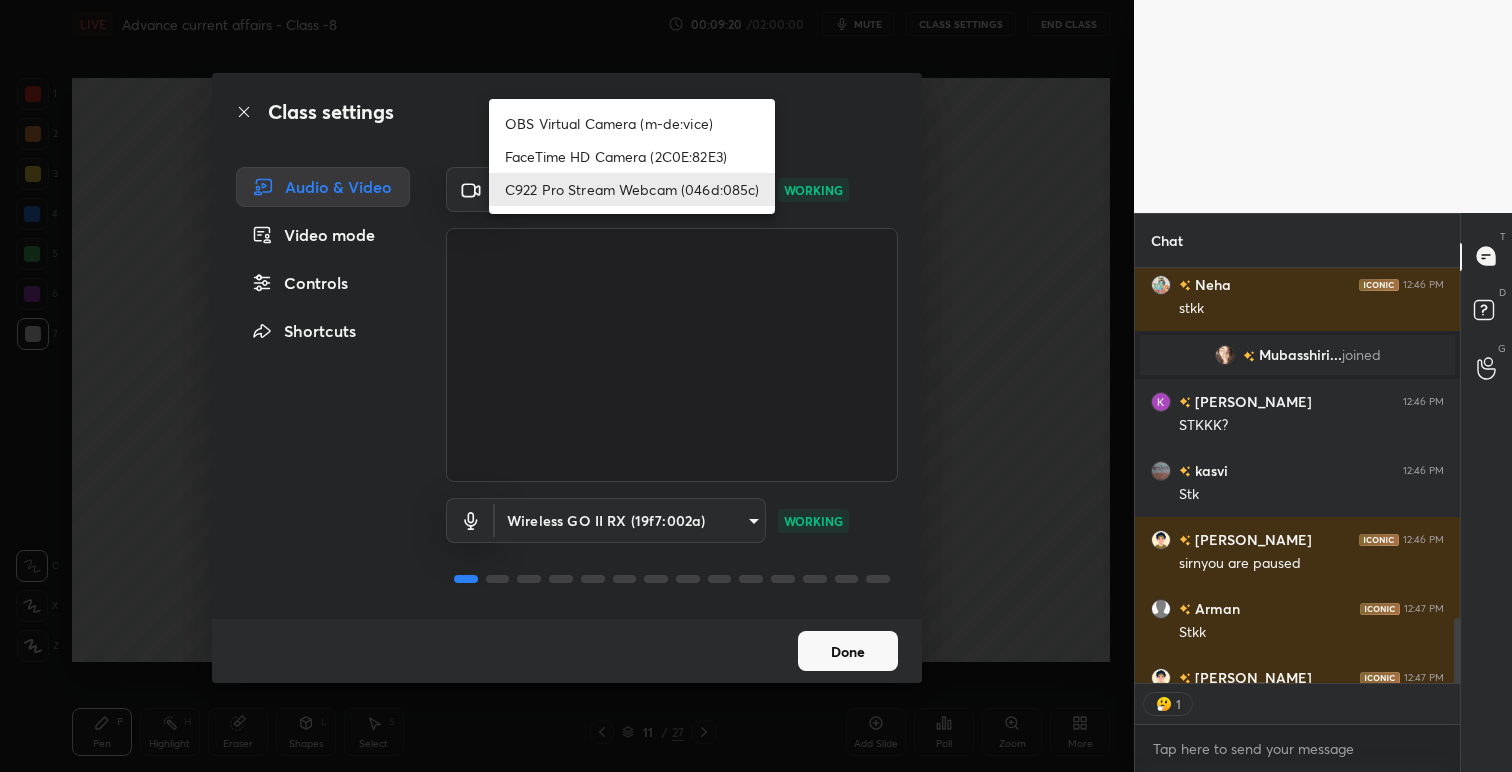 scroll, scrollTop: 409, scrollLeft: 319, axis: both 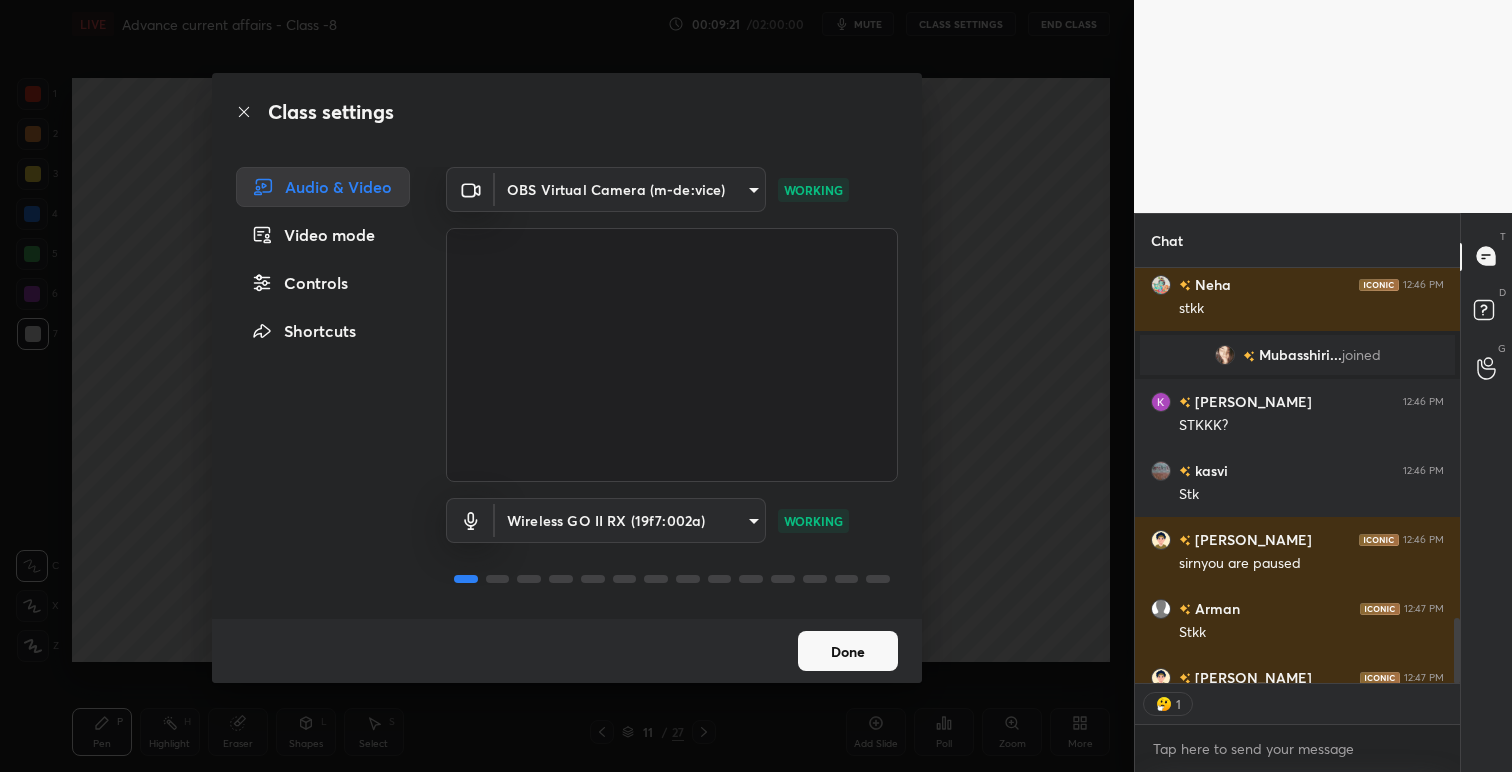 click on "1 2 3 4 5 6 7 C X Z C X Z E E Erase all   H H LIVE Advance current affairs - Class -8 00:09:21 /  02:00:00 mute CLASS SETTINGS End Class Setting up your live class Poll for   secs No correct answer Start poll Back Advance current affairs - Class -8 • L8 of Advance UPSC Current Affairs for July 2025 (Both Pre and Mains) Saurabh Pandey Pen P Highlight H Eraser Shapes L Select S 11 / 27 Add Slide Poll Zoom More Chat MEER 12:46 PM Stkkkk Neha 12:46 PM stkk Mubasshiri...  joined KHURMI 12:46 PM STKKK? kasvi 12:46 PM Stk shambhavi 12:46 PM sirnyou are paused Arman 12:47 PM Stkk shambhavi 12:47 PM sir you are paused JUMP TO LATEST 1 Enable hand raising Enable raise hand to speak to learners. Once enabled, chat will be turned off temporarily. Enable x   Khurmi Asked a doubt 1 Please help me with this doubt Pick this doubt Arpita Asked a doubt 1 Please help me with this doubt Pick this doubt Arpita Asked a doubt 1 Please help me with this doubt Pick this doubt Arpita Asked a doubt 1 Please help me with this doubt 1" at bounding box center (756, 386) 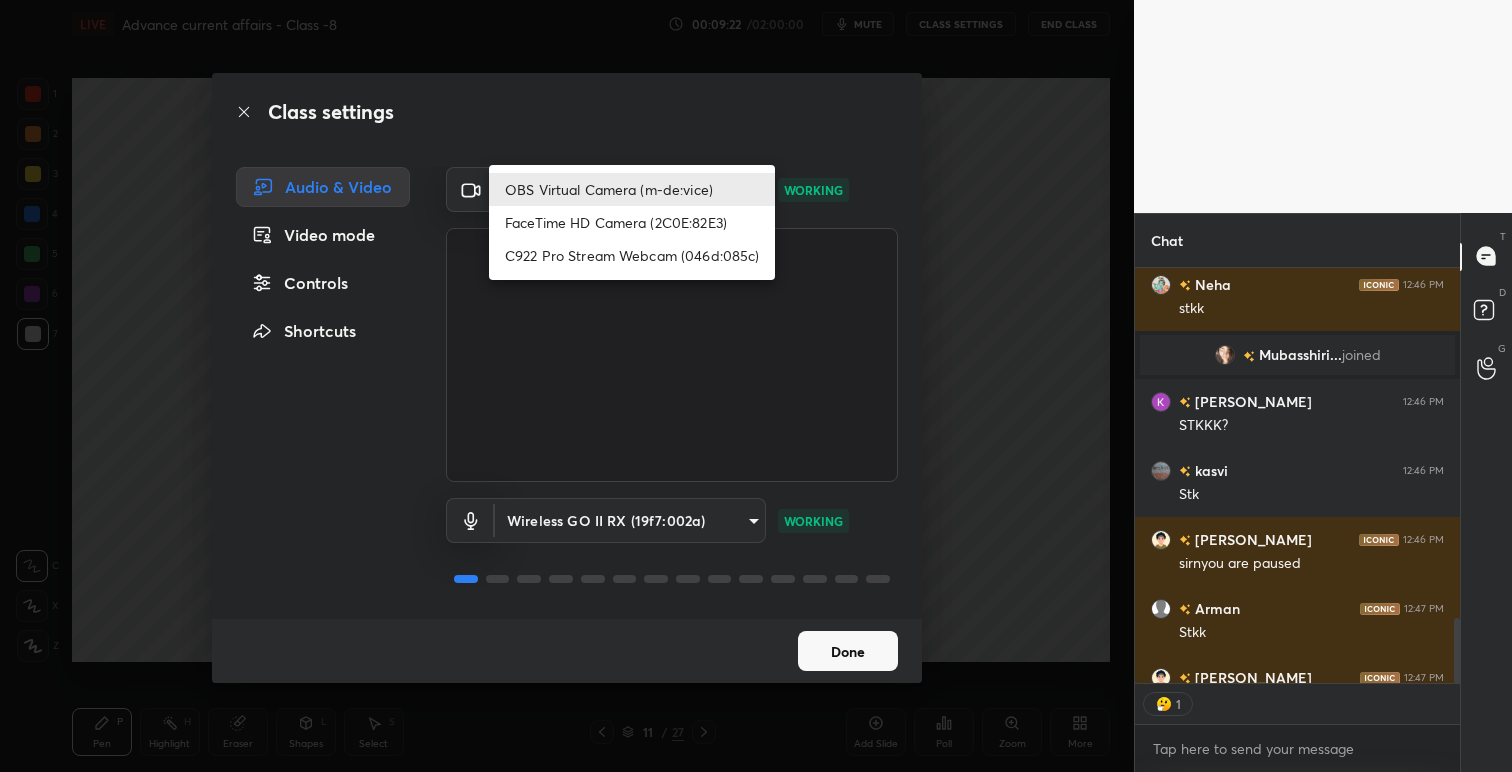 click on "C922 Pro Stream Webcam (046d:085c)" at bounding box center (632, 255) 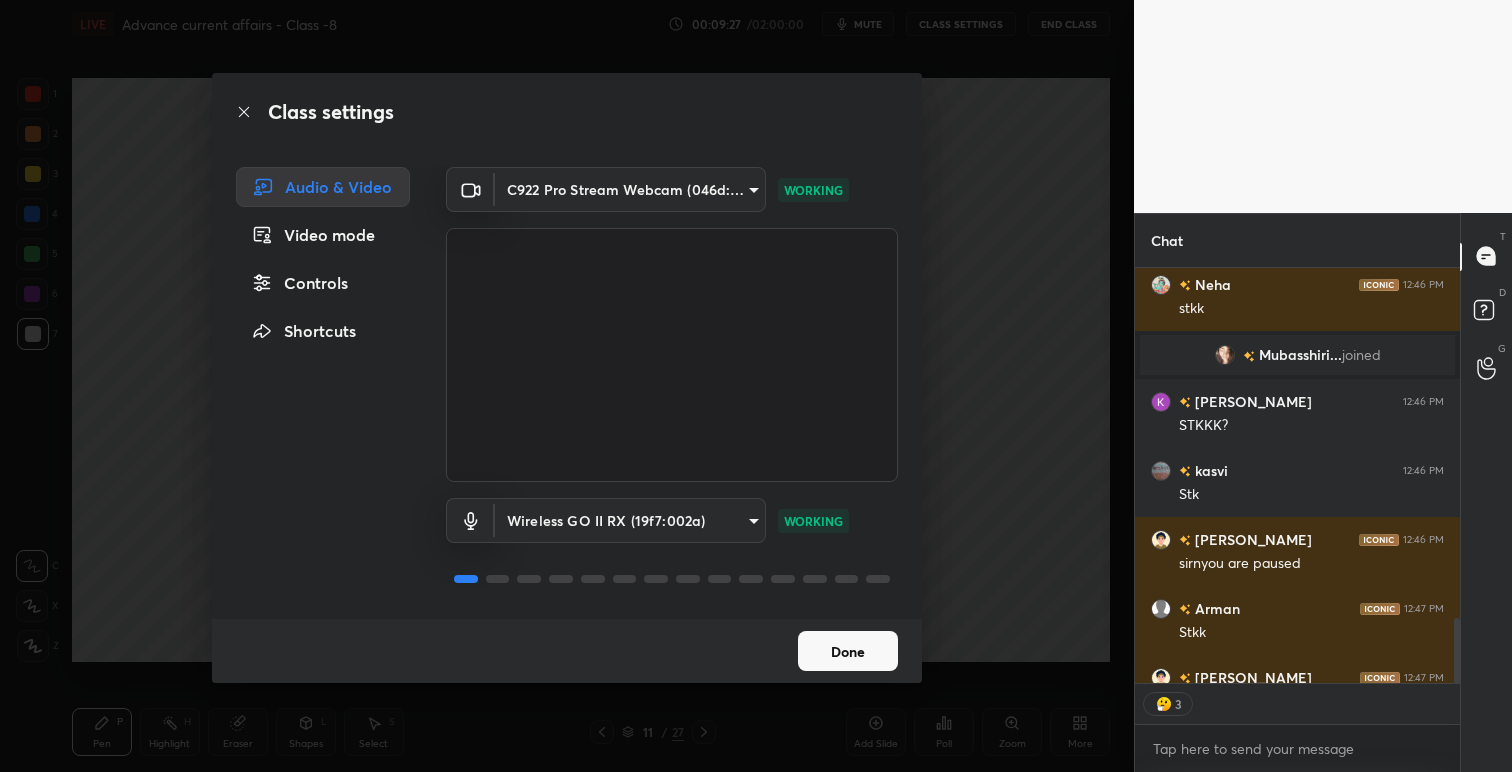 click on "Done" at bounding box center [848, 651] 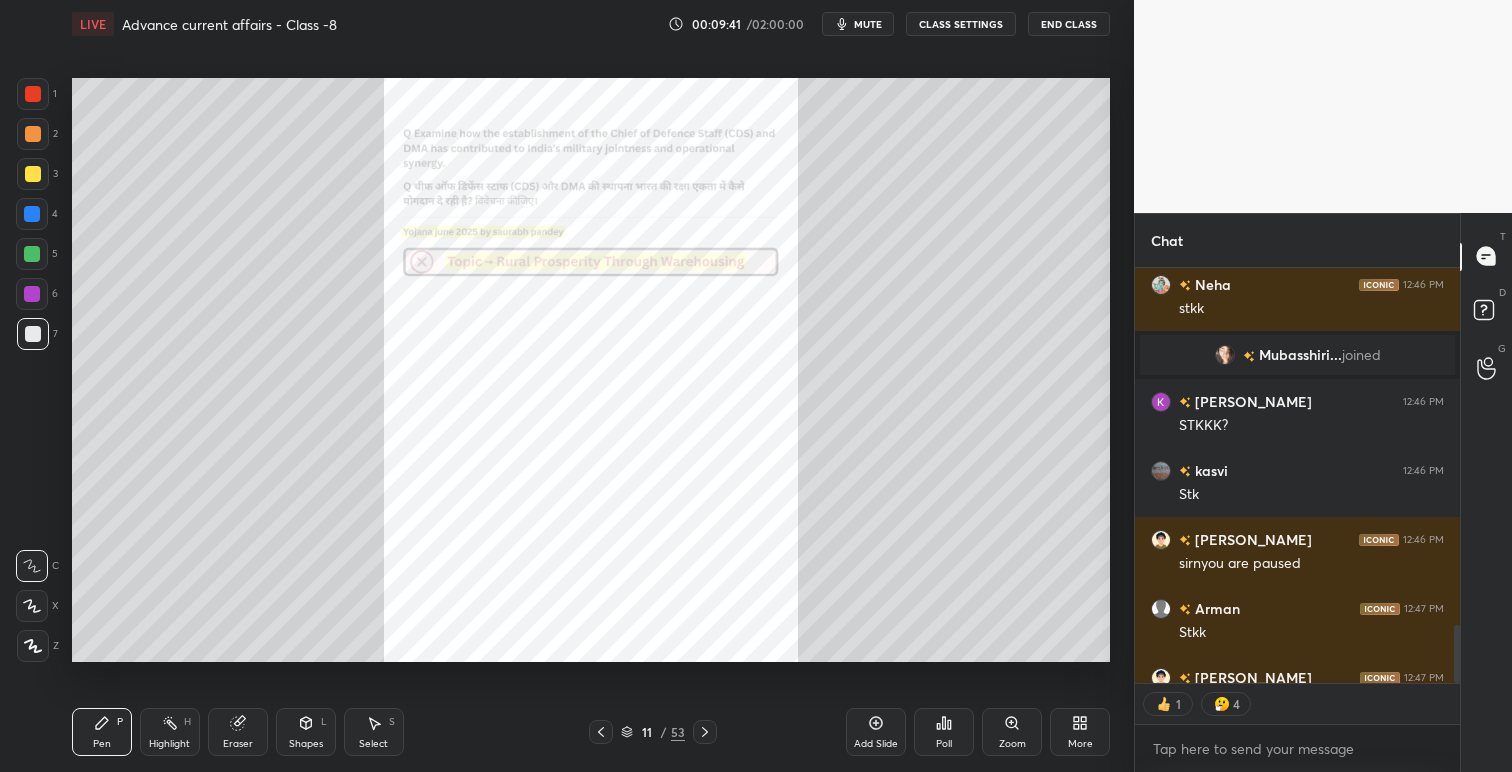 scroll, scrollTop: 2581, scrollLeft: 0, axis: vertical 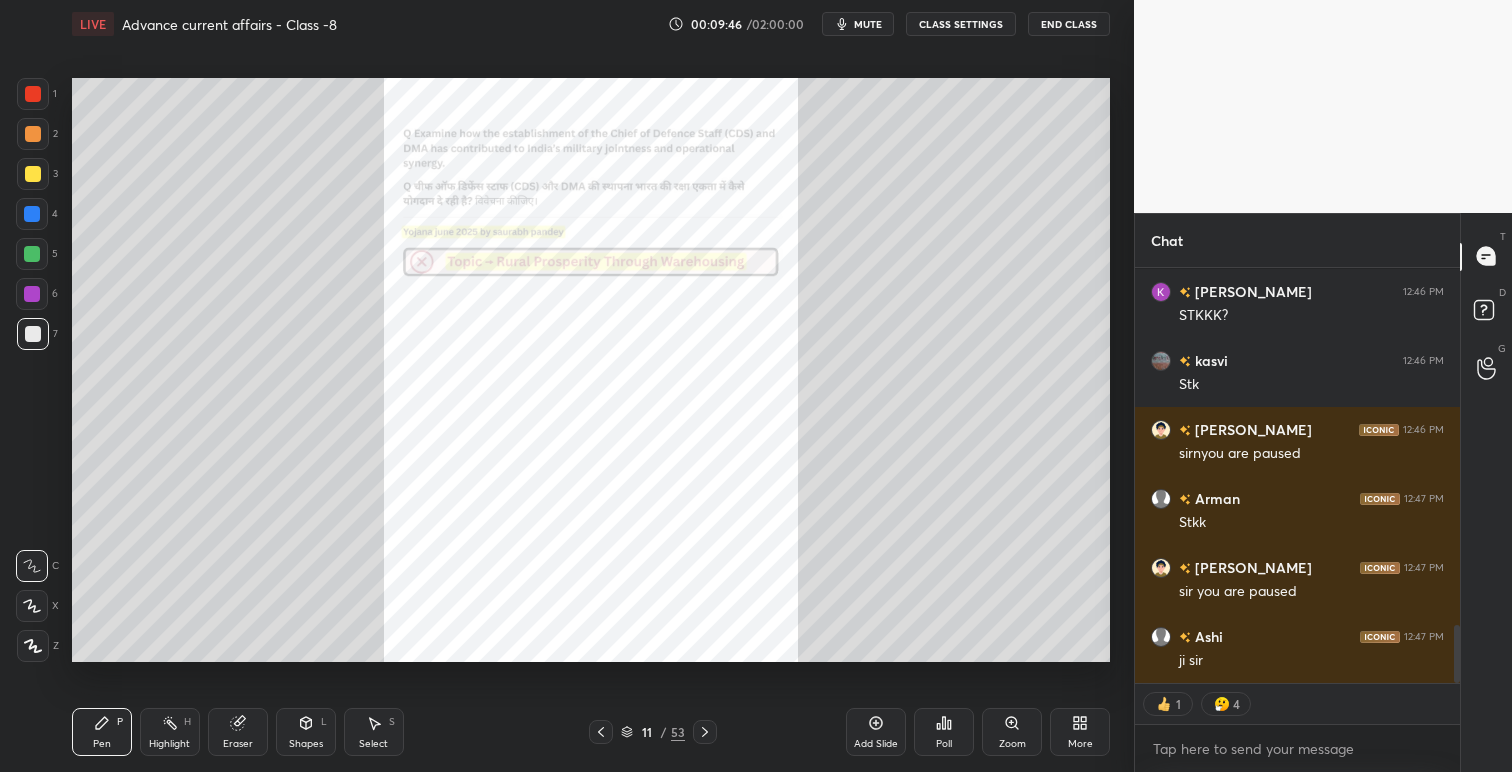 type on "x" 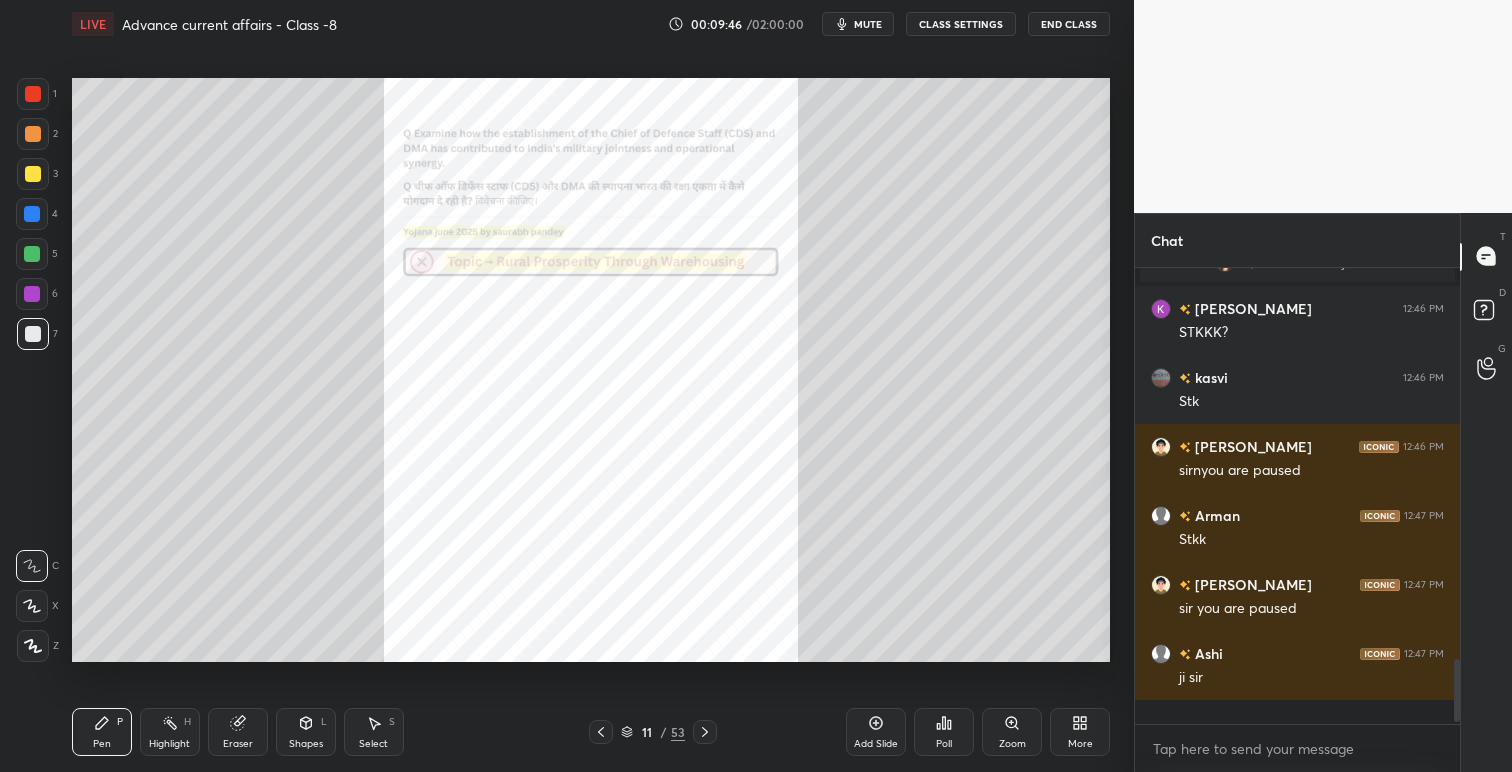 scroll, scrollTop: 6, scrollLeft: 7, axis: both 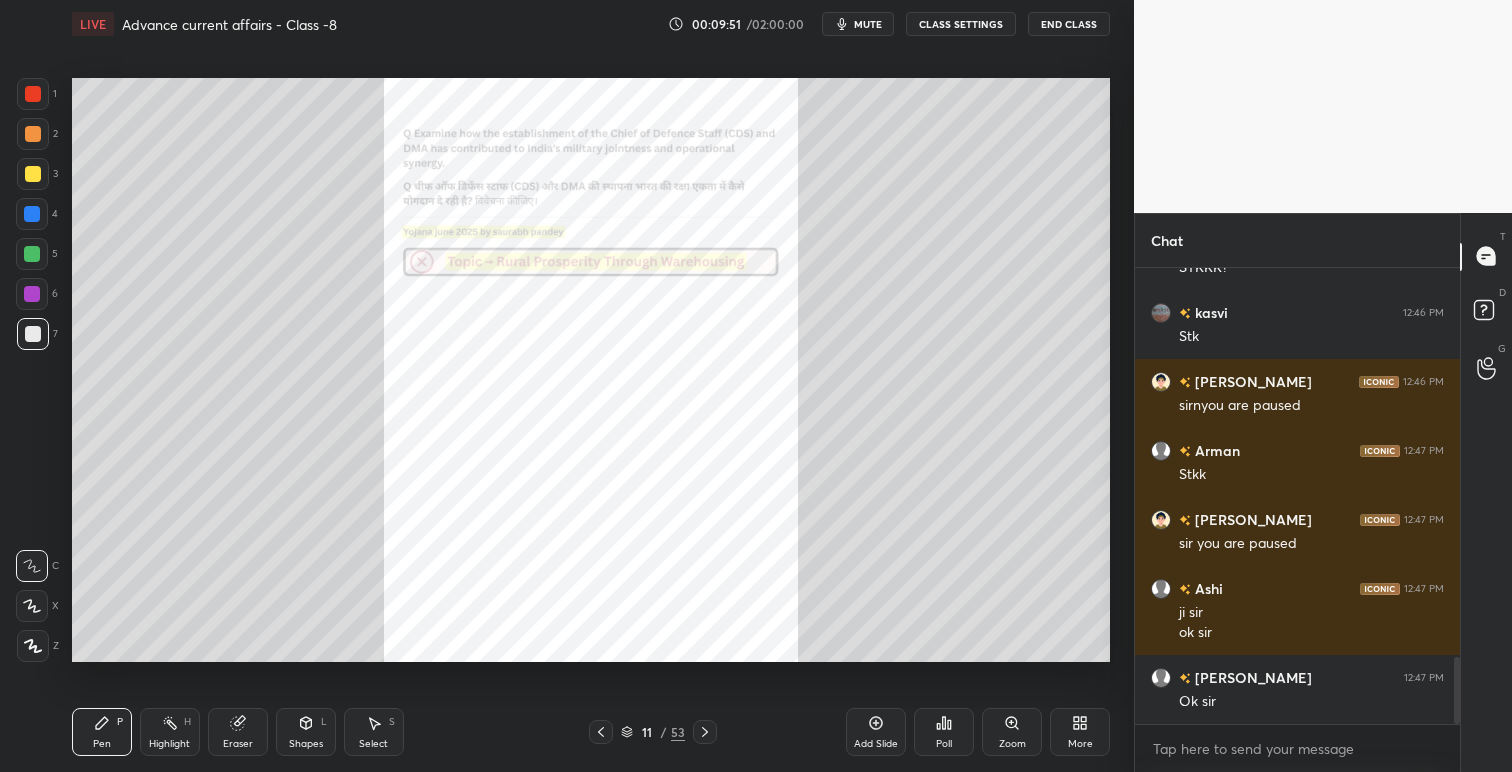 drag, startPoint x: 28, startPoint y: 173, endPoint x: 45, endPoint y: 179, distance: 18.027756 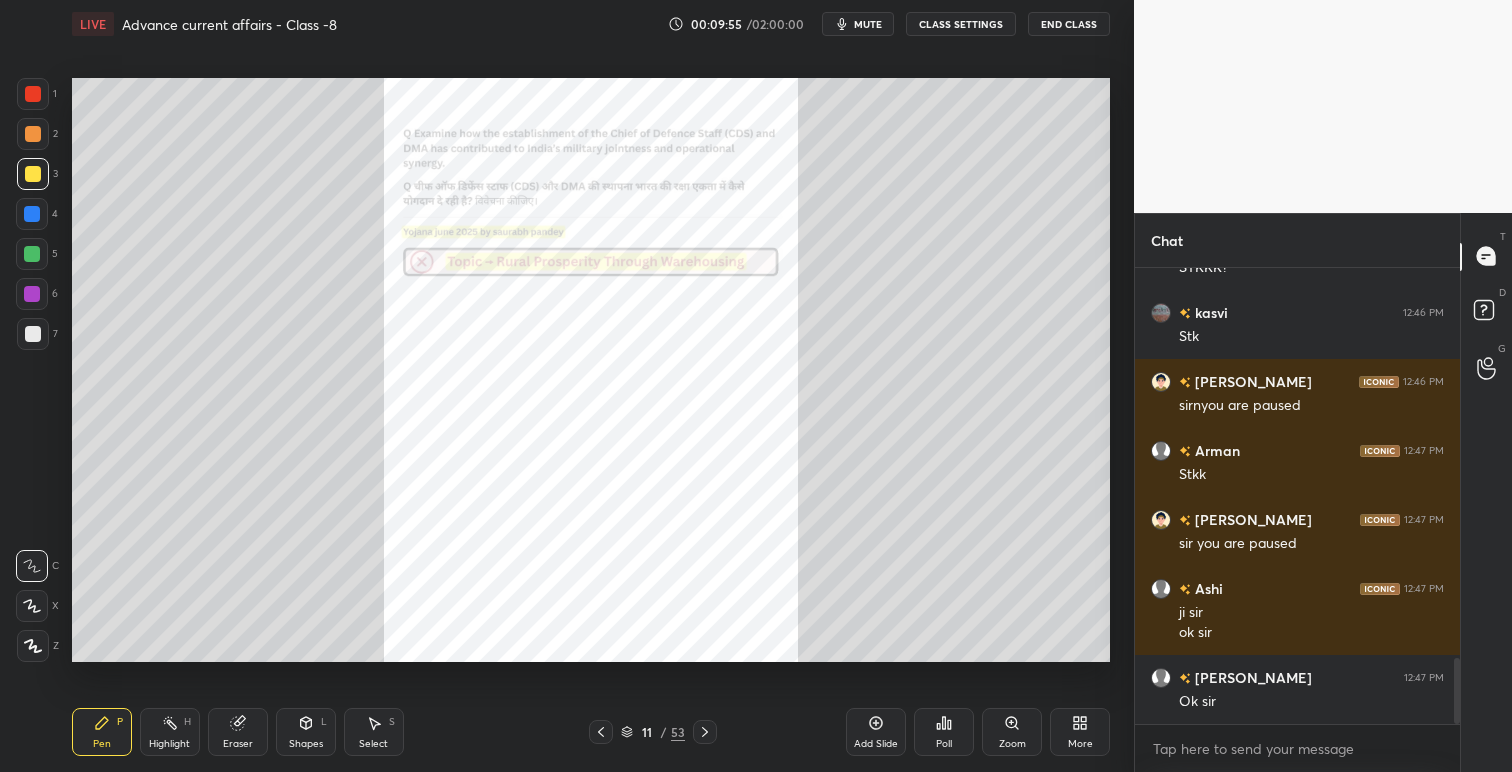 scroll, scrollTop: 2698, scrollLeft: 0, axis: vertical 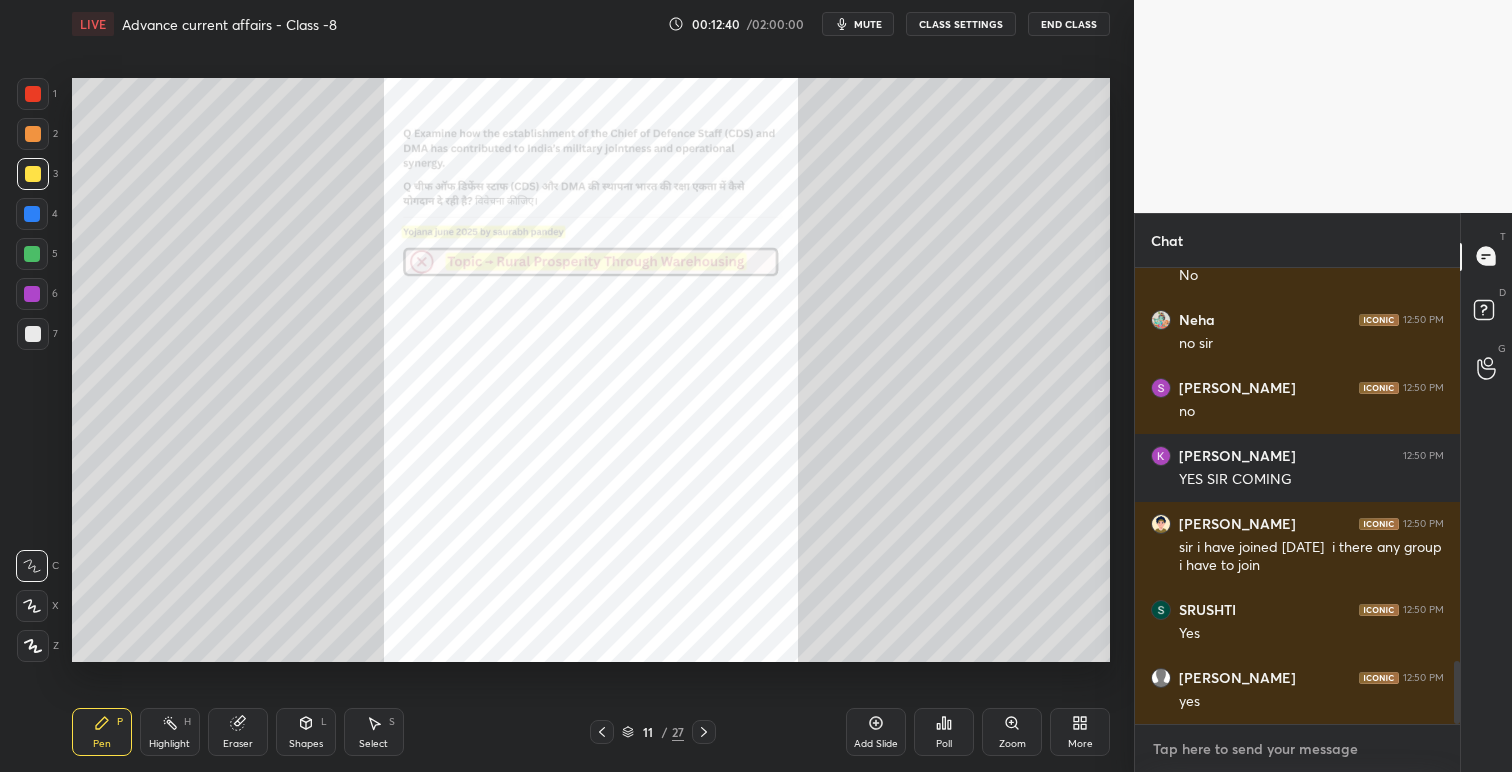 type on "x" 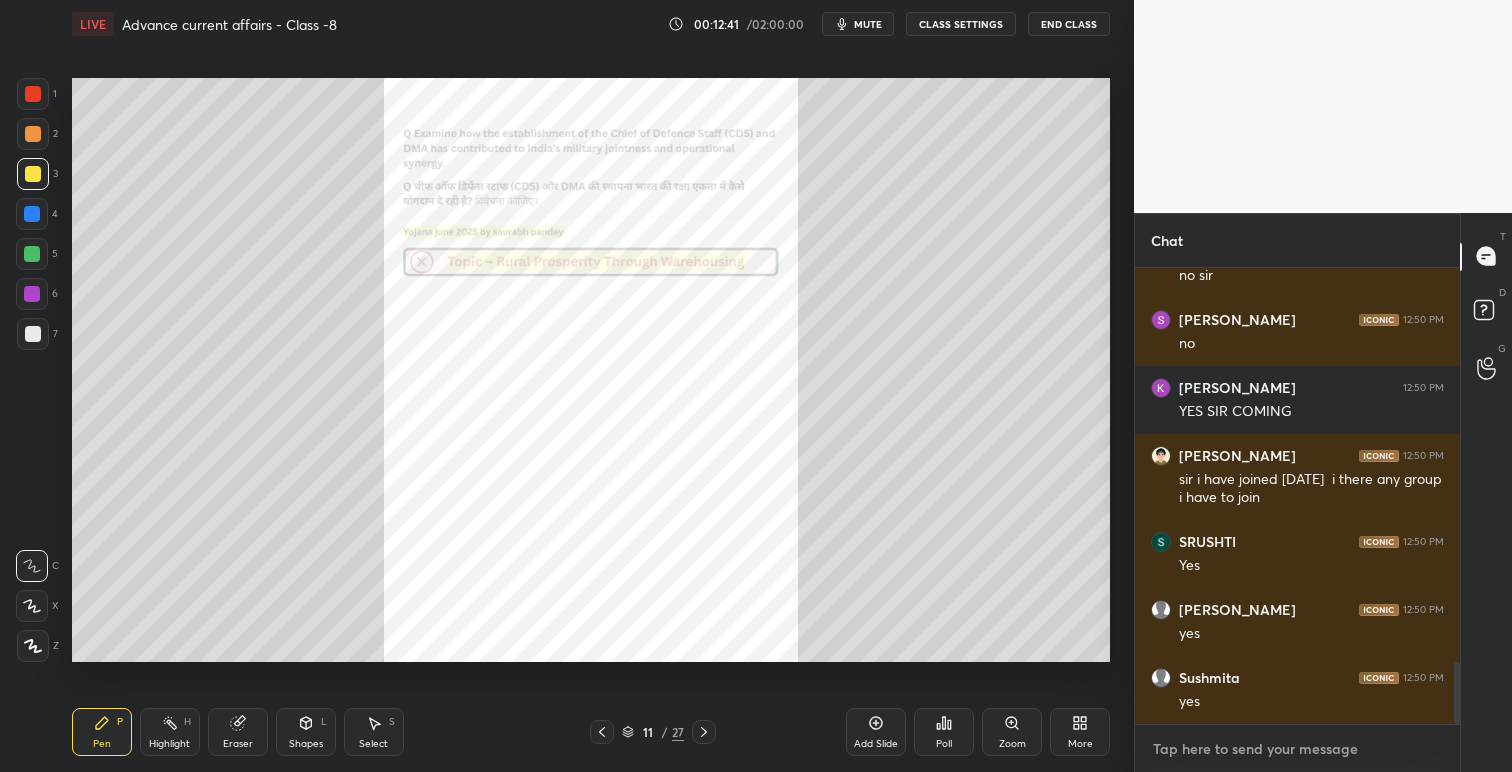 type on "p" 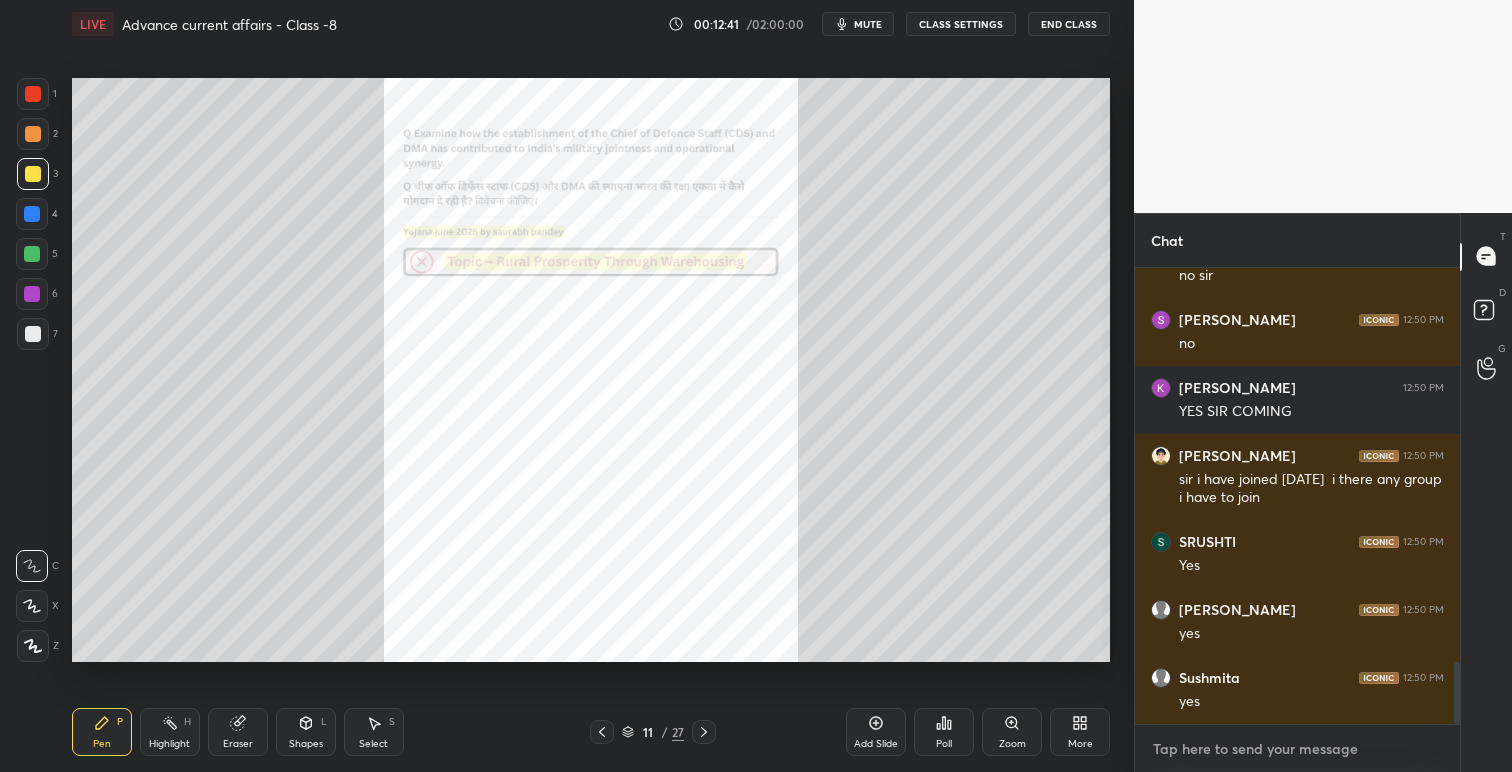 type on "x" 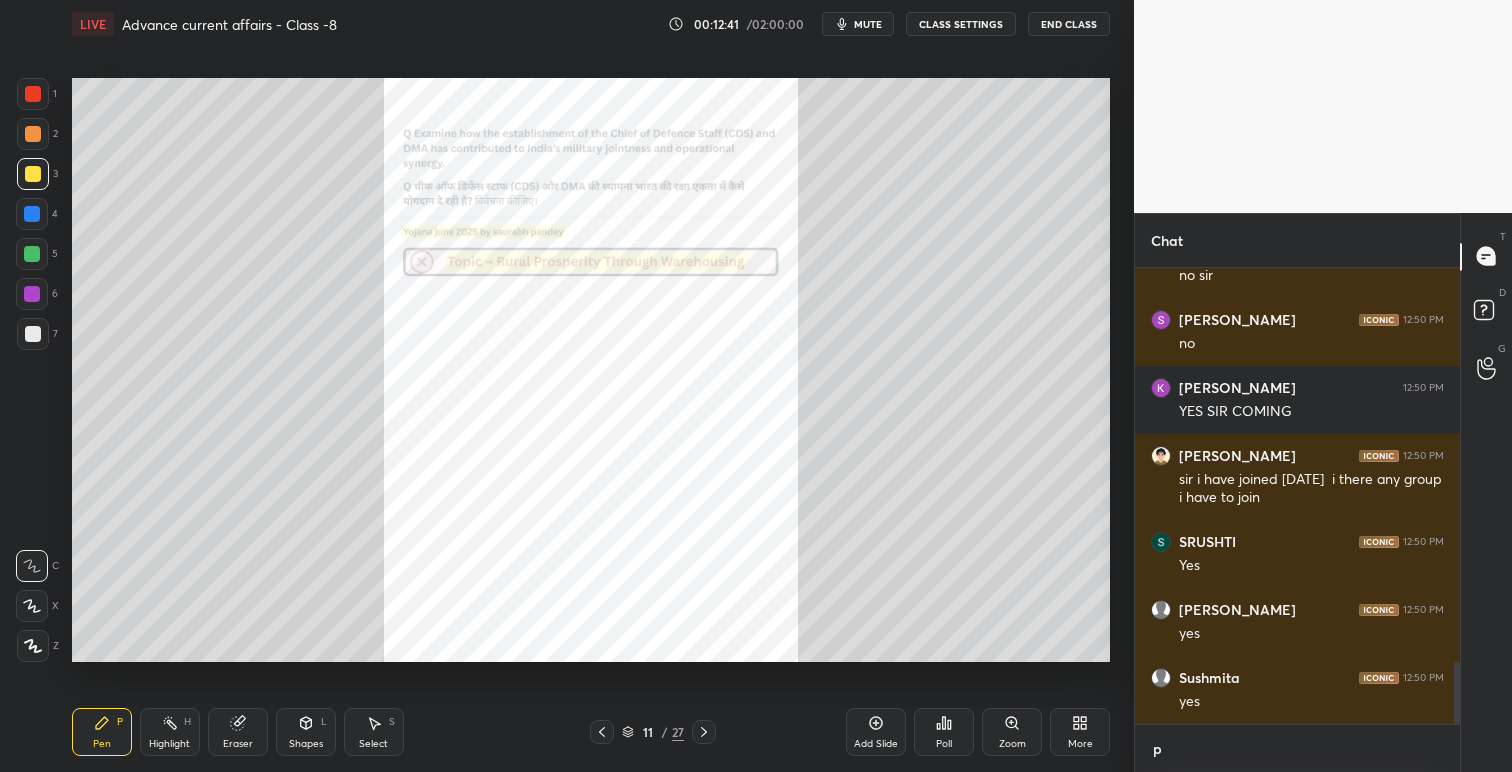 scroll, scrollTop: 450, scrollLeft: 319, axis: both 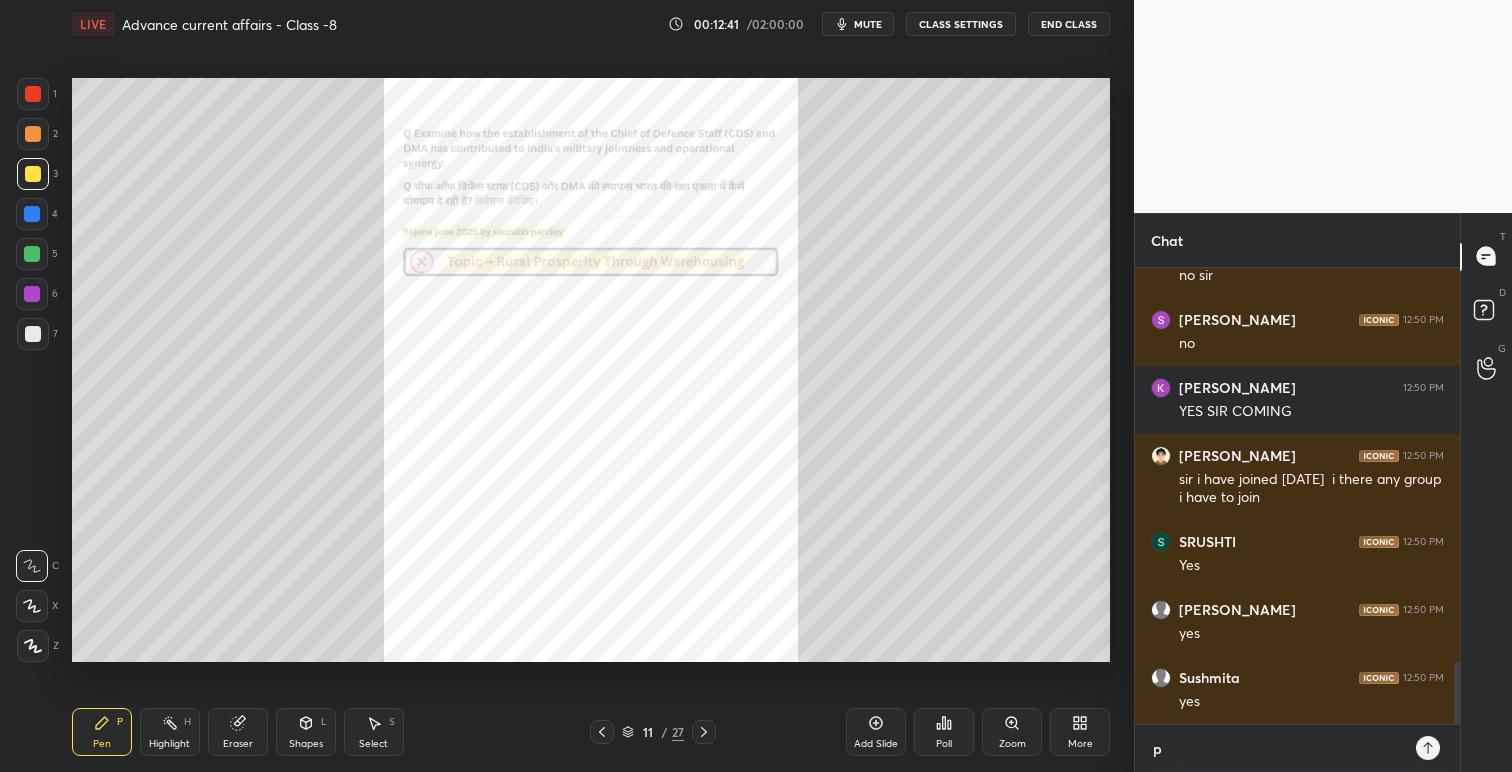 type on "pl" 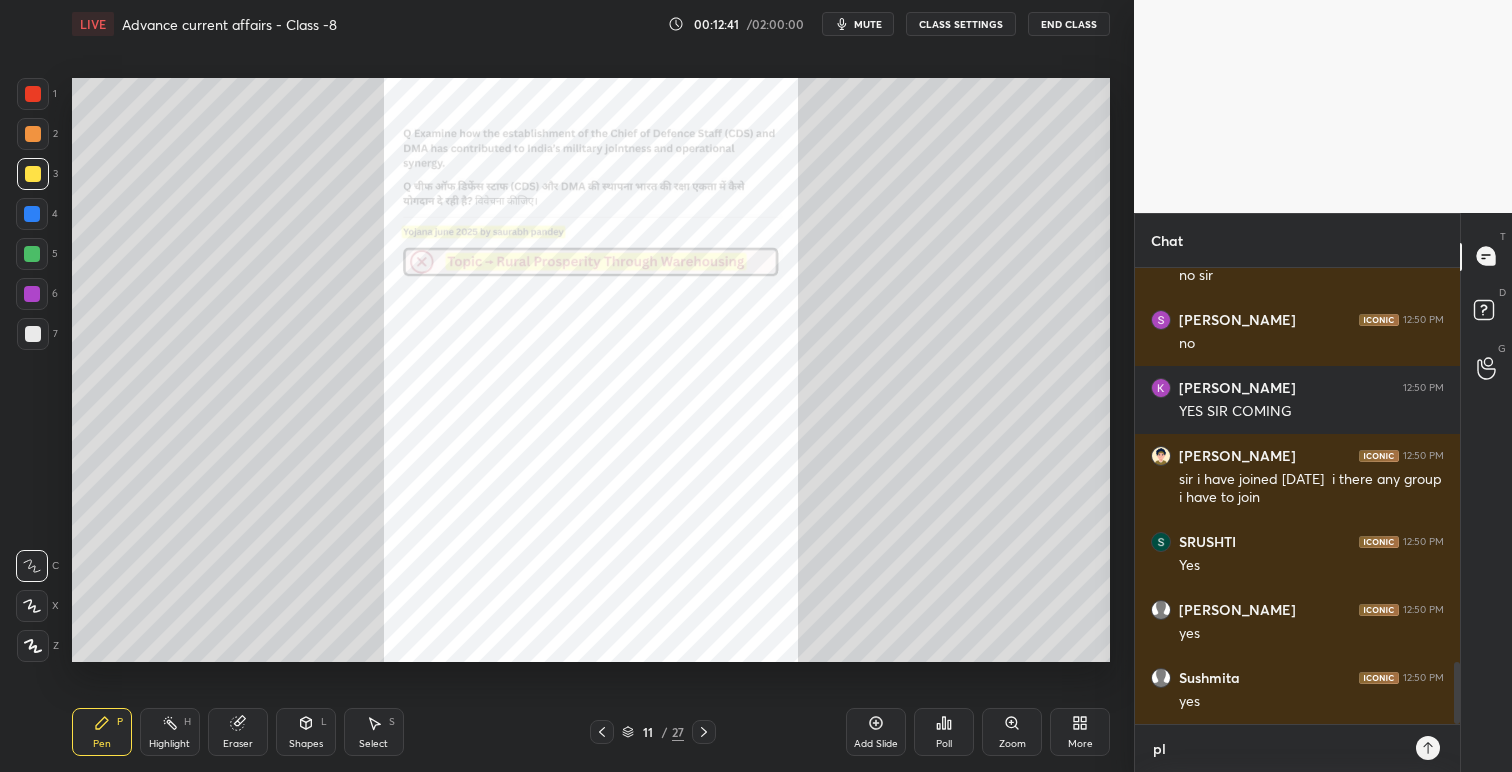 type on "plz" 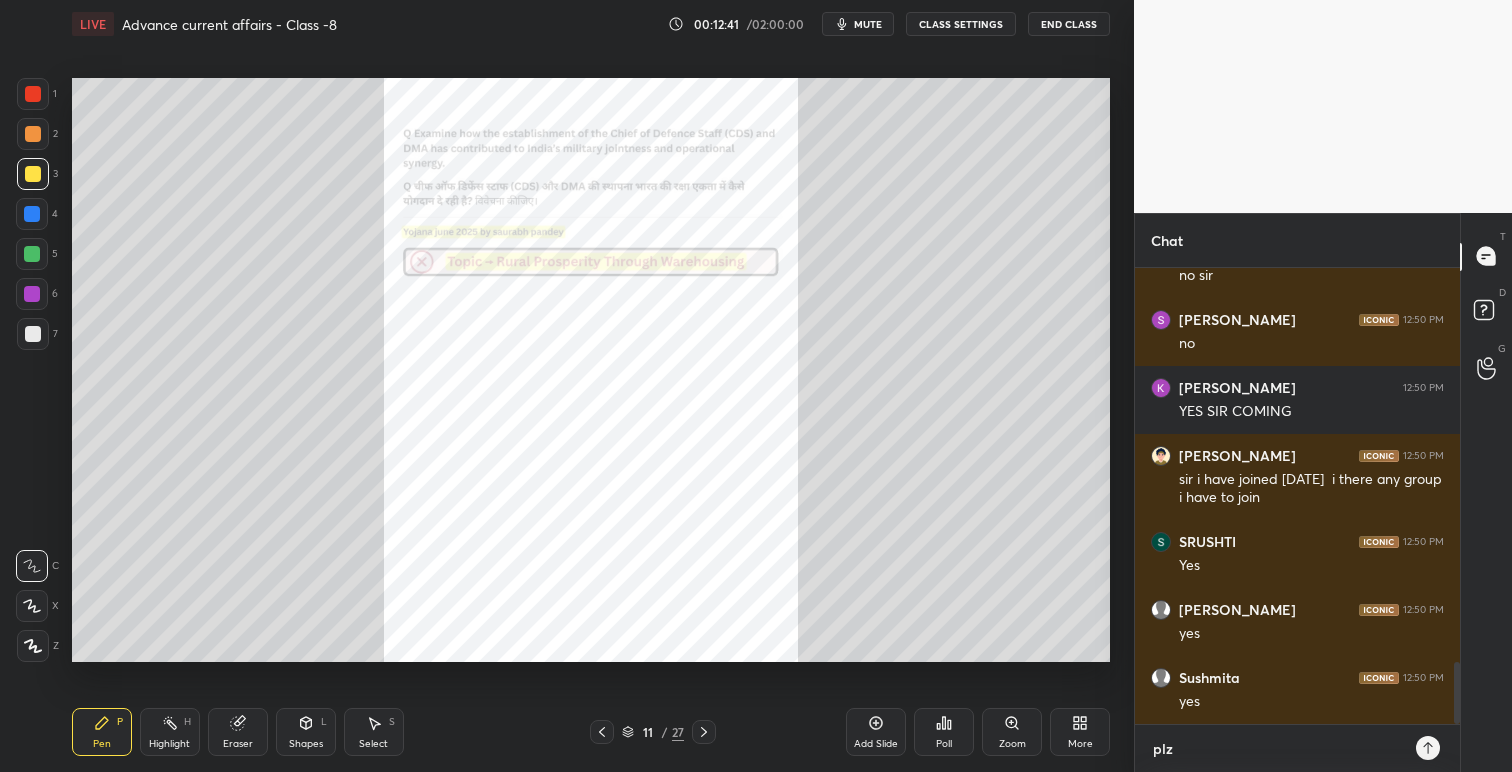 type on "plz" 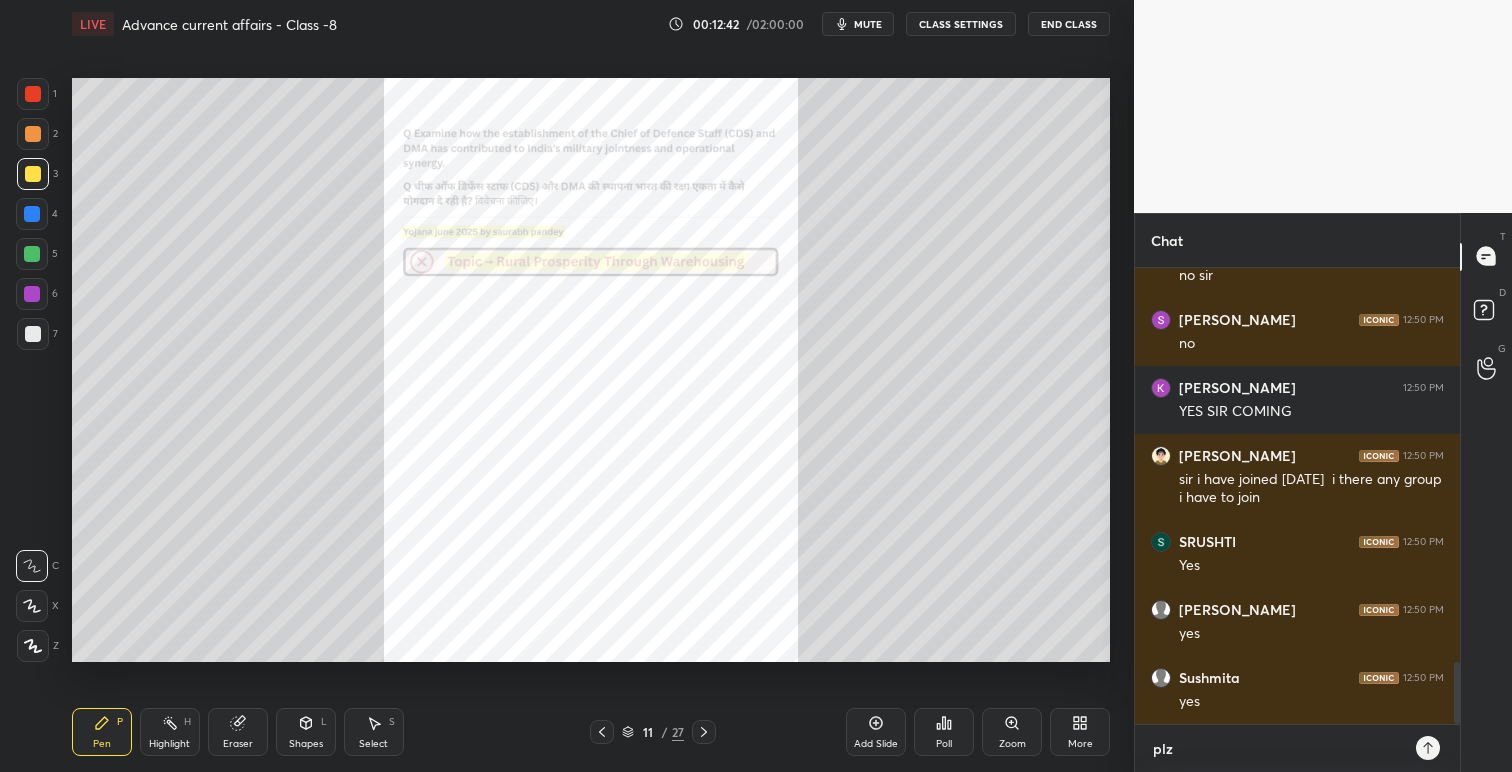 type on "plz w" 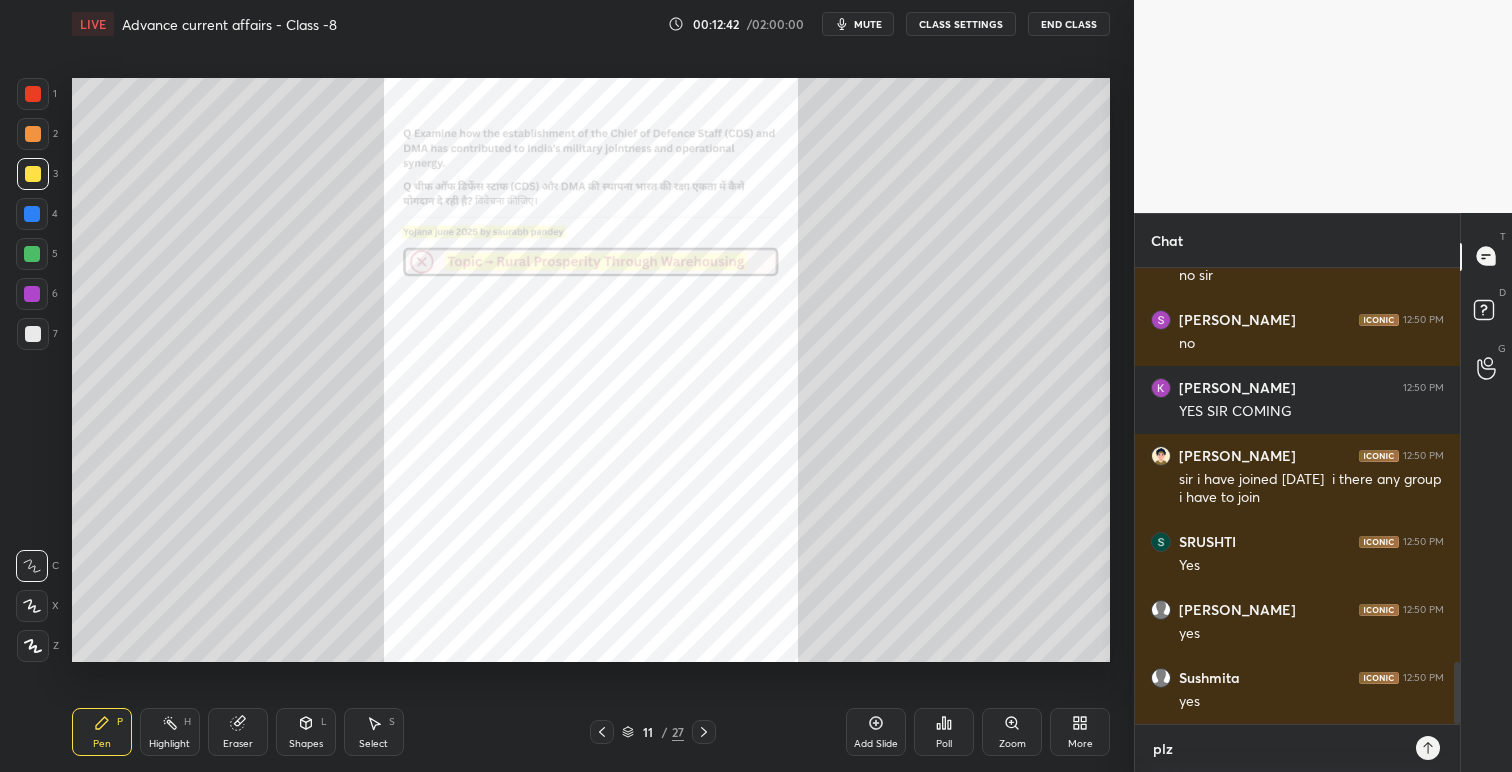 type on "x" 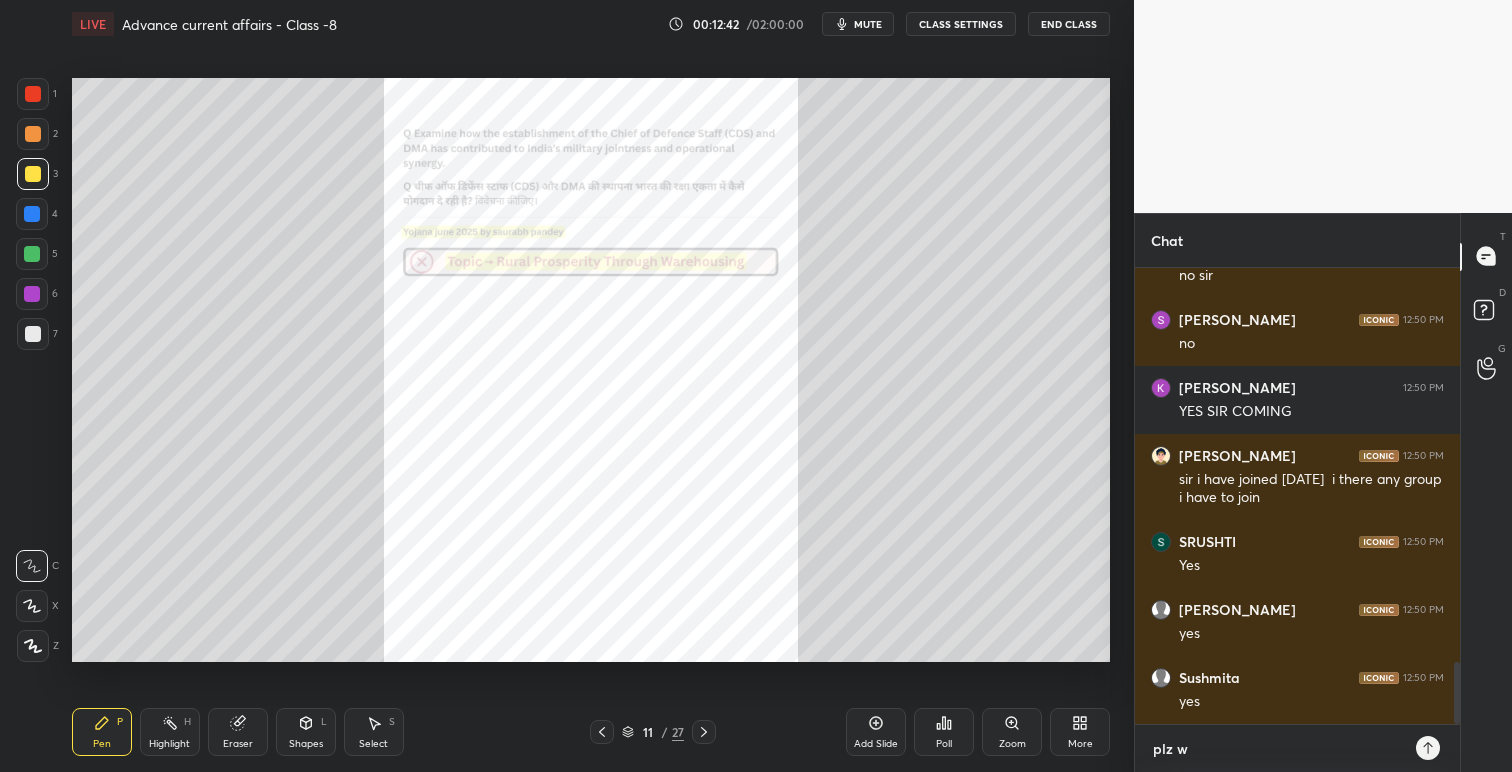type on "plz wa" 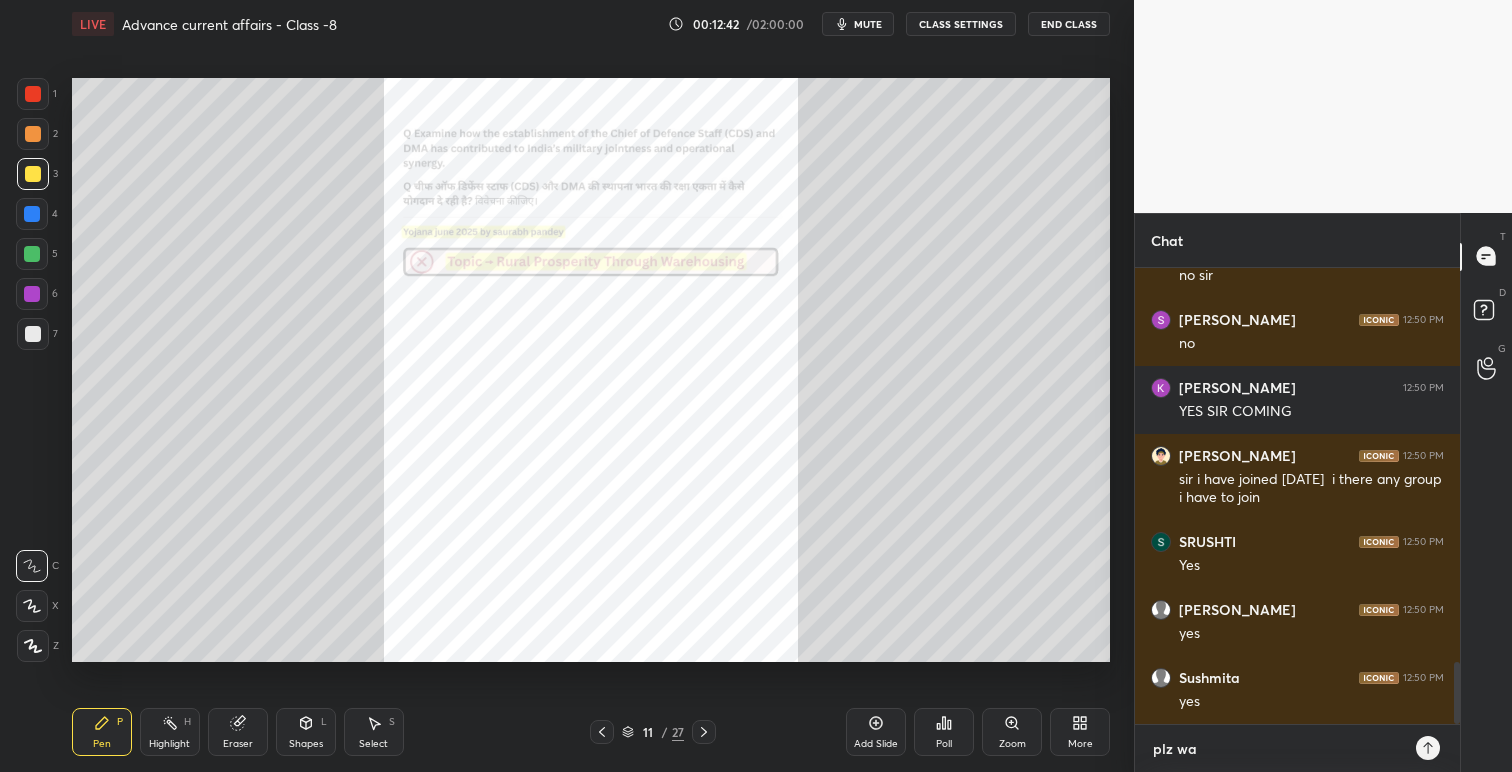 type on "x" 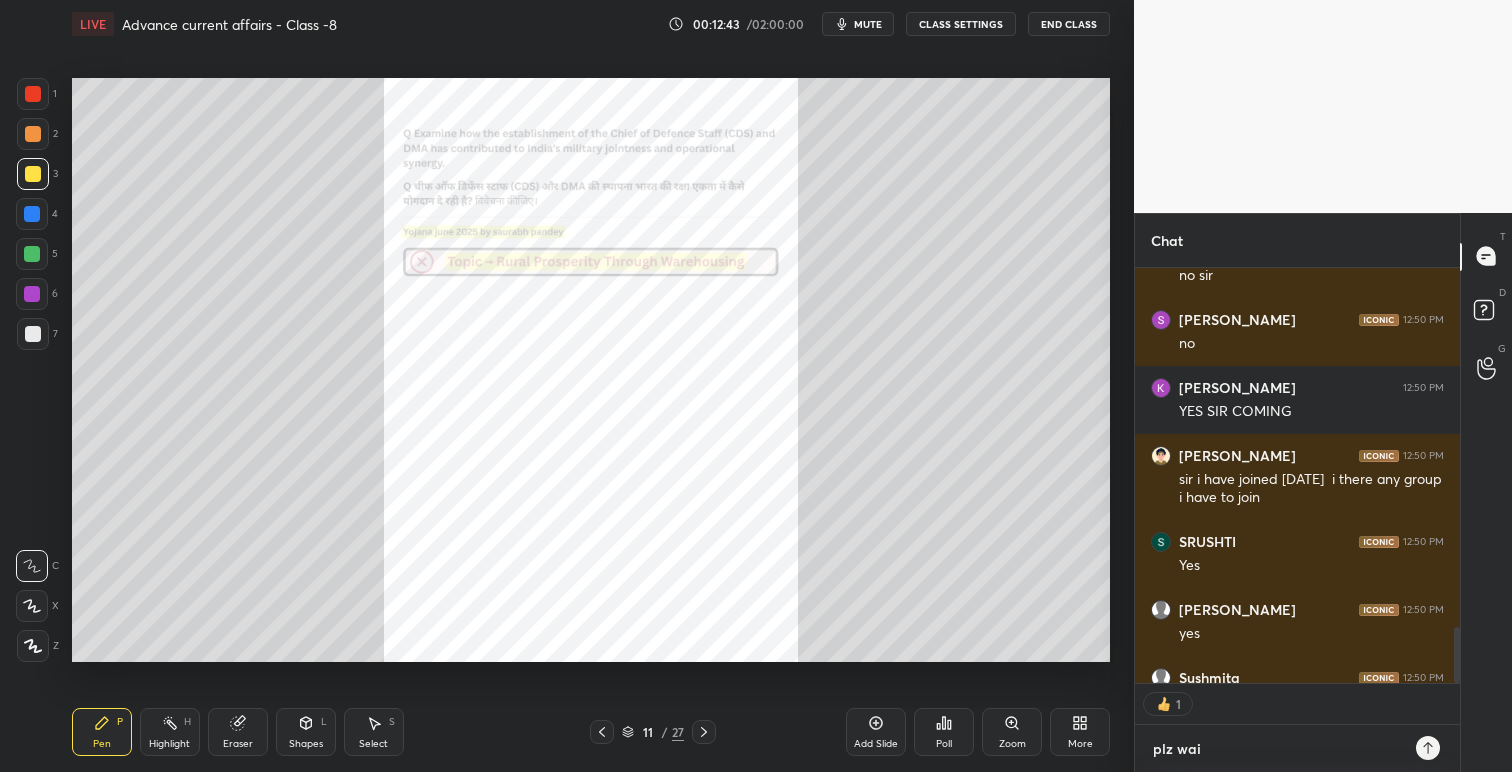 type on "plz wait" 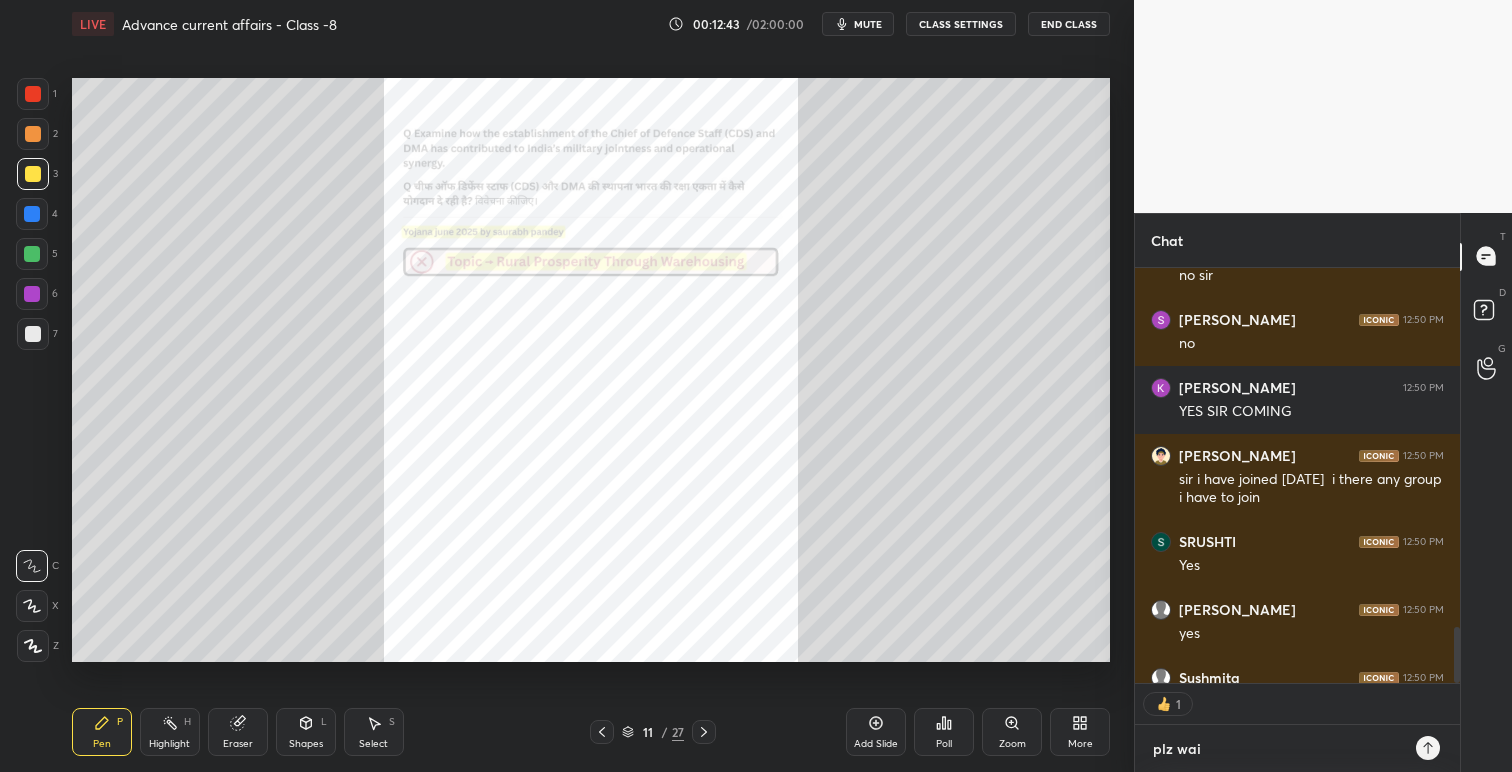 type on "x" 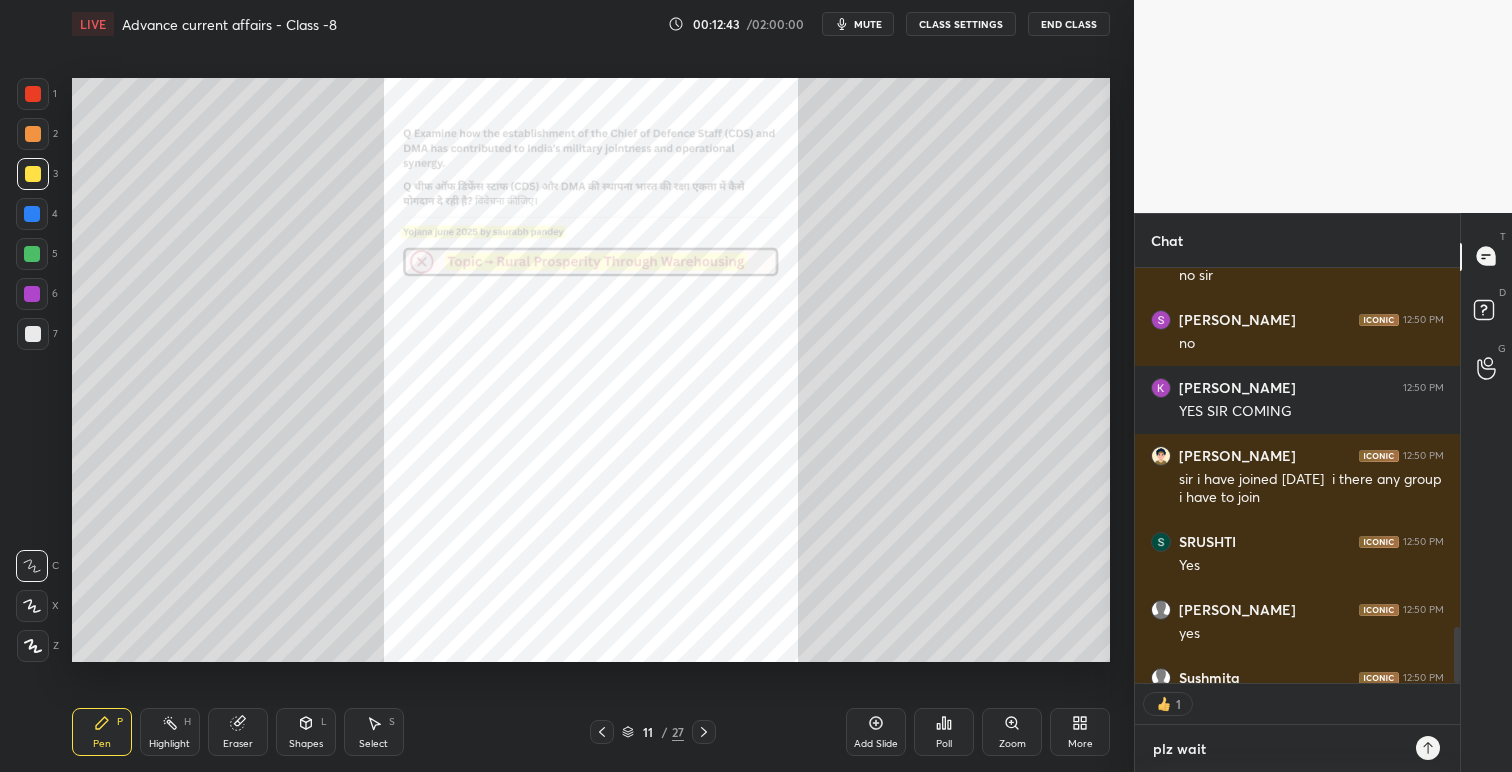 type on "plz wait" 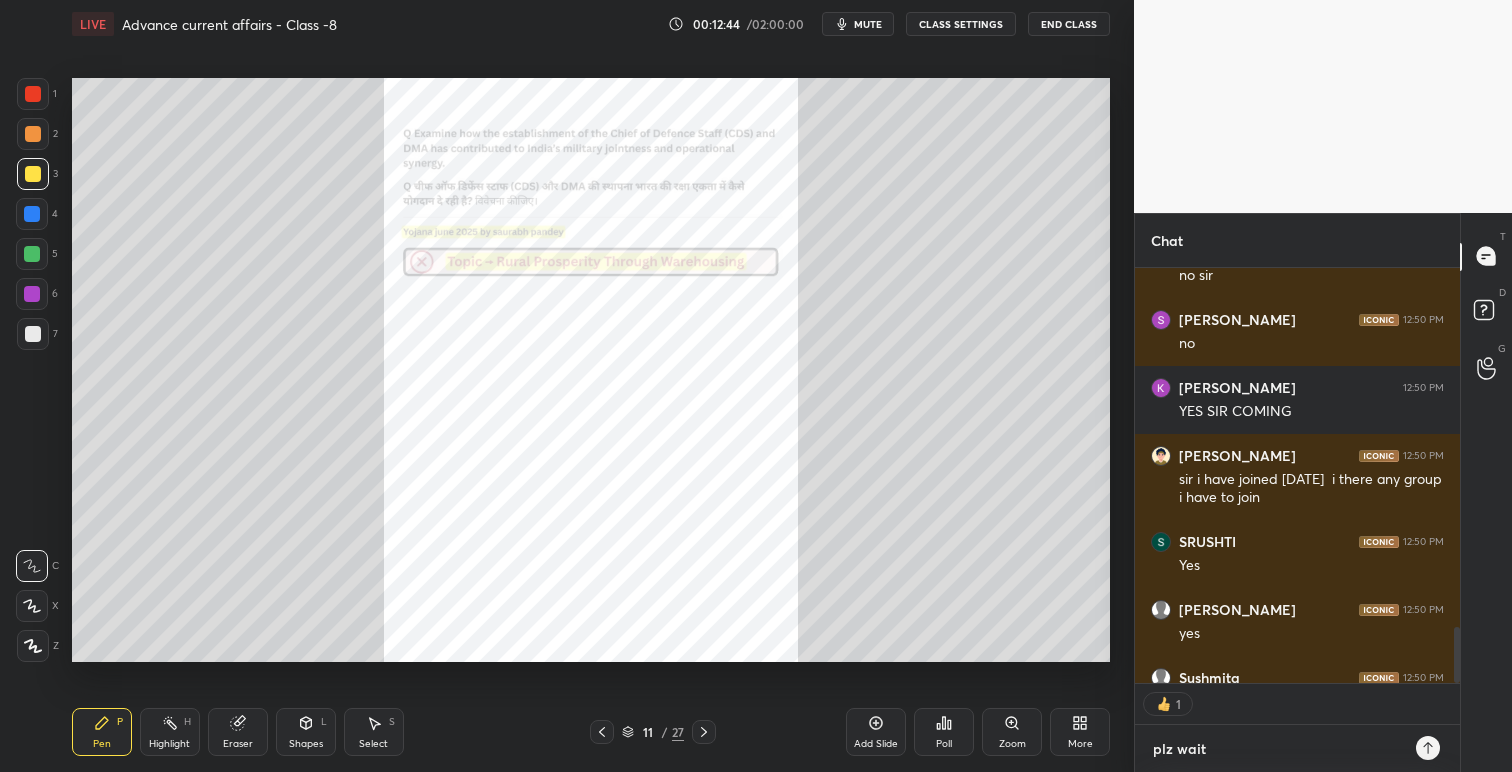 type on "x" 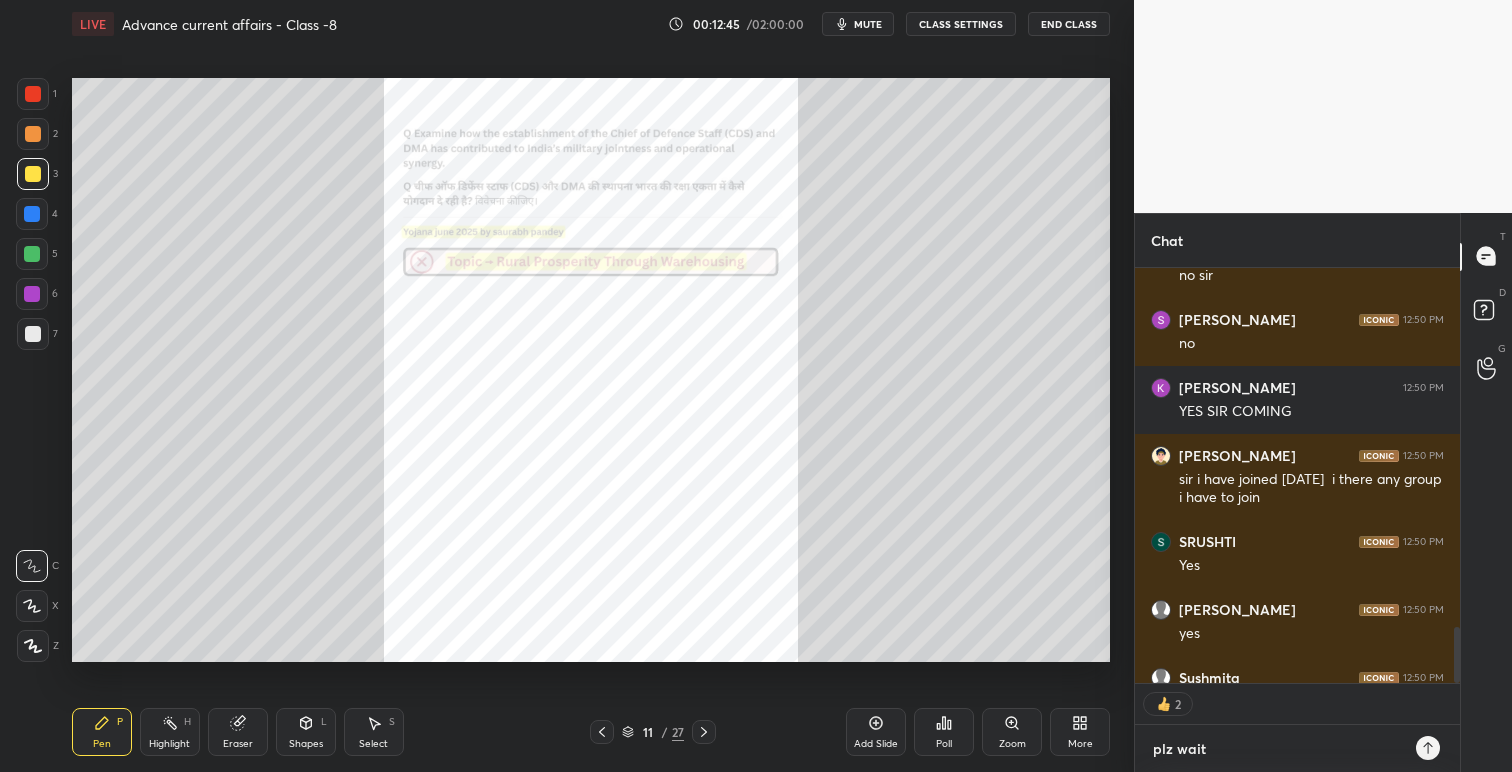 type on "plz wait" 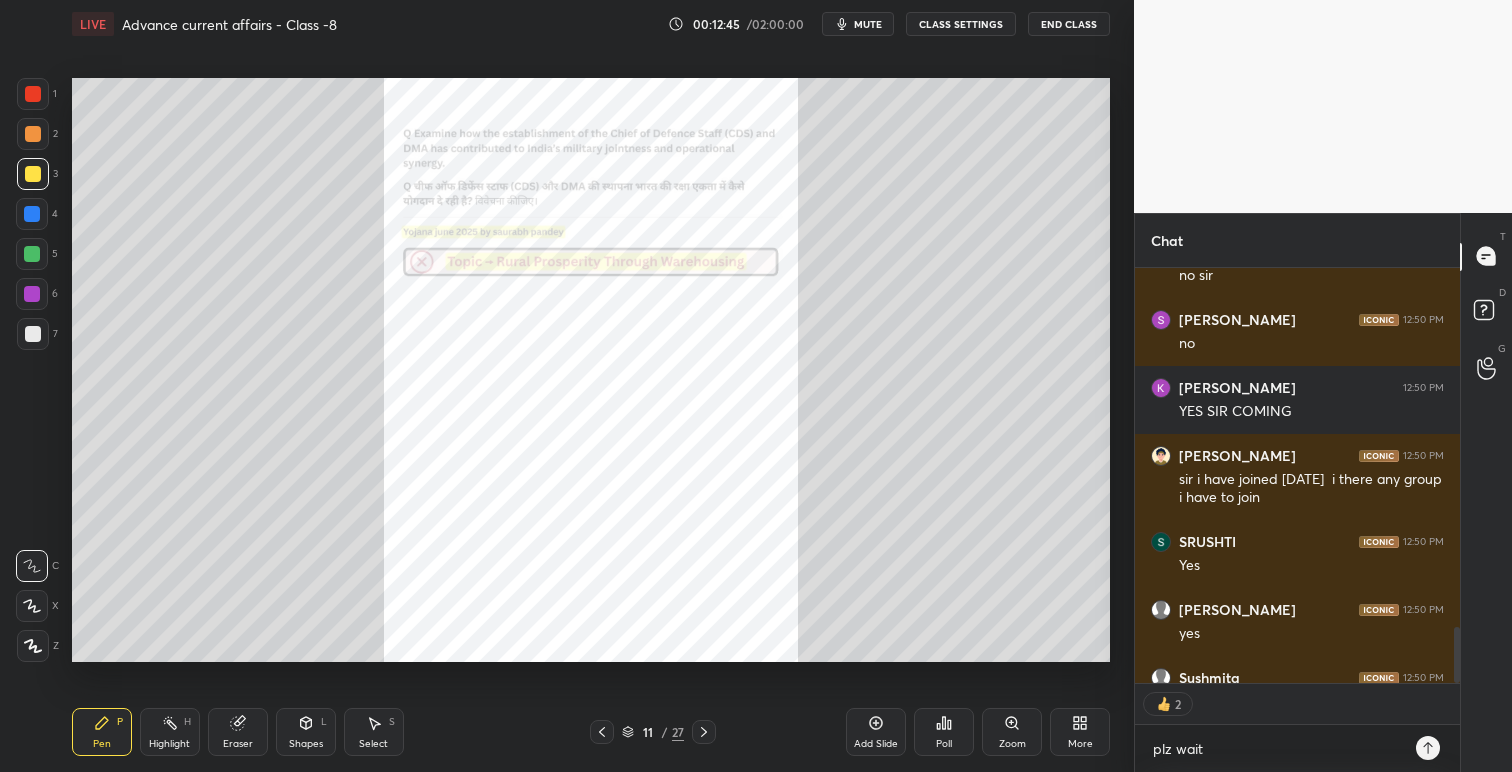 type on "x" 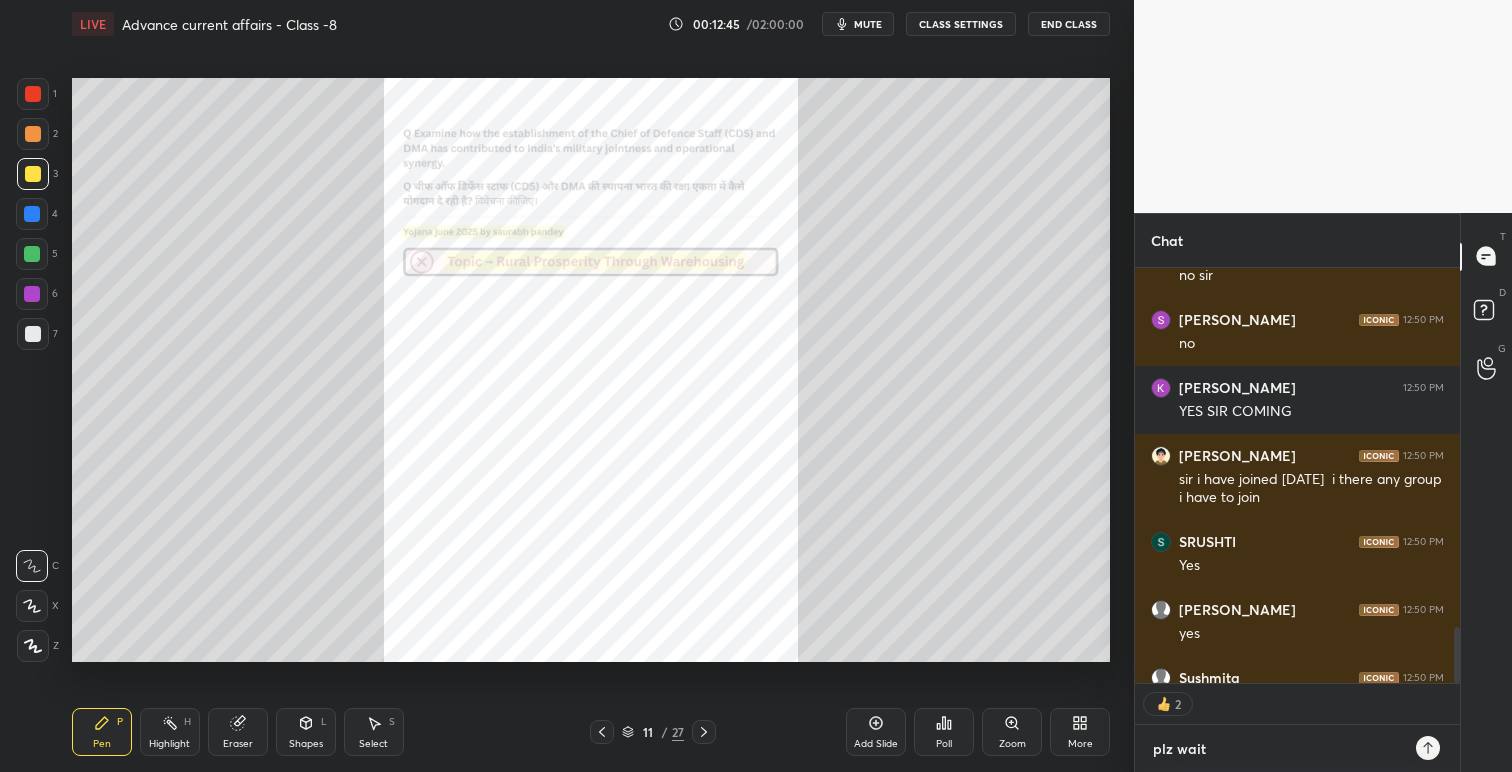 type 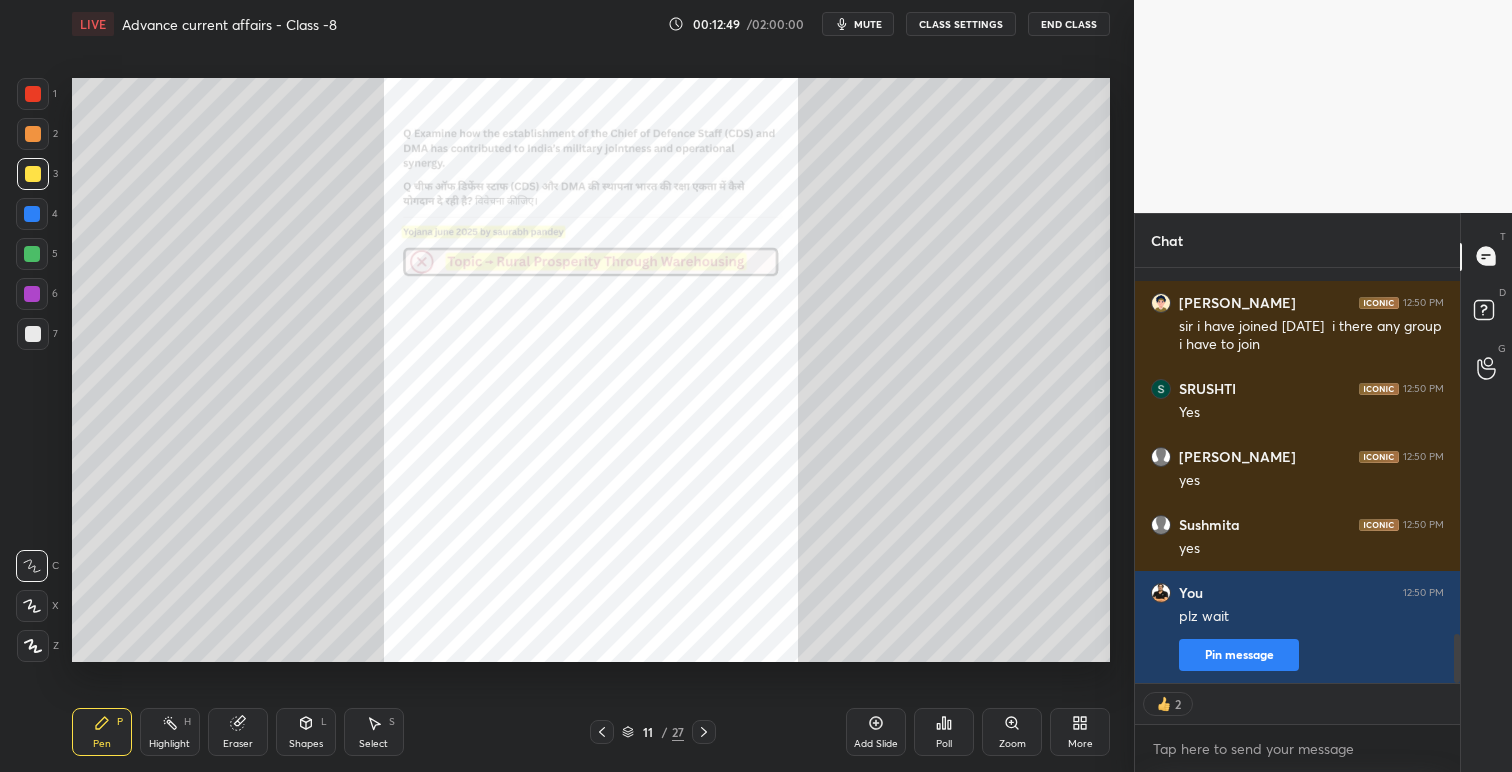 type on "x" 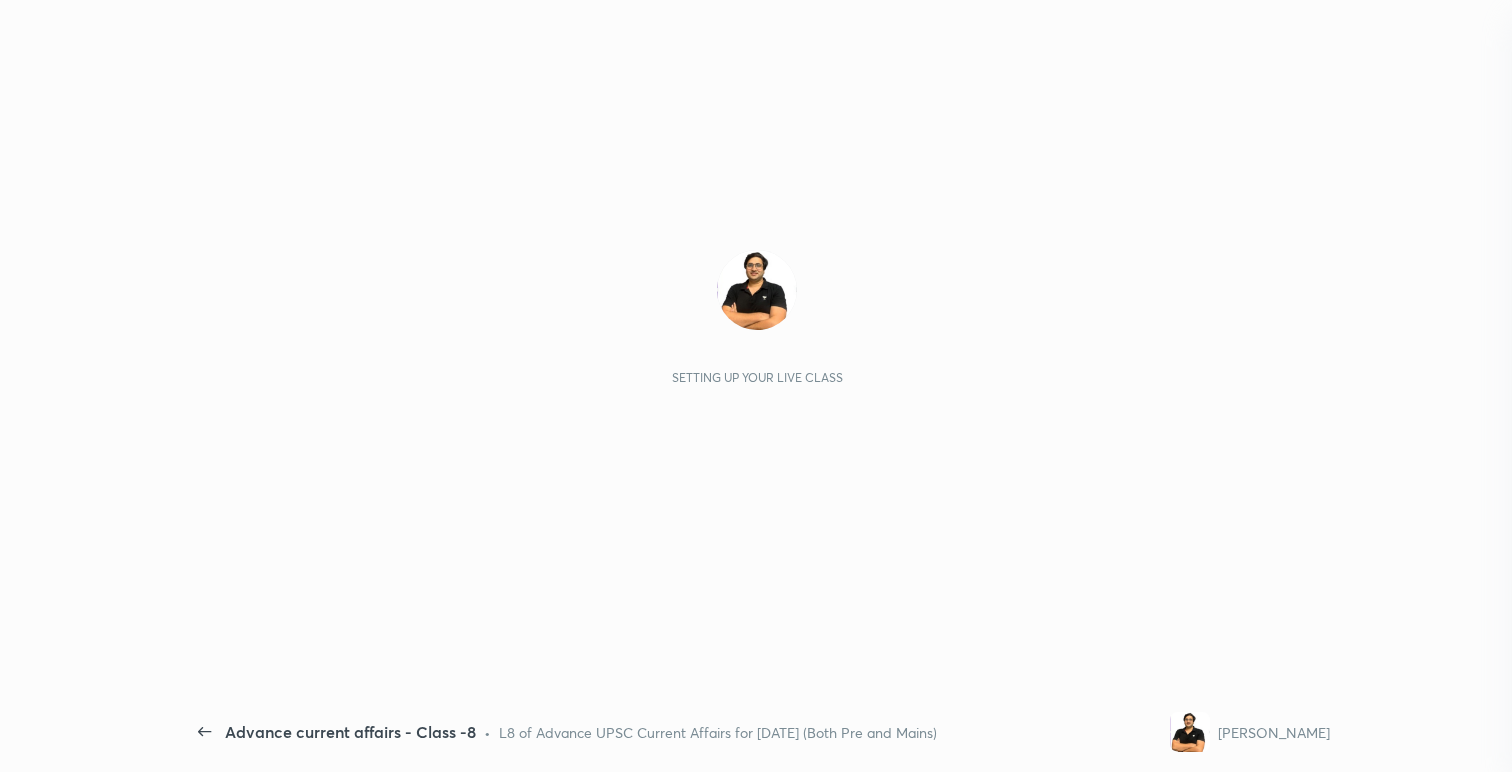 scroll, scrollTop: 0, scrollLeft: 0, axis: both 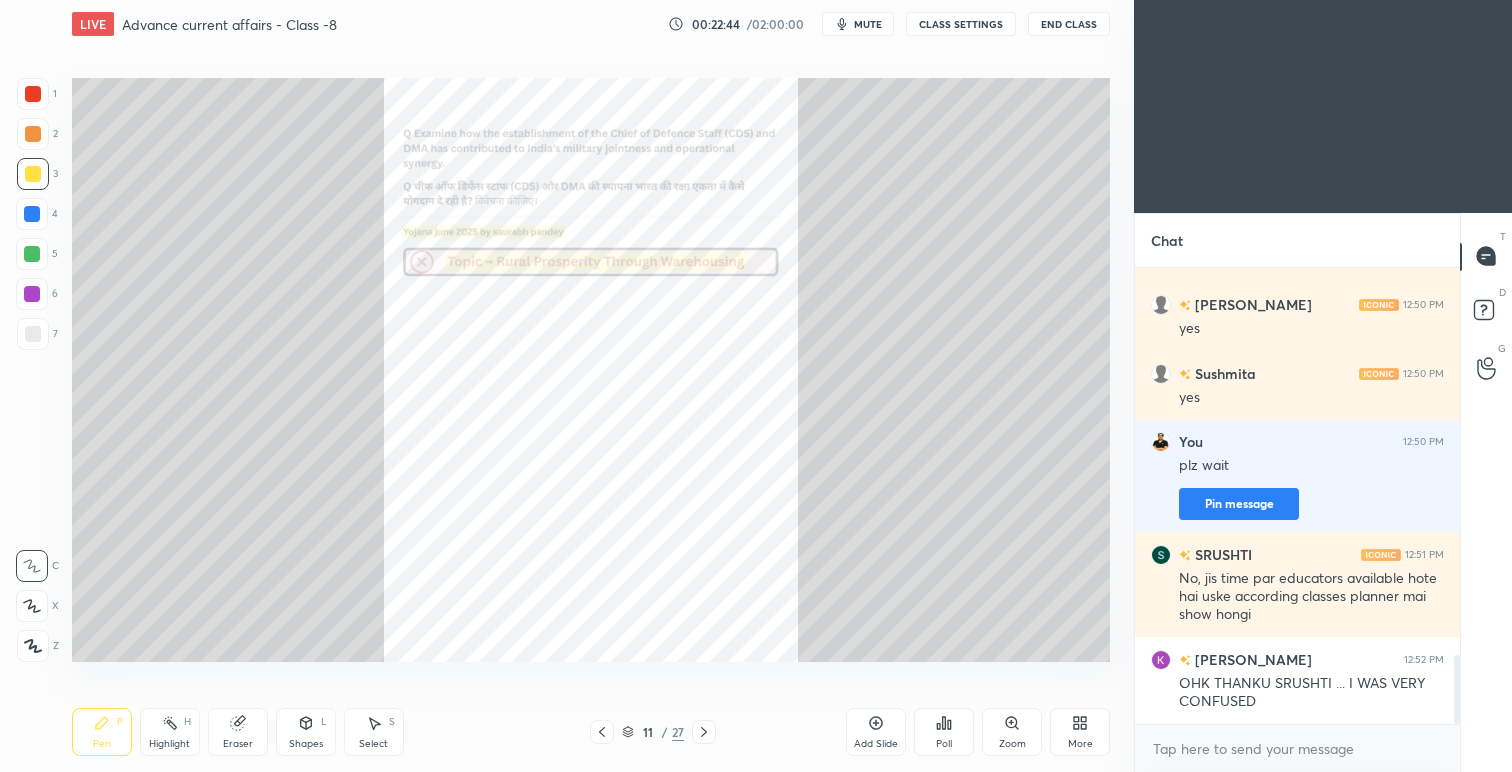 click on "CLASS SETTINGS" at bounding box center (961, 24) 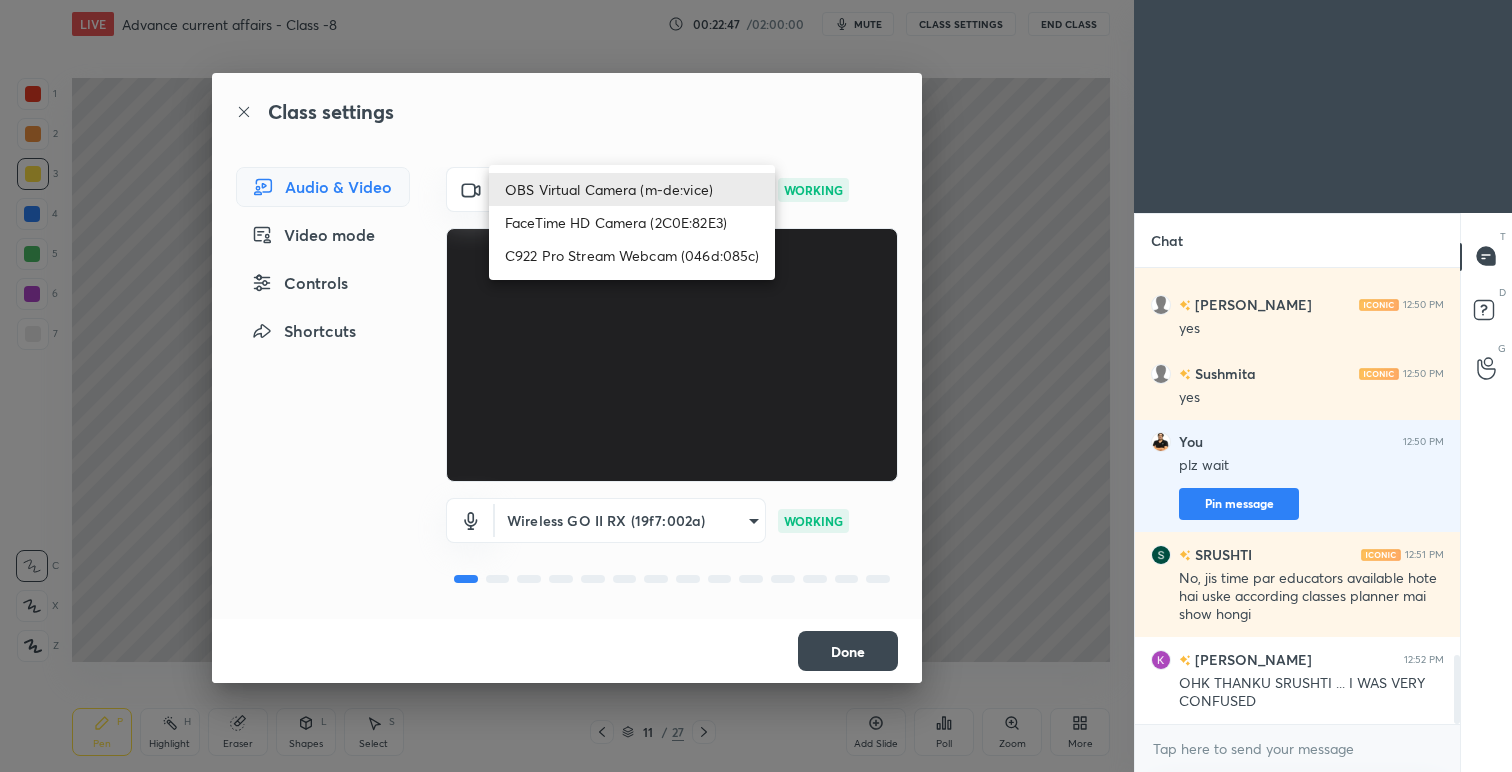 click on "1 2 3 4 5 6 7 C X Z C X Z E E Erase all   H H LIVE Advance current affairs - Class -8 00:22:47 /  02:00:00 mute CLASS SETTINGS End Class Setting up your live class Poll for   secs No correct answer Start poll Back Advance current affairs - Class -8 • L8 of Advance UPSC Current Affairs for [DATE] (Both Pre and Mains) [PERSON_NAME] Pen P Highlight H Eraser Shapes L Select S 11 / 27 Add Slide Poll Zoom More Chat [PERSON_NAME] 12:50 PM sir i have joined [DATE]  i there any group i have to join SRUSHTI 12:50 PM Yes [PERSON_NAME] 12:50 PM yes [PERSON_NAME] 12:50 PM yes You 12:50 PM plz wait Pin message SRUSHTI 12:51 PM No, jis time par educators available hote hai uske according classes planner mai show hongi [PERSON_NAME] 12:52 PM OHK THANKU SRUSHTI ... I WAS VERY CONFUSED JUMP TO LATEST Enable hand raising Enable raise hand to speak to learners. Once enabled, chat will be turned off temporarily. Enable x   [PERSON_NAME] Asked a doubt 1 Please help me with this doubt Pick this doubt [PERSON_NAME] Asked a doubt 1 Please help me with this doubt" at bounding box center [756, 386] 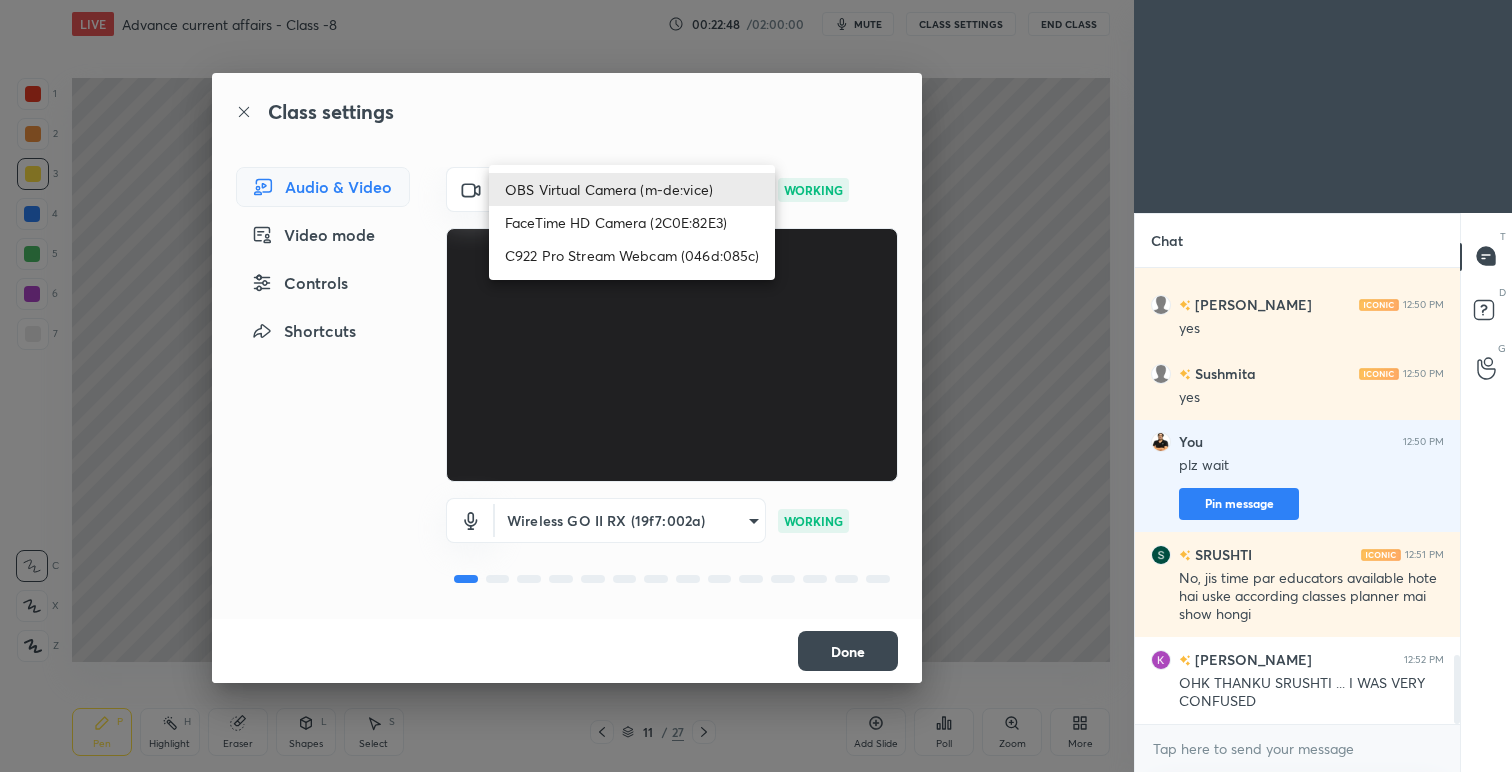 click on "C922 Pro Stream Webcam (046d:085c)" at bounding box center [632, 255] 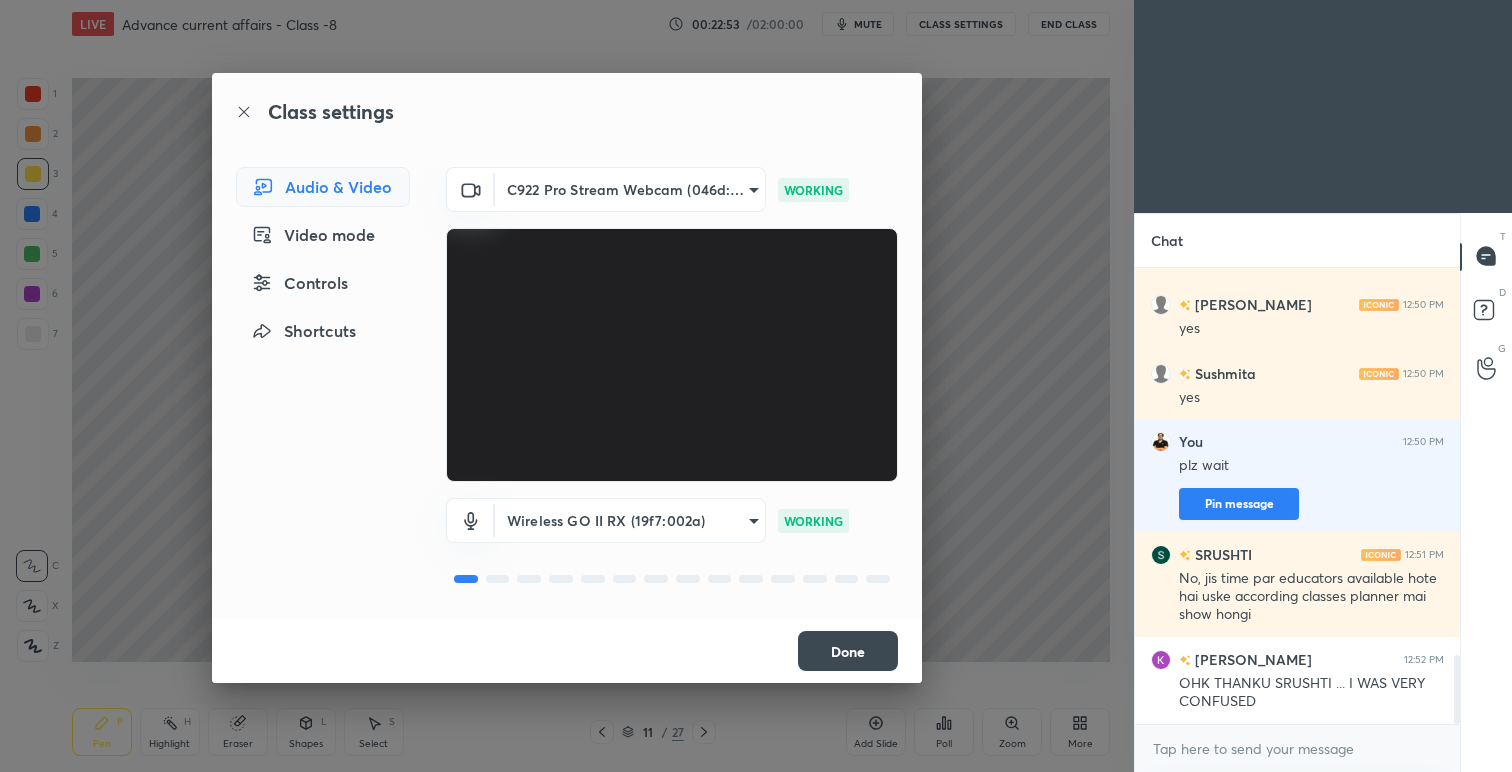 click on "Done" at bounding box center (848, 651) 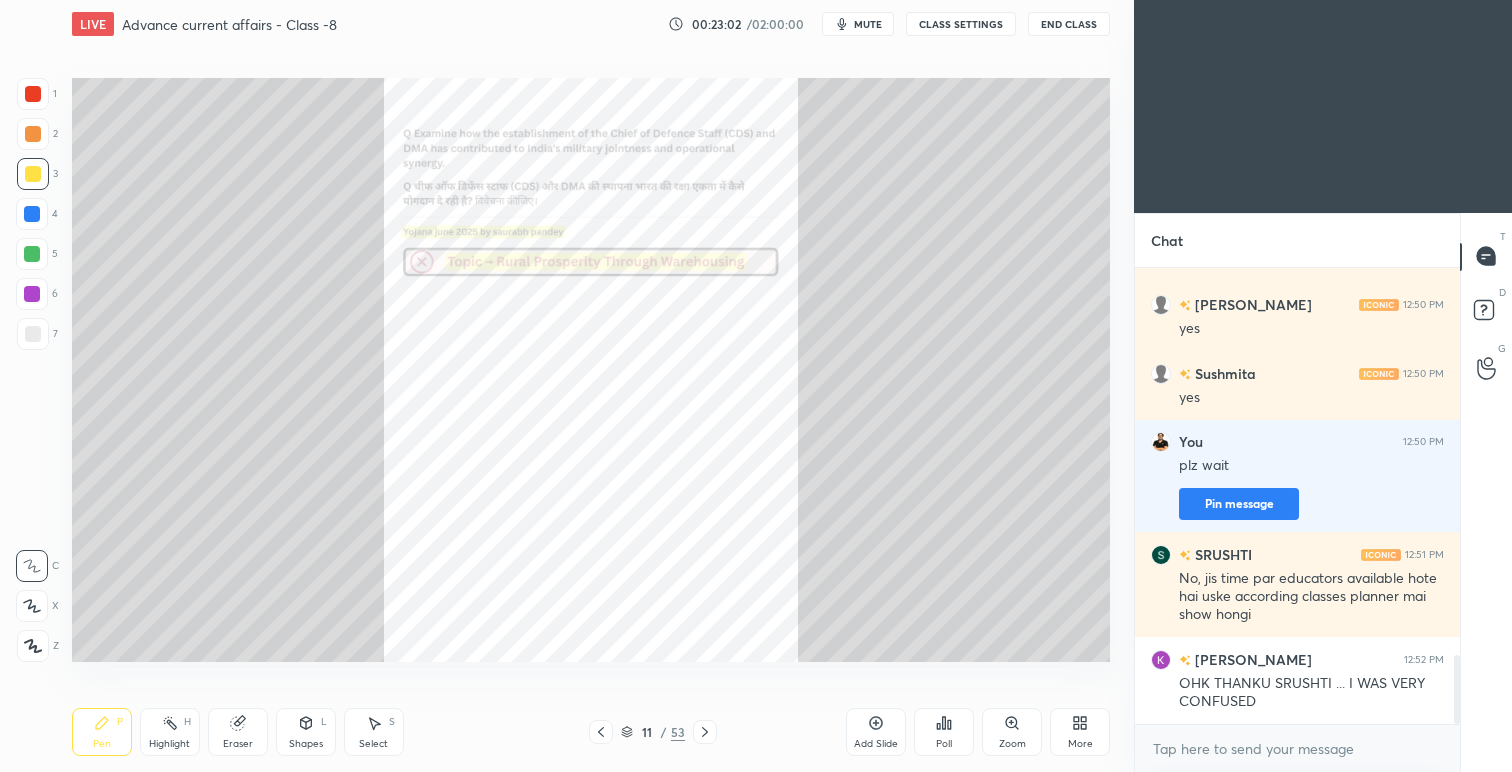 click 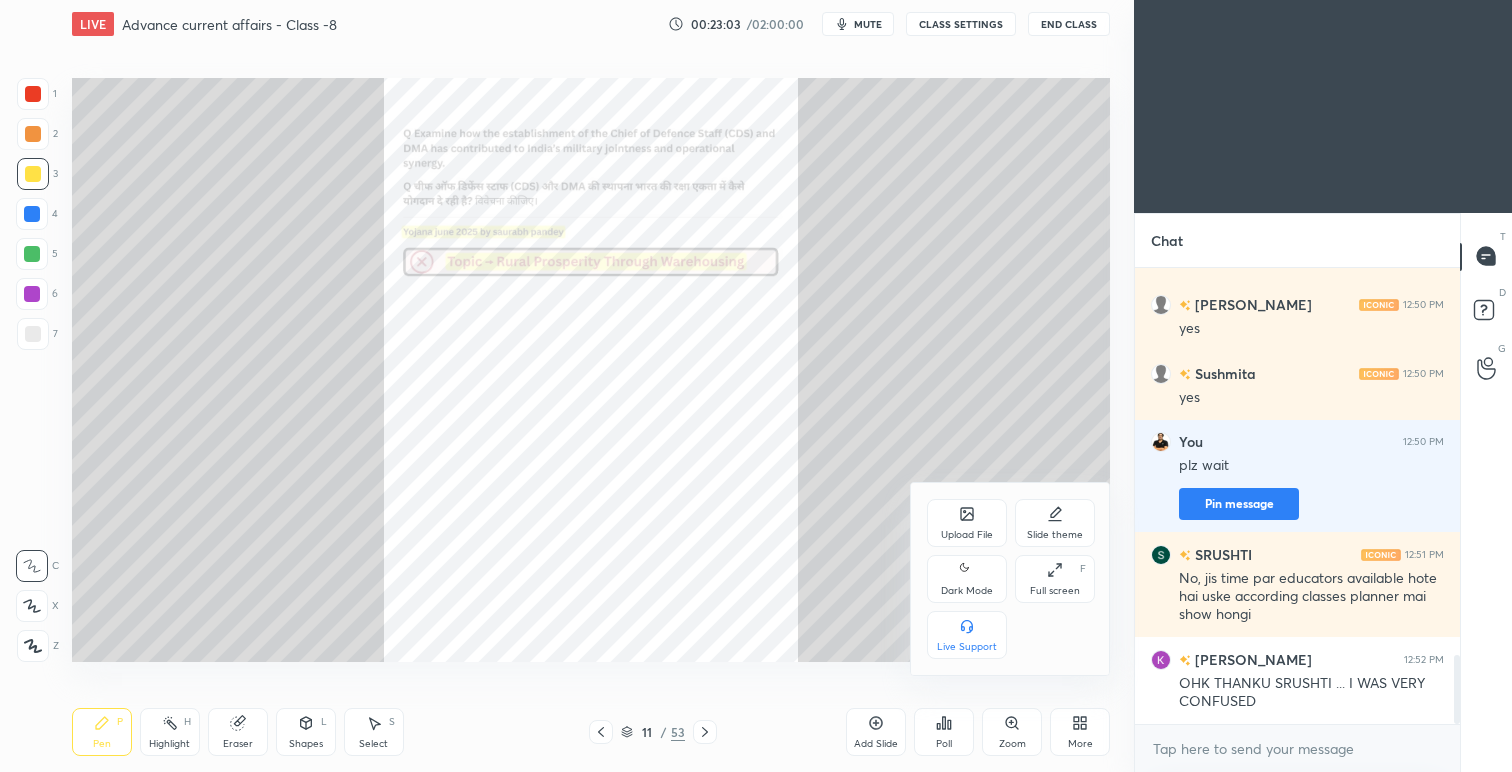 click on "Dark Mode" at bounding box center [967, 591] 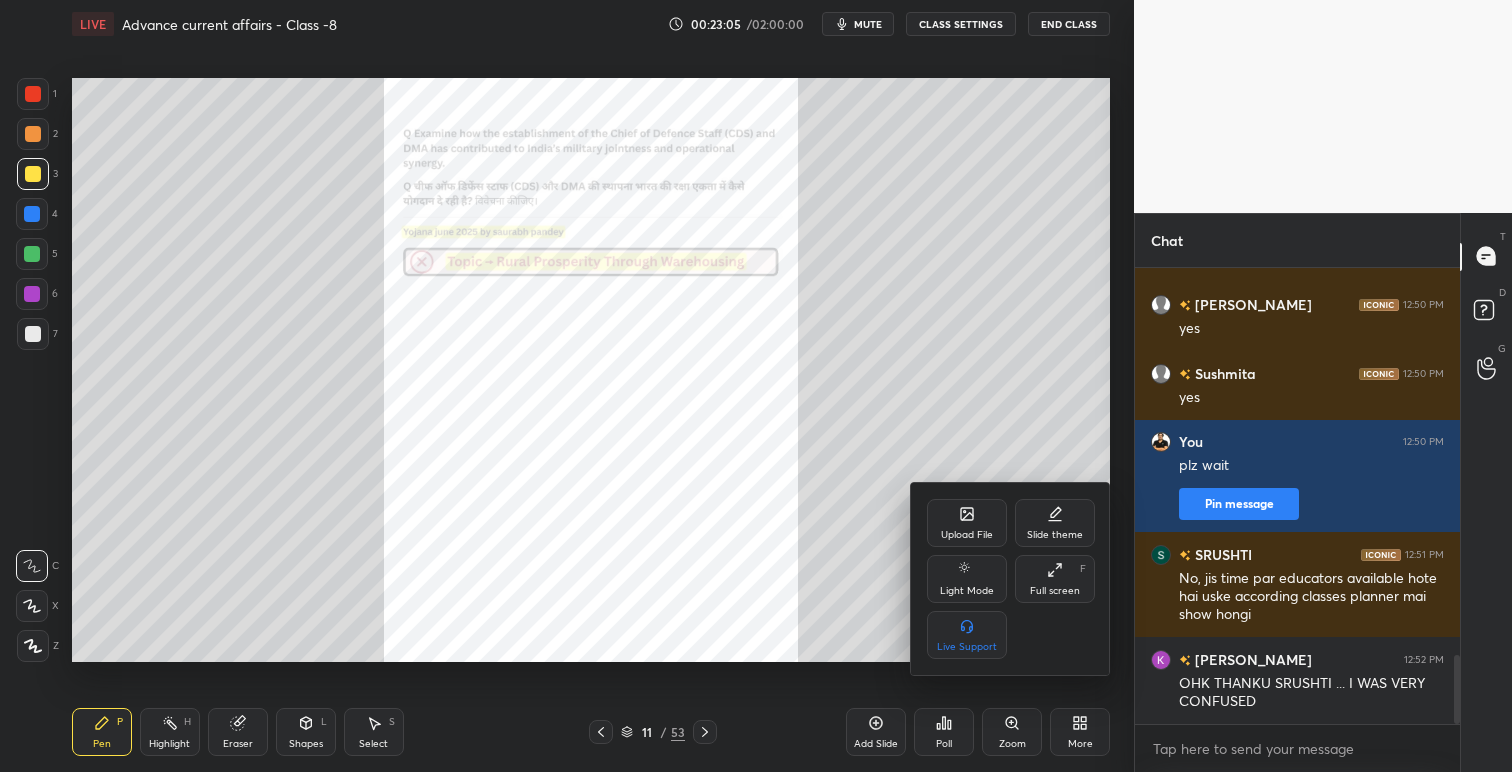 click at bounding box center [756, 386] 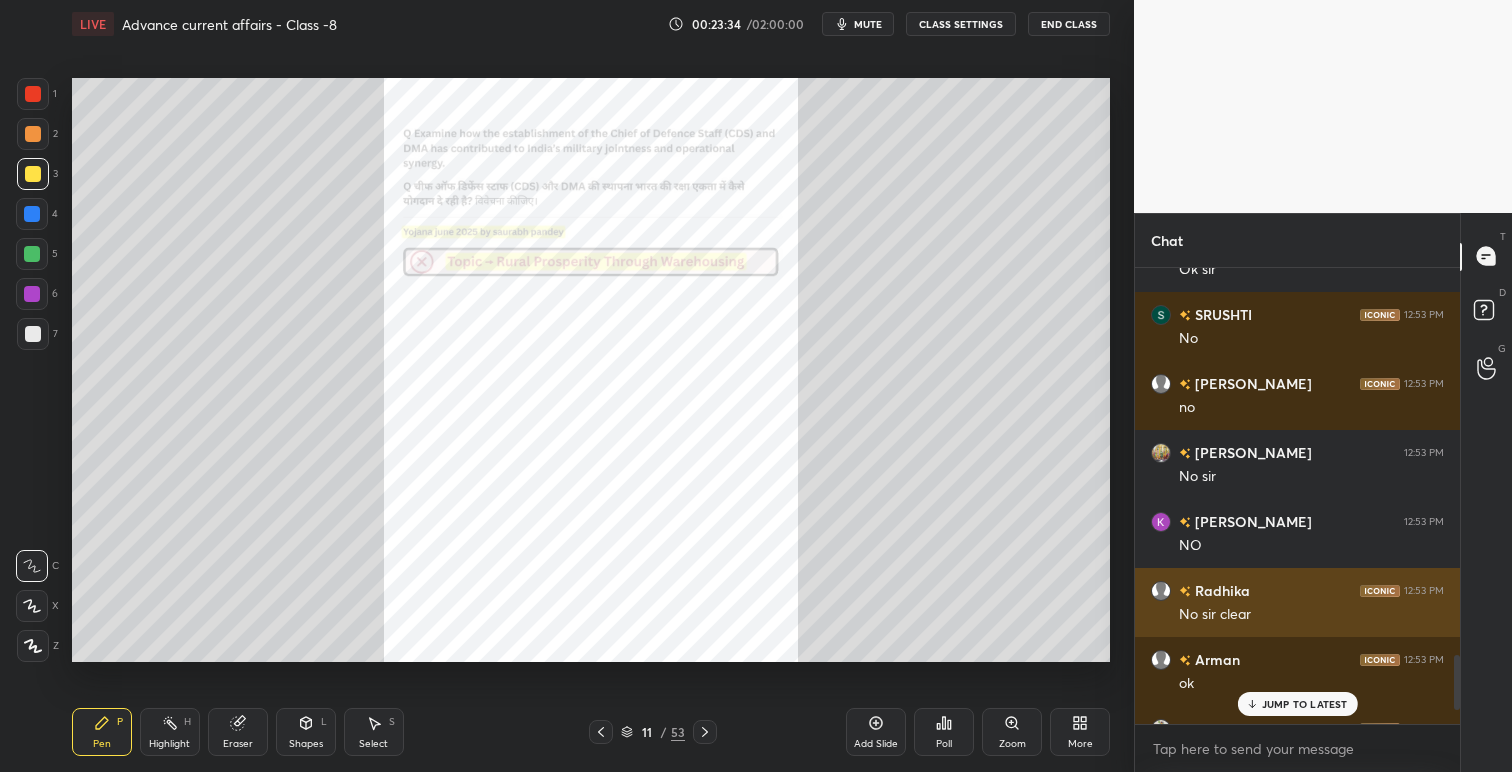 scroll, scrollTop: 3361, scrollLeft: 0, axis: vertical 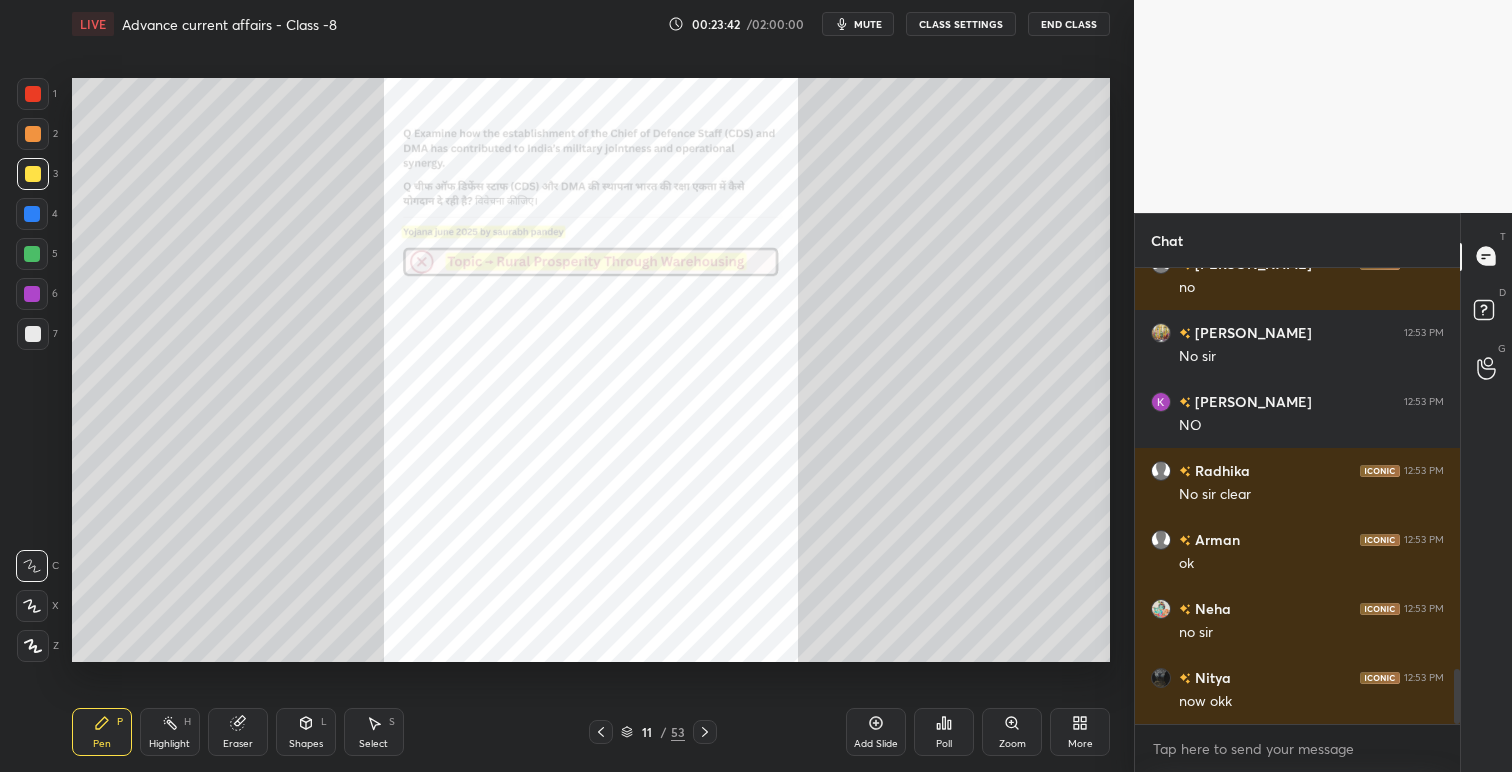 click at bounding box center (33, 94) 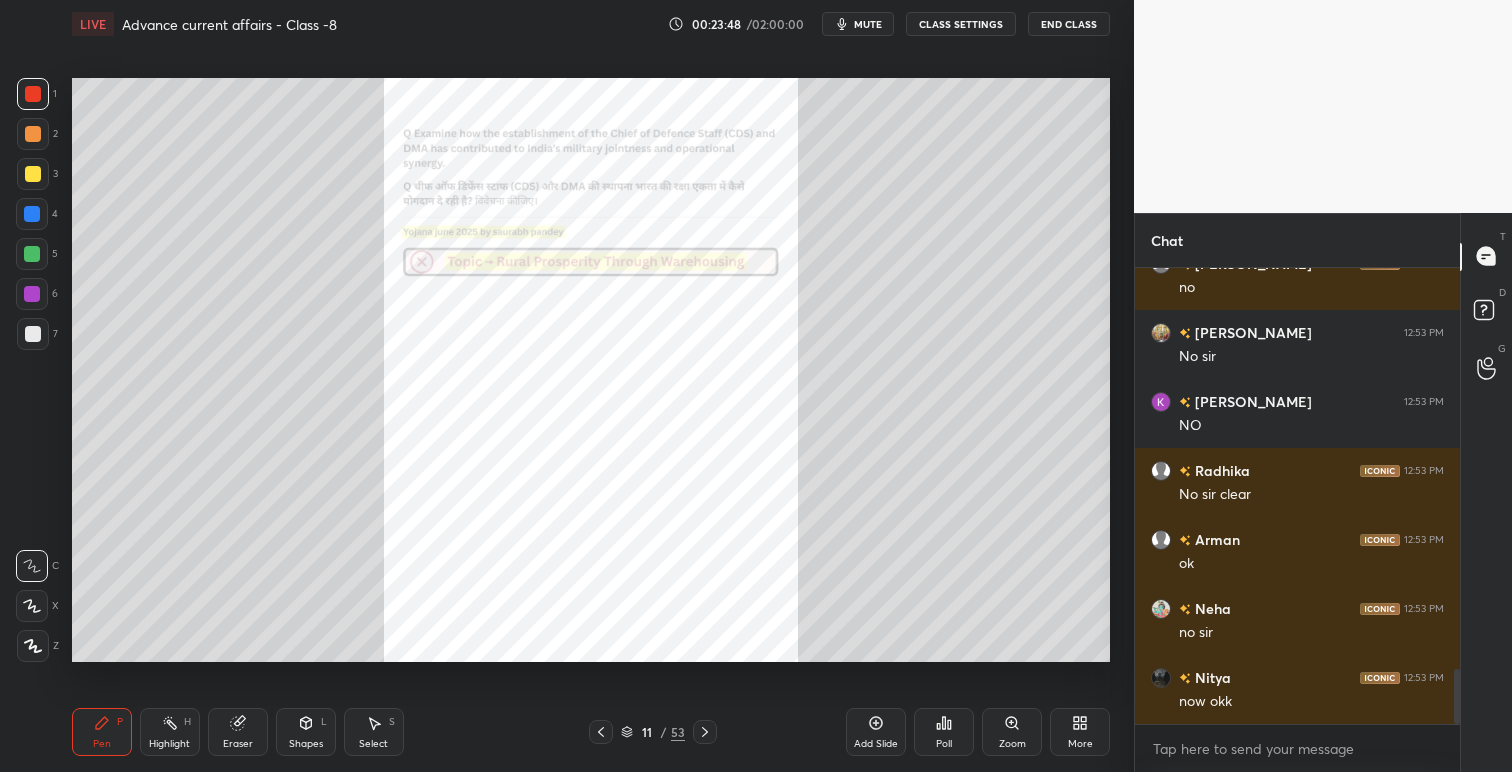 click 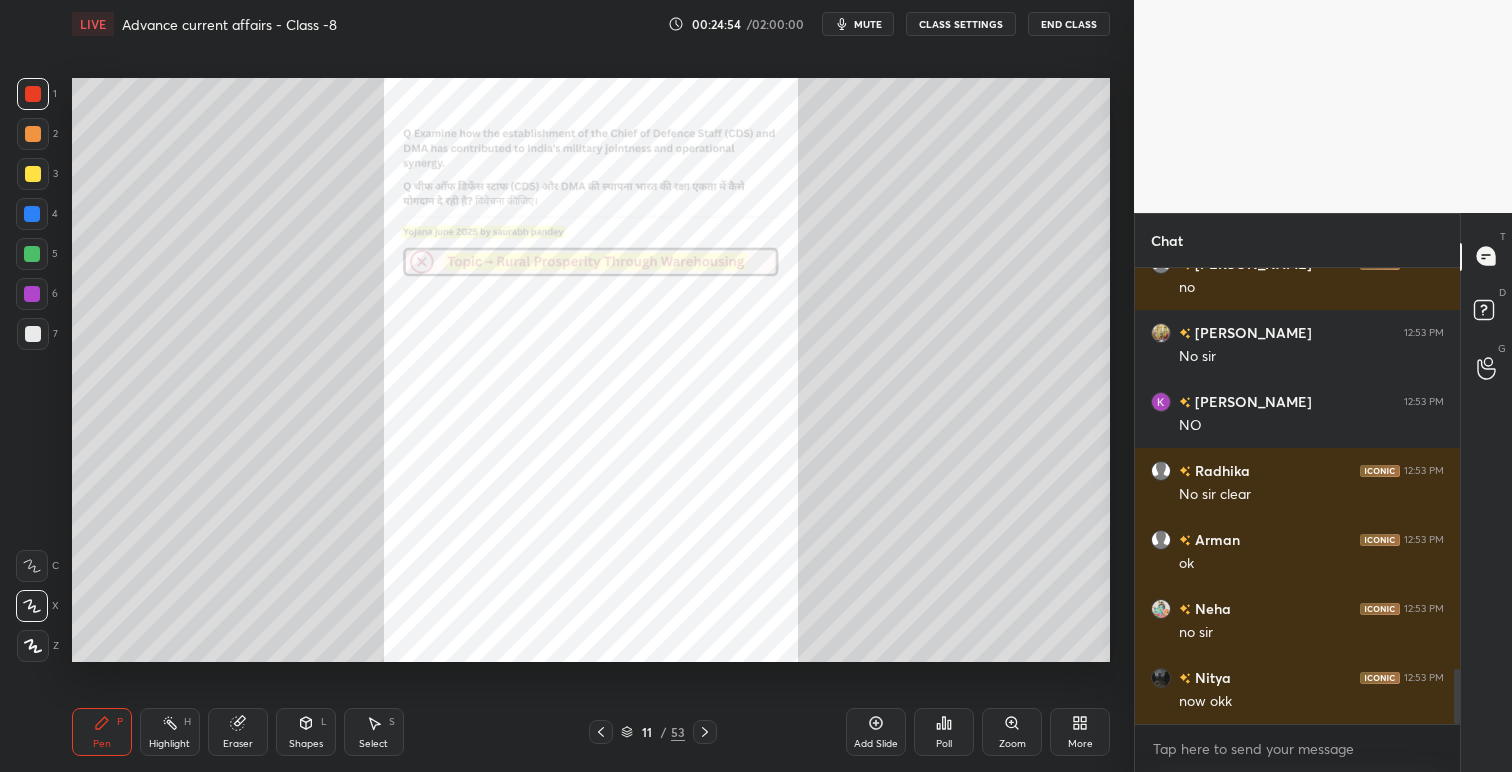 click 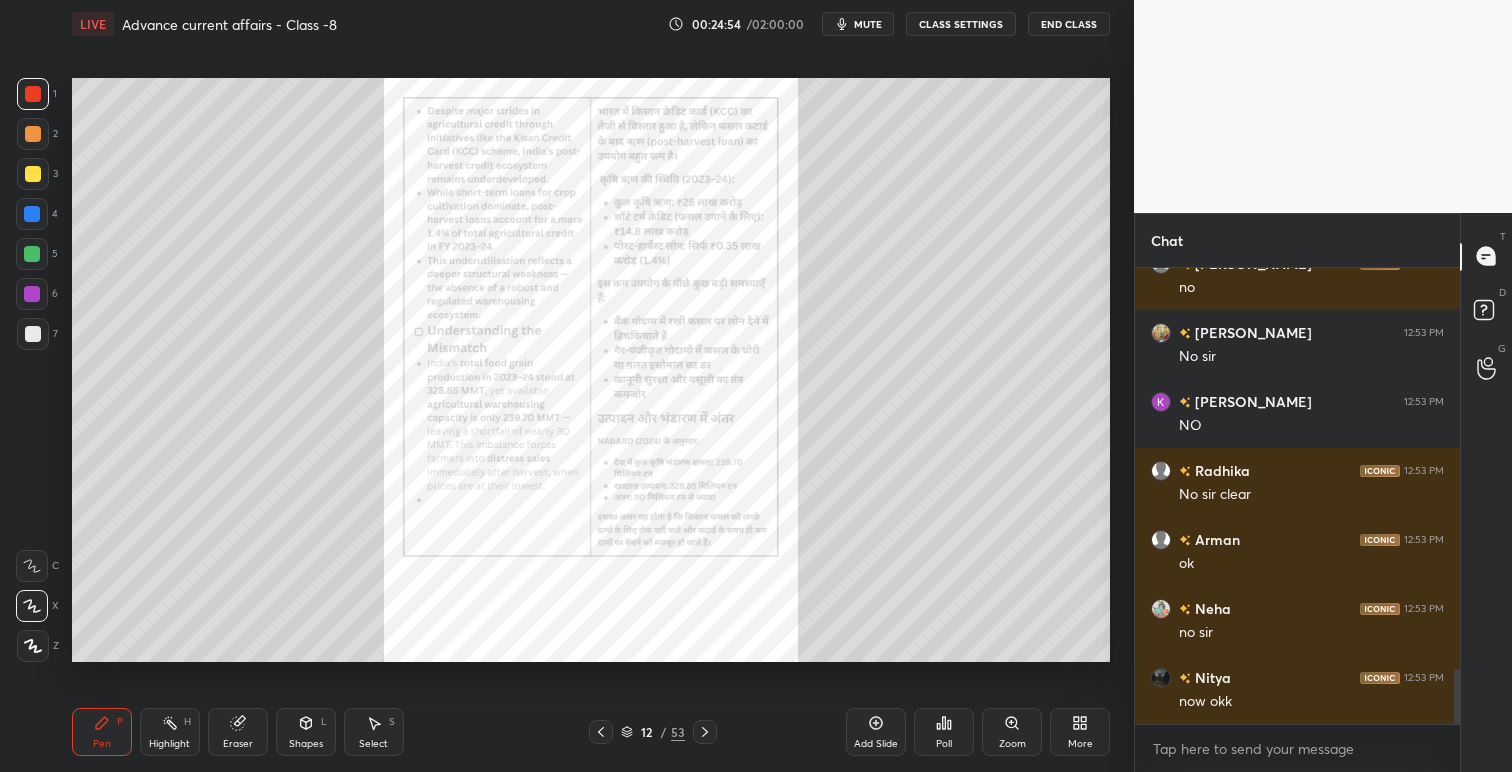 click 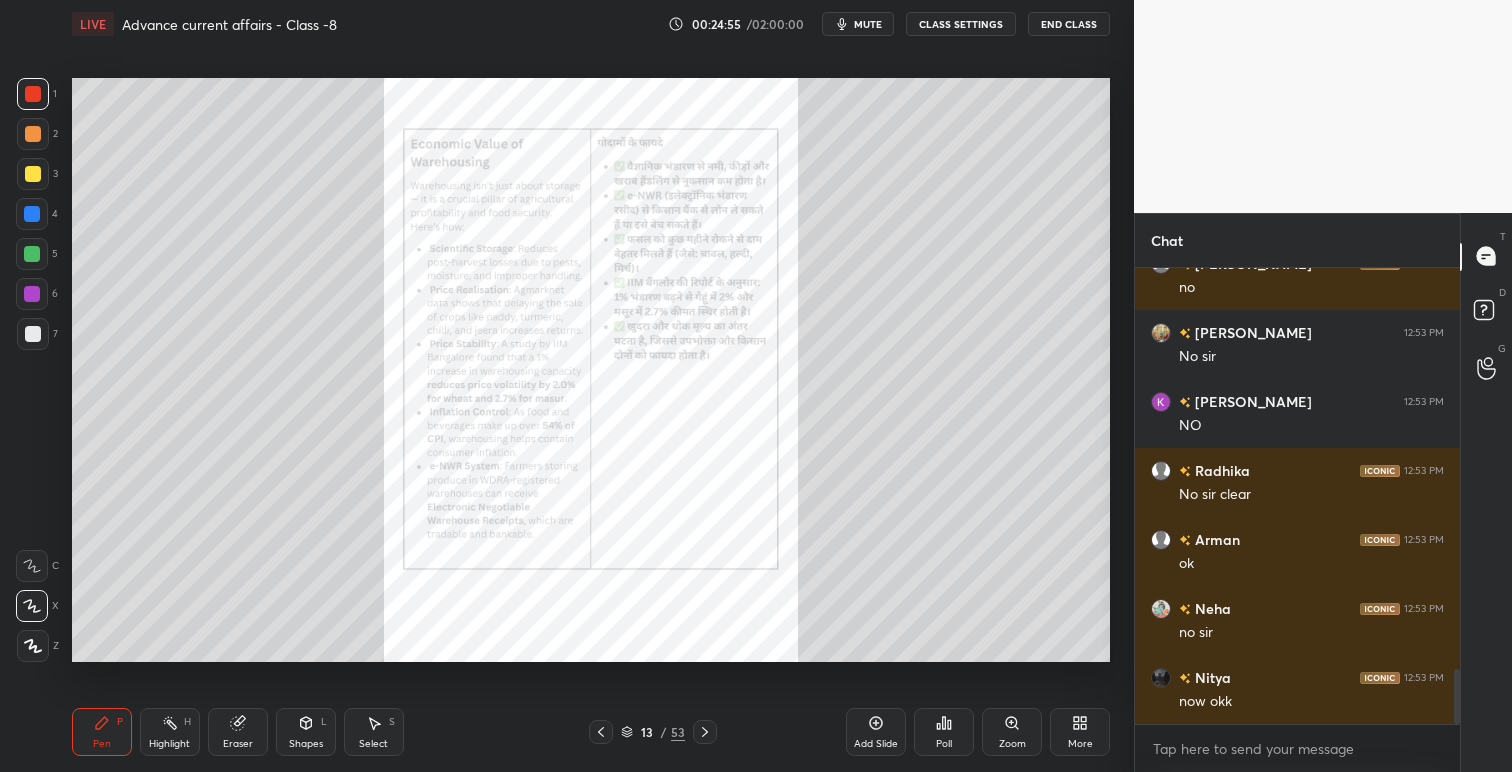 click 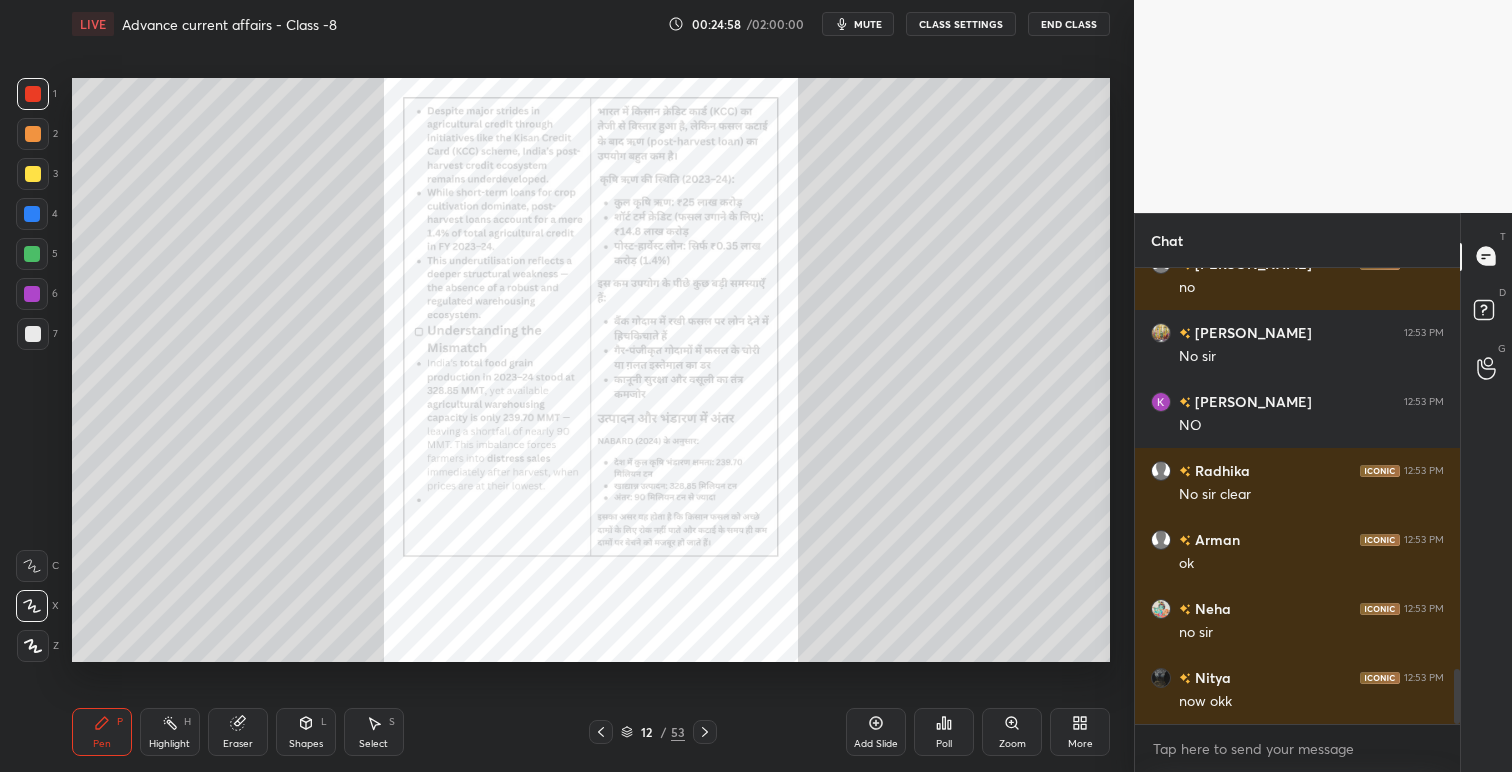 click 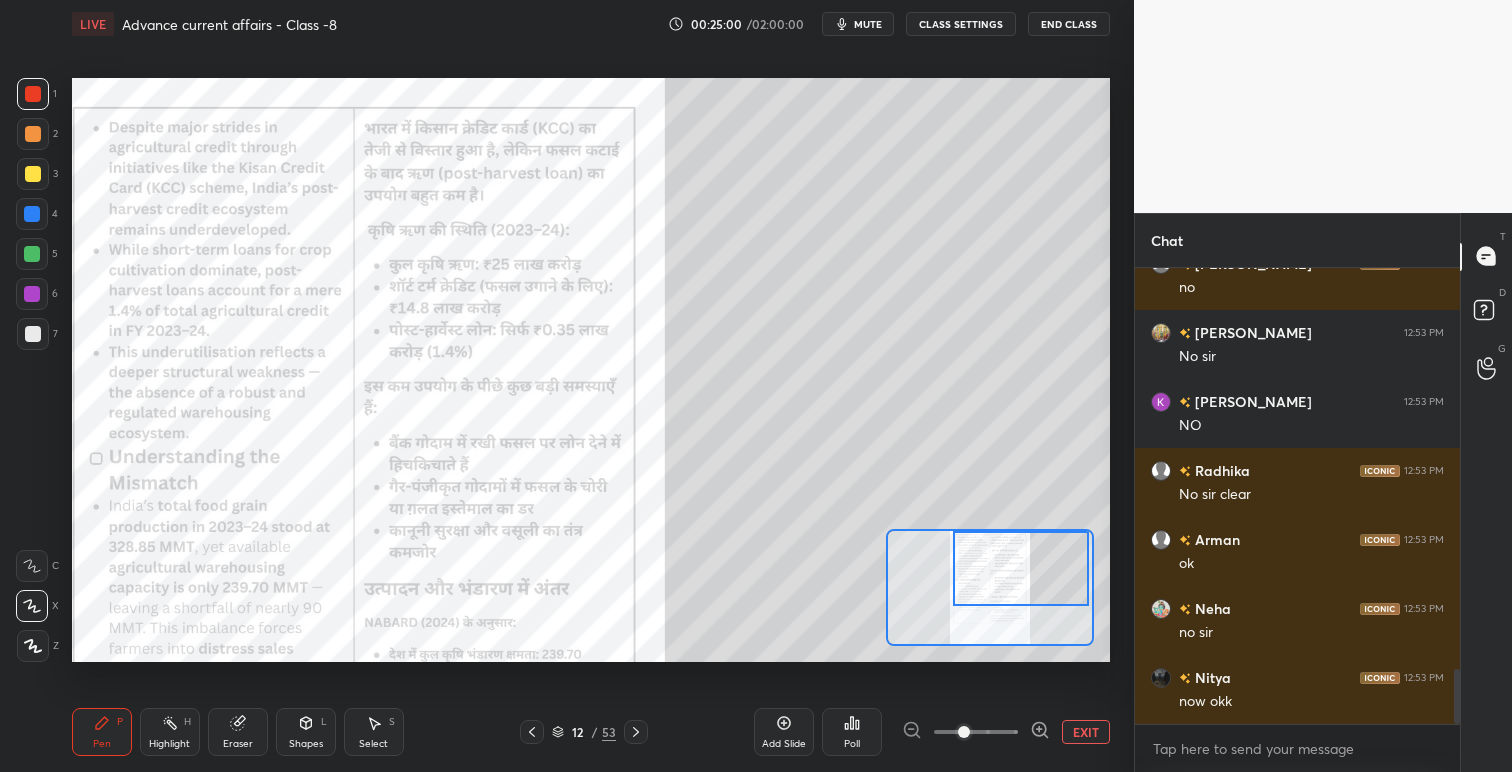 drag, startPoint x: 978, startPoint y: 589, endPoint x: 1010, endPoint y: 577, distance: 34.176014 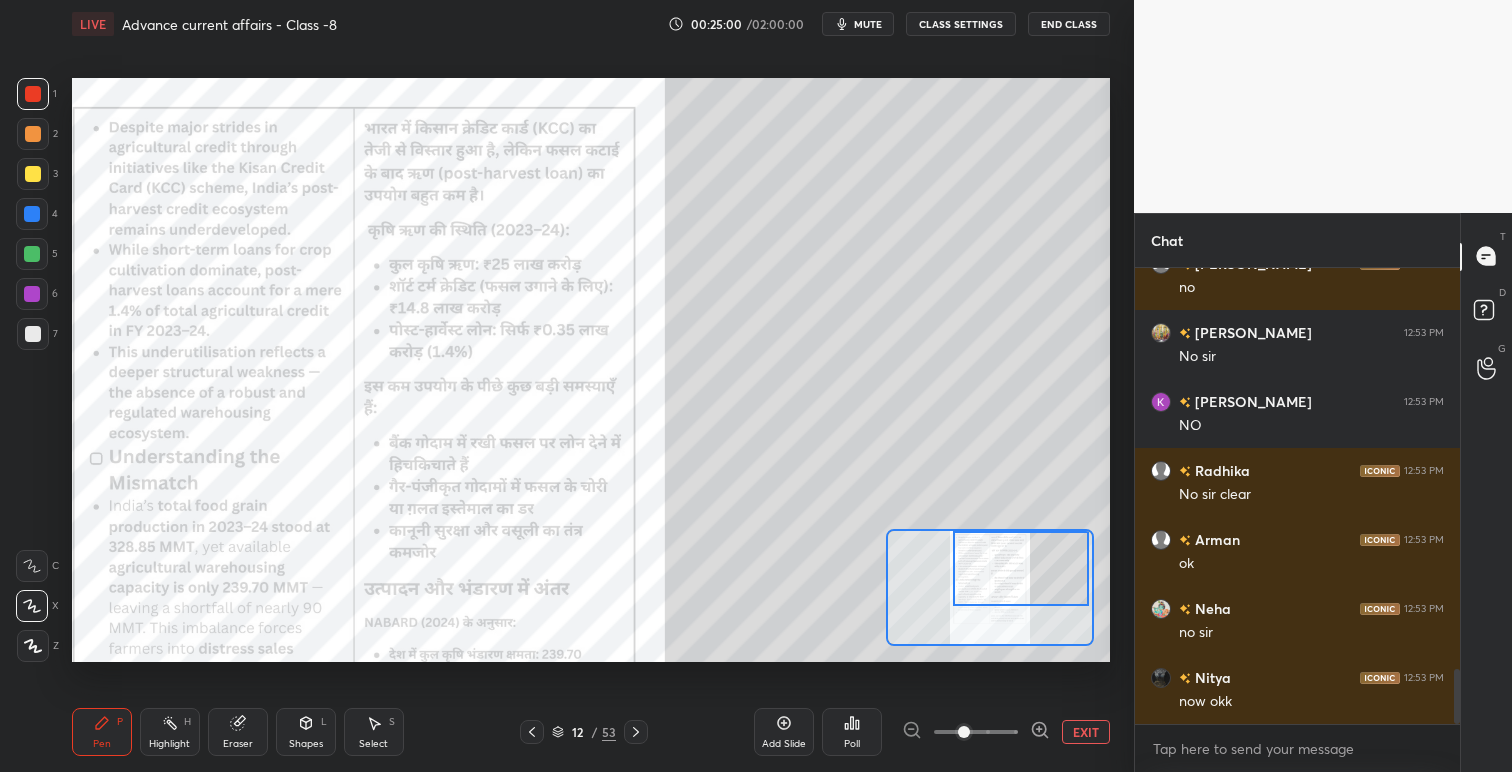 click at bounding box center (1021, 568) 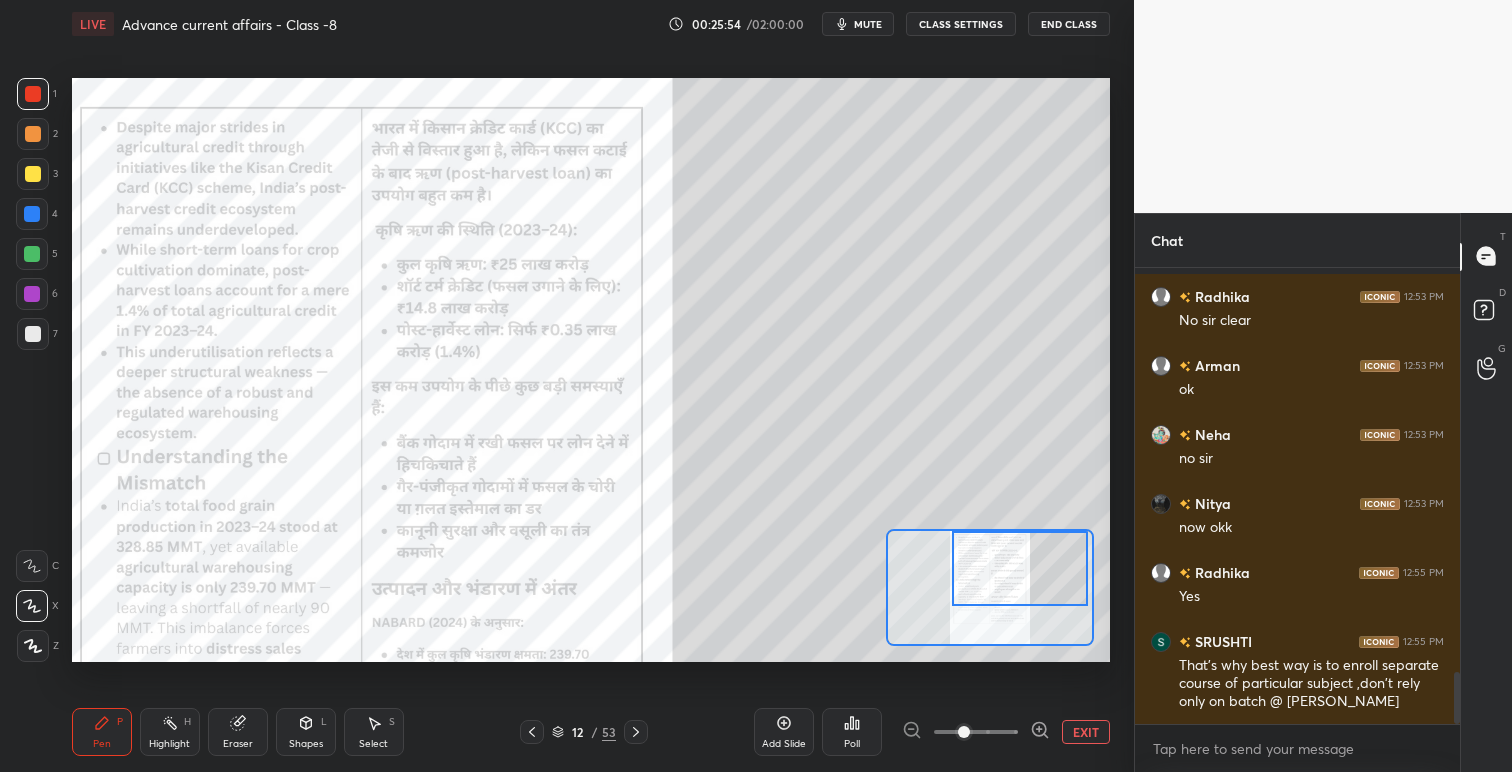 scroll, scrollTop: 3604, scrollLeft: 0, axis: vertical 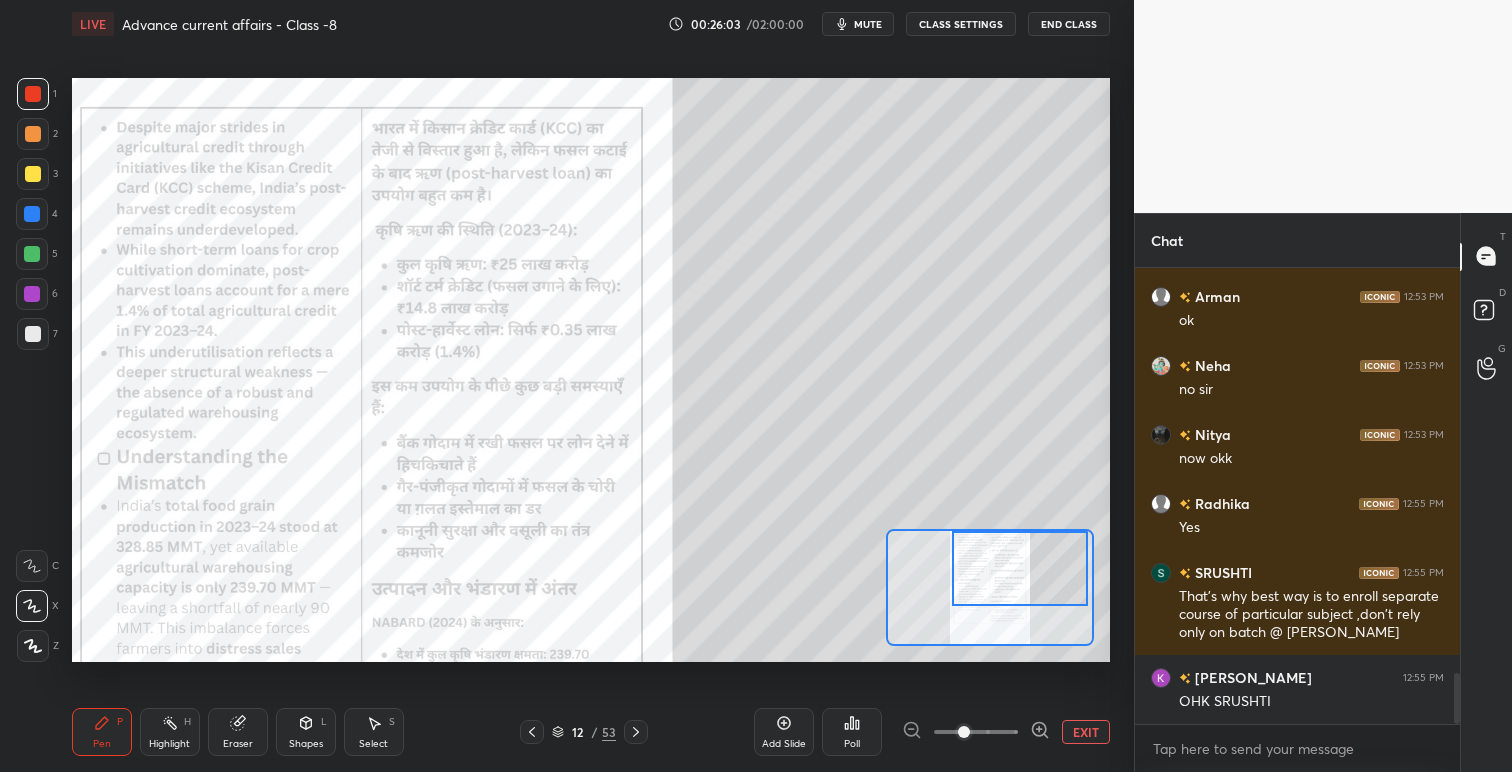 click at bounding box center [32, 254] 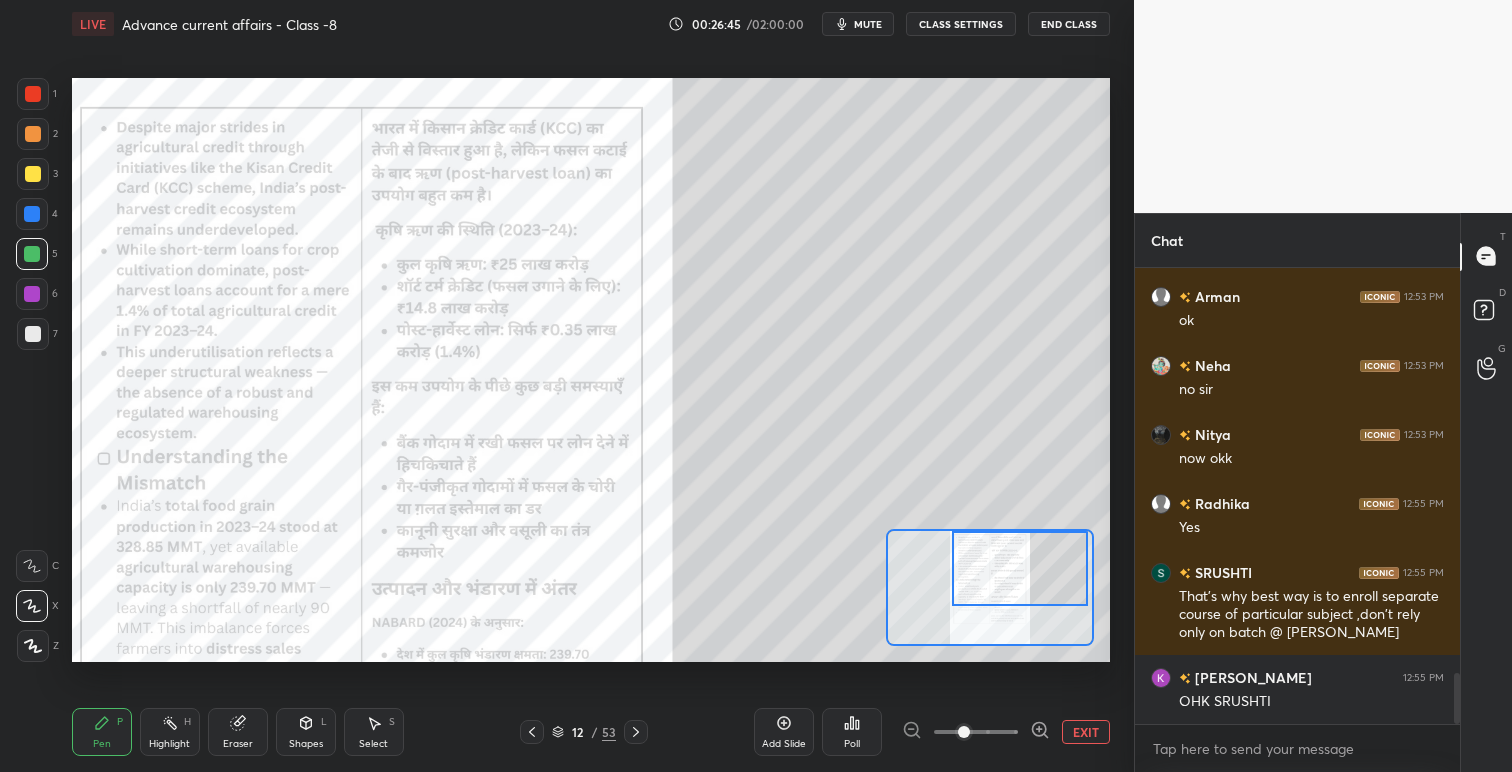 scroll, scrollTop: 3652, scrollLeft: 0, axis: vertical 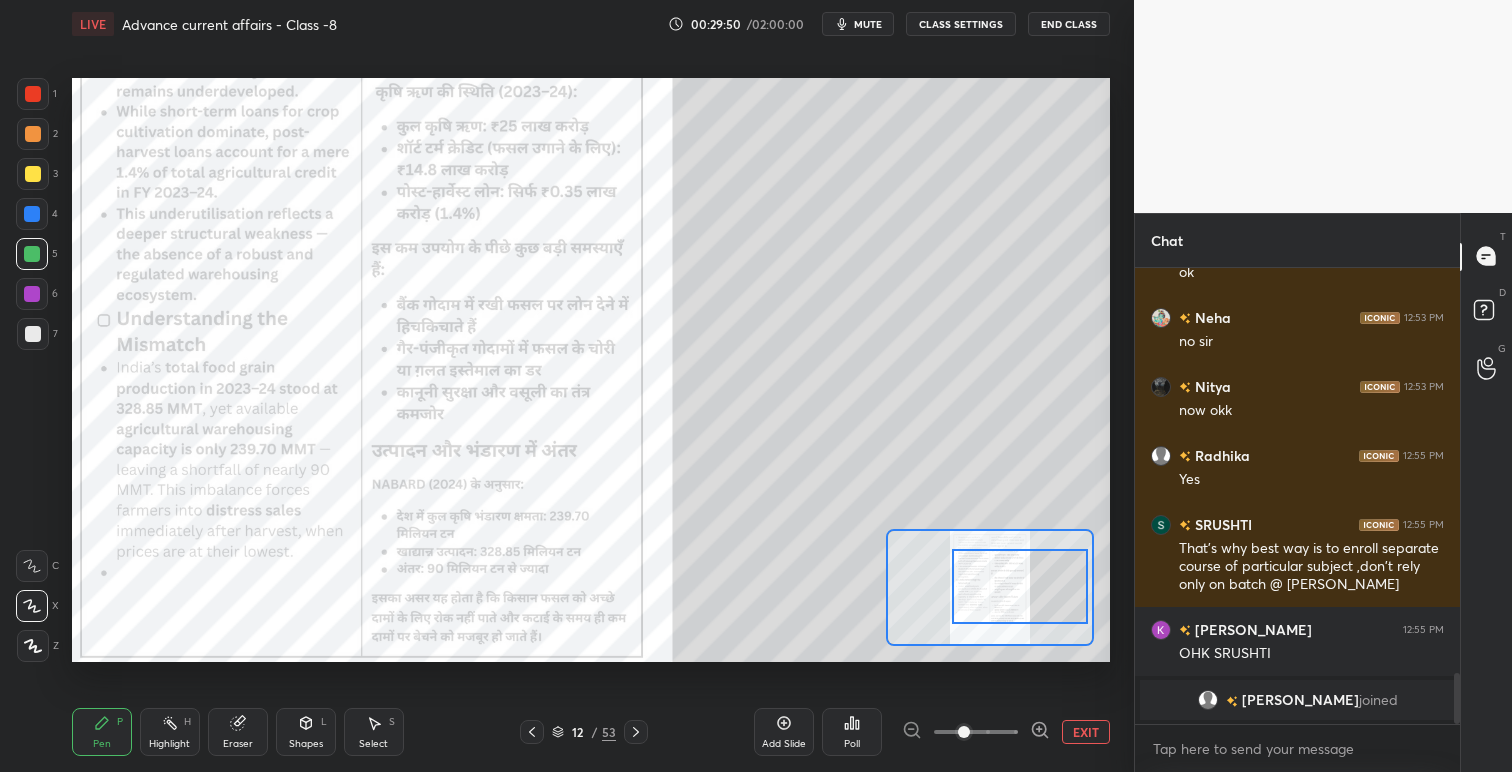 drag, startPoint x: 983, startPoint y: 580, endPoint x: 986, endPoint y: 593, distance: 13.341664 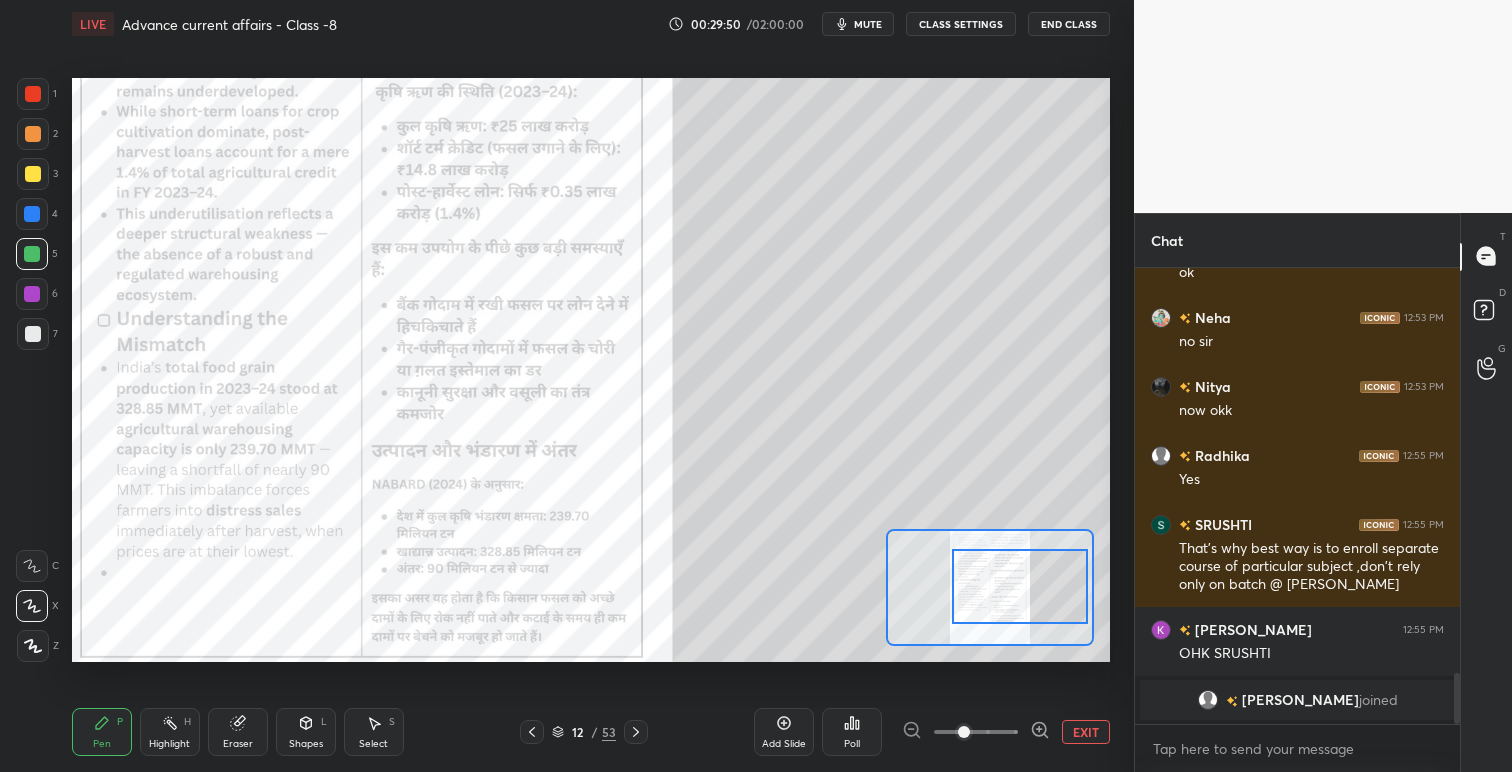click at bounding box center [1020, 586] 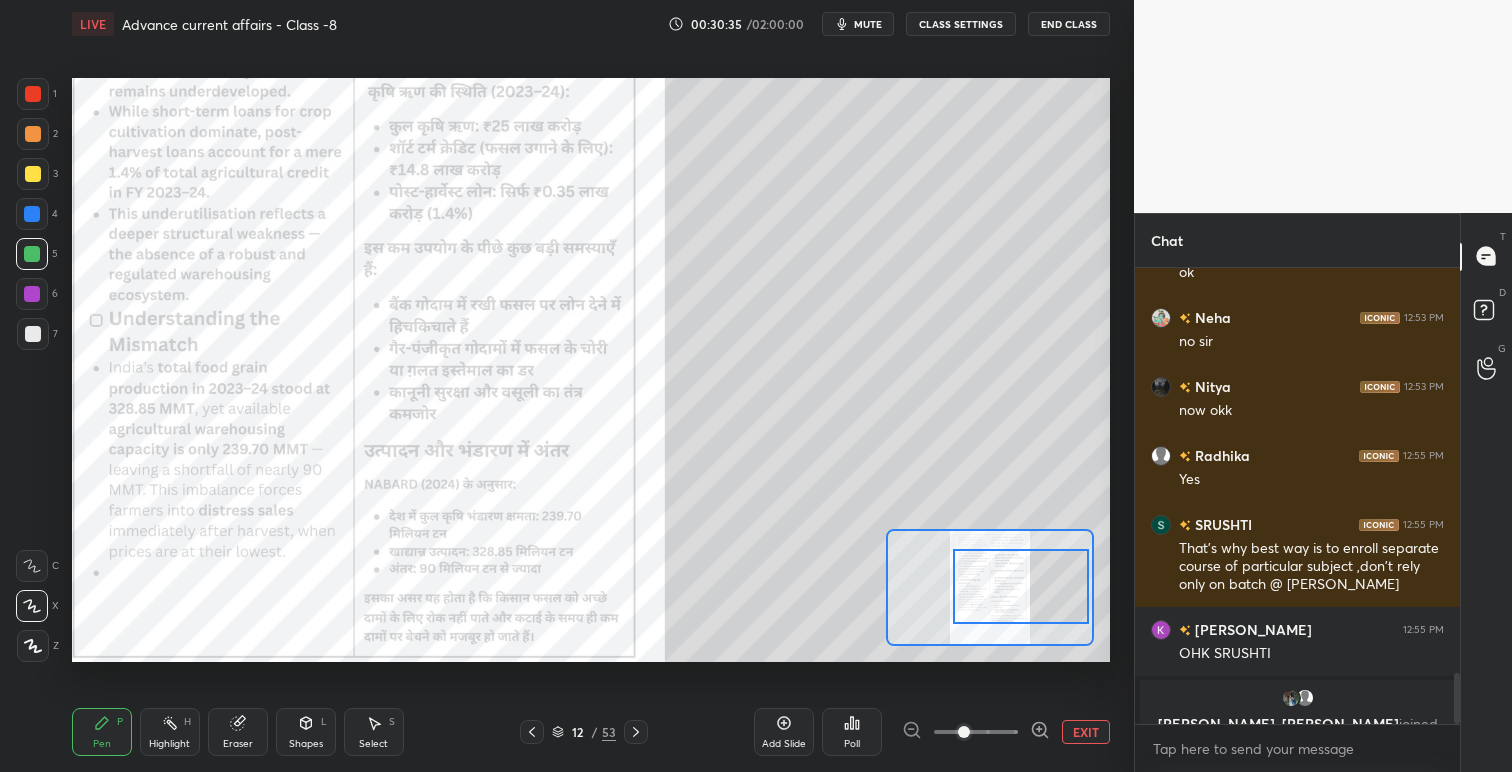 scroll, scrollTop: 3677, scrollLeft: 0, axis: vertical 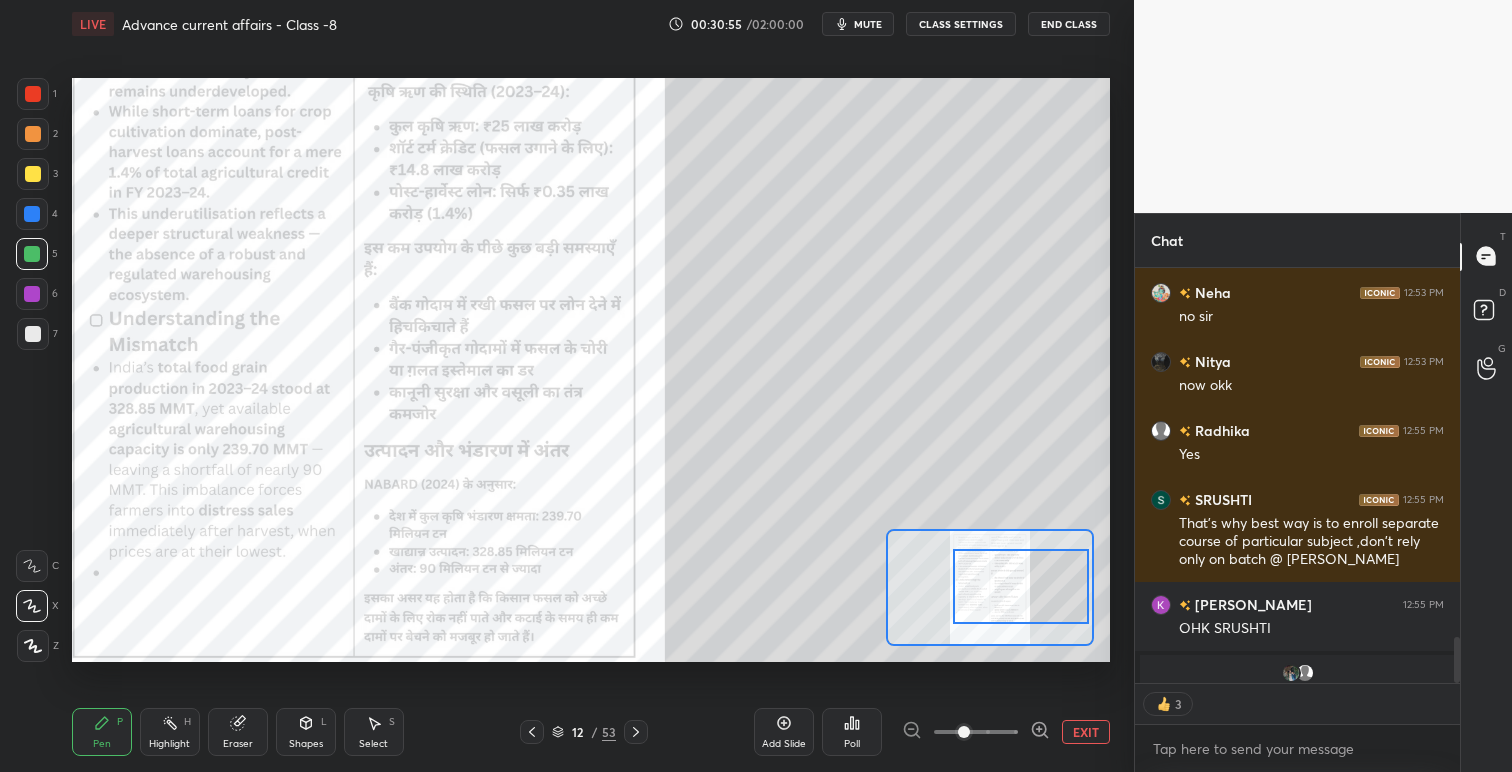 click 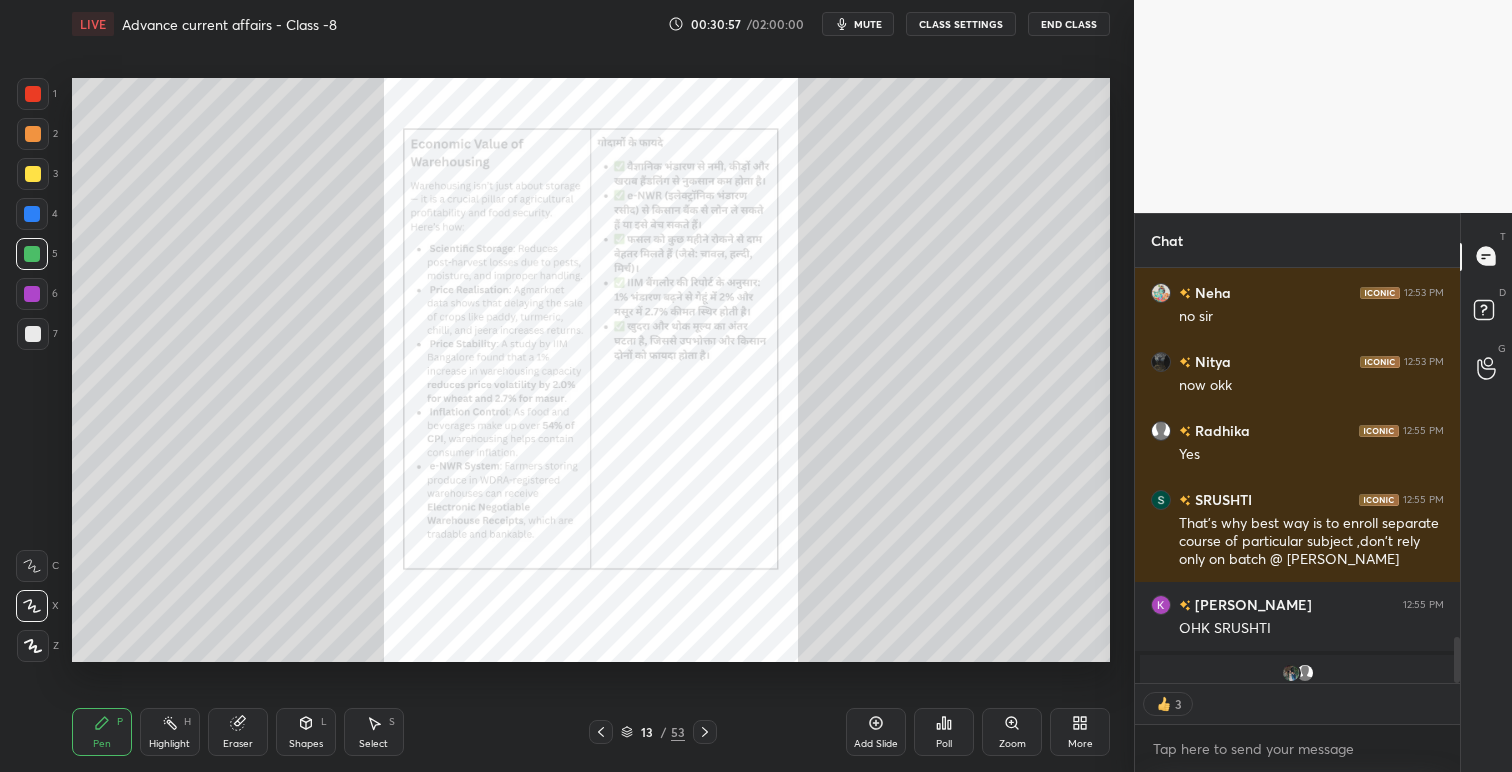 click 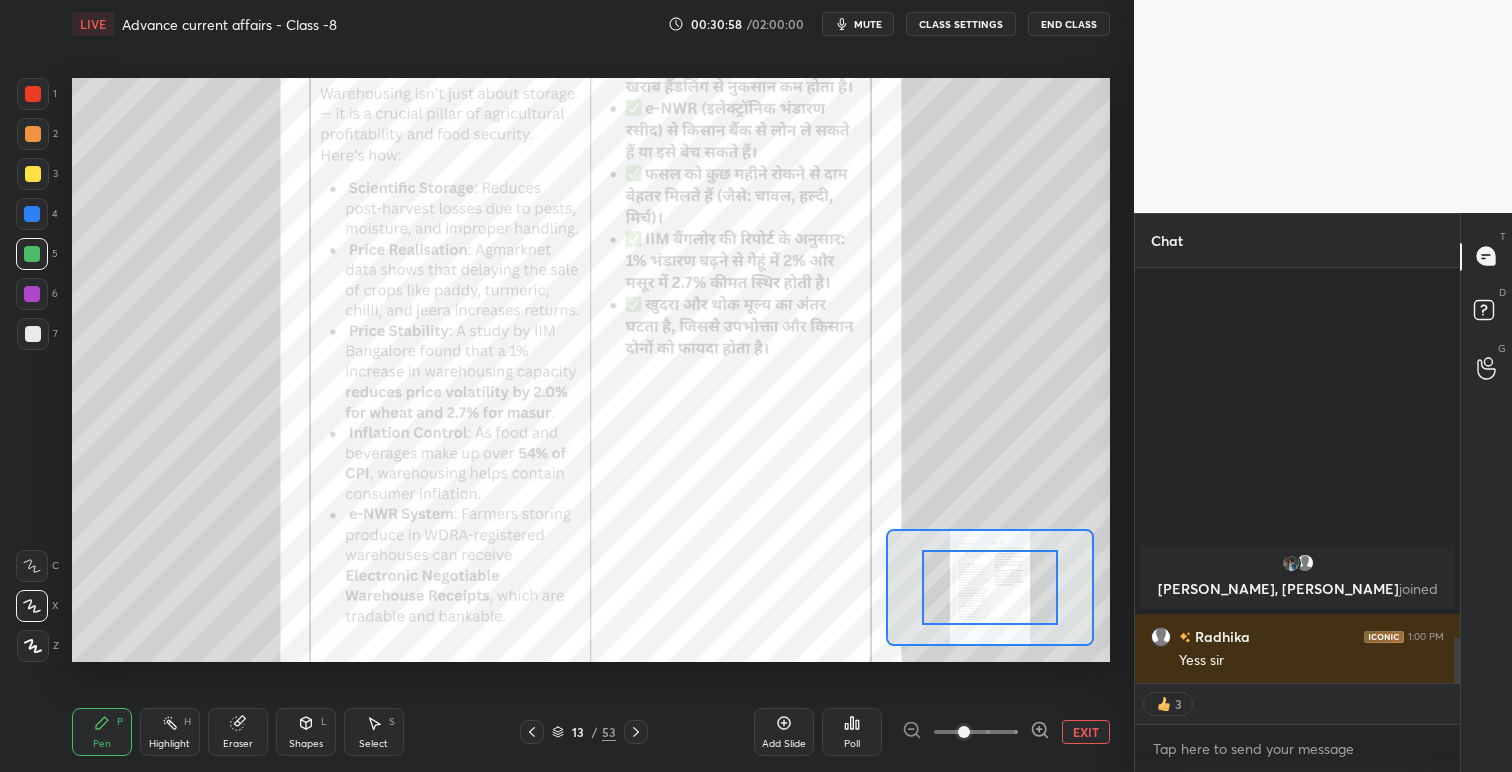 scroll, scrollTop: 3102, scrollLeft: 0, axis: vertical 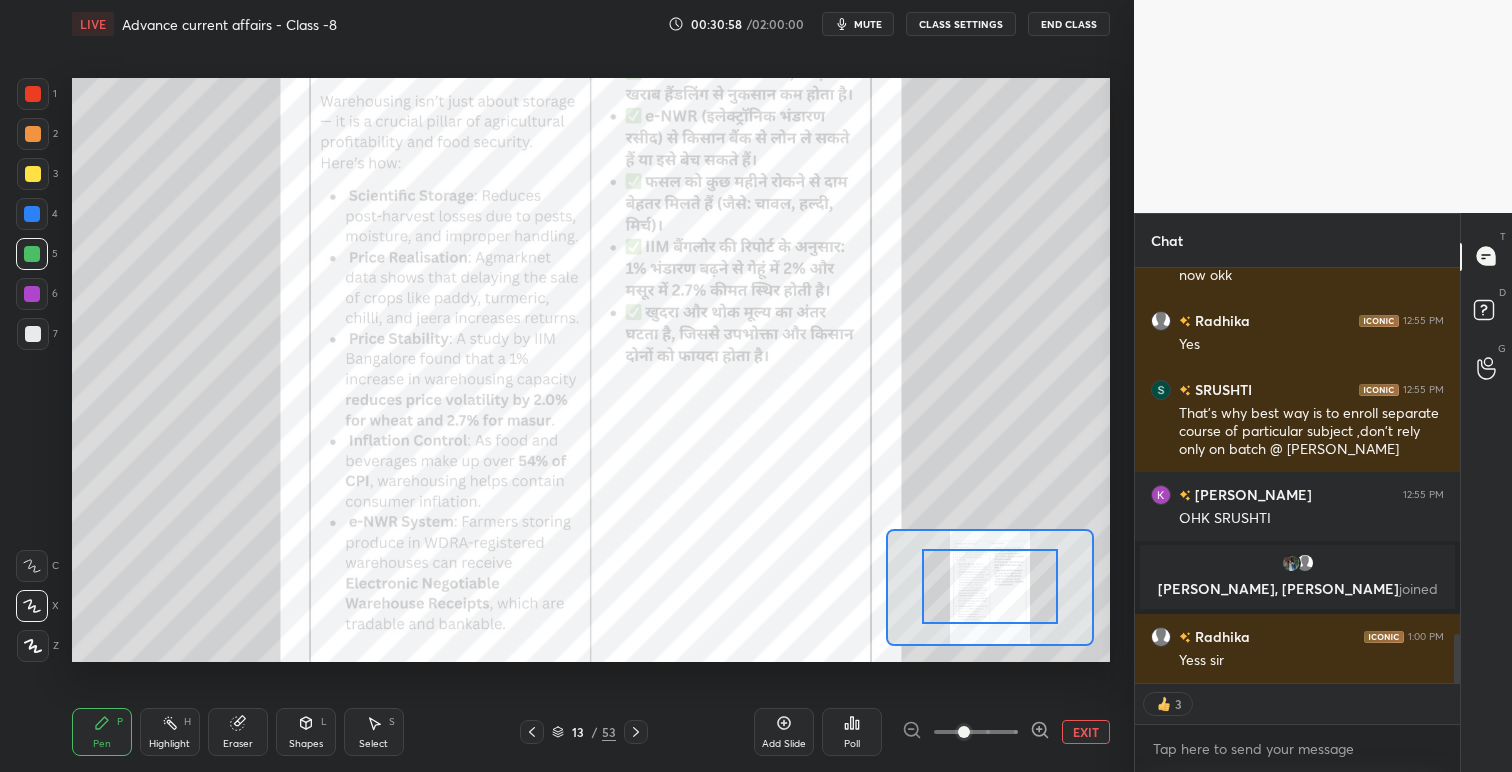 drag, startPoint x: 997, startPoint y: 592, endPoint x: 1001, endPoint y: 580, distance: 12.649111 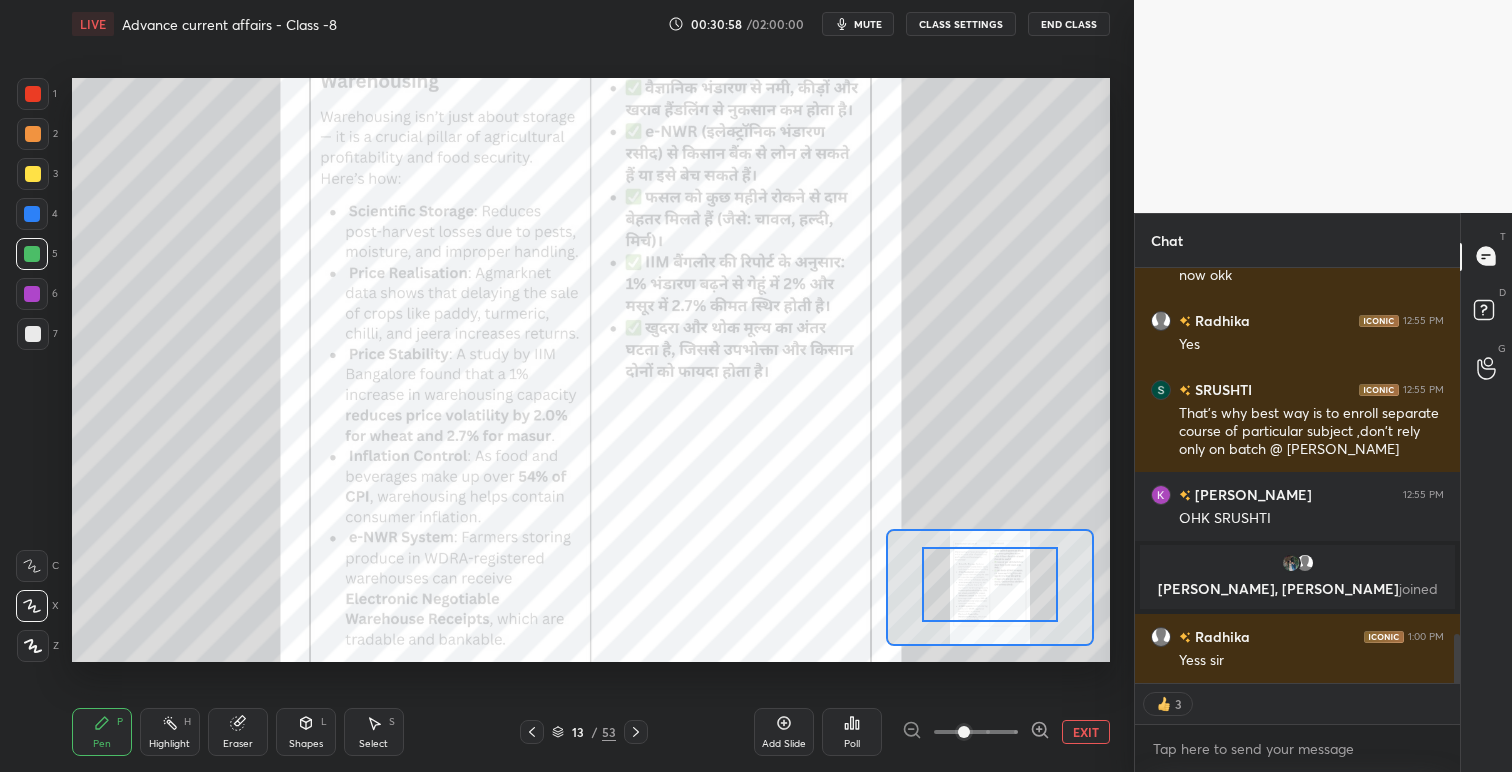 drag, startPoint x: 995, startPoint y: 596, endPoint x: 1002, endPoint y: 580, distance: 17.464249 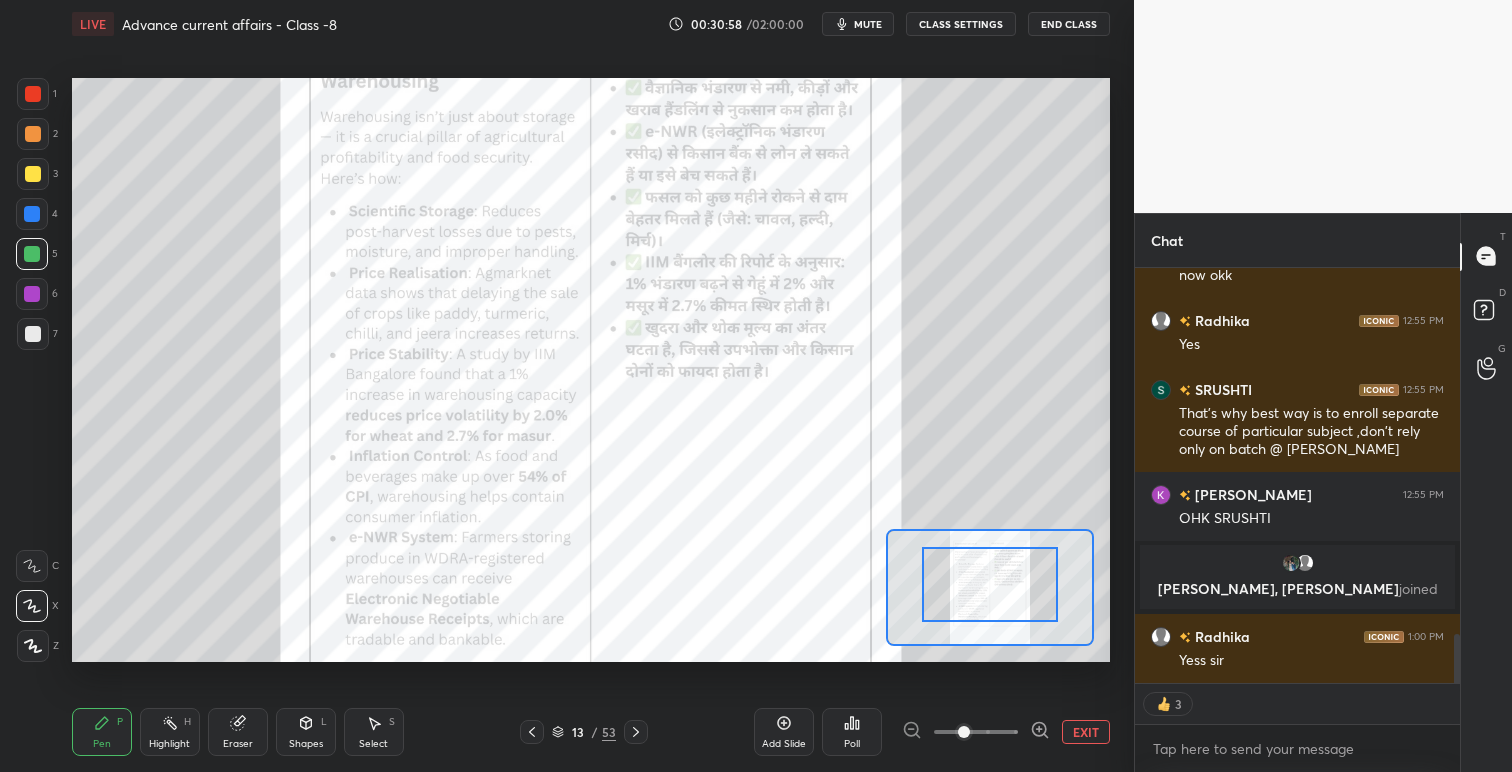 click at bounding box center [990, 584] 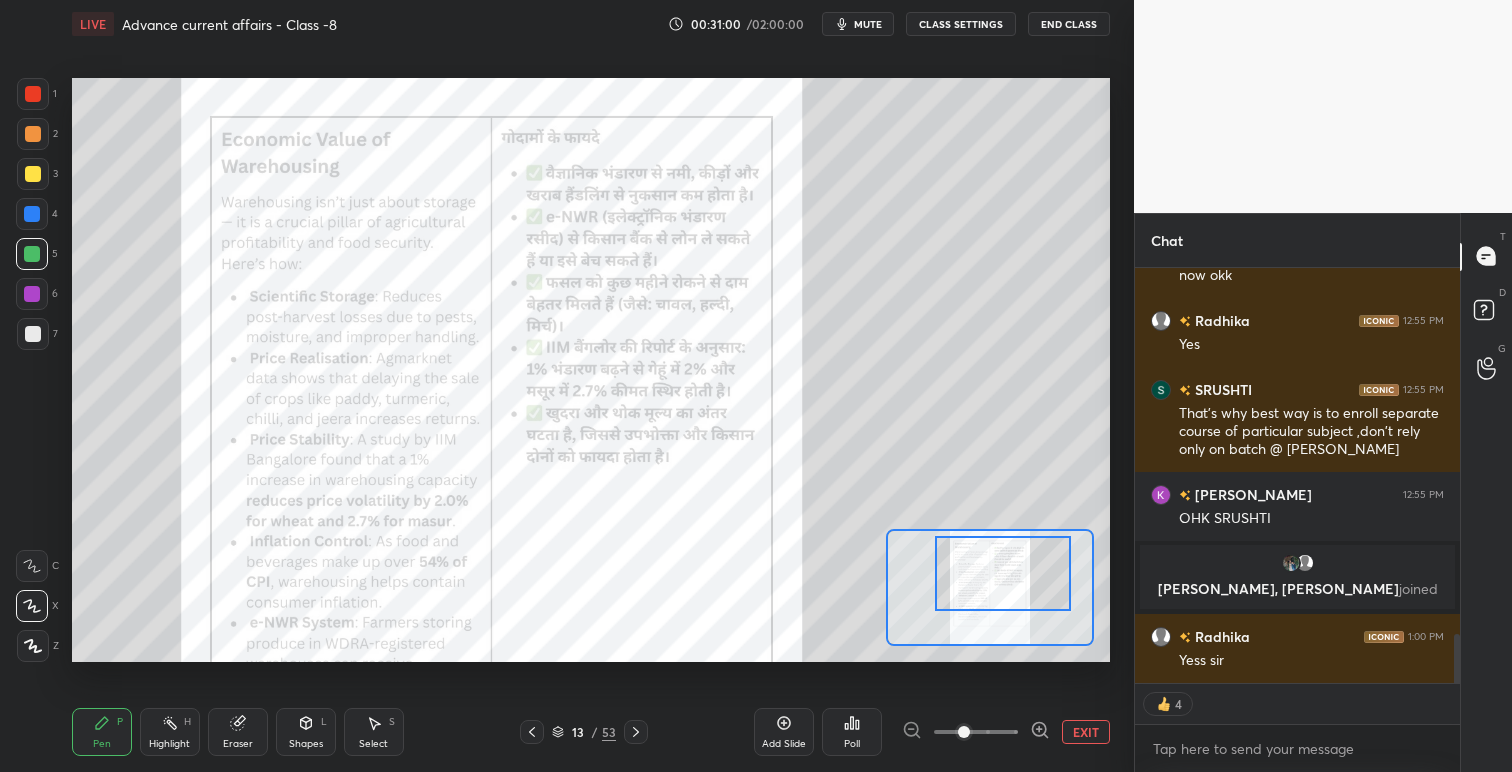 click at bounding box center (1003, 573) 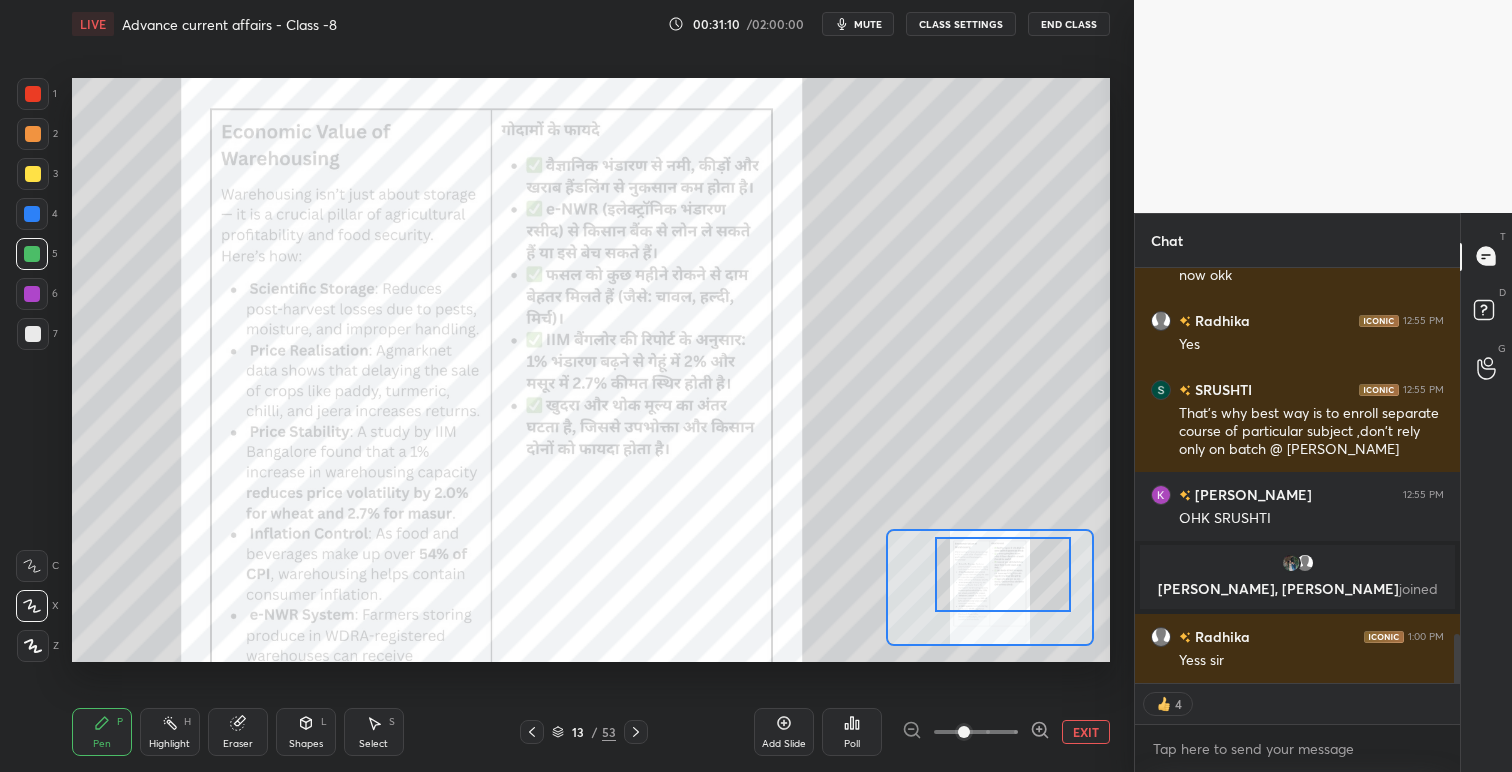 scroll, scrollTop: 6, scrollLeft: 7, axis: both 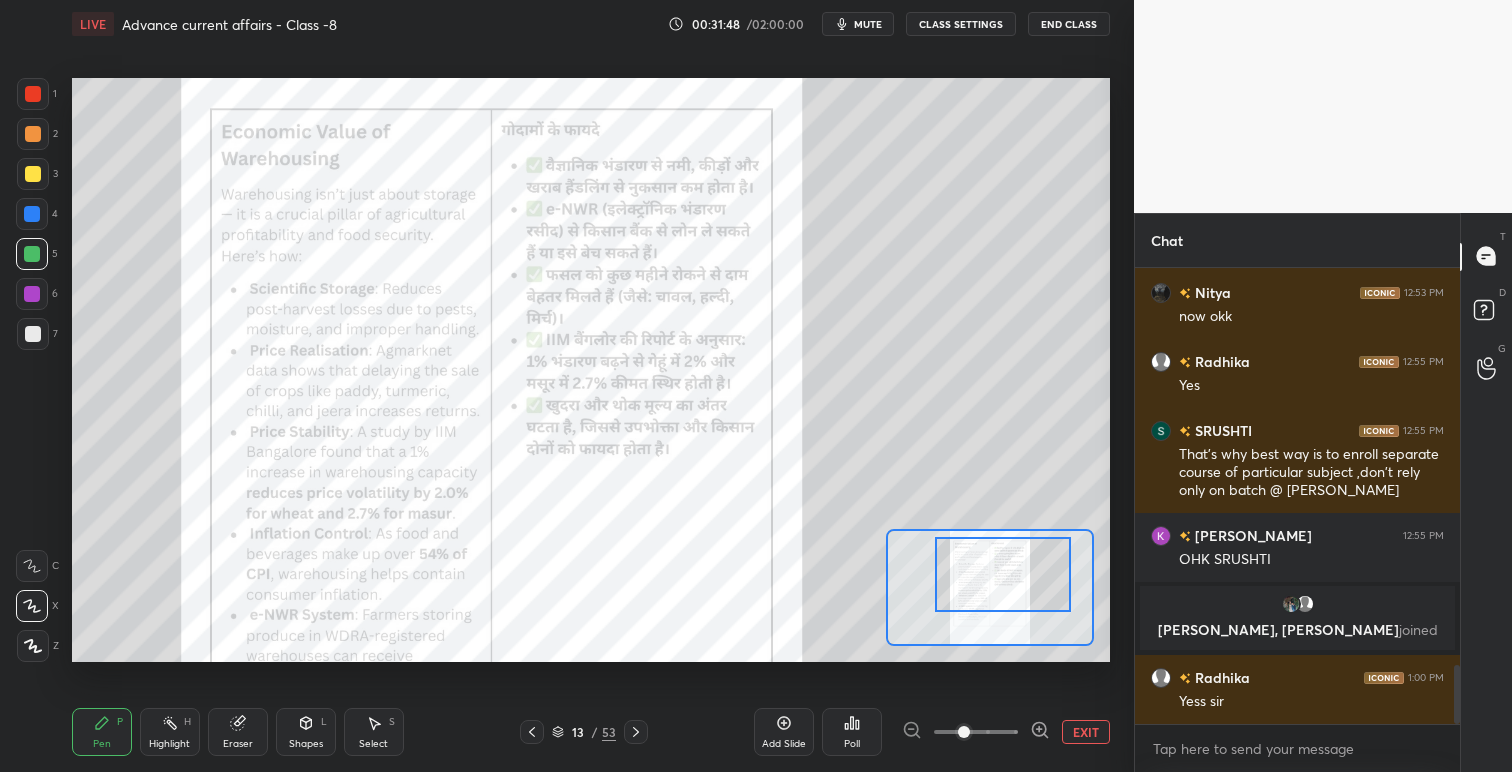 drag, startPoint x: 33, startPoint y: 88, endPoint x: 70, endPoint y: 116, distance: 46.400433 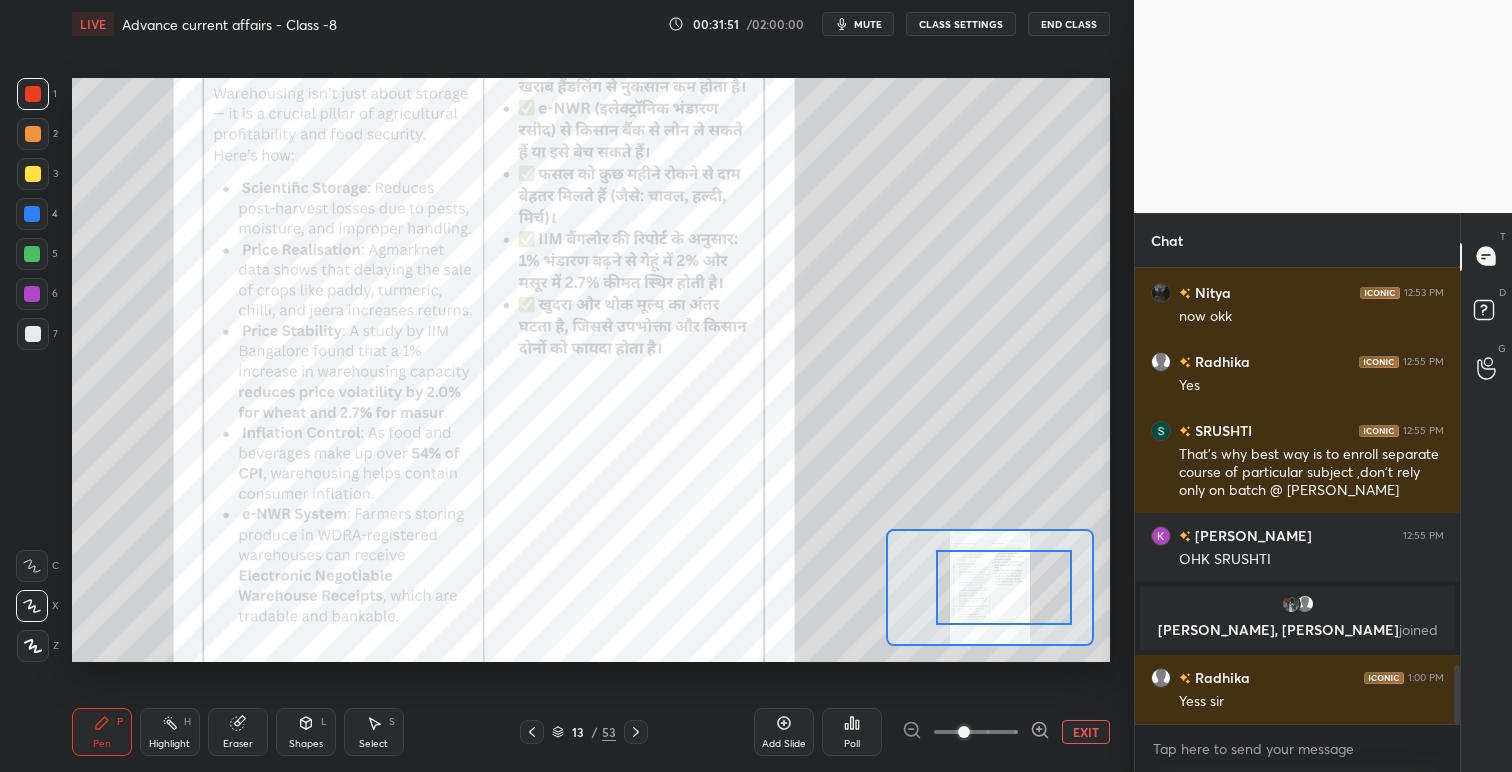 drag, startPoint x: 993, startPoint y: 581, endPoint x: 991, endPoint y: 592, distance: 11.18034 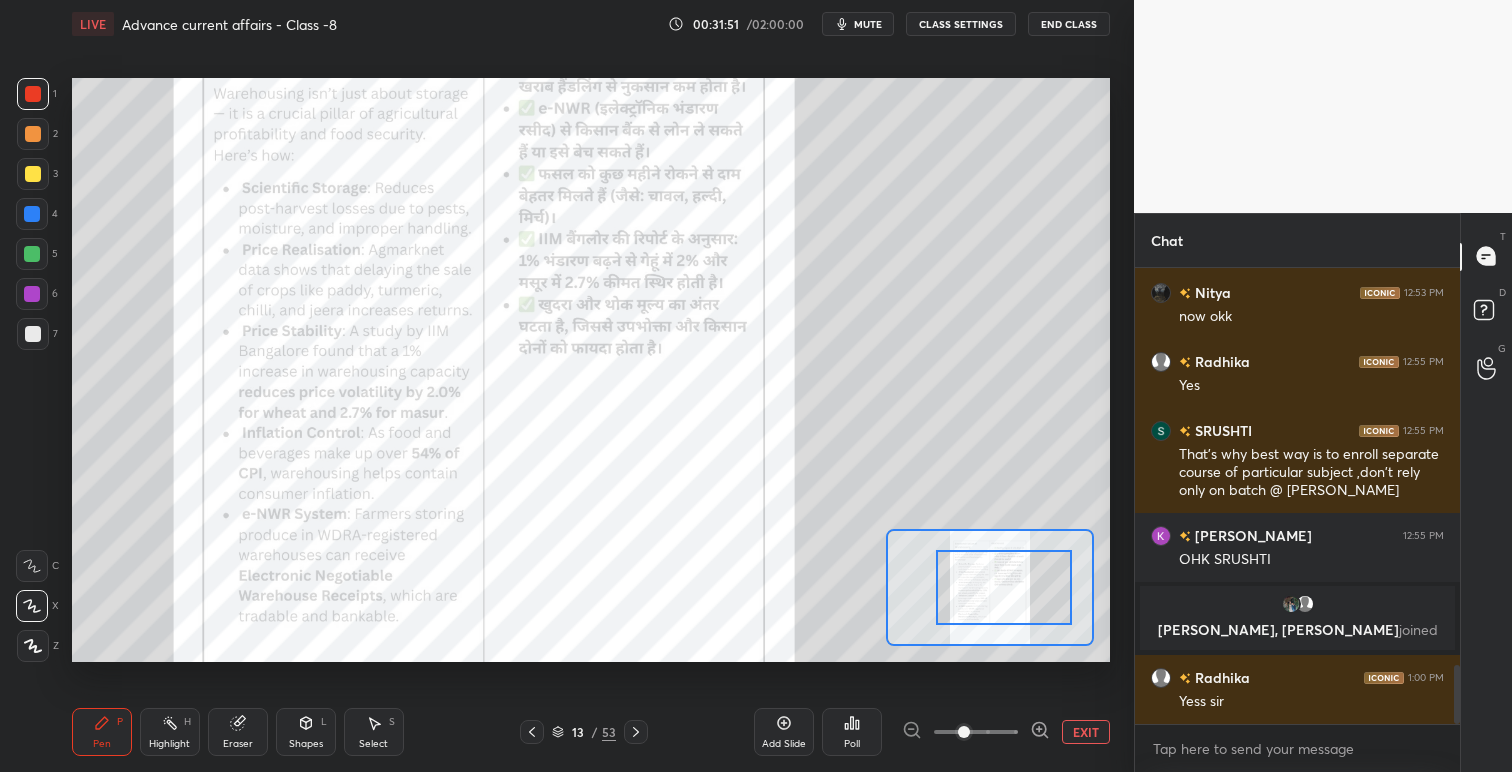 click at bounding box center [1004, 587] 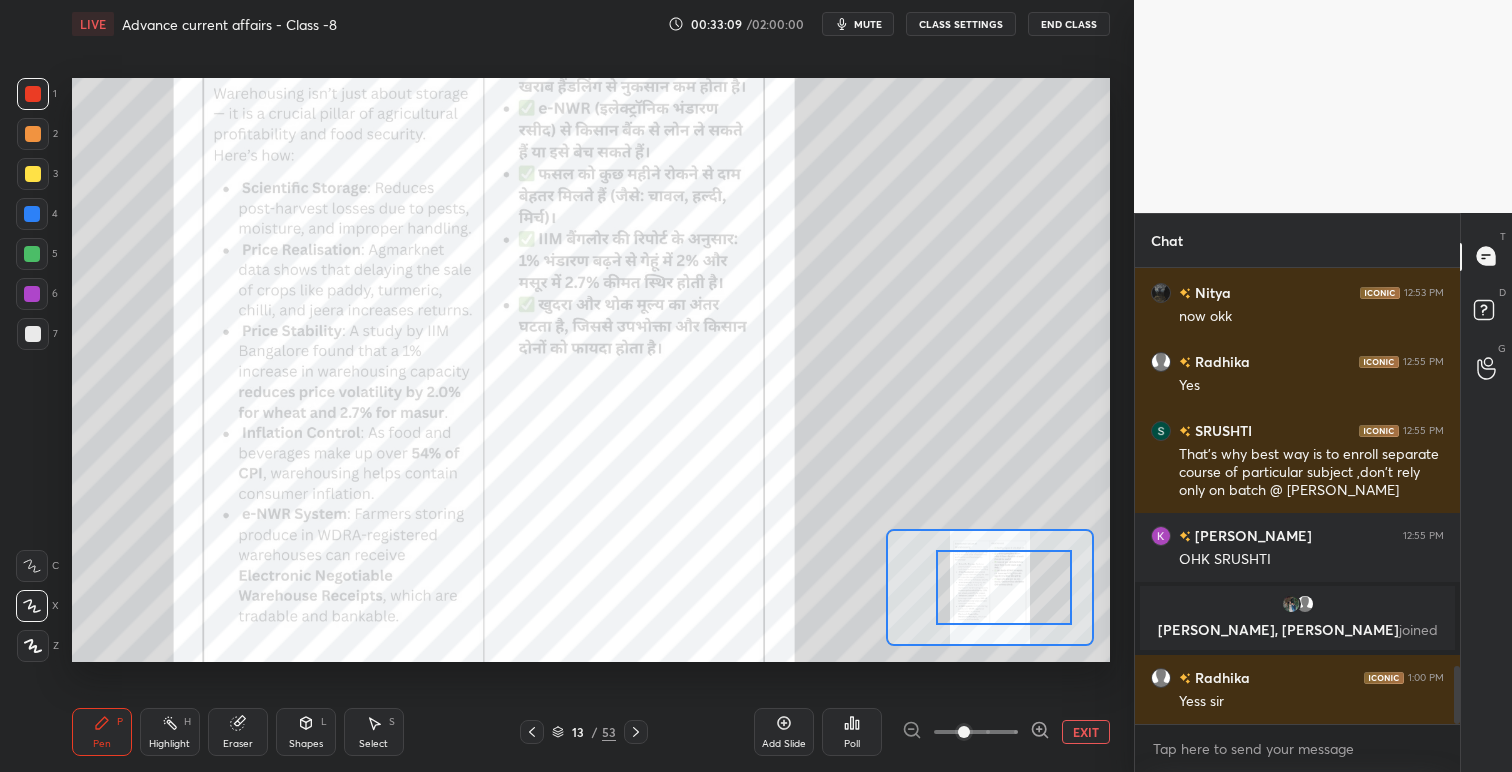 scroll, scrollTop: 3109, scrollLeft: 0, axis: vertical 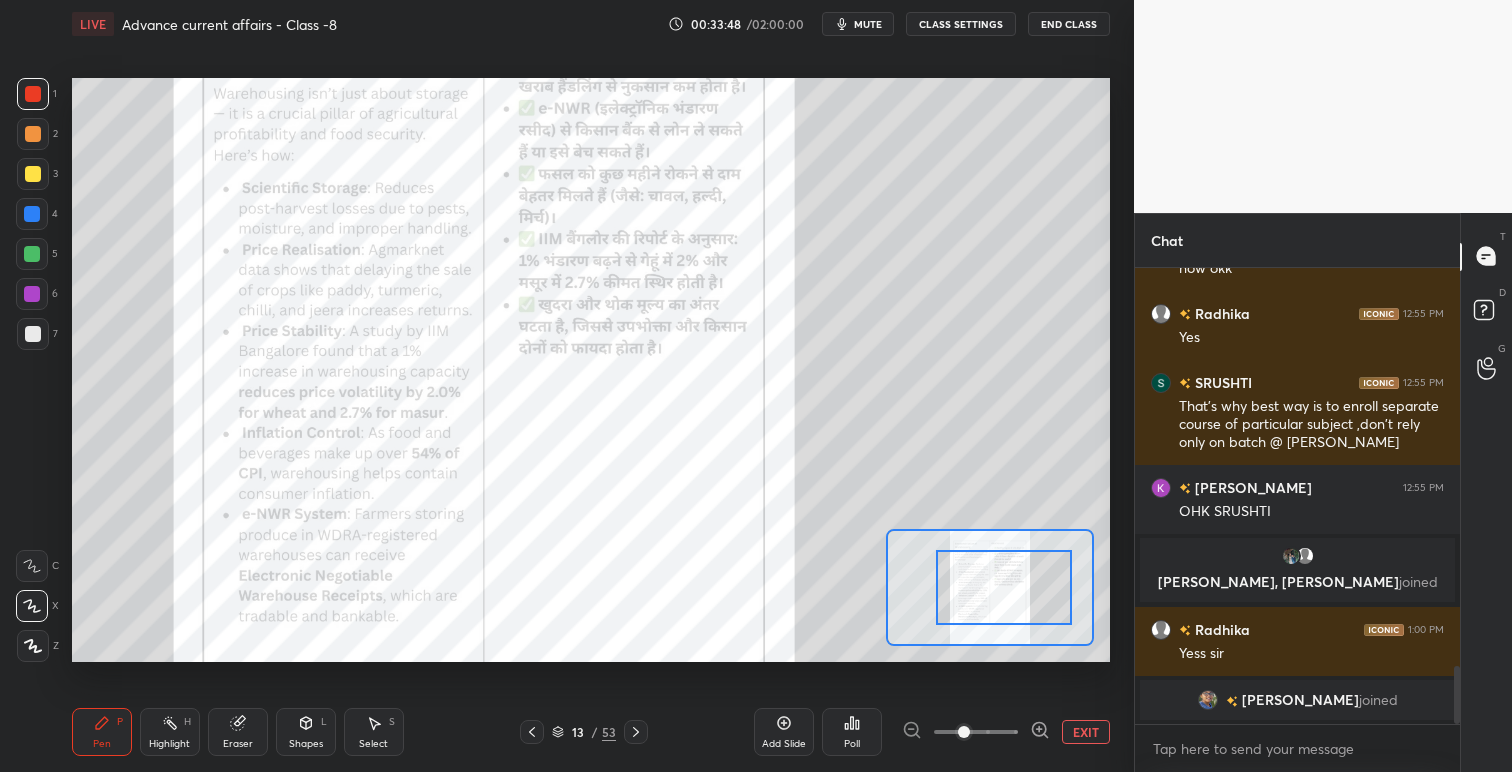 drag, startPoint x: 637, startPoint y: 732, endPoint x: 628, endPoint y: 723, distance: 12.727922 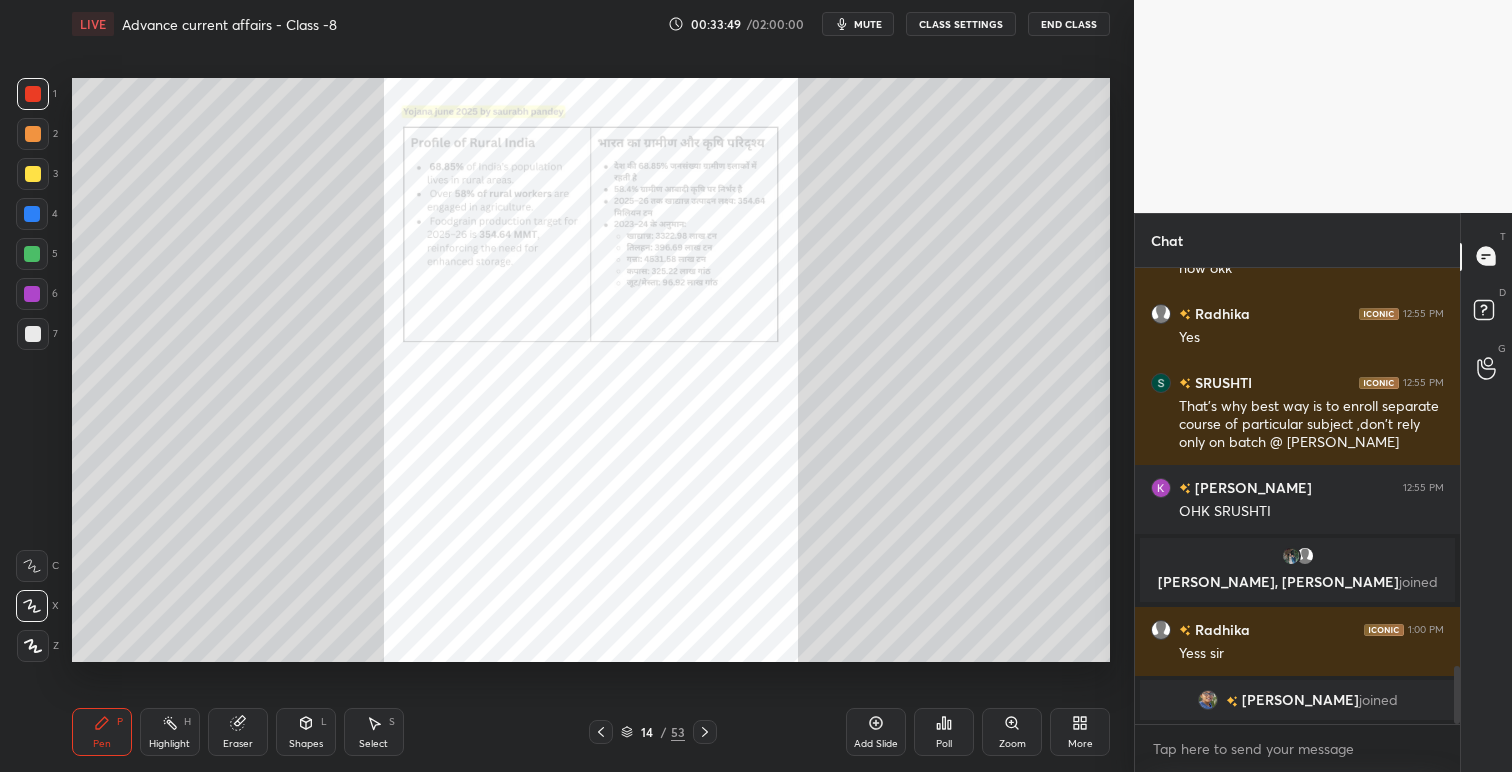 click on "Zoom" at bounding box center (1012, 732) 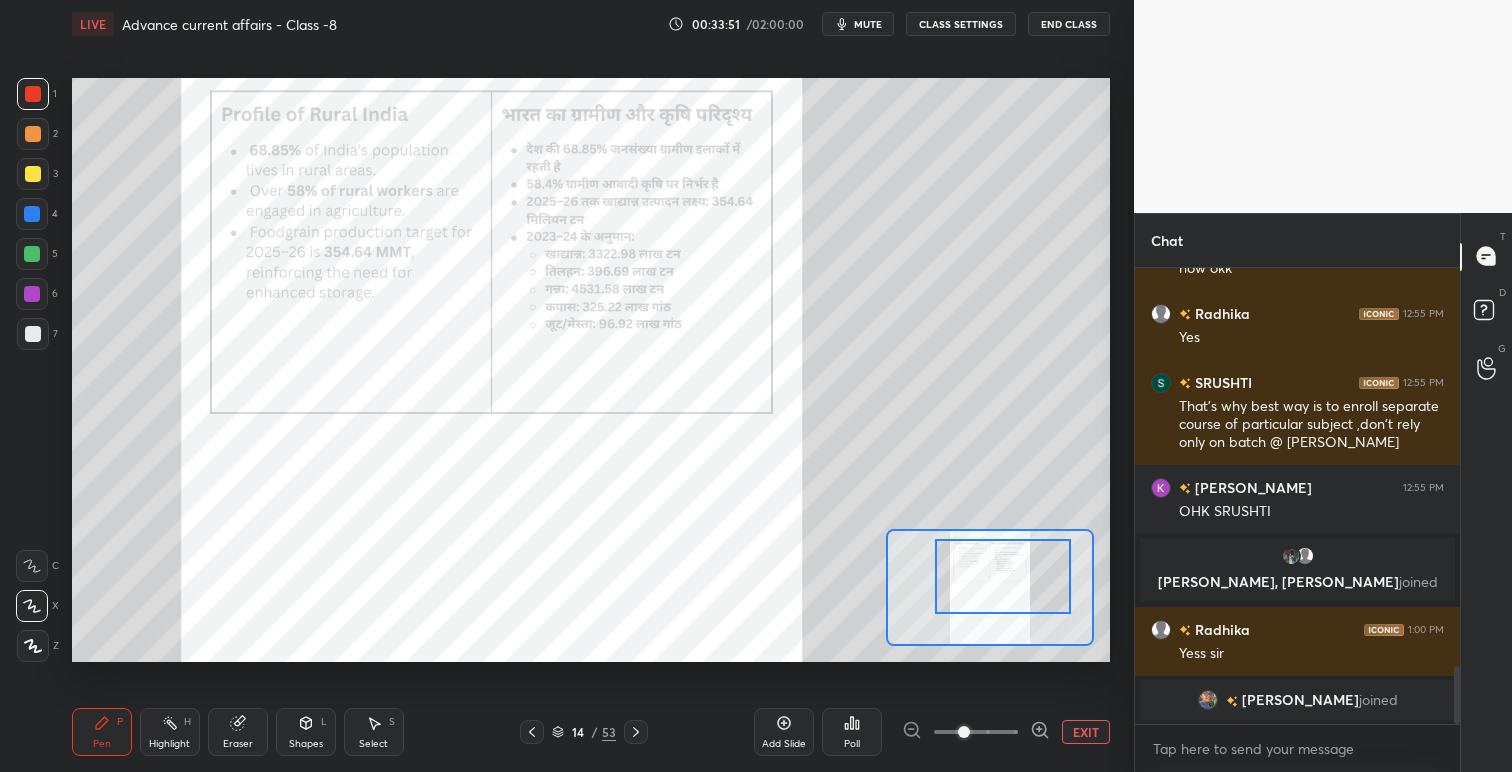 drag, startPoint x: 1000, startPoint y: 579, endPoint x: 1014, endPoint y: 574, distance: 14.866069 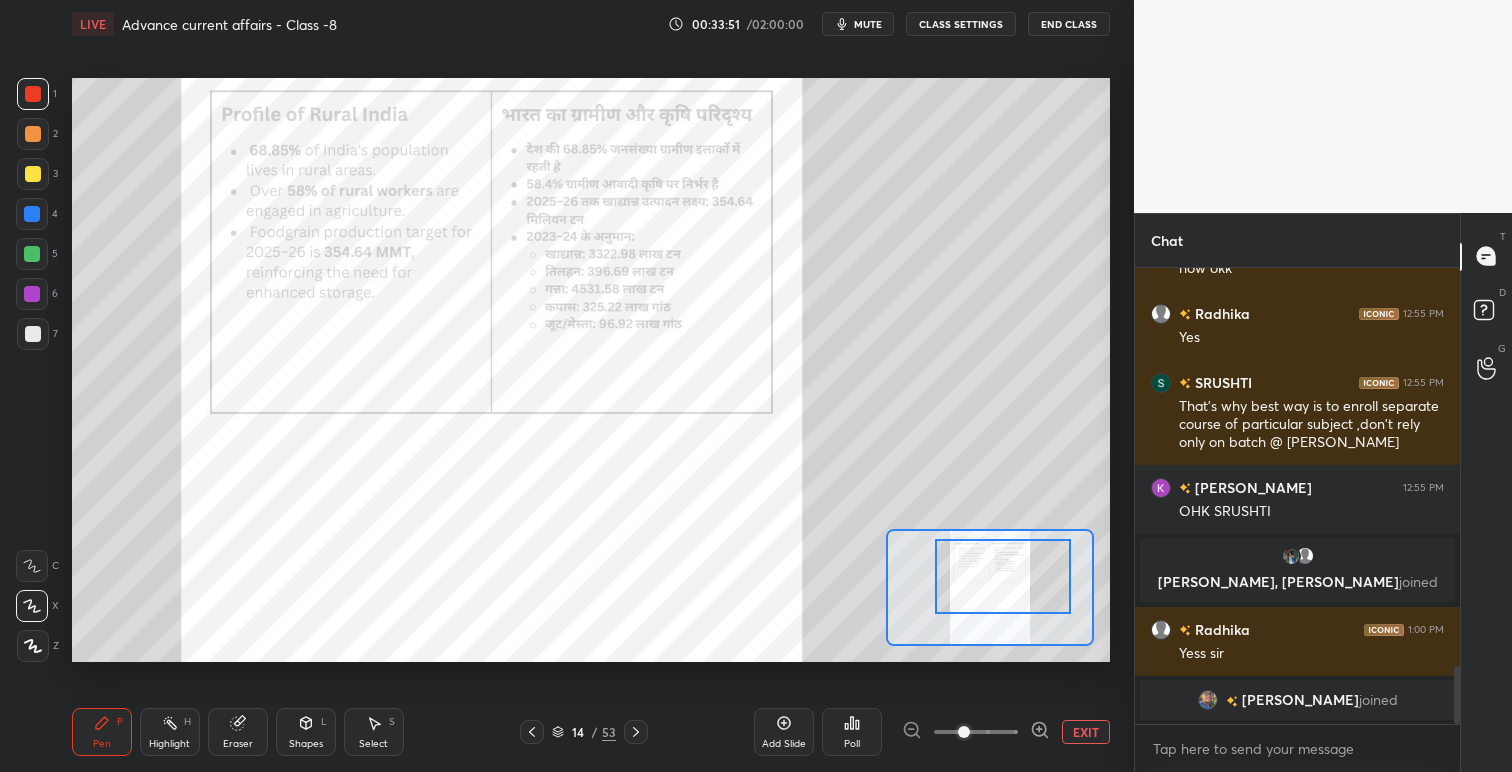 click at bounding box center (1003, 576) 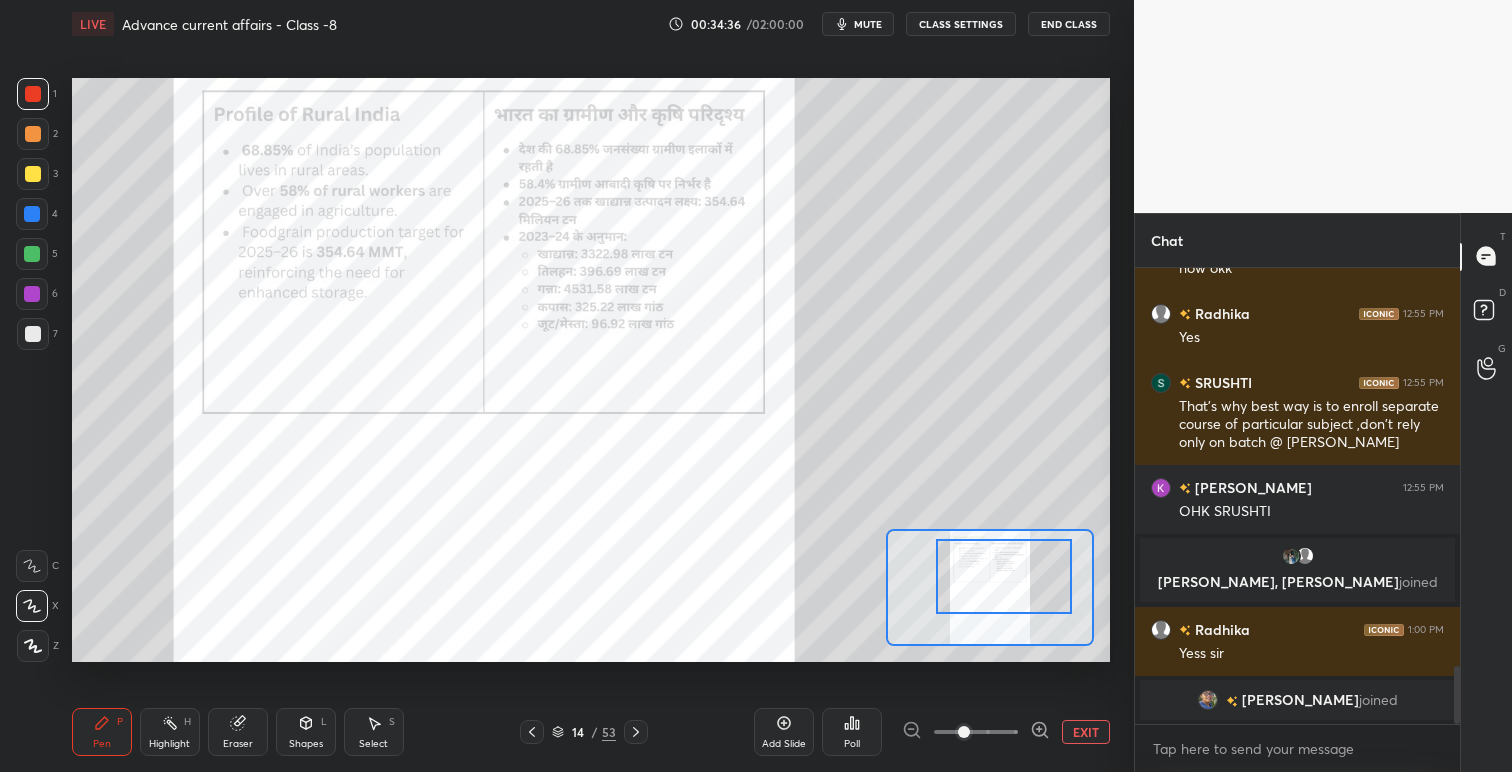 click at bounding box center (33, 174) 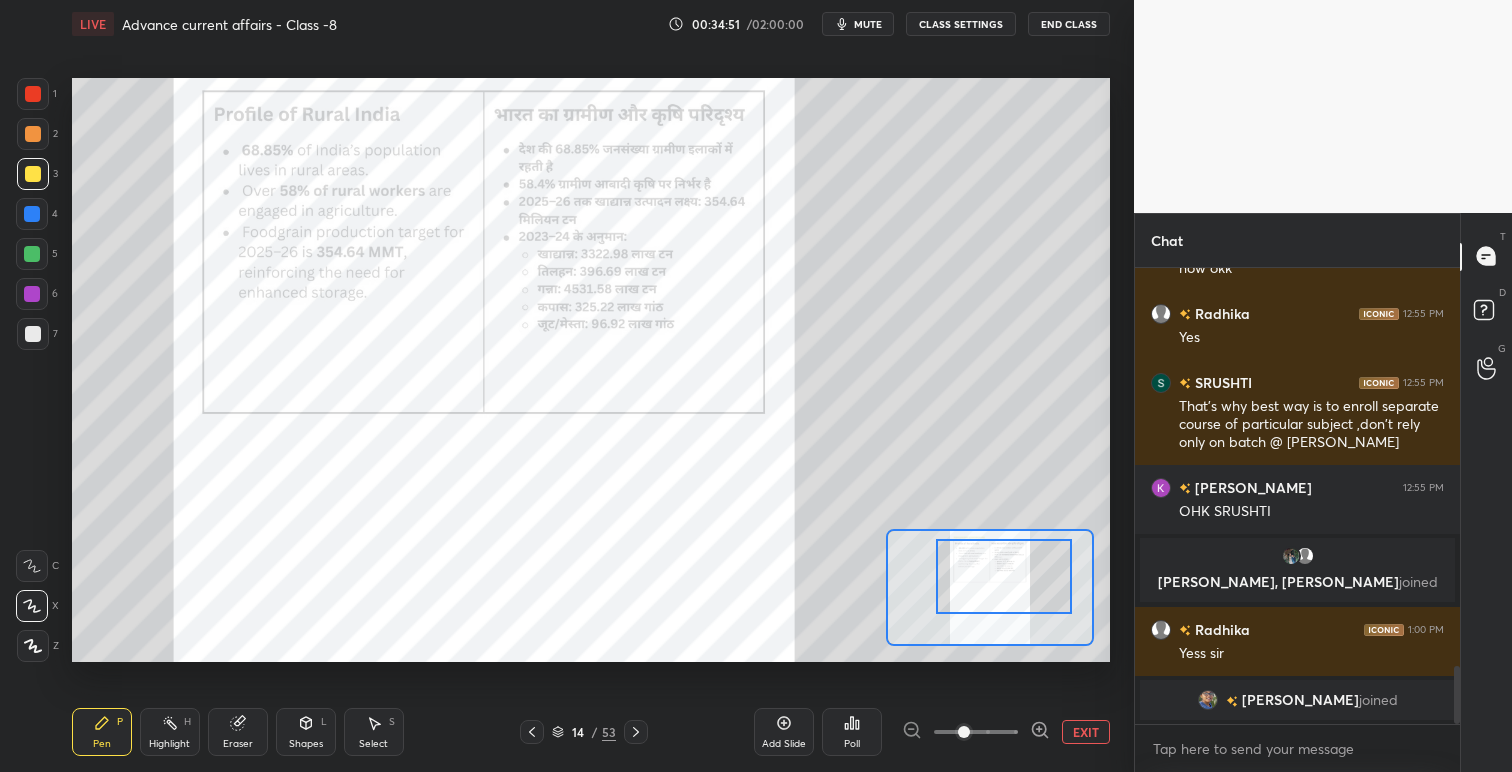 scroll, scrollTop: 3121, scrollLeft: 0, axis: vertical 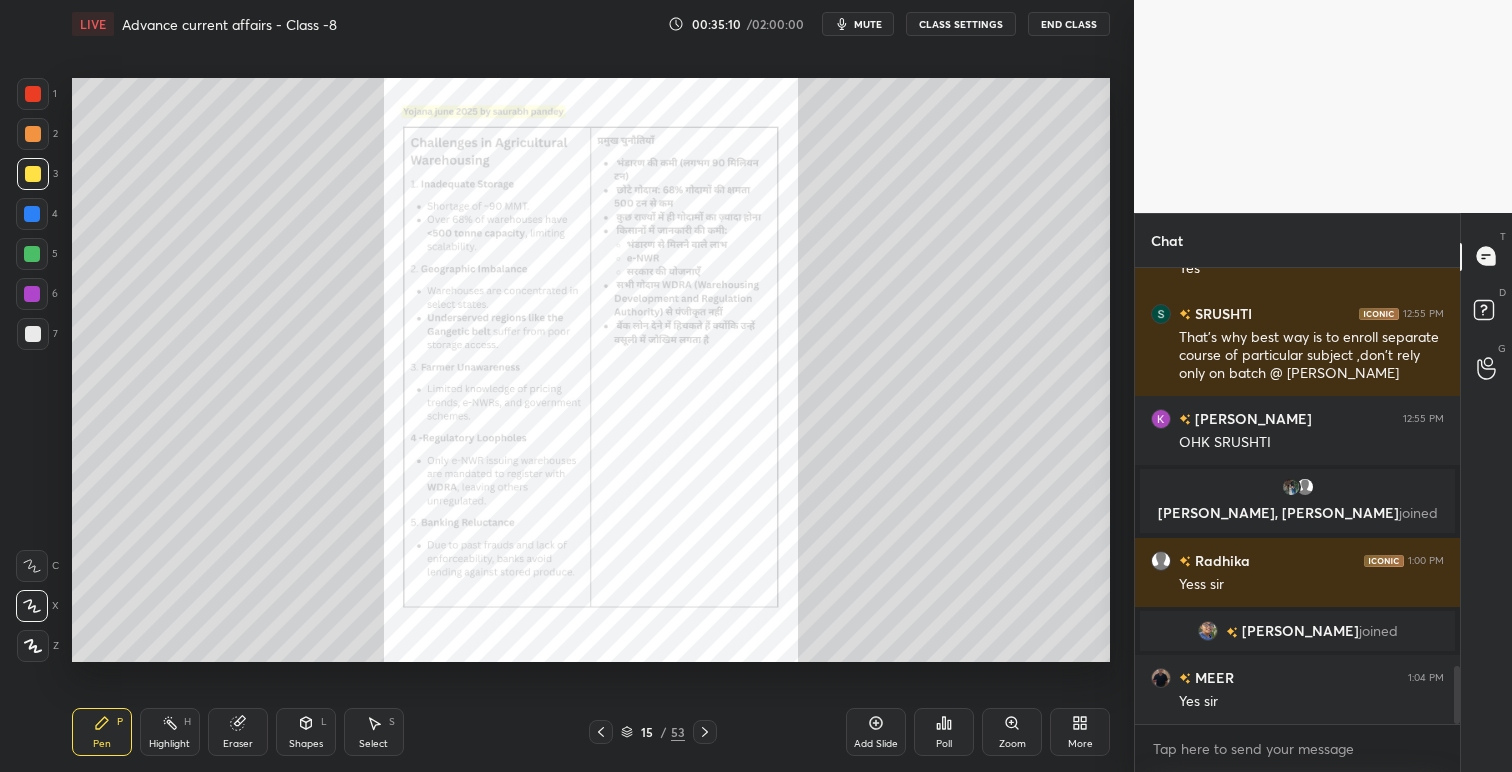 click on "More" at bounding box center [1080, 732] 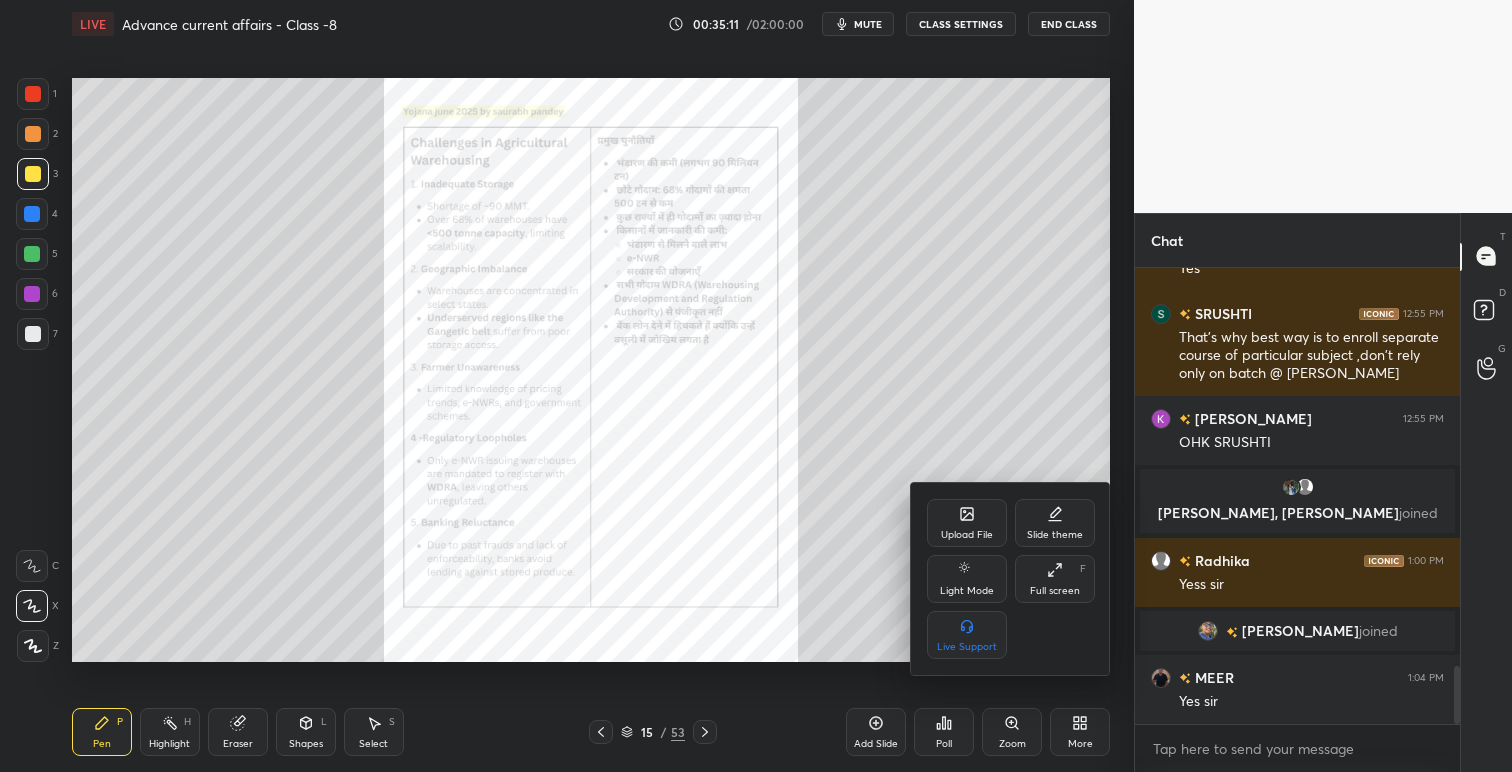 click at bounding box center [756, 386] 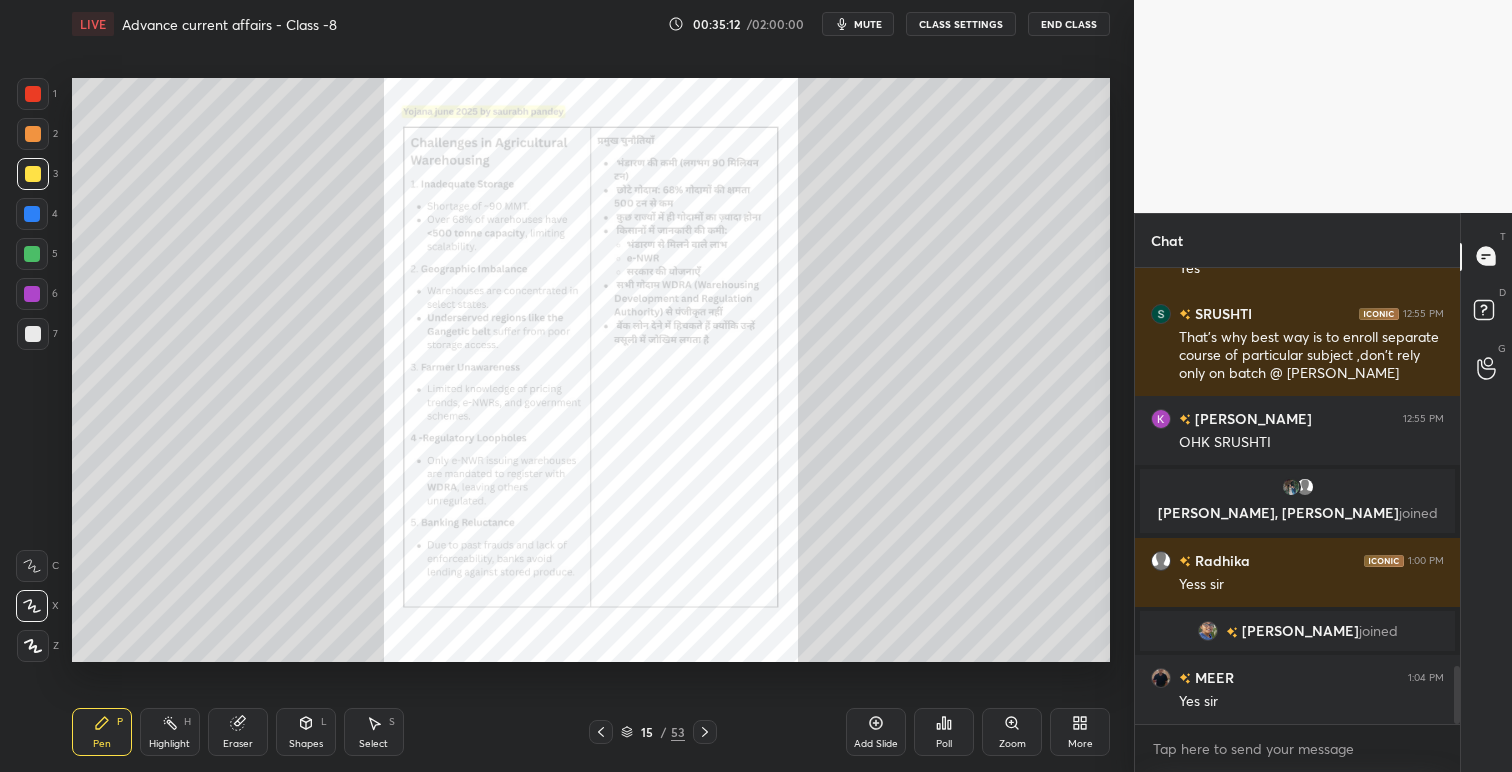 click on "Zoom" at bounding box center (1012, 732) 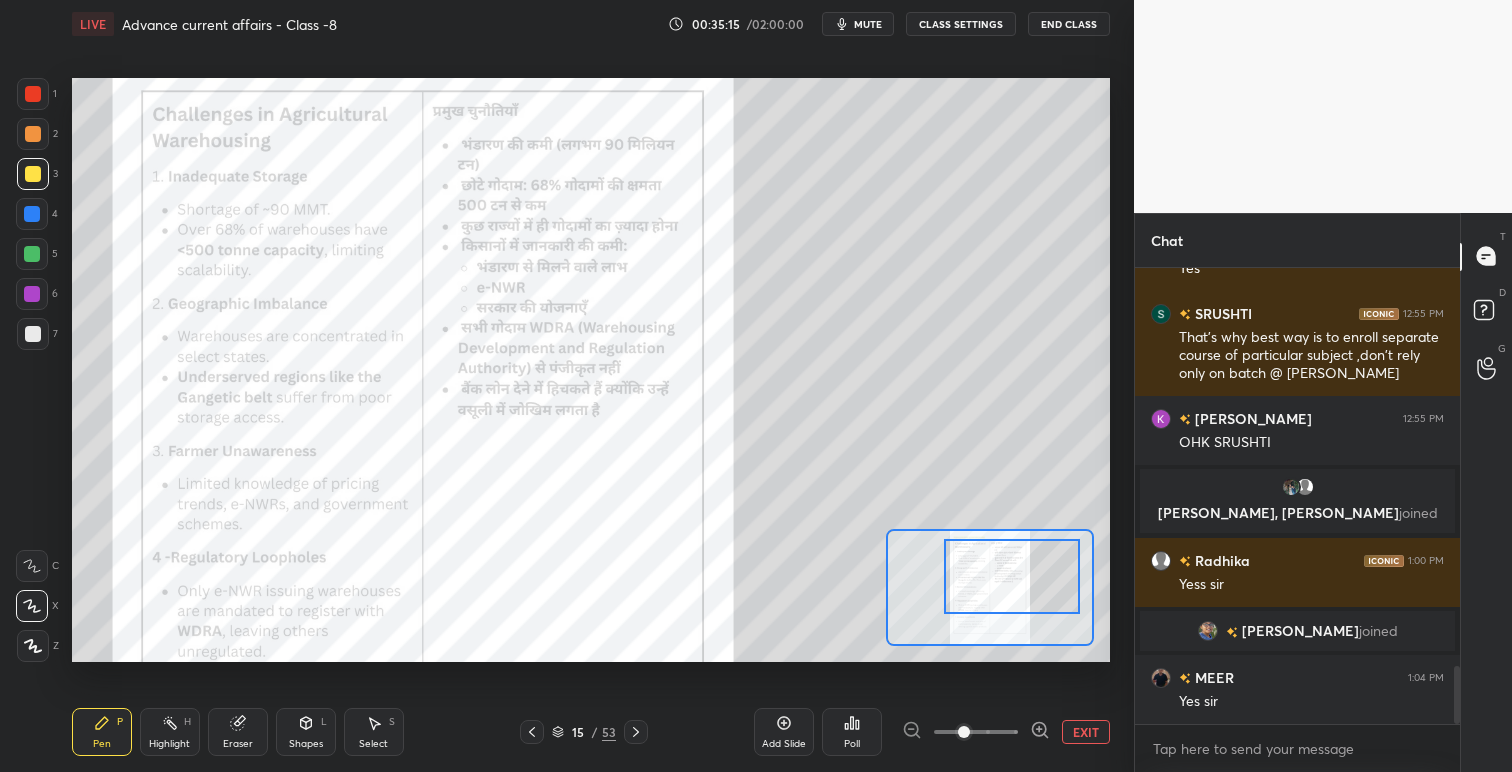 drag, startPoint x: 1004, startPoint y: 568, endPoint x: 1026, endPoint y: 558, distance: 24.166092 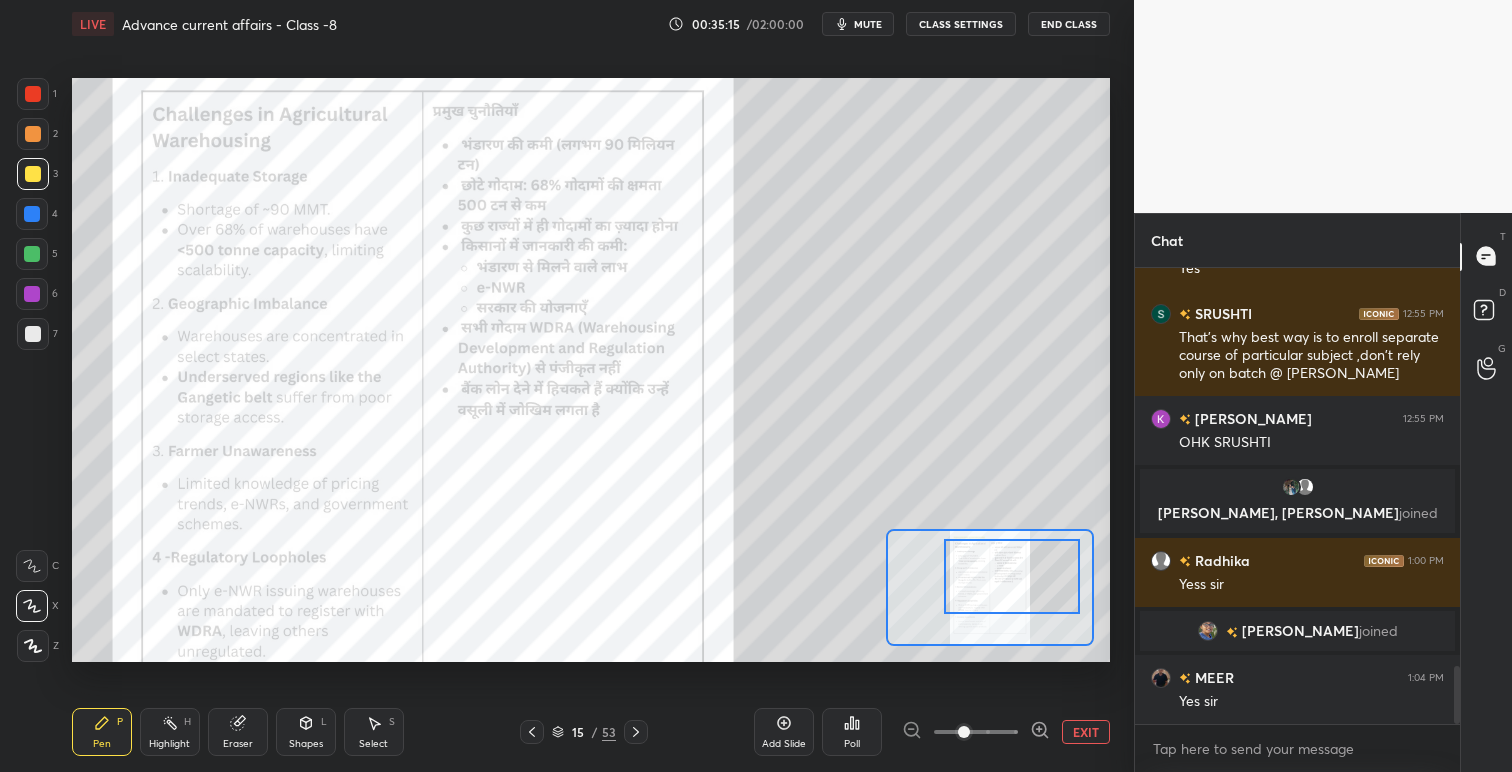 click at bounding box center (1012, 576) 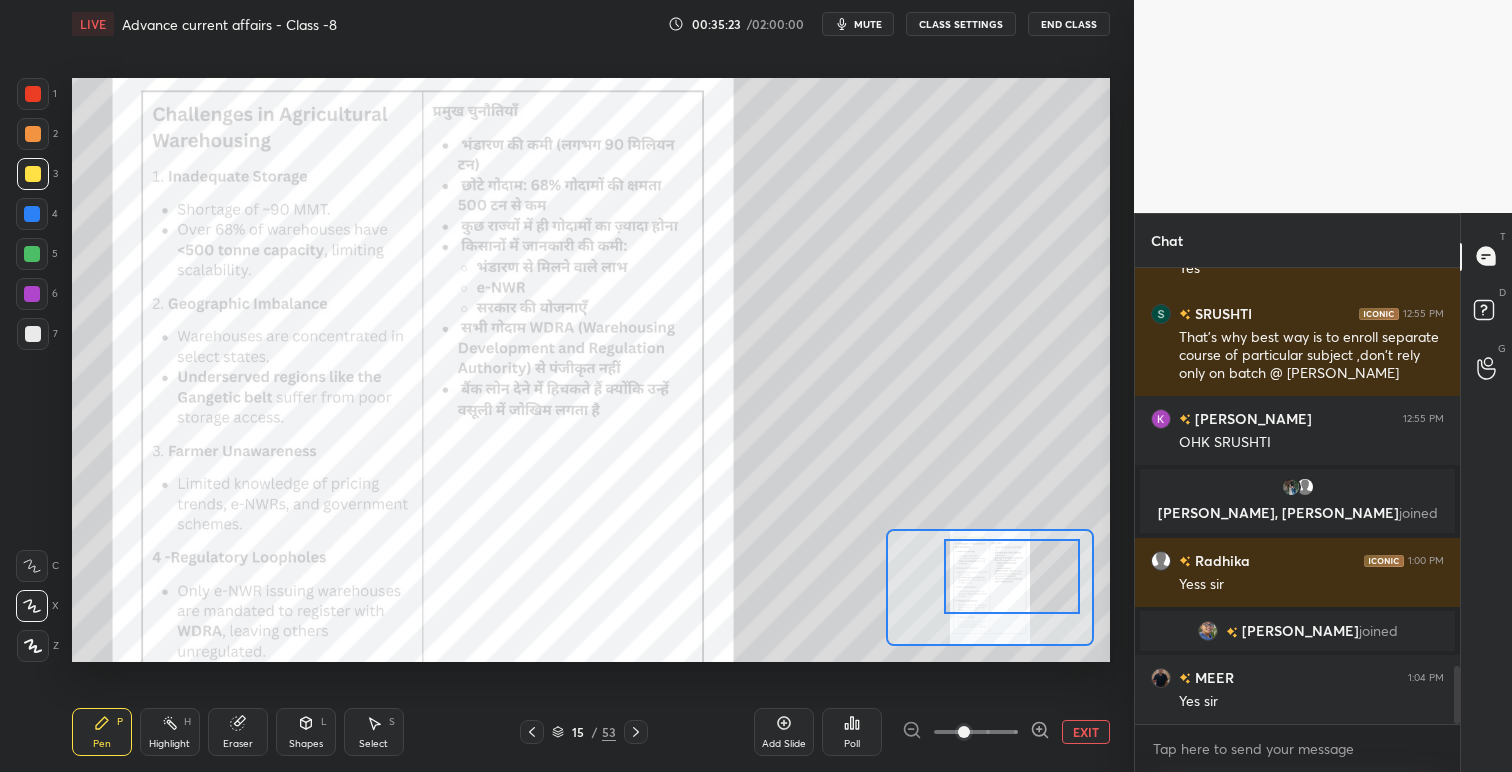 drag, startPoint x: 40, startPoint y: 97, endPoint x: 62, endPoint y: 116, distance: 29.068884 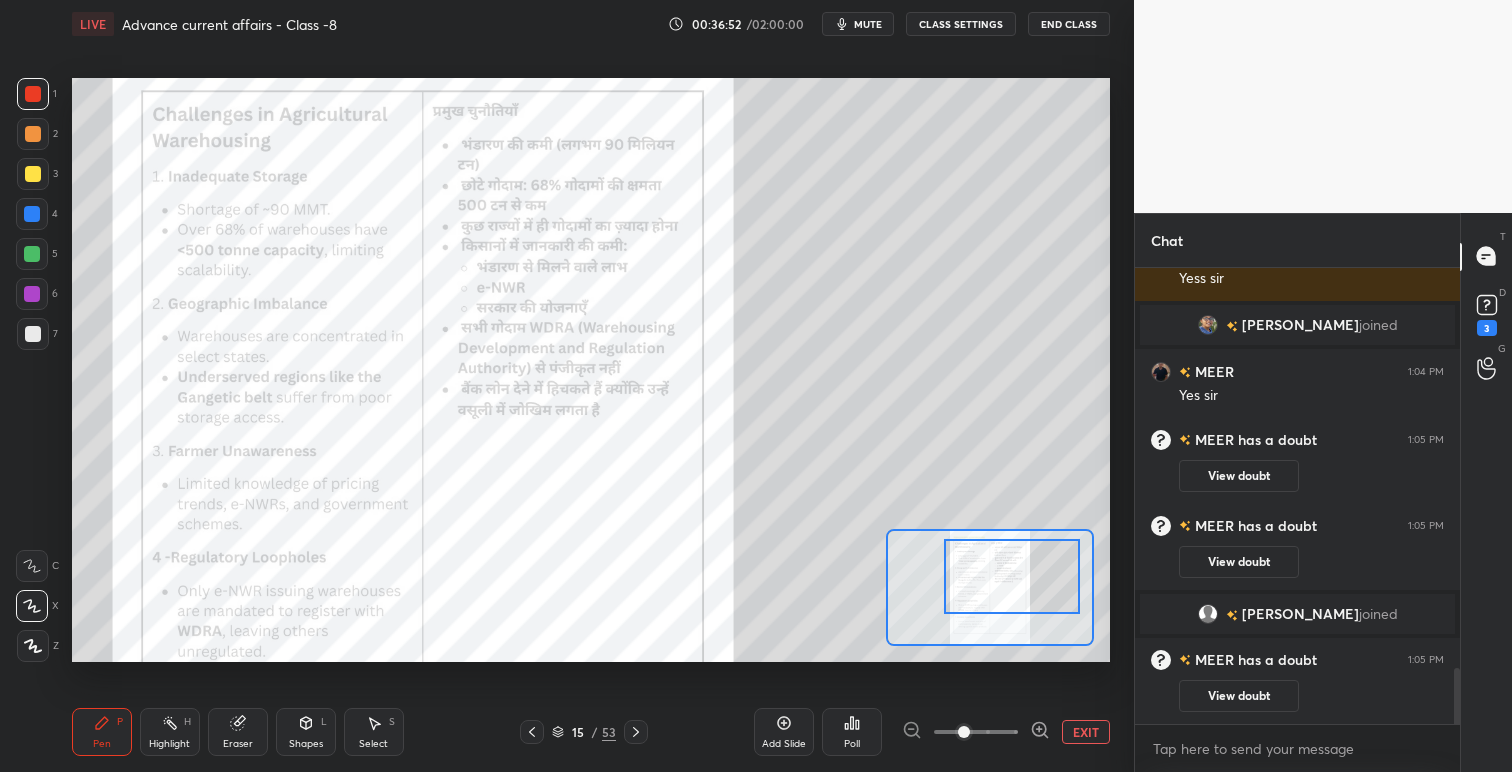 scroll, scrollTop: 3323, scrollLeft: 0, axis: vertical 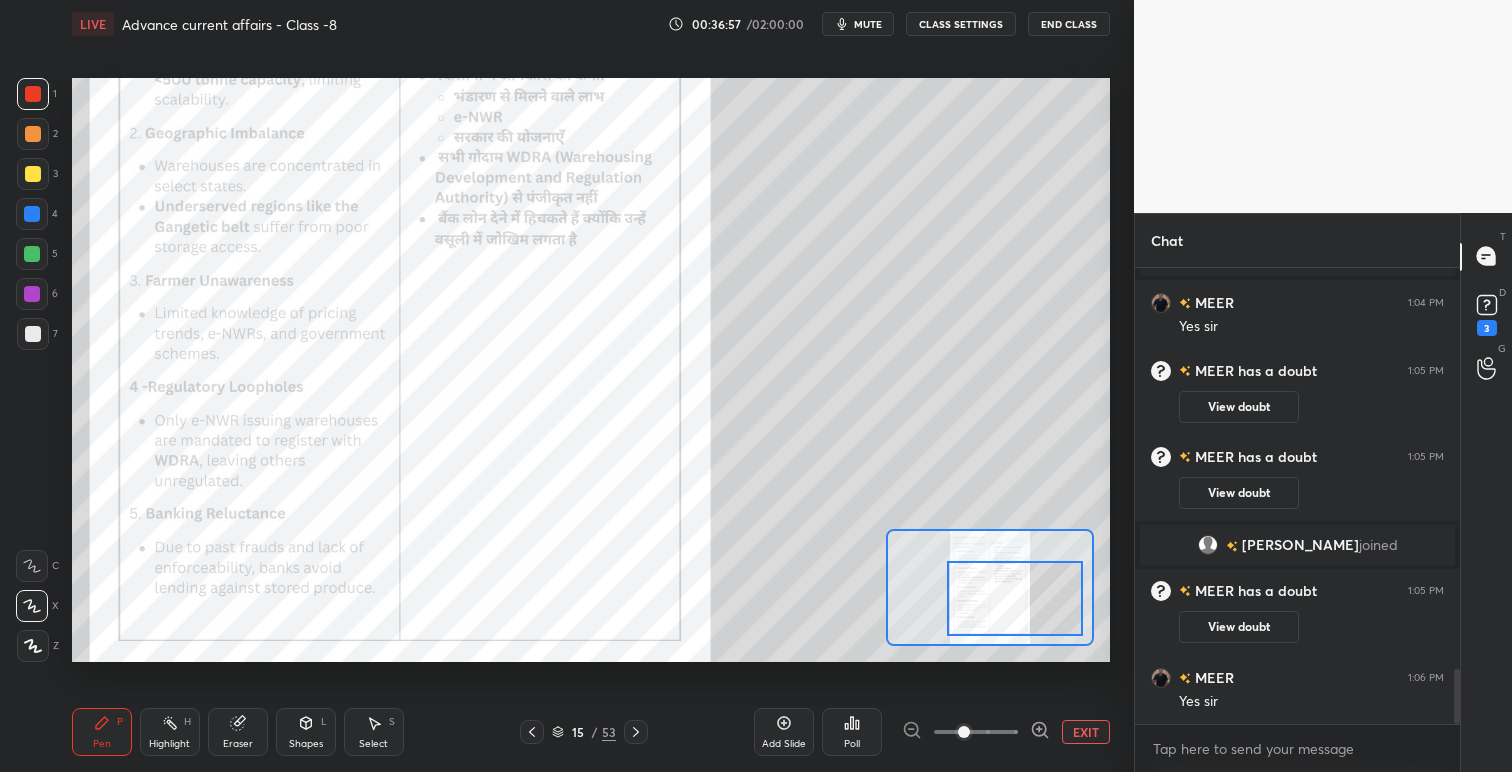 drag, startPoint x: 994, startPoint y: 579, endPoint x: 989, endPoint y: 599, distance: 20.615528 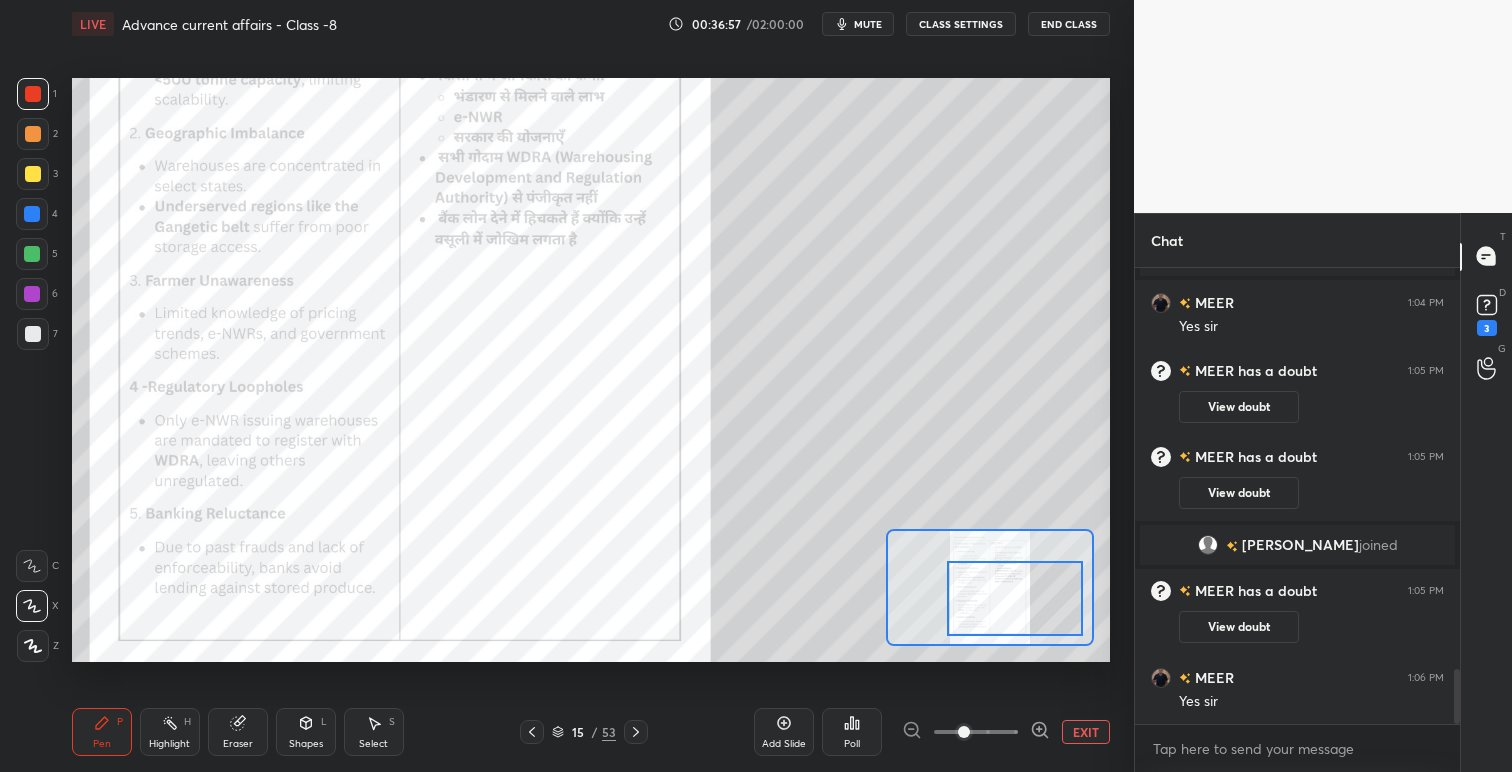 click at bounding box center (1015, 598) 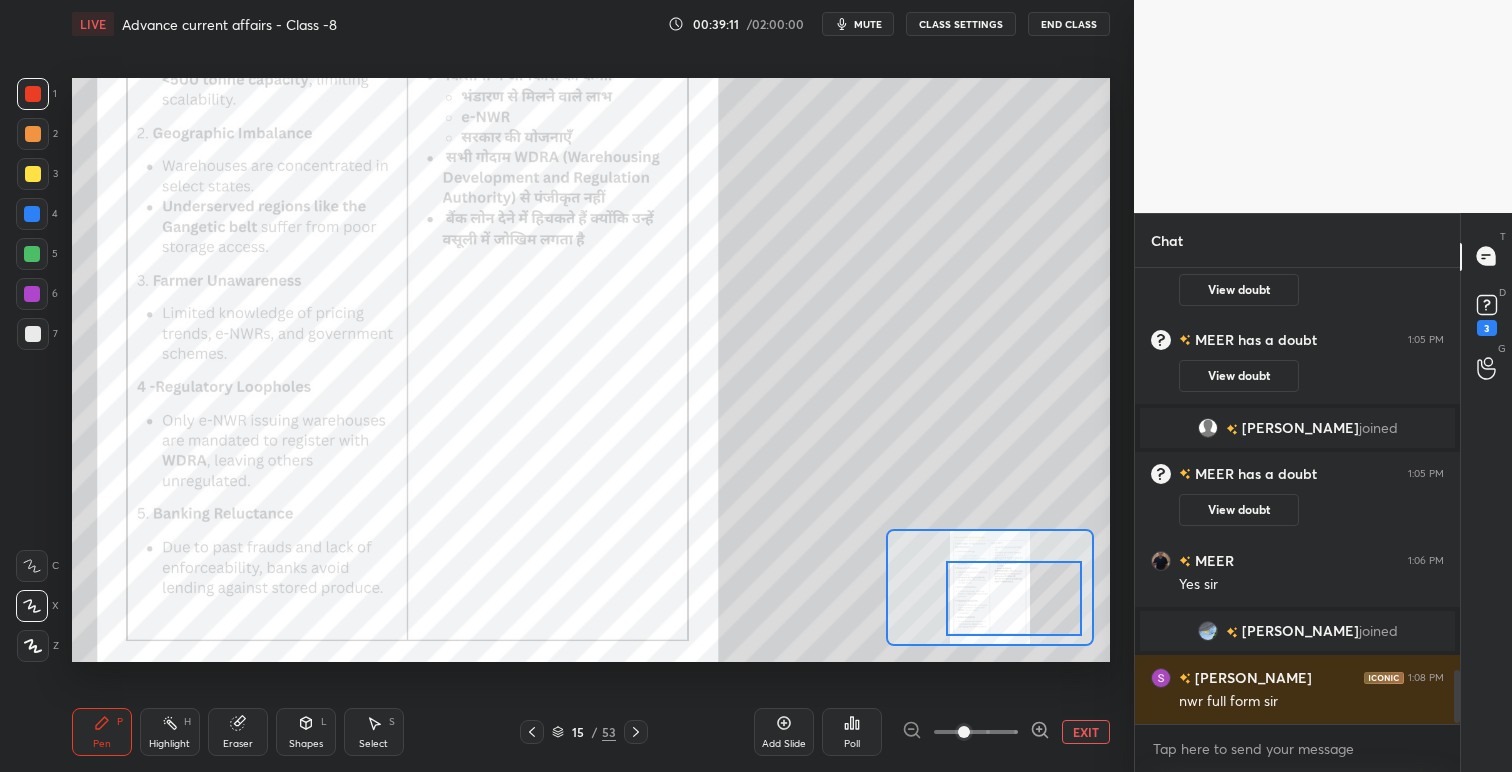 scroll, scrollTop: 3469, scrollLeft: 0, axis: vertical 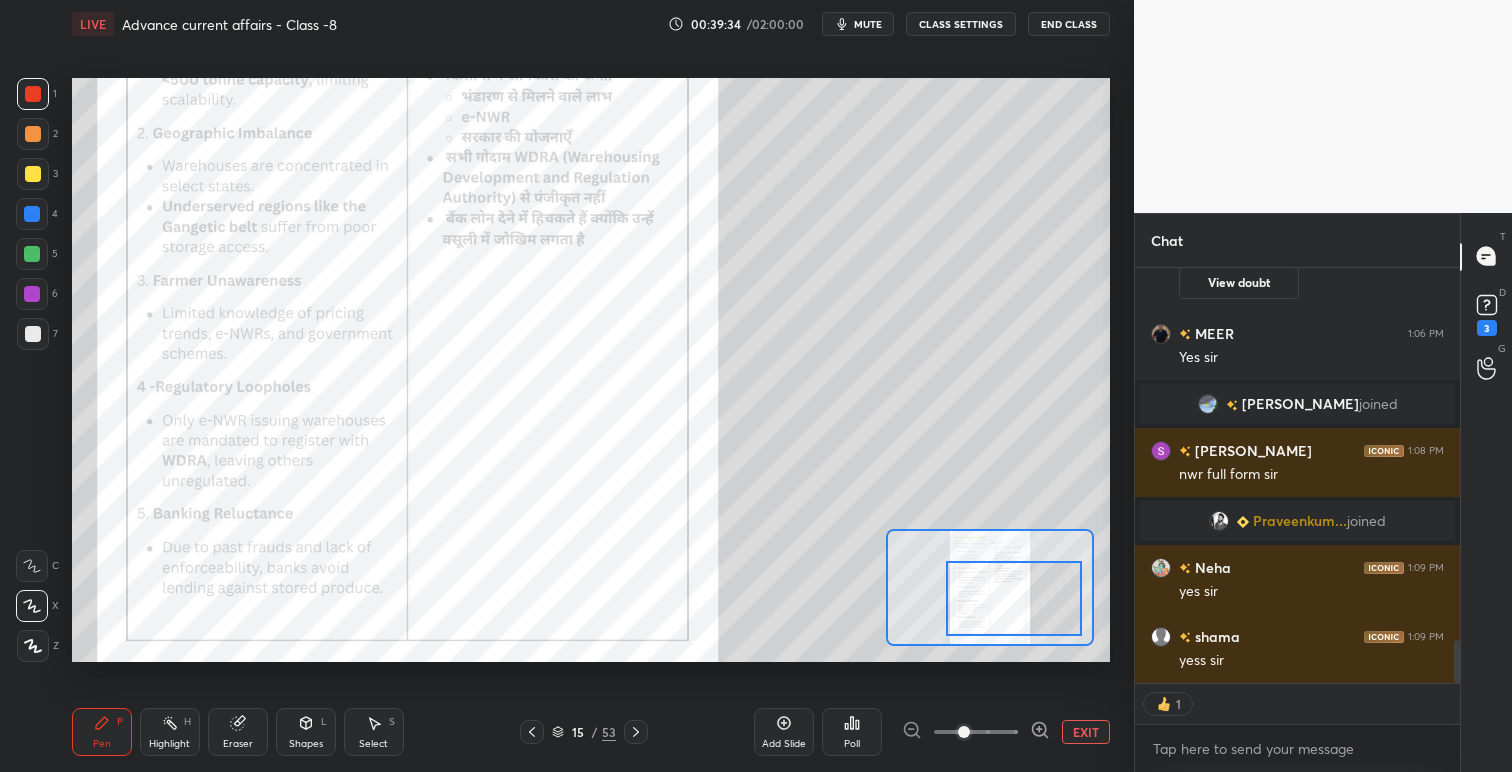 click 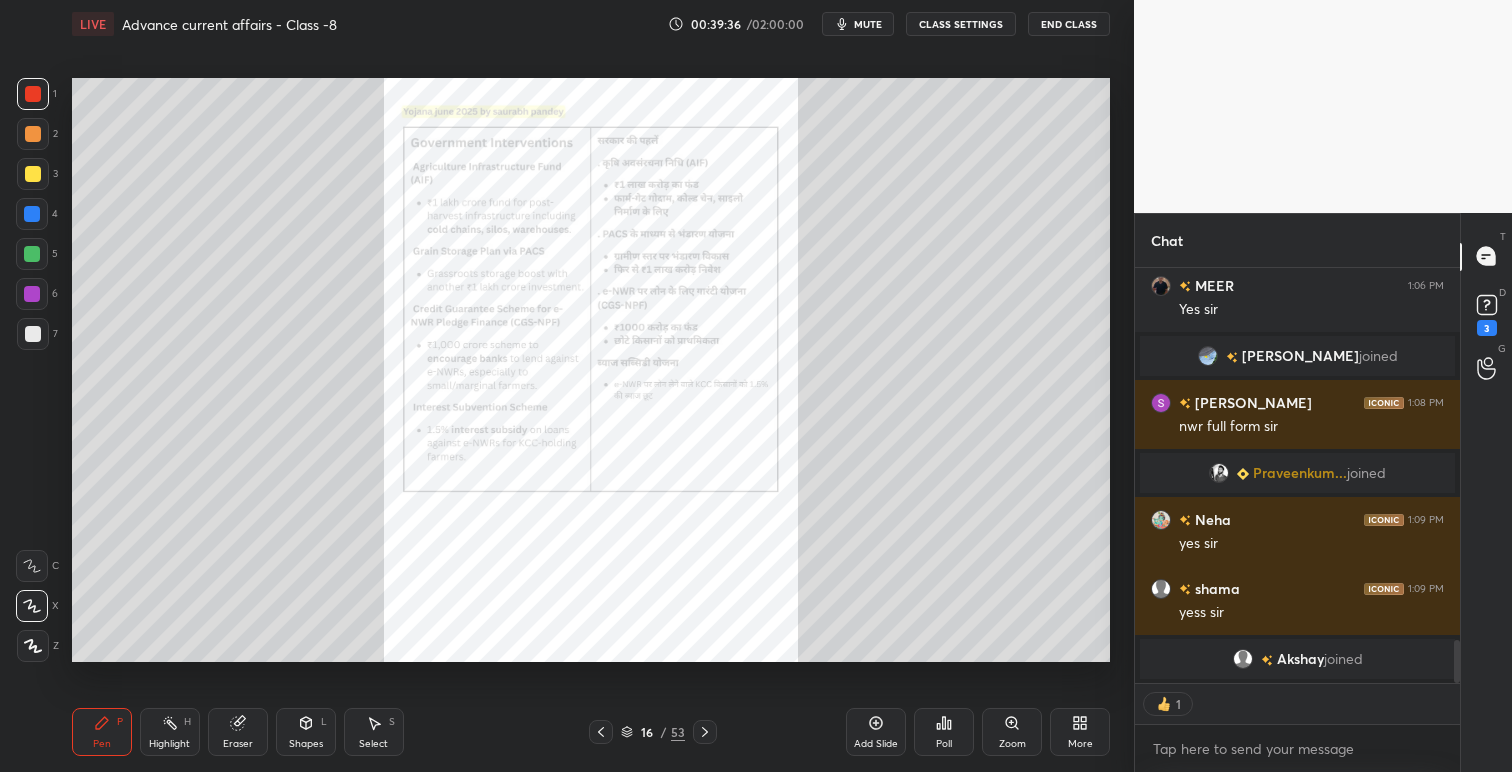 click 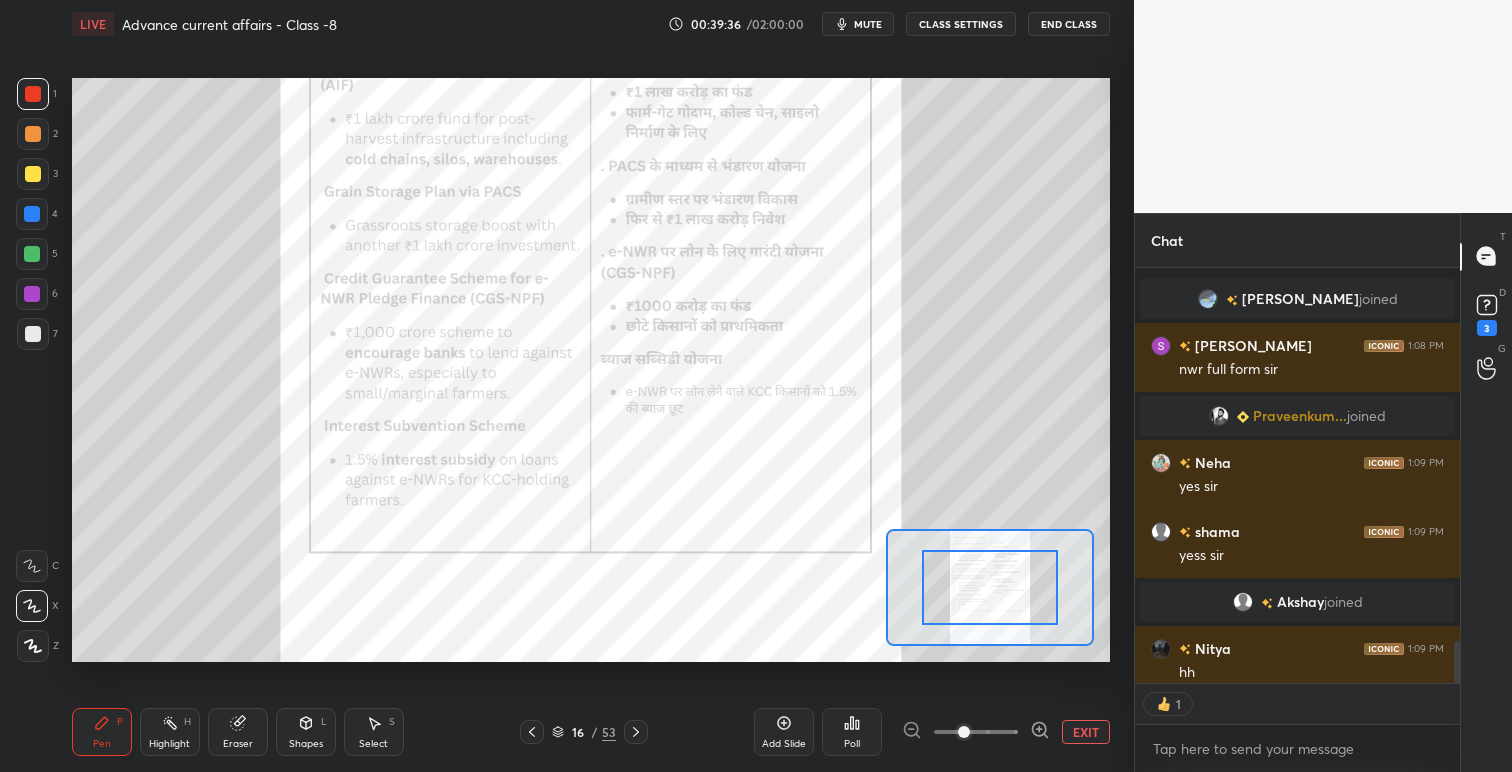 scroll, scrollTop: 3701, scrollLeft: 0, axis: vertical 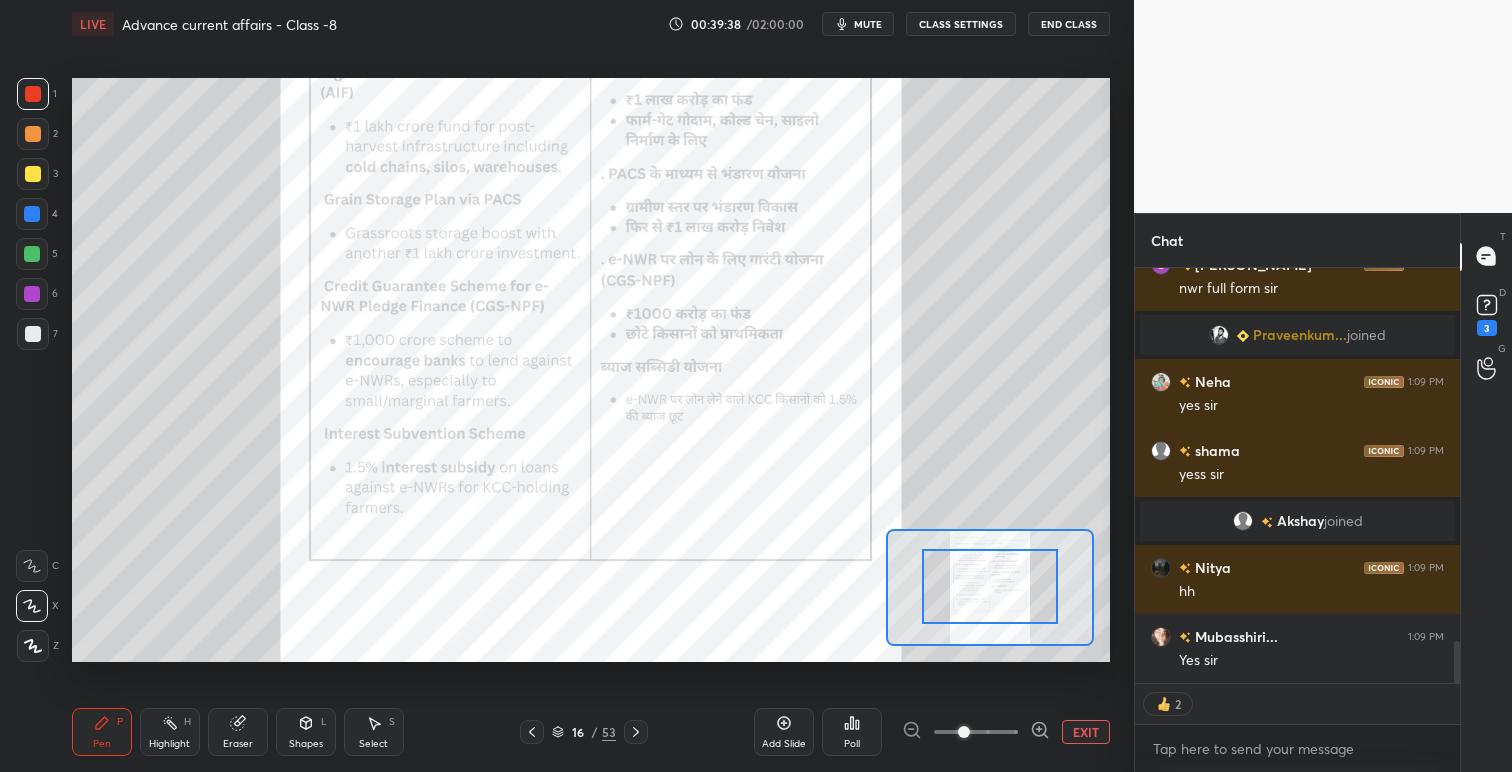 drag, startPoint x: 1011, startPoint y: 607, endPoint x: 1025, endPoint y: 560, distance: 49.0408 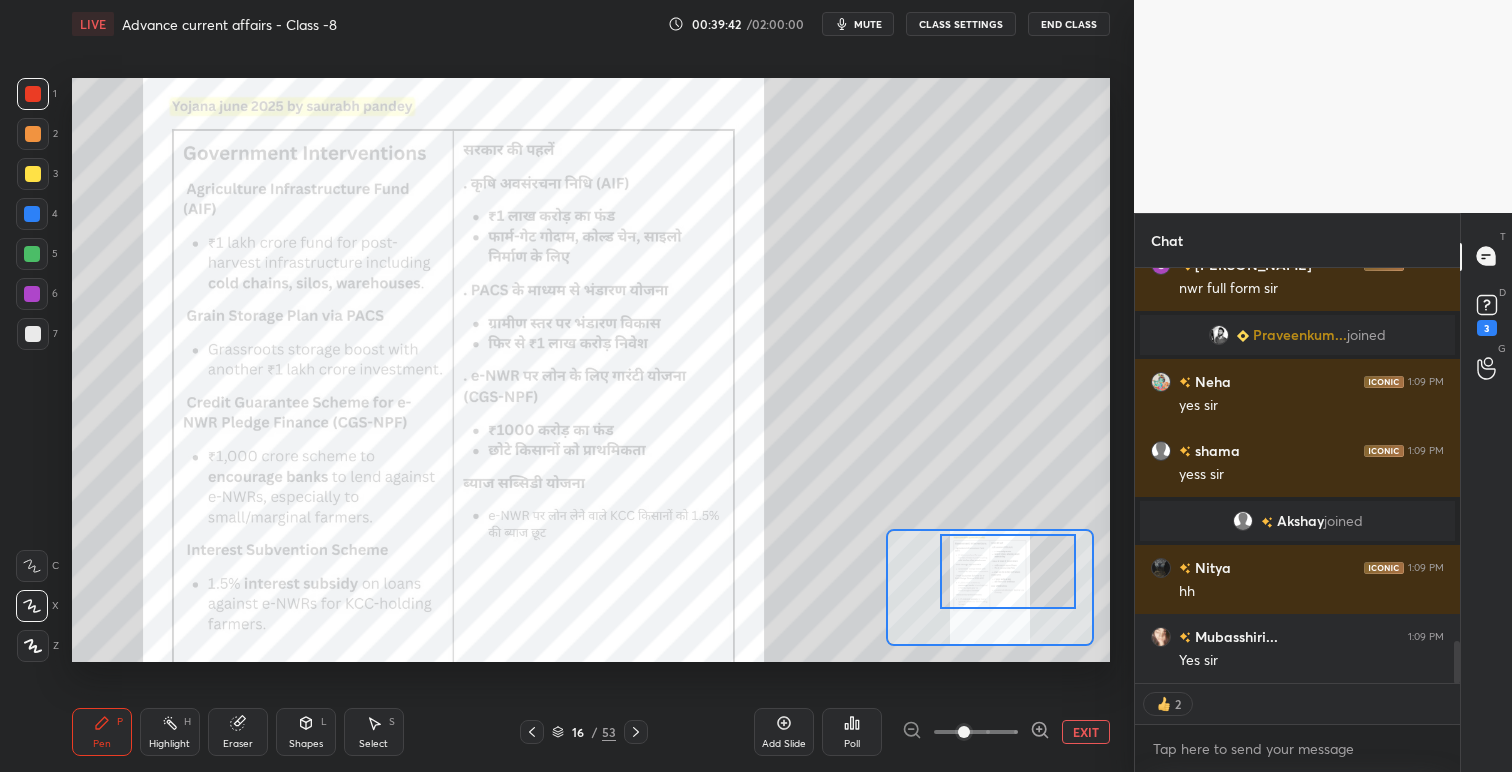 drag, startPoint x: 1004, startPoint y: 597, endPoint x: 1022, endPoint y: 582, distance: 23.43075 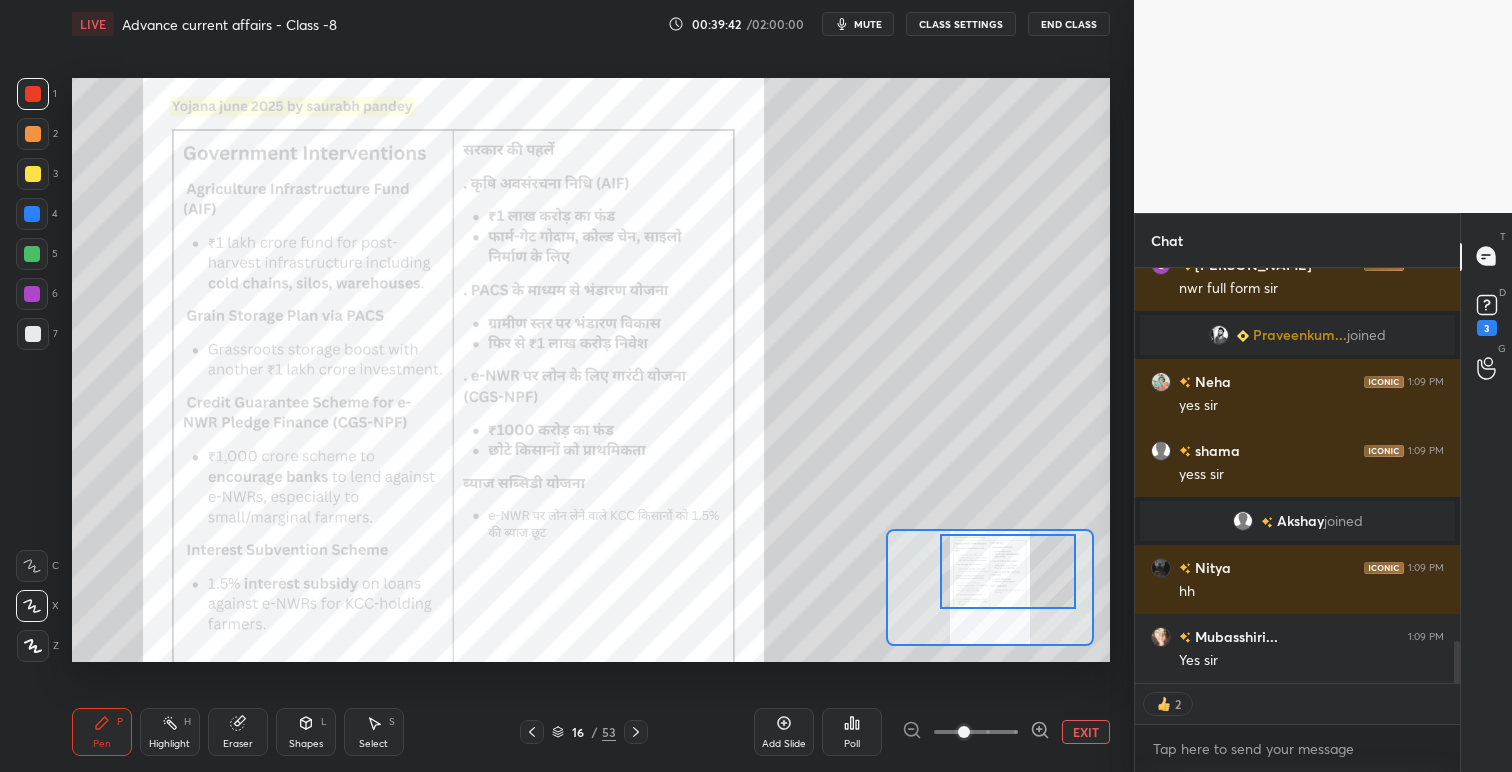 click at bounding box center [1008, 571] 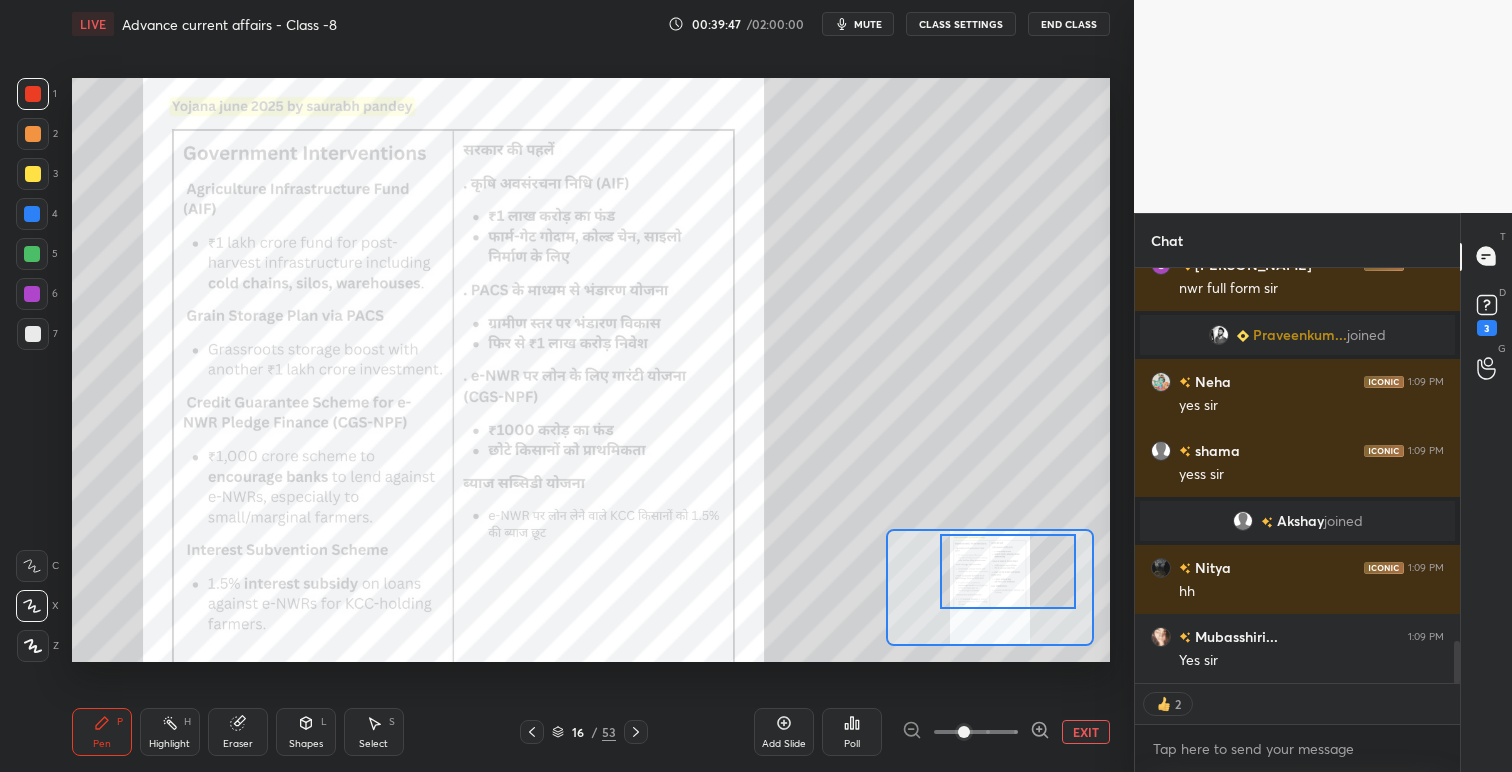 scroll, scrollTop: 6, scrollLeft: 7, axis: both 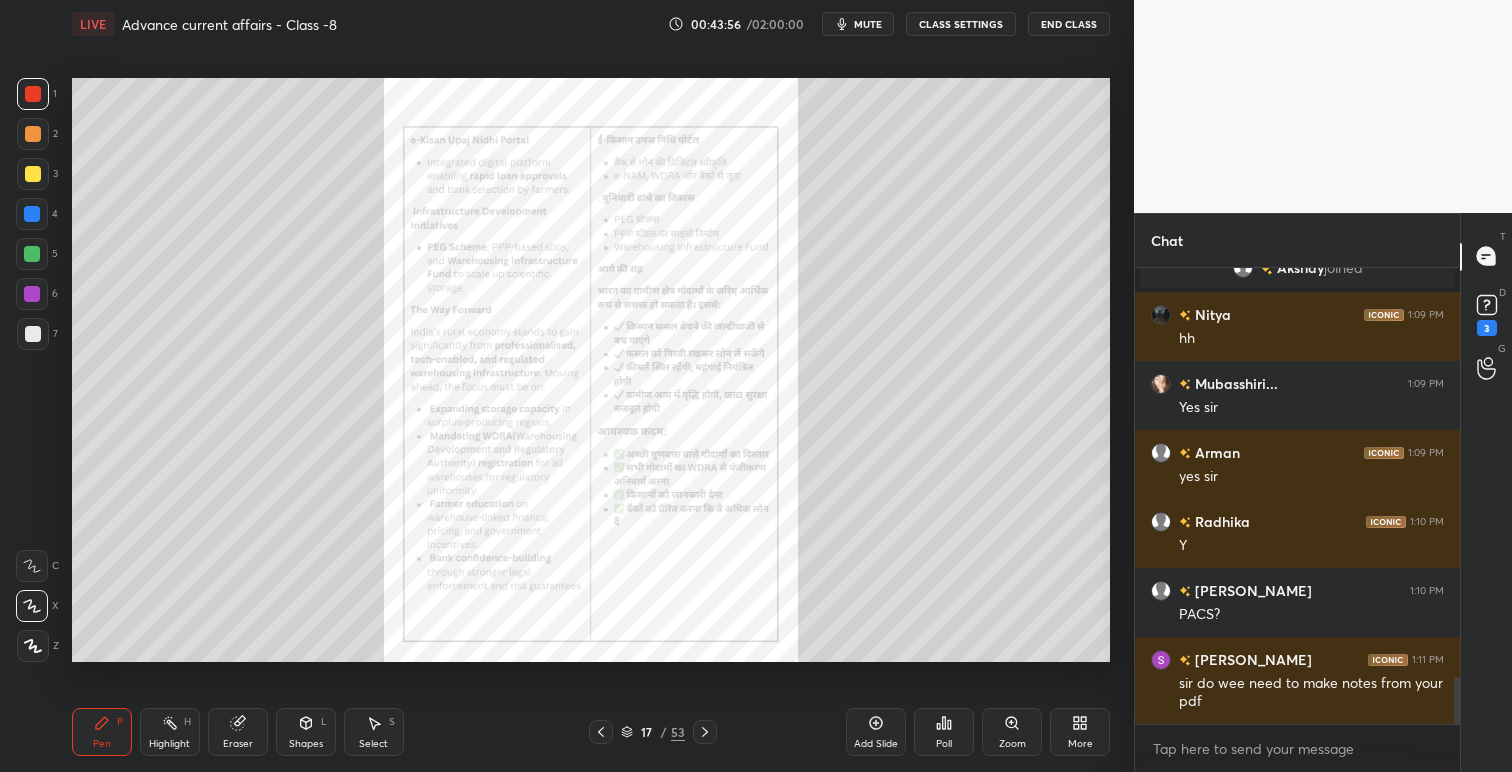 click 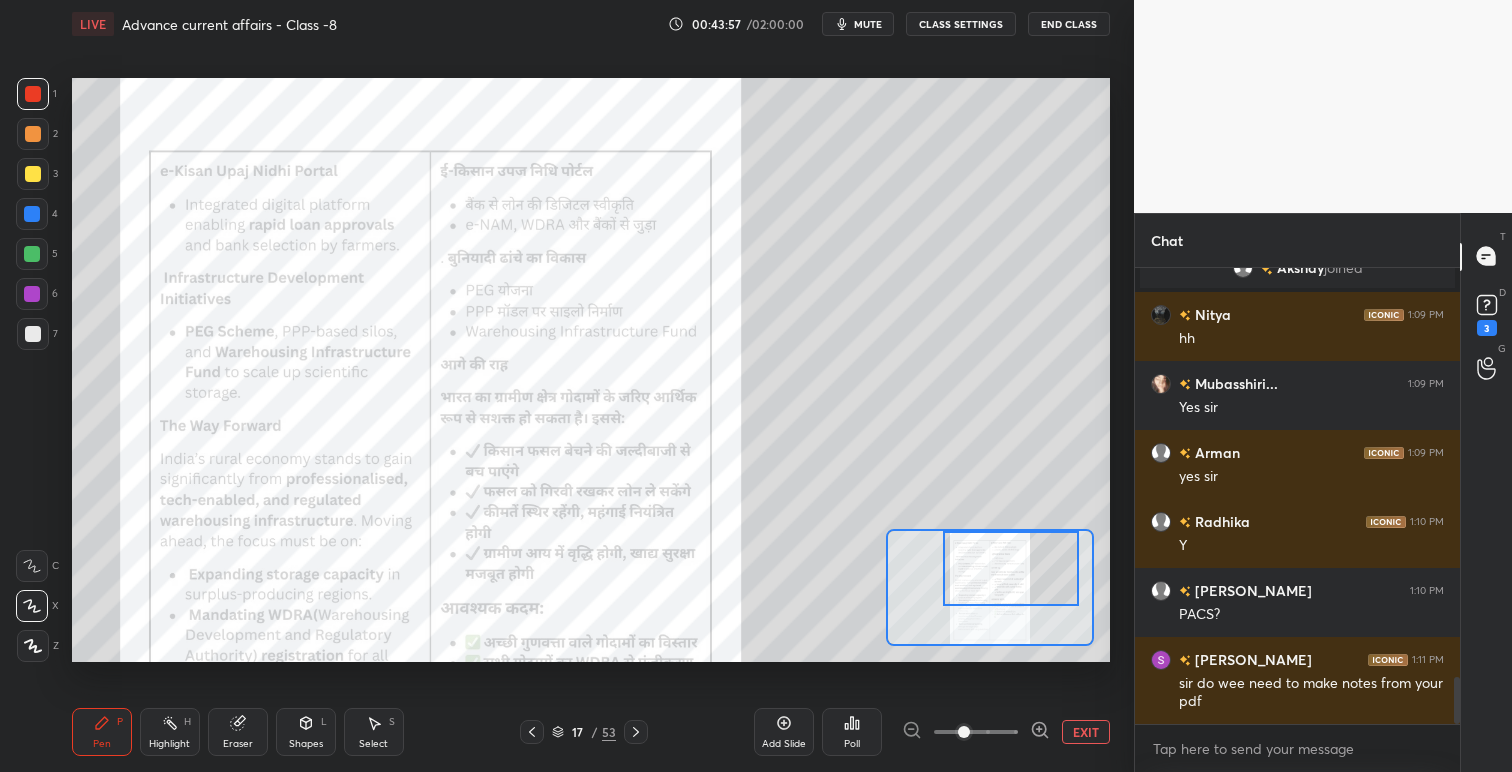 drag, startPoint x: 994, startPoint y: 595, endPoint x: 1022, endPoint y: 592, distance: 28.160255 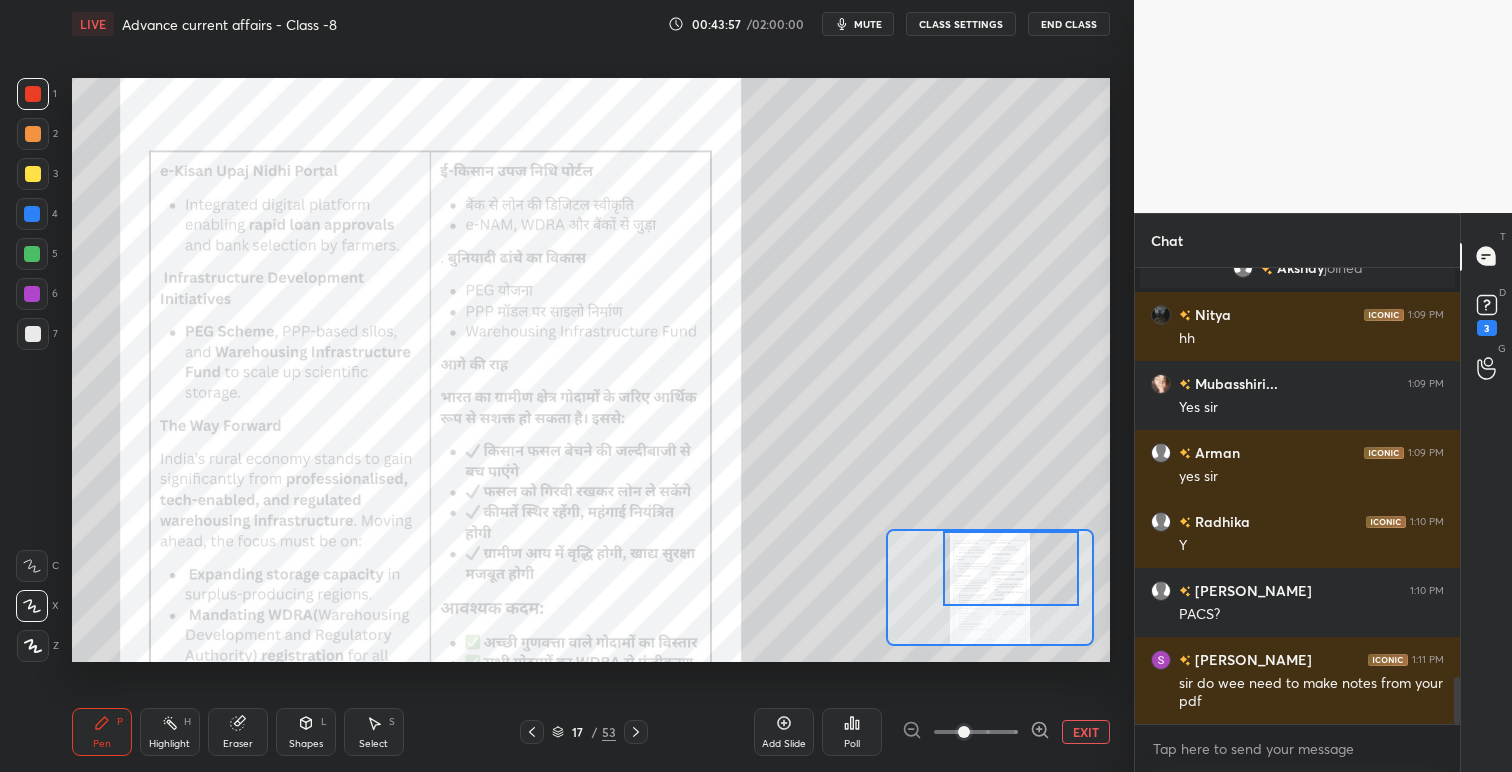 click at bounding box center [1011, 568] 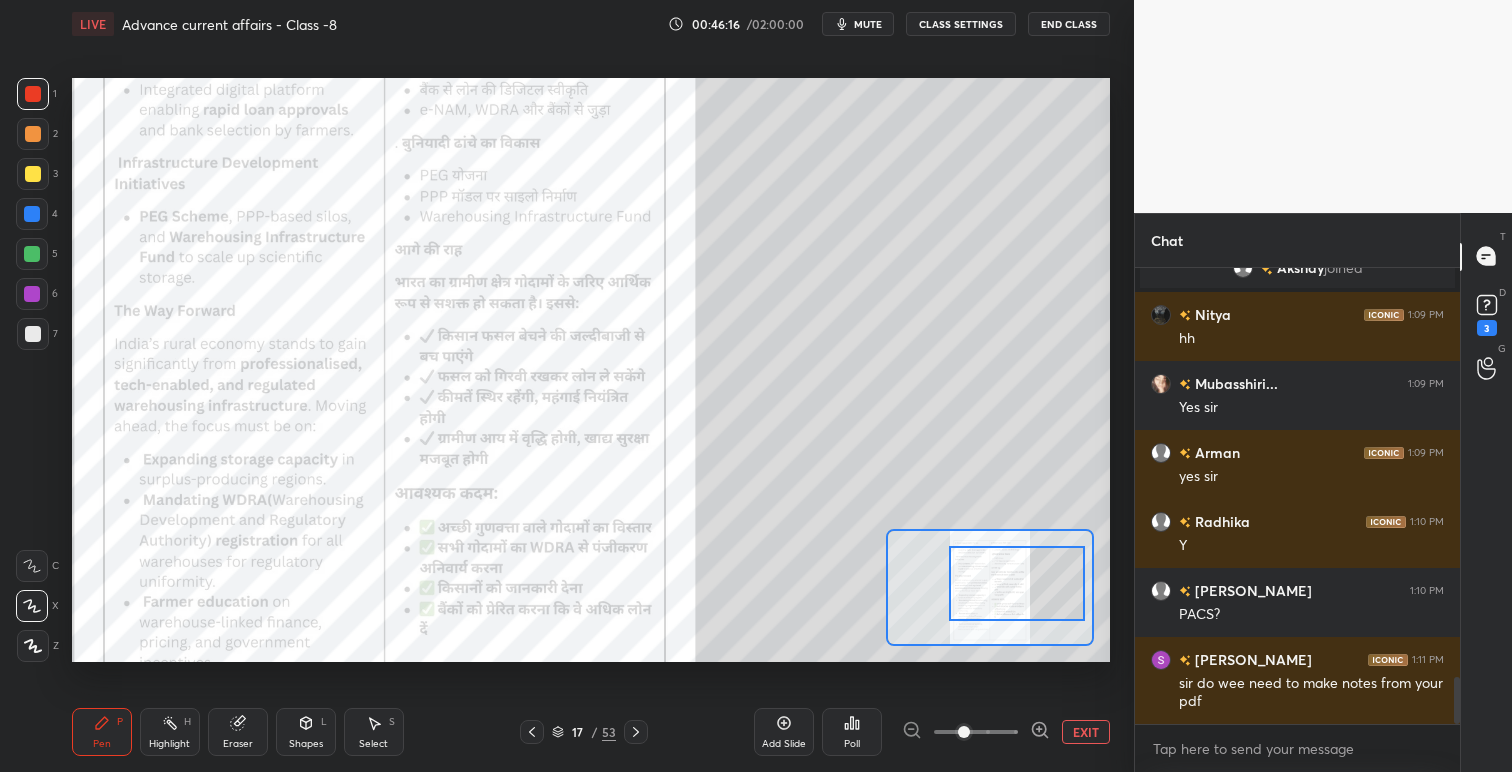 drag, startPoint x: 999, startPoint y: 581, endPoint x: 1005, endPoint y: 595, distance: 15.231546 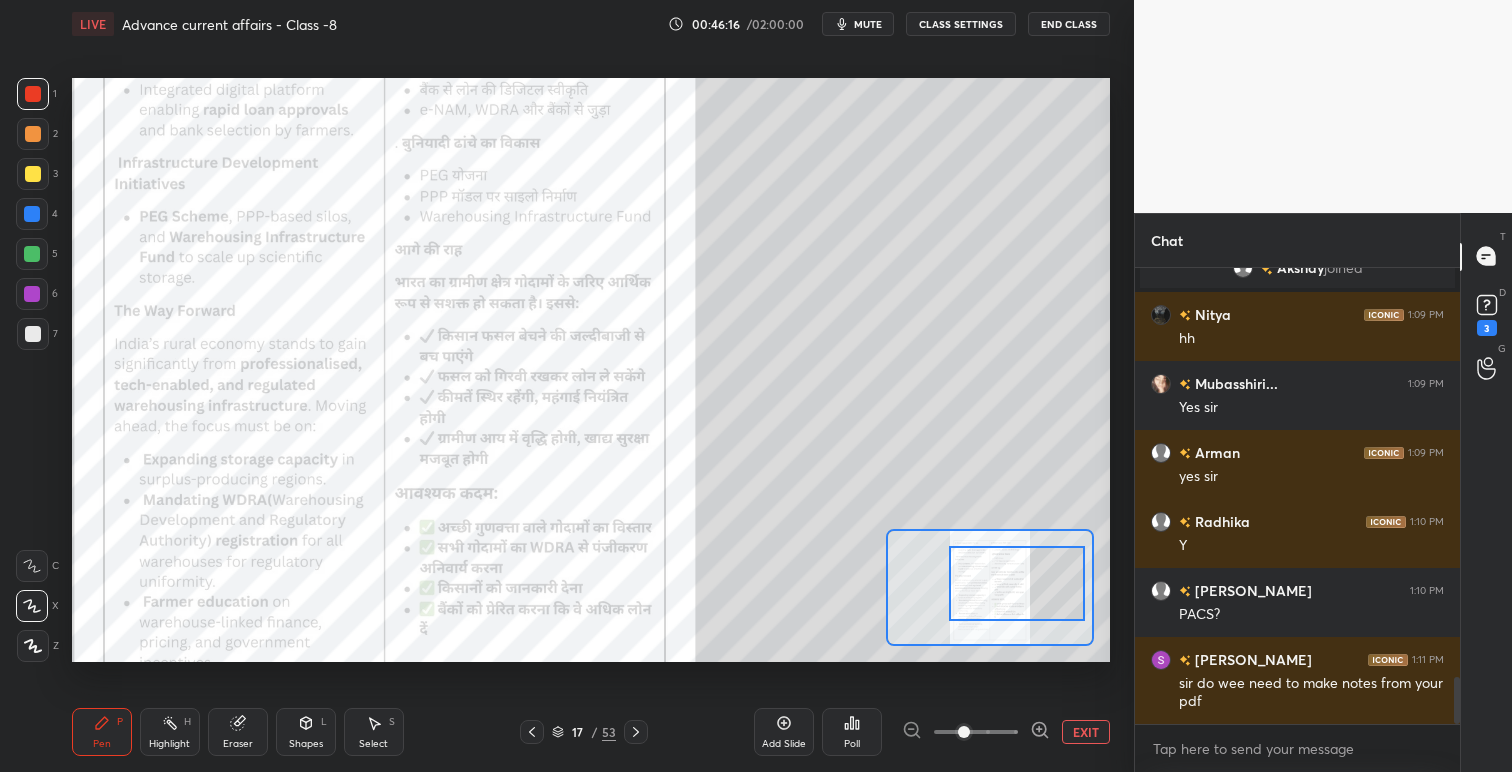 click at bounding box center [1017, 583] 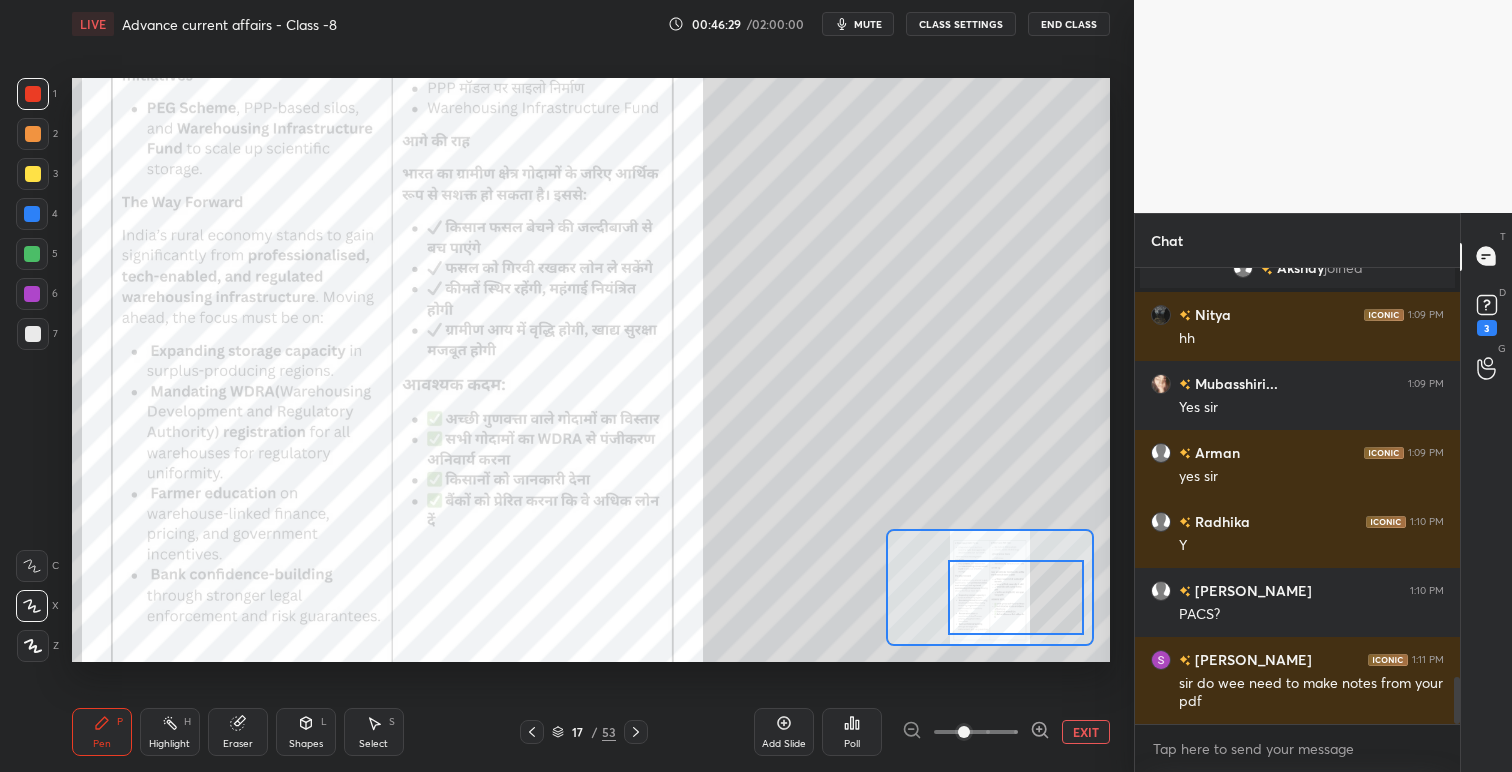 drag, startPoint x: 981, startPoint y: 592, endPoint x: 980, endPoint y: 606, distance: 14.035668 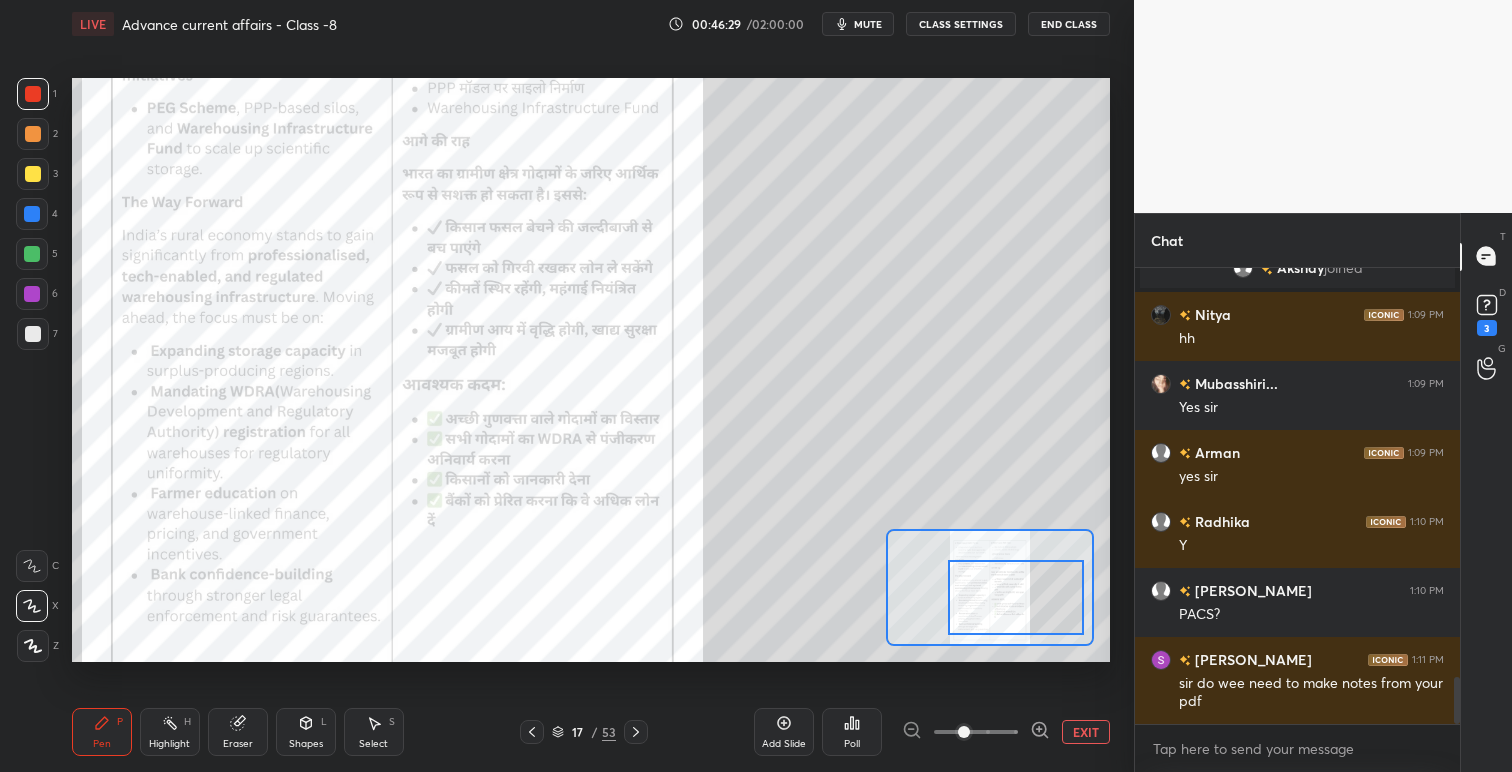 click at bounding box center [1016, 597] 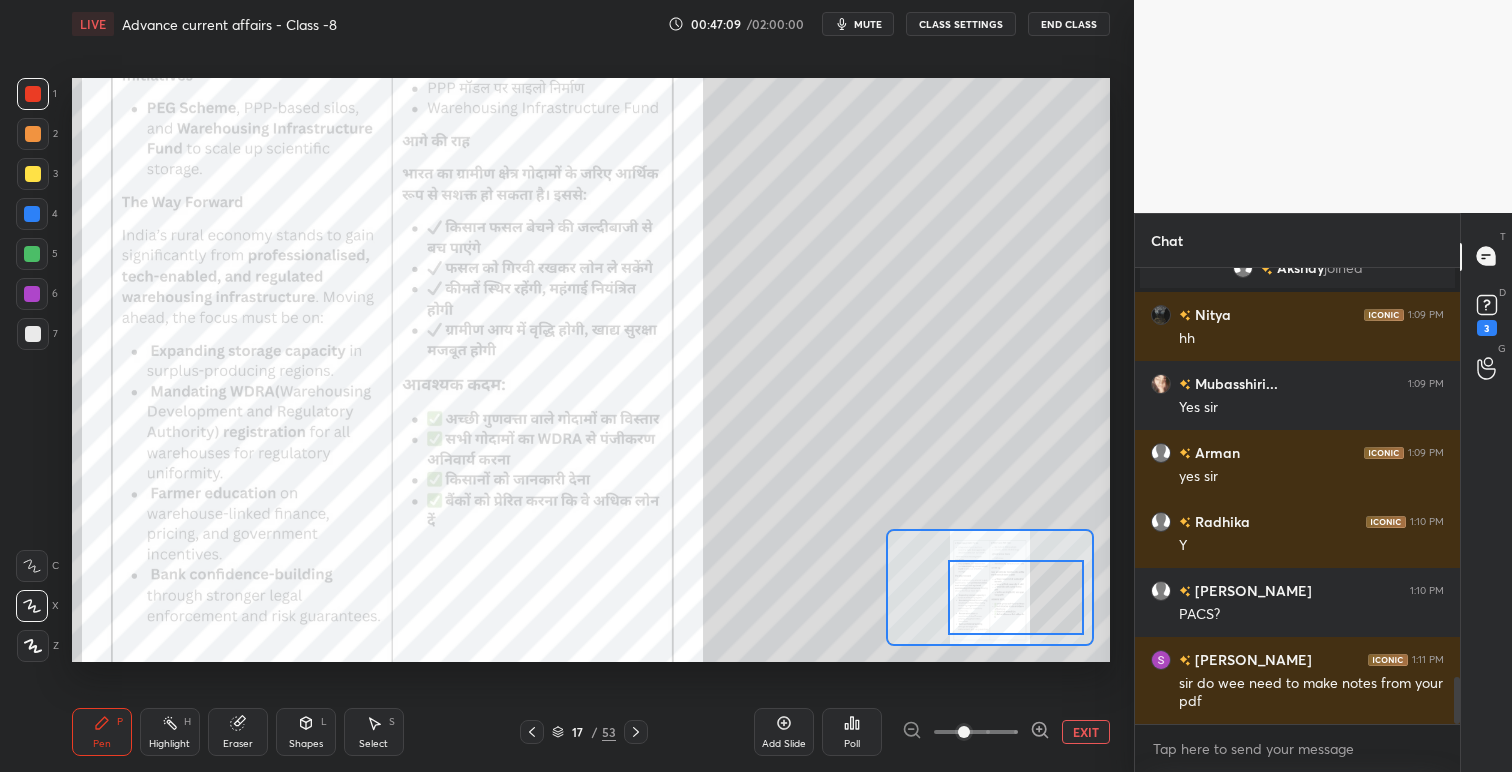 click 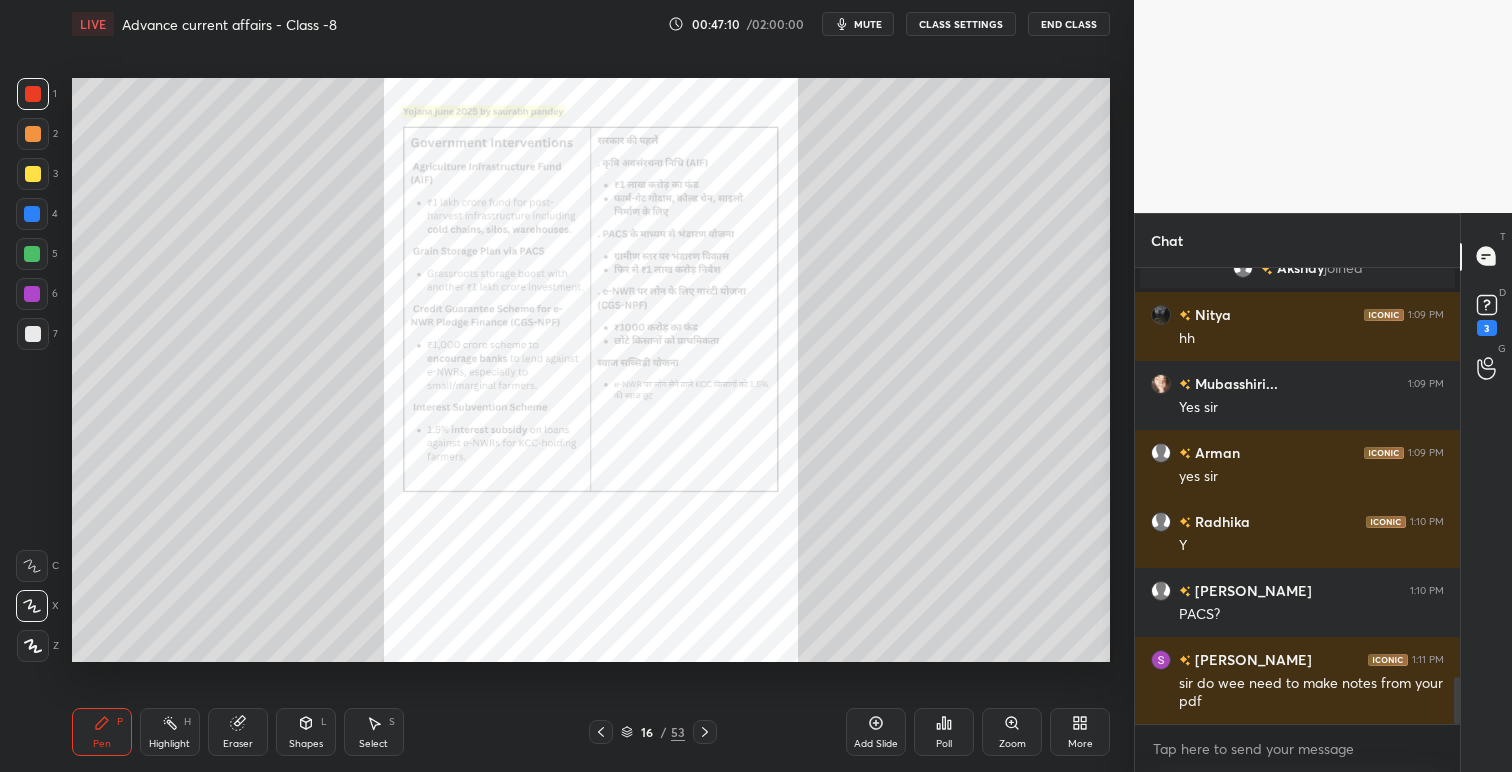 click on "16 / 53" at bounding box center (652, 732) 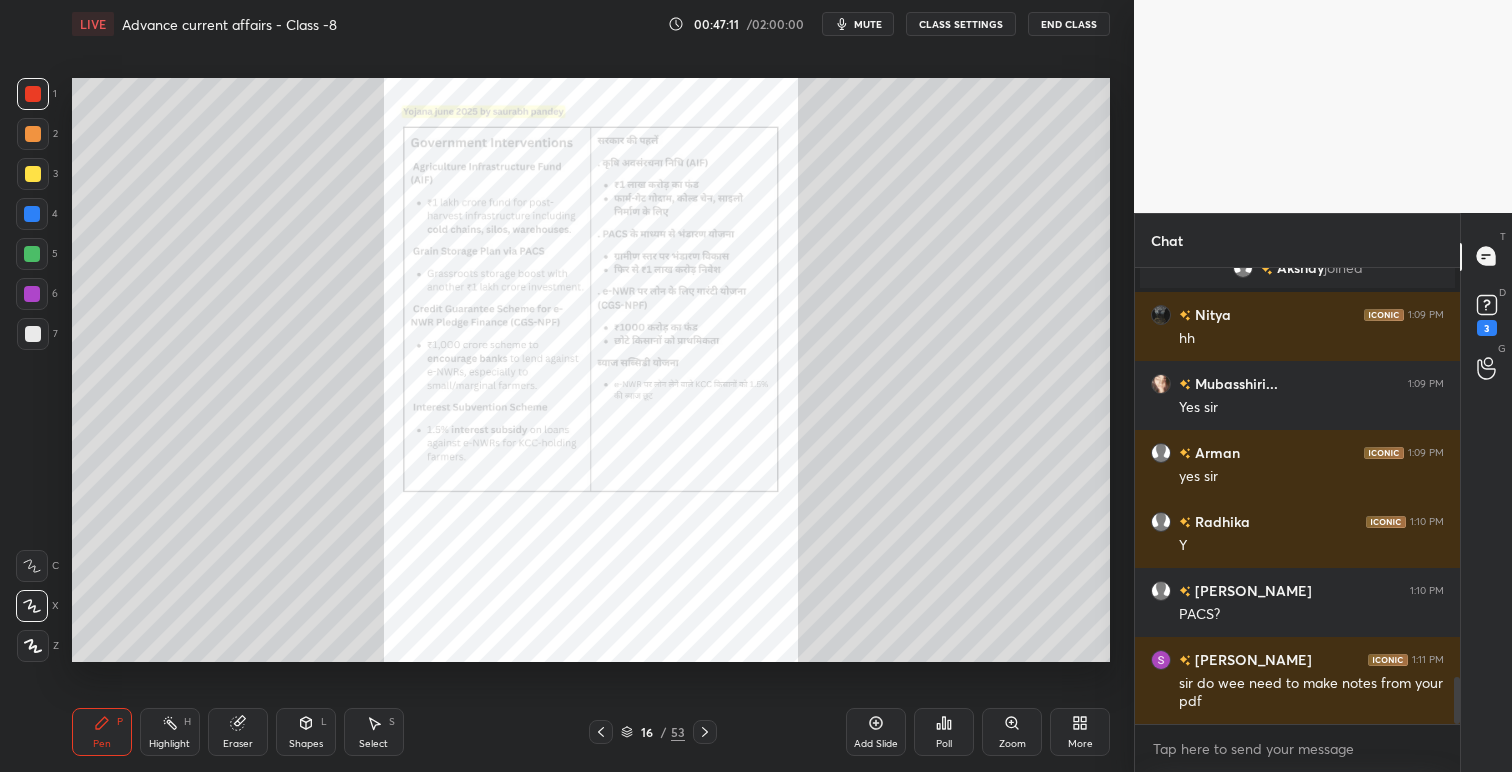click 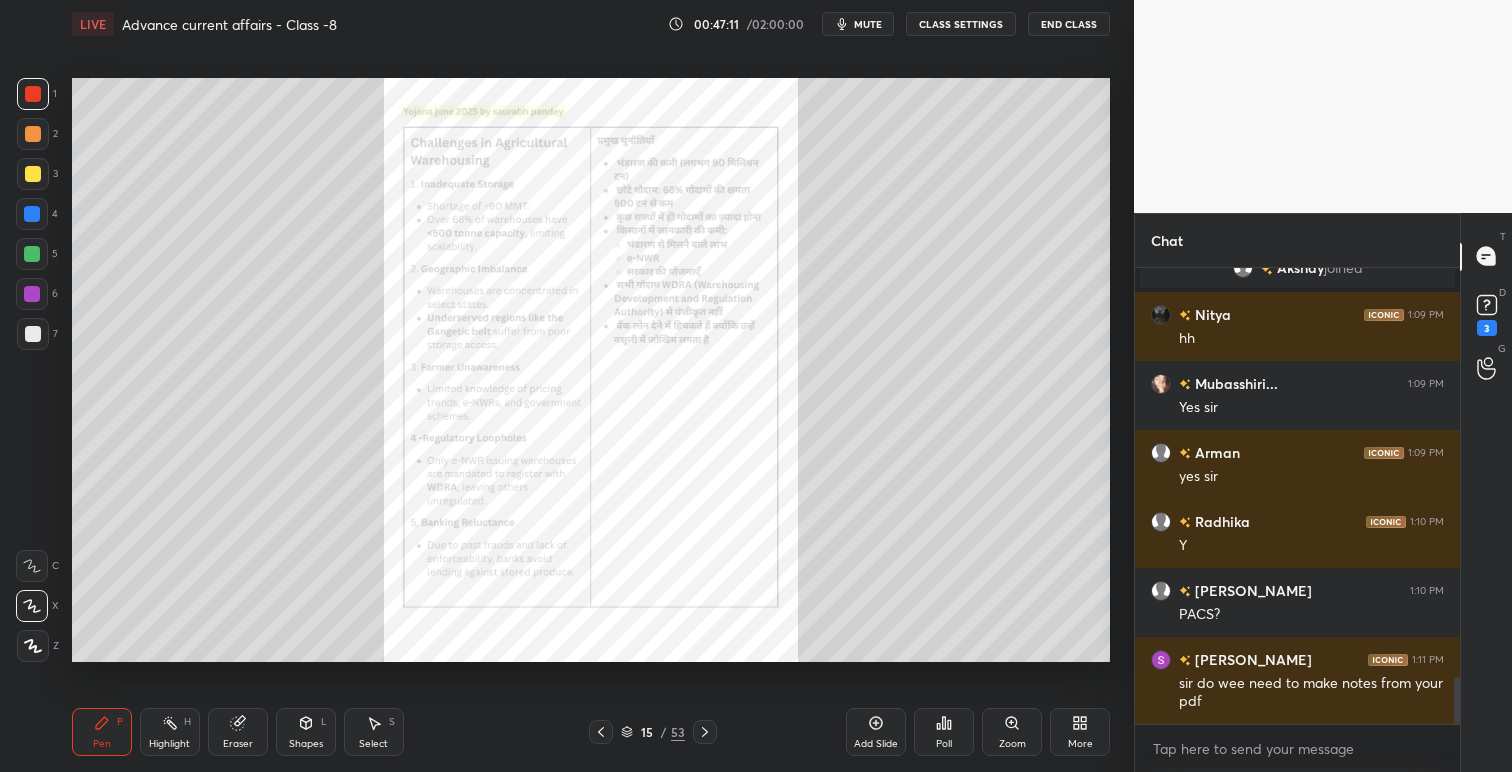 click 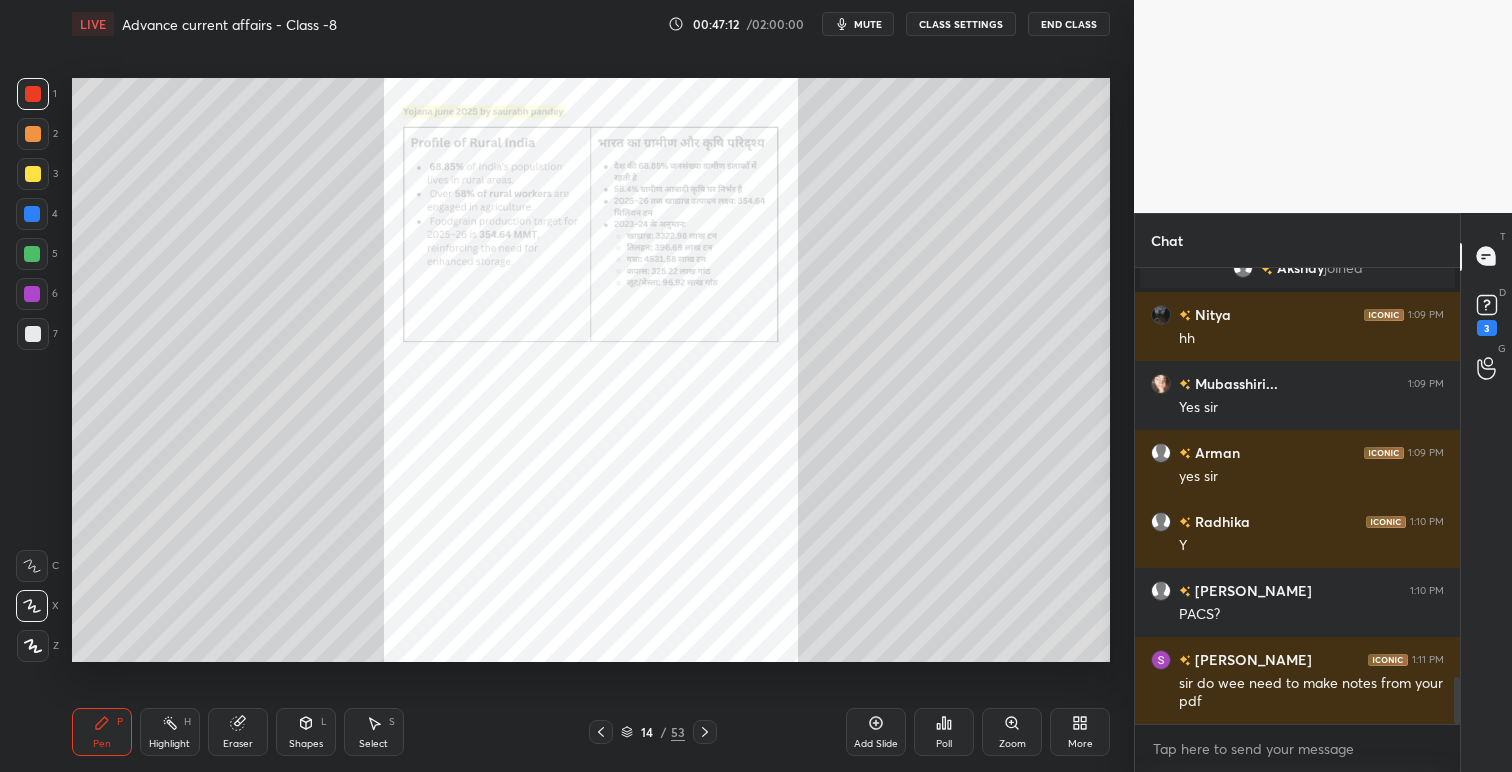 click 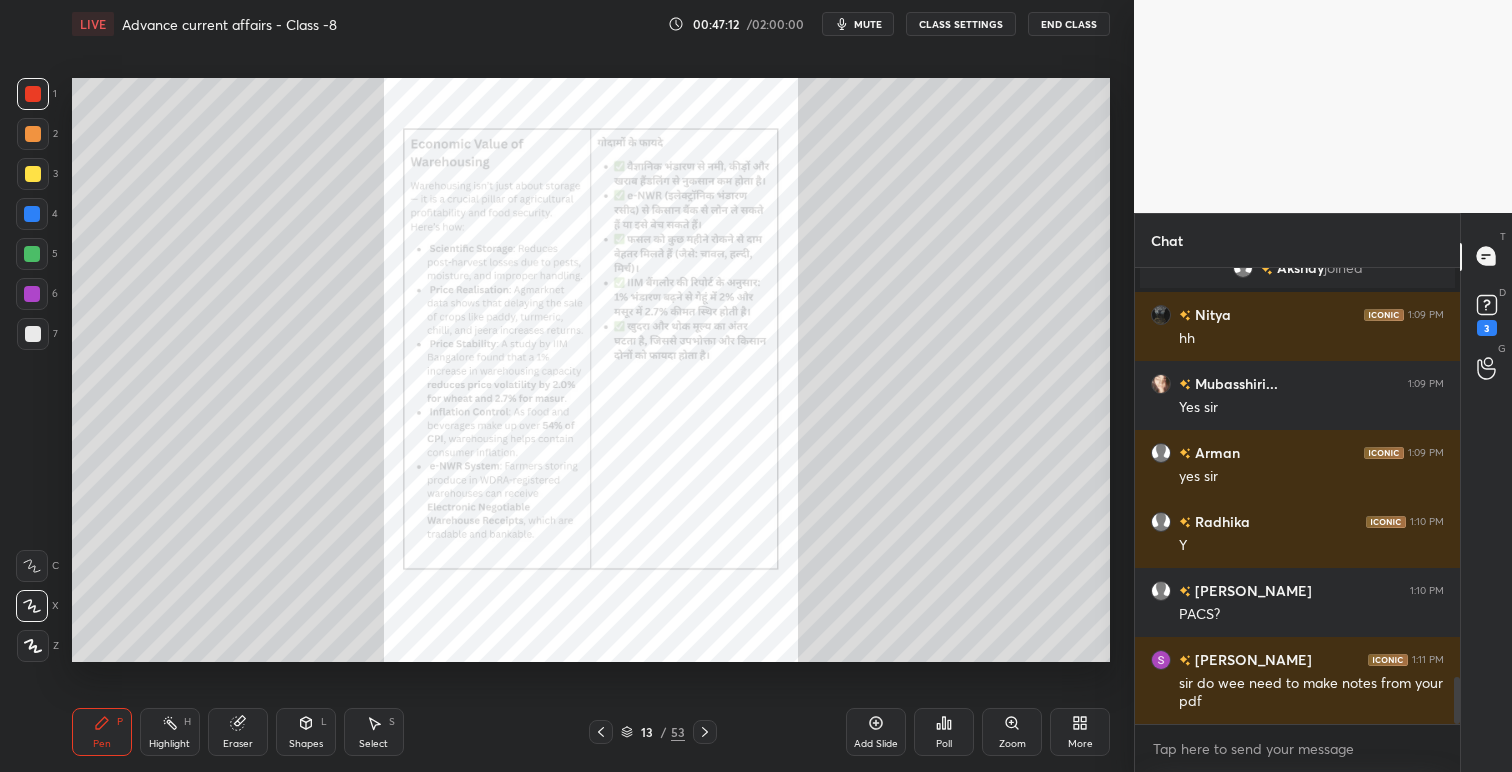 click 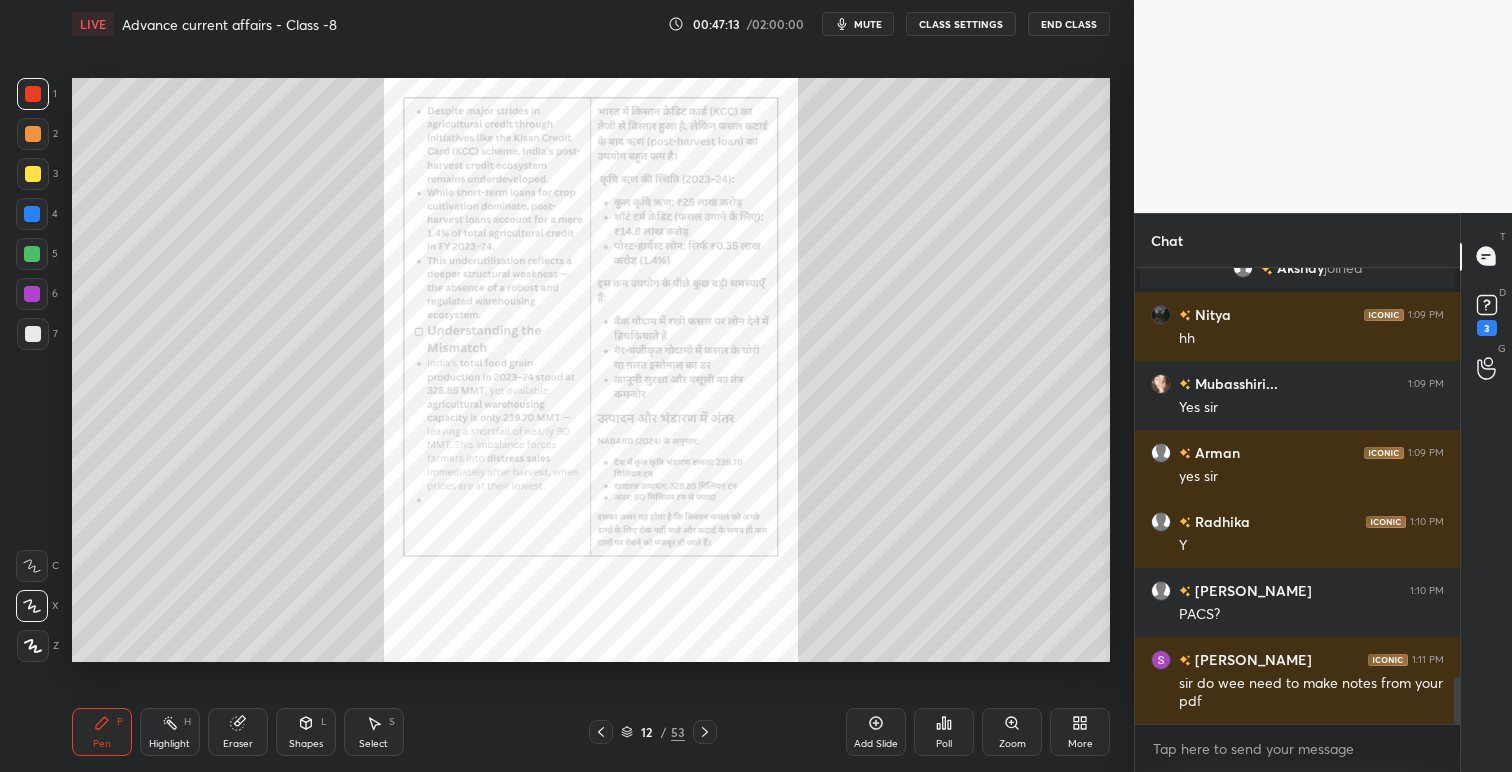 scroll, scrollTop: 424, scrollLeft: 319, axis: both 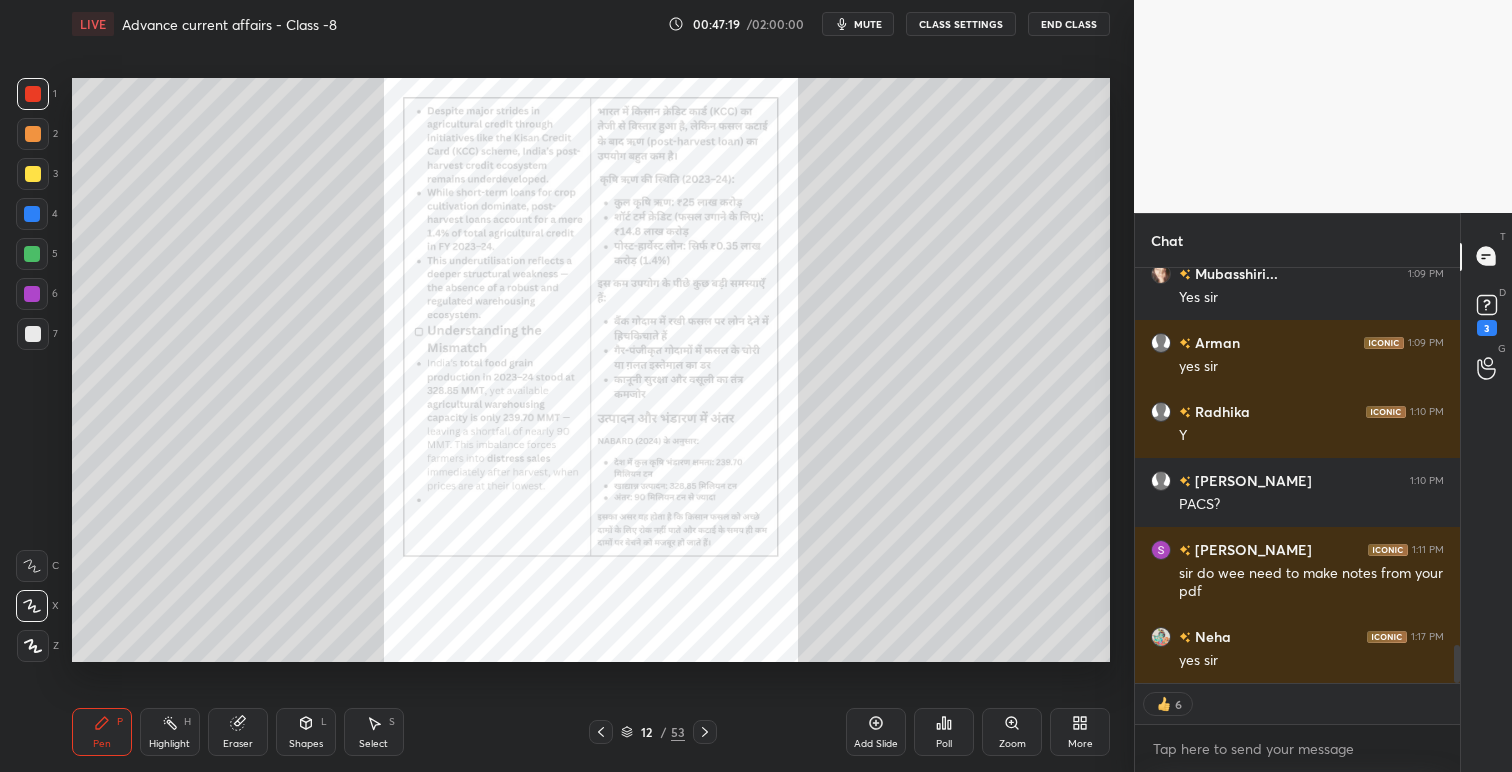 click 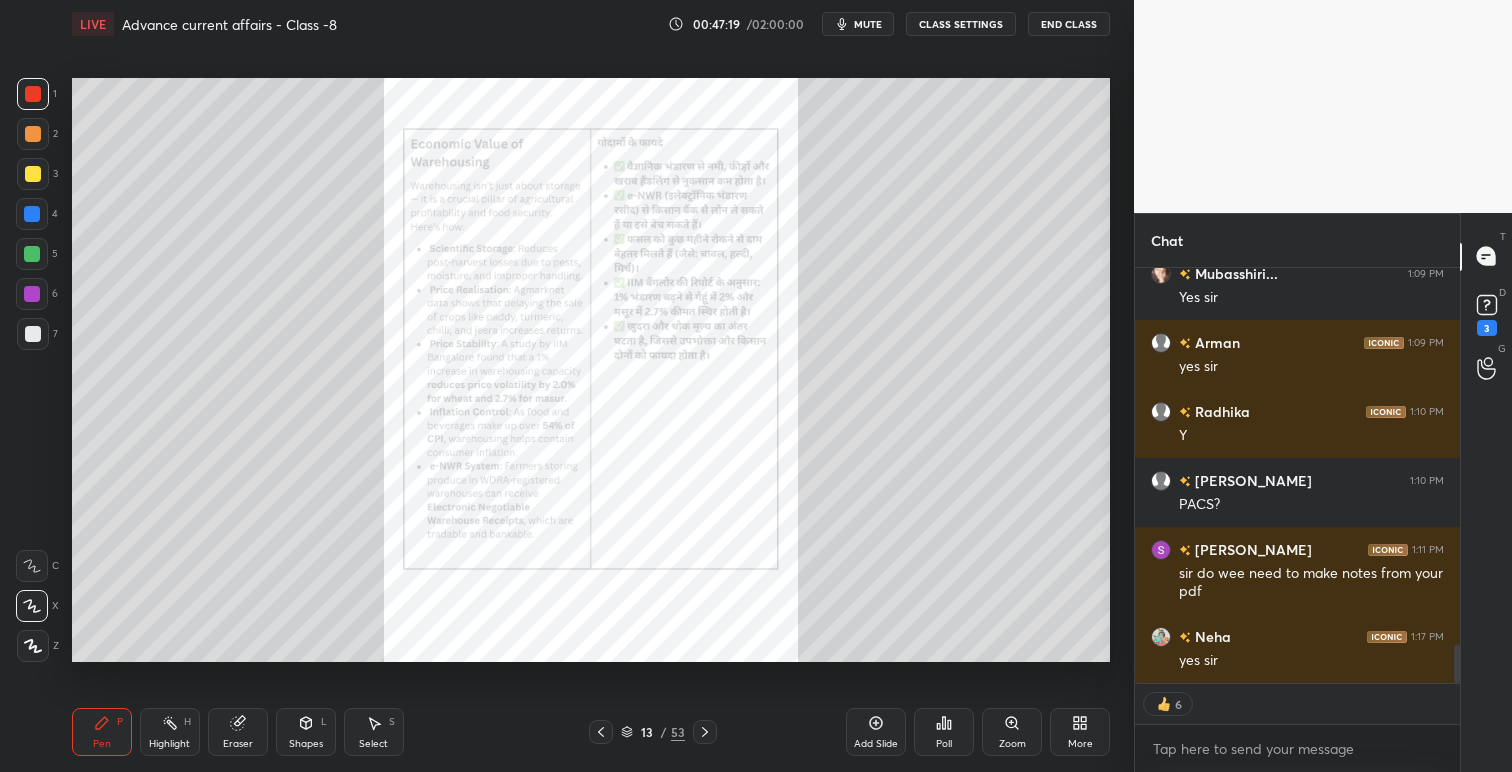 click 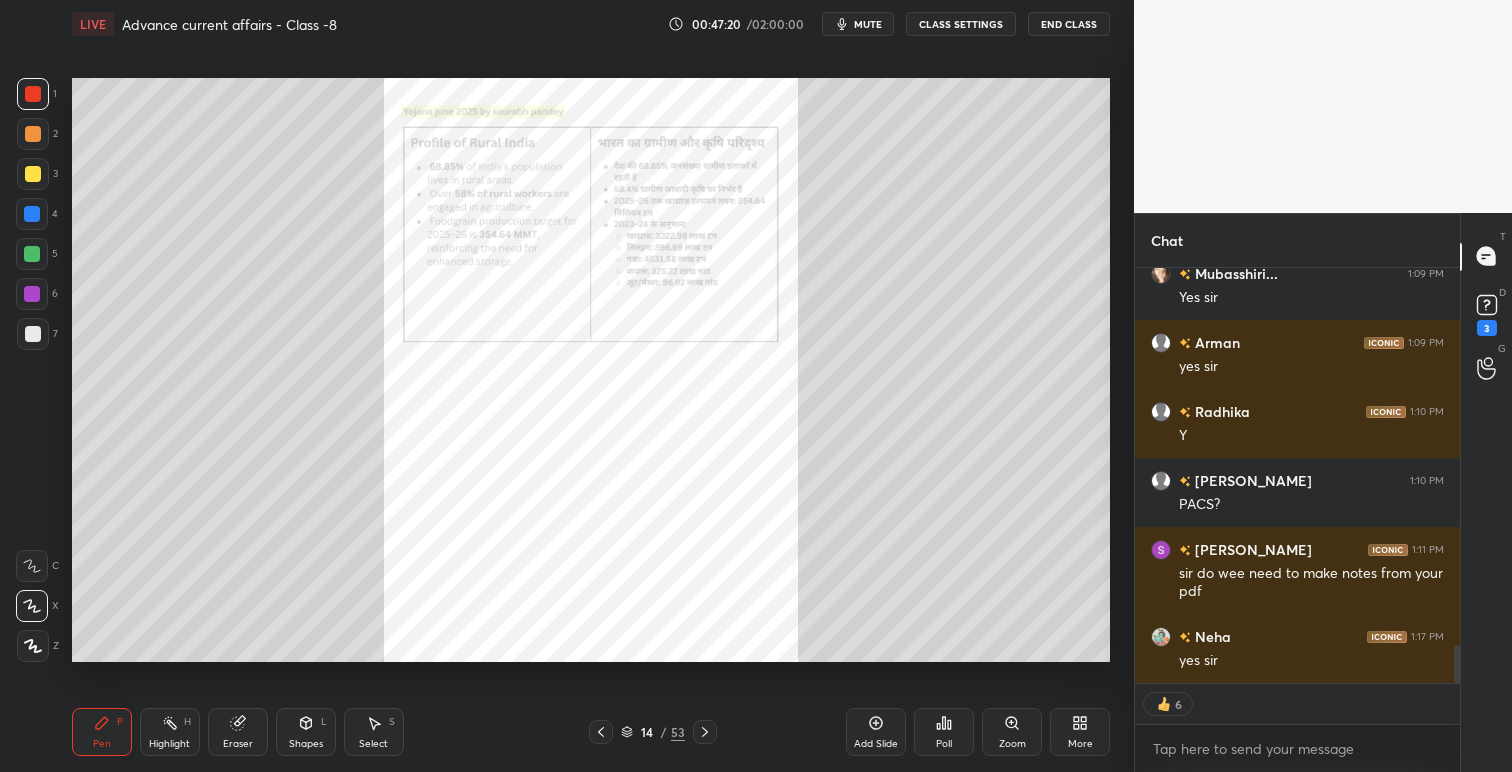 click 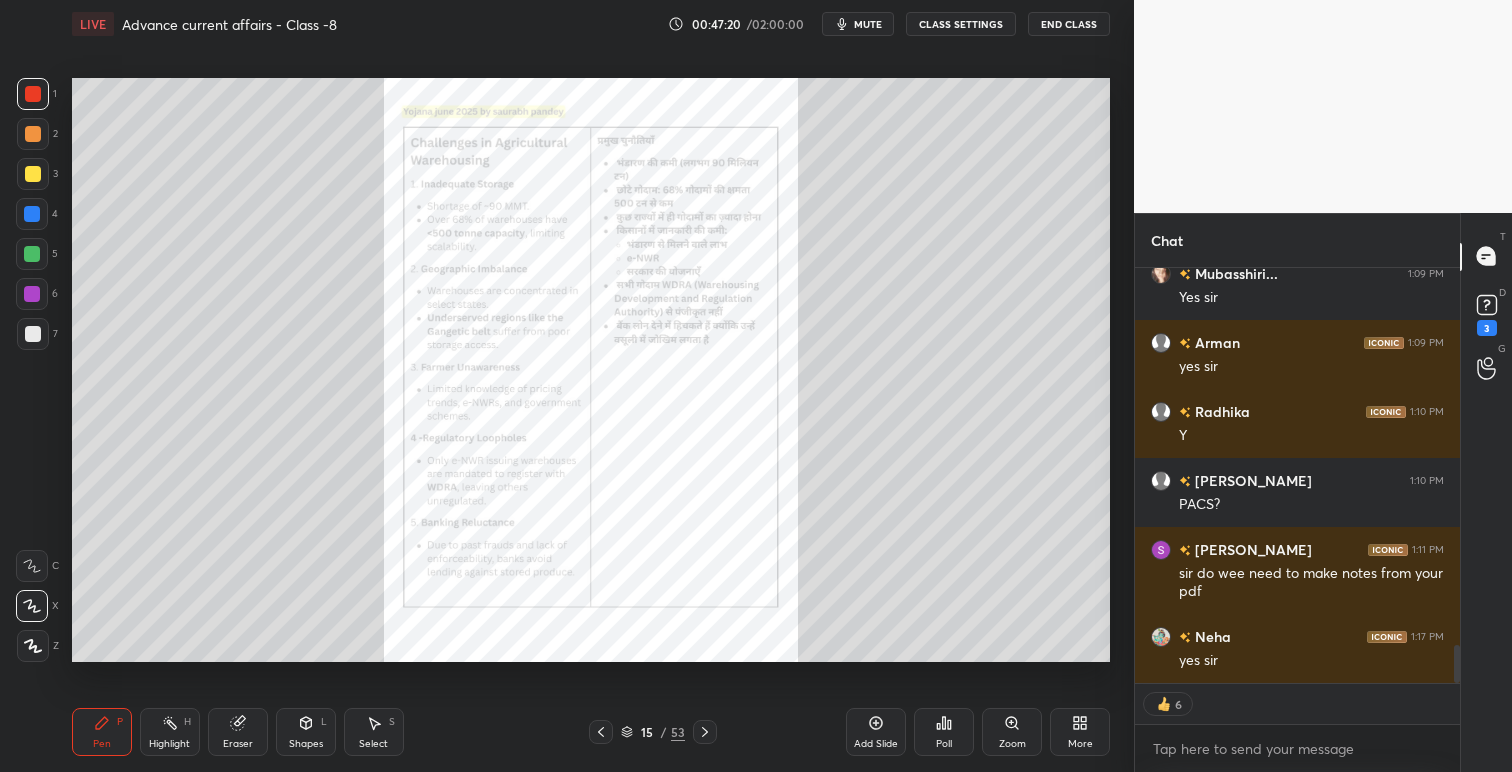 click 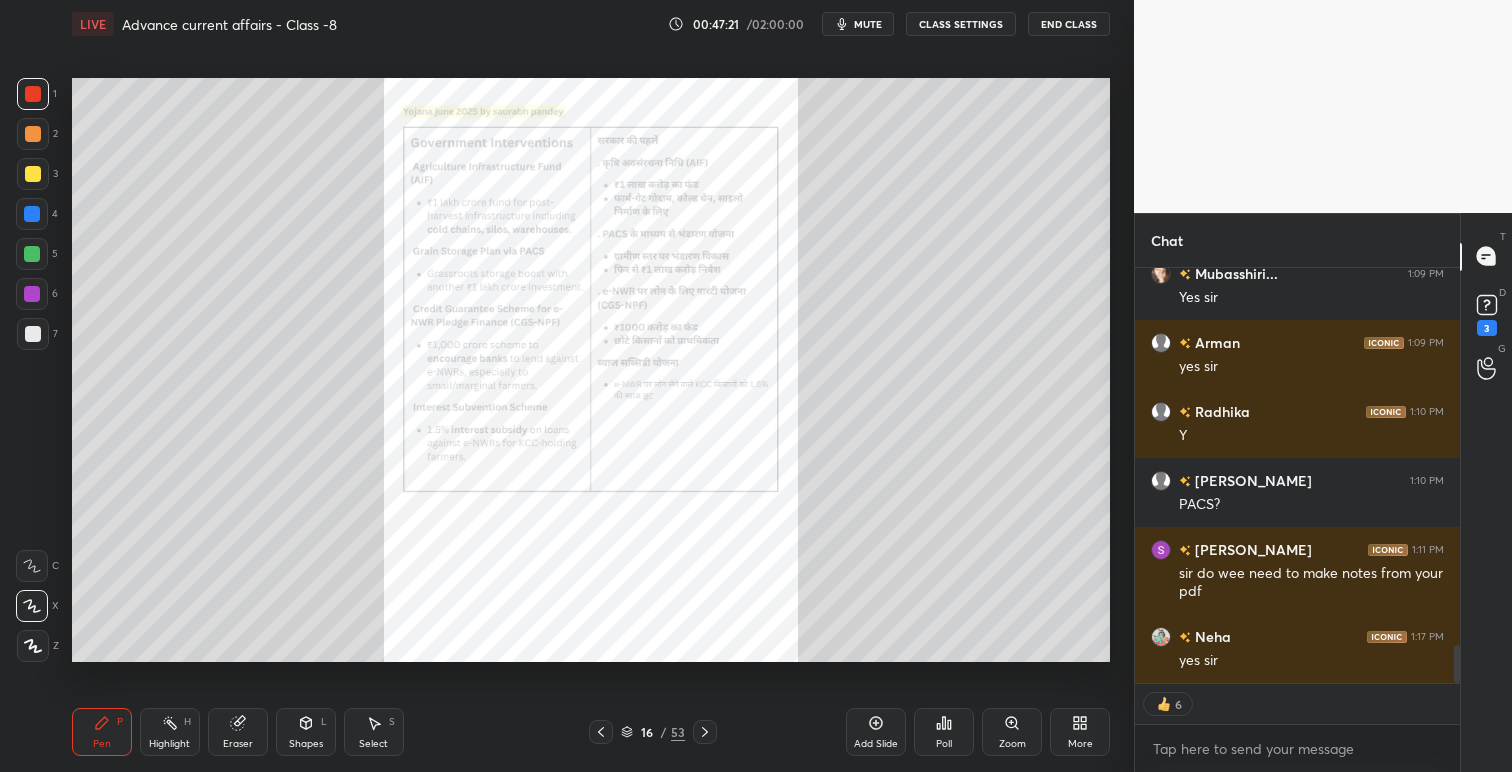 click 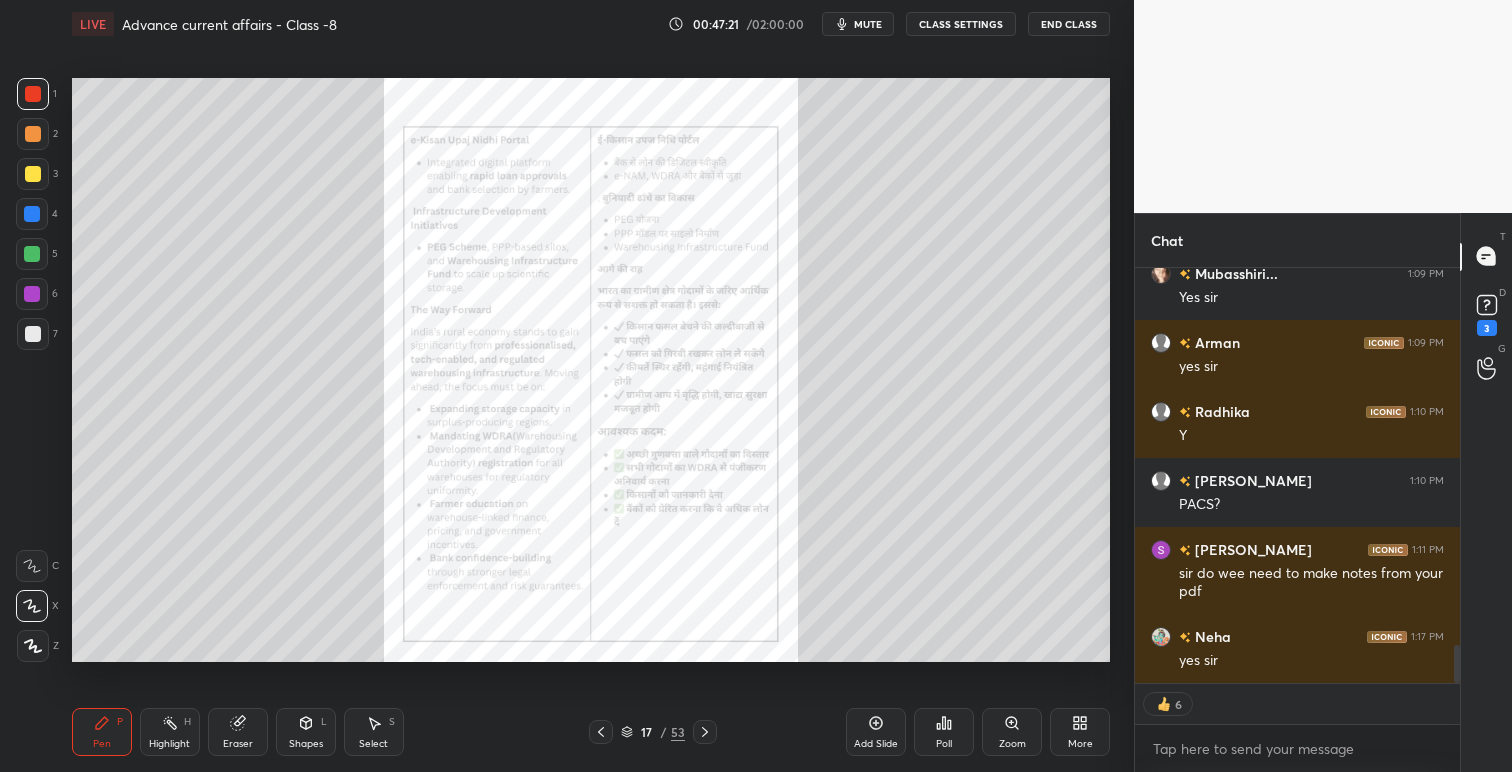 click 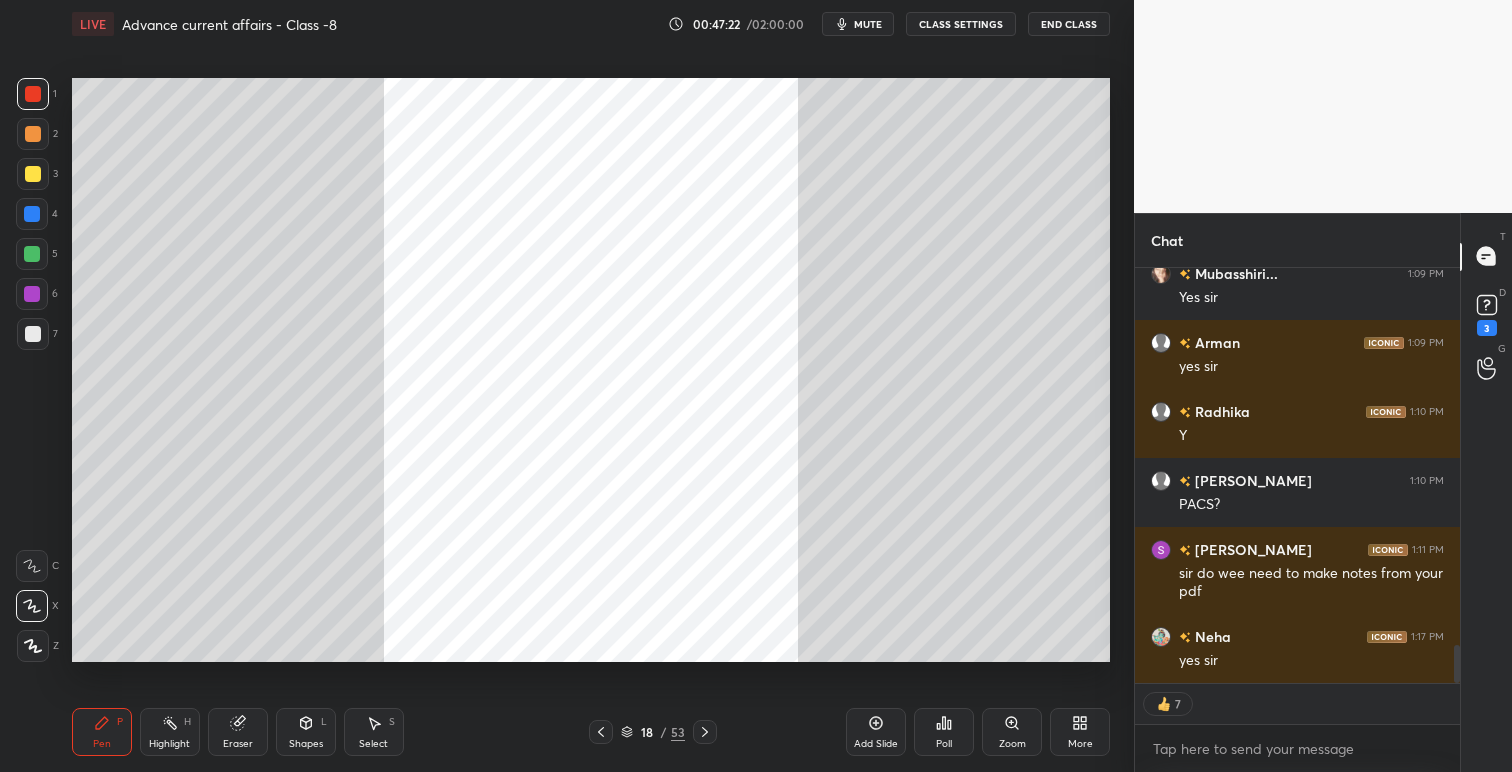 click 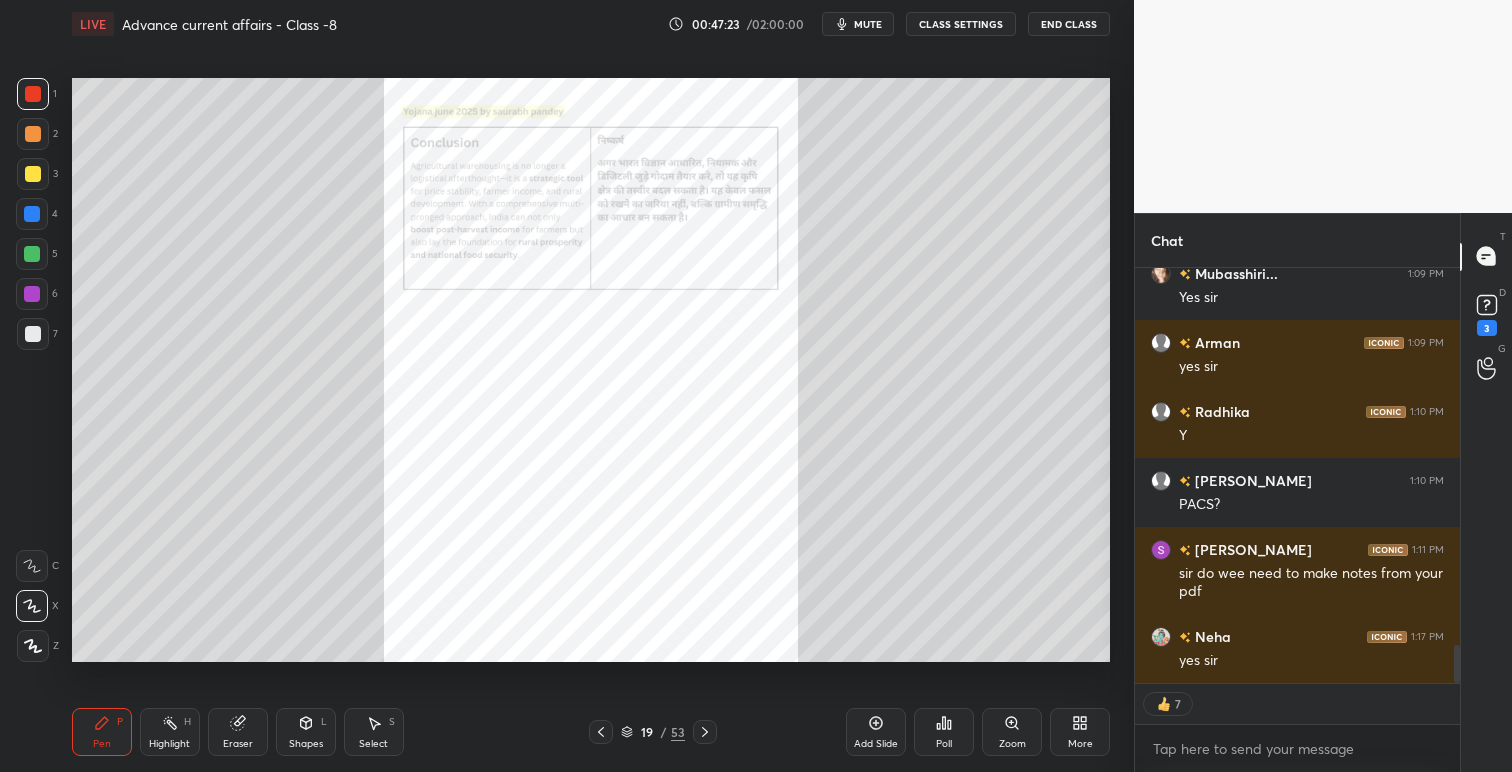 click 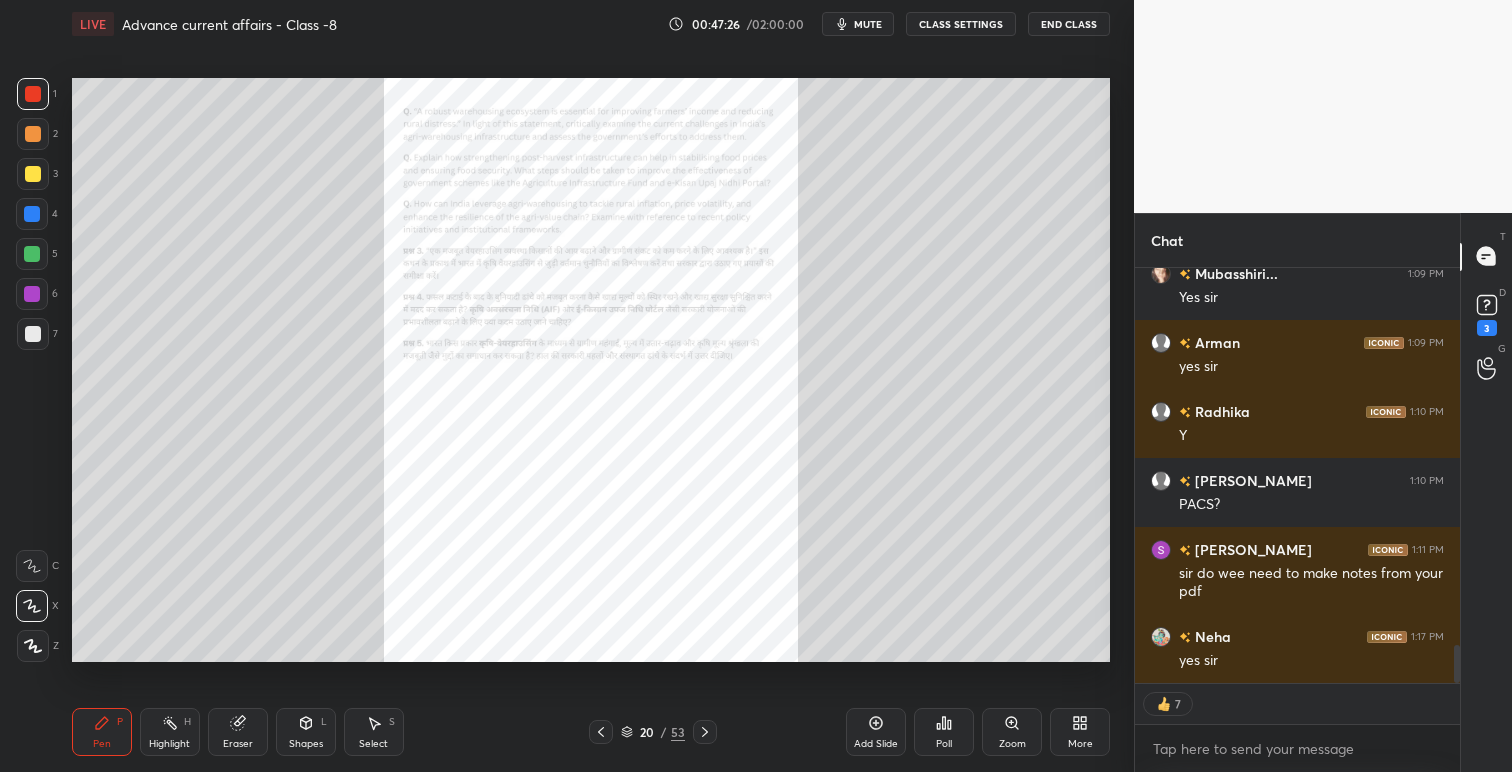click 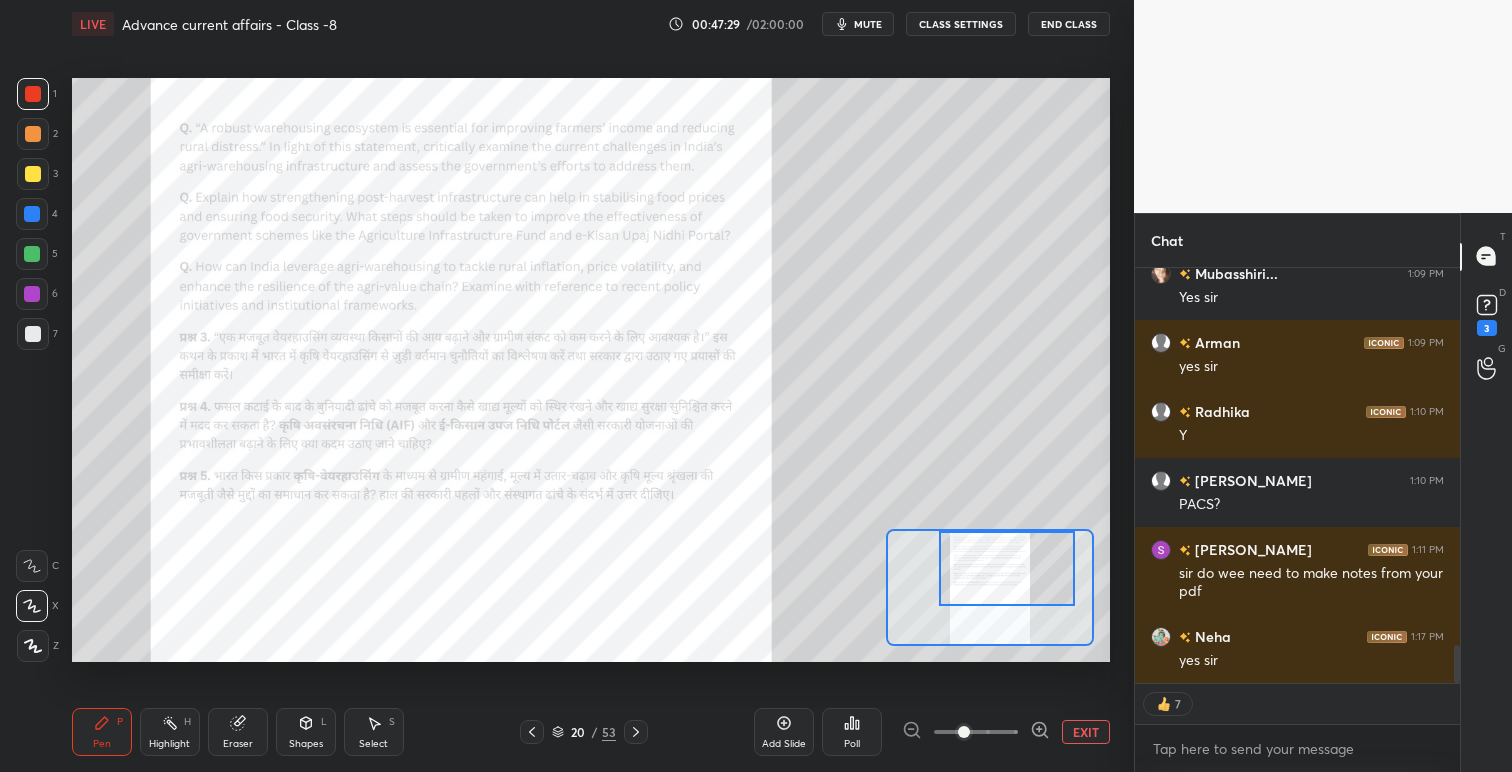 drag, startPoint x: 999, startPoint y: 613, endPoint x: 1016, endPoint y: 576, distance: 40.718548 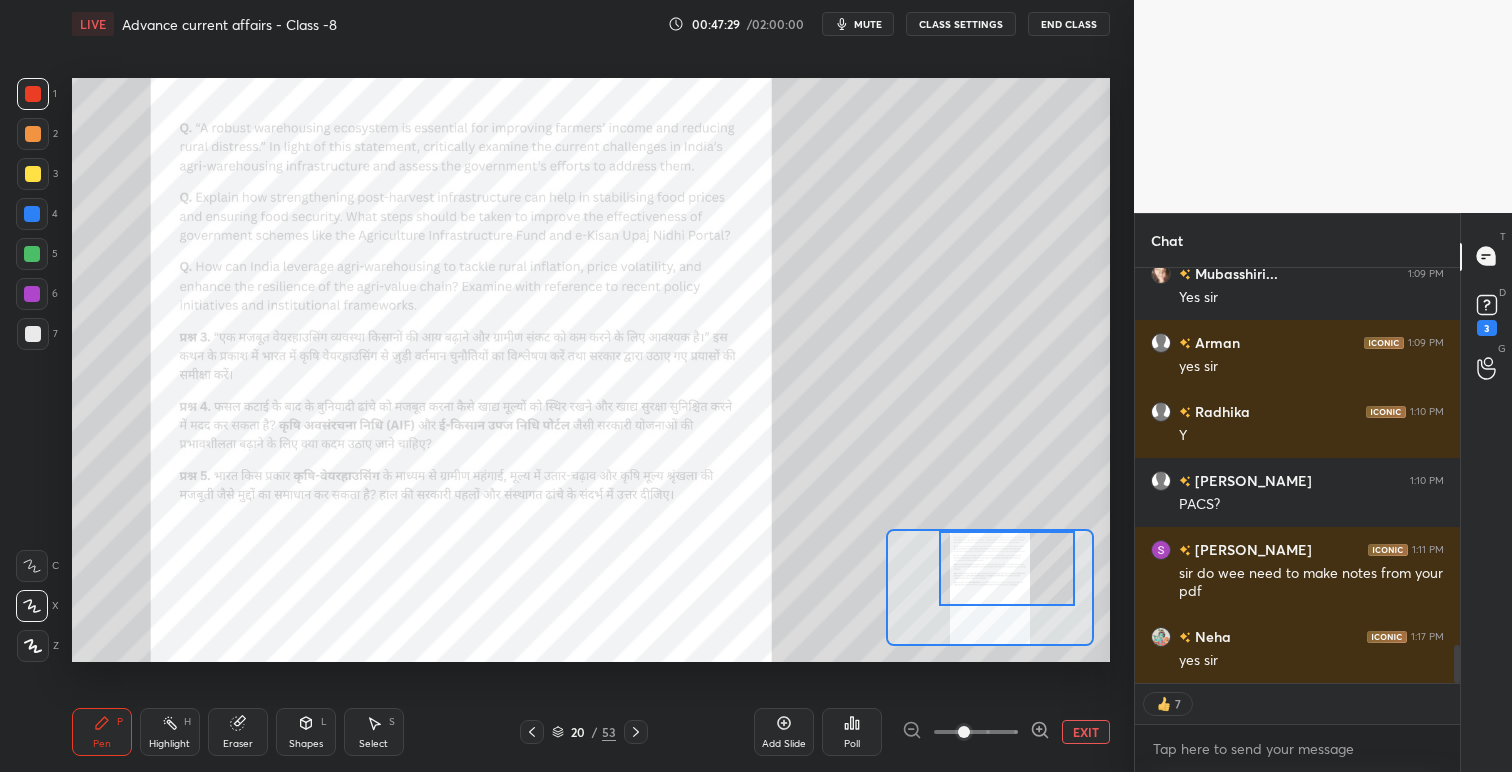 click at bounding box center [1007, 568] 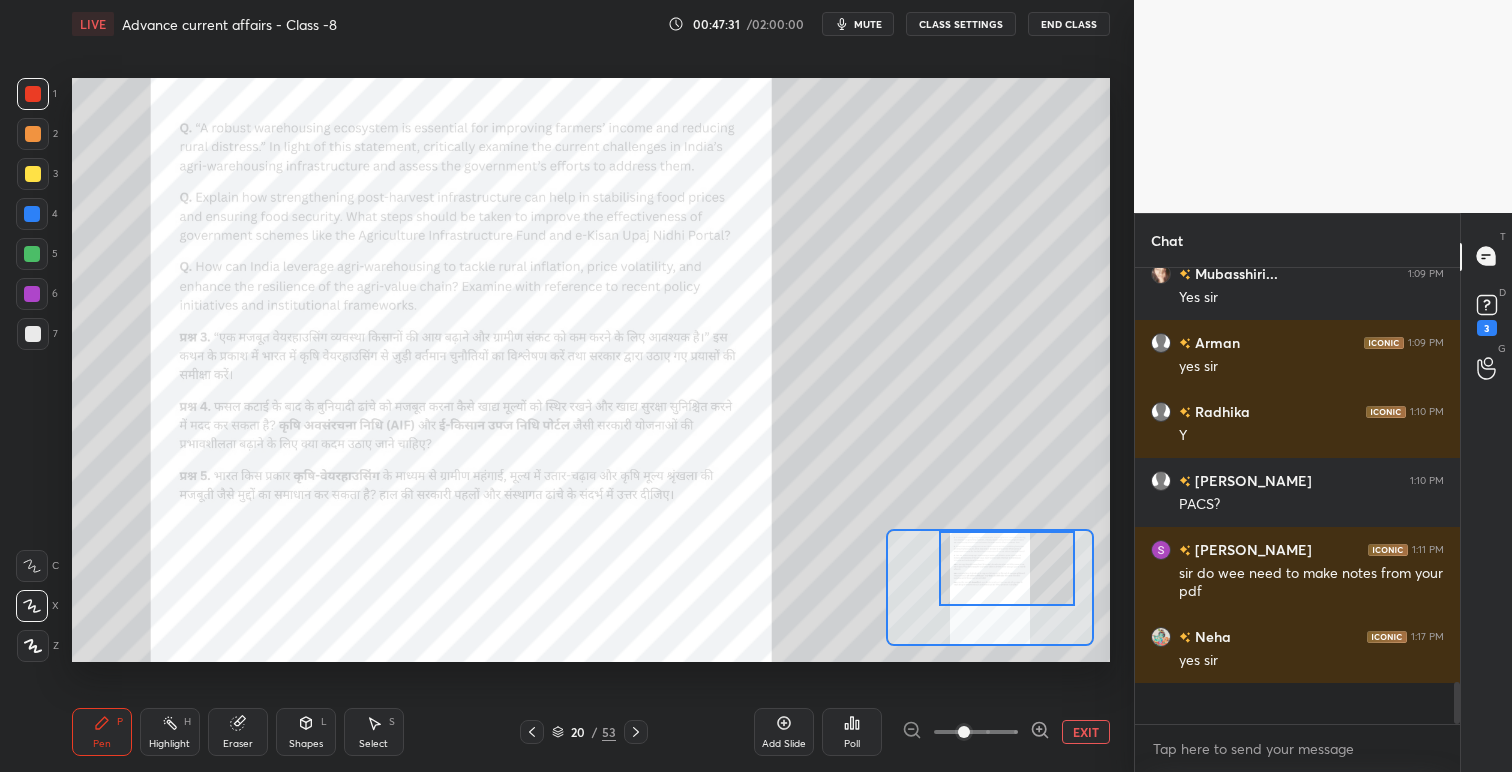 scroll, scrollTop: 6, scrollLeft: 7, axis: both 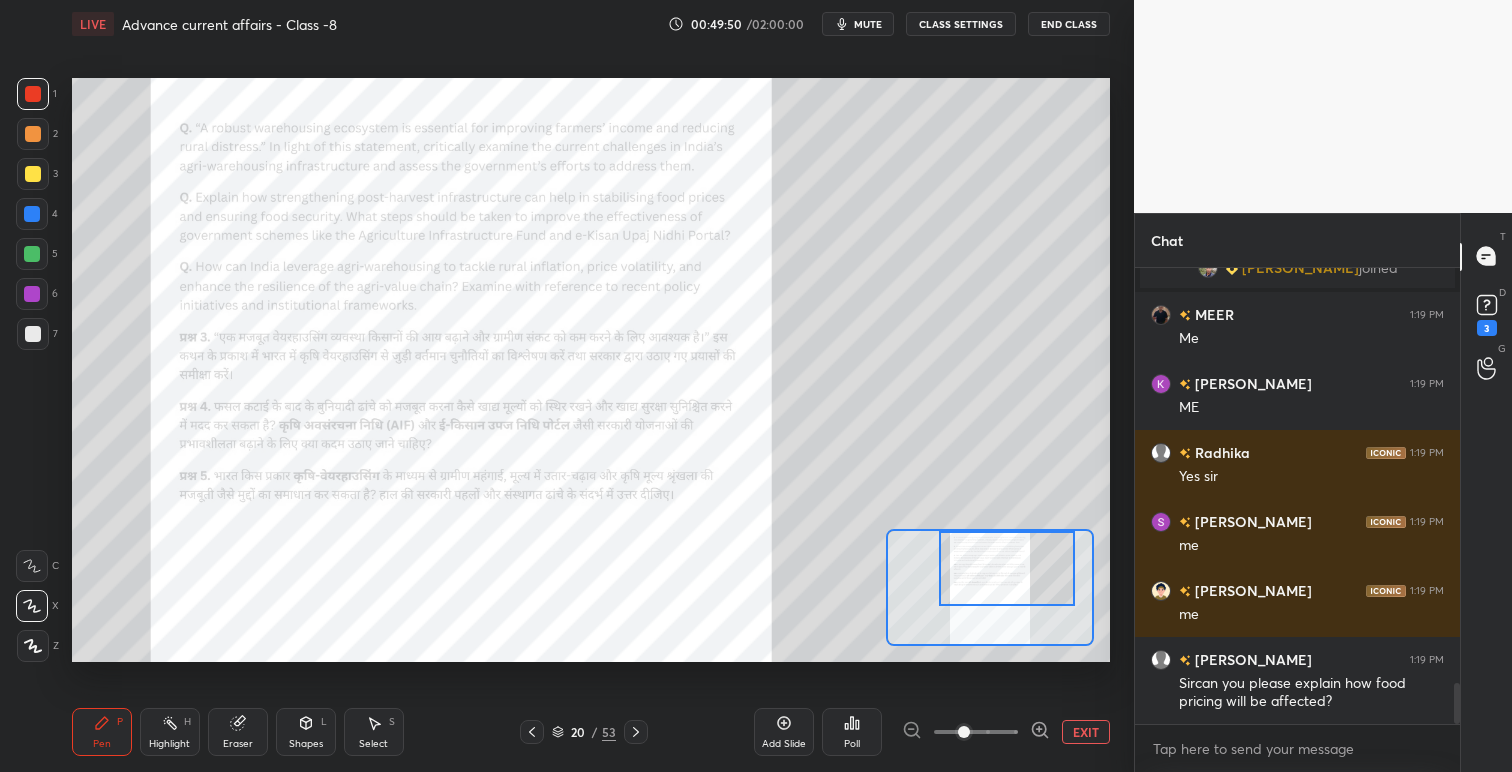 click on "mute" at bounding box center [868, 24] 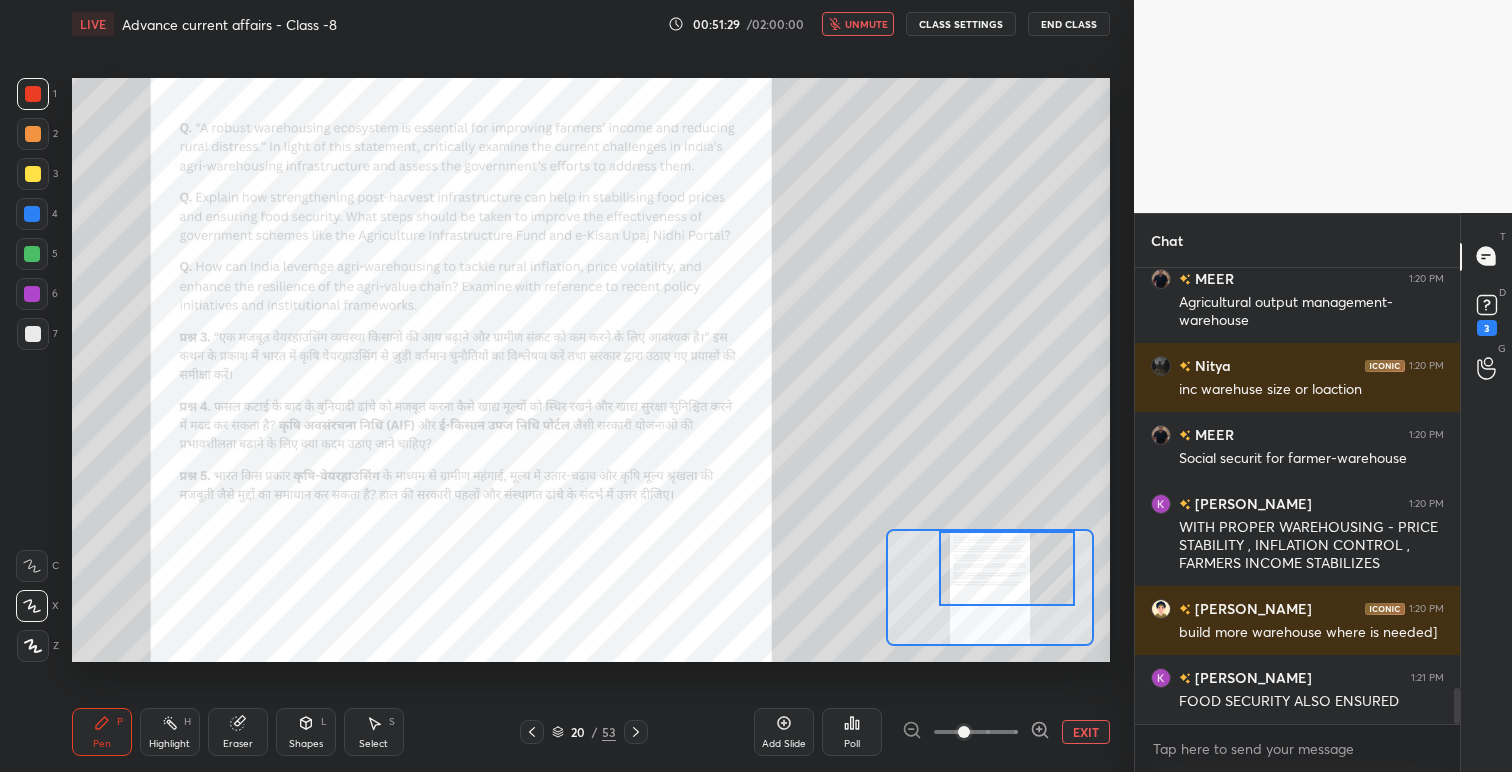 scroll, scrollTop: 5325, scrollLeft: 0, axis: vertical 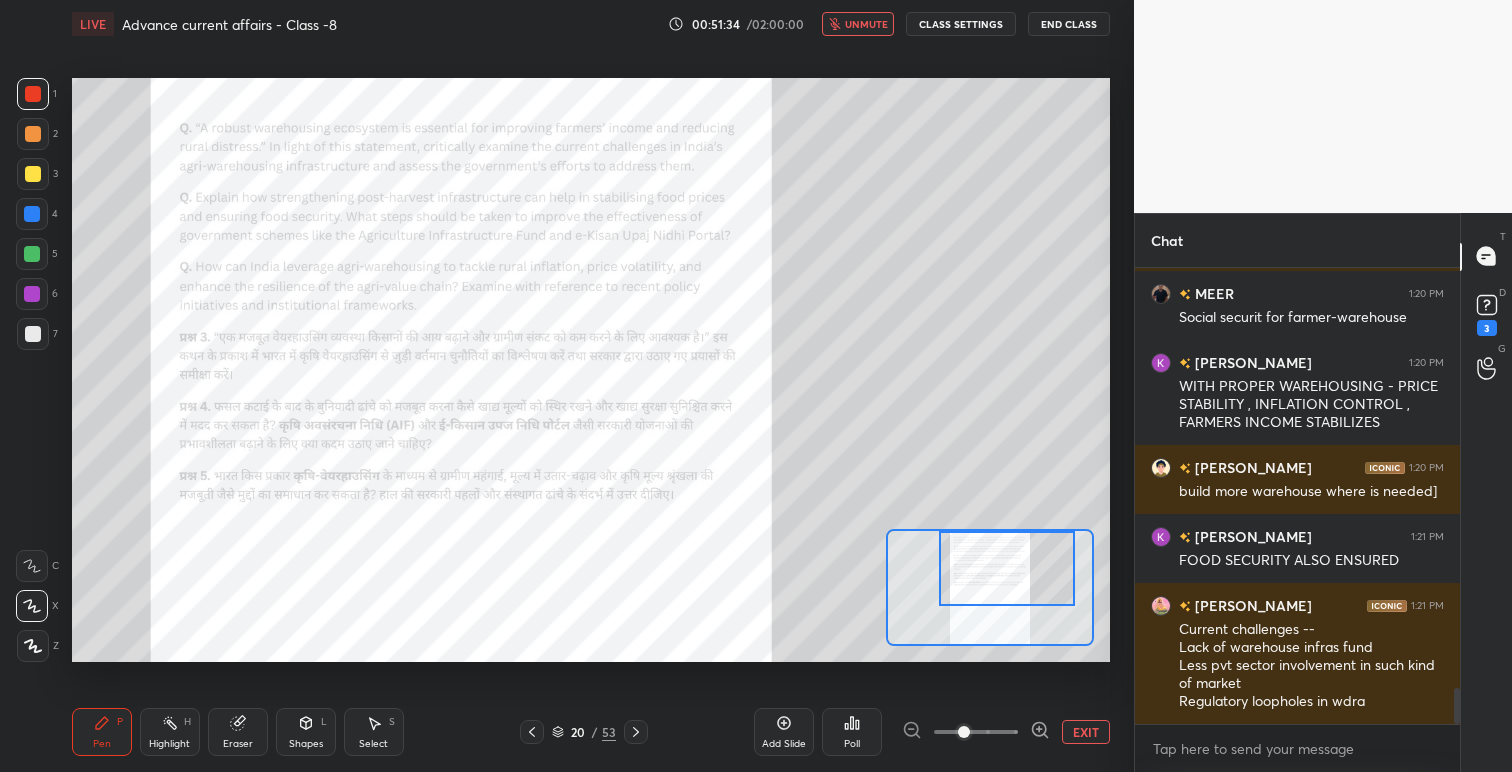 click on "unmute" at bounding box center (866, 24) 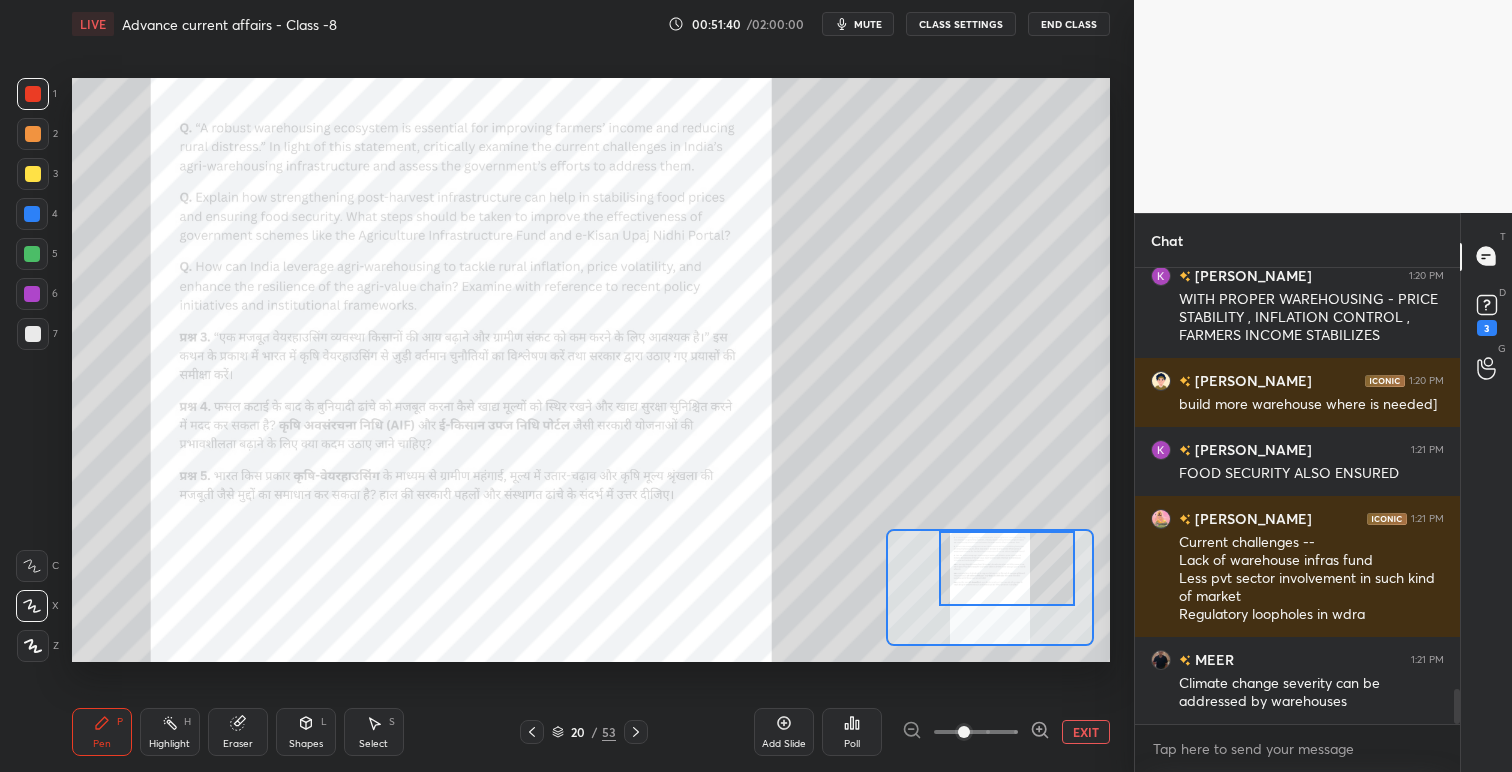 scroll, scrollTop: 5481, scrollLeft: 0, axis: vertical 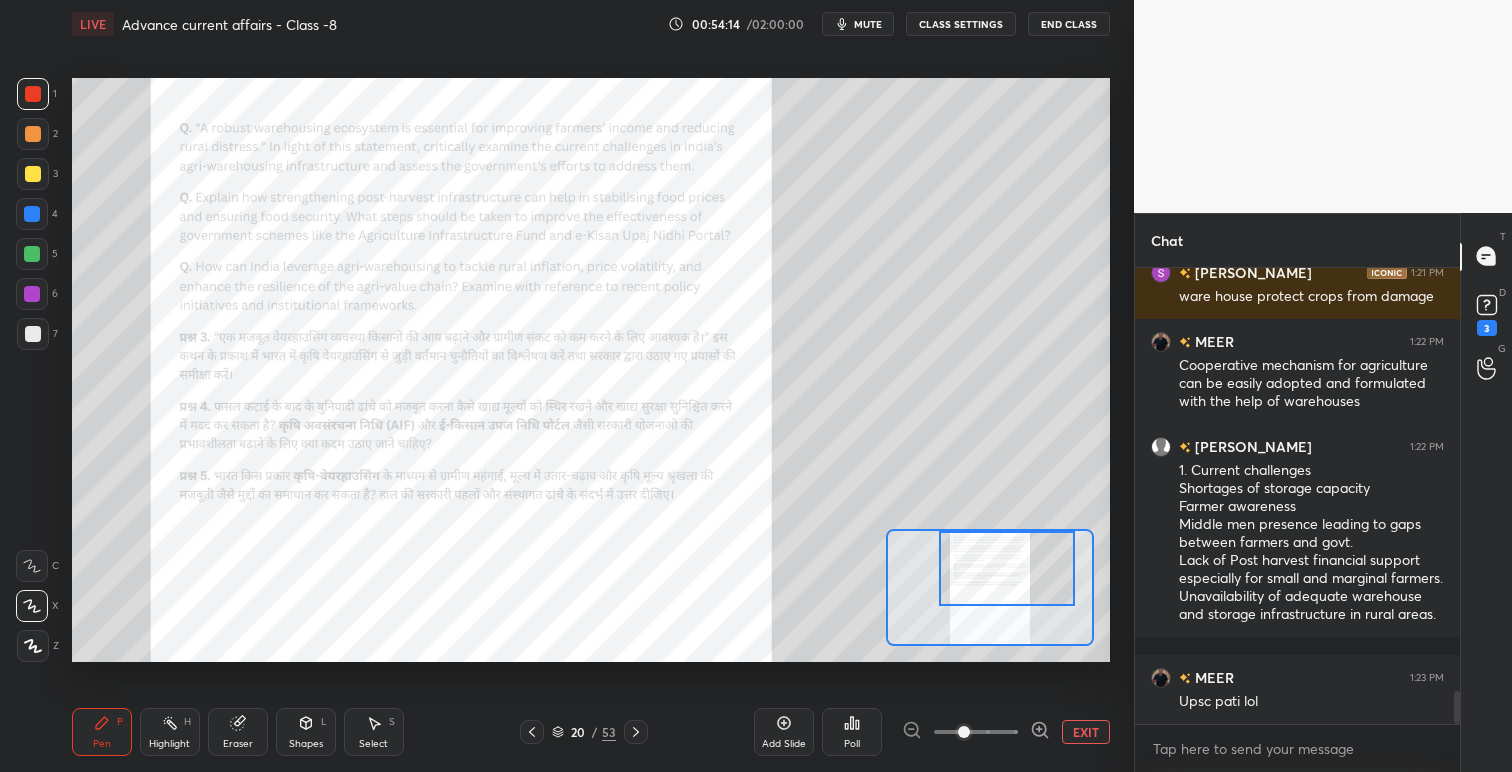 click 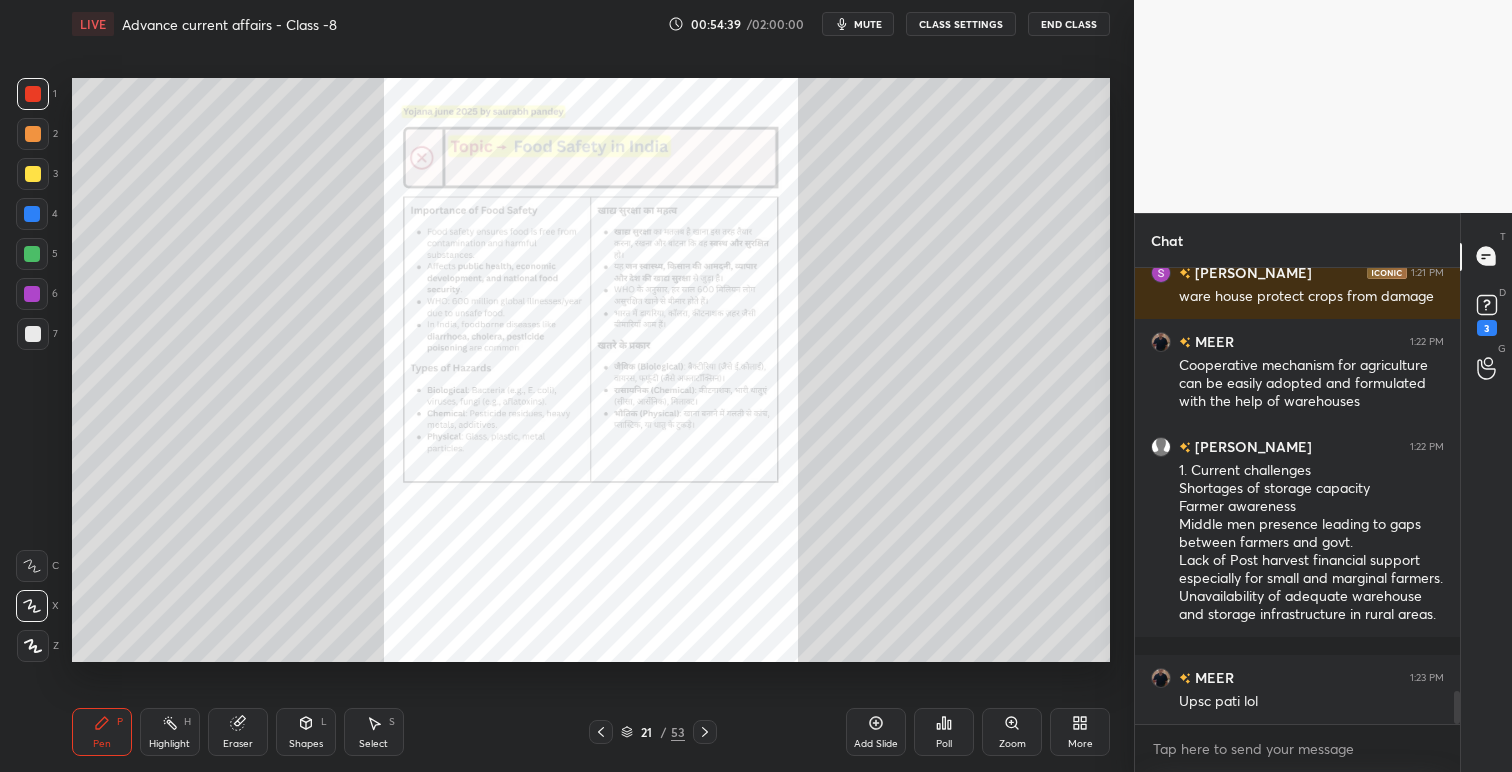 click 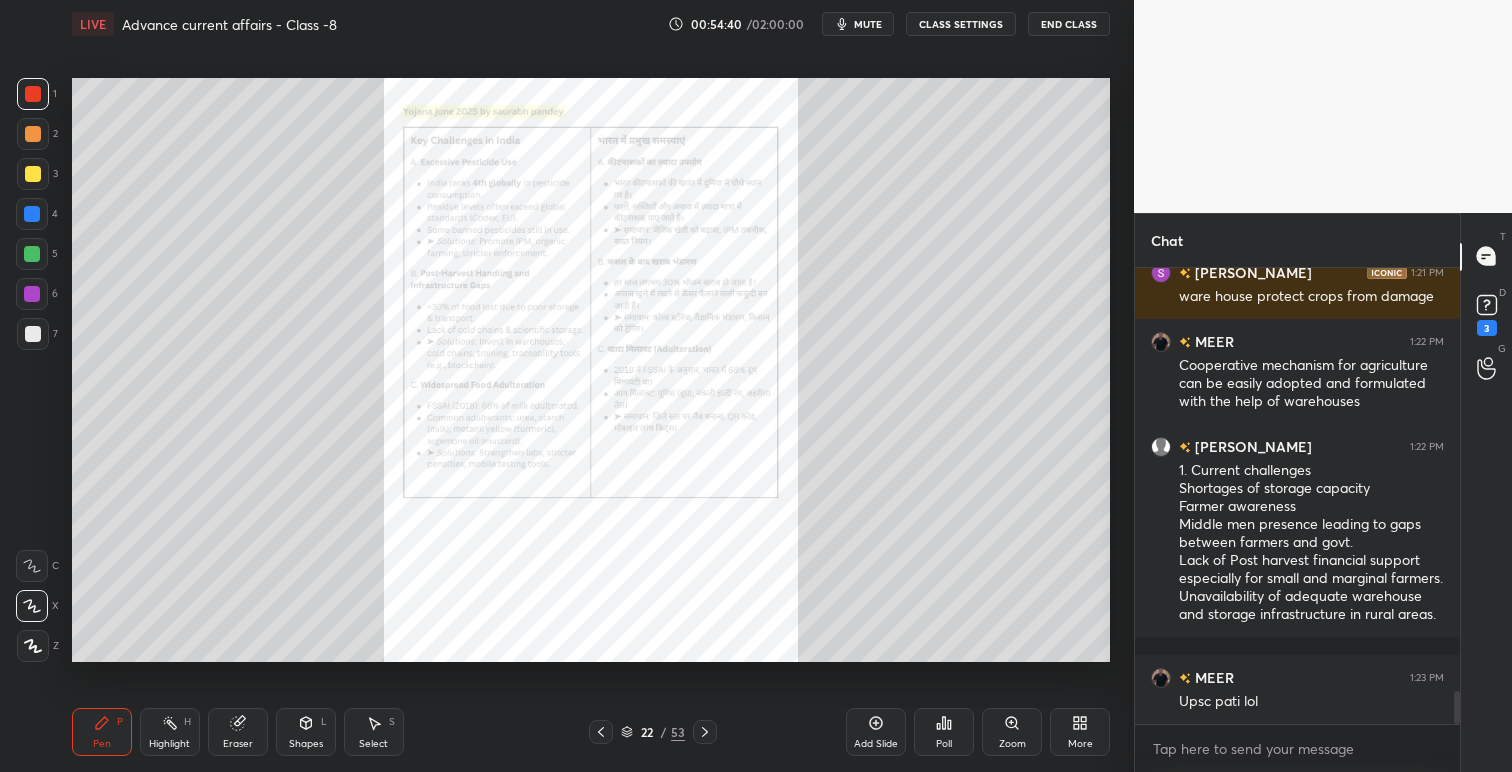 click 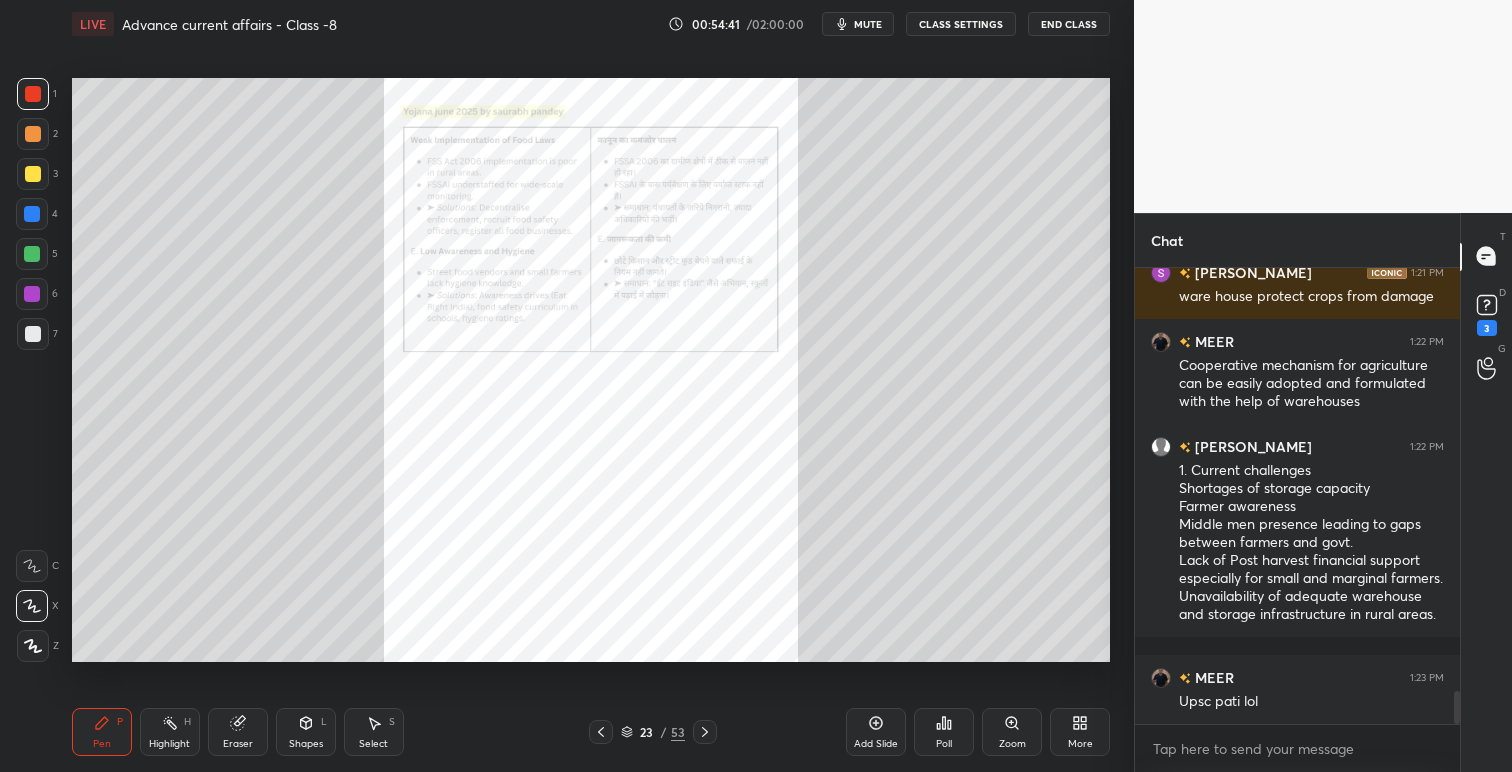 click 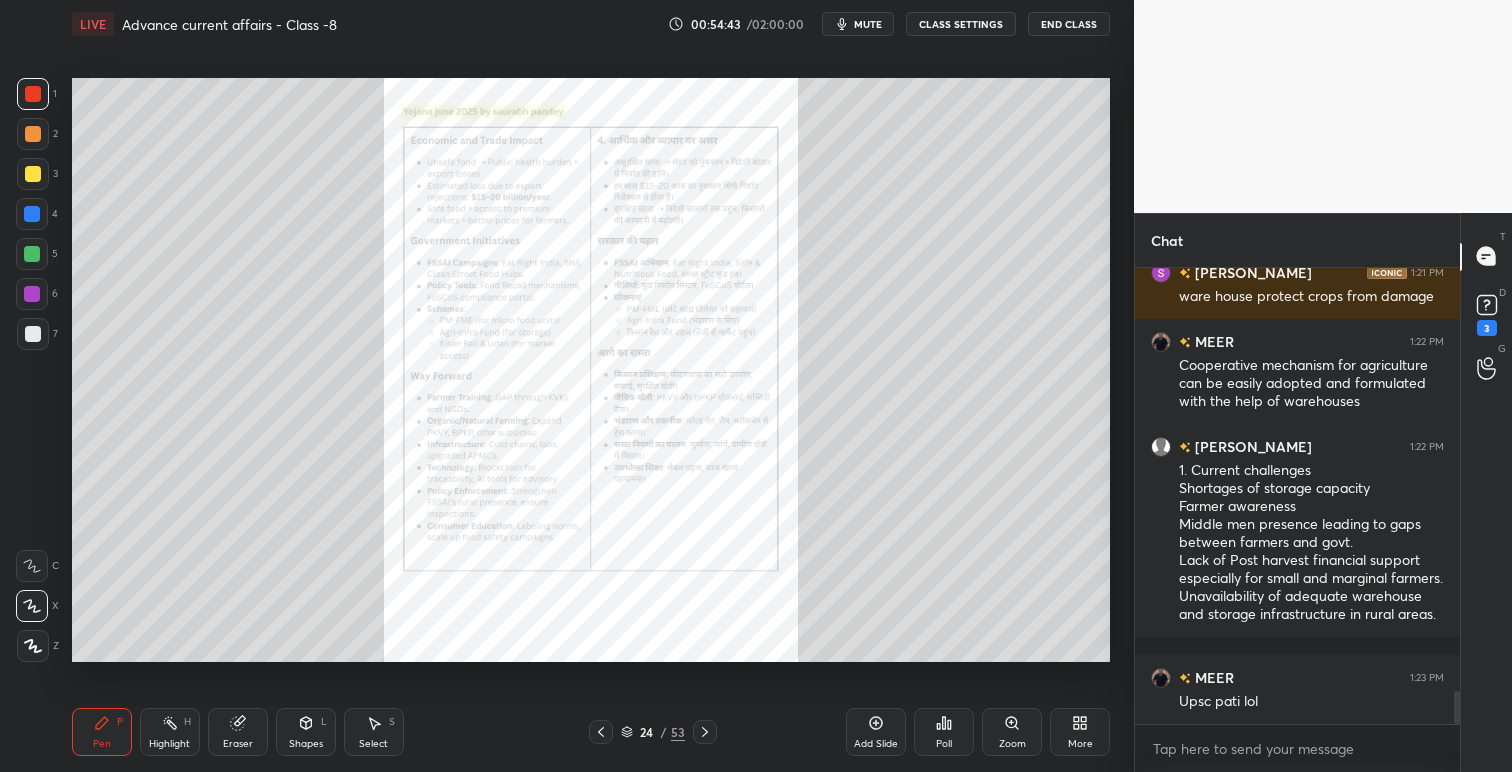 click 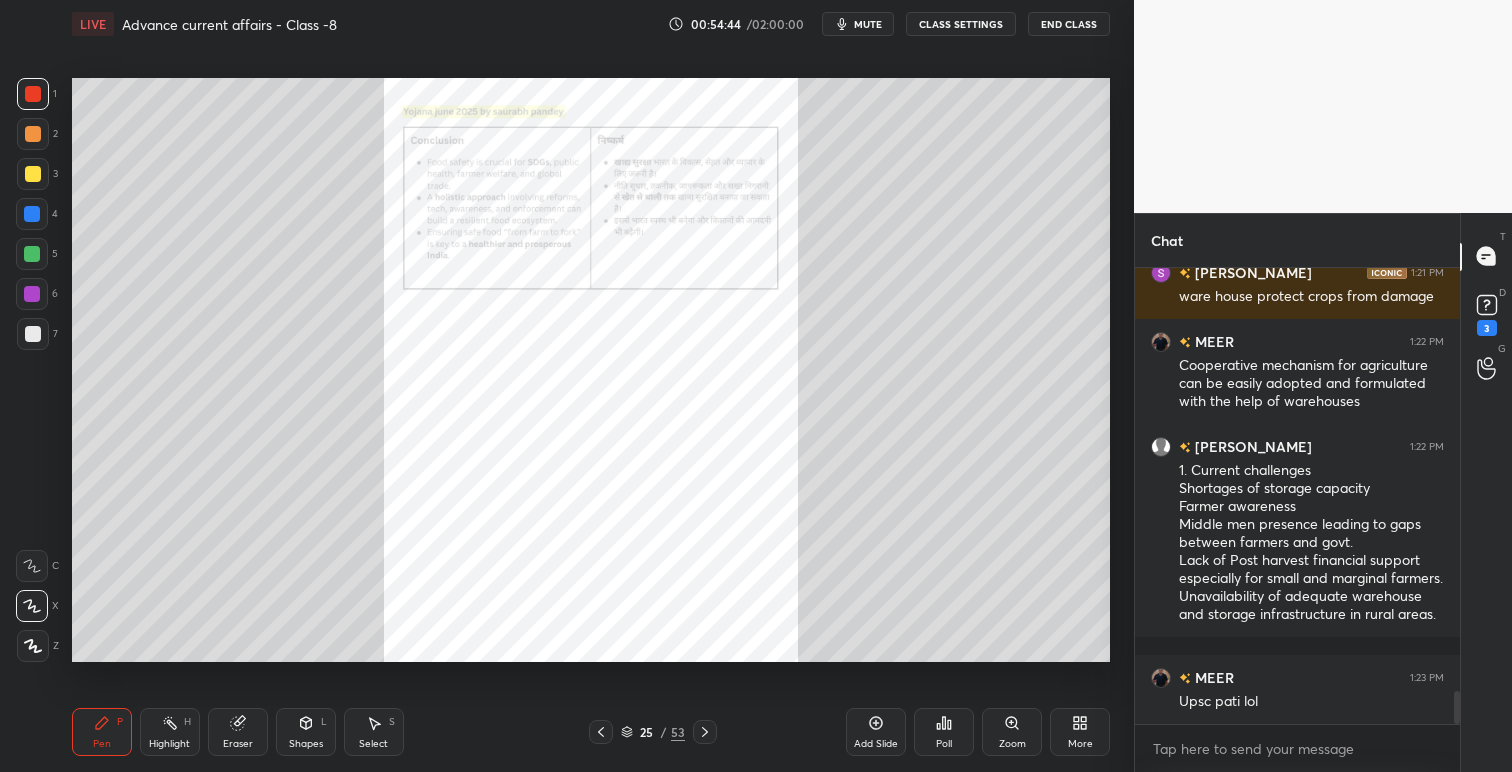 click 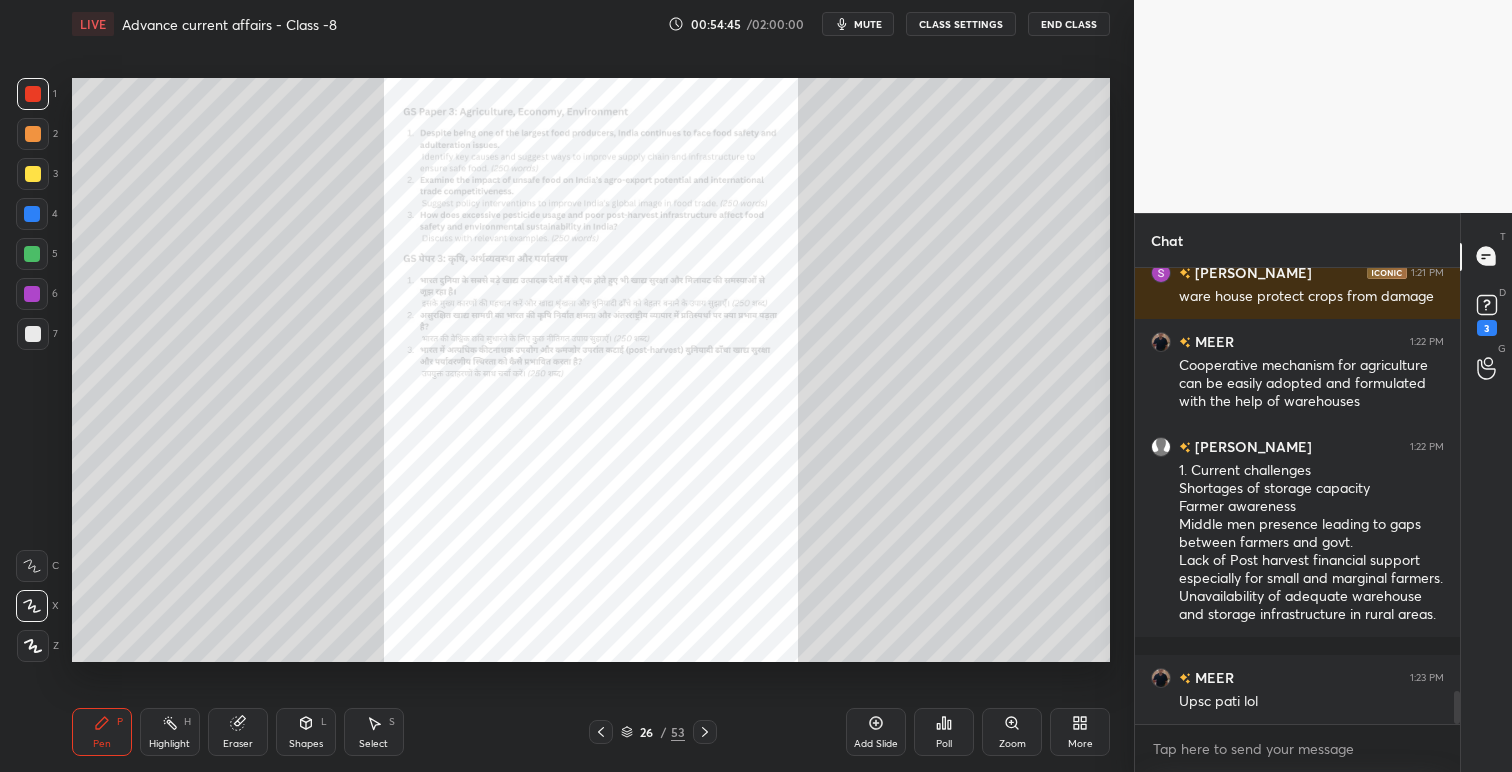 click 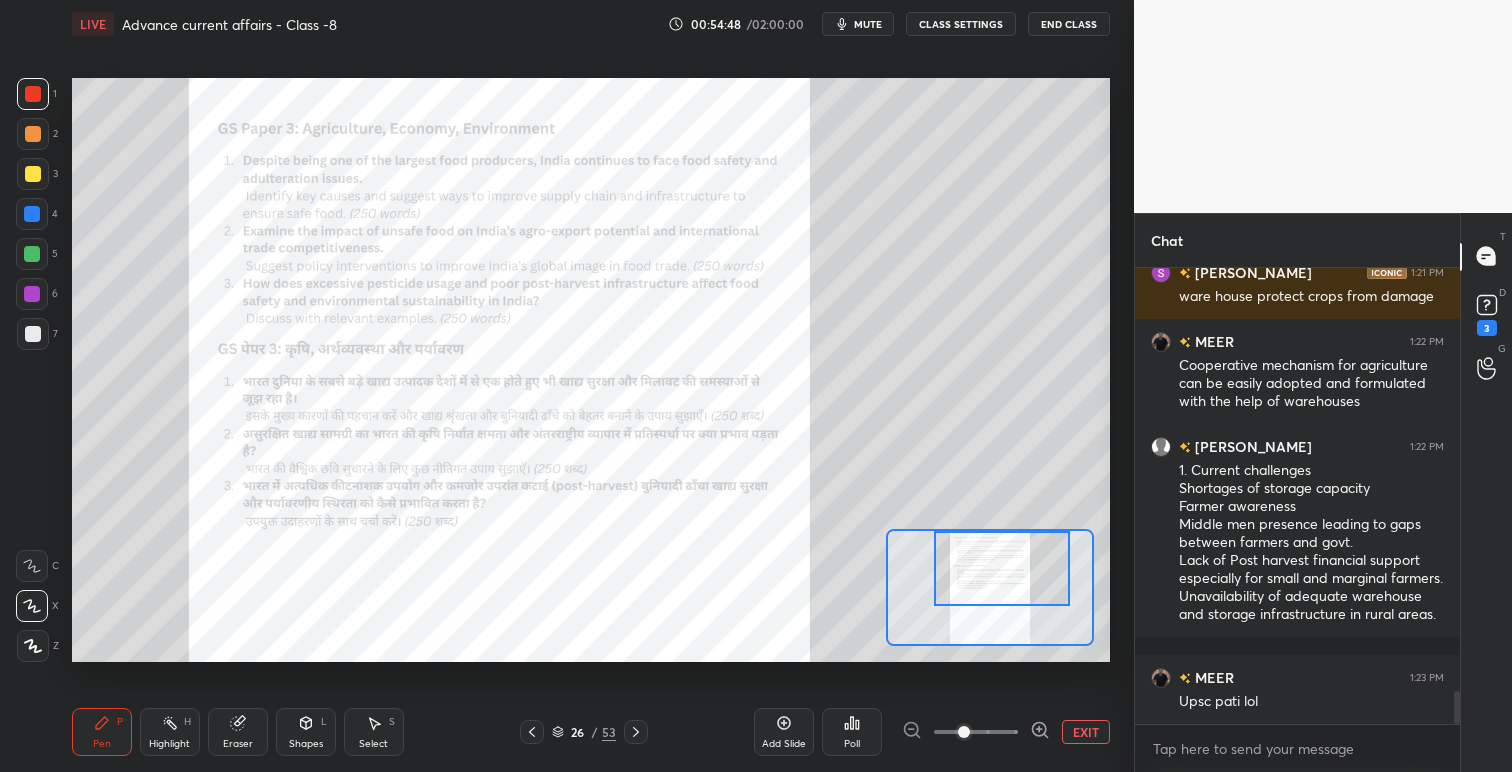 drag, startPoint x: 984, startPoint y: 586, endPoint x: 1014, endPoint y: 584, distance: 30.066593 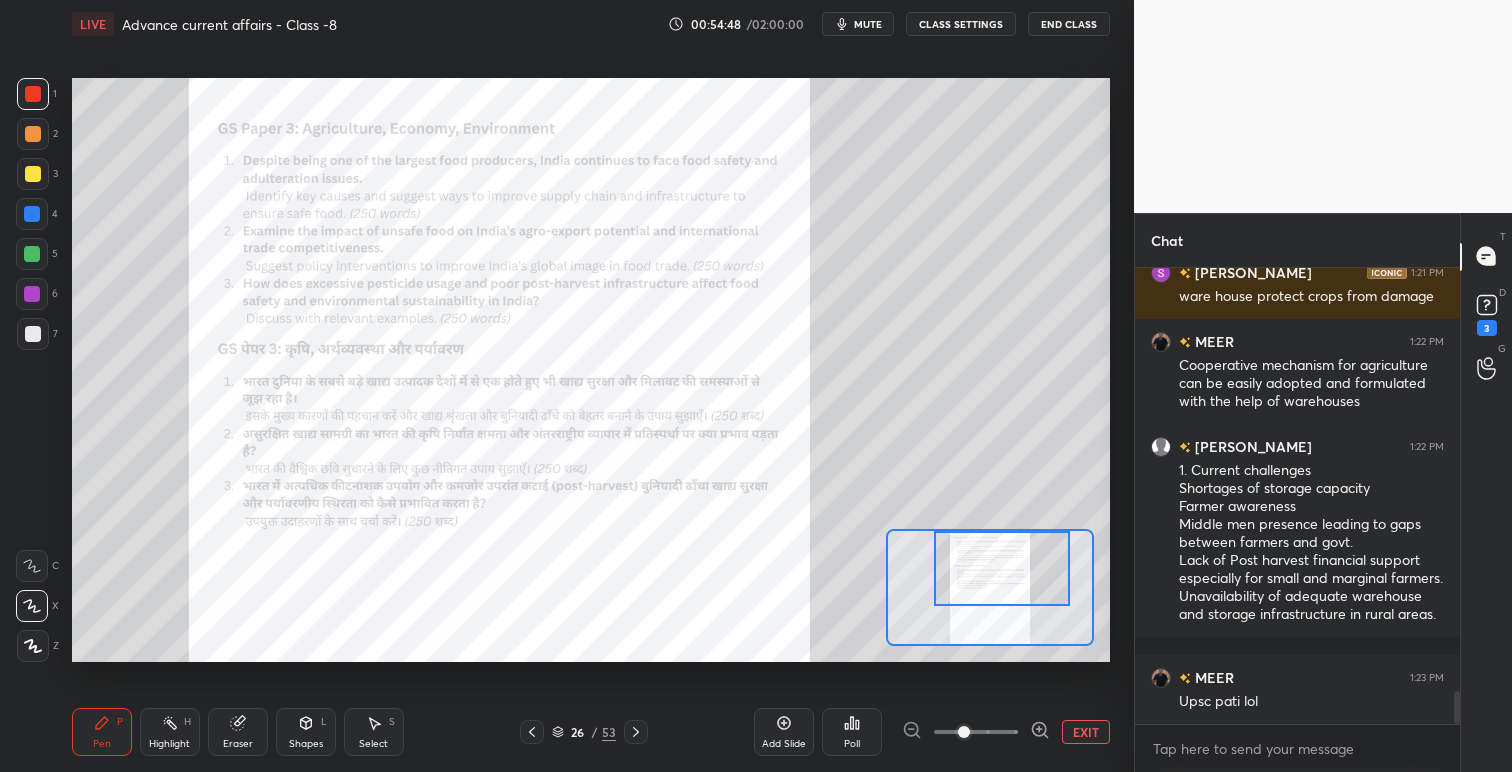 click at bounding box center (1002, 568) 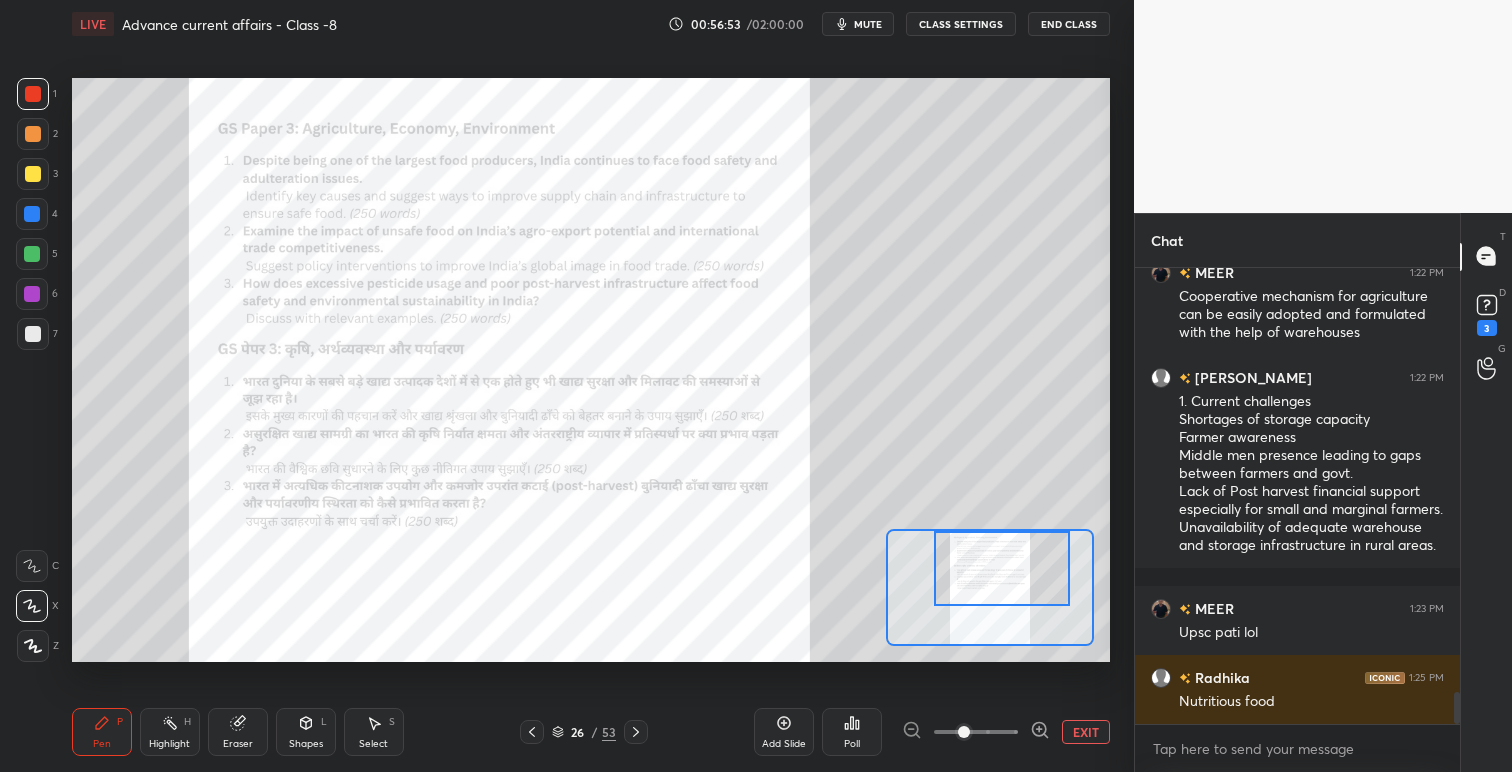 scroll, scrollTop: 6024, scrollLeft: 0, axis: vertical 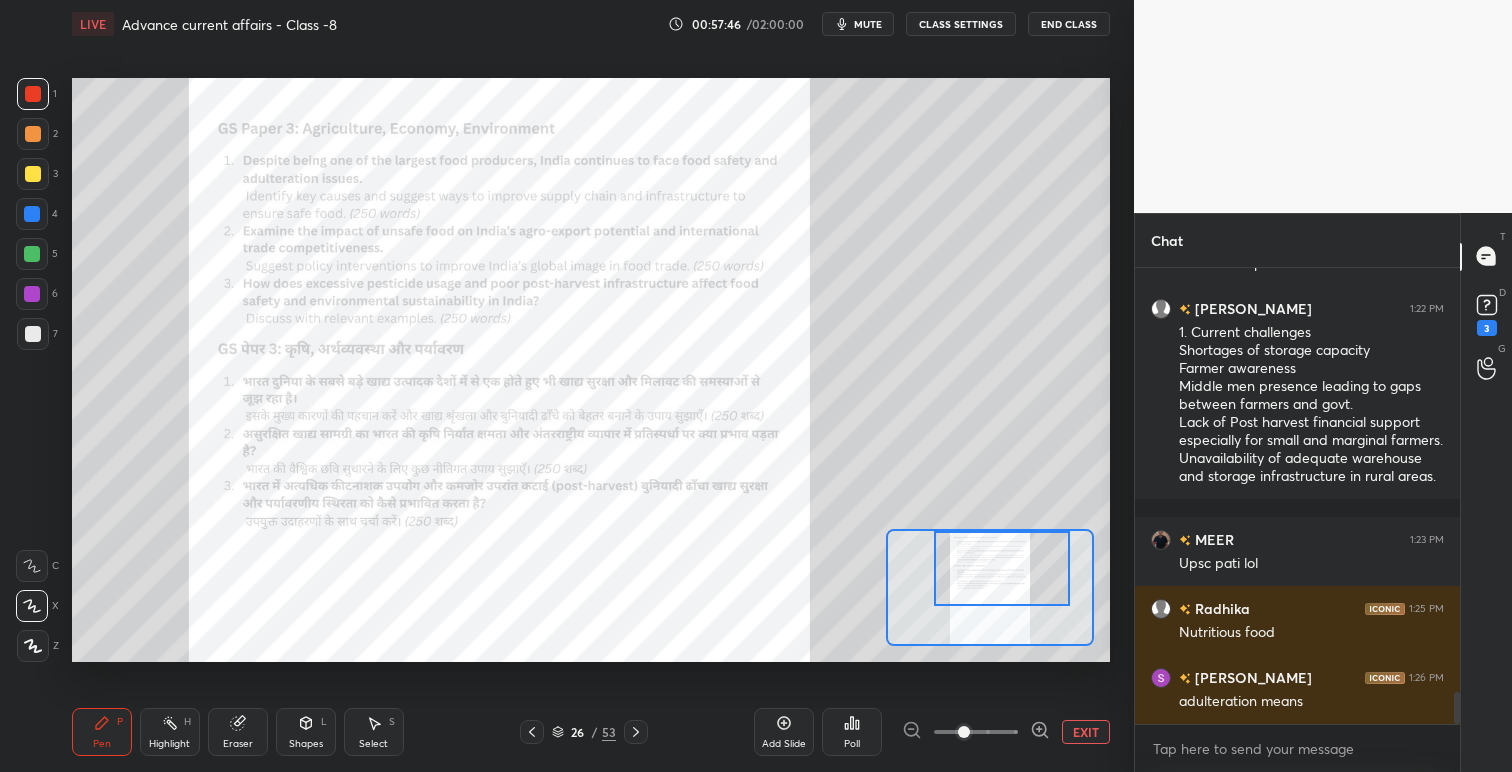 click at bounding box center (33, 174) 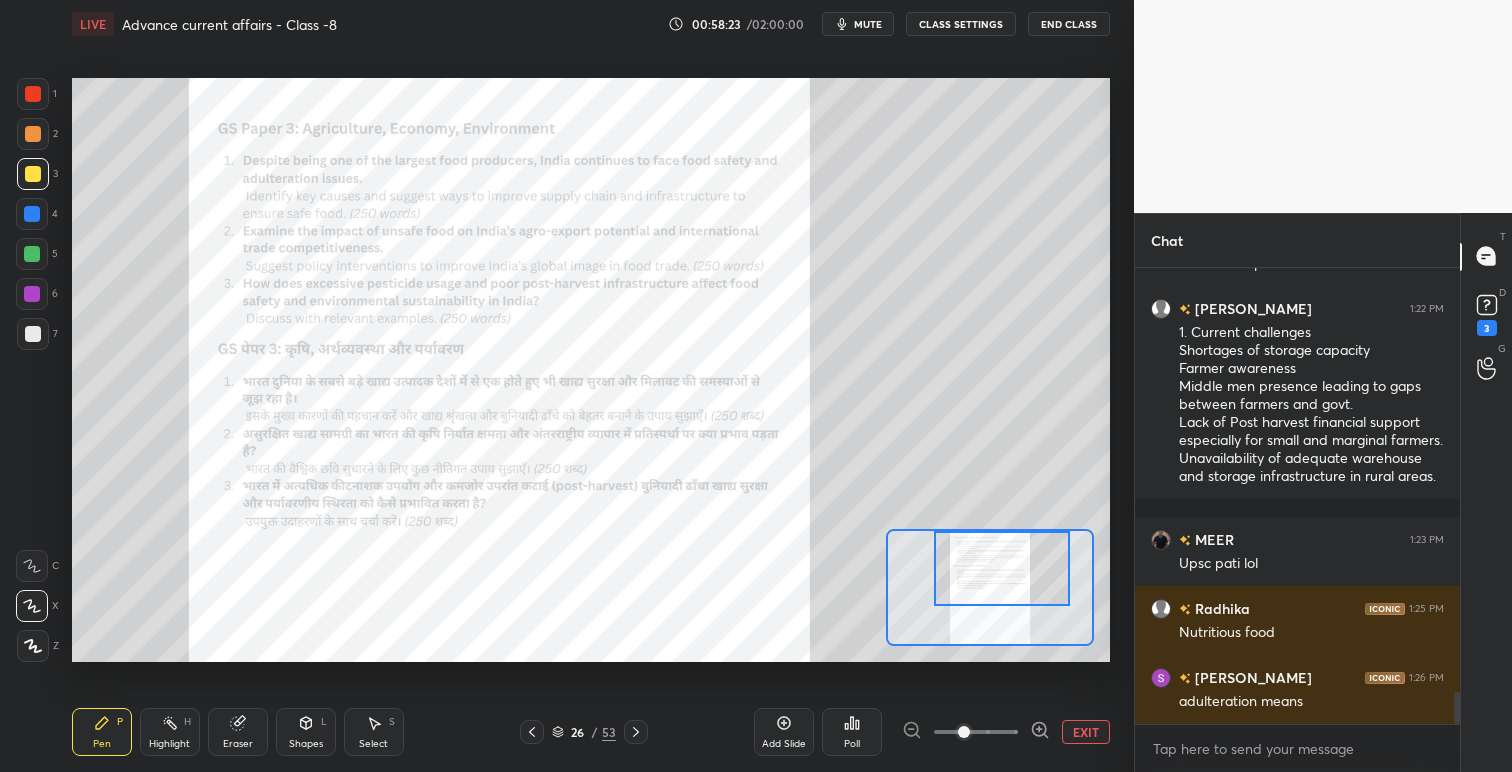 click 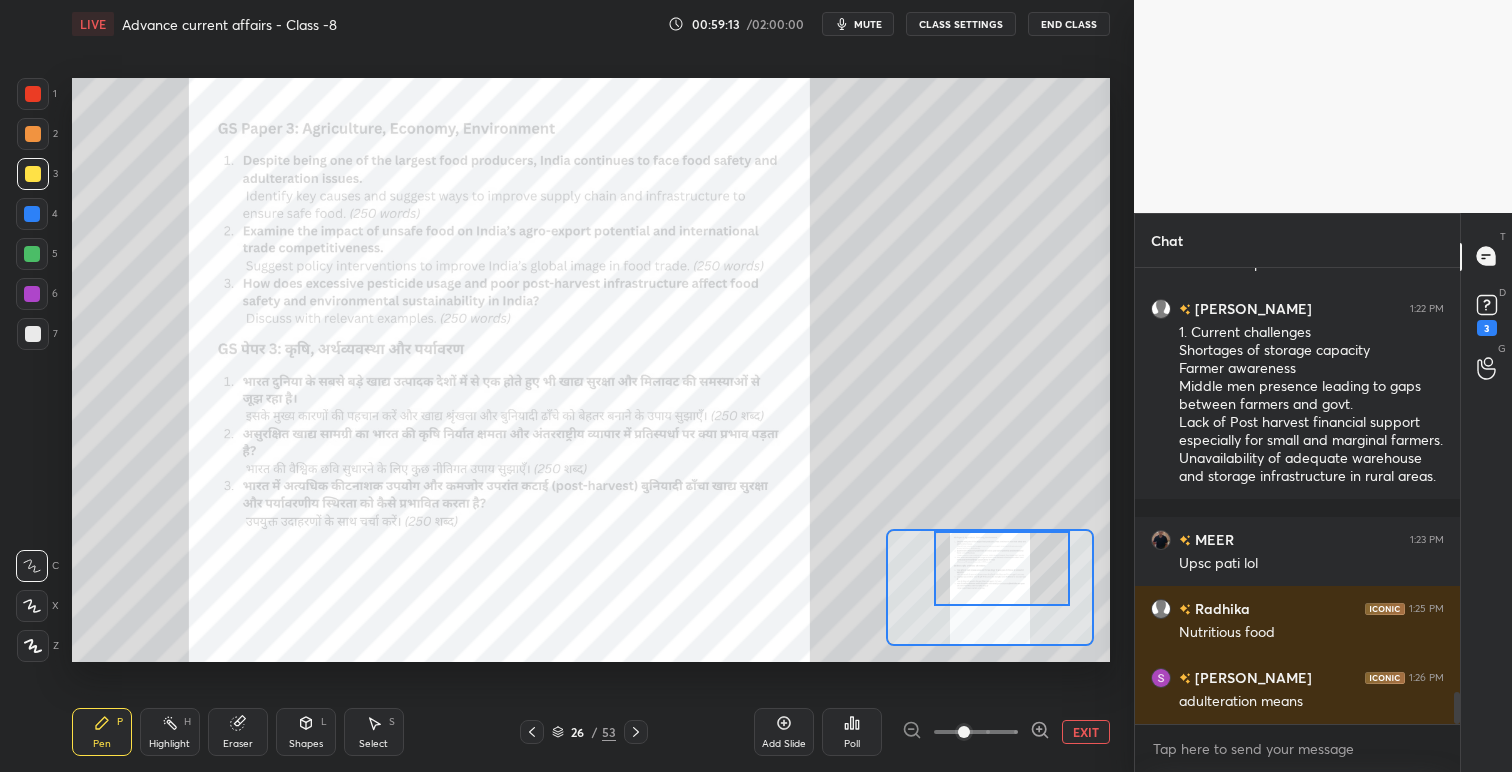 scroll, scrollTop: 6093, scrollLeft: 0, axis: vertical 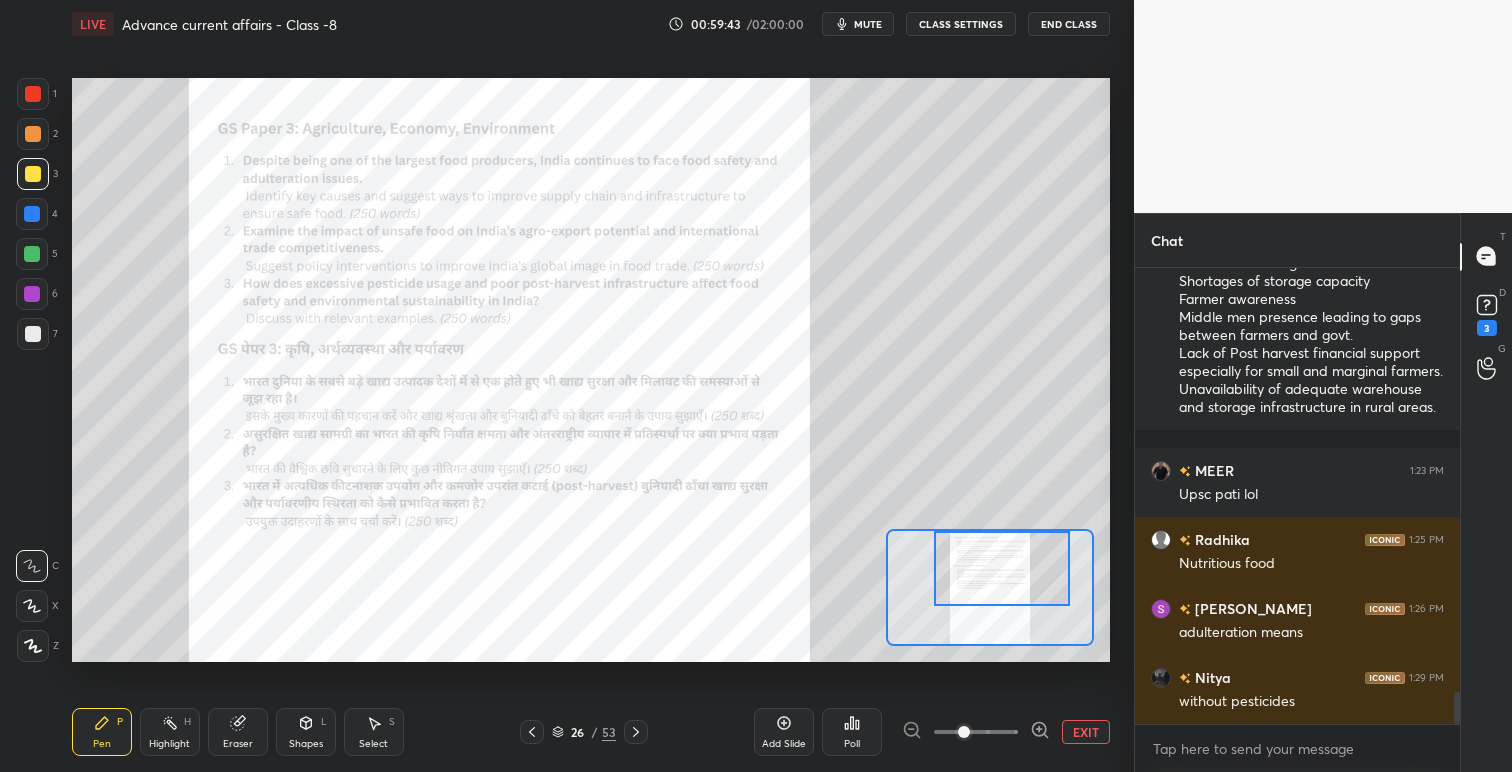click 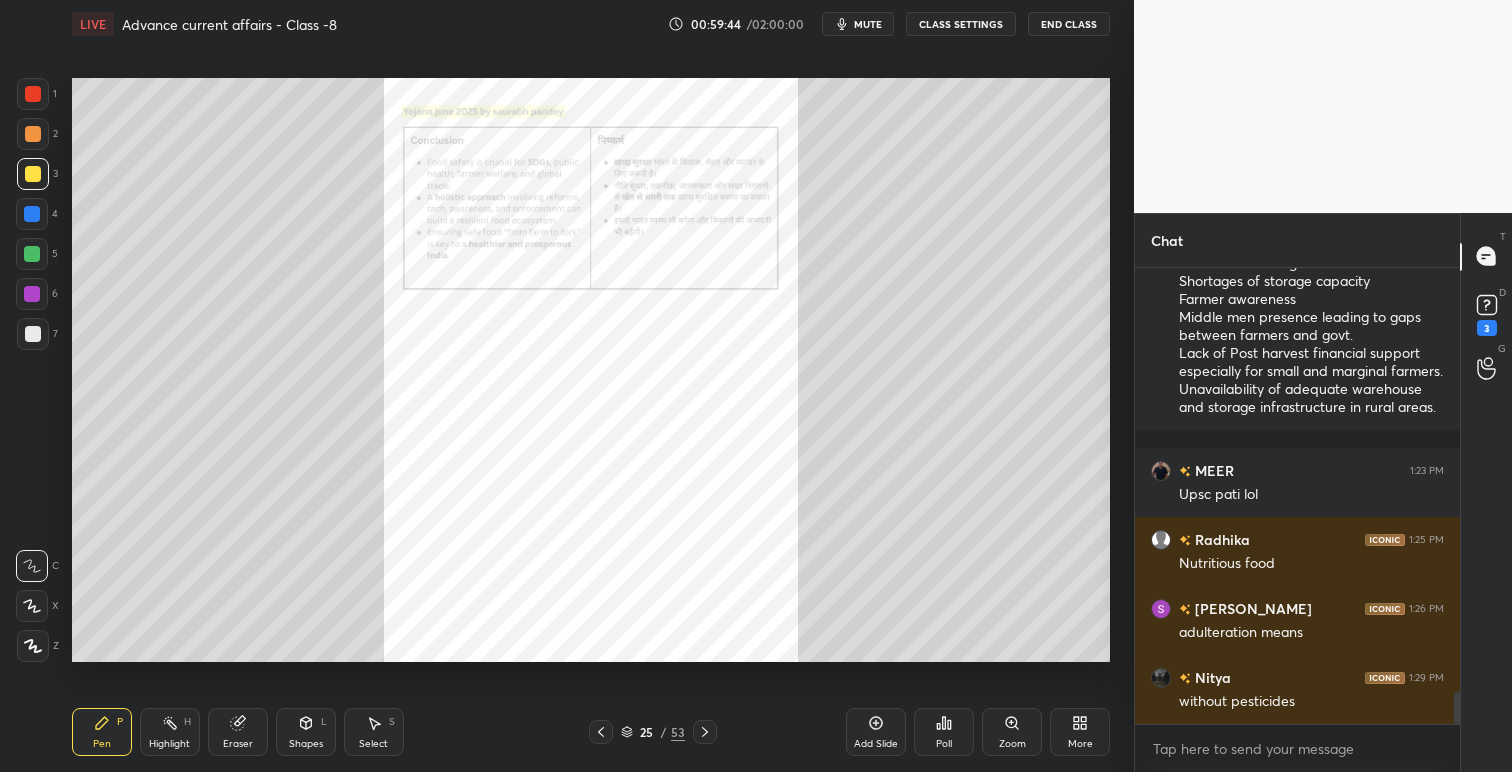click 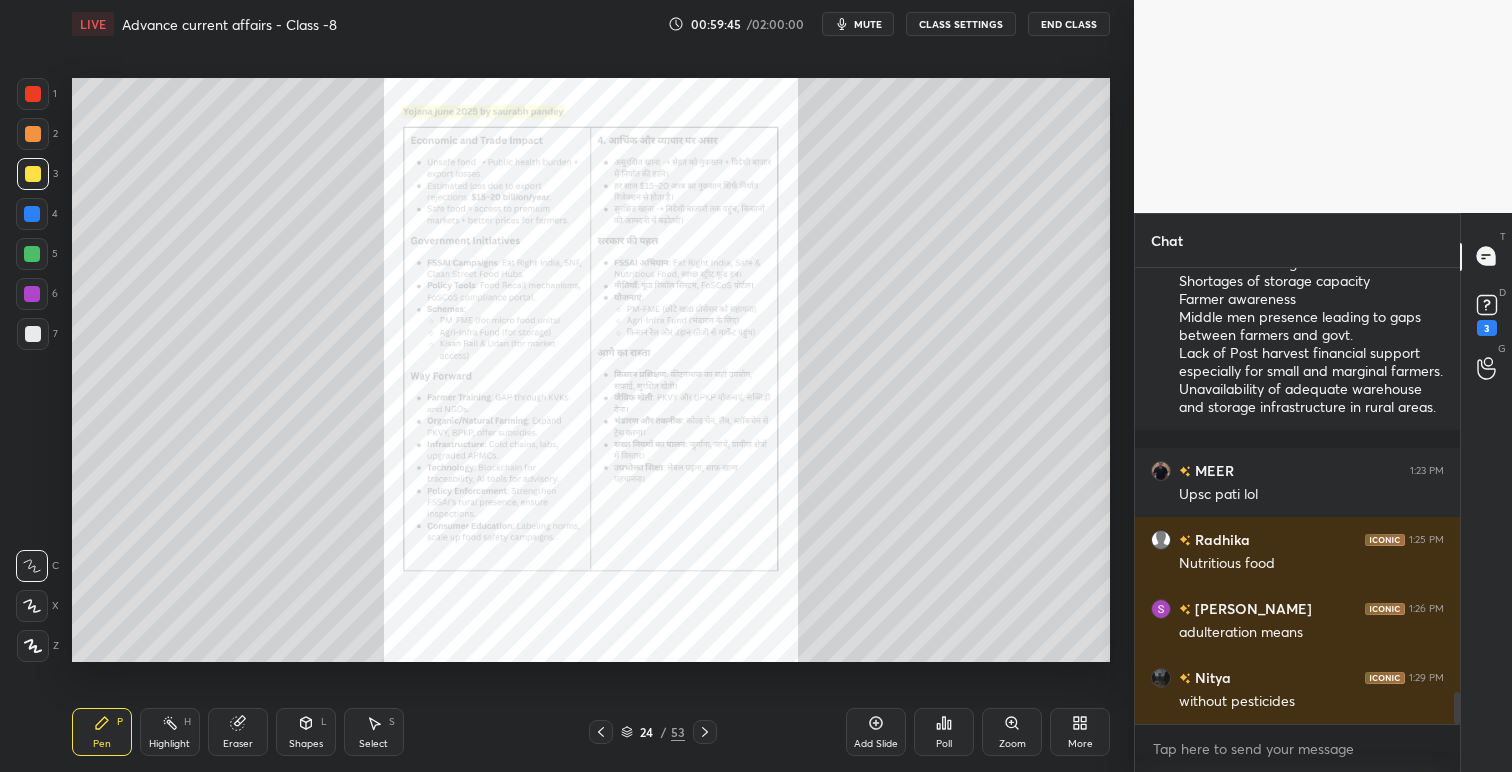 click 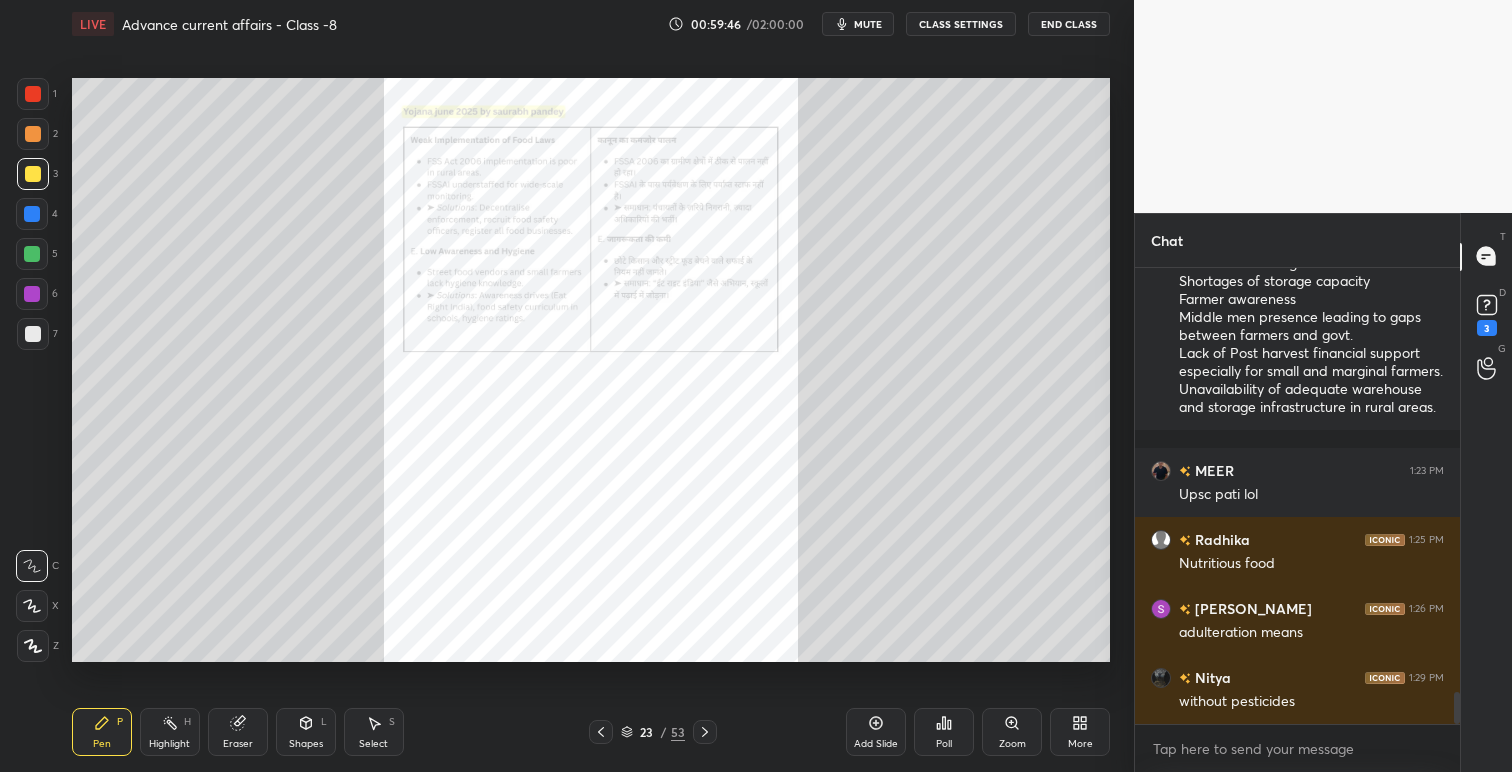 click 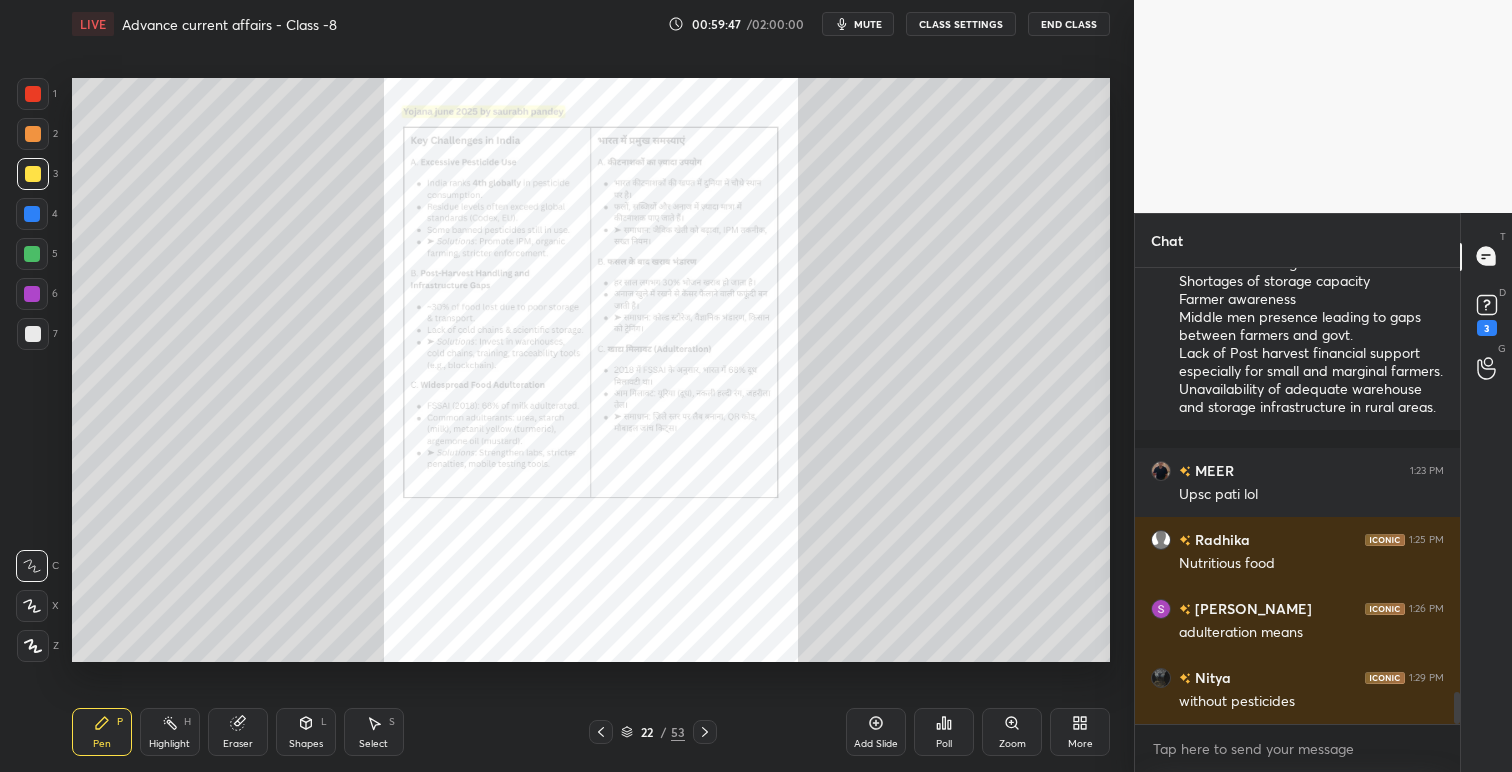 click 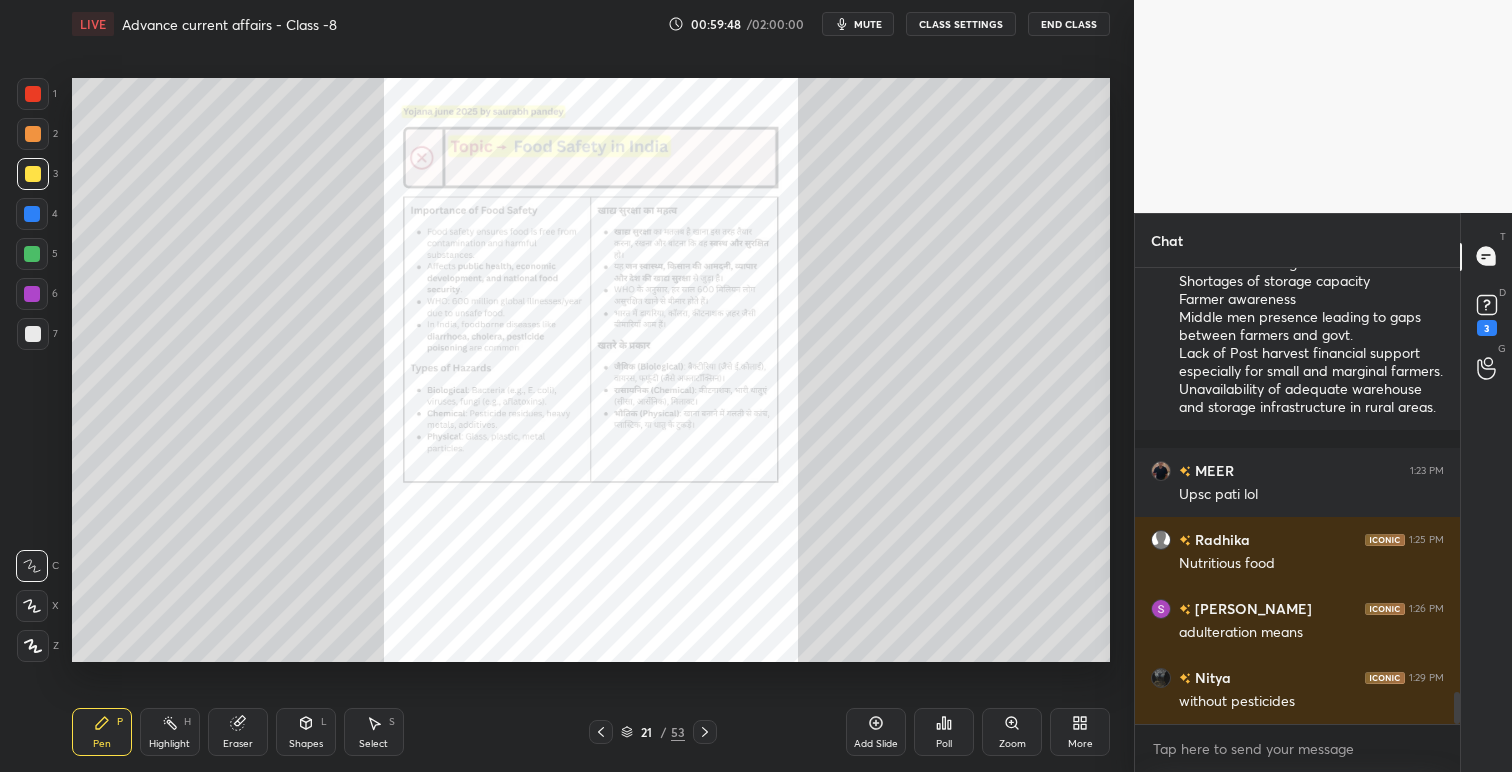 click on "Zoom" at bounding box center (1012, 732) 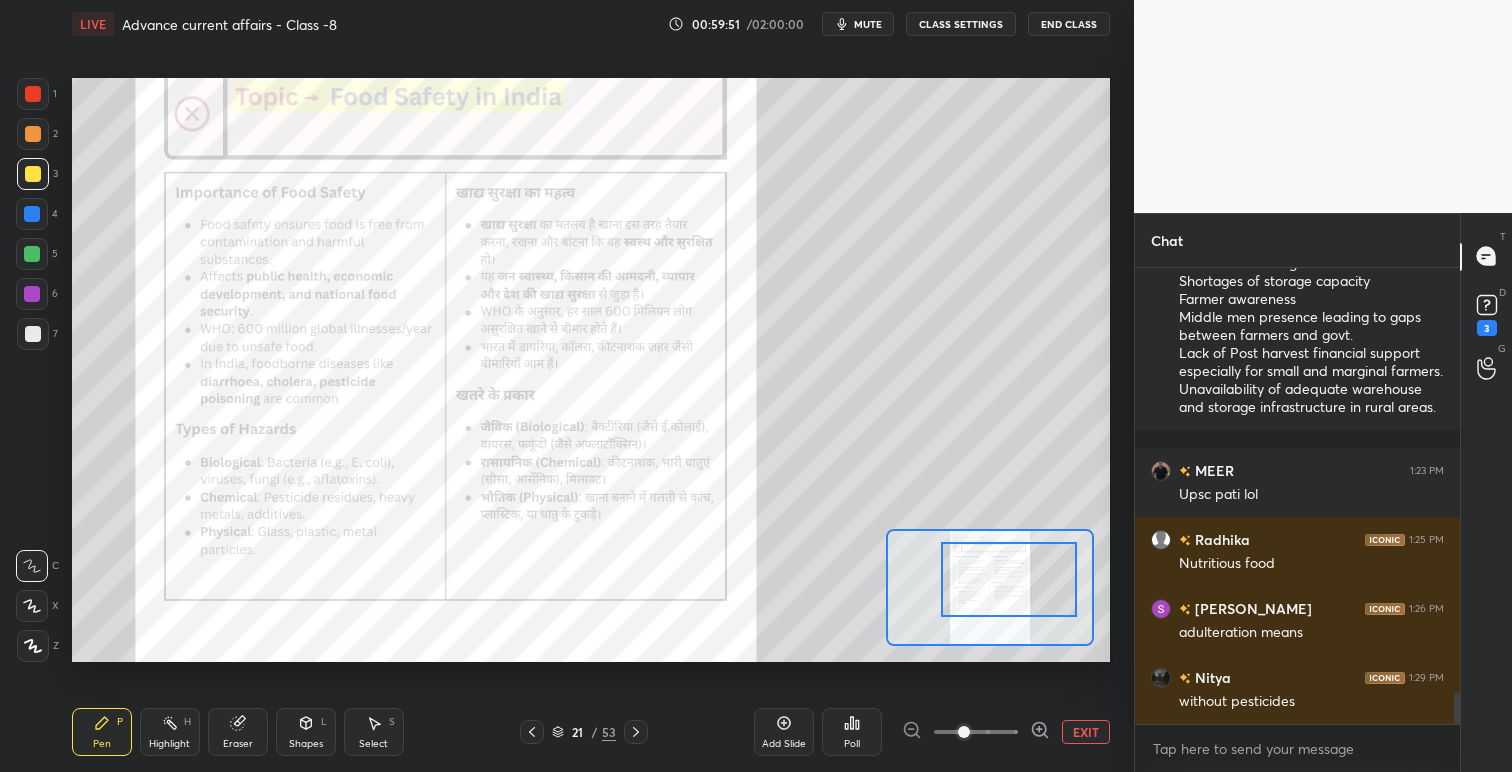 drag, startPoint x: 999, startPoint y: 582, endPoint x: 1013, endPoint y: 598, distance: 21.260292 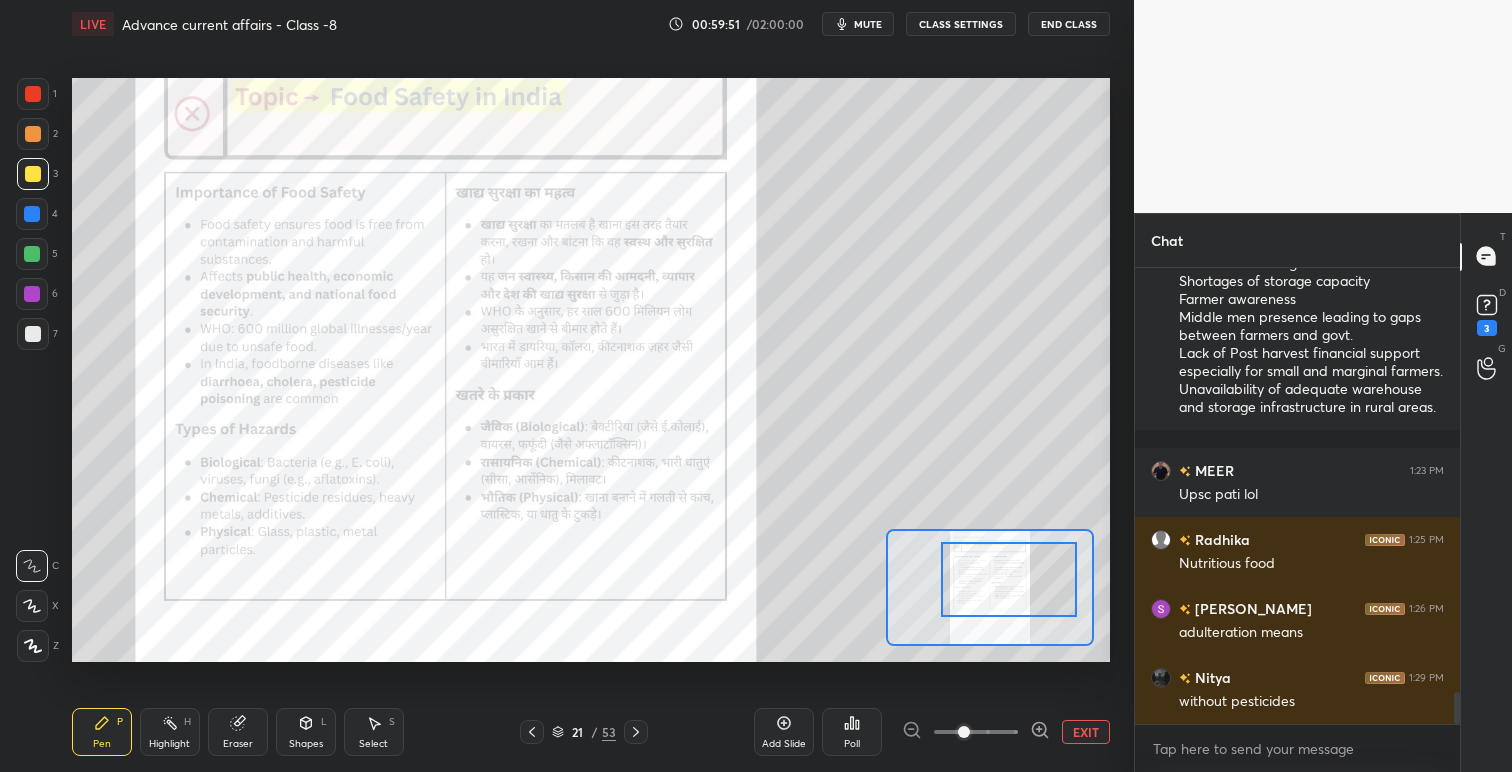 click at bounding box center (1009, 579) 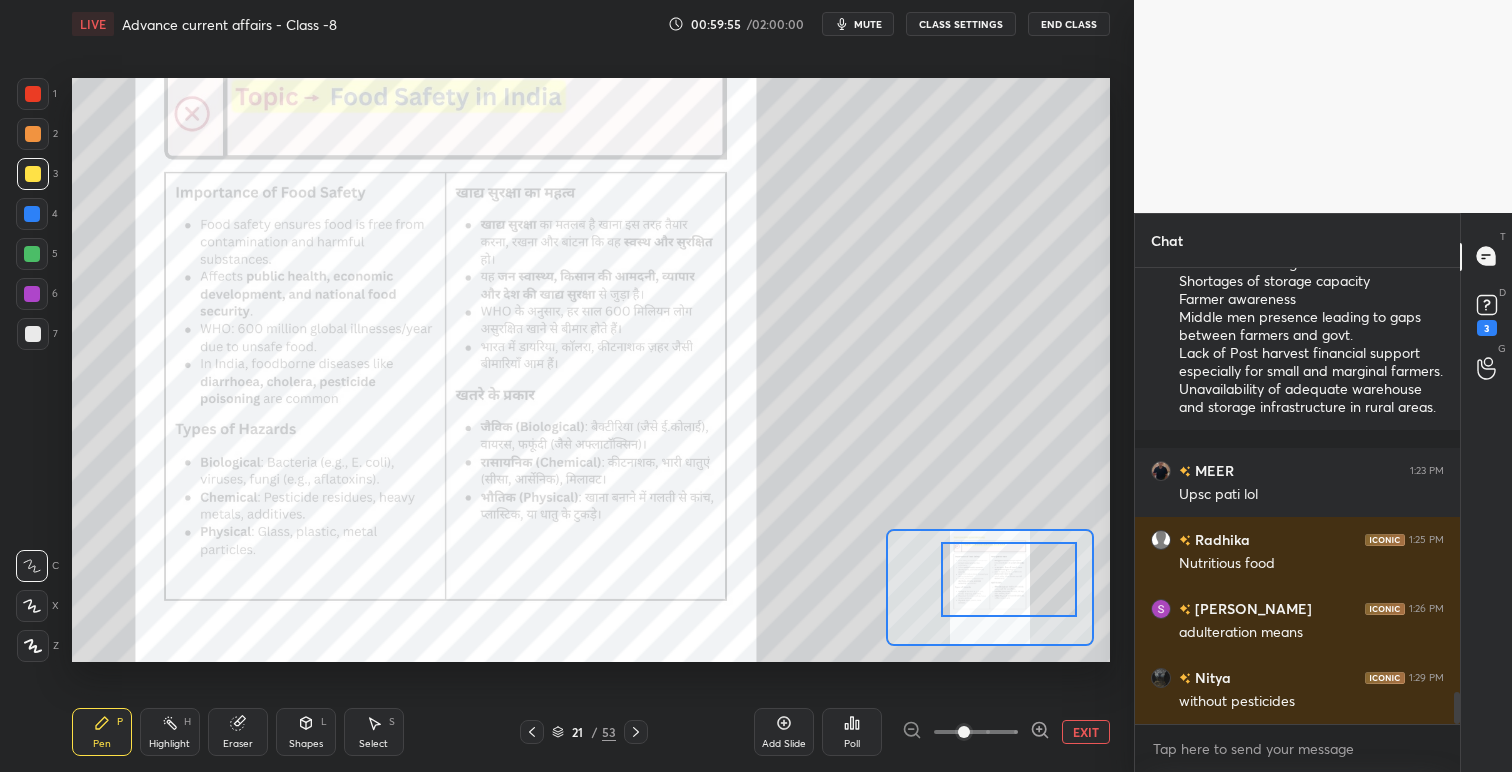 drag, startPoint x: 38, startPoint y: 93, endPoint x: 56, endPoint y: 114, distance: 27.658634 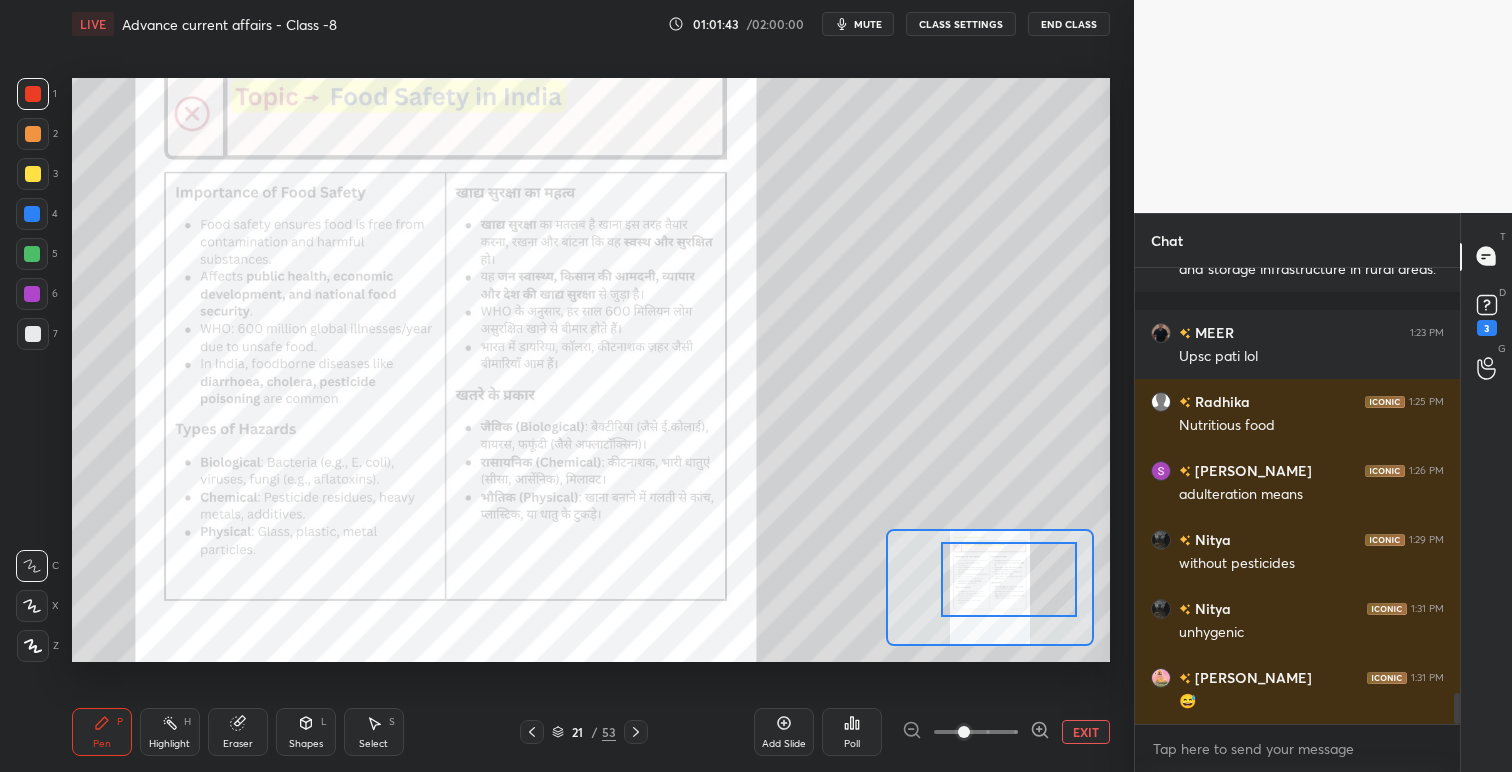 scroll, scrollTop: 6300, scrollLeft: 0, axis: vertical 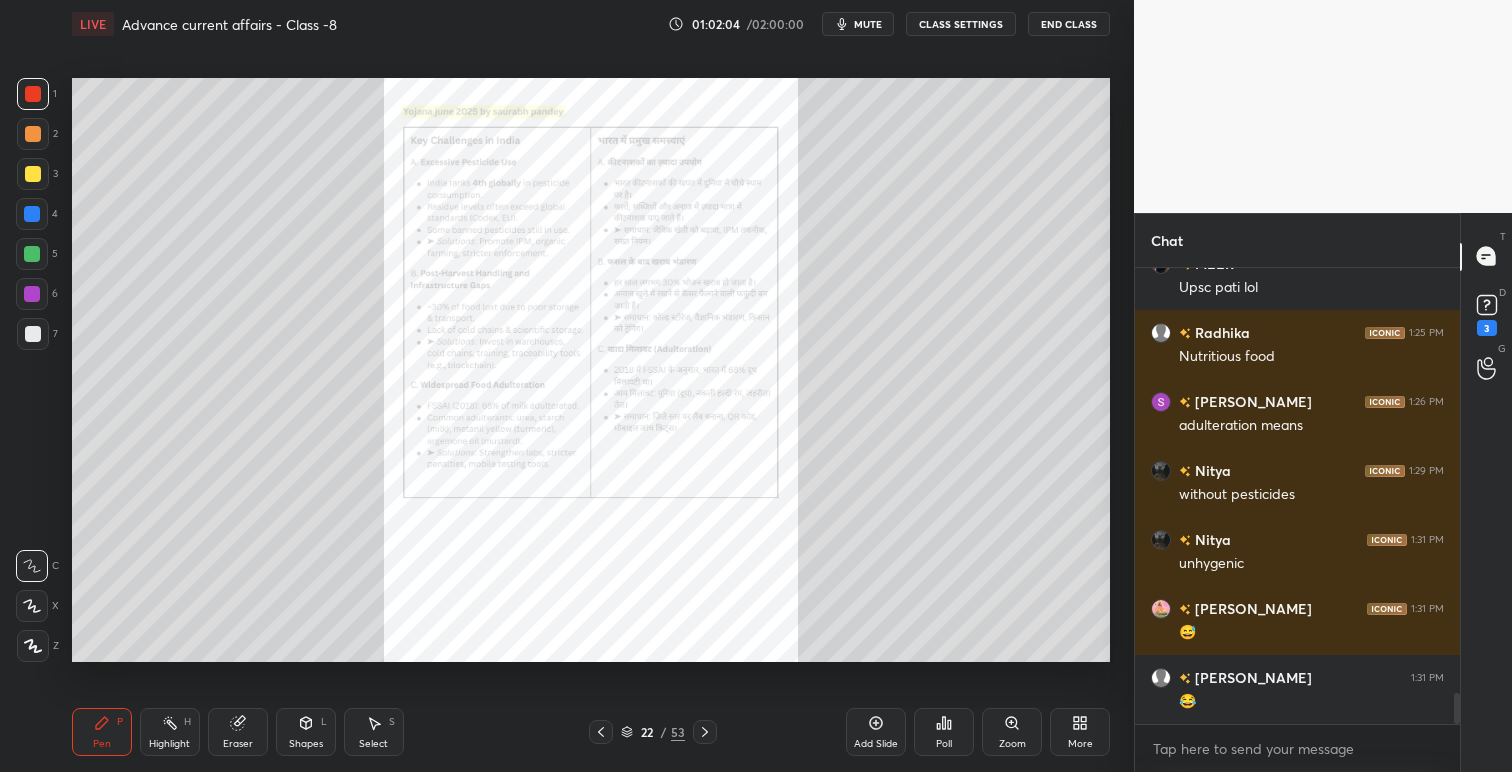 click 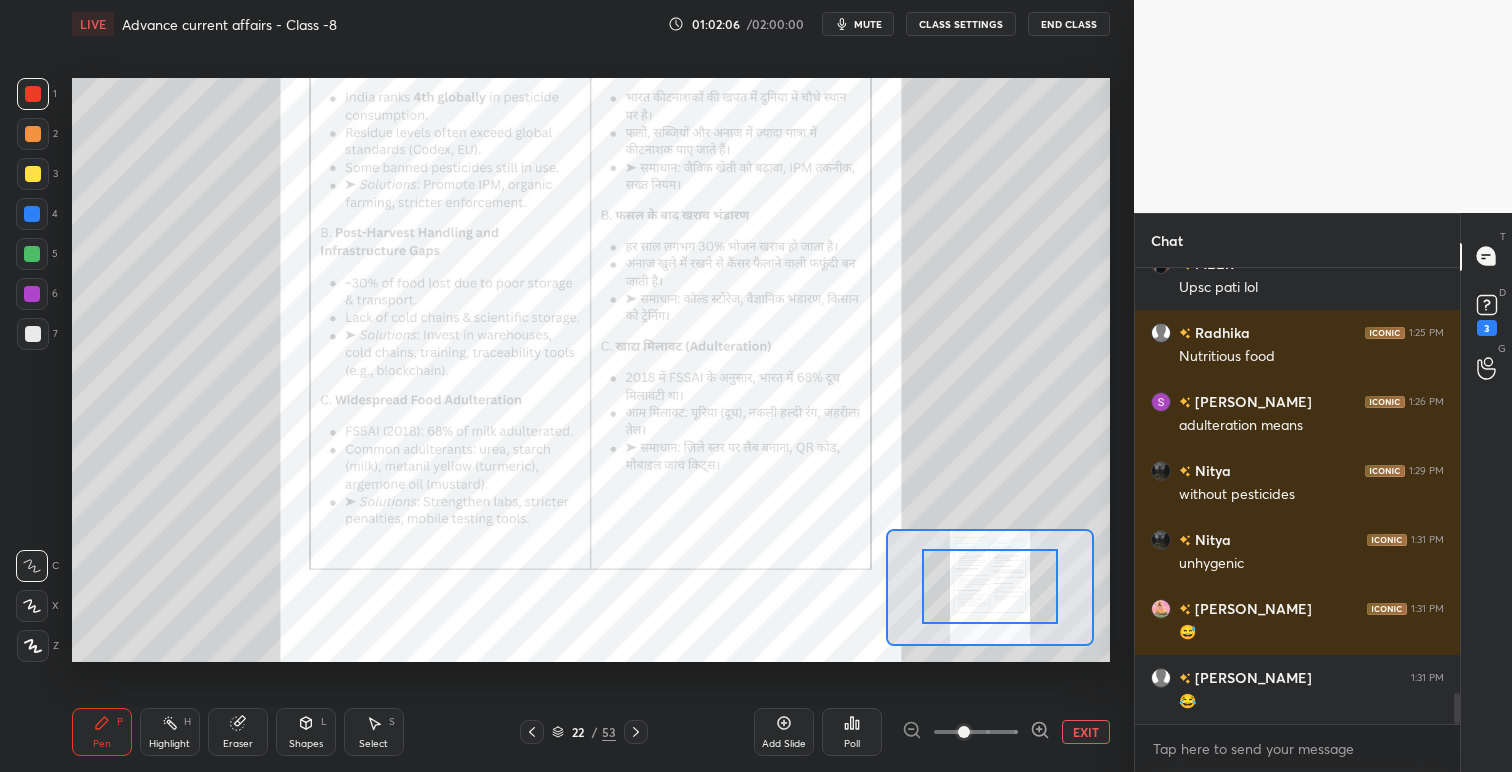 drag, startPoint x: 982, startPoint y: 603, endPoint x: 1031, endPoint y: 592, distance: 50.219517 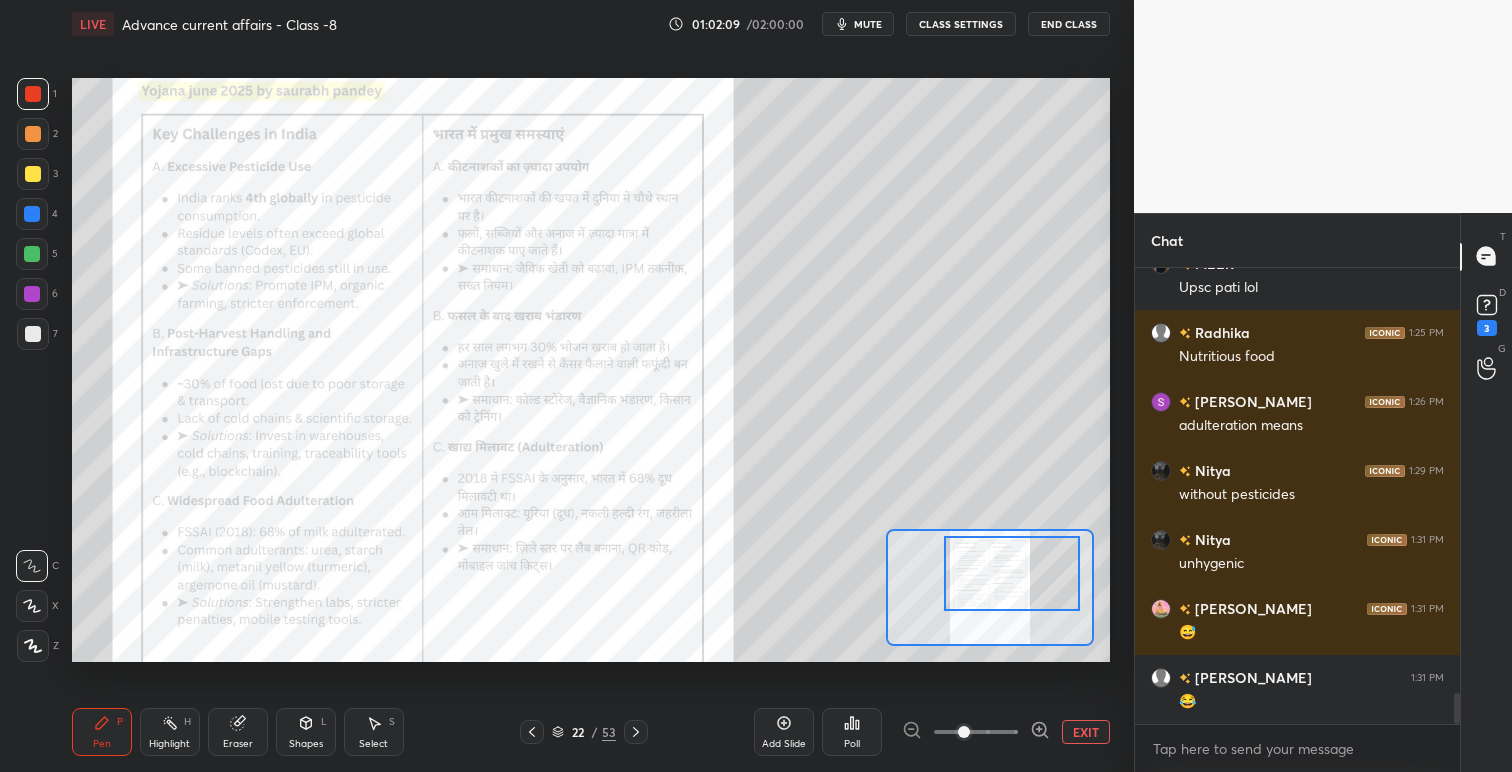 drag, startPoint x: 998, startPoint y: 609, endPoint x: 1020, endPoint y: 596, distance: 25.553865 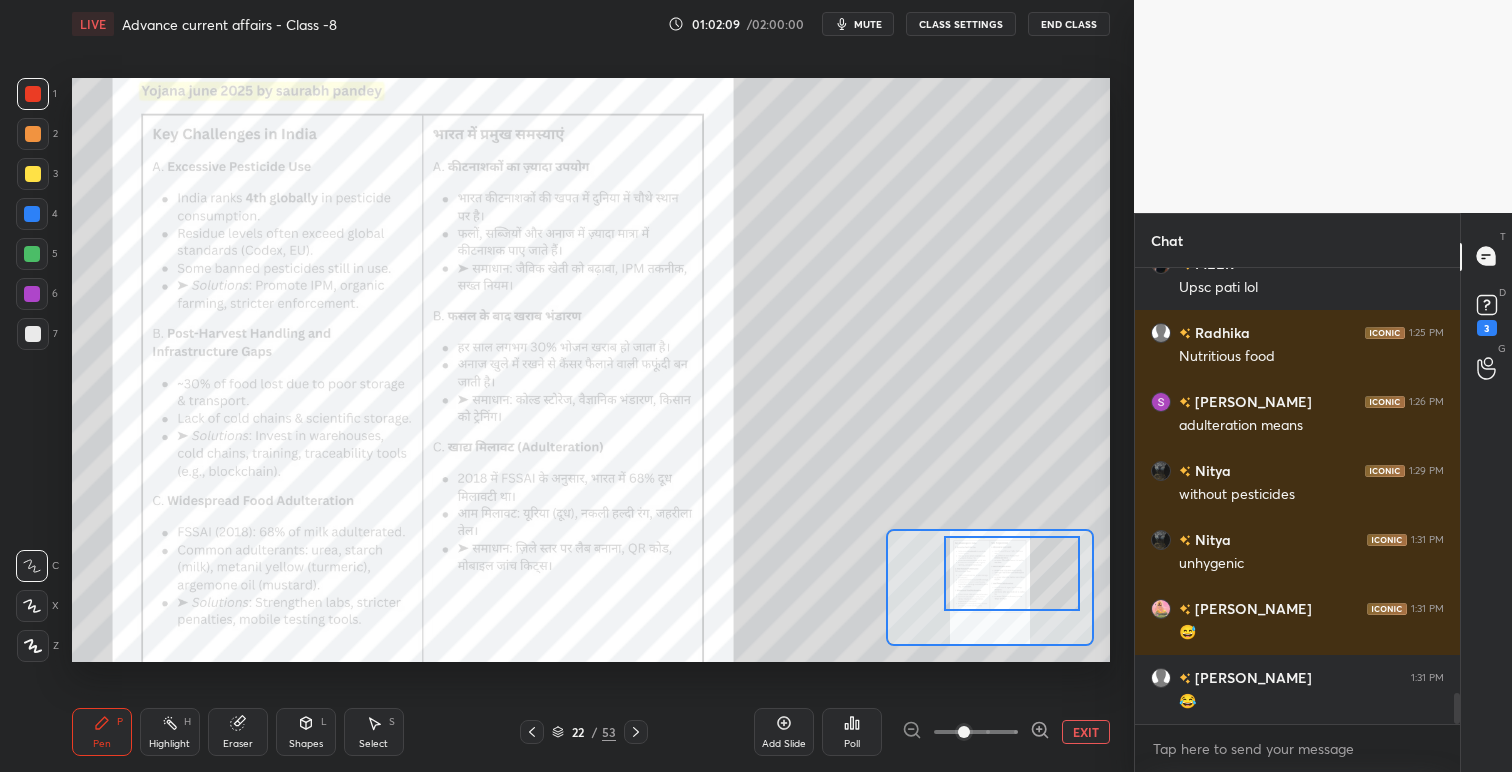 click at bounding box center (1012, 573) 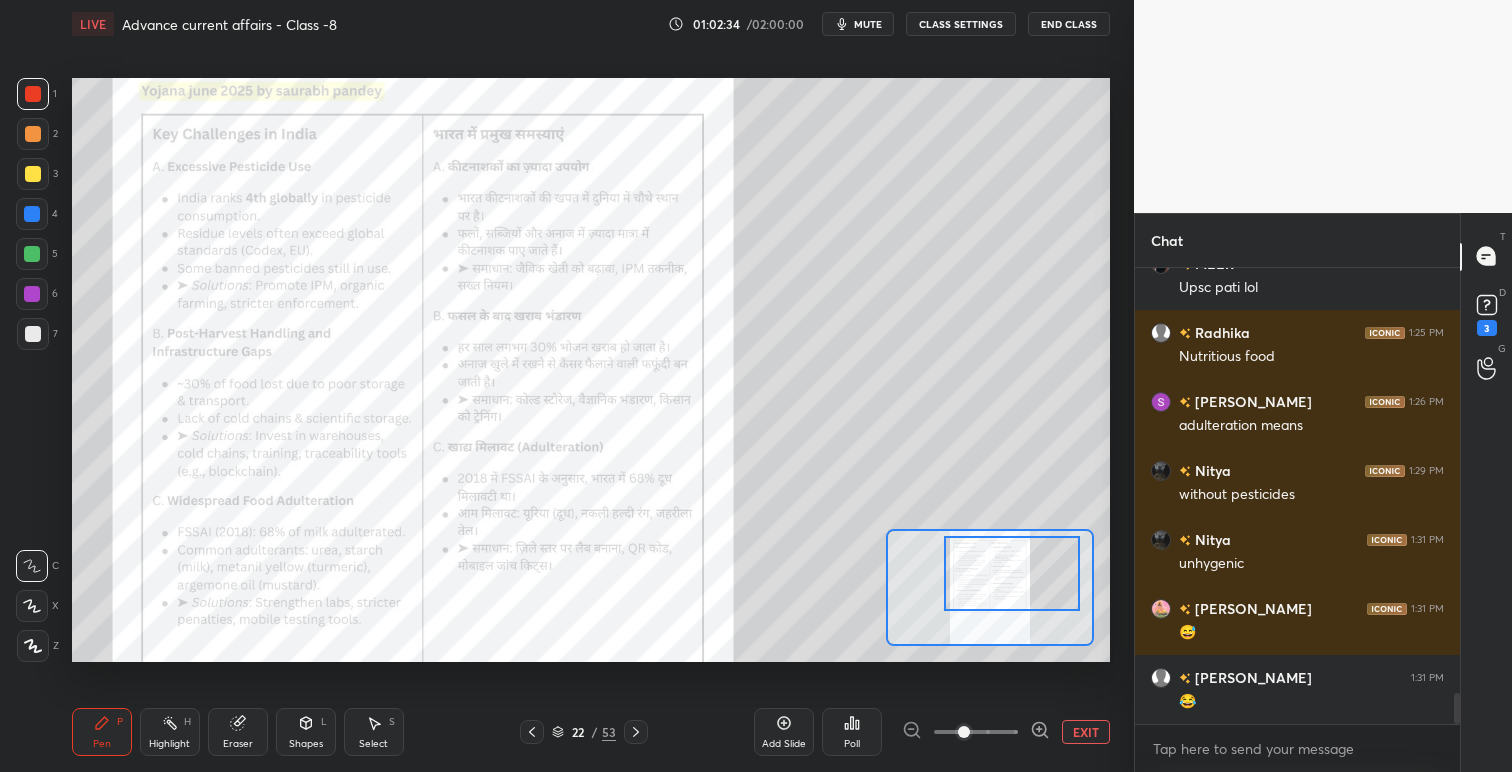 scroll, scrollTop: 424, scrollLeft: 319, axis: both 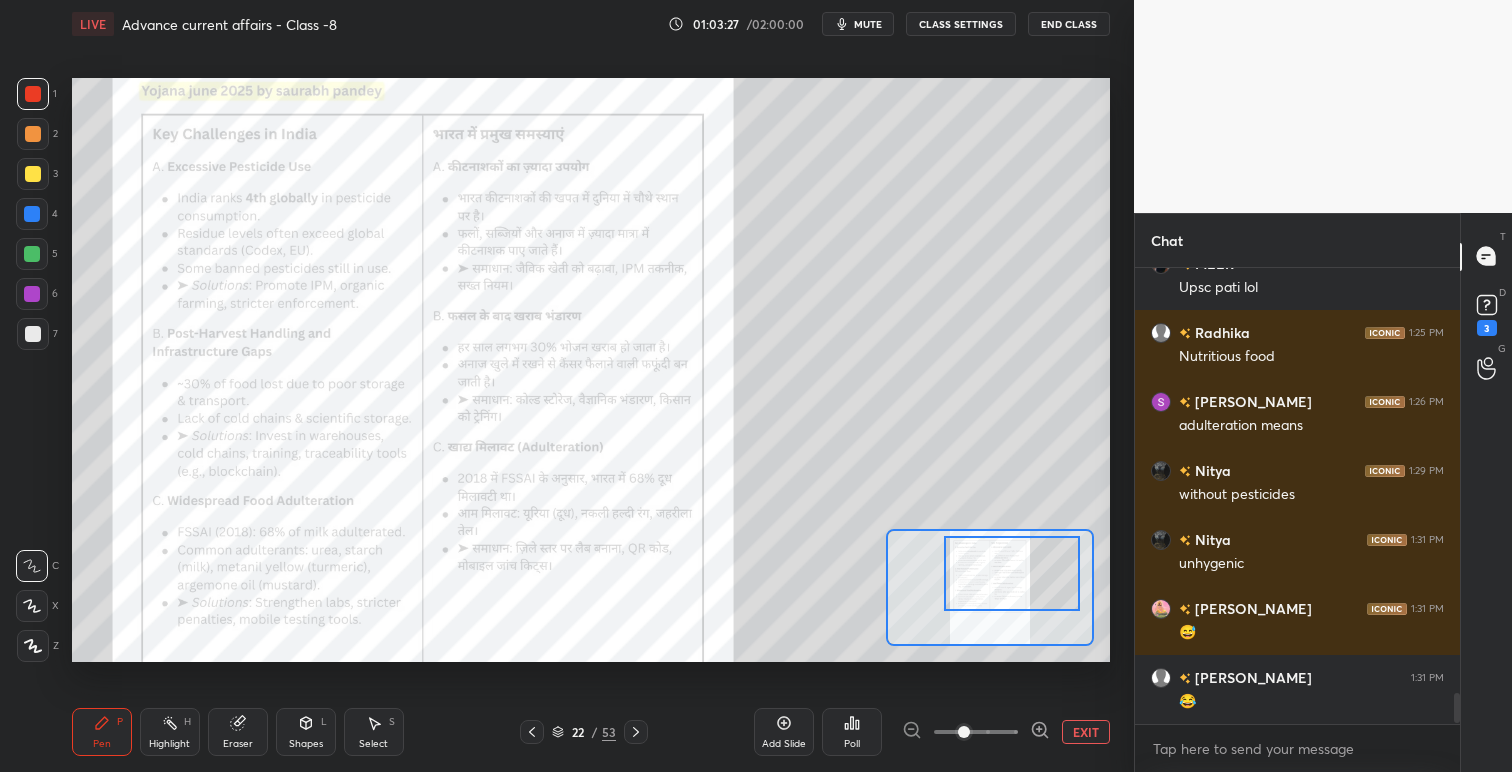drag, startPoint x: 33, startPoint y: 169, endPoint x: 31, endPoint y: 183, distance: 14.142136 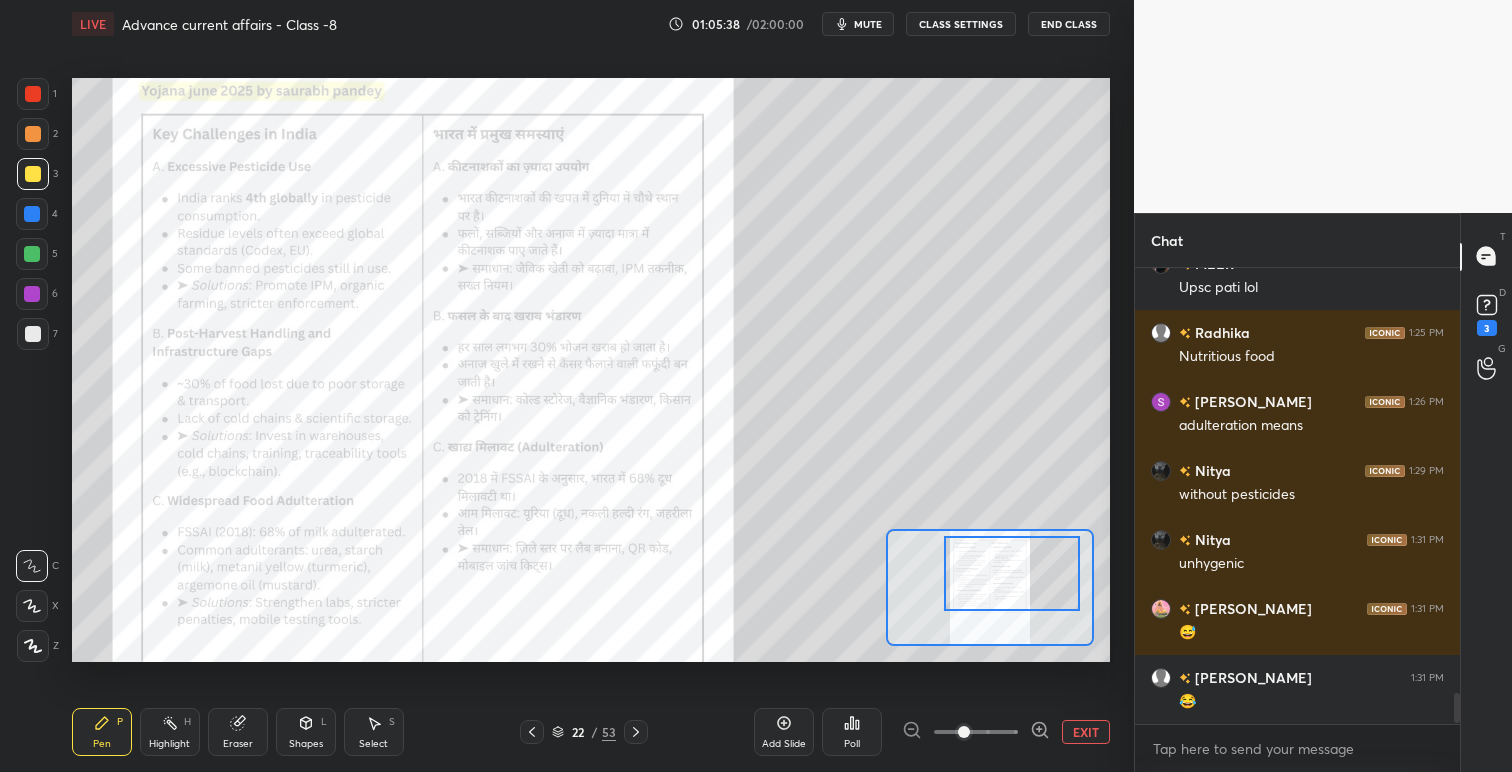 click at bounding box center (33, 94) 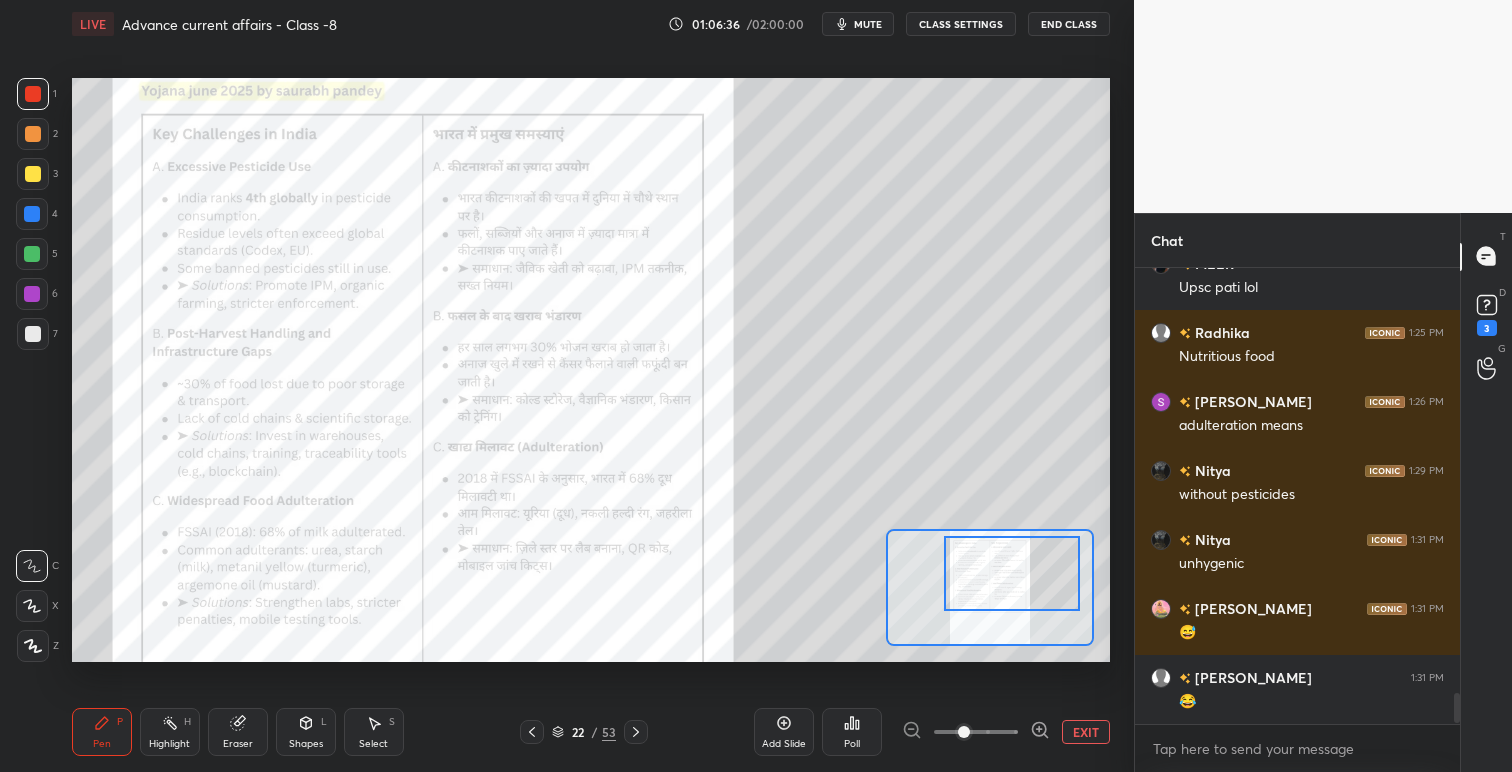 drag, startPoint x: 633, startPoint y: 732, endPoint x: 599, endPoint y: 735, distance: 34.132095 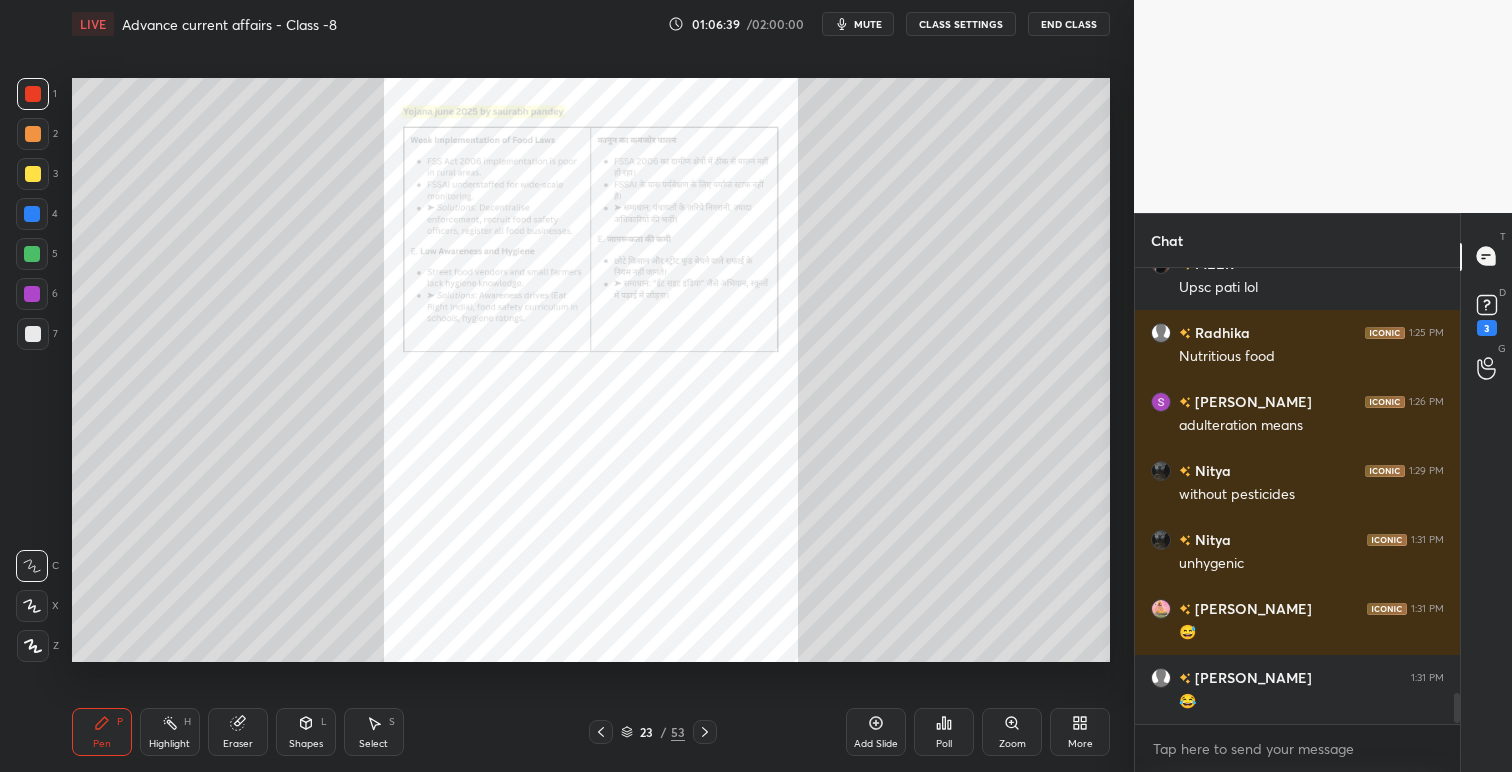 click on "Zoom" at bounding box center (1012, 732) 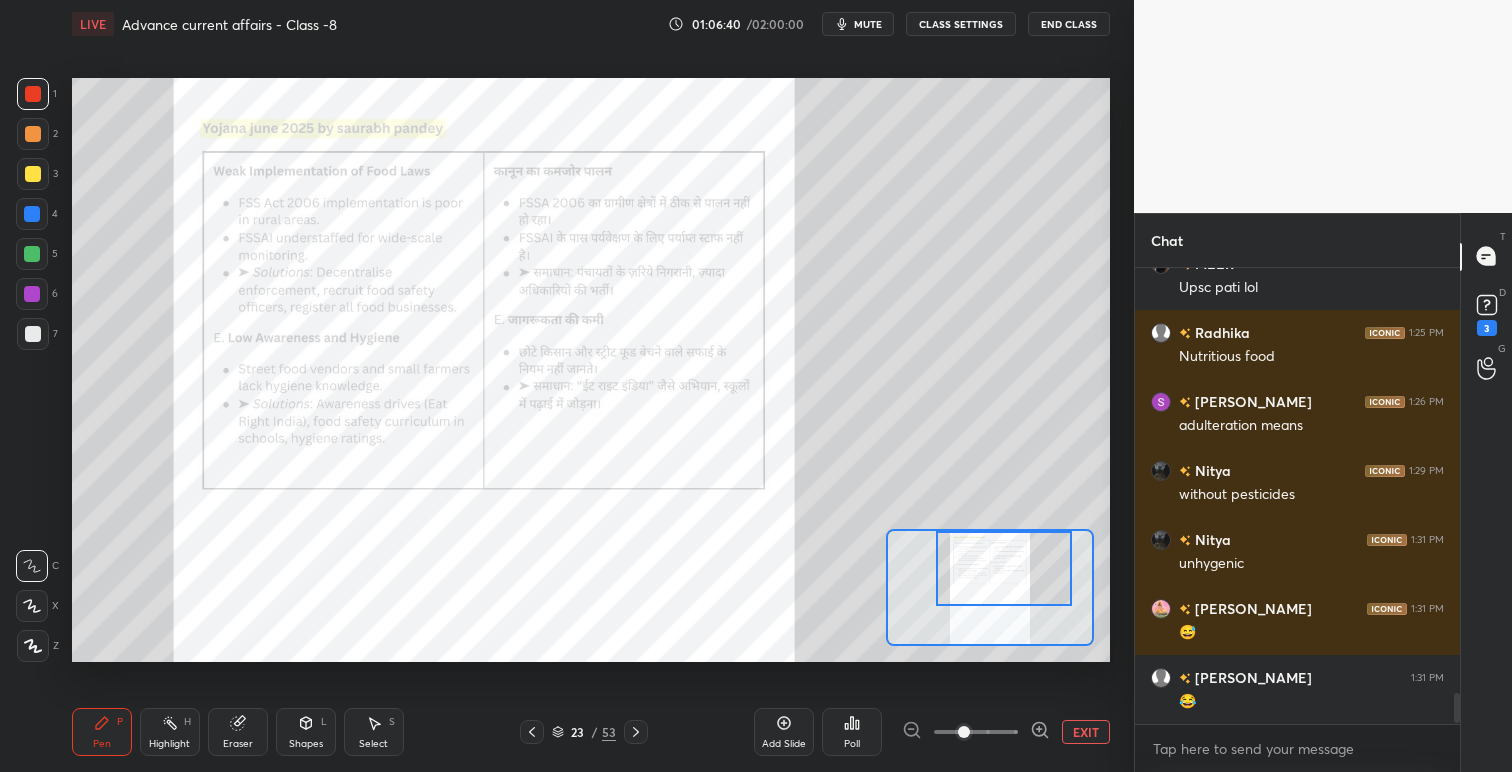 drag, startPoint x: 1012, startPoint y: 593, endPoint x: 1051, endPoint y: 604, distance: 40.5216 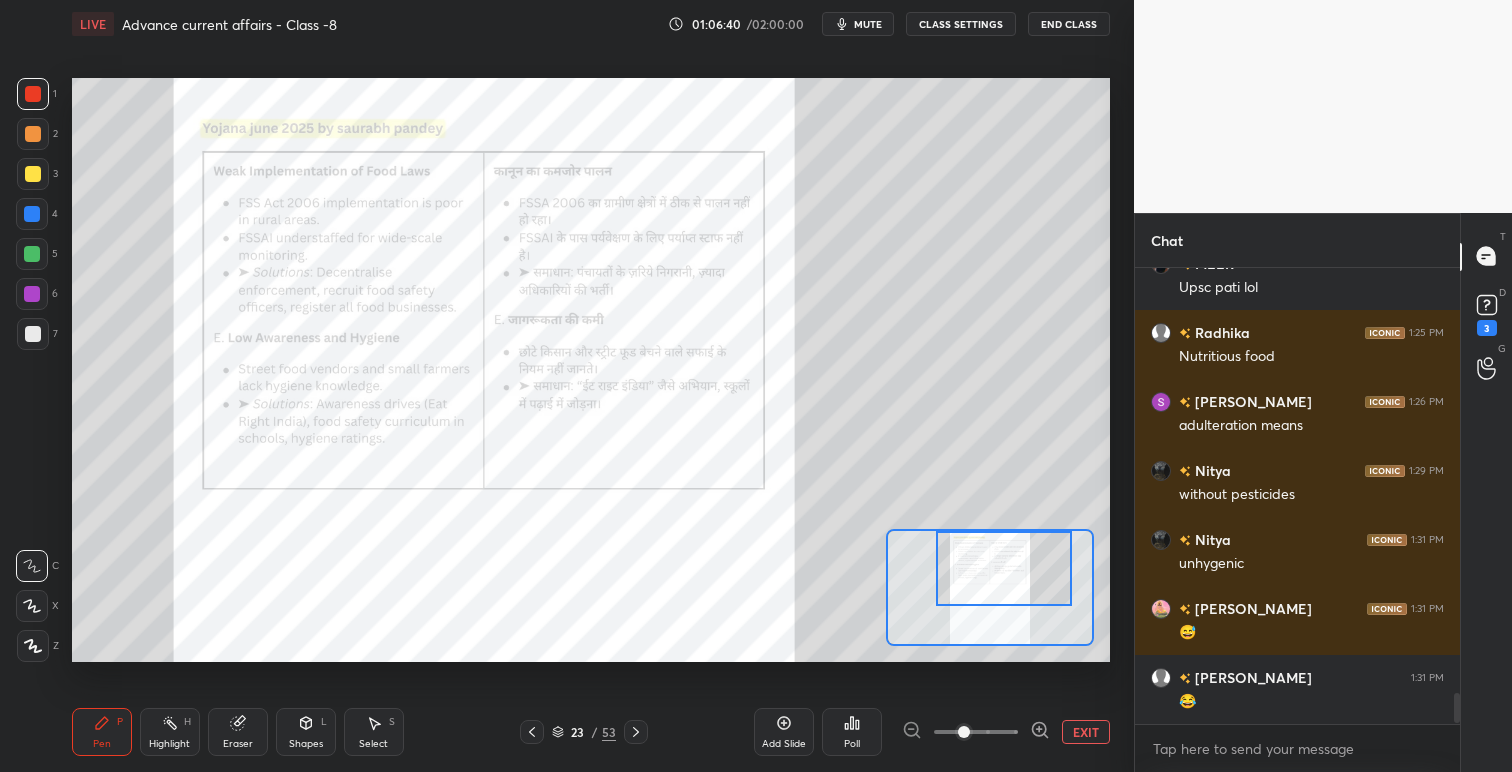 click at bounding box center (1004, 568) 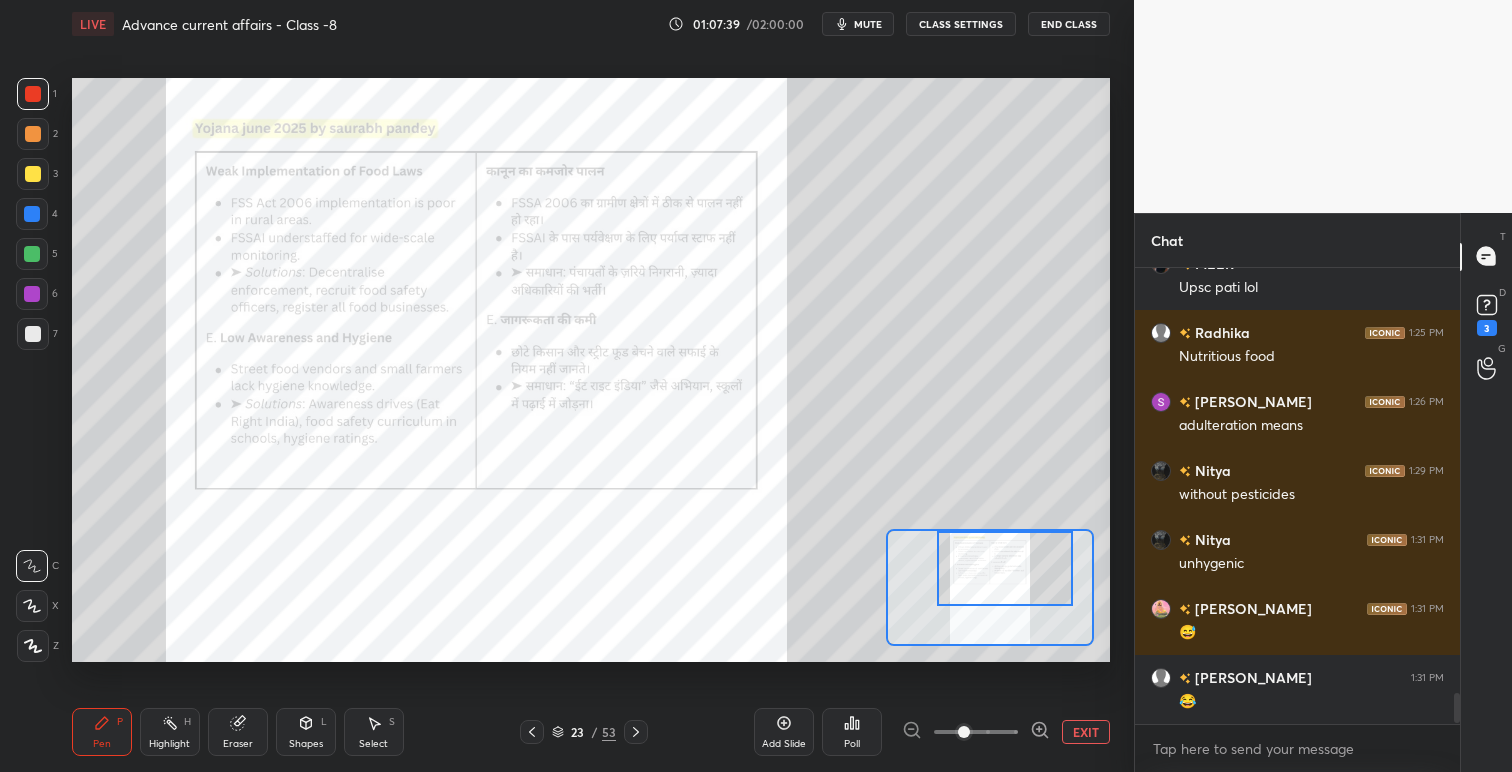 scroll, scrollTop: 424, scrollLeft: 319, axis: both 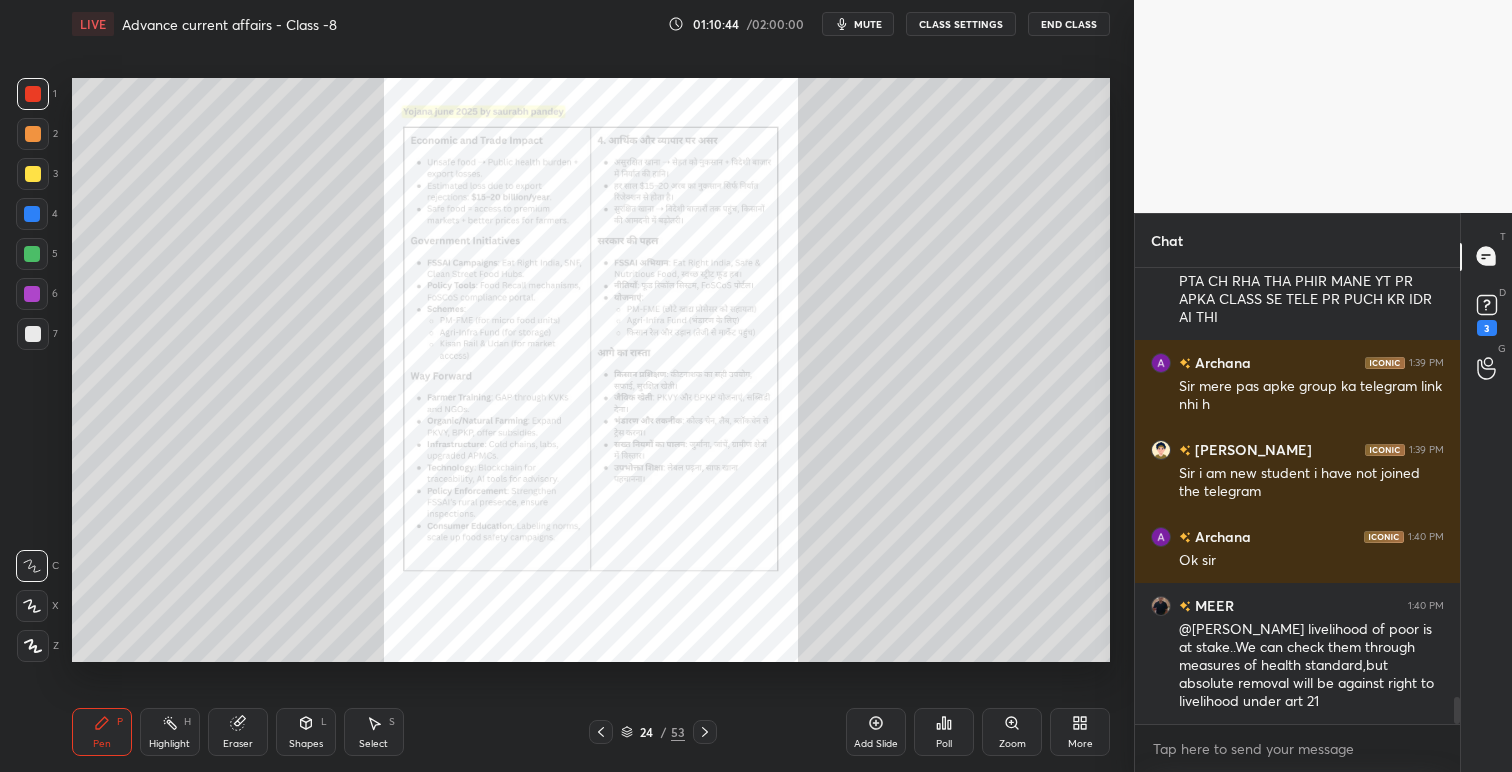 click 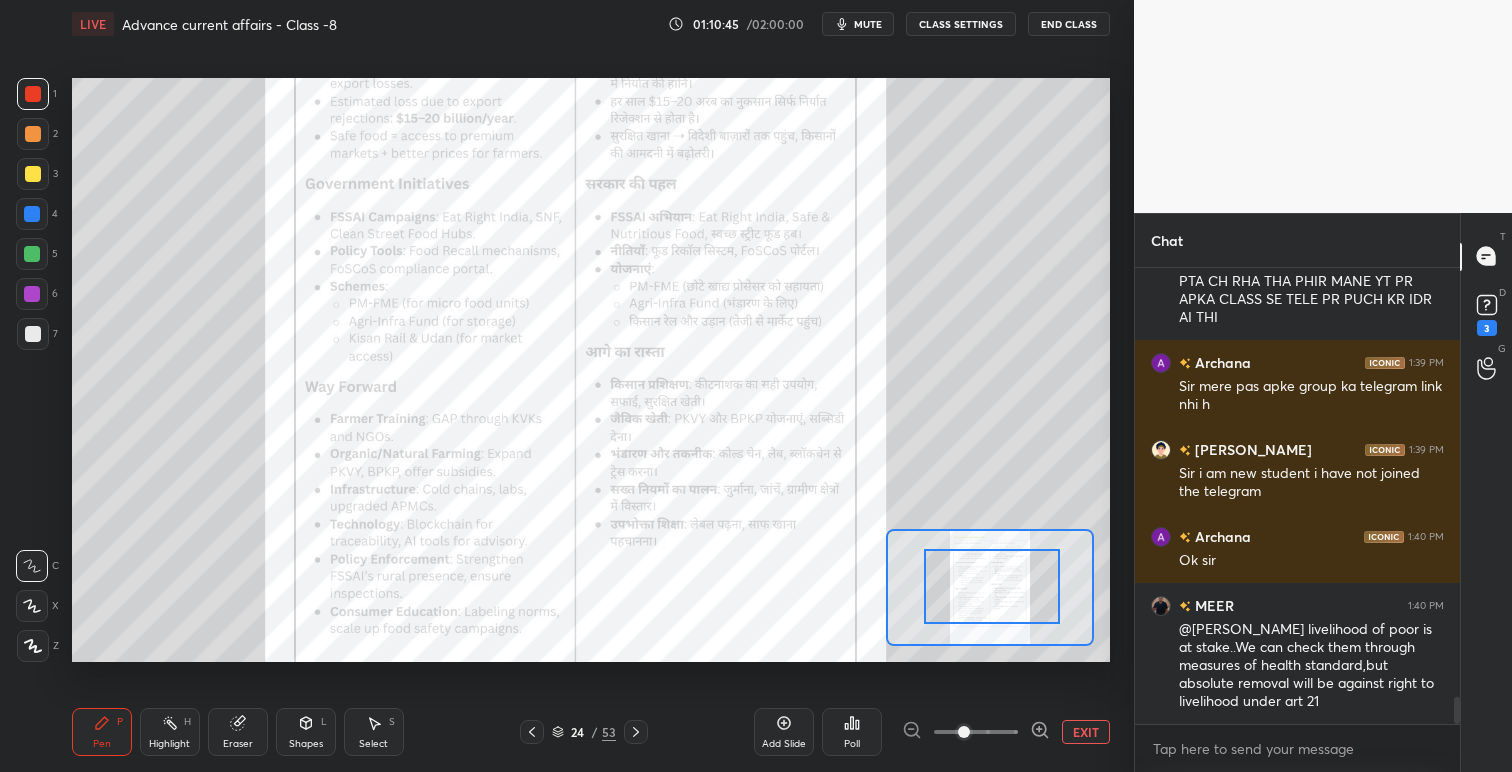 drag, startPoint x: 994, startPoint y: 576, endPoint x: 1016, endPoint y: 550, distance: 34.058773 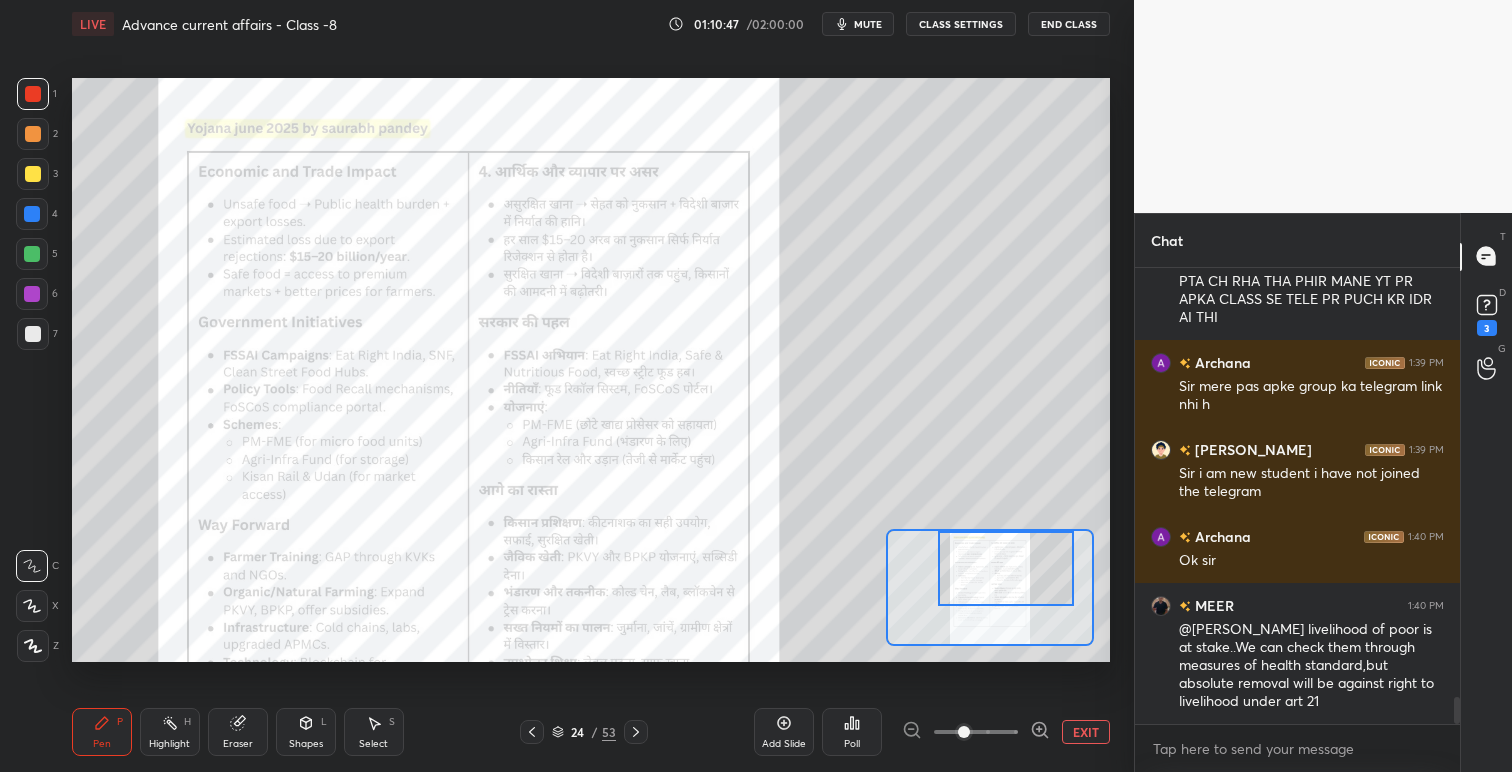 drag, startPoint x: 1005, startPoint y: 596, endPoint x: 1019, endPoint y: 562, distance: 36.769554 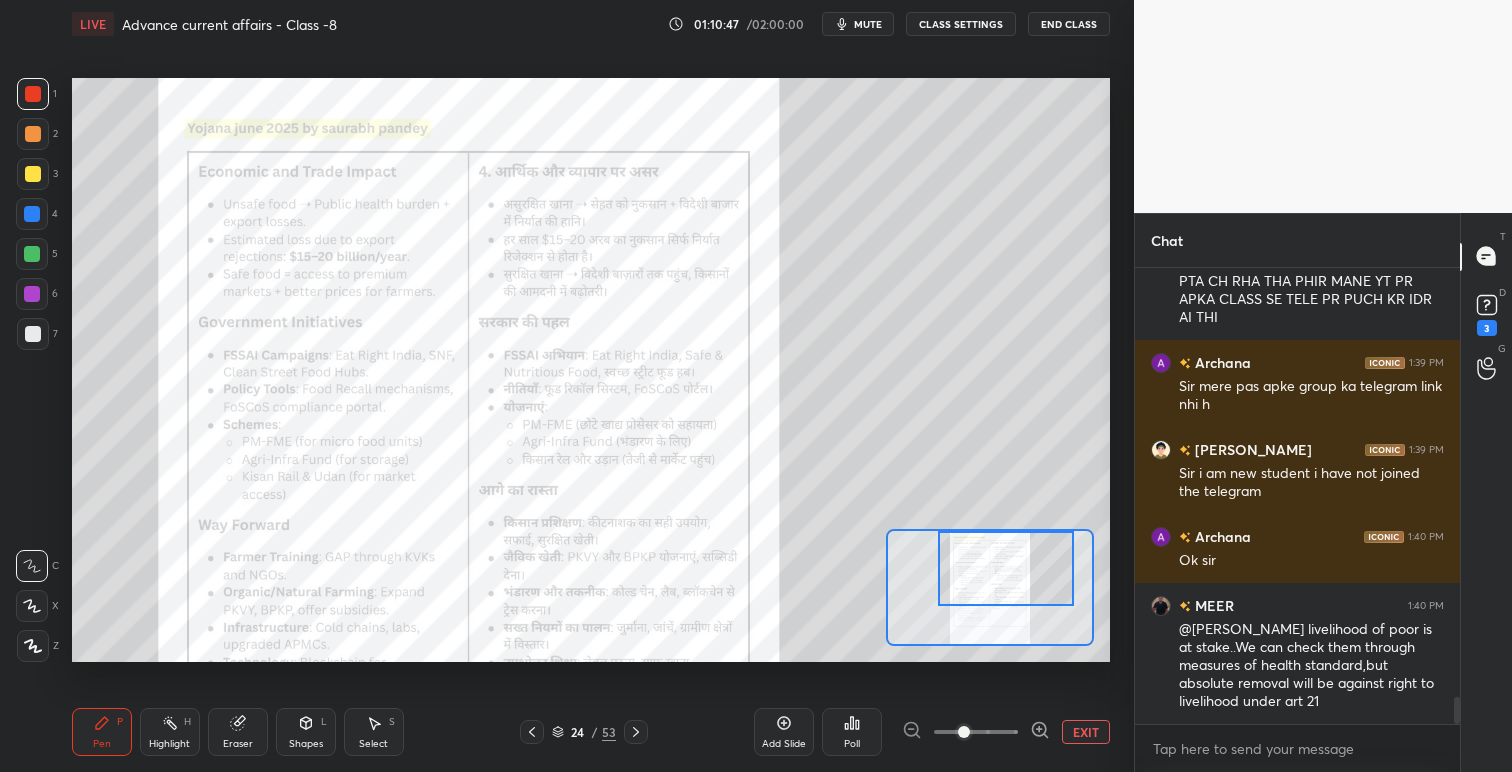 click at bounding box center (1006, 568) 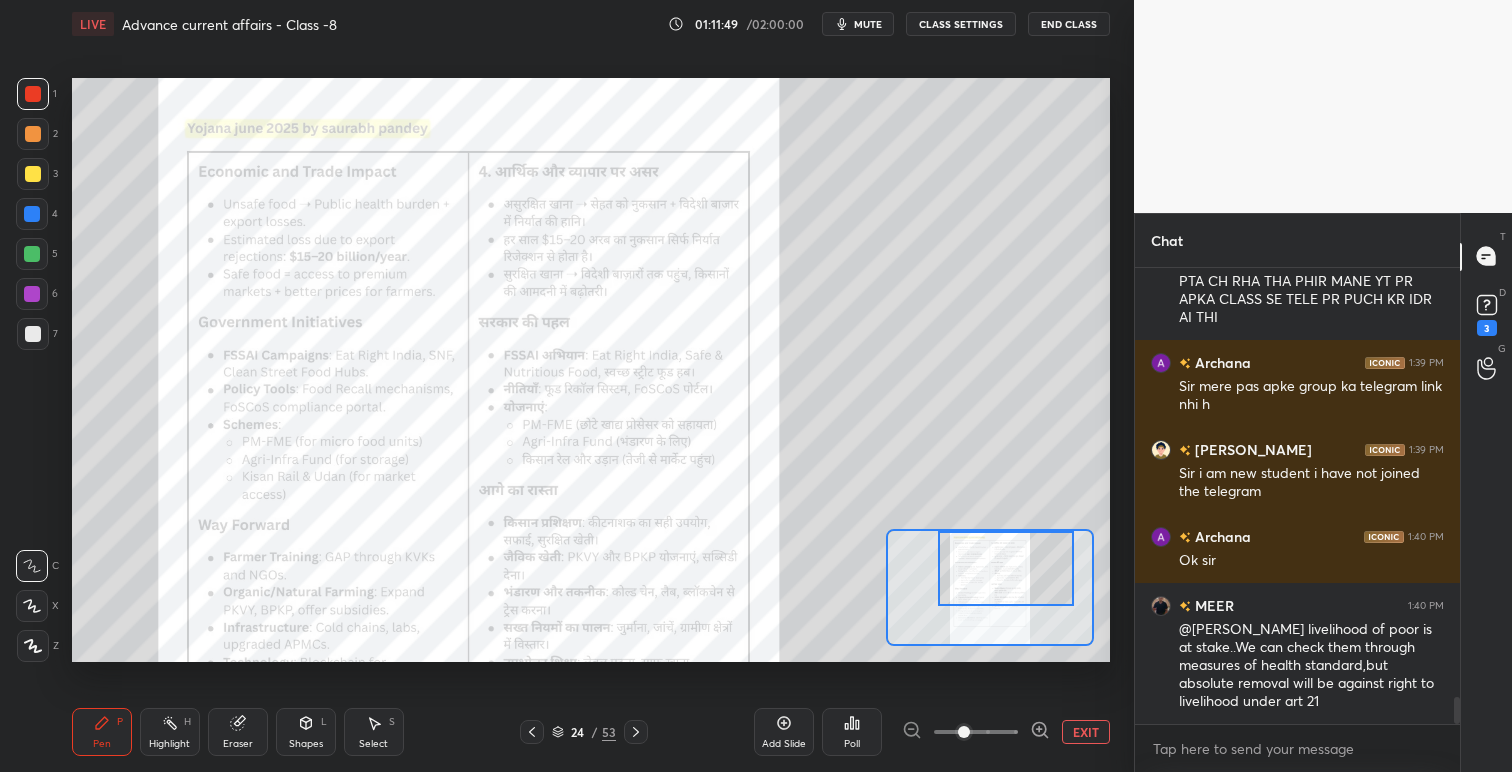 scroll, scrollTop: 7350, scrollLeft: 0, axis: vertical 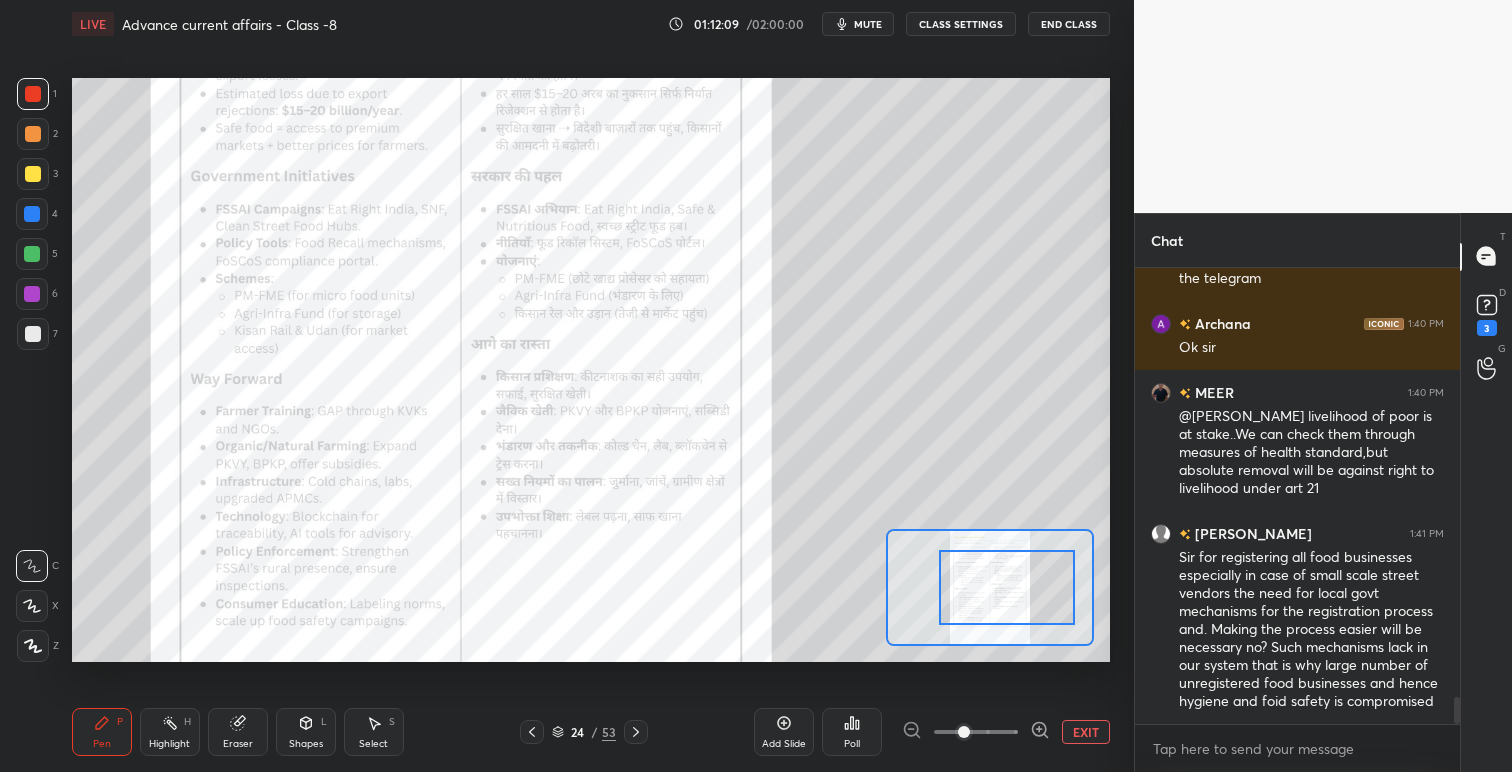 drag, startPoint x: 1016, startPoint y: 588, endPoint x: 1016, endPoint y: 599, distance: 11 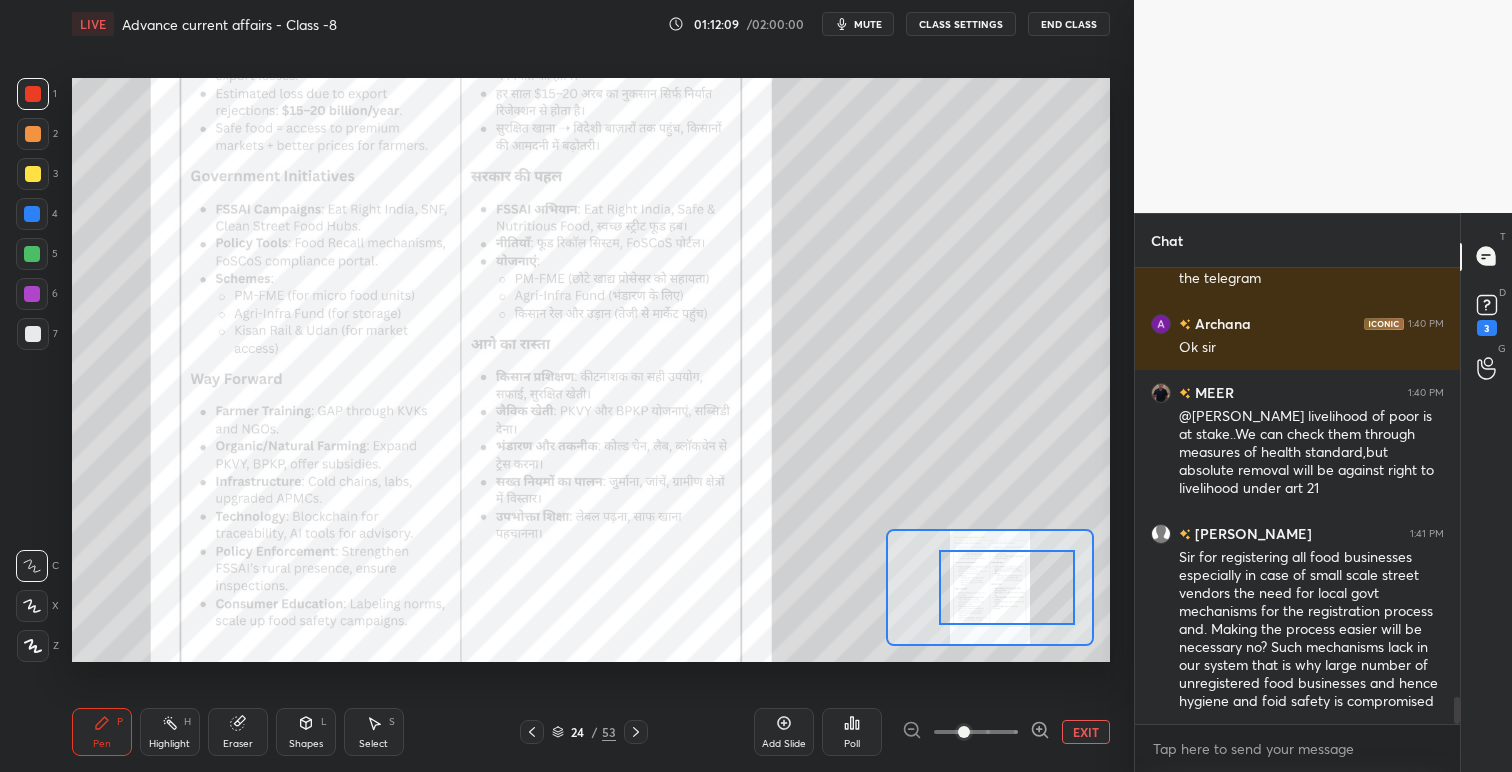 click at bounding box center [1007, 587] 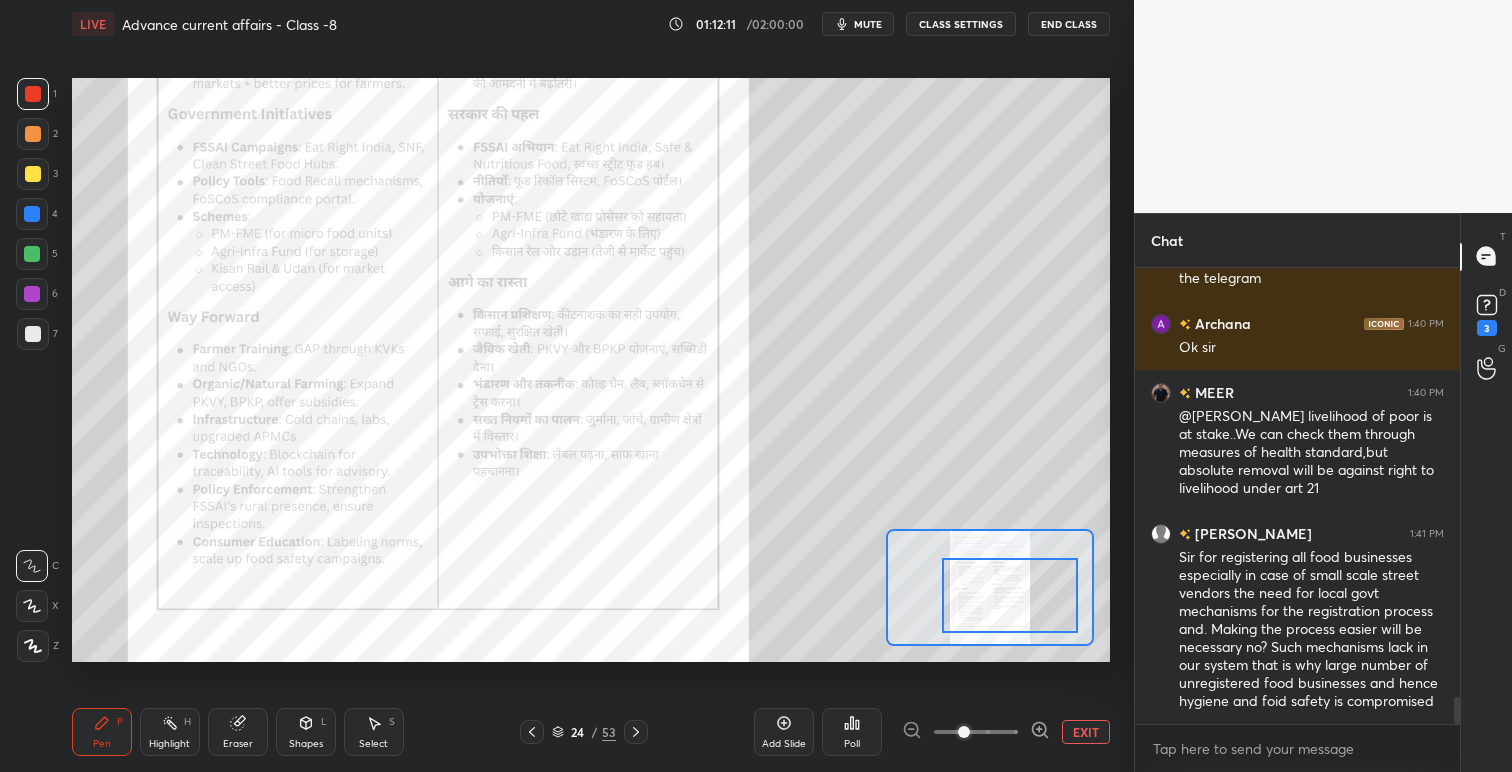 click at bounding box center (1010, 595) 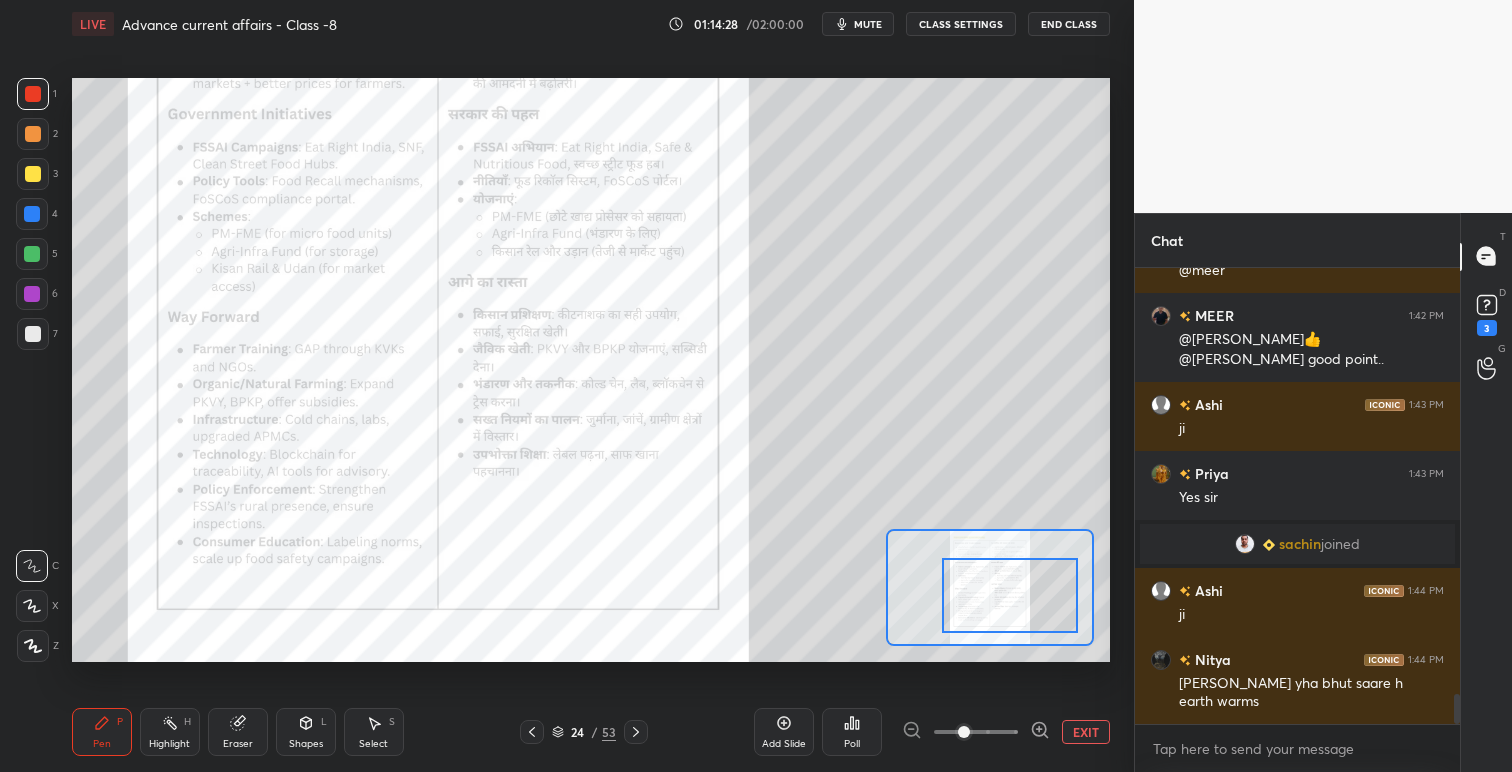 scroll, scrollTop: 6677, scrollLeft: 0, axis: vertical 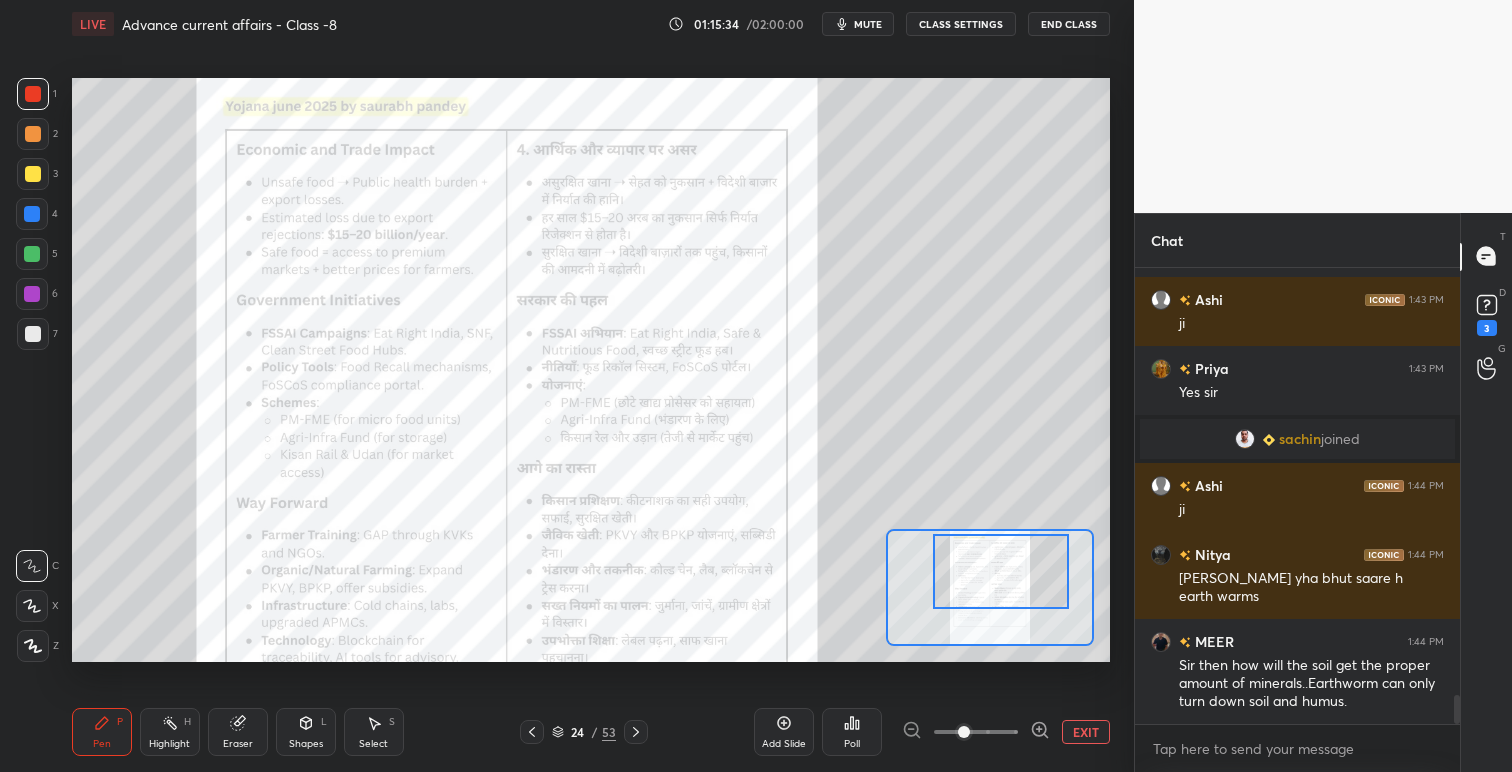 drag, startPoint x: 995, startPoint y: 595, endPoint x: 986, endPoint y: 572, distance: 24.698177 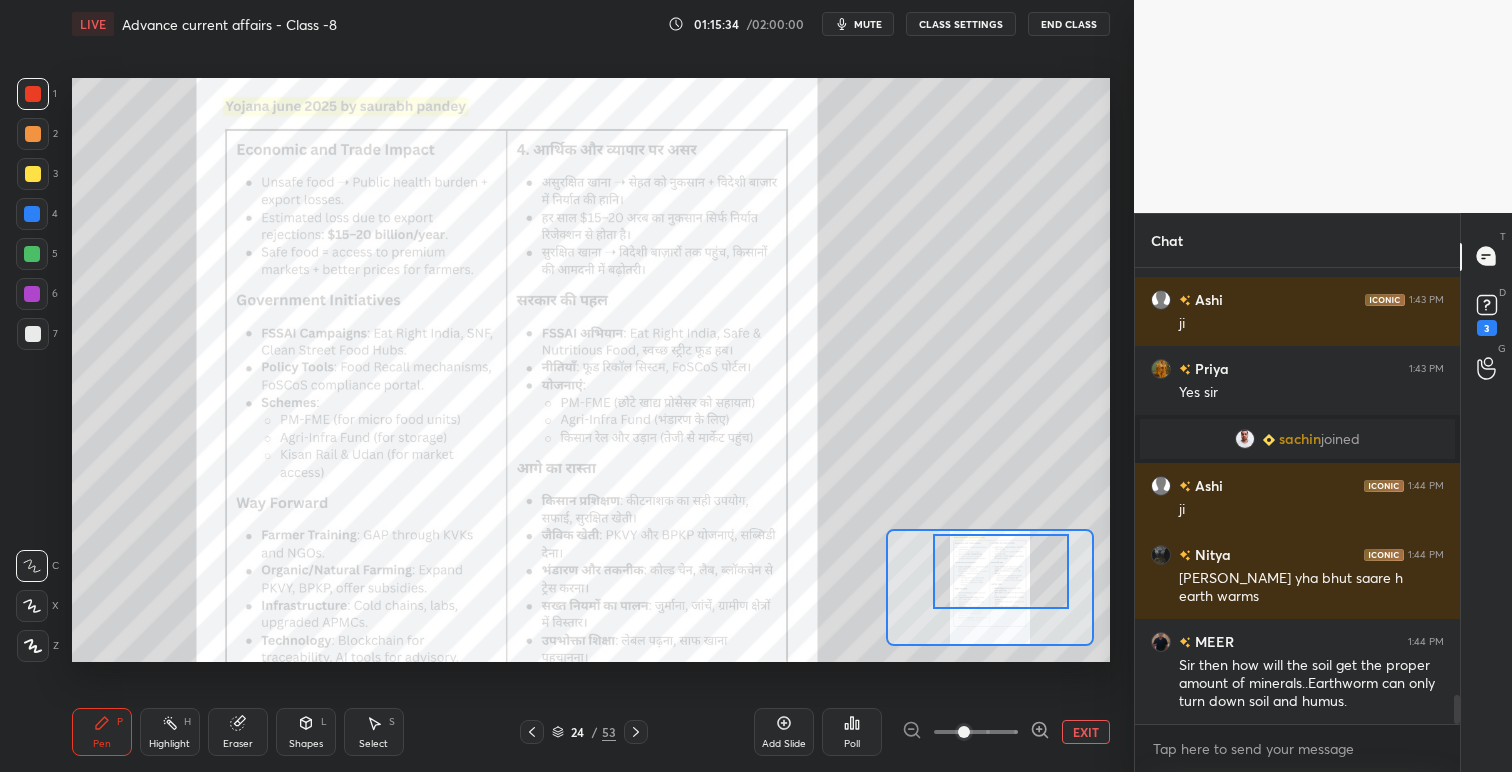 click at bounding box center (1001, 571) 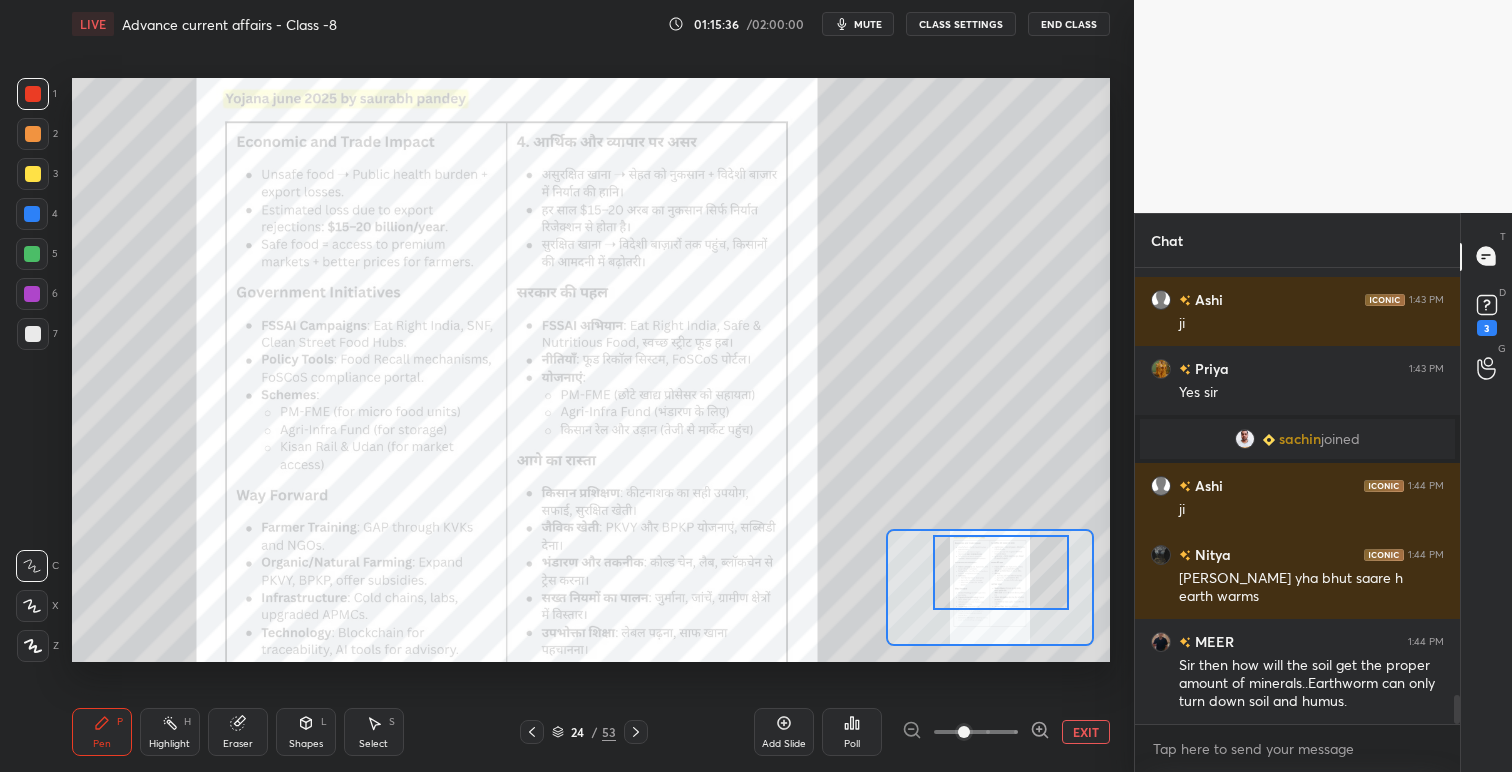 click on "EXIT" at bounding box center (1086, 732) 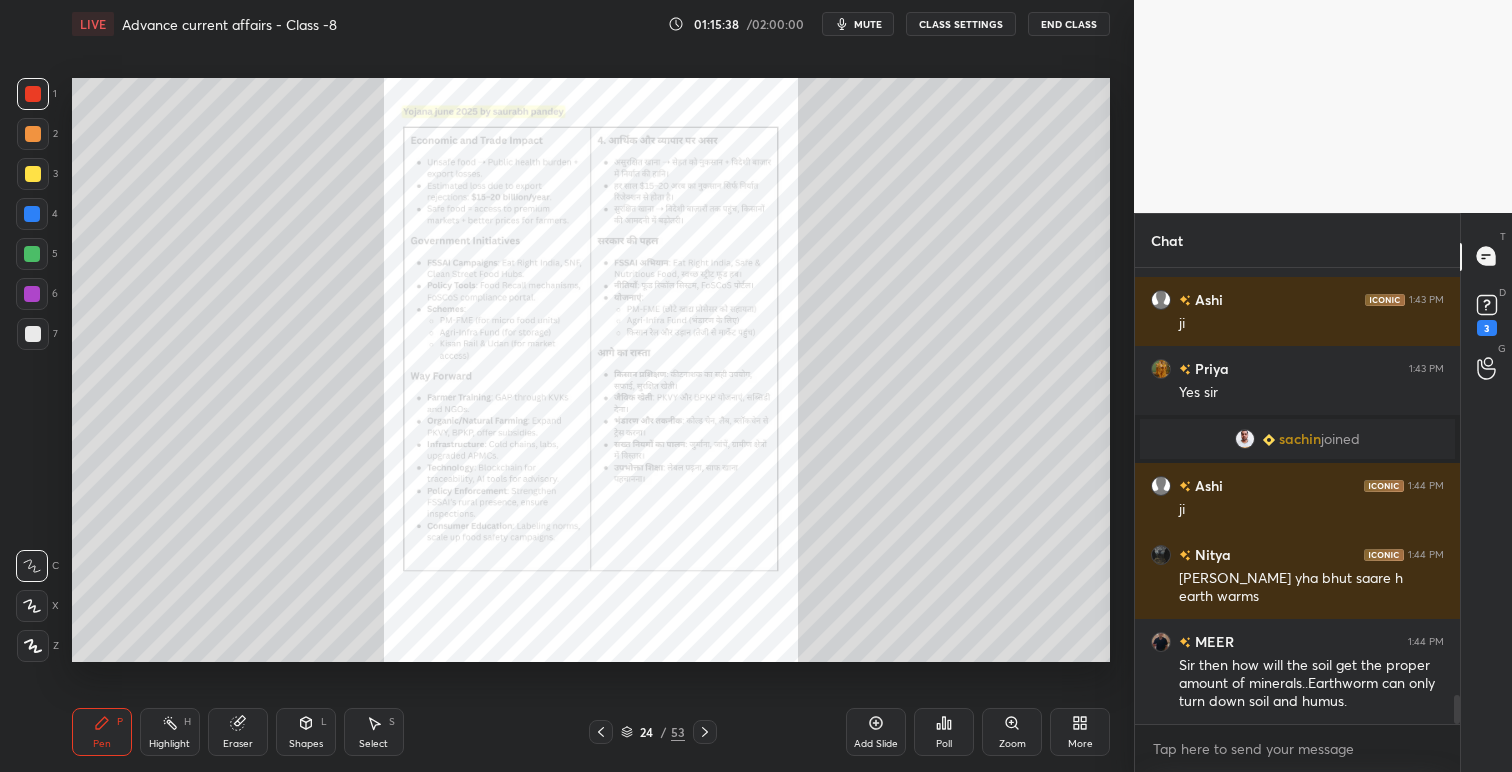 click at bounding box center [705, 732] 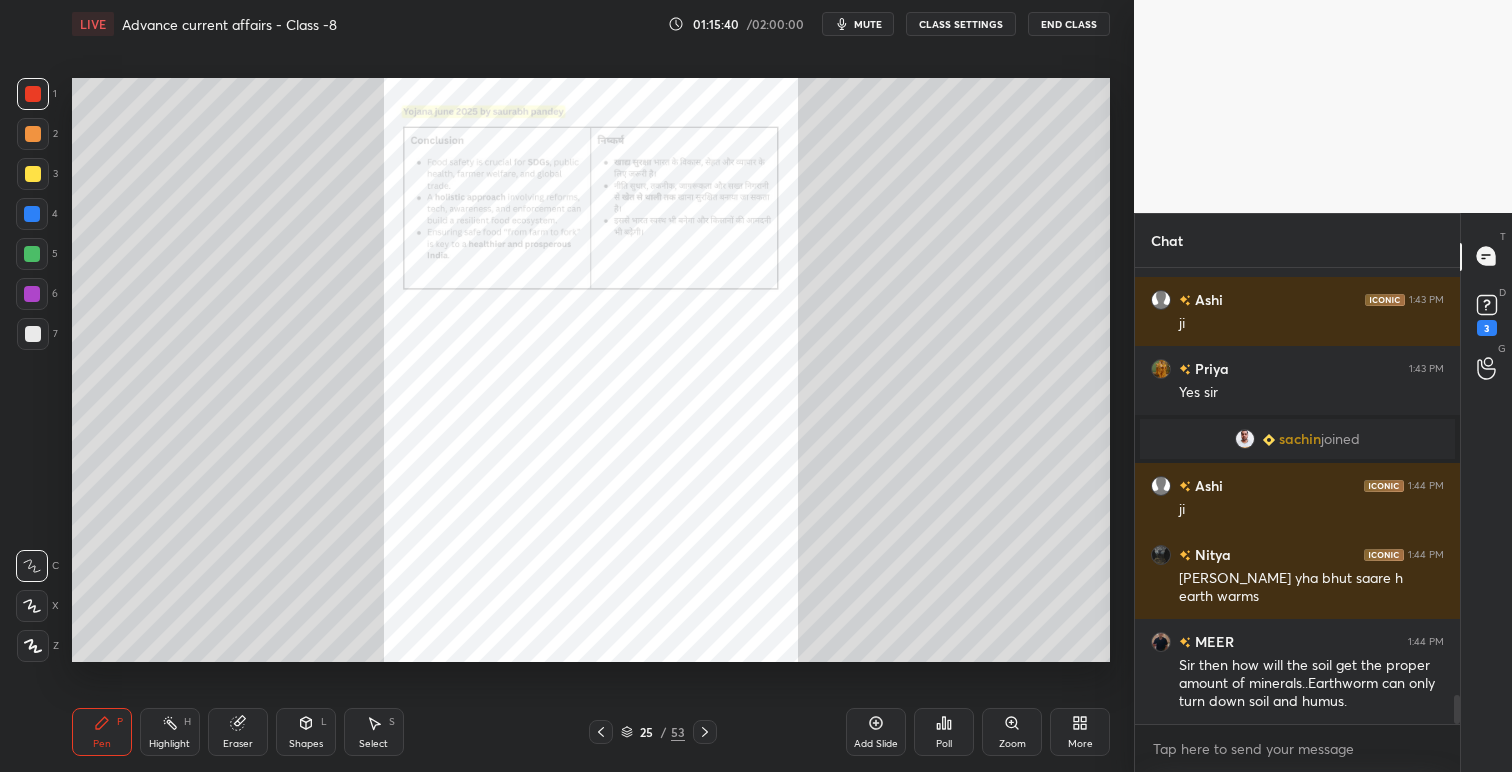 click 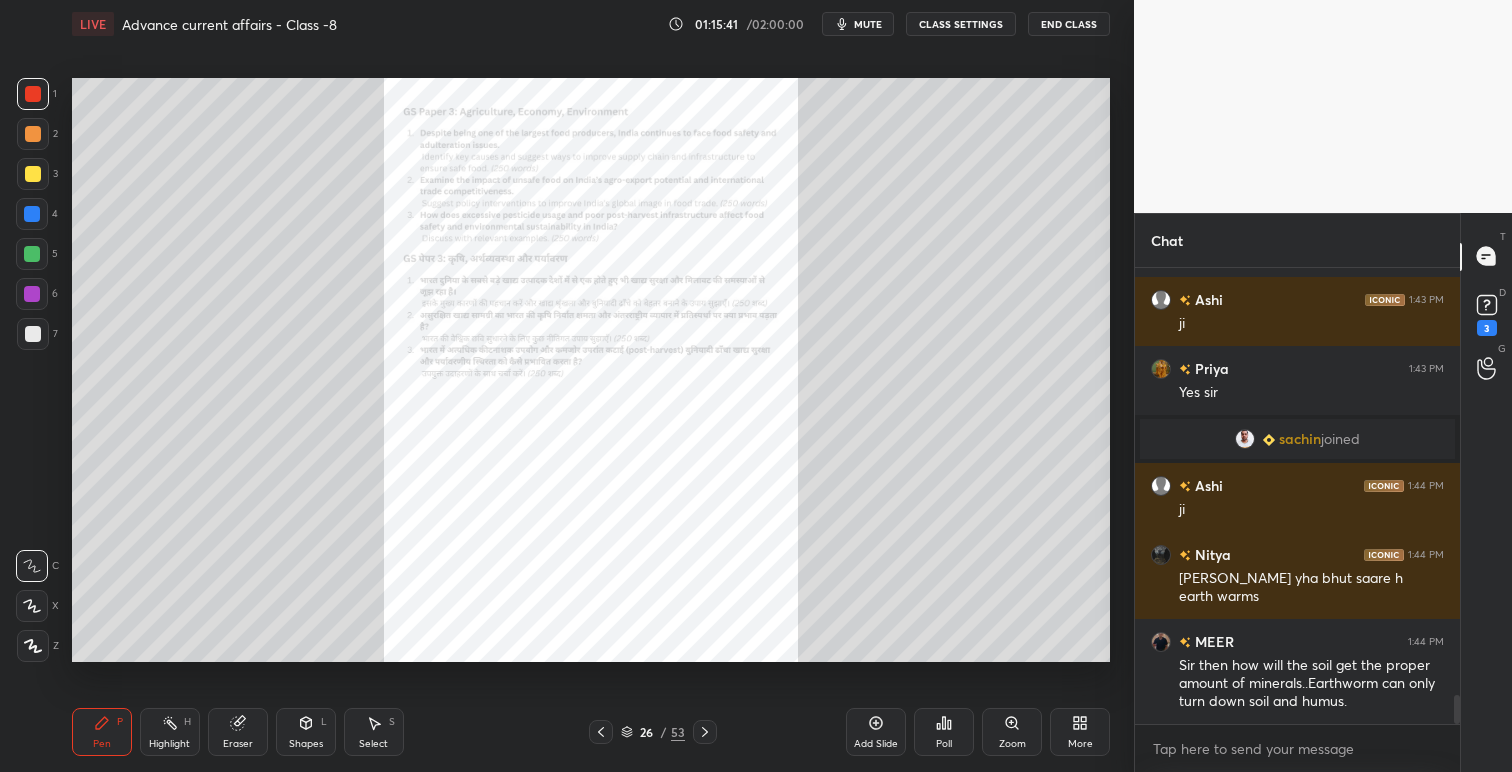 click 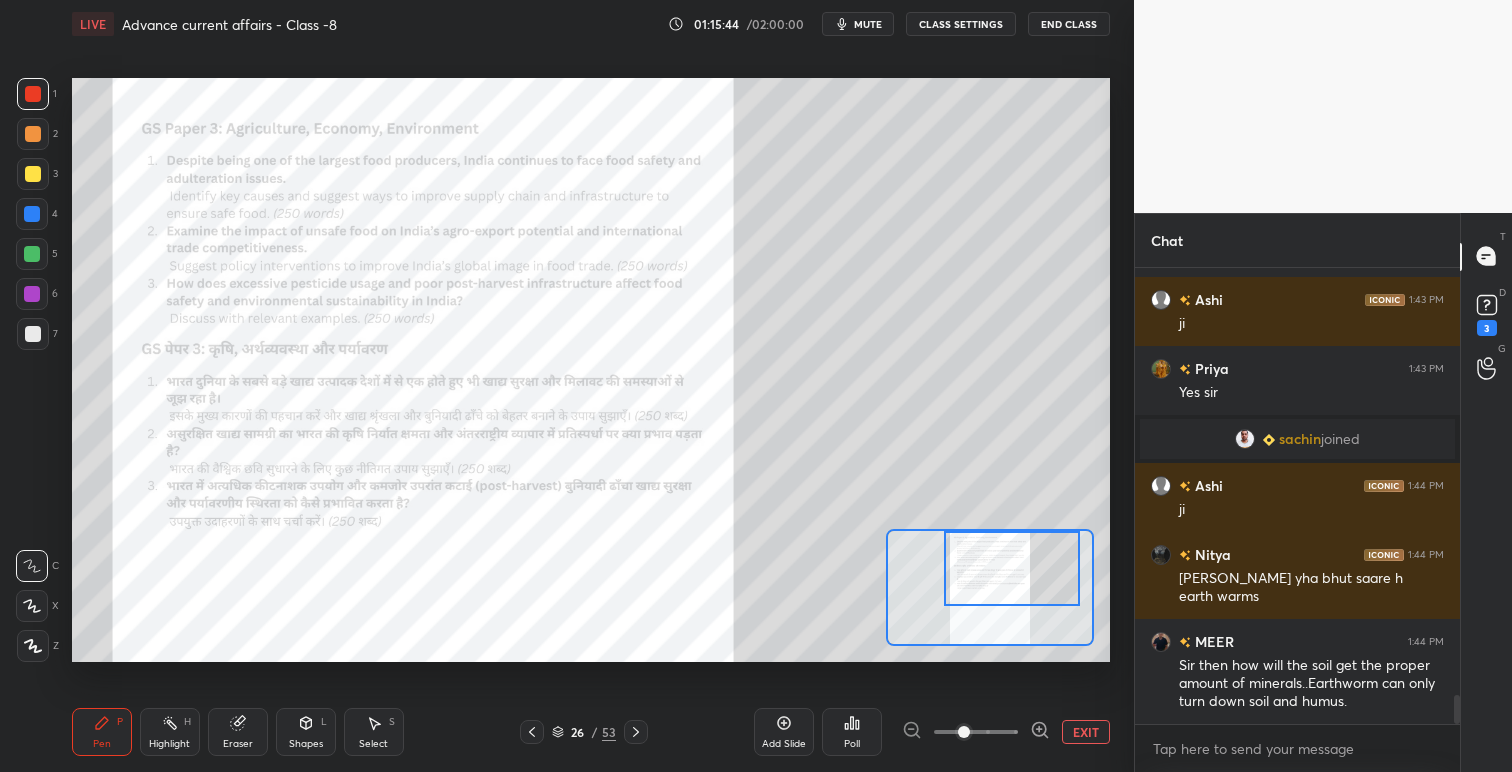 drag, startPoint x: 1006, startPoint y: 600, endPoint x: 1028, endPoint y: 561, distance: 44.777225 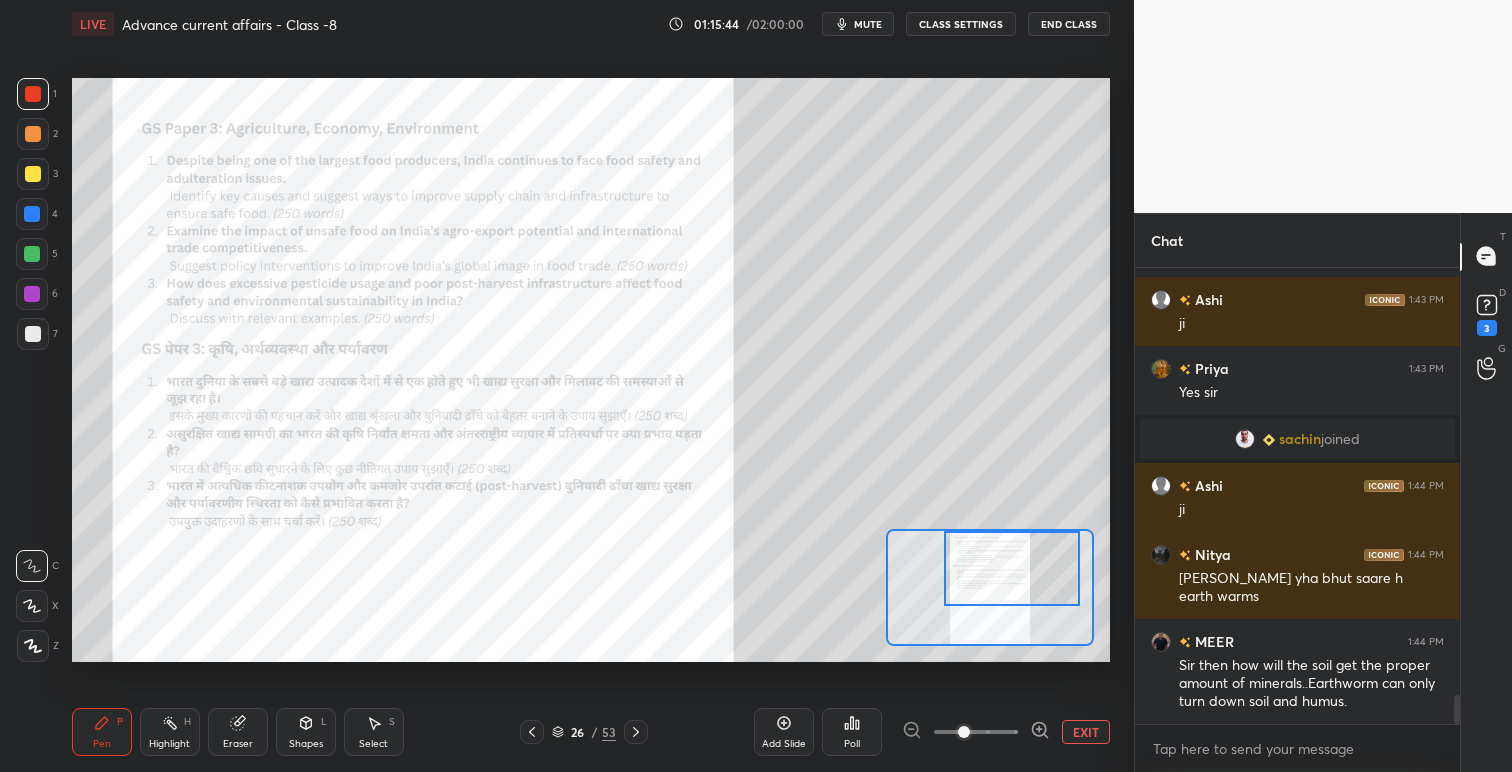 click at bounding box center (1012, 568) 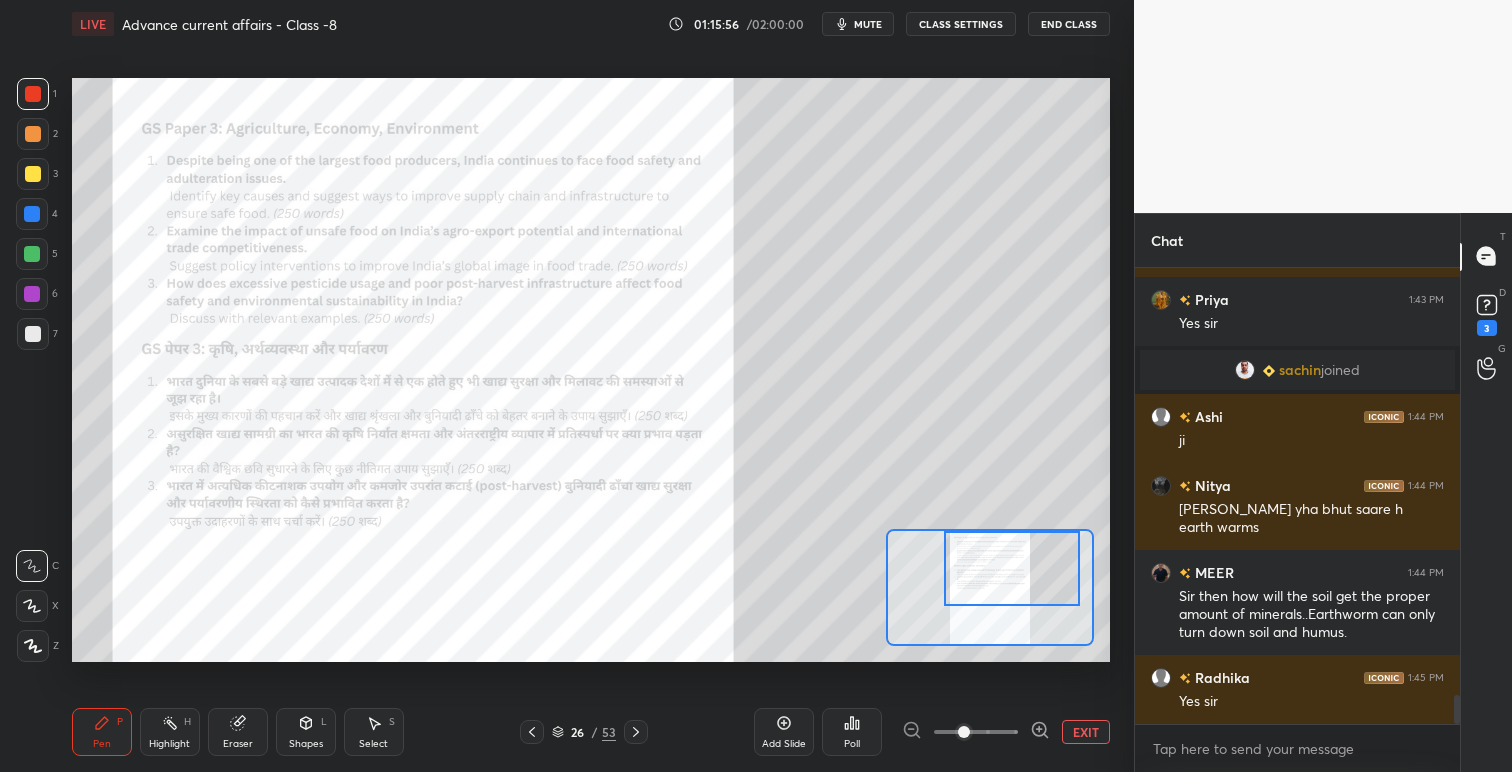 scroll, scrollTop: 6815, scrollLeft: 0, axis: vertical 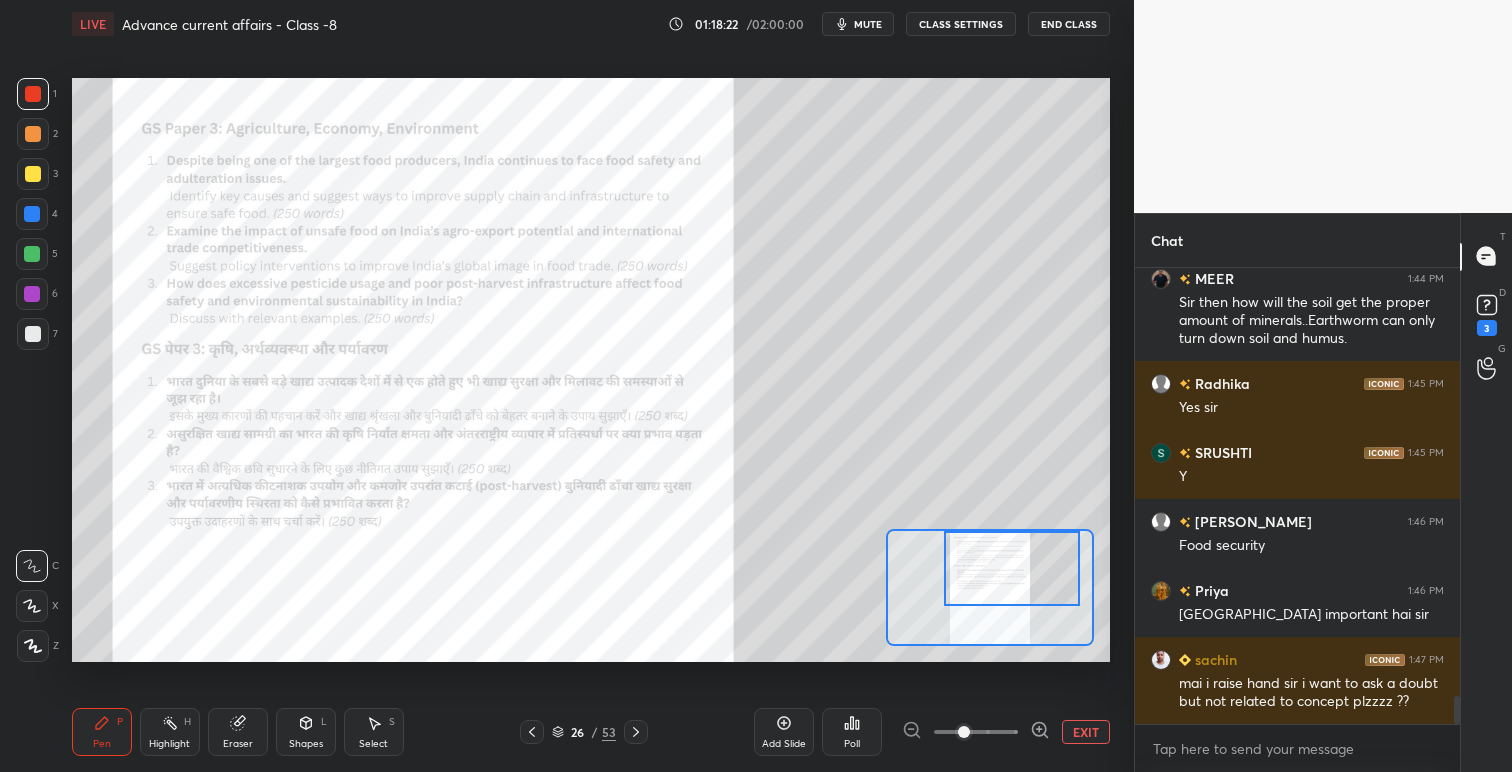 click on "EXIT" at bounding box center (1086, 732) 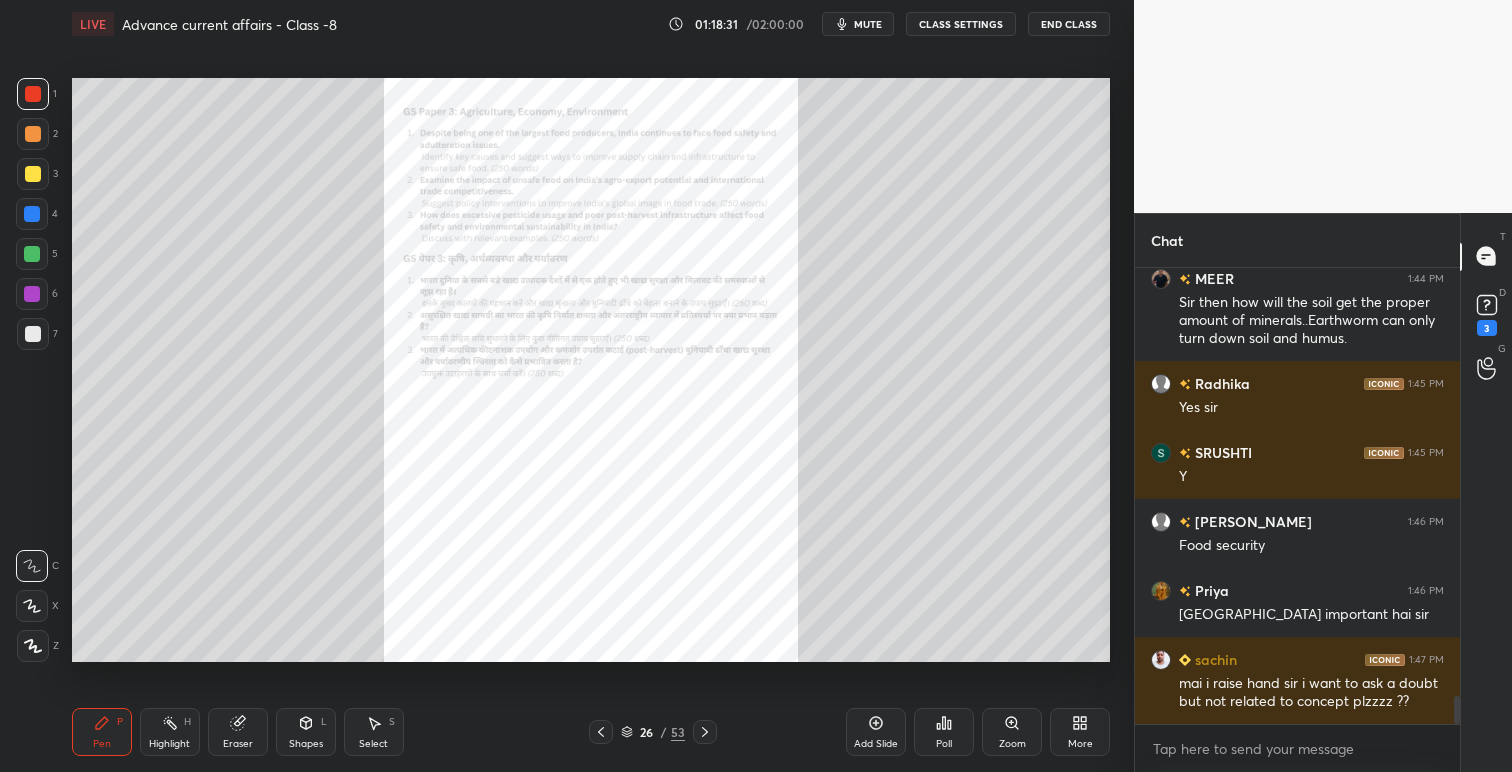 click 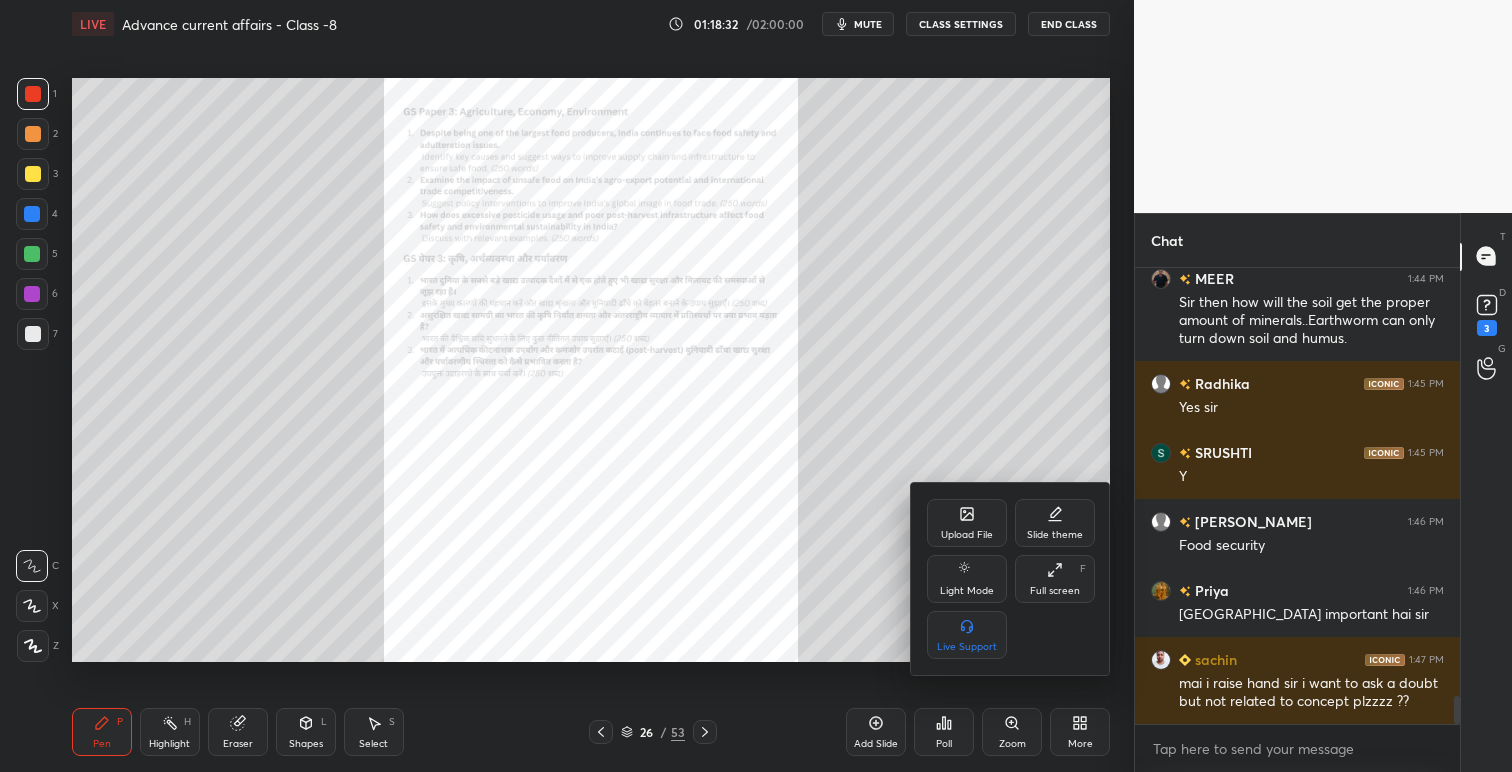 click on "Upload File" at bounding box center (967, 535) 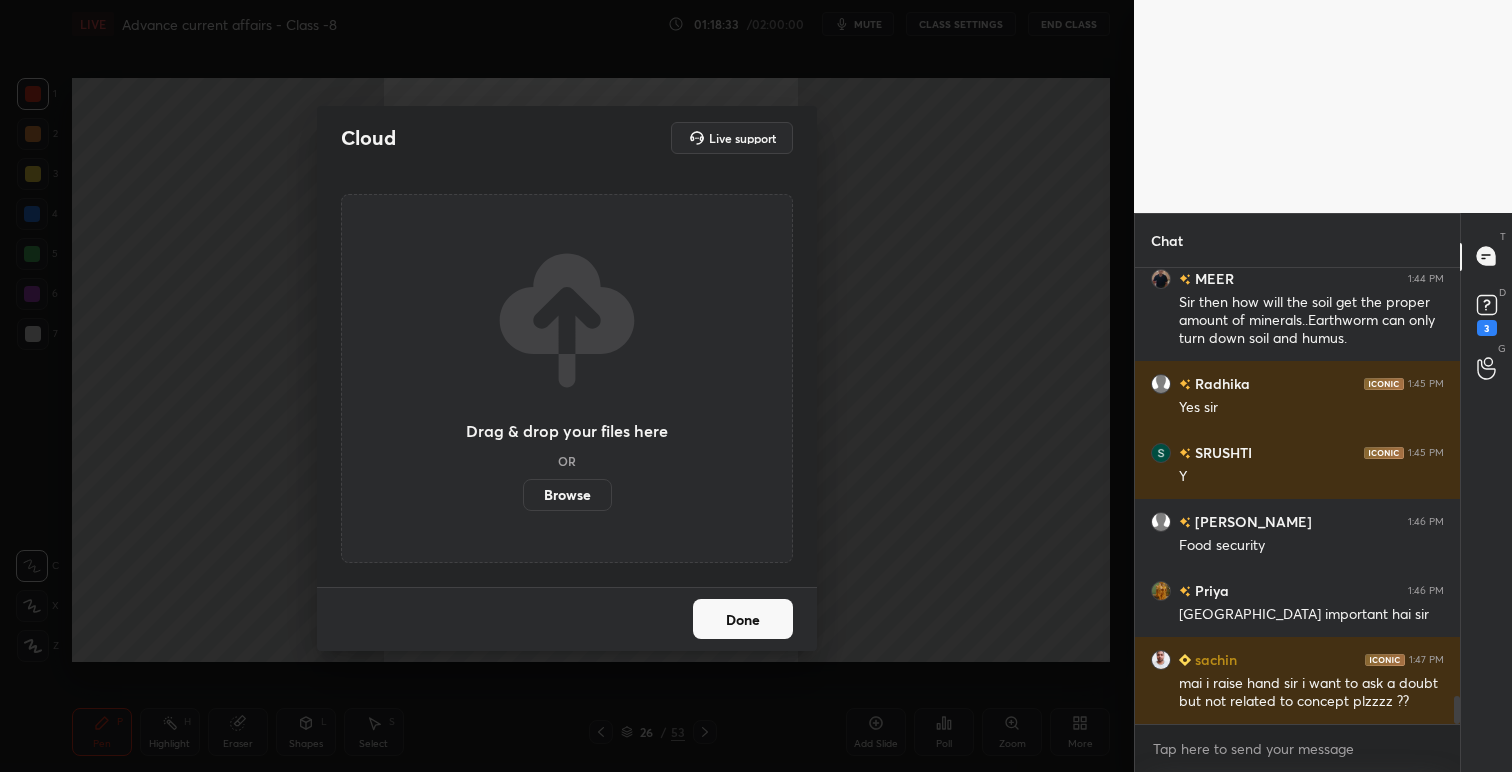 click on "Browse" at bounding box center [567, 495] 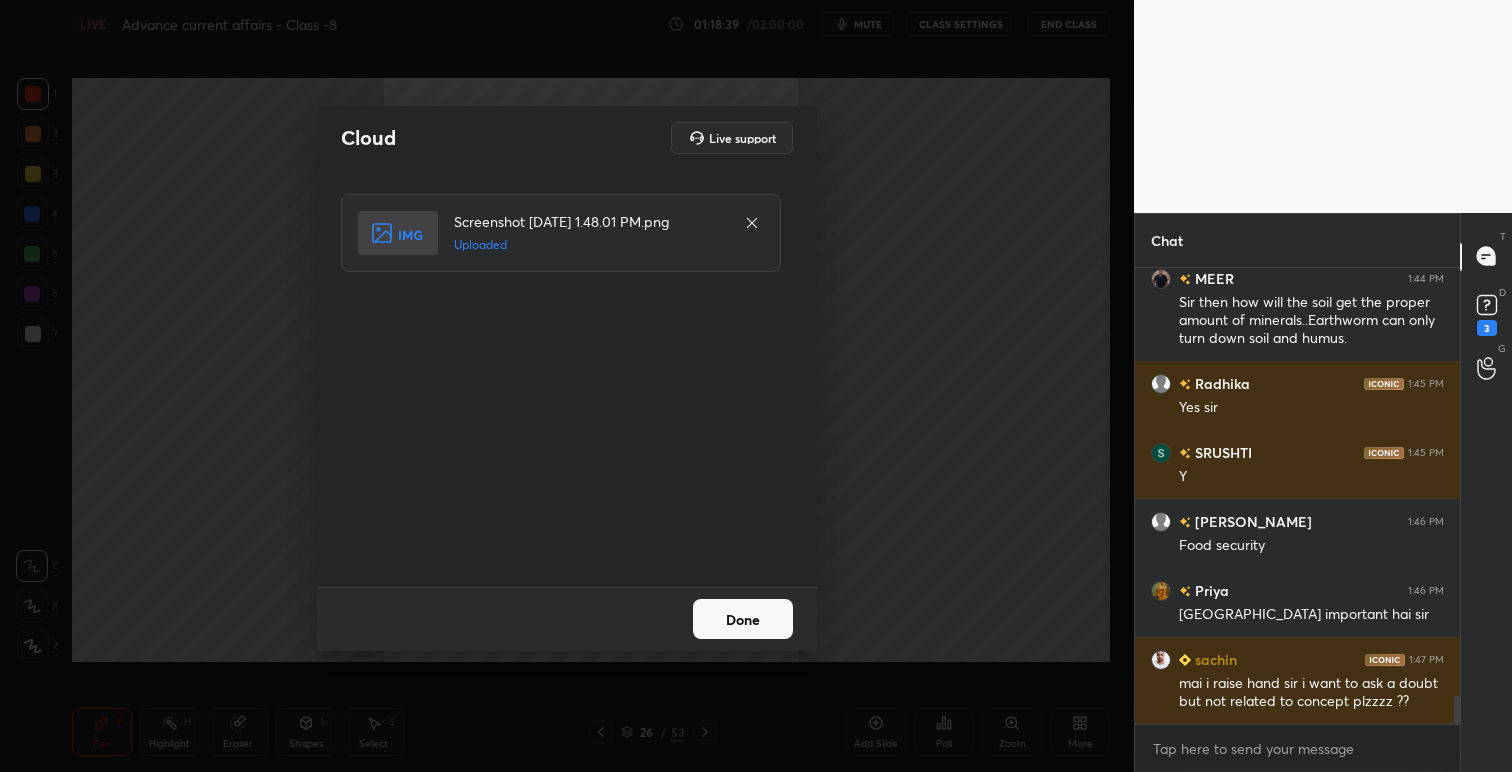 click on "Done" at bounding box center [743, 619] 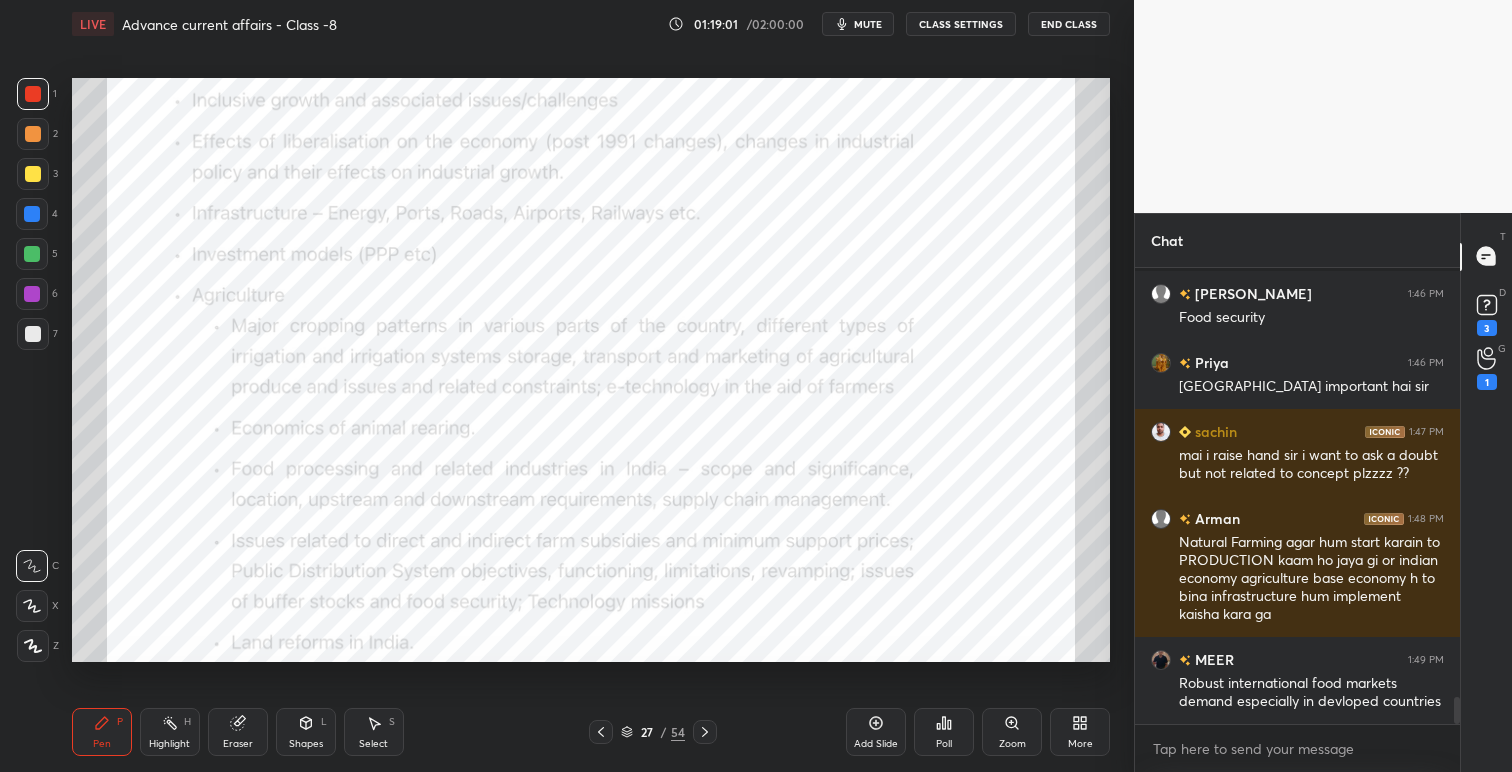scroll, scrollTop: 7355, scrollLeft: 0, axis: vertical 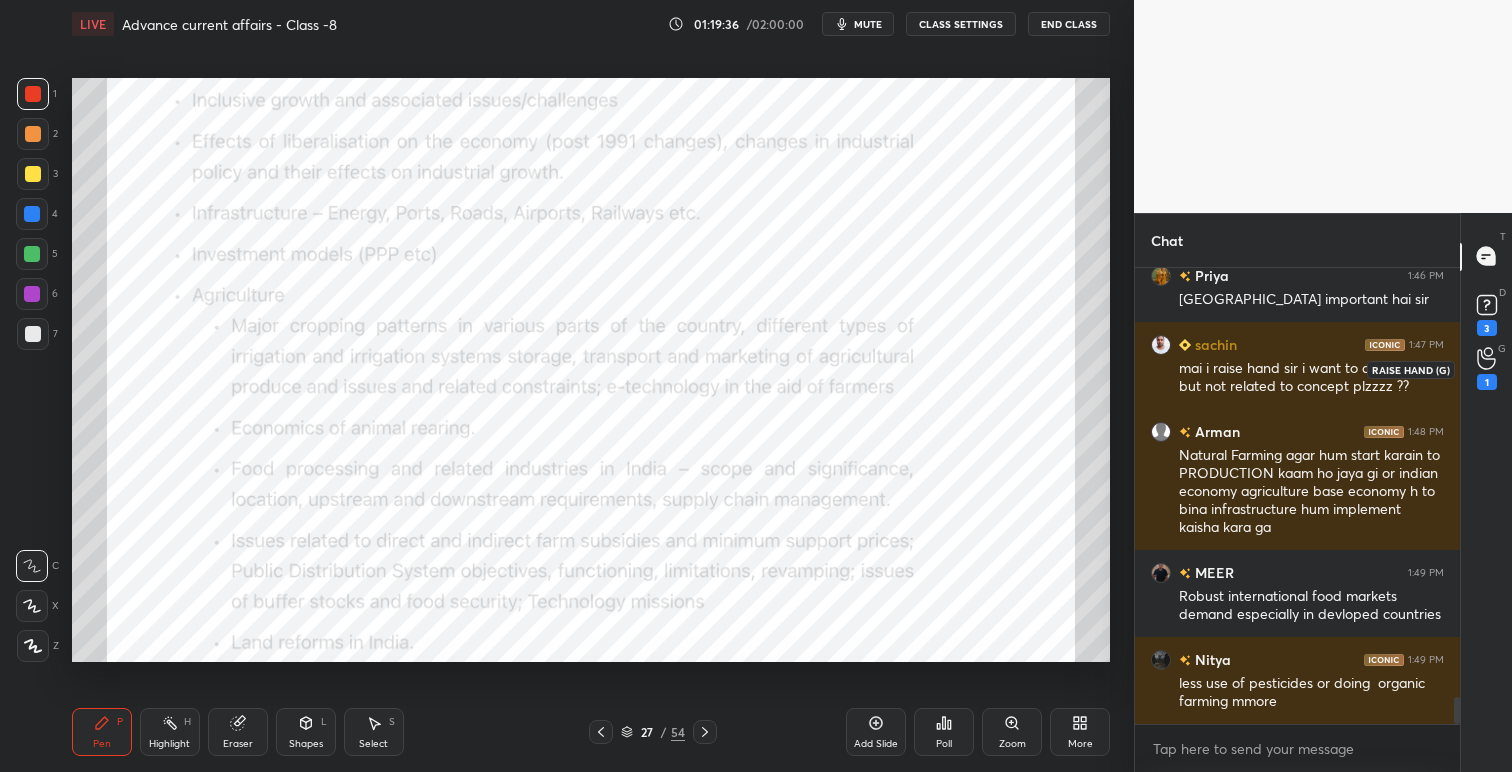 click 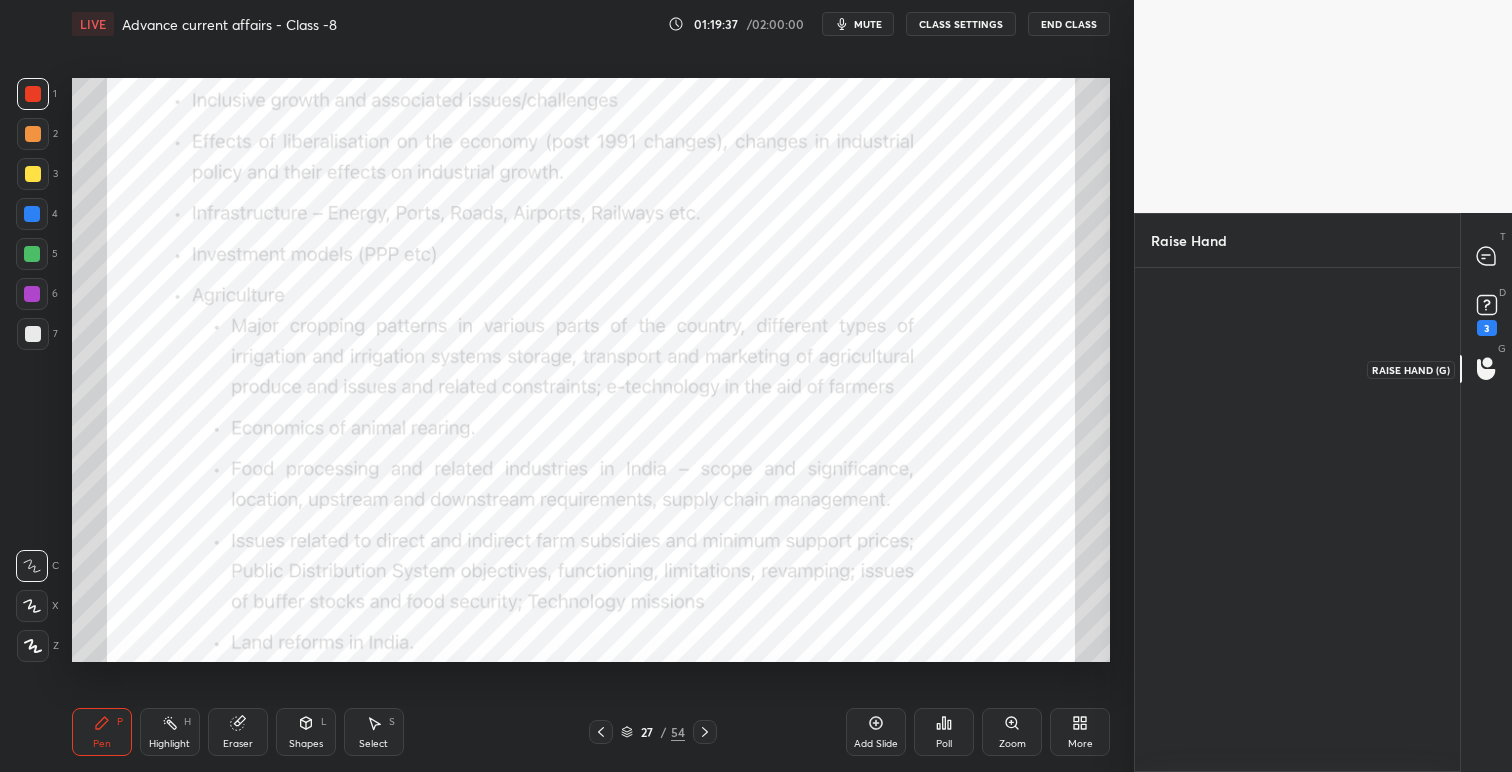 scroll, scrollTop: 498, scrollLeft: 319, axis: both 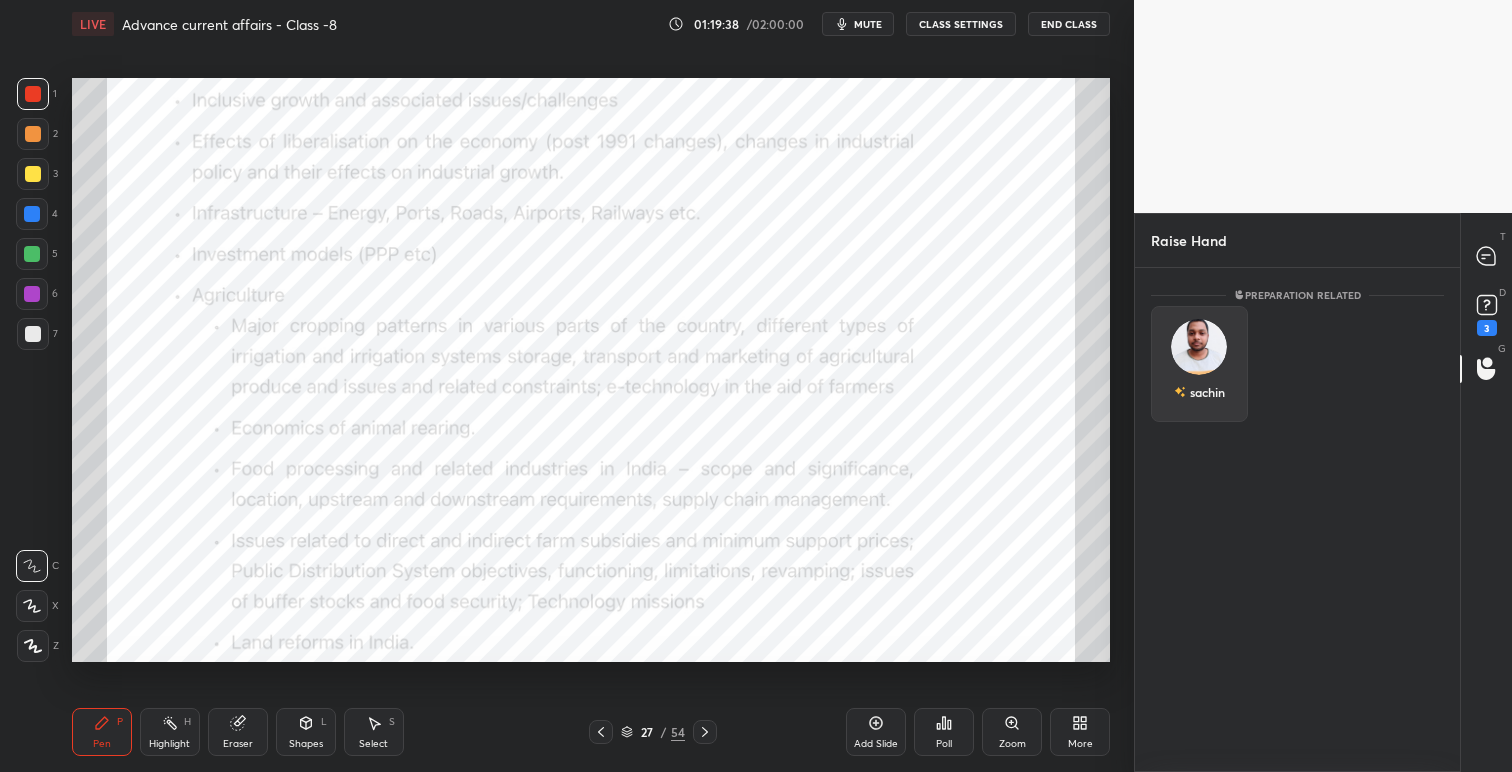 click at bounding box center [1199, 347] 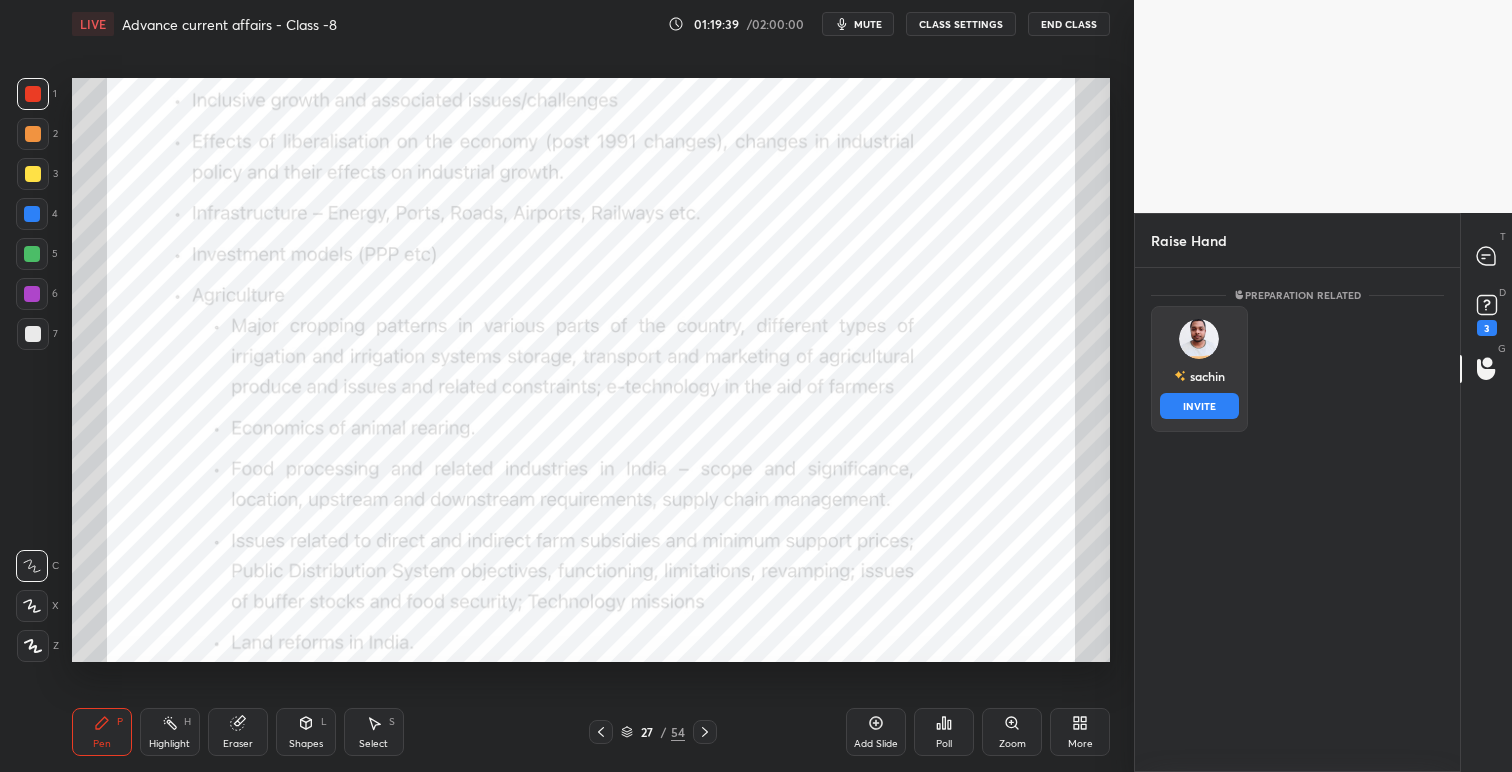 click on "INVITE" at bounding box center (1199, 406) 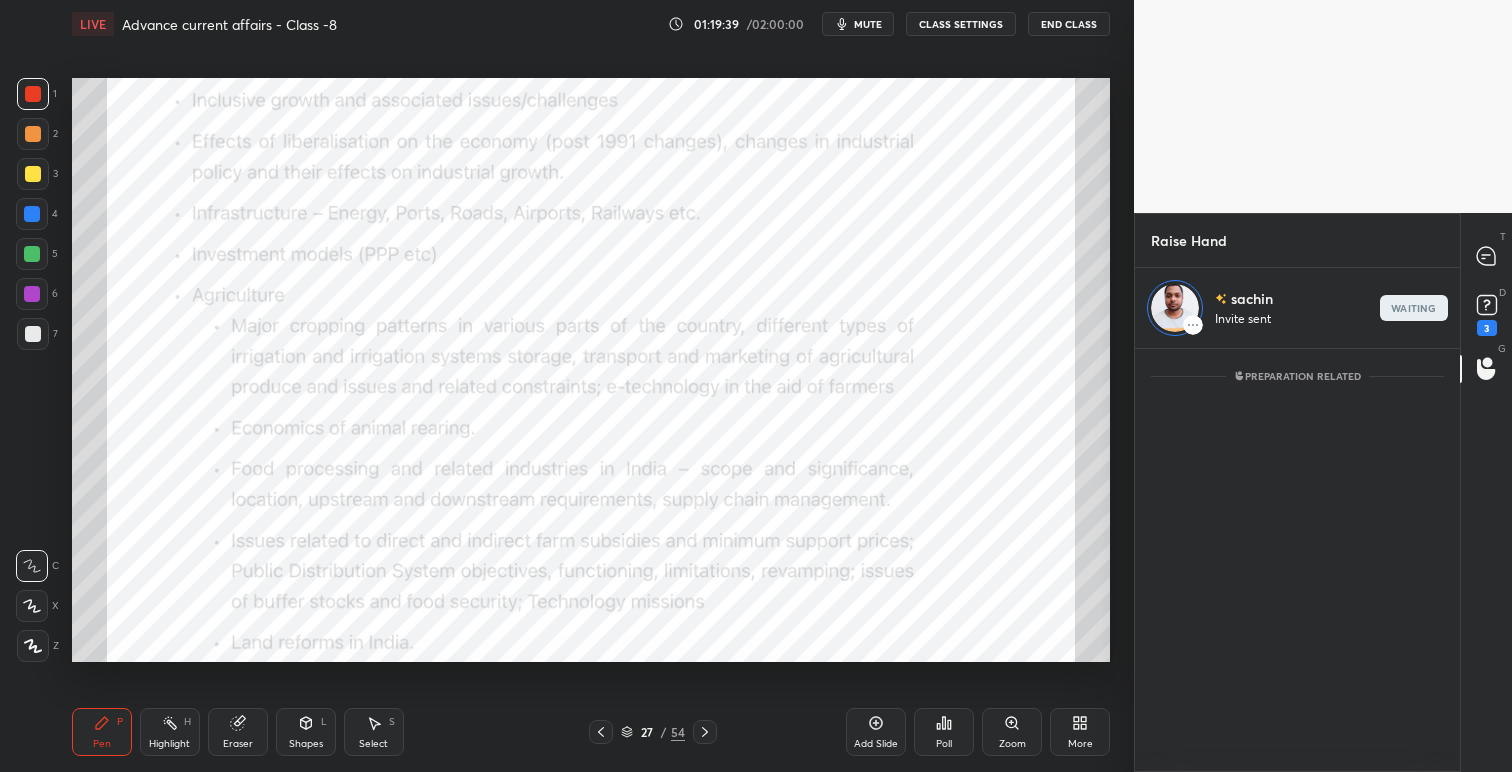 scroll, scrollTop: 417, scrollLeft: 319, axis: both 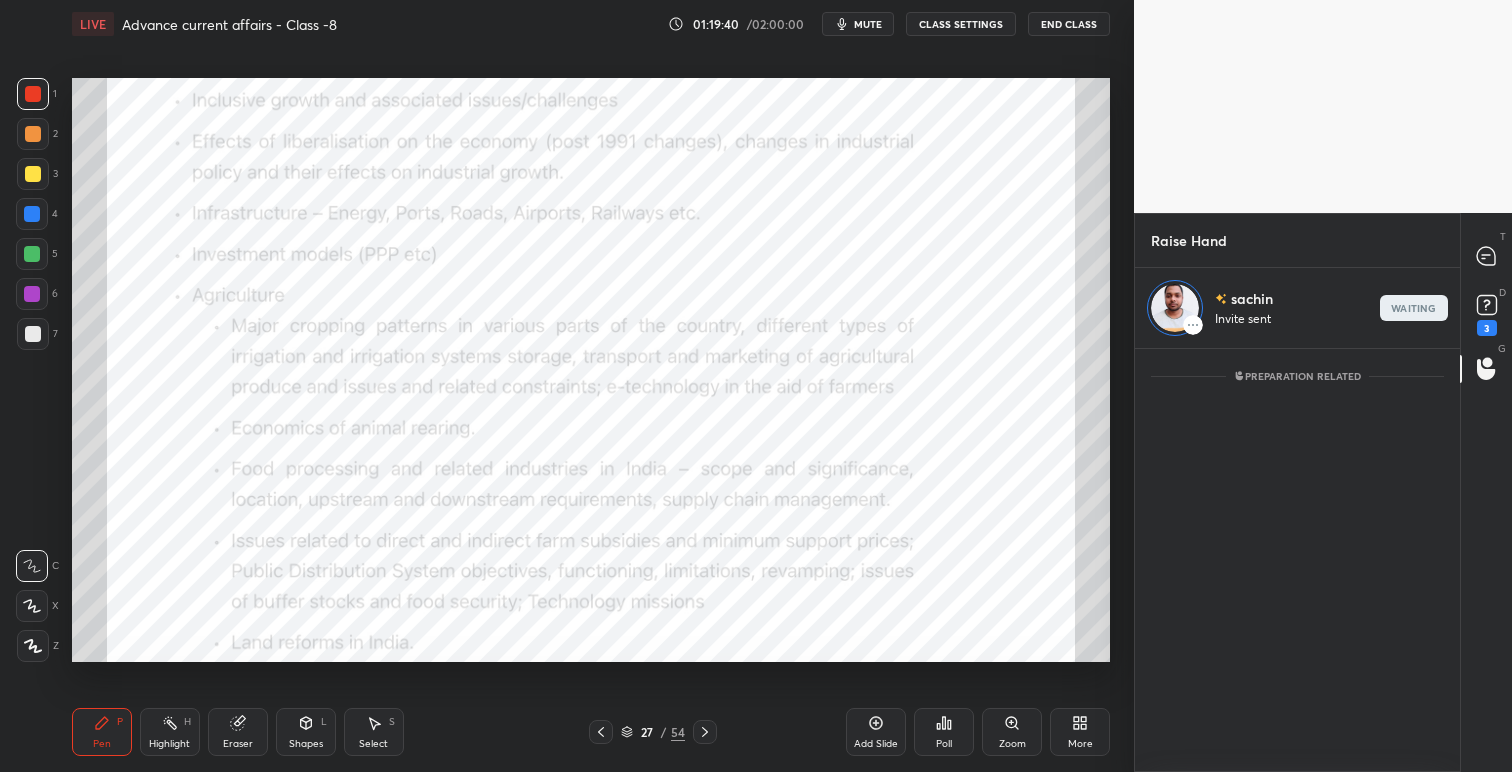 click 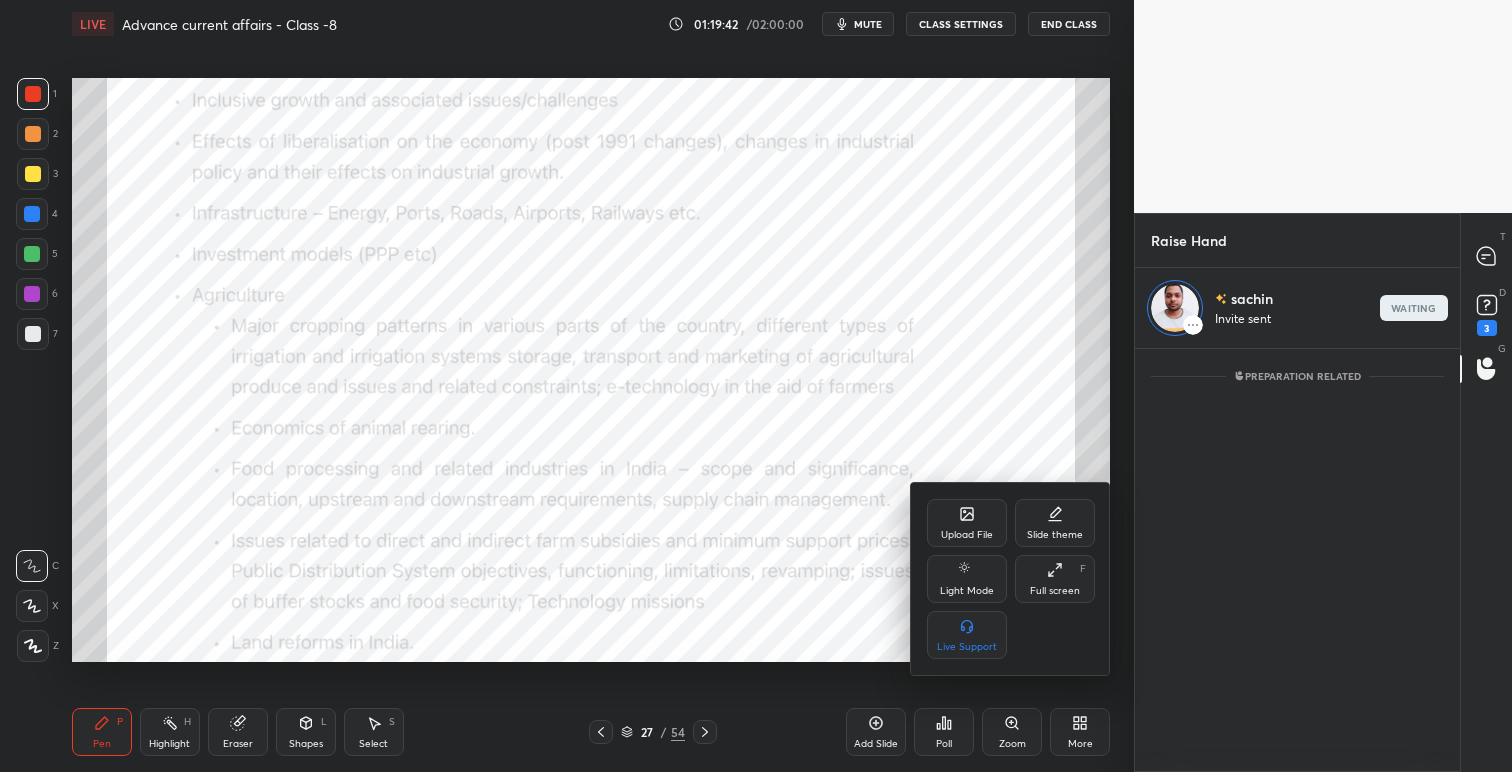 click on "Upload File" at bounding box center (967, 535) 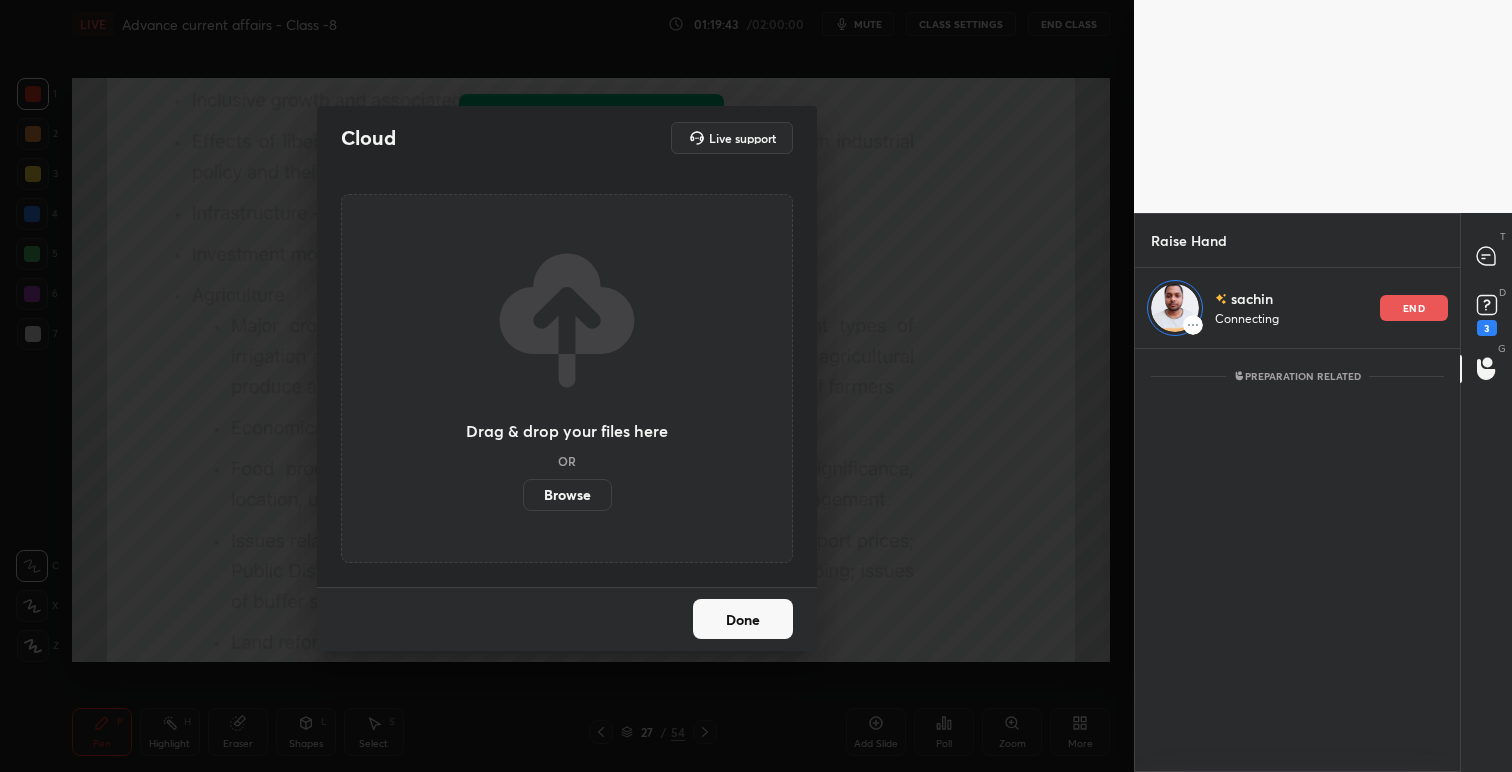 click on "Browse" at bounding box center (567, 495) 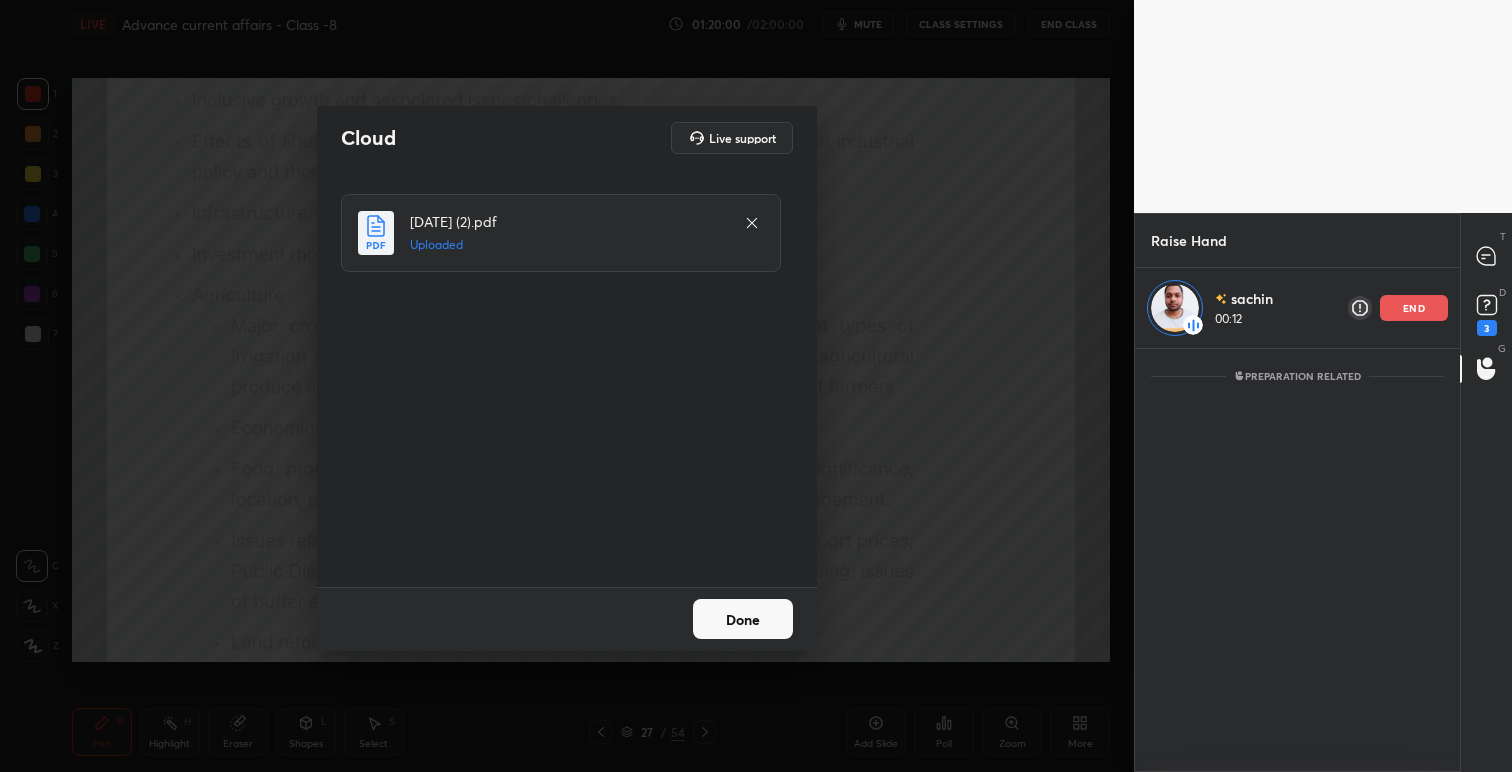 click on "Done" at bounding box center [743, 619] 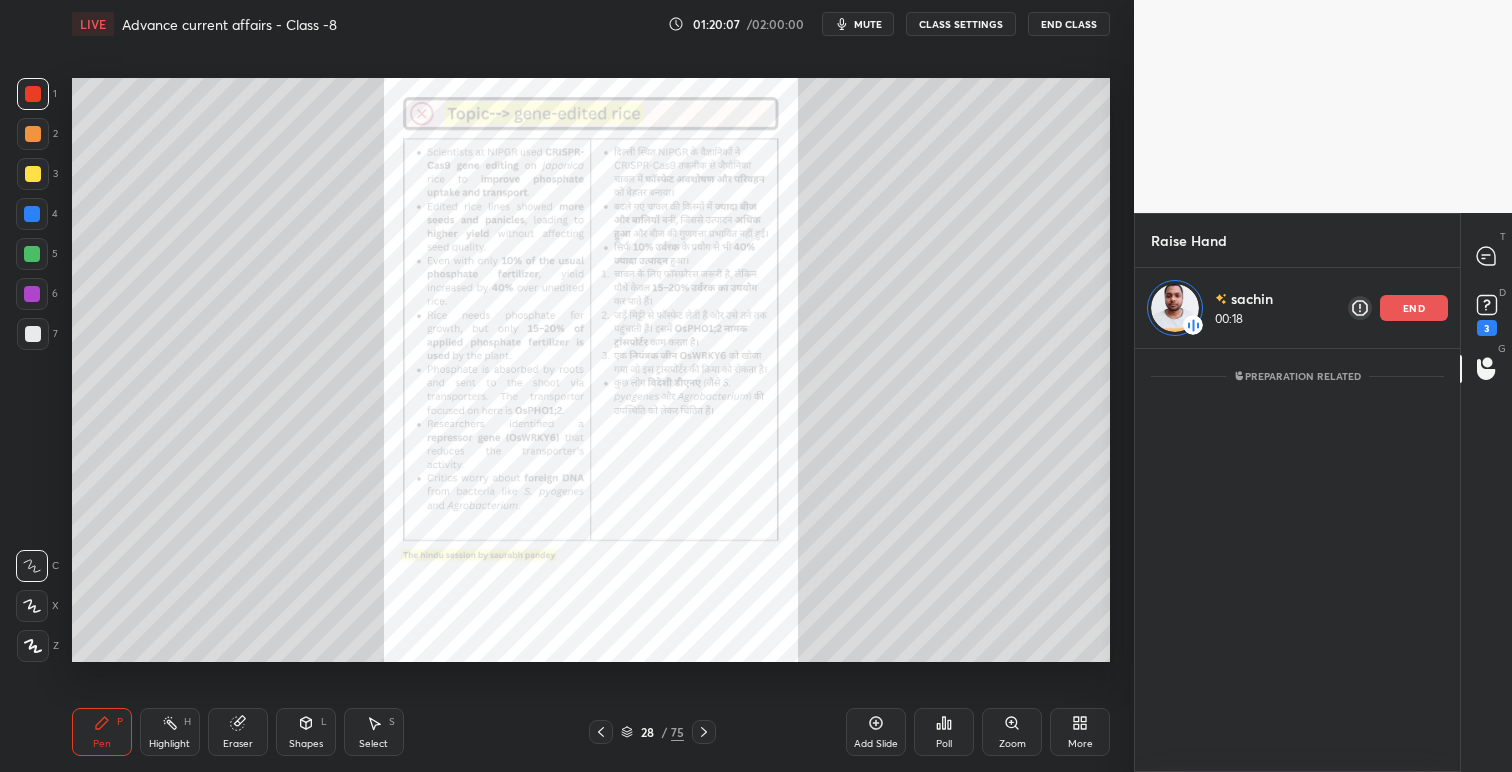 click 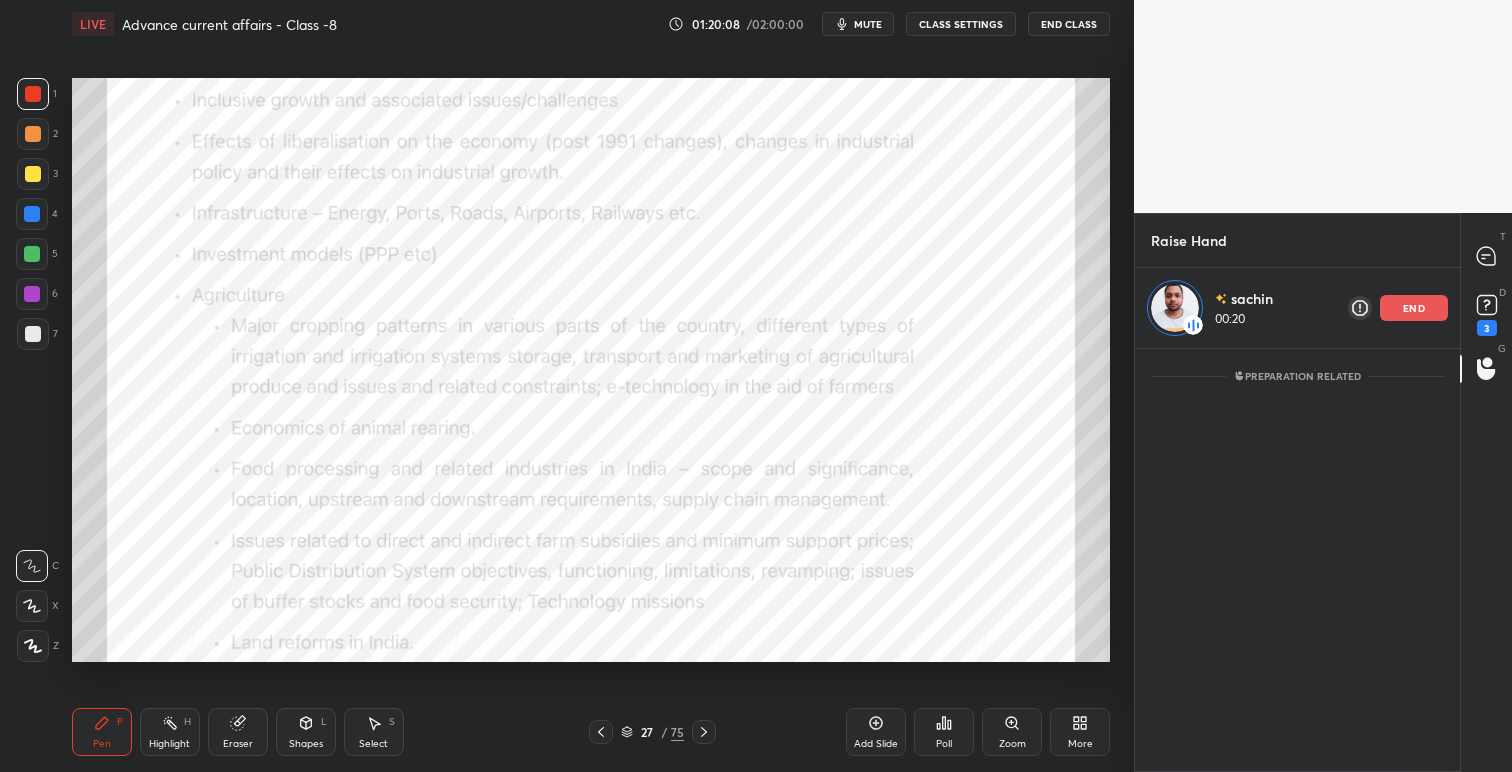 click 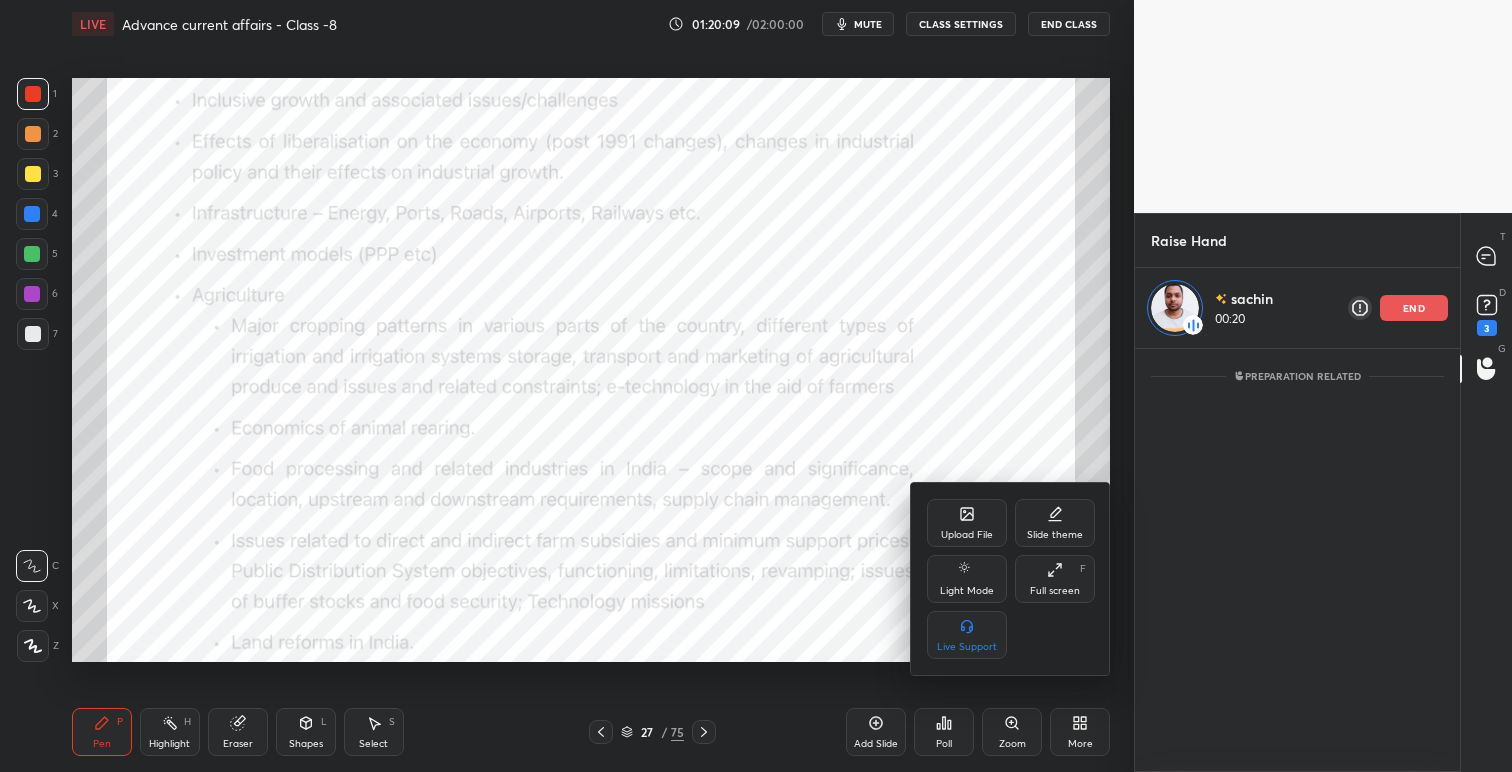 click on "Upload File" at bounding box center [967, 535] 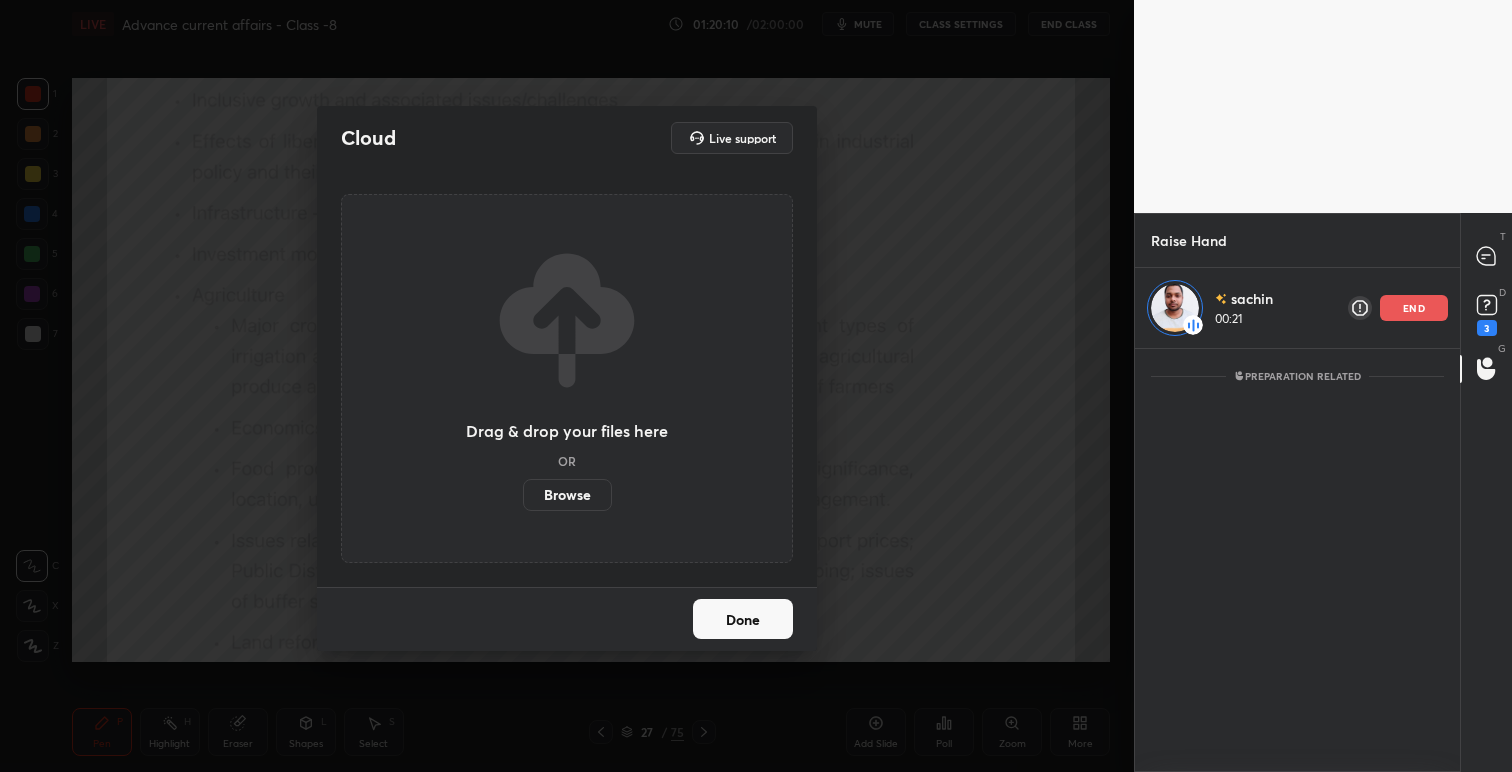 click on "Browse" at bounding box center (567, 495) 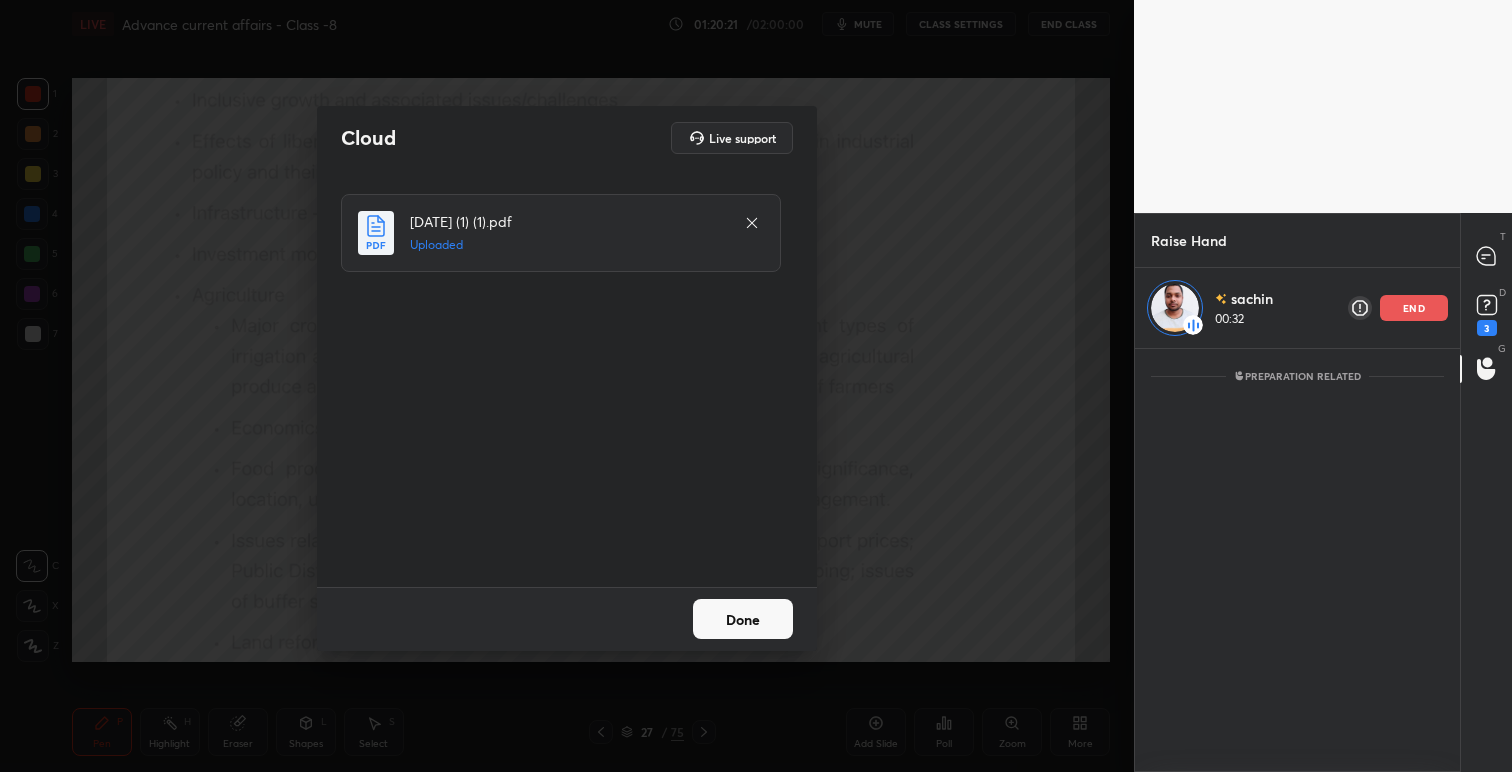 click on "Done" at bounding box center (743, 619) 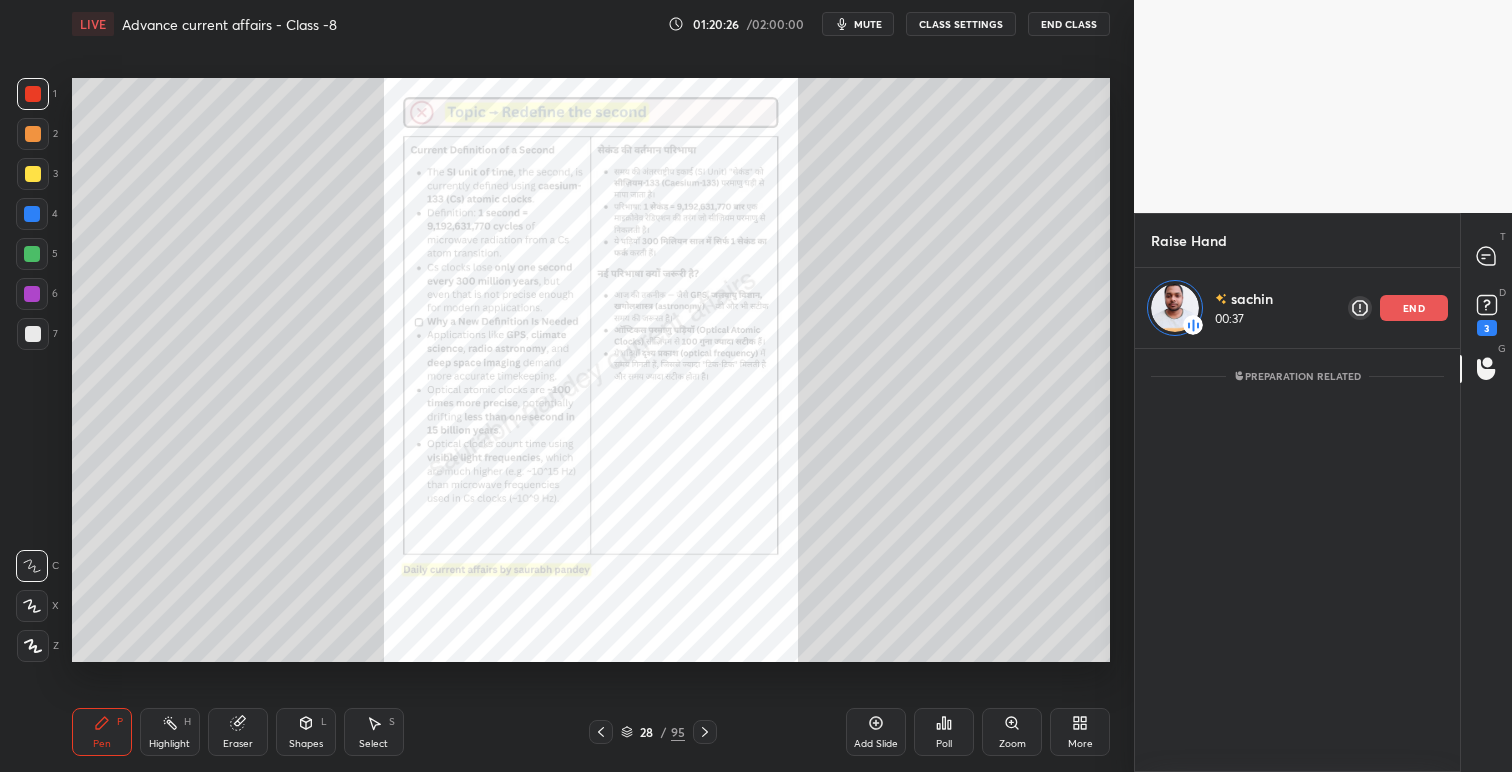 click 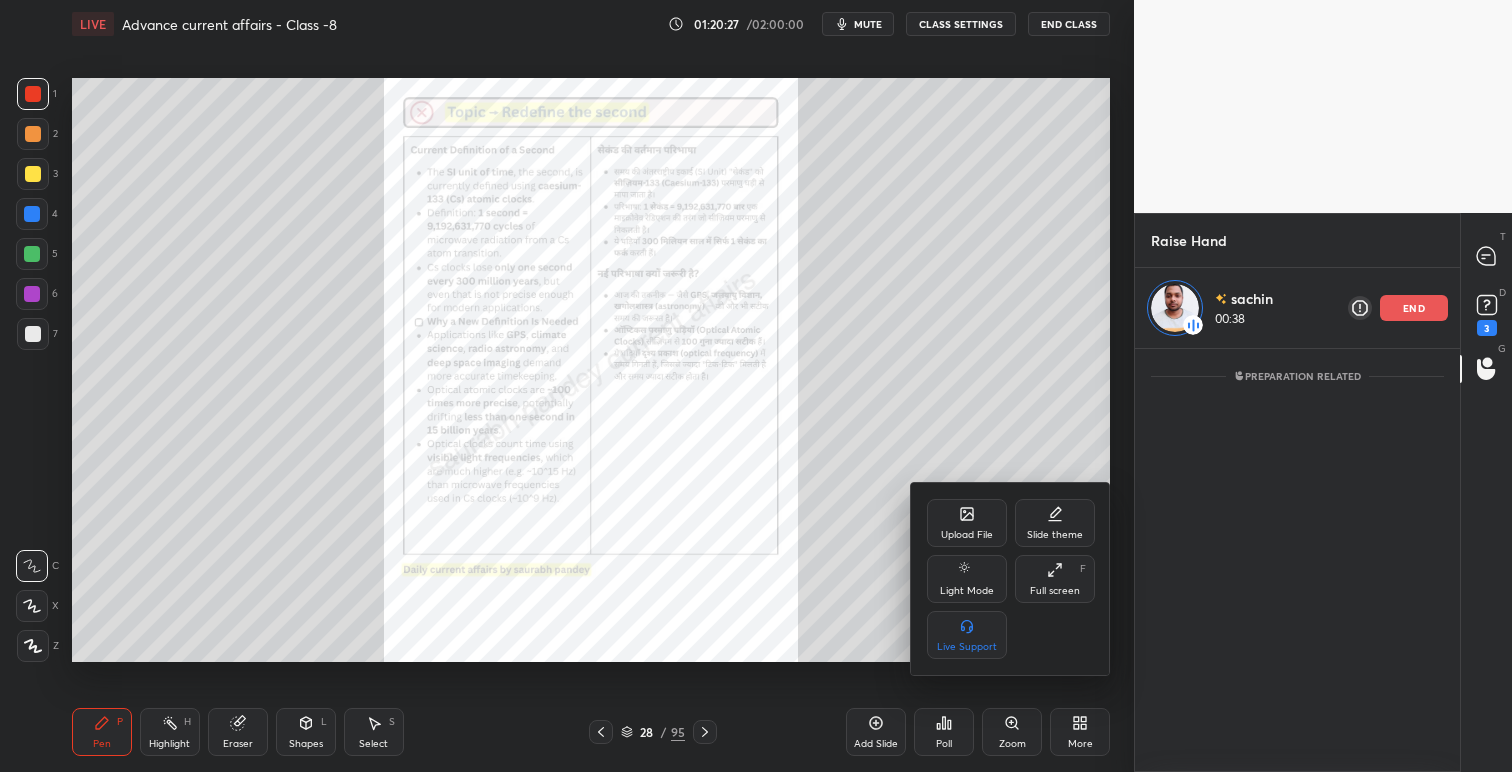 click on "Upload File" at bounding box center [967, 535] 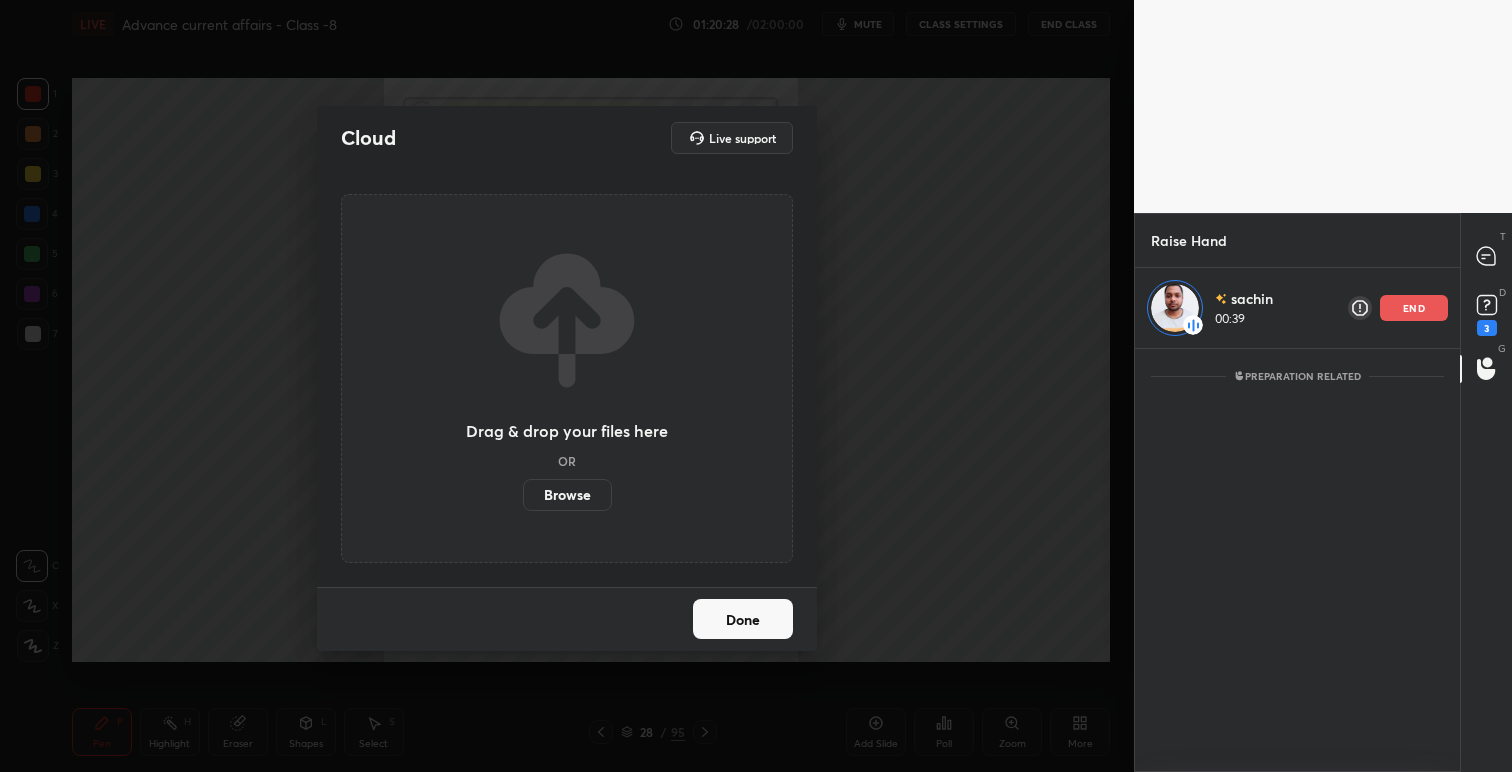 click on "Browse" at bounding box center [567, 495] 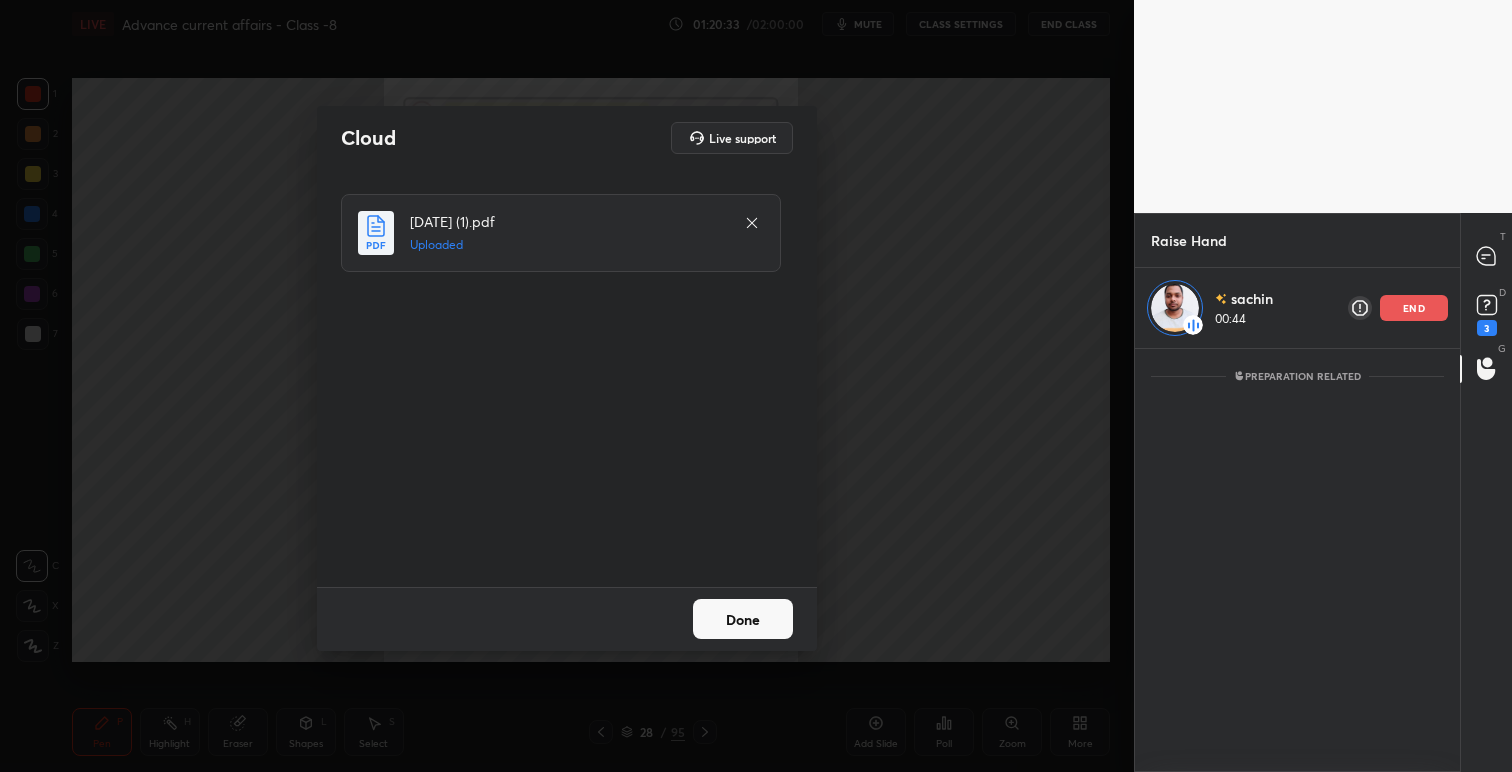 click on "Done" at bounding box center (743, 619) 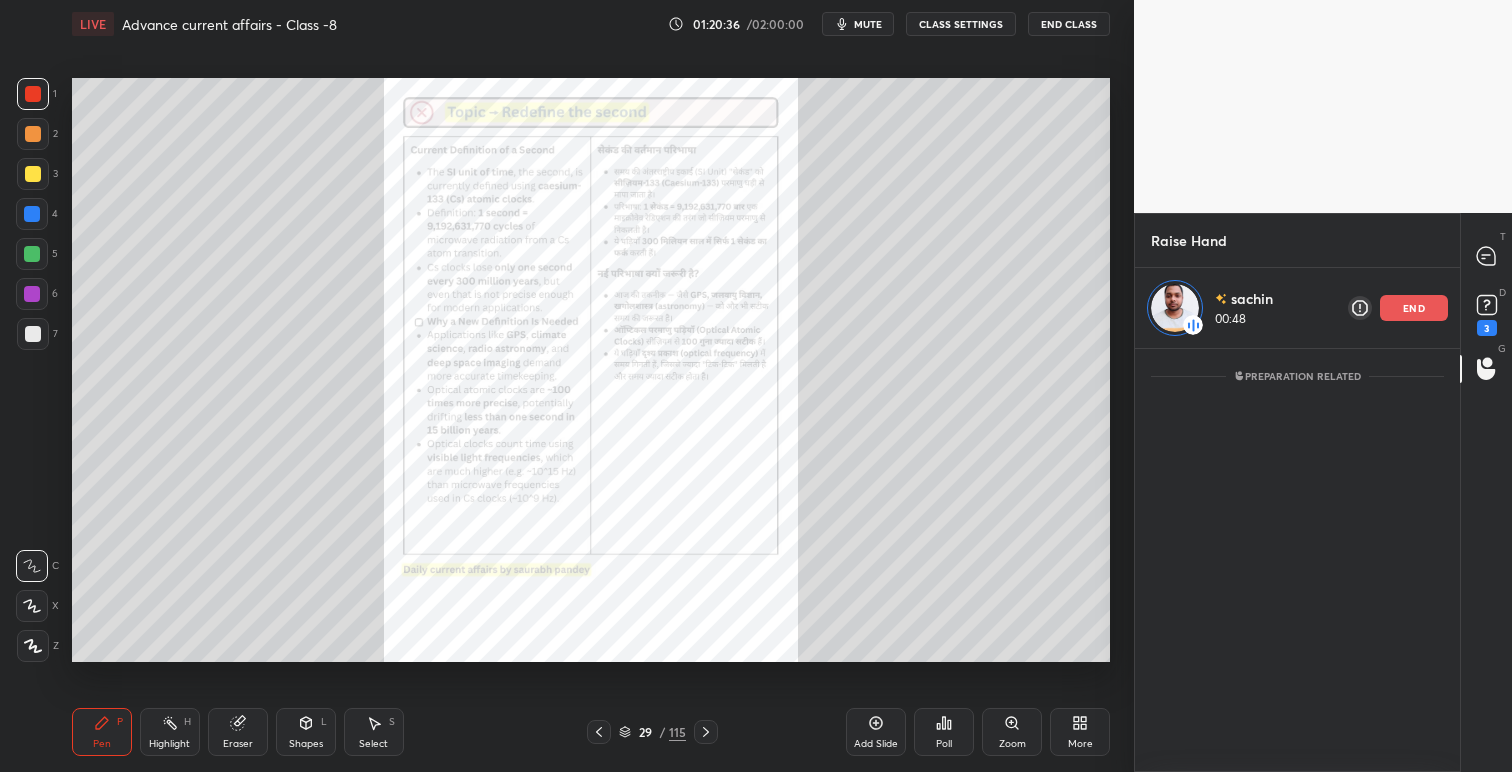 click on "end" at bounding box center [1414, 308] 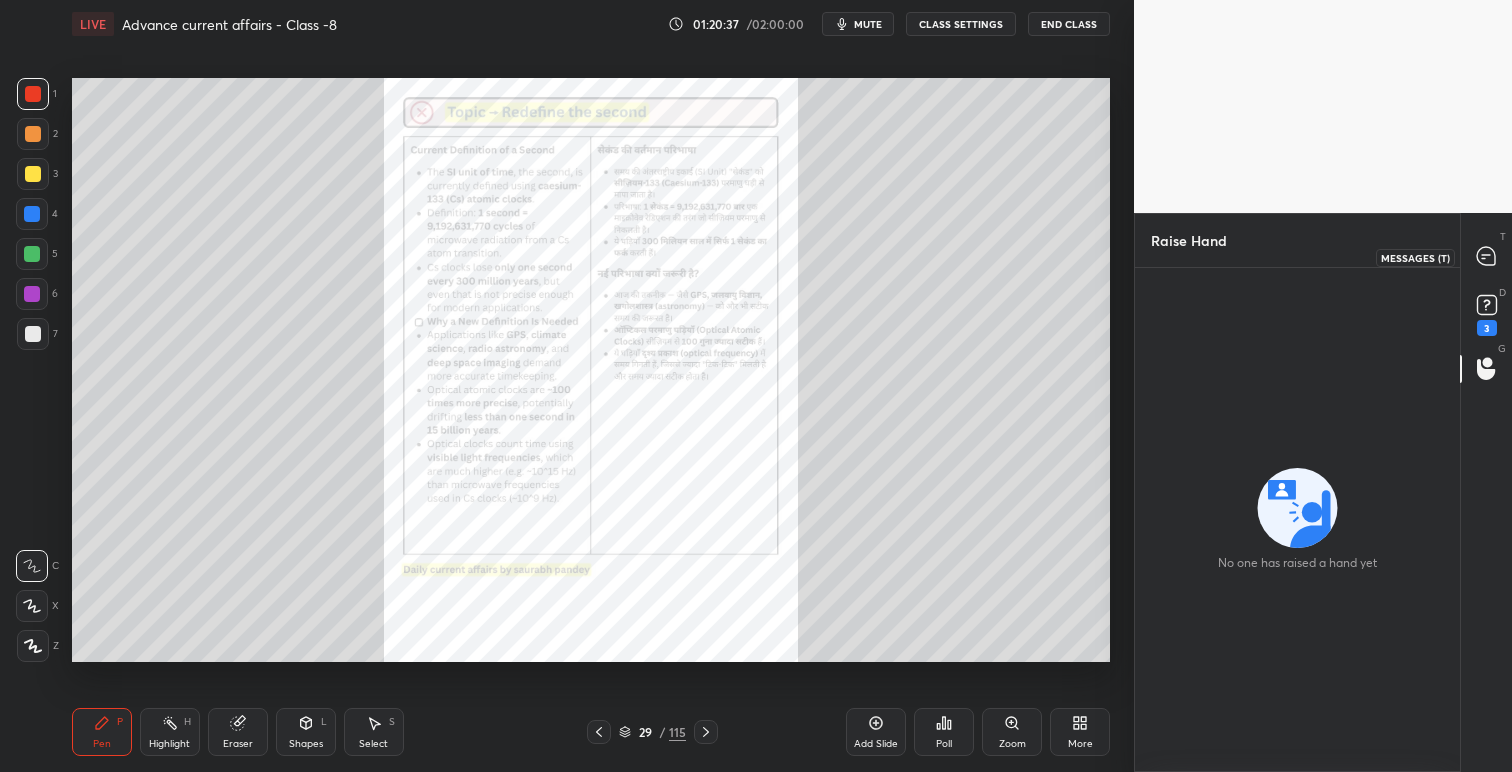 click 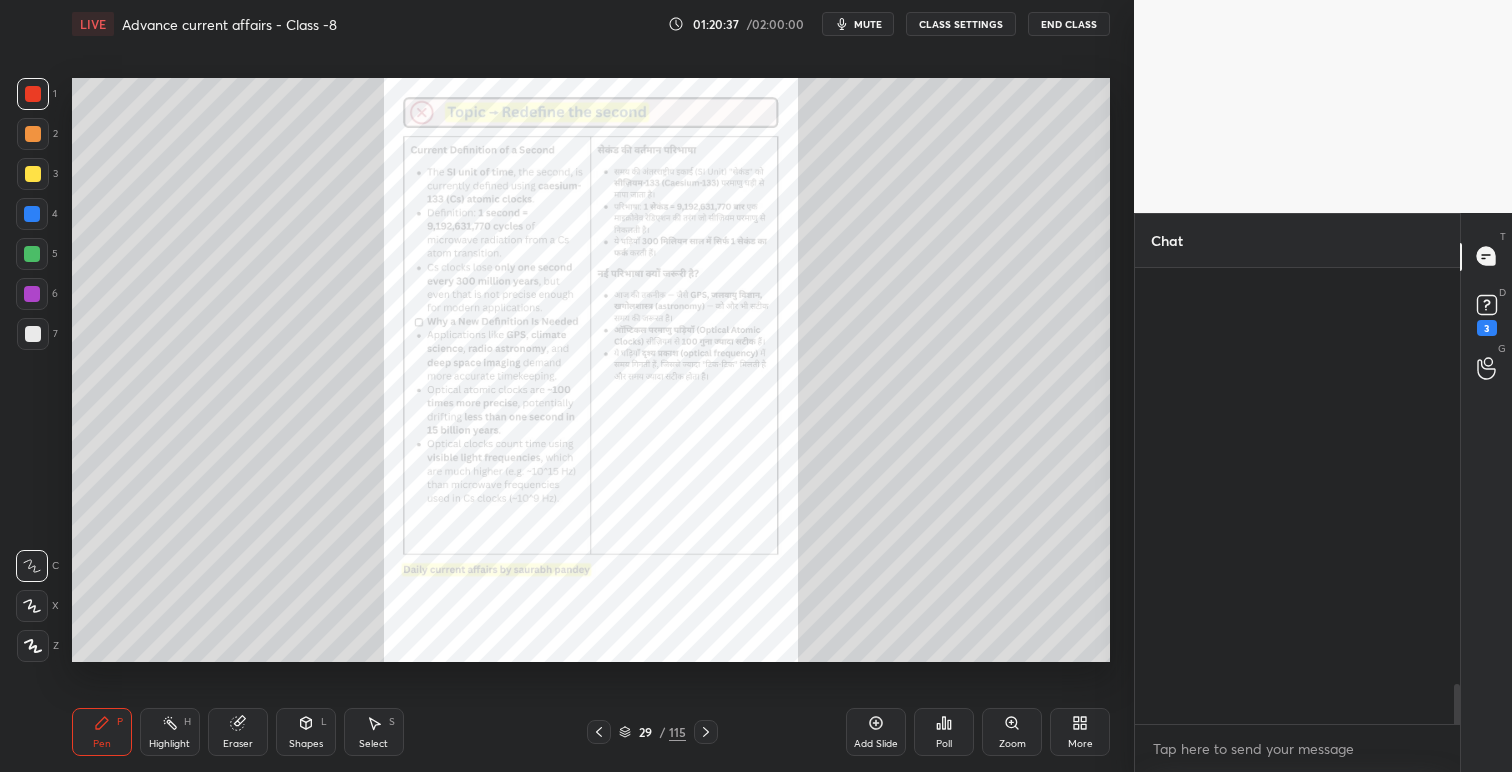 scroll, scrollTop: 7832, scrollLeft: 0, axis: vertical 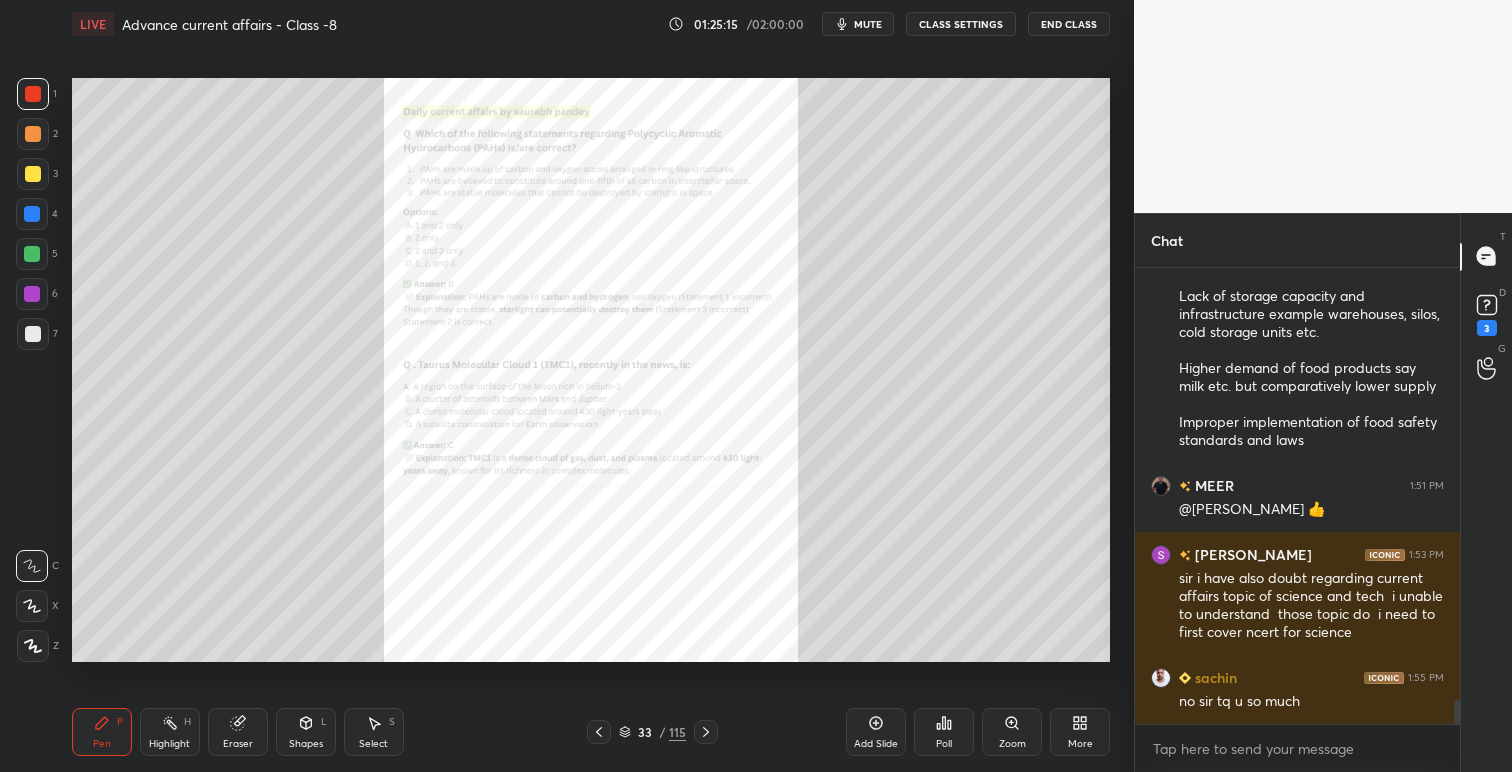 click 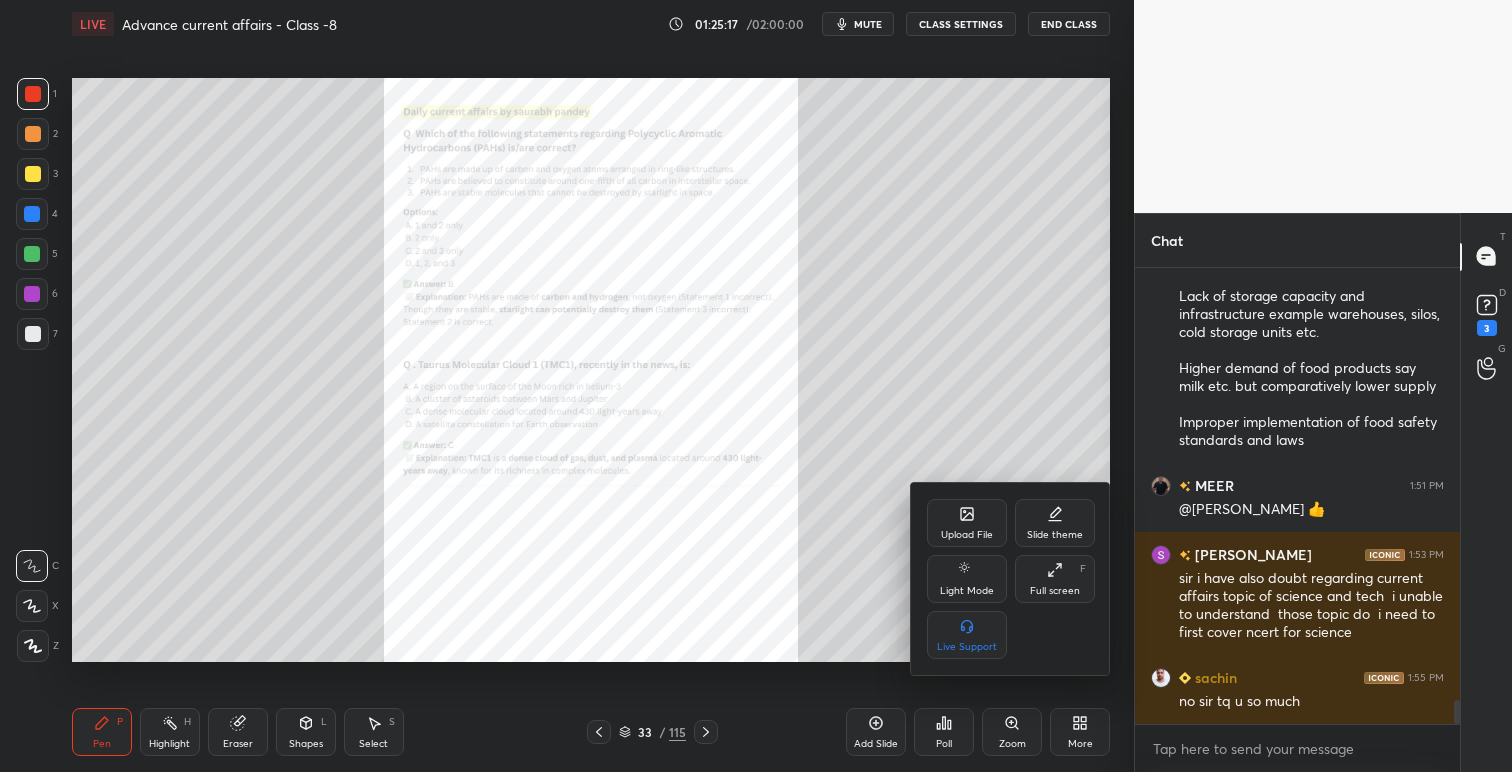 click at bounding box center (756, 386) 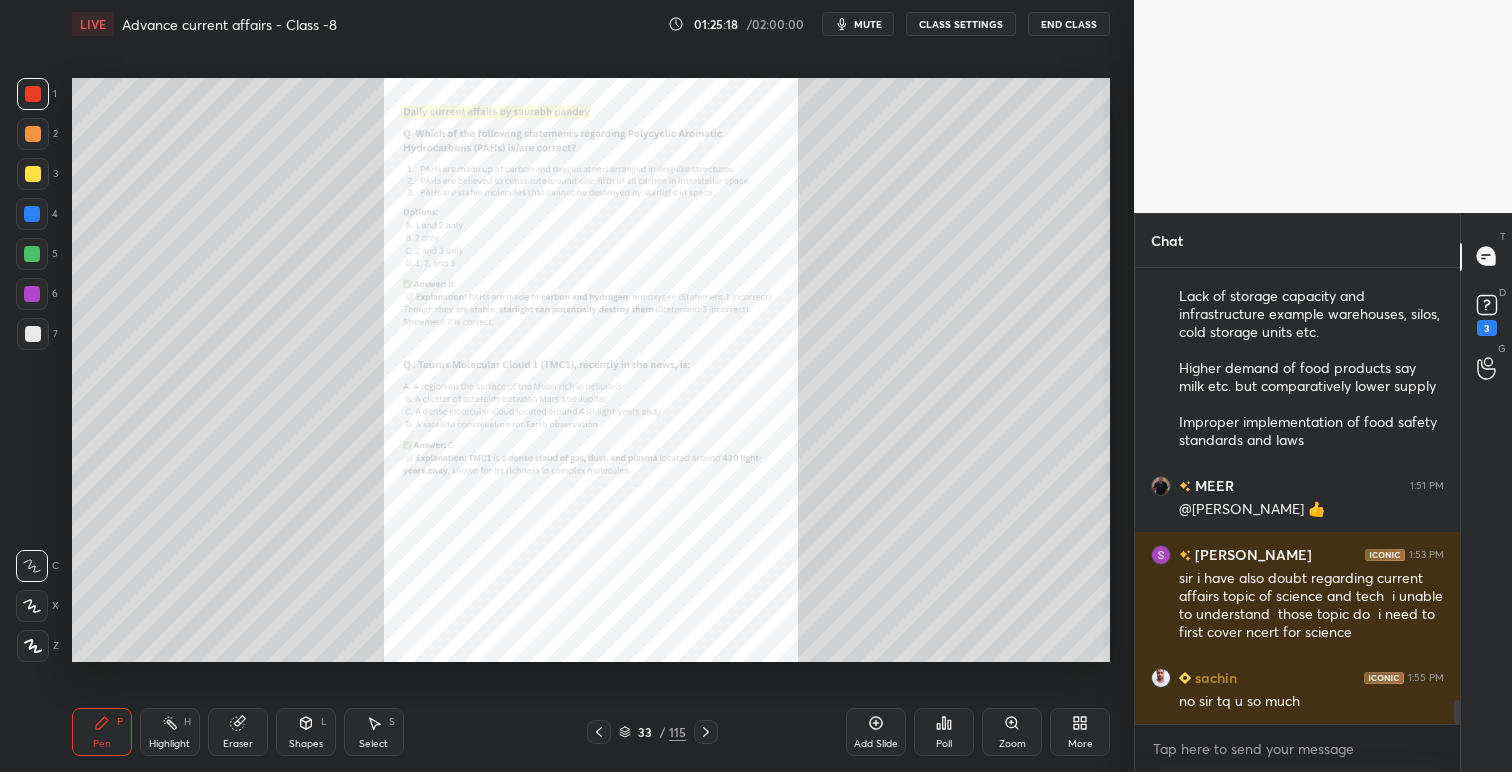click 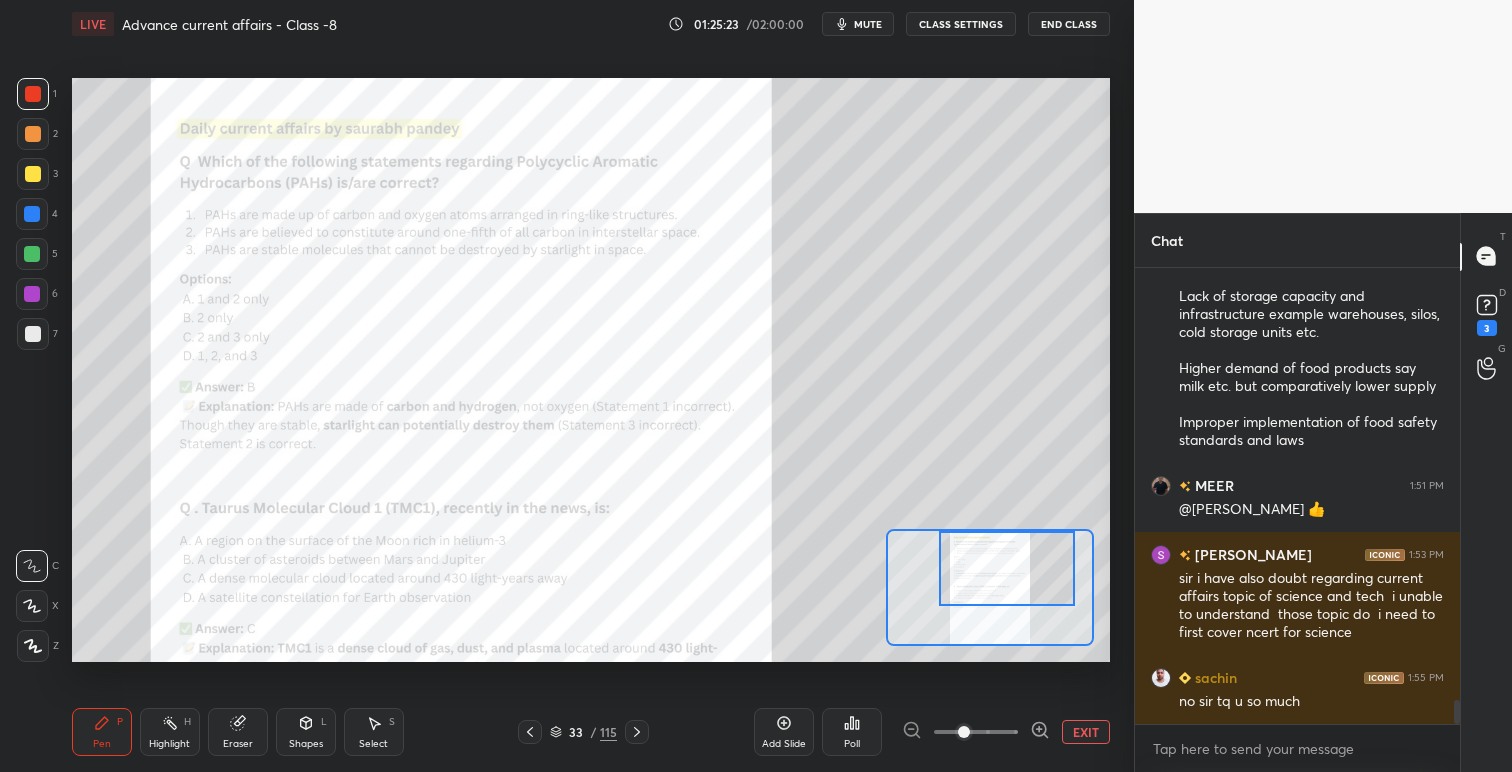 drag, startPoint x: 997, startPoint y: 588, endPoint x: 1014, endPoint y: 569, distance: 25.495098 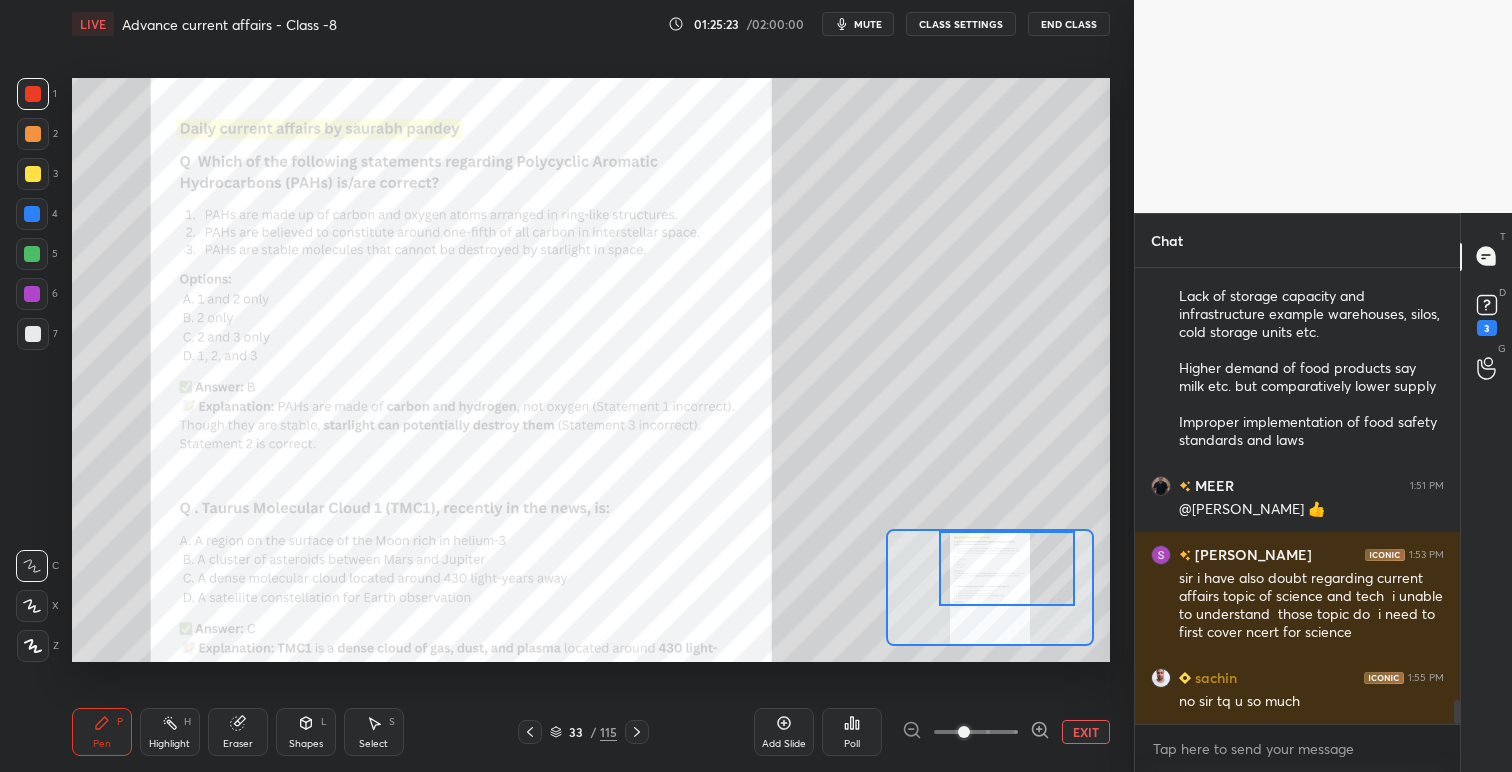 click at bounding box center [1007, 568] 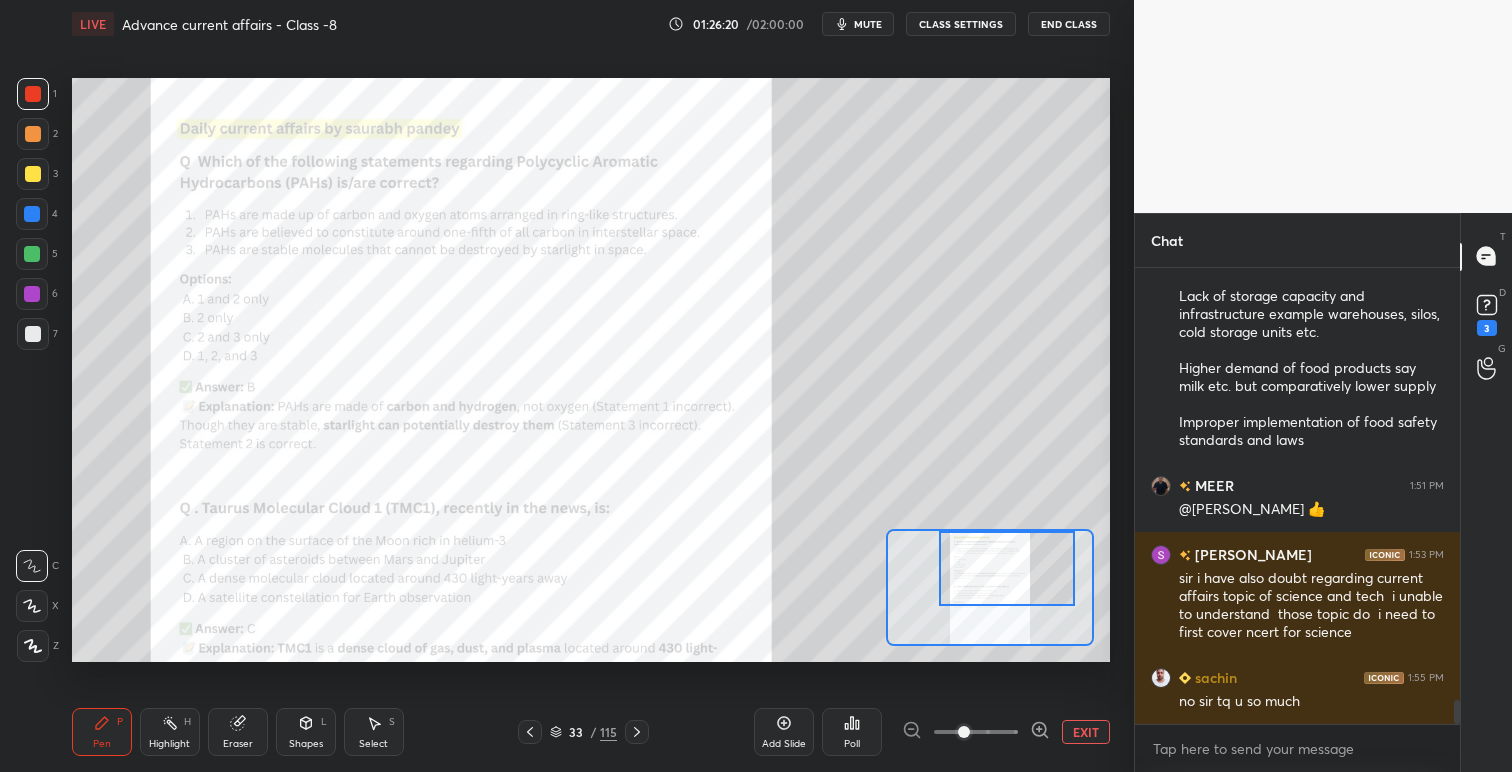 click on "EXIT" at bounding box center [1086, 732] 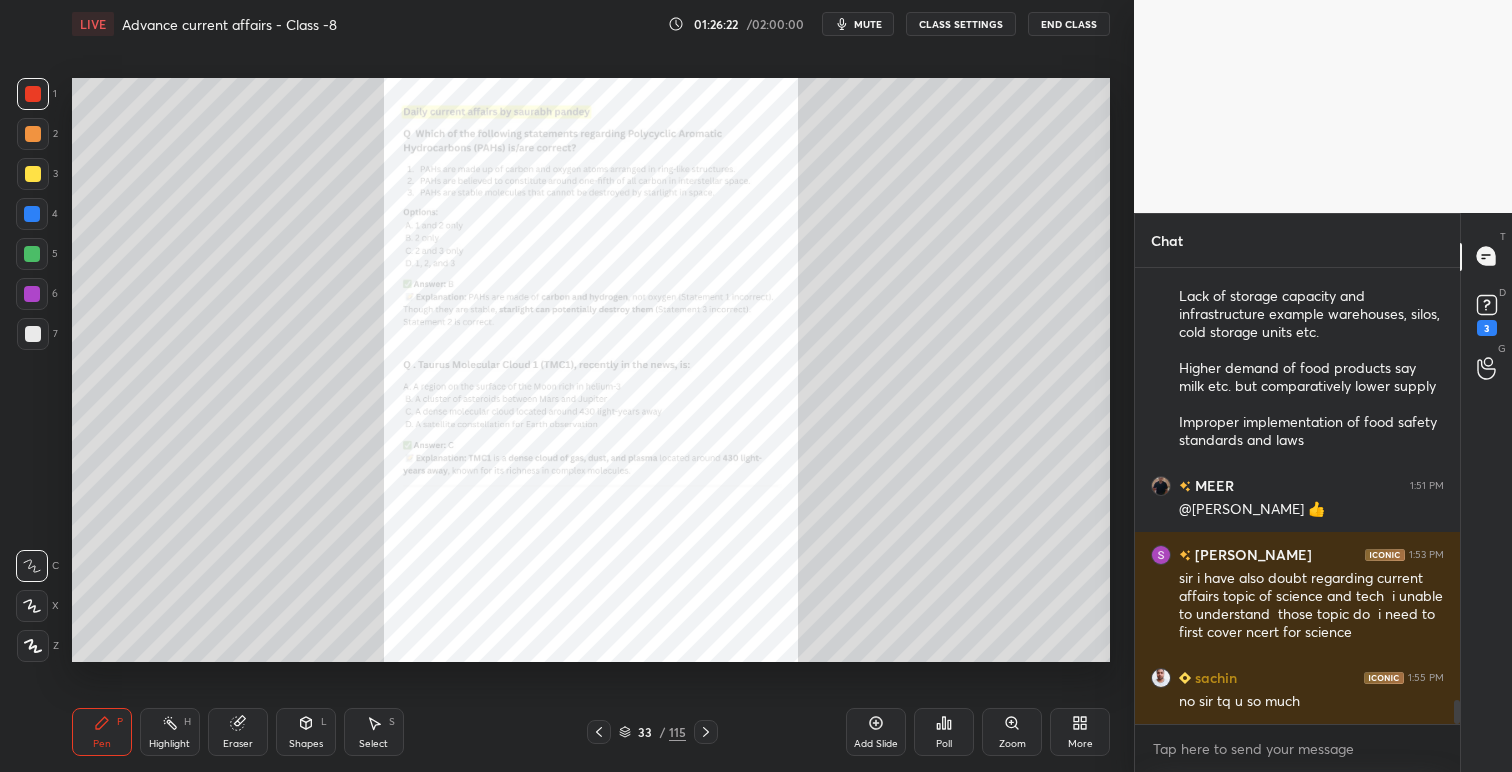 click 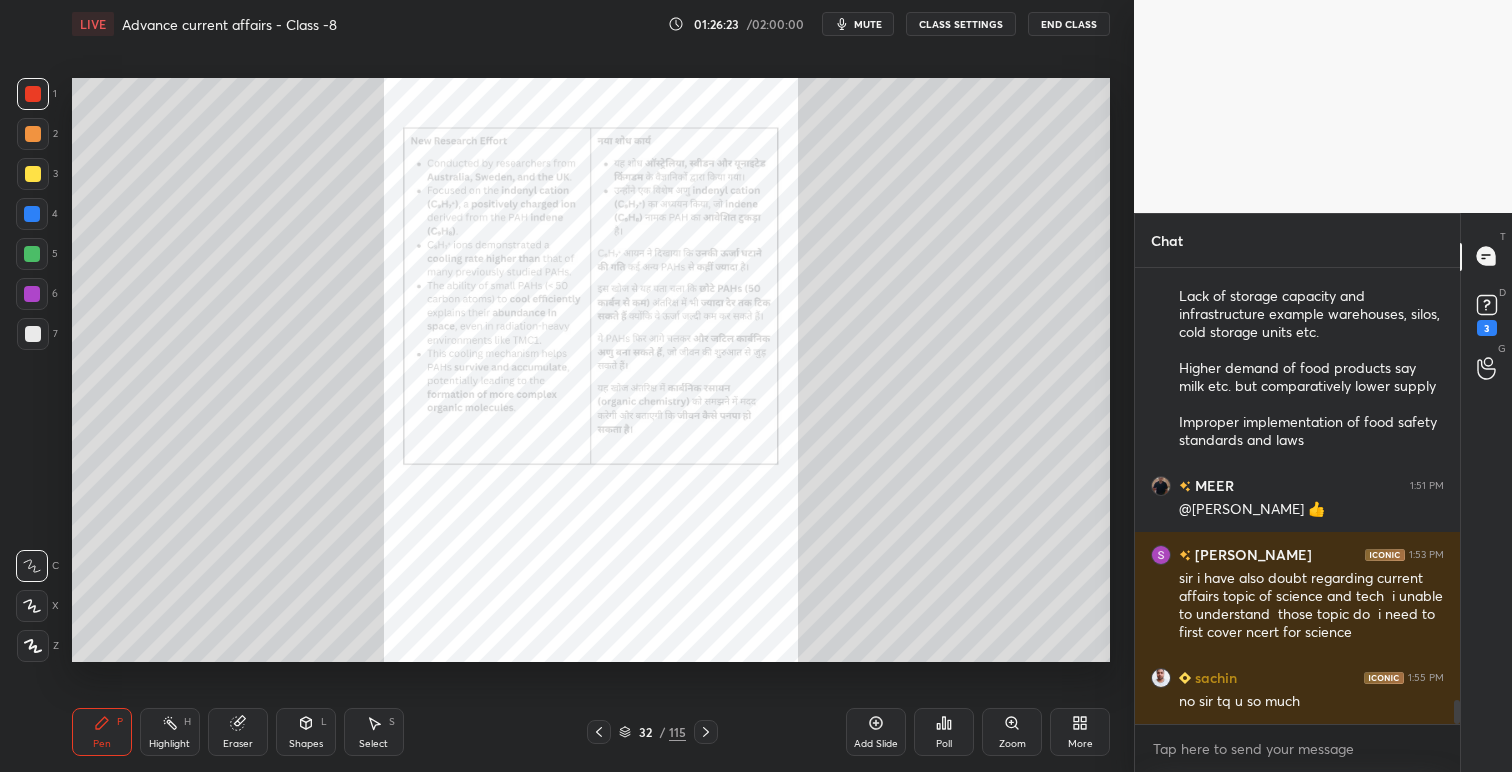 click 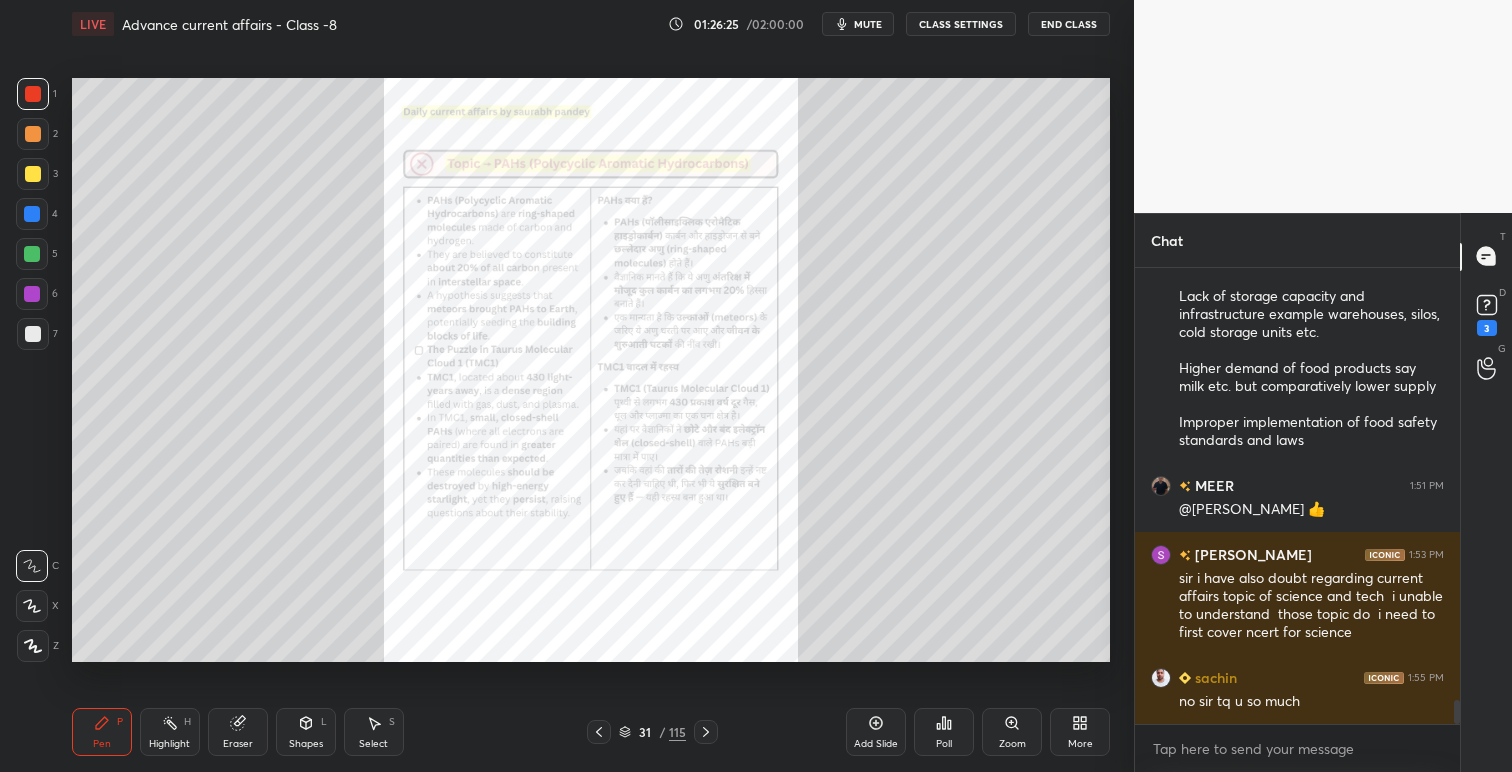 click 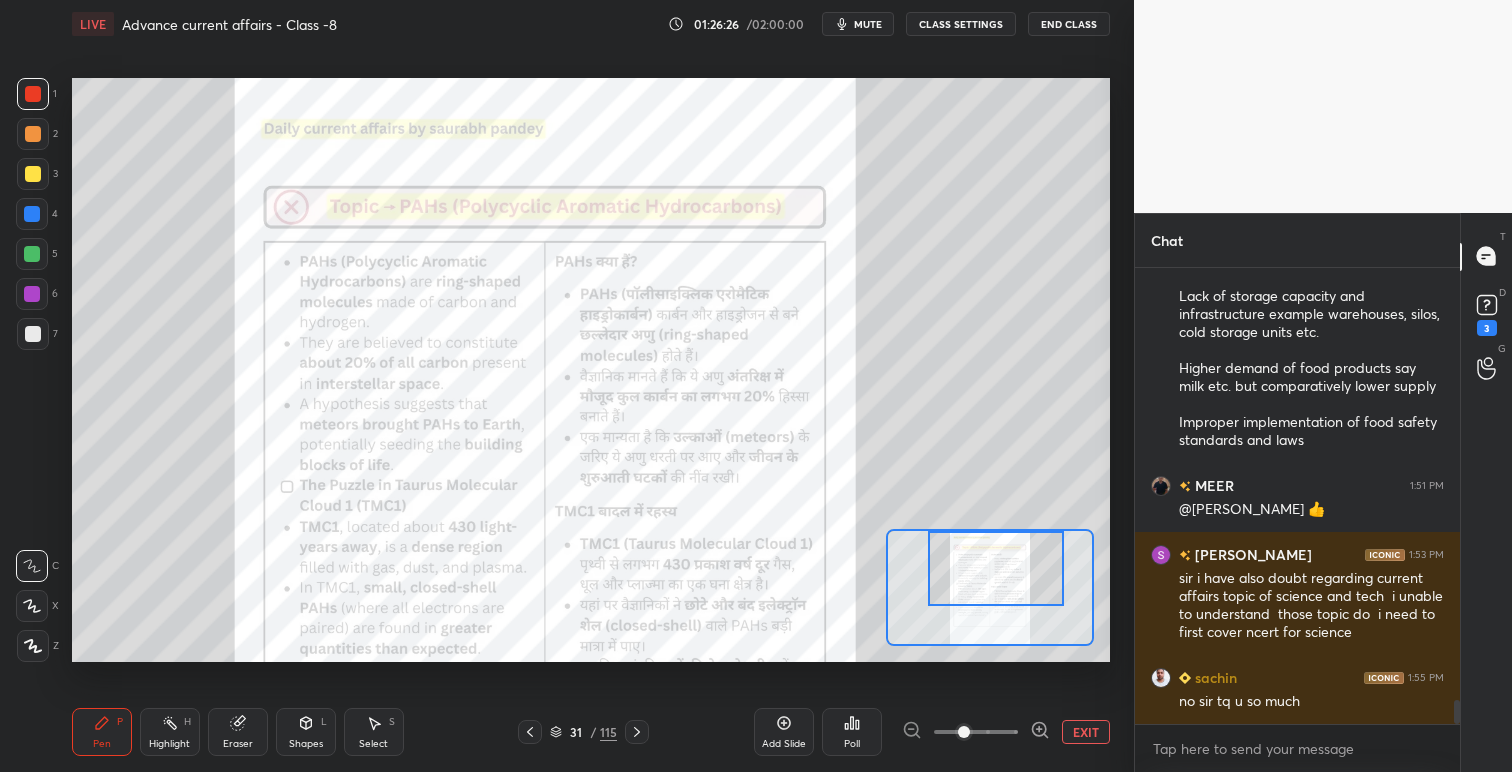 drag, startPoint x: 1000, startPoint y: 599, endPoint x: 1007, endPoint y: 582, distance: 18.384777 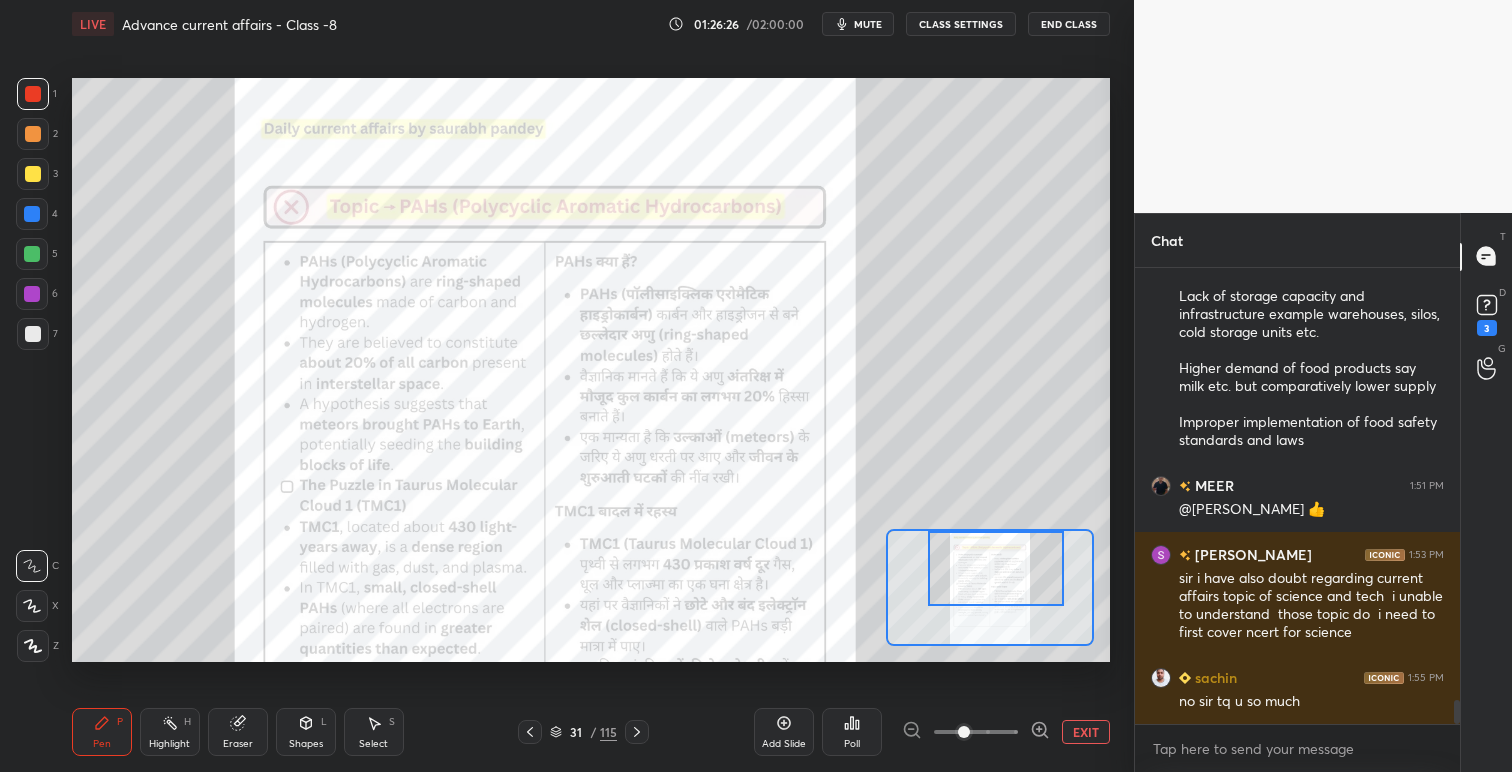 click at bounding box center (996, 568) 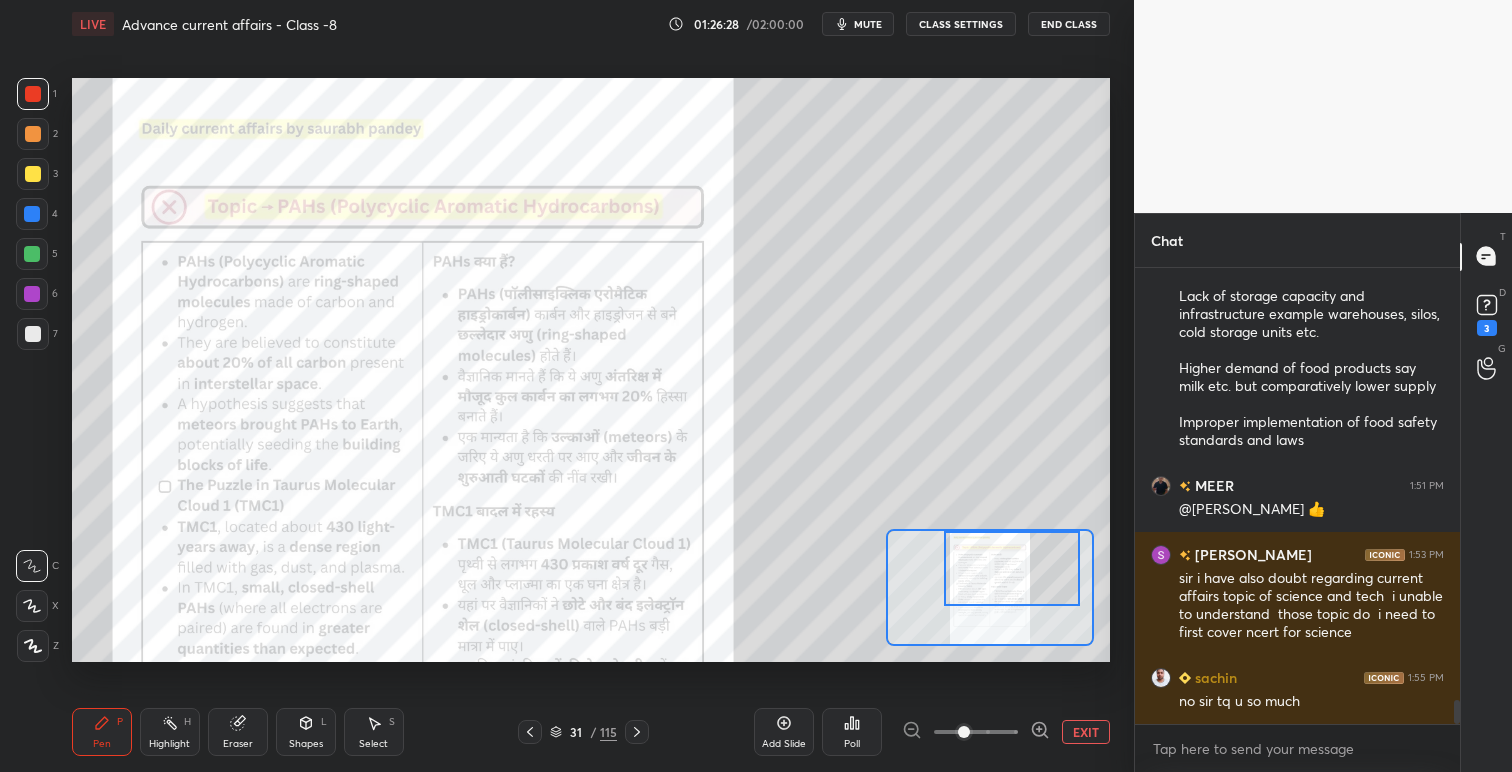 drag, startPoint x: 1005, startPoint y: 590, endPoint x: 1034, endPoint y: 604, distance: 32.202484 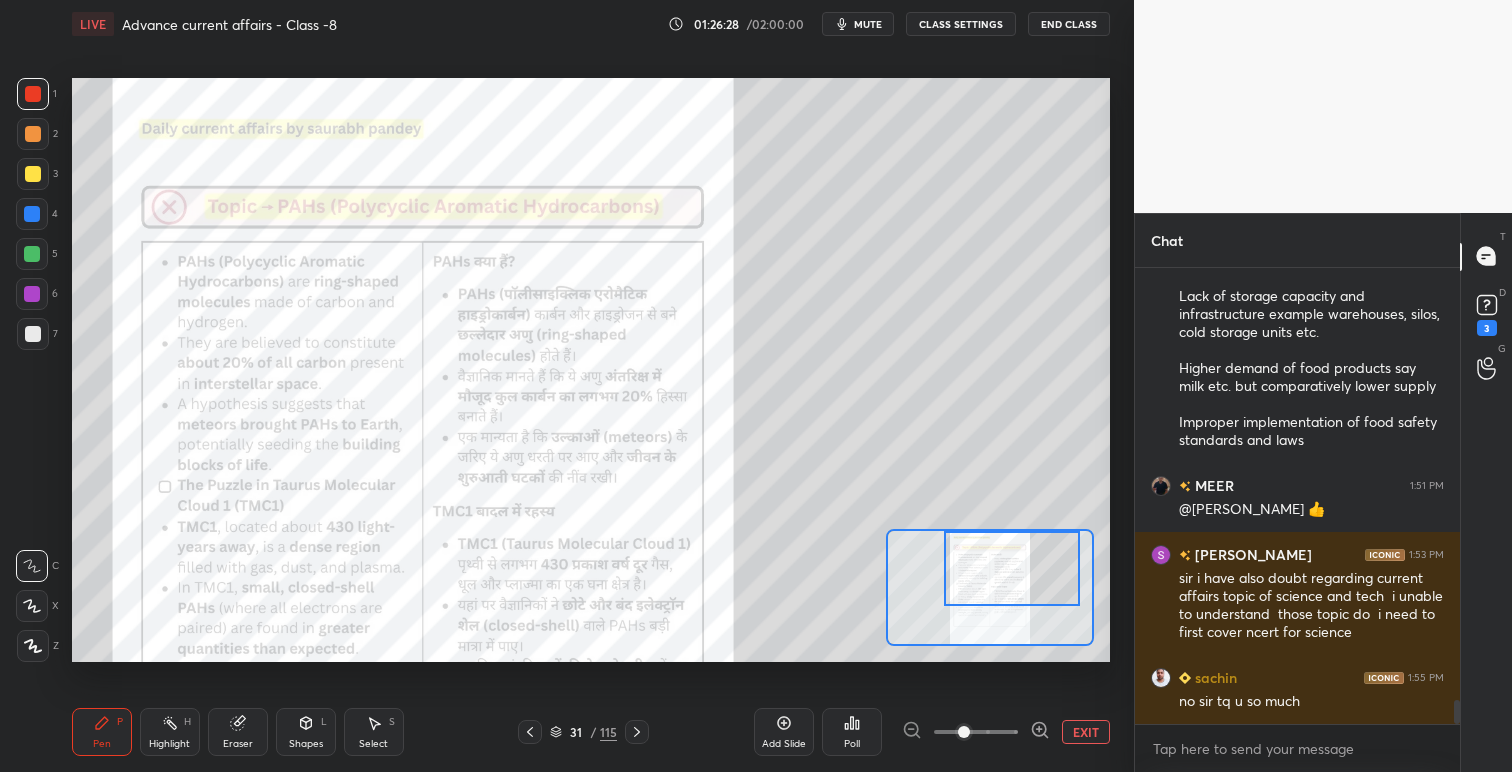 click at bounding box center (1012, 568) 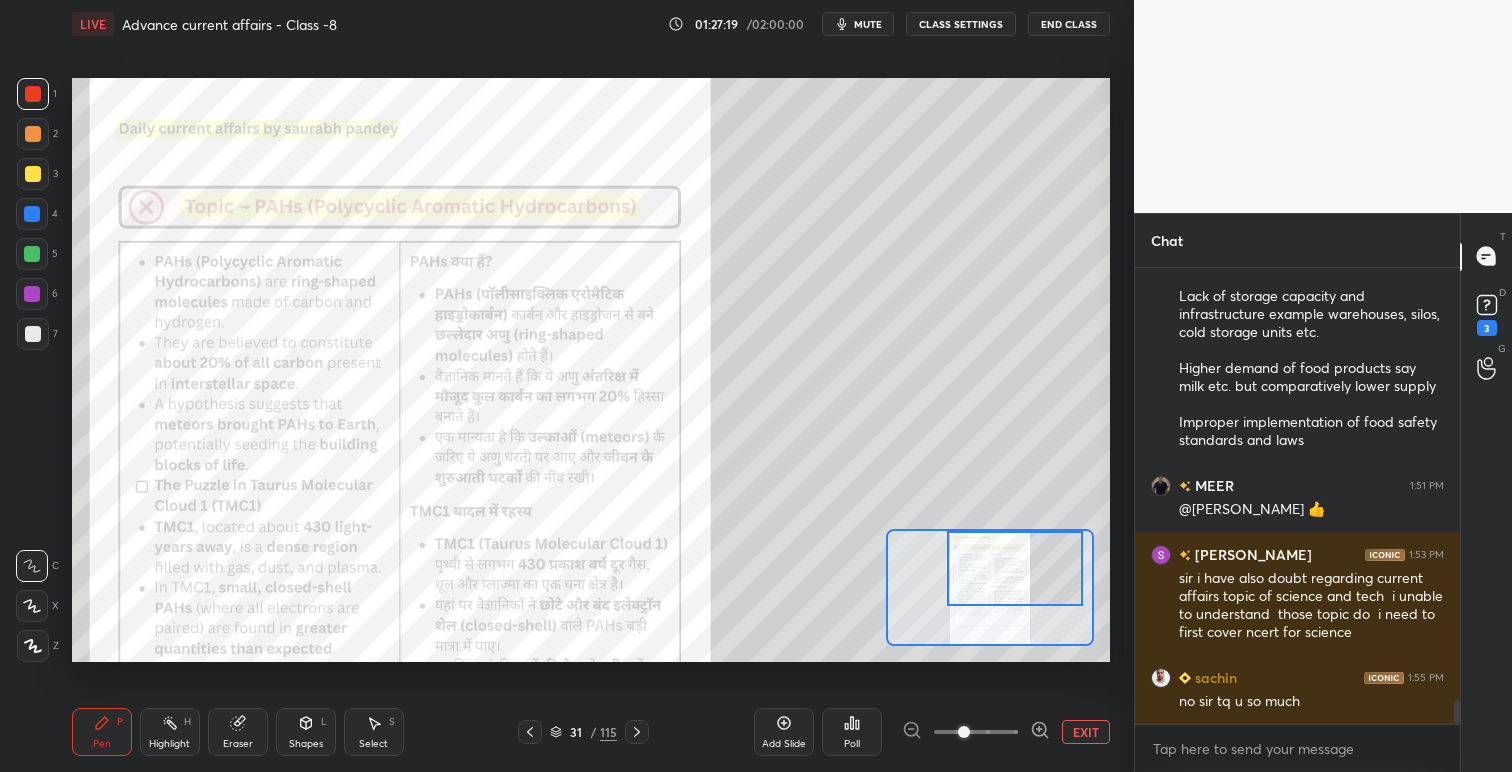 click at bounding box center (1015, 568) 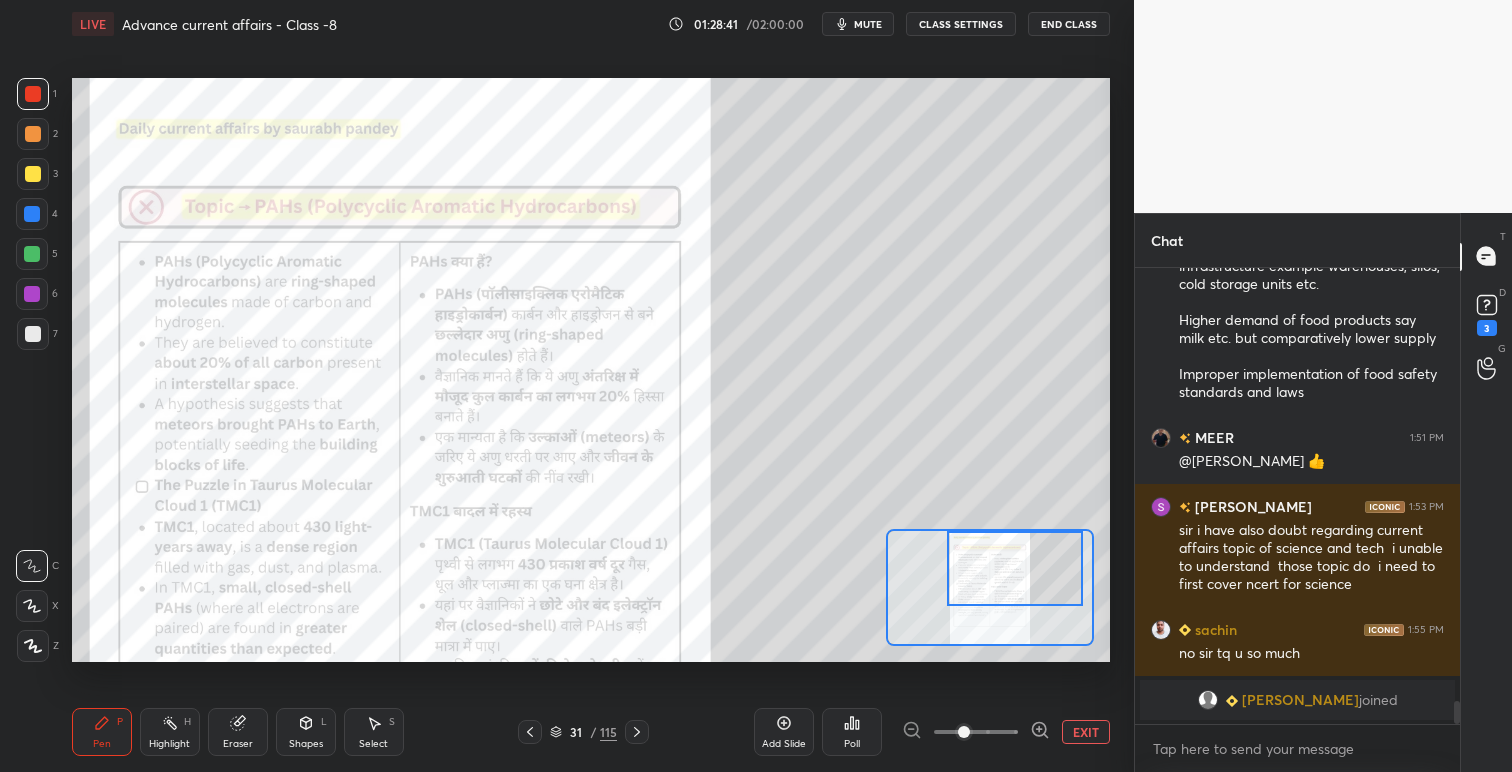 scroll, scrollTop: 7369, scrollLeft: 0, axis: vertical 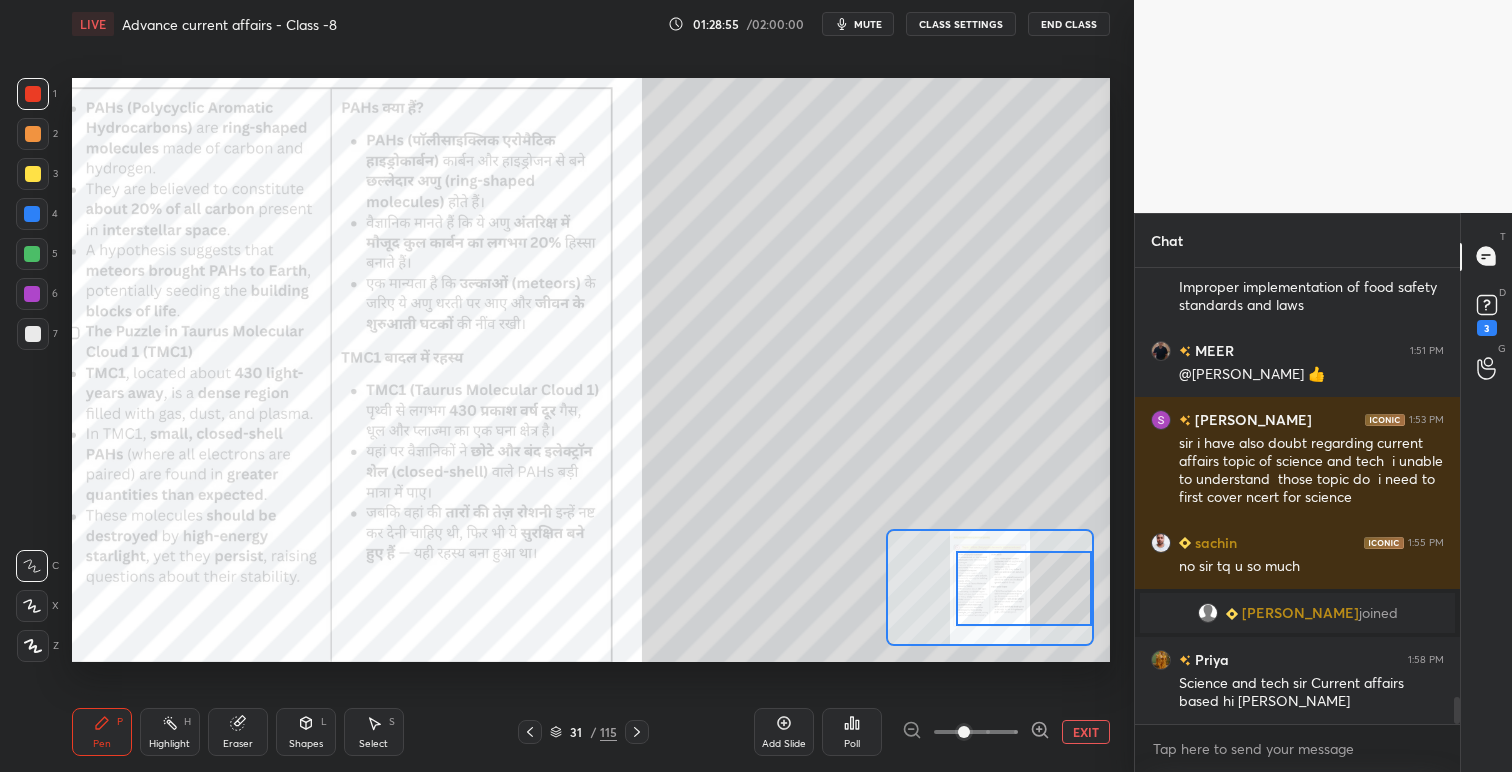 click at bounding box center (1024, 588) 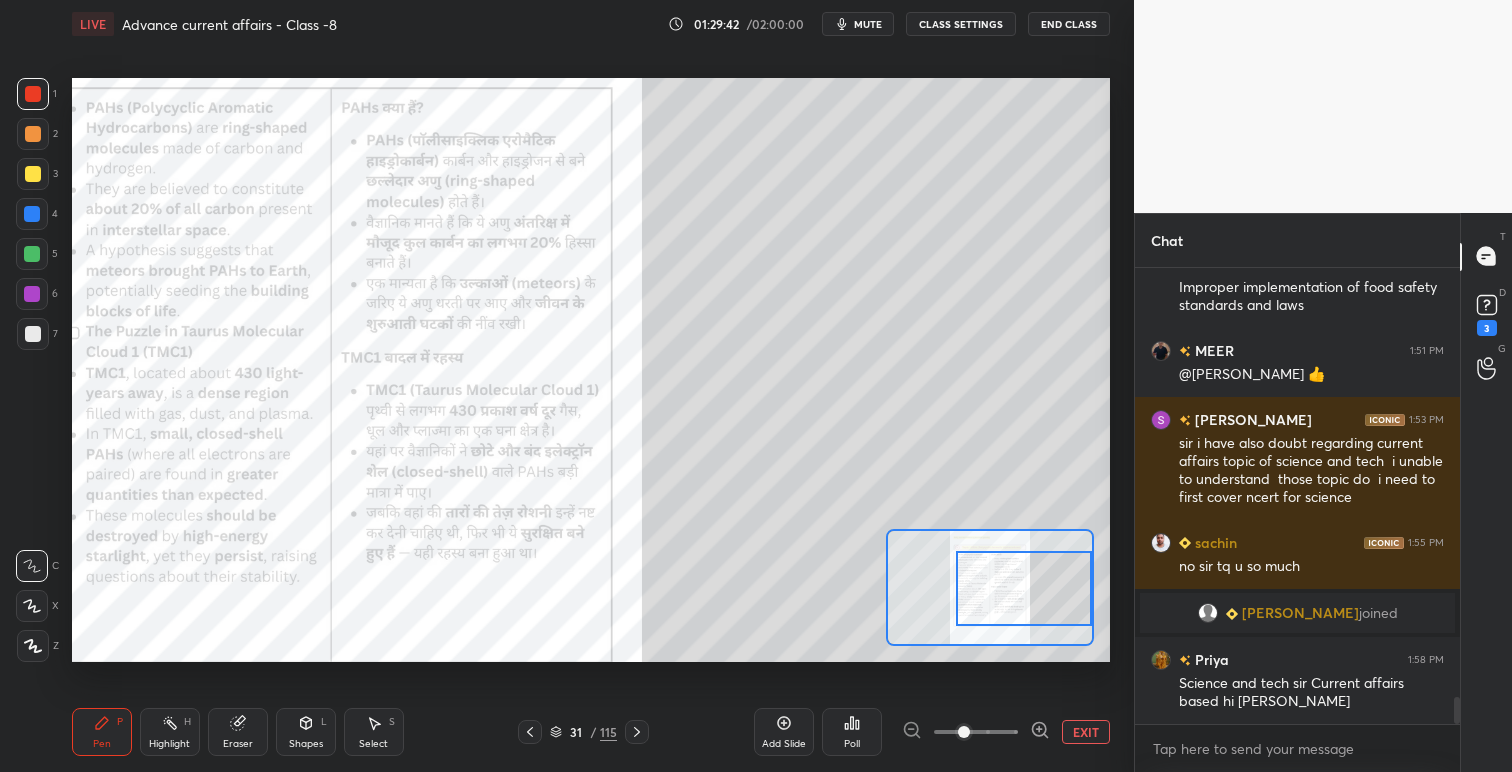 scroll, scrollTop: 7438, scrollLeft: 0, axis: vertical 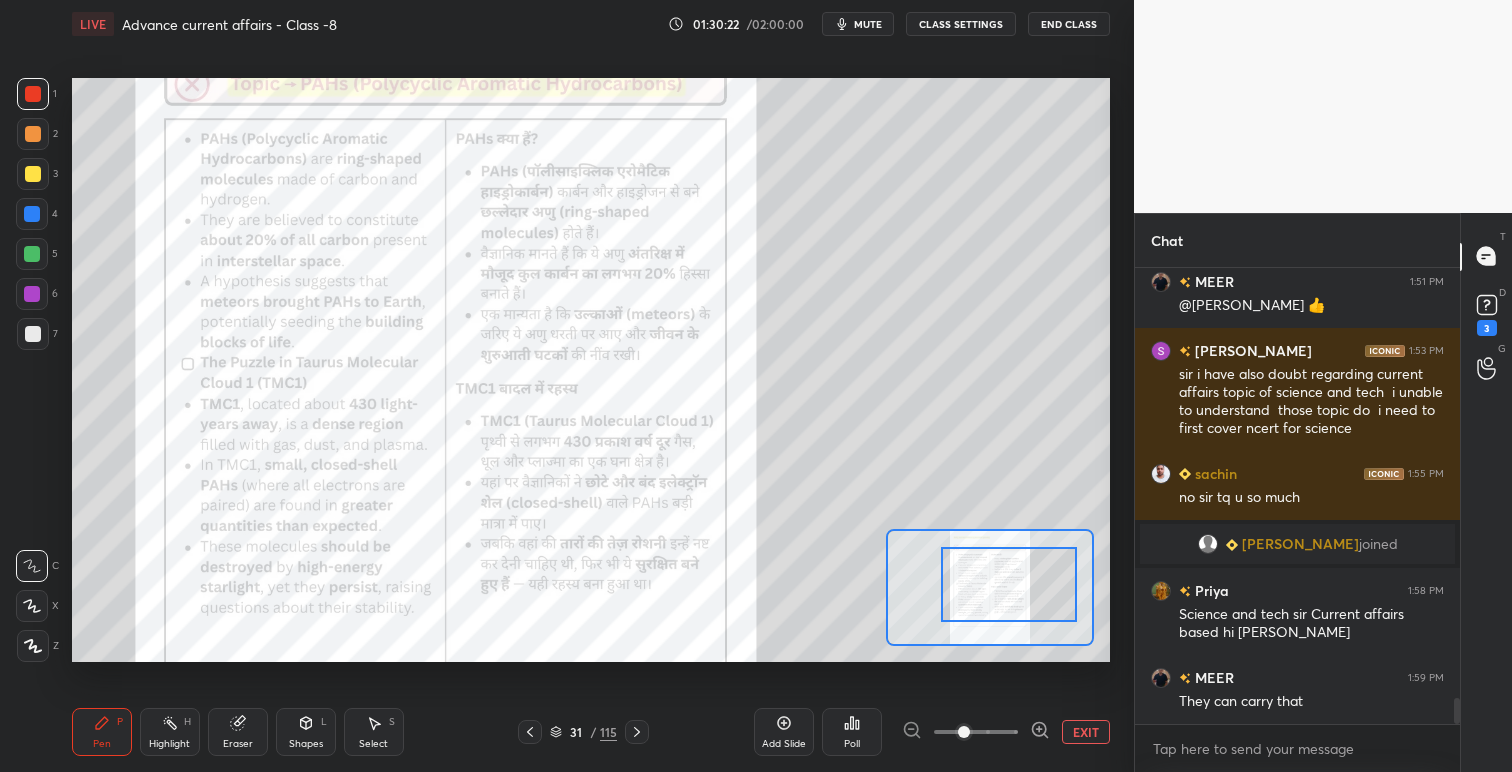 drag, startPoint x: 1008, startPoint y: 592, endPoint x: 997, endPoint y: 586, distance: 12.529964 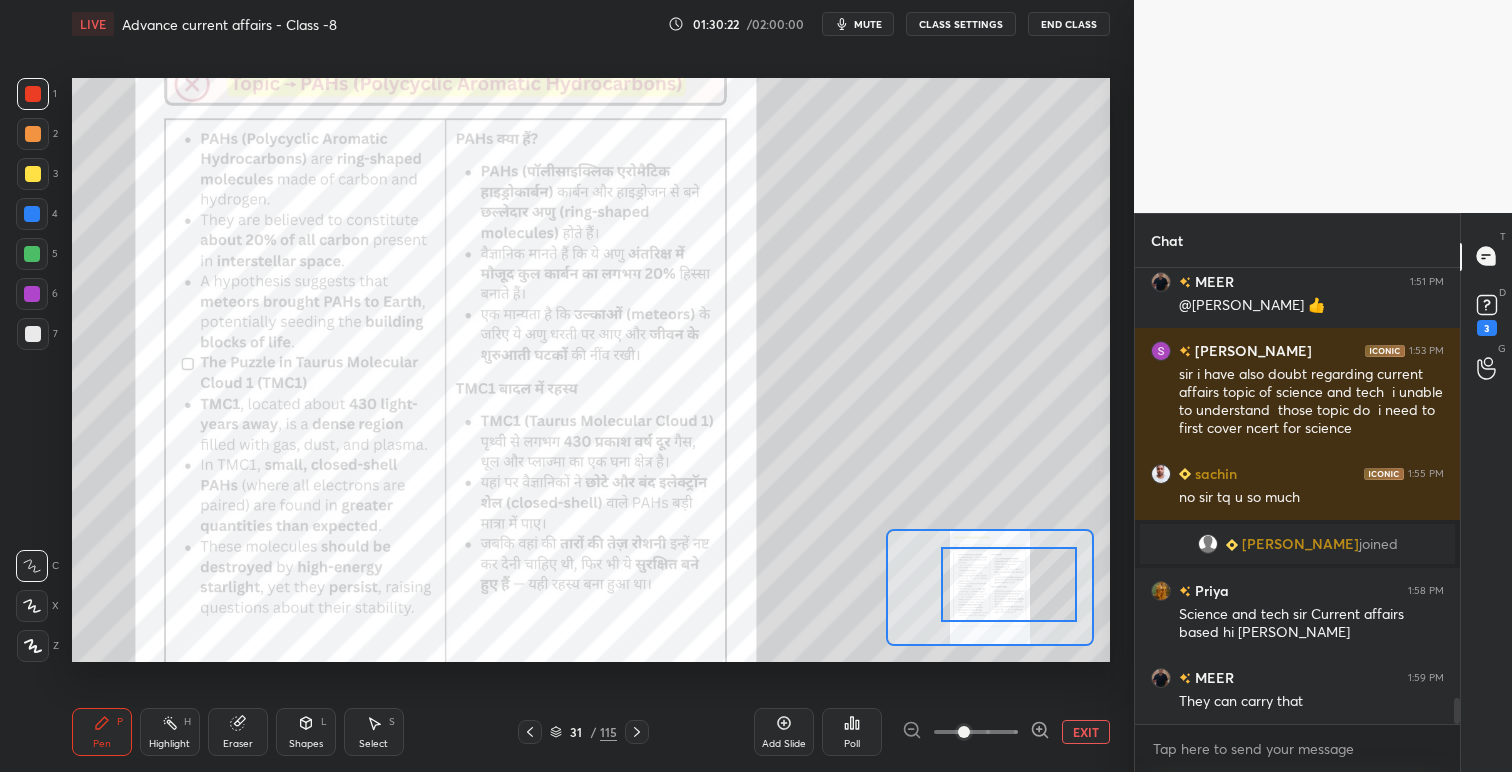 click at bounding box center [1009, 584] 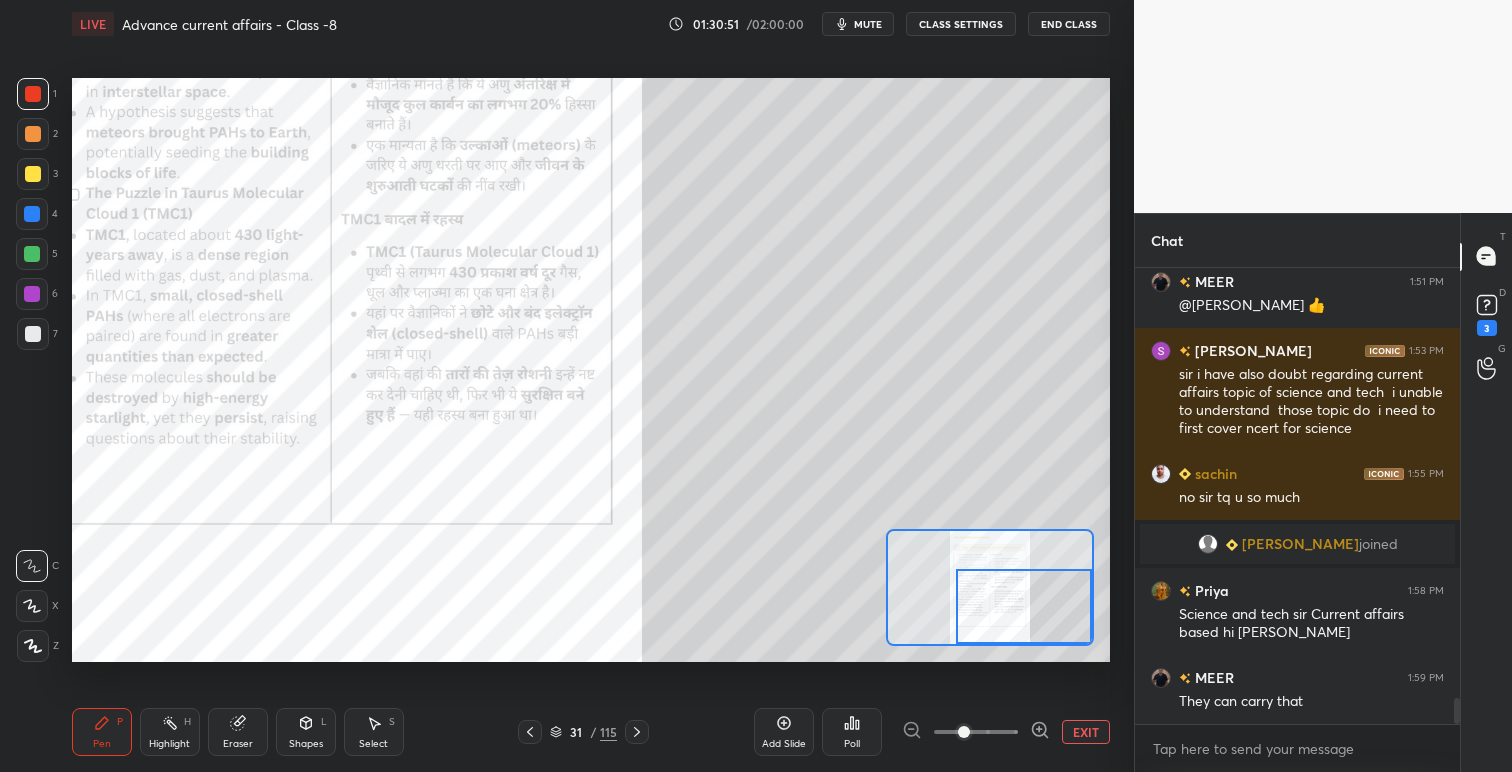 drag, startPoint x: 992, startPoint y: 584, endPoint x: 1007, endPoint y: 600, distance: 21.931713 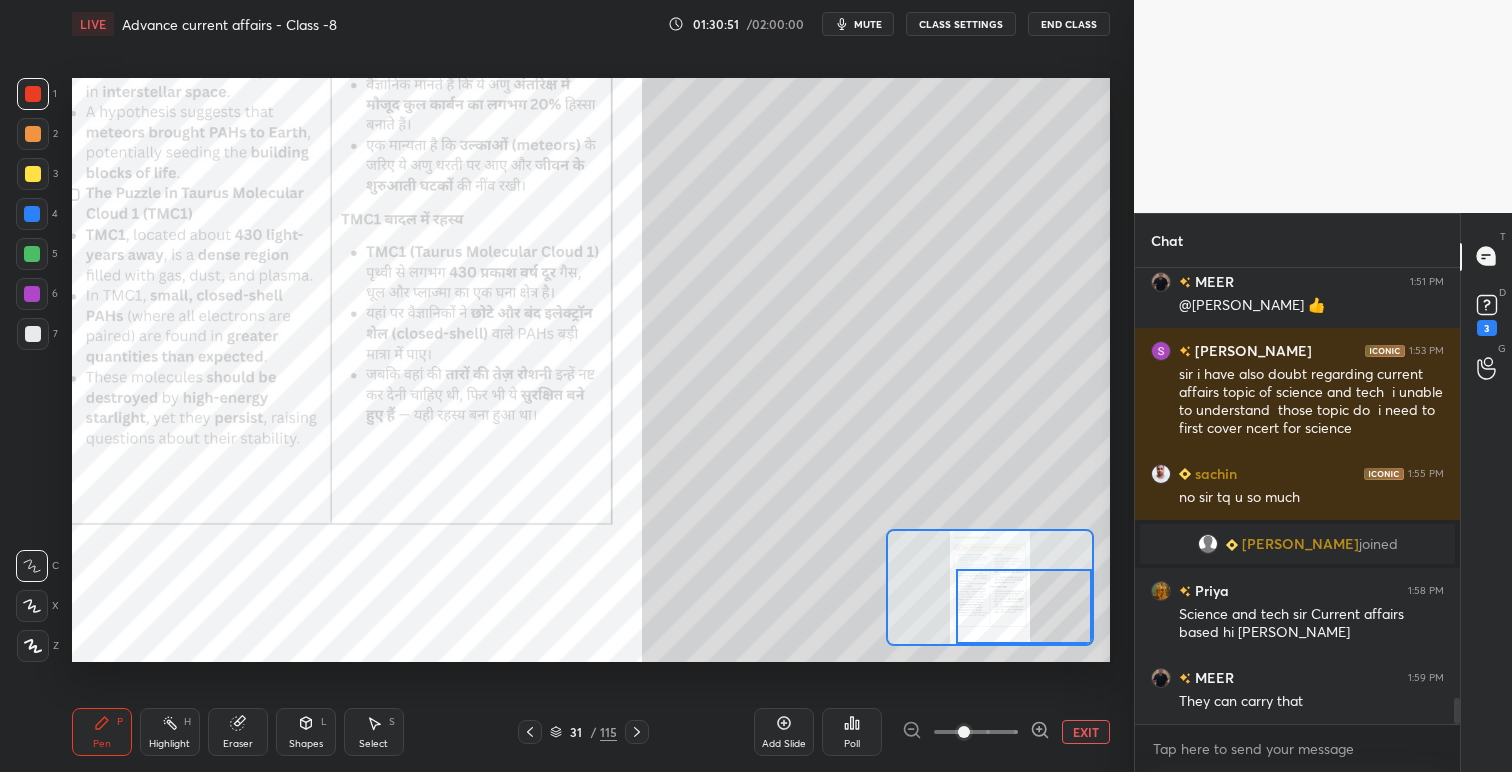 click at bounding box center (1024, 606) 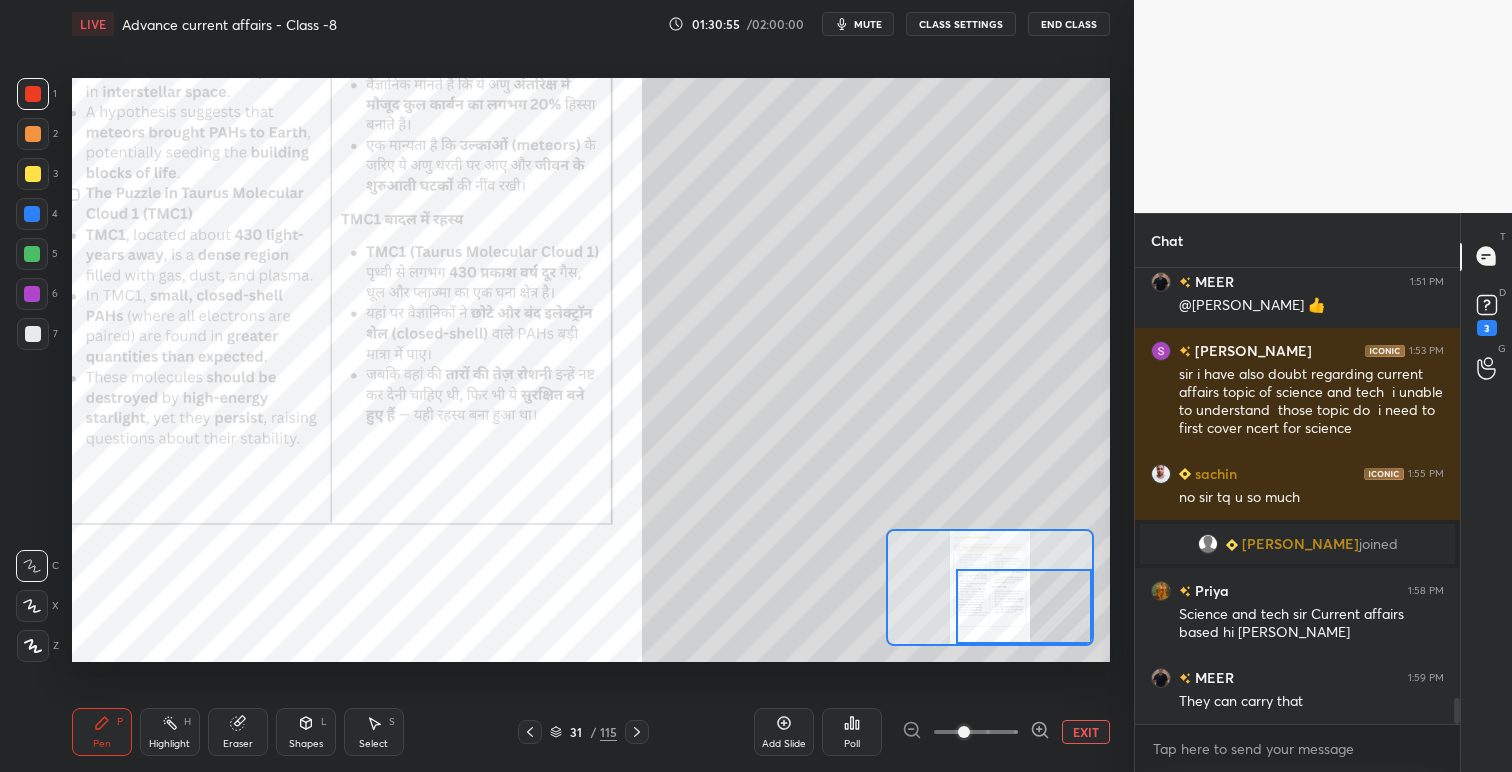 click at bounding box center (33, 174) 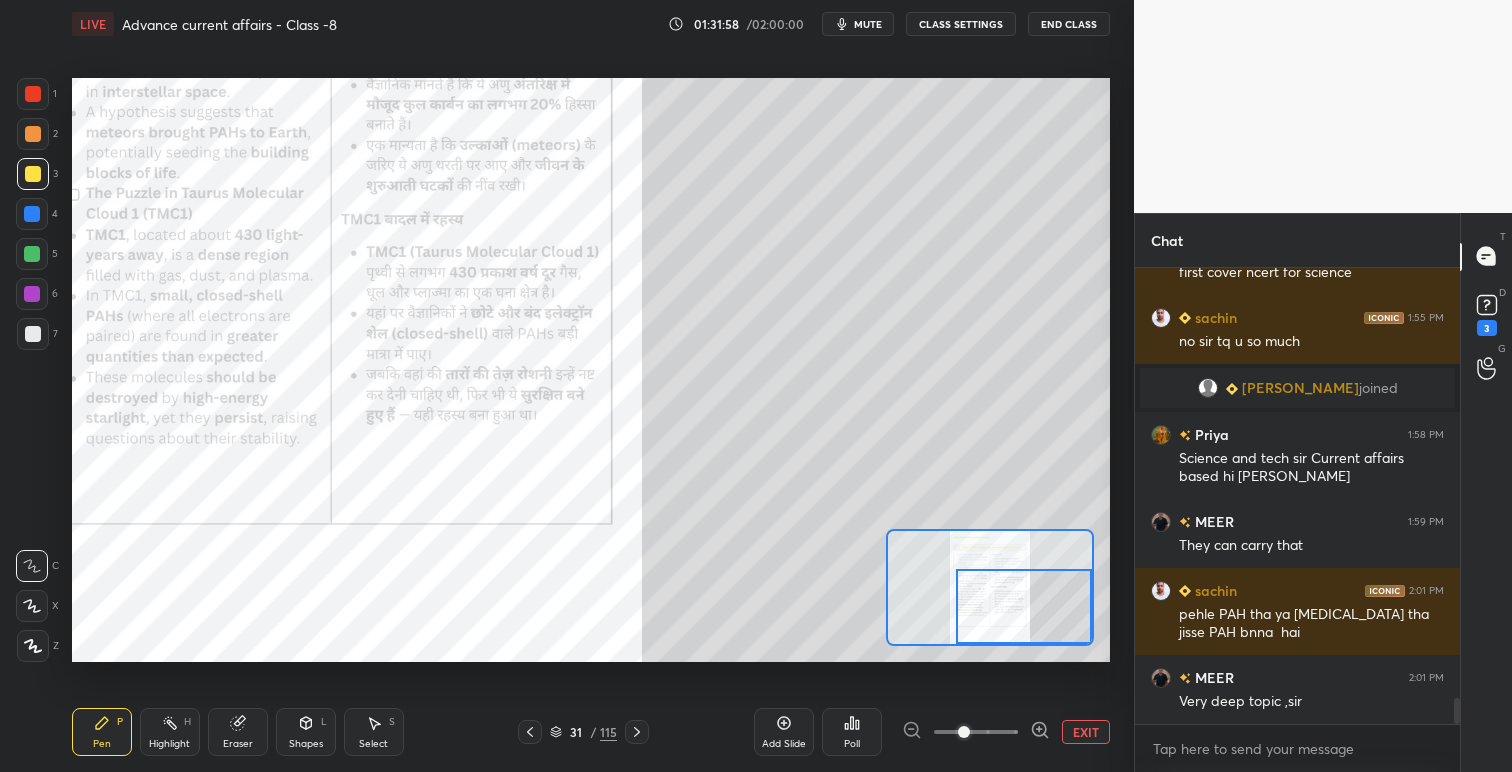 scroll, scrollTop: 7642, scrollLeft: 0, axis: vertical 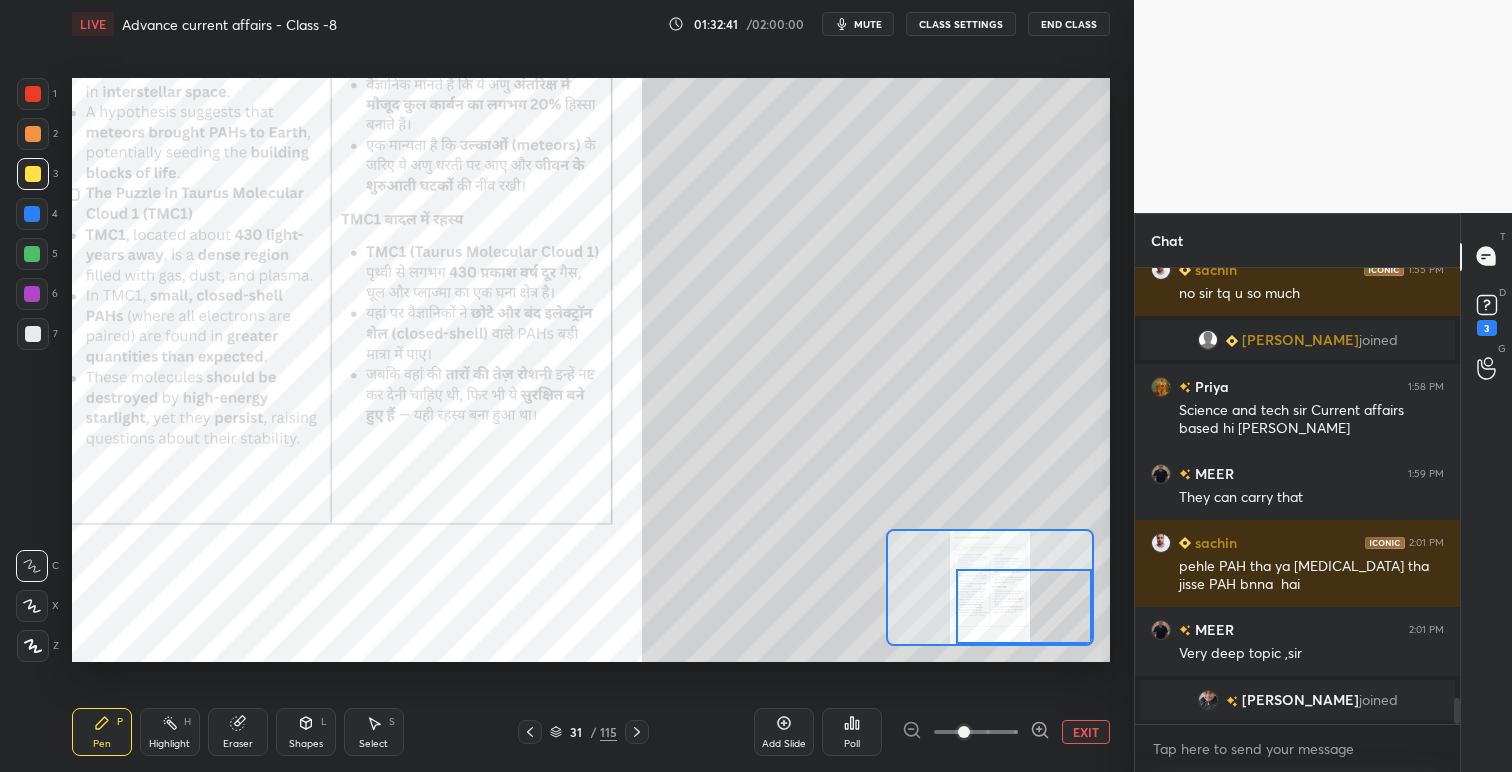 click 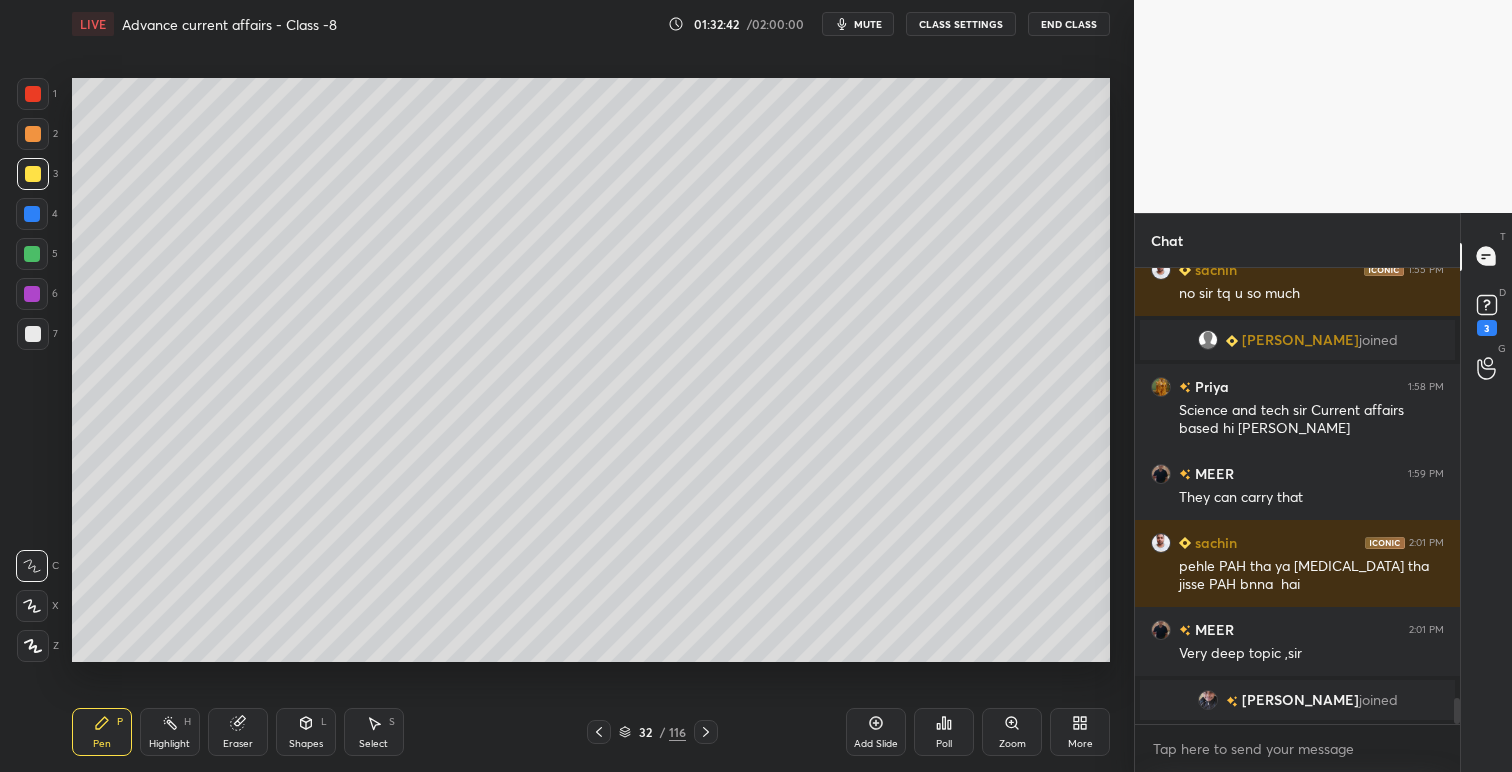click 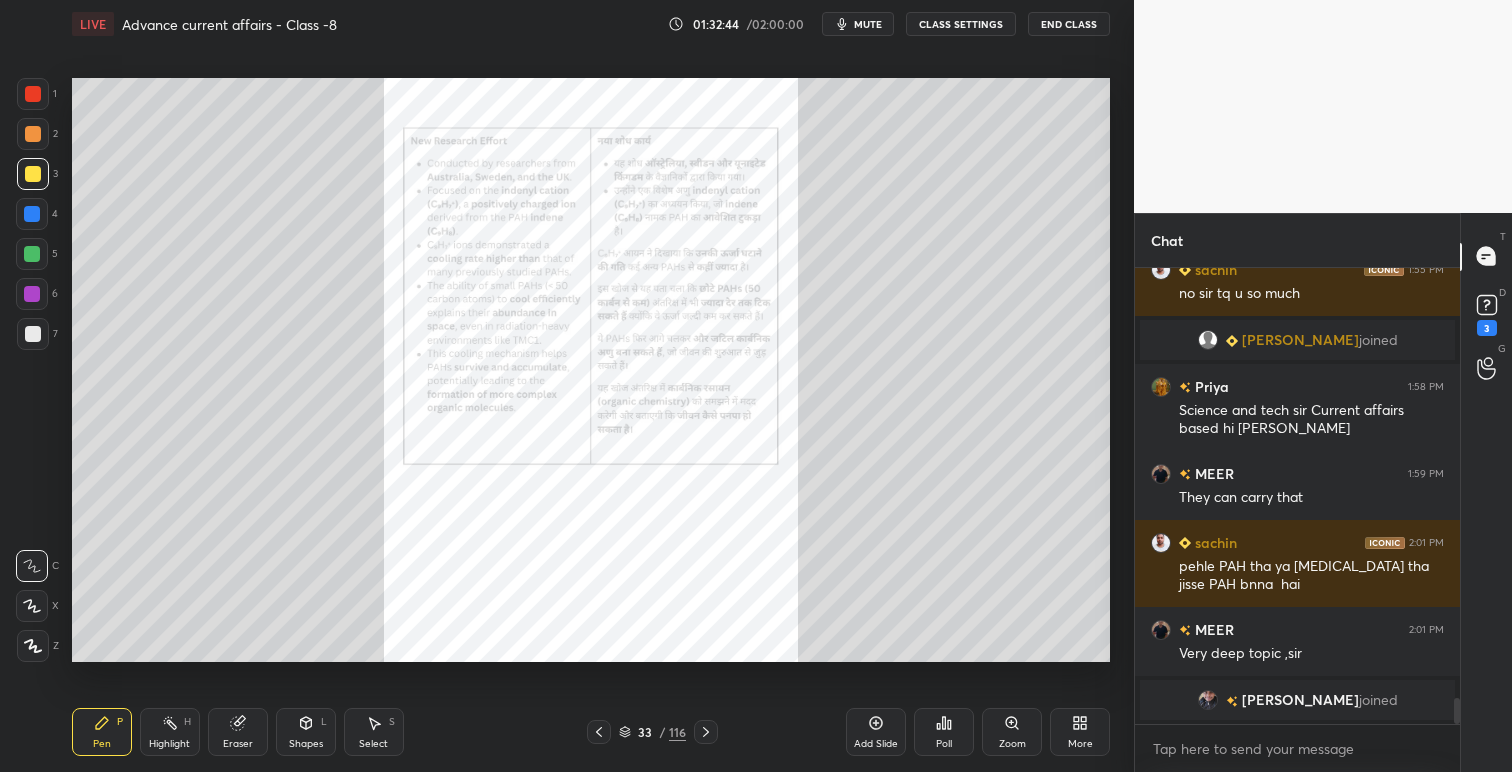 click 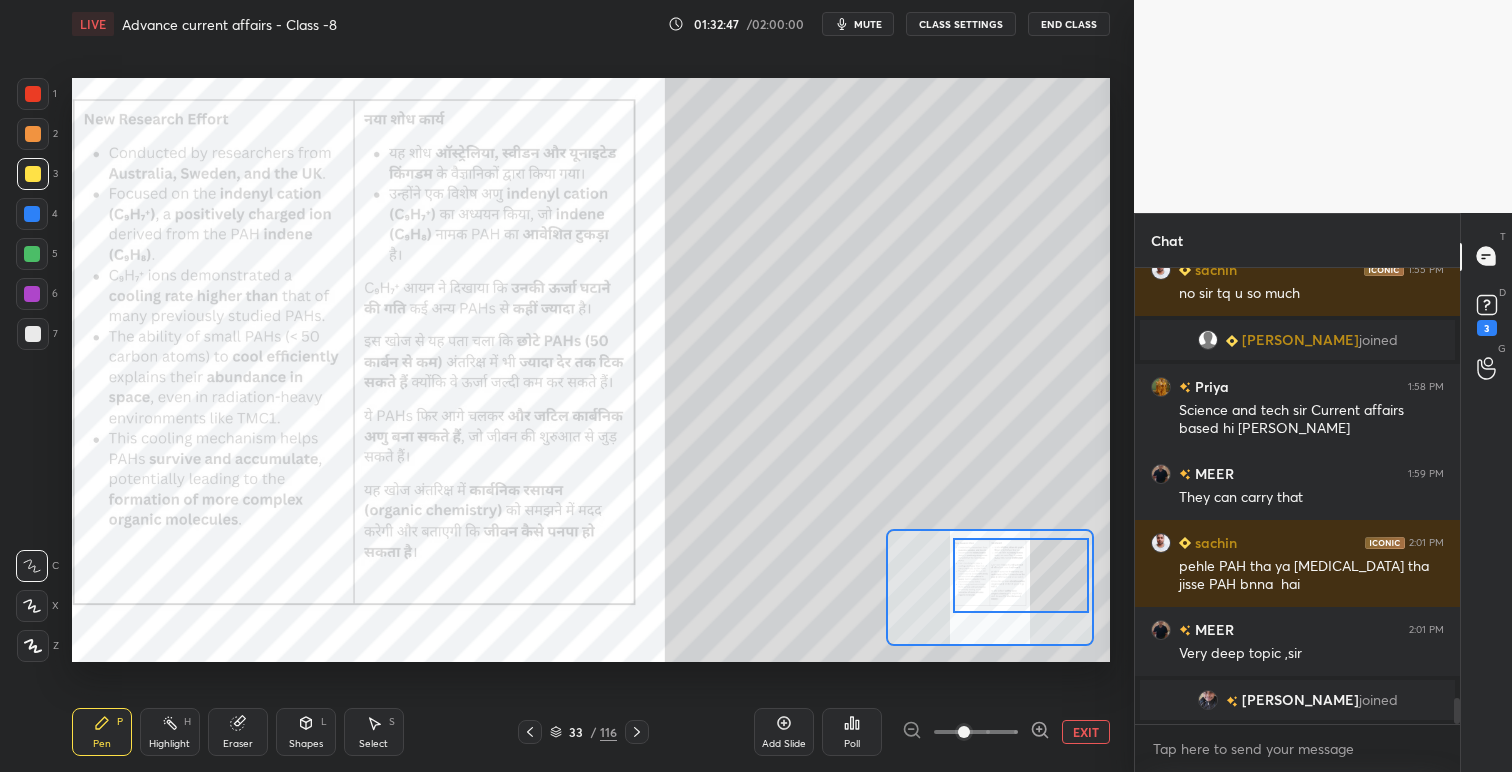 drag, startPoint x: 996, startPoint y: 567, endPoint x: 1022, endPoint y: 571, distance: 26.305893 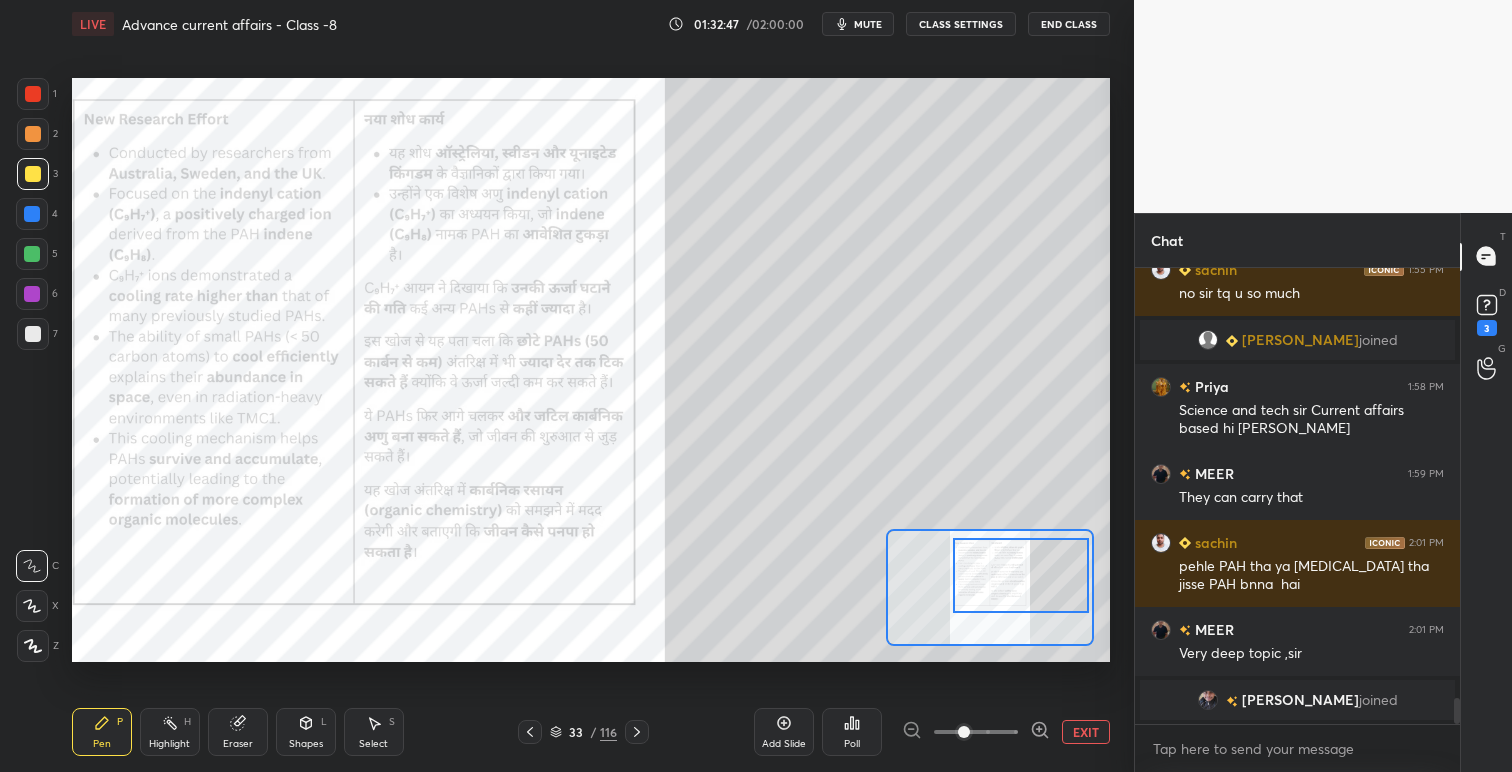 click at bounding box center (1021, 575) 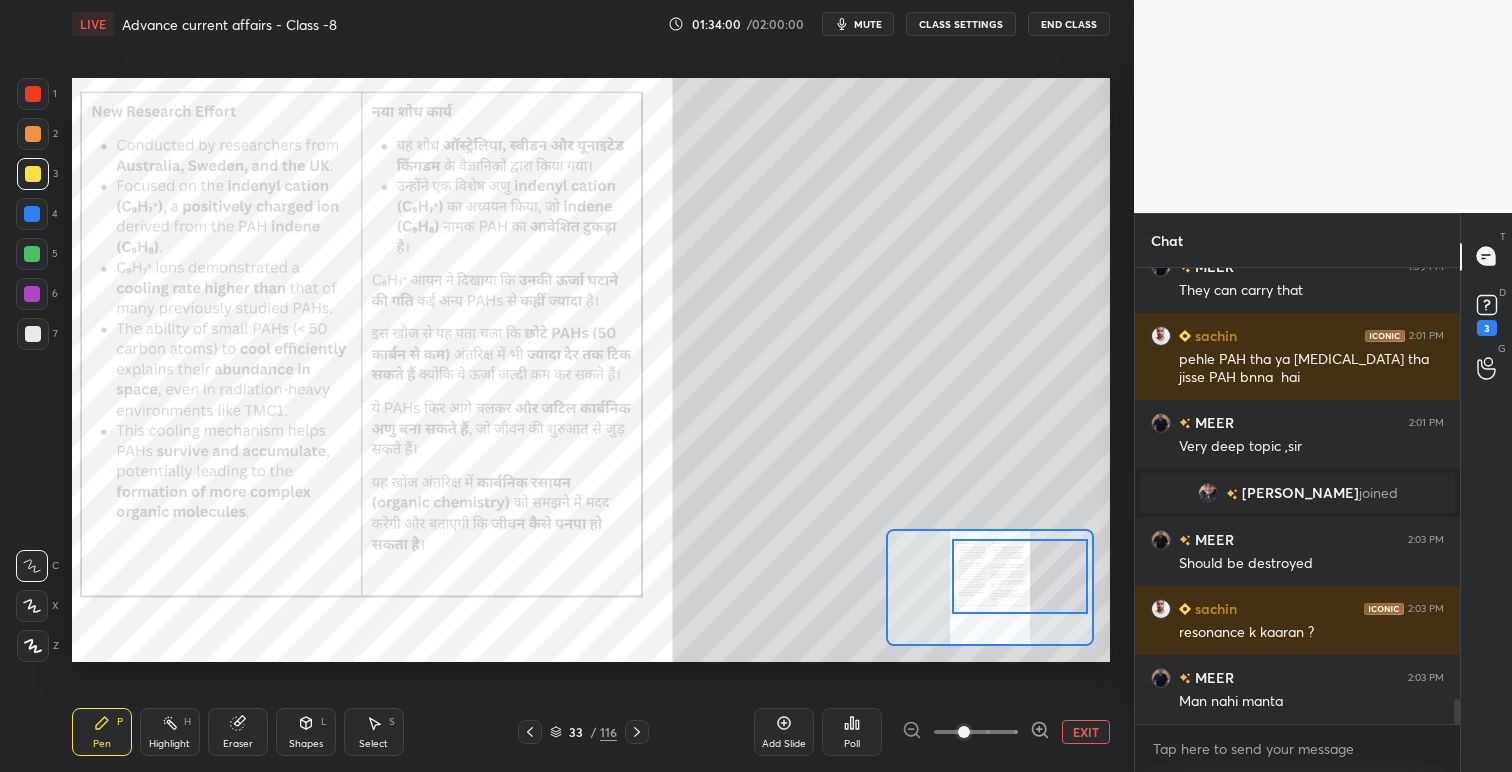 scroll, scrollTop: 7878, scrollLeft: 0, axis: vertical 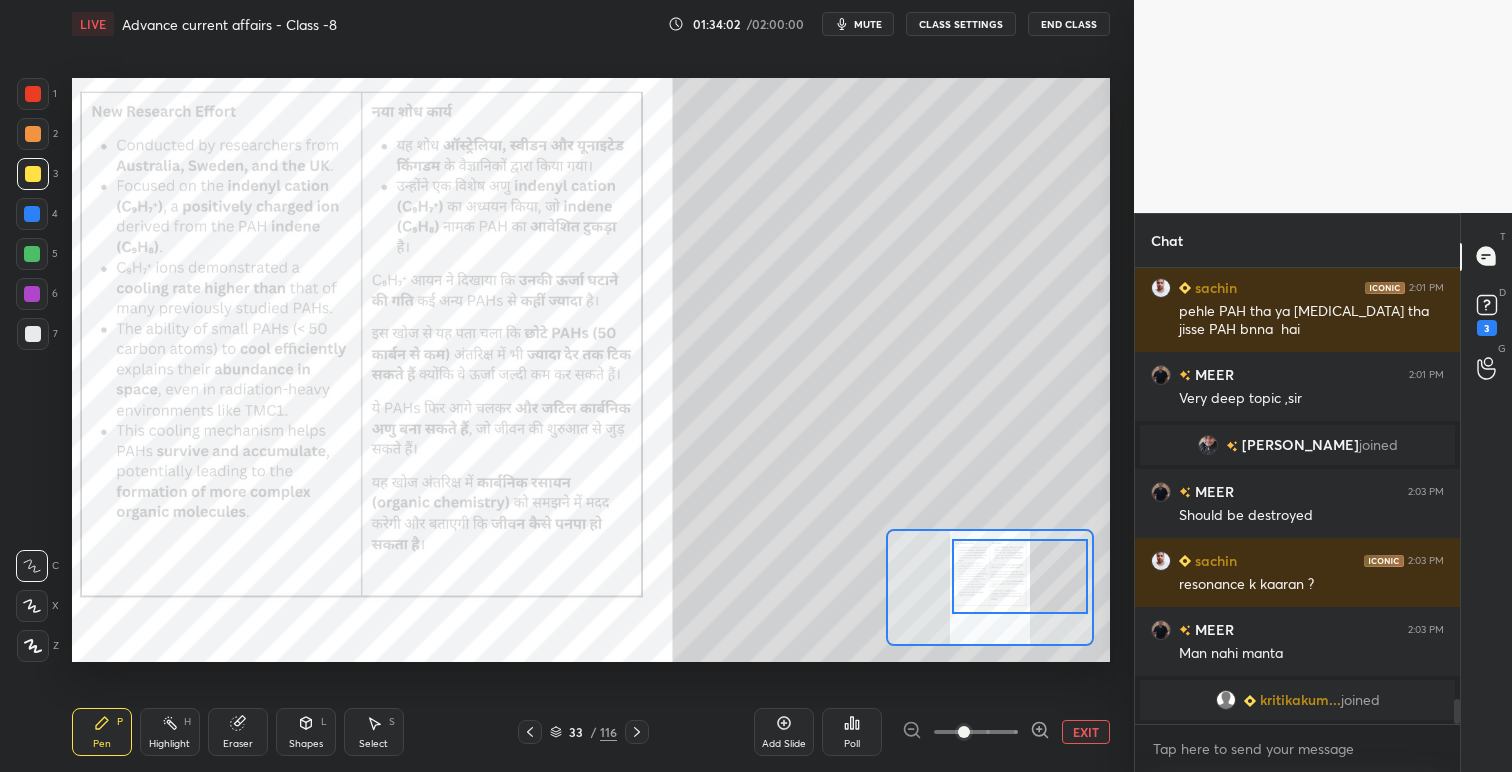 drag, startPoint x: 34, startPoint y: 94, endPoint x: 67, endPoint y: 139, distance: 55.803226 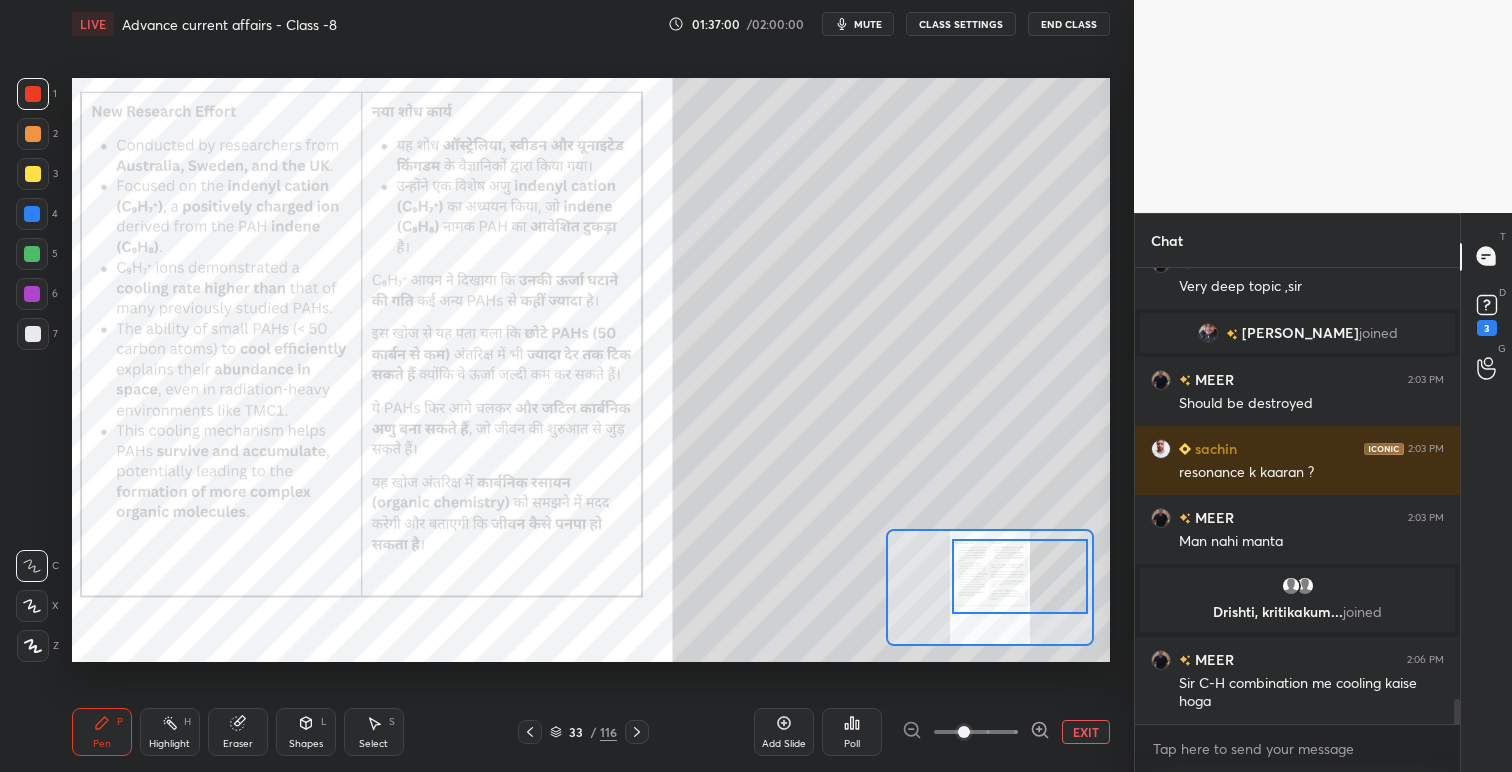 scroll, scrollTop: 8022, scrollLeft: 0, axis: vertical 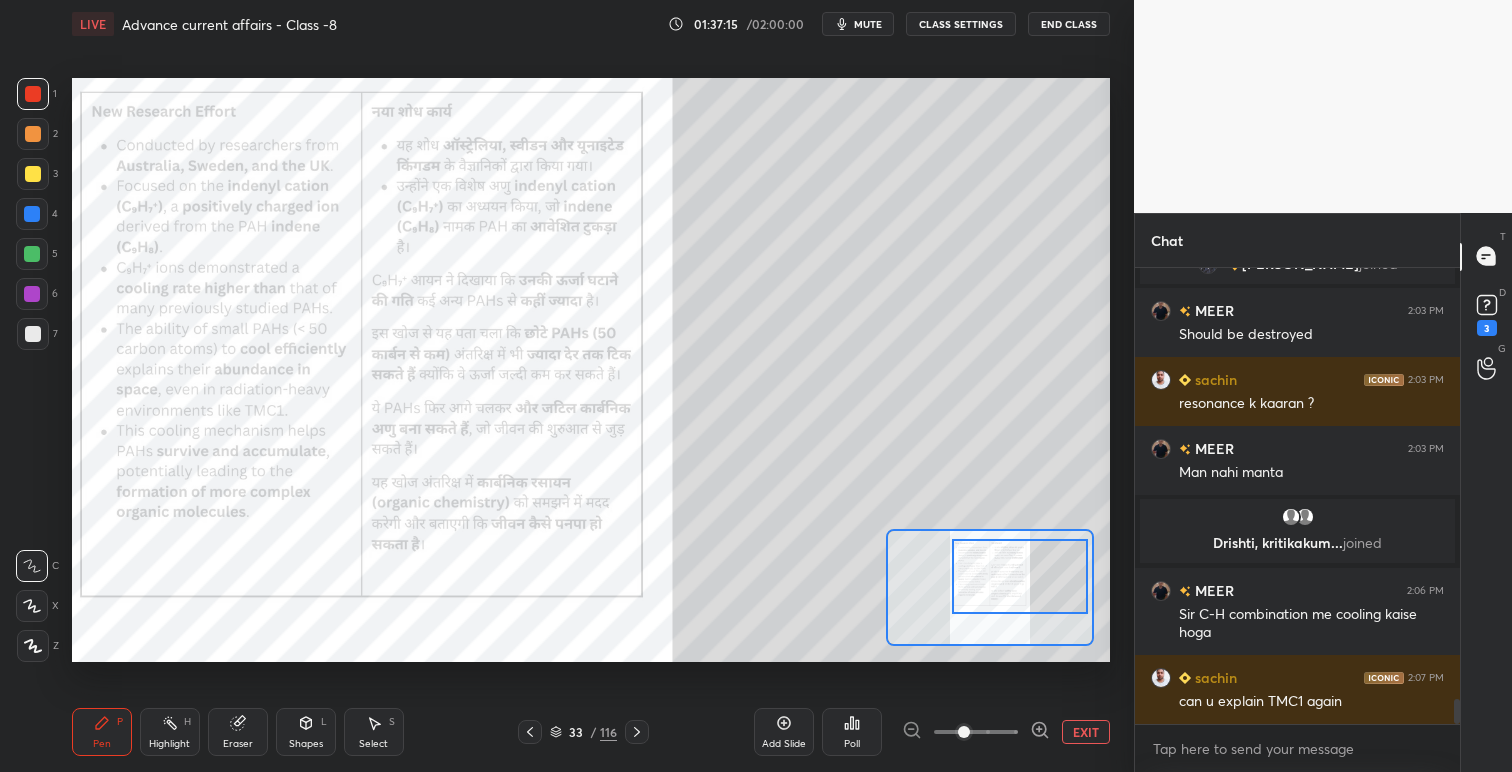 click 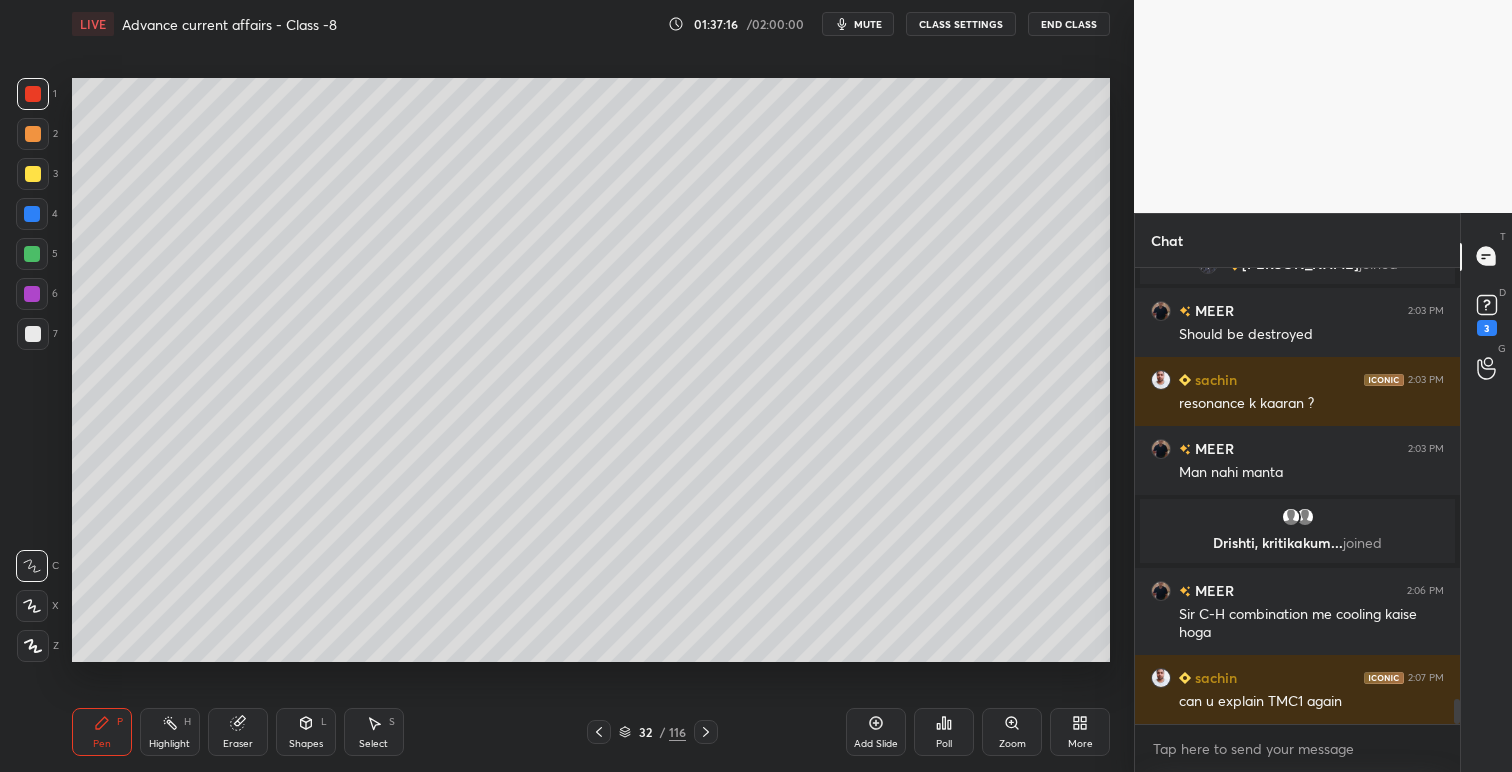 click 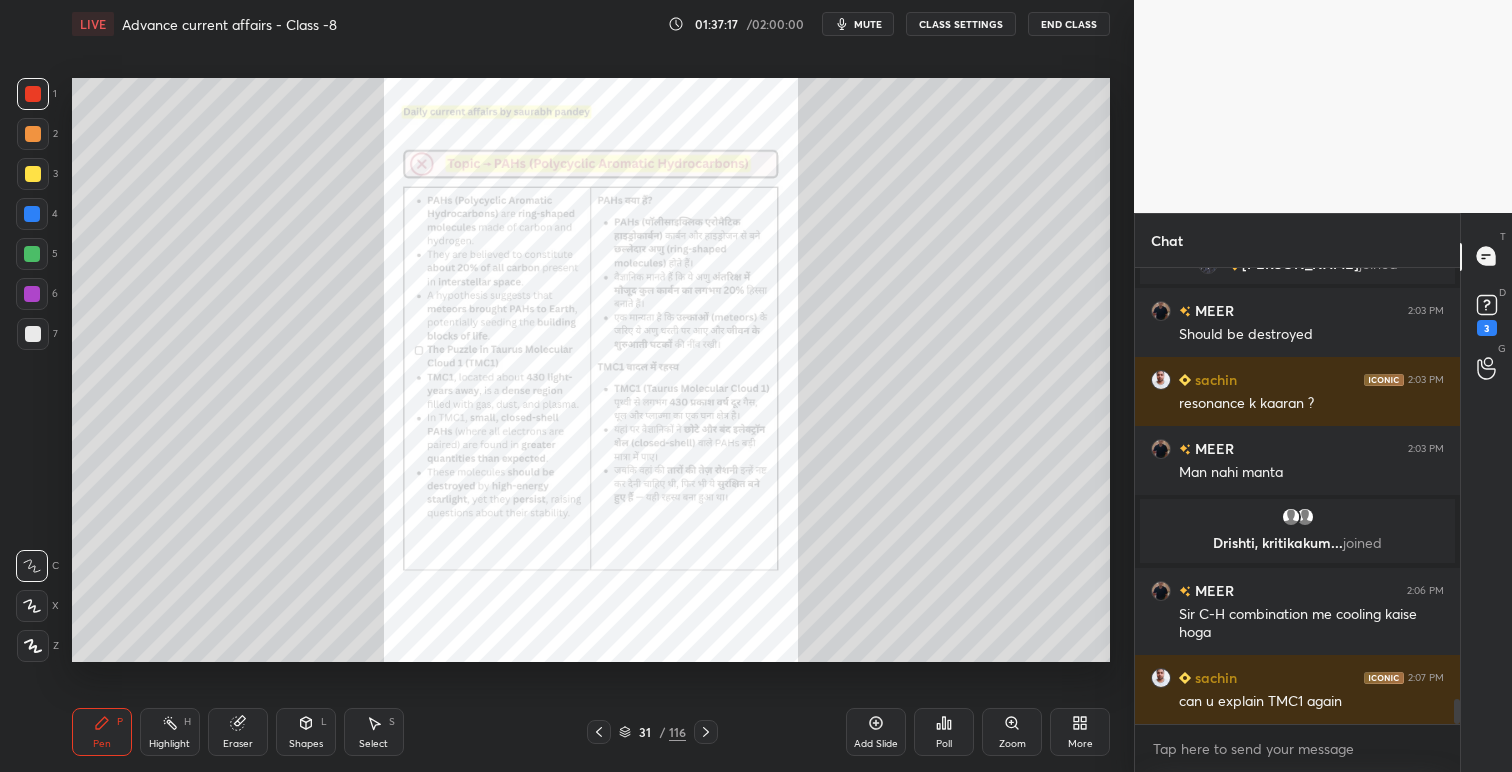 click on "Zoom" at bounding box center (1012, 732) 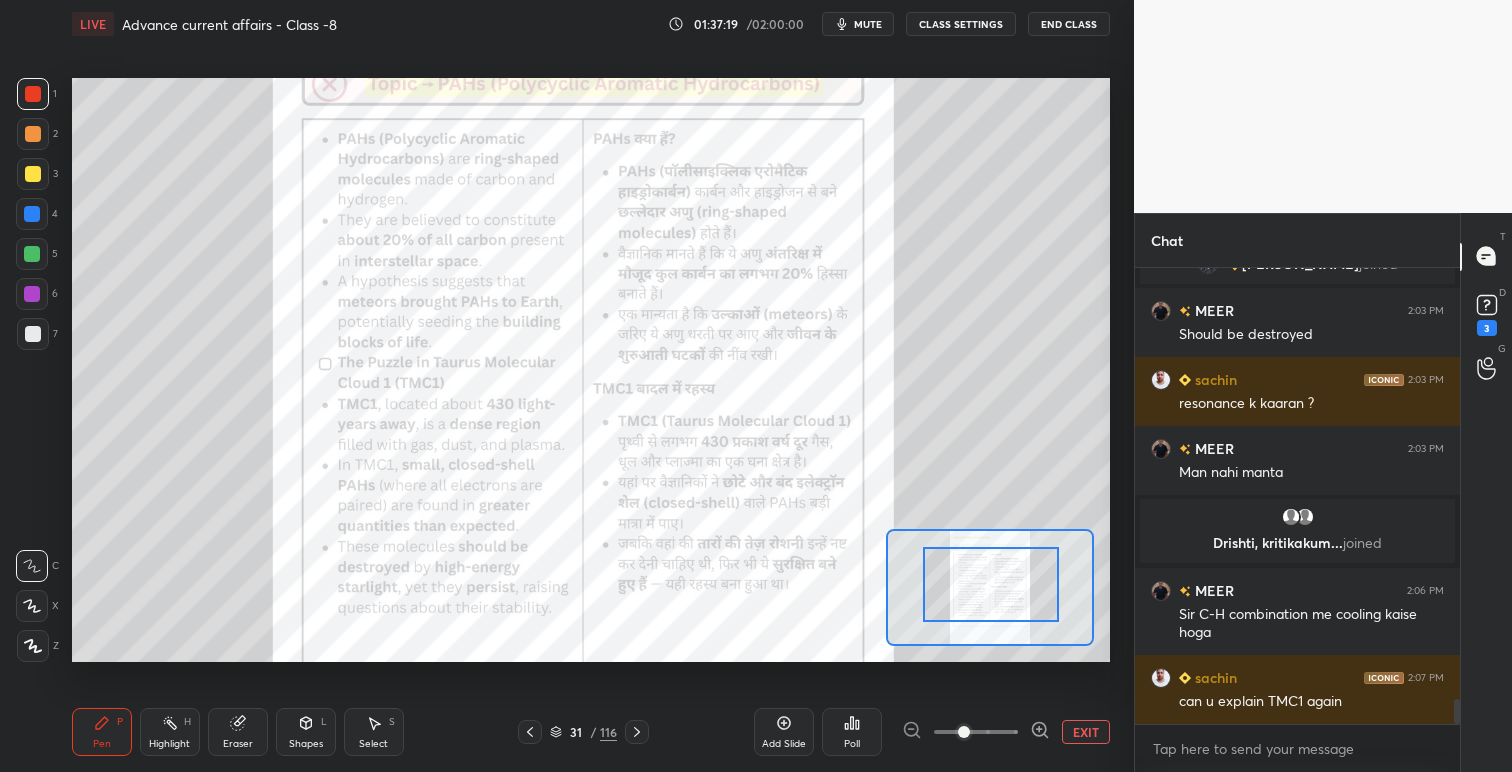 drag, startPoint x: 997, startPoint y: 601, endPoint x: 1024, endPoint y: 580, distance: 34.20526 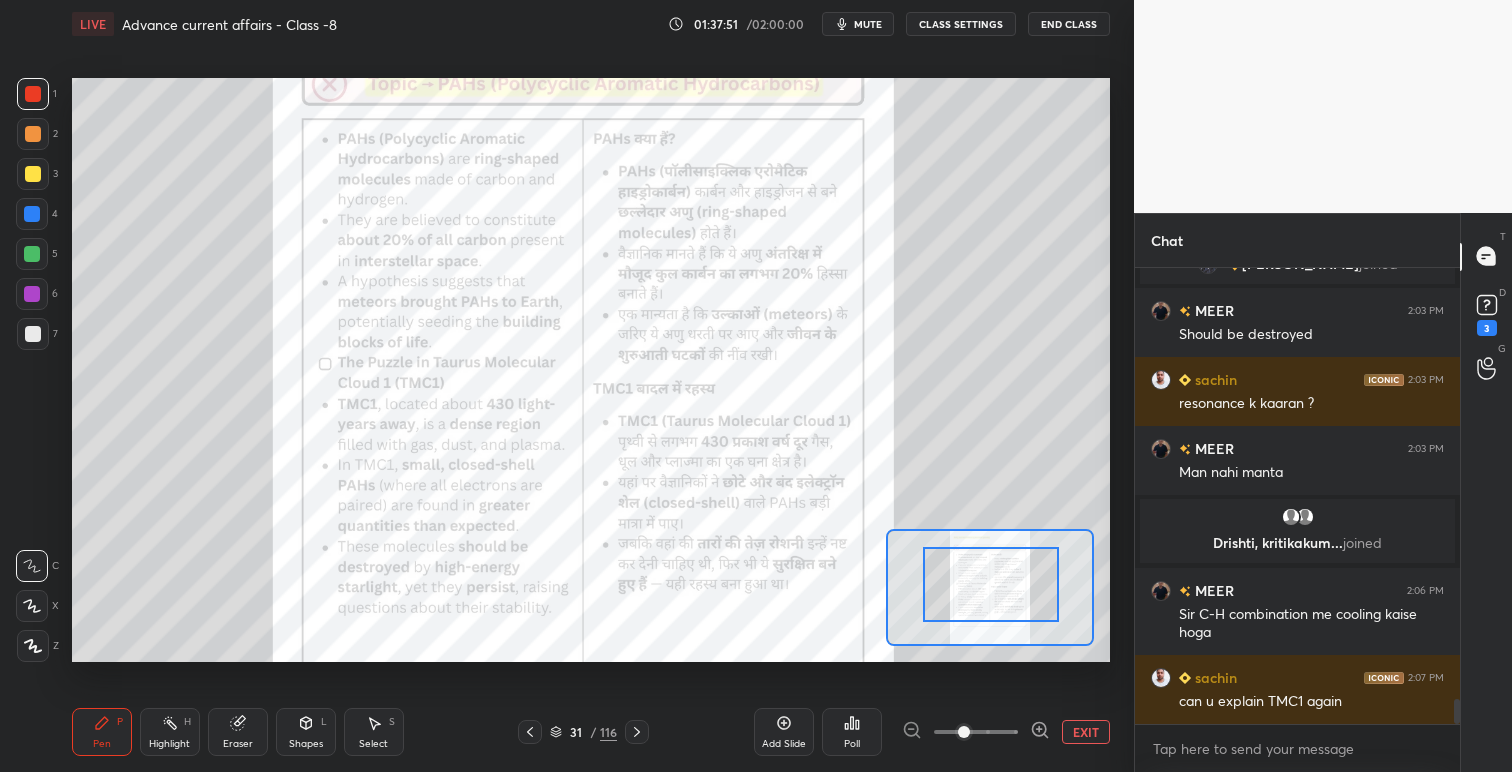 click 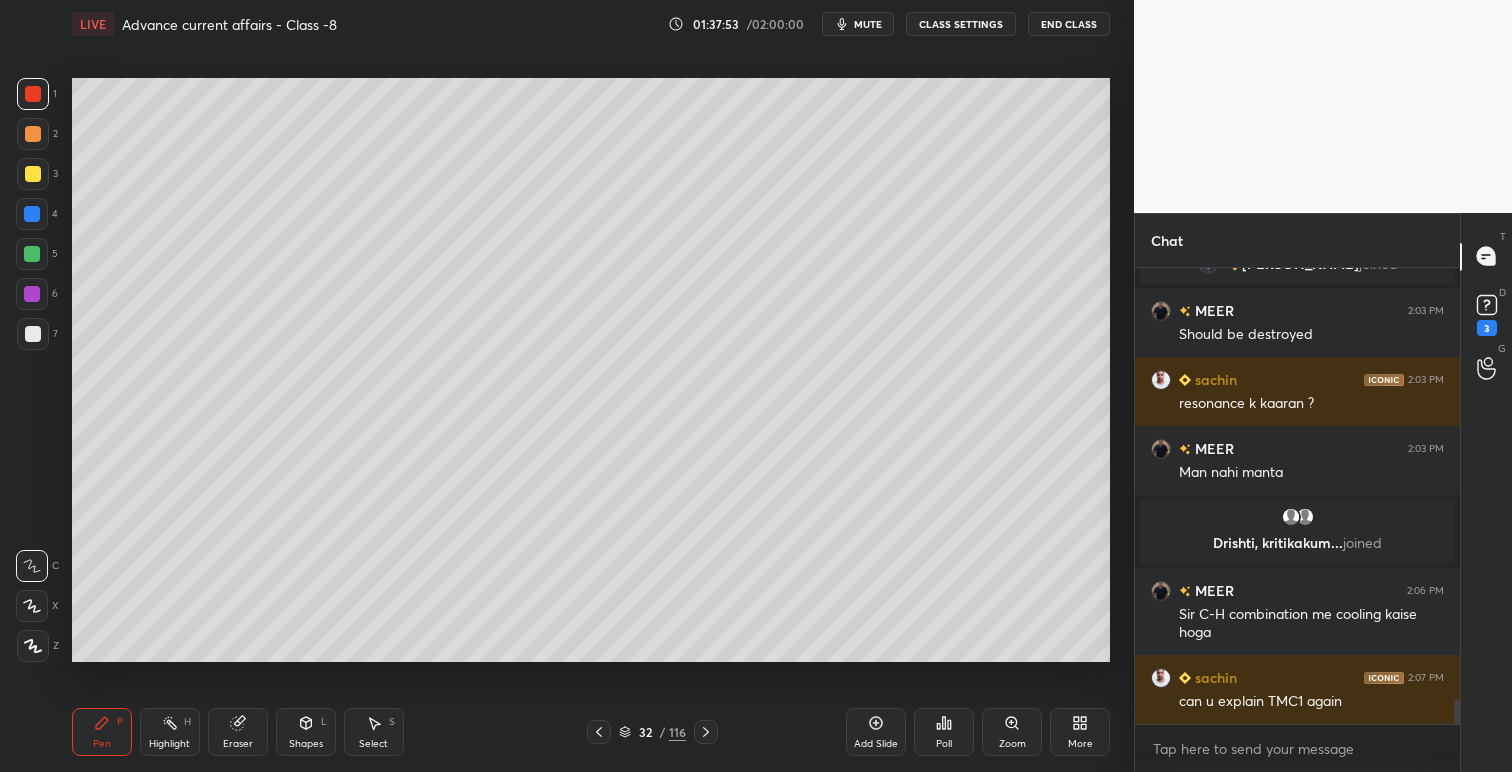 click 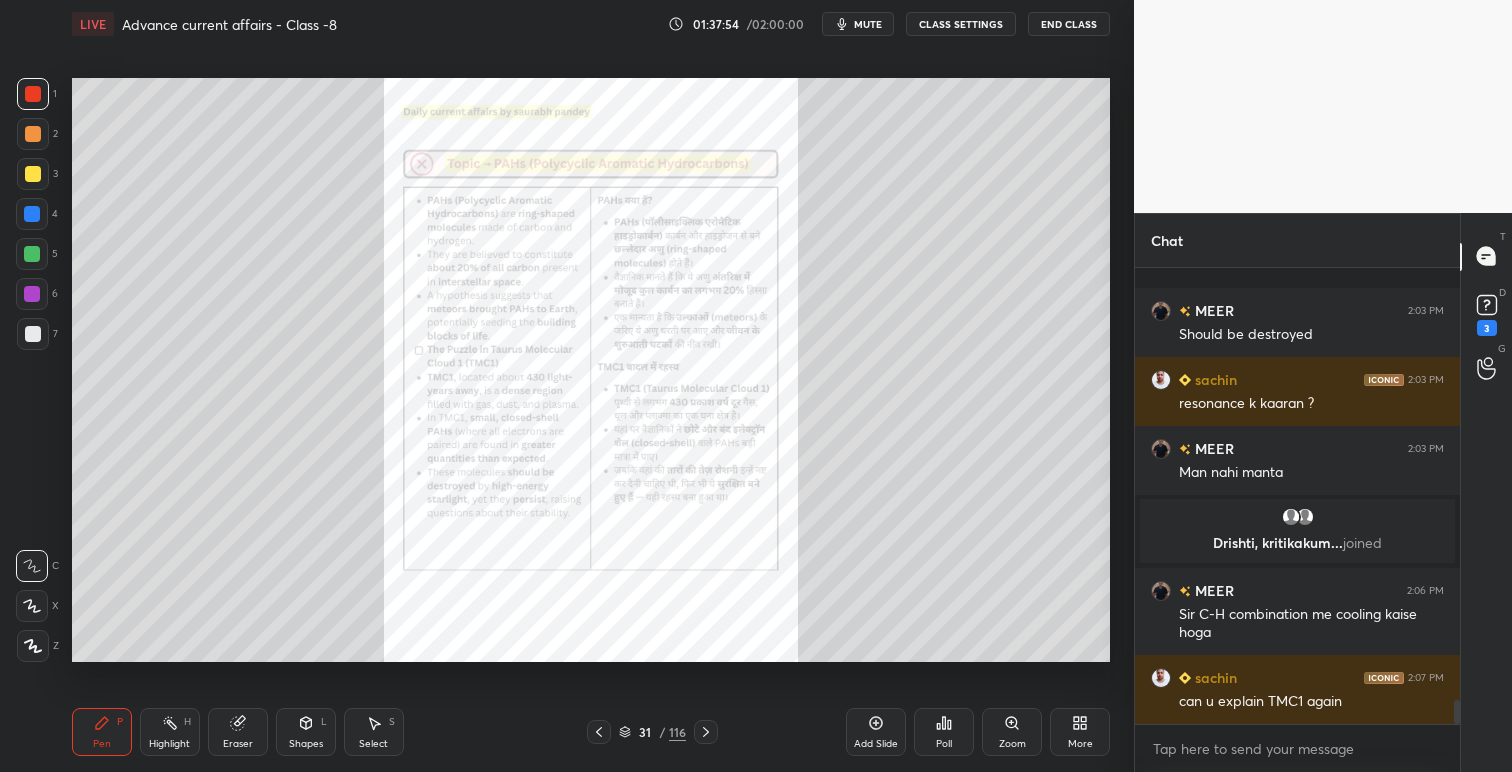 scroll, scrollTop: 8145, scrollLeft: 0, axis: vertical 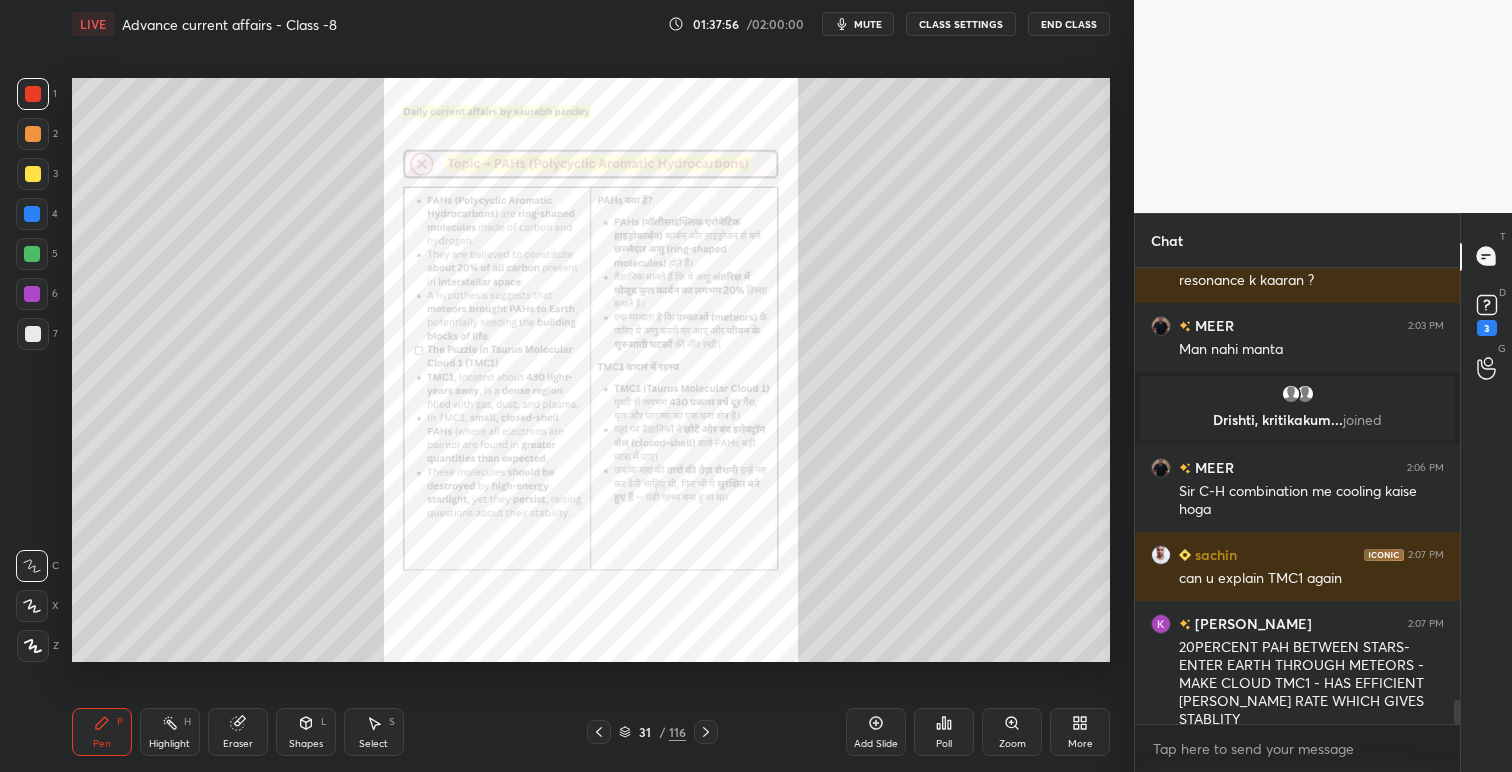 drag, startPoint x: 699, startPoint y: 719, endPoint x: 687, endPoint y: 715, distance: 12.649111 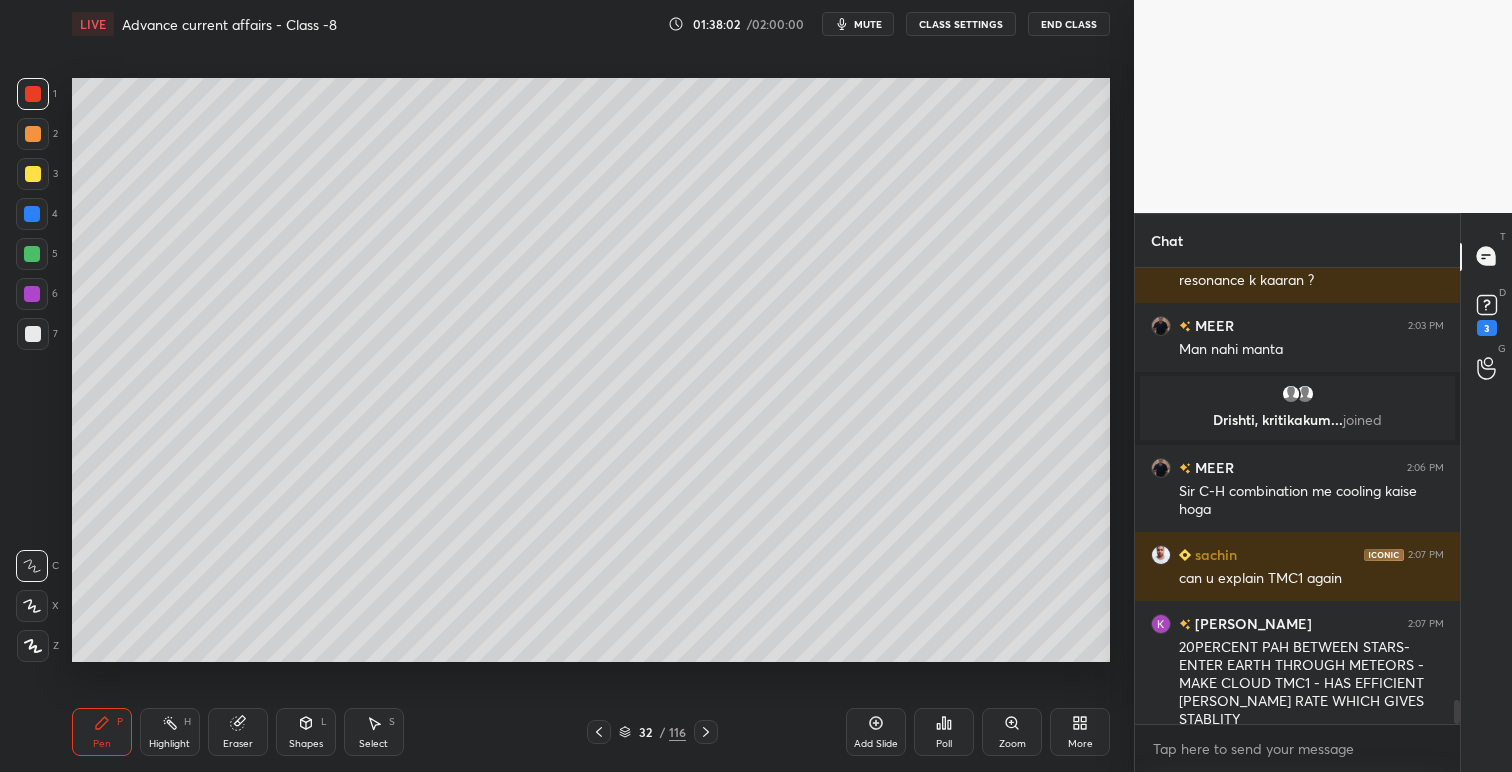 click 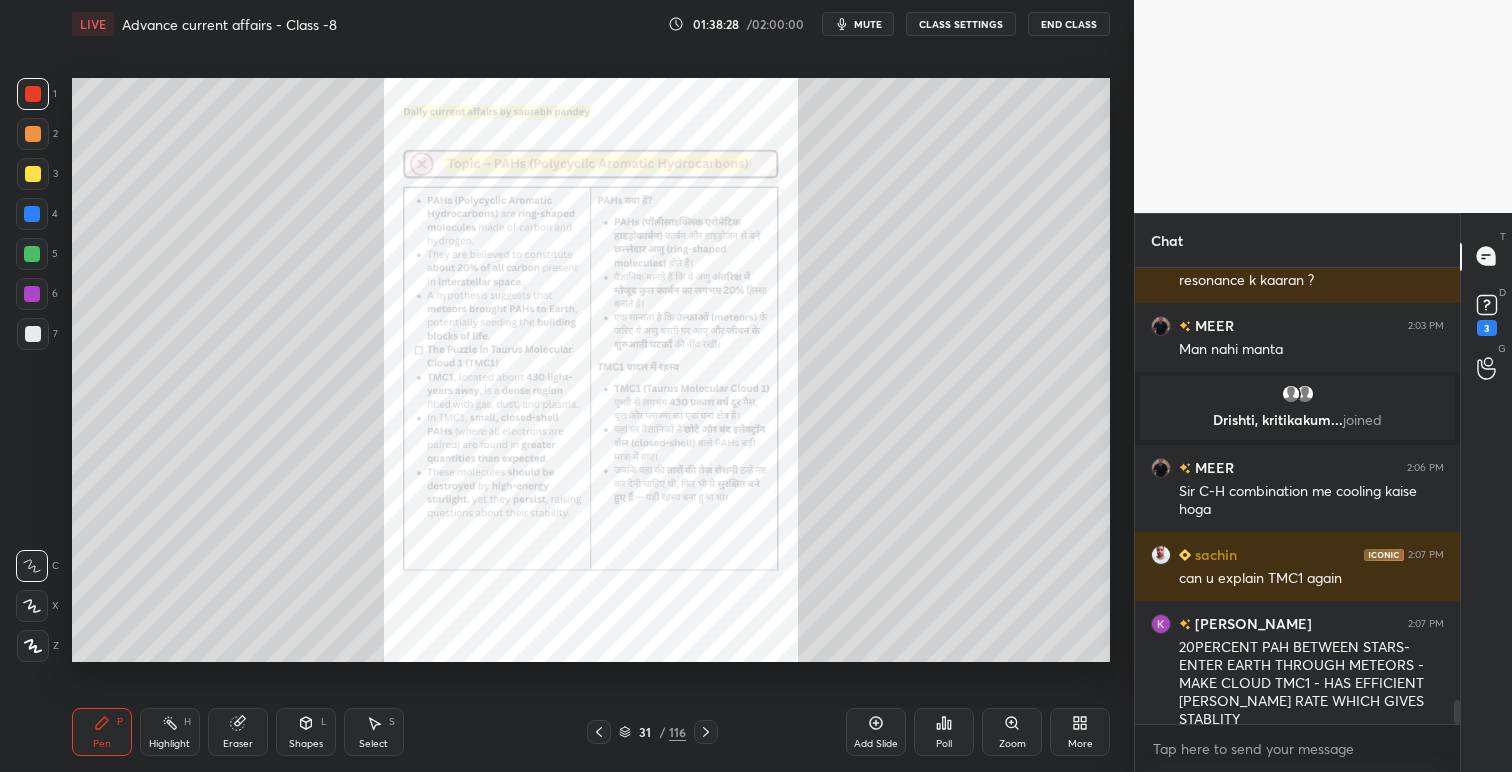 drag, startPoint x: 29, startPoint y: 341, endPoint x: 49, endPoint y: 355, distance: 24.41311 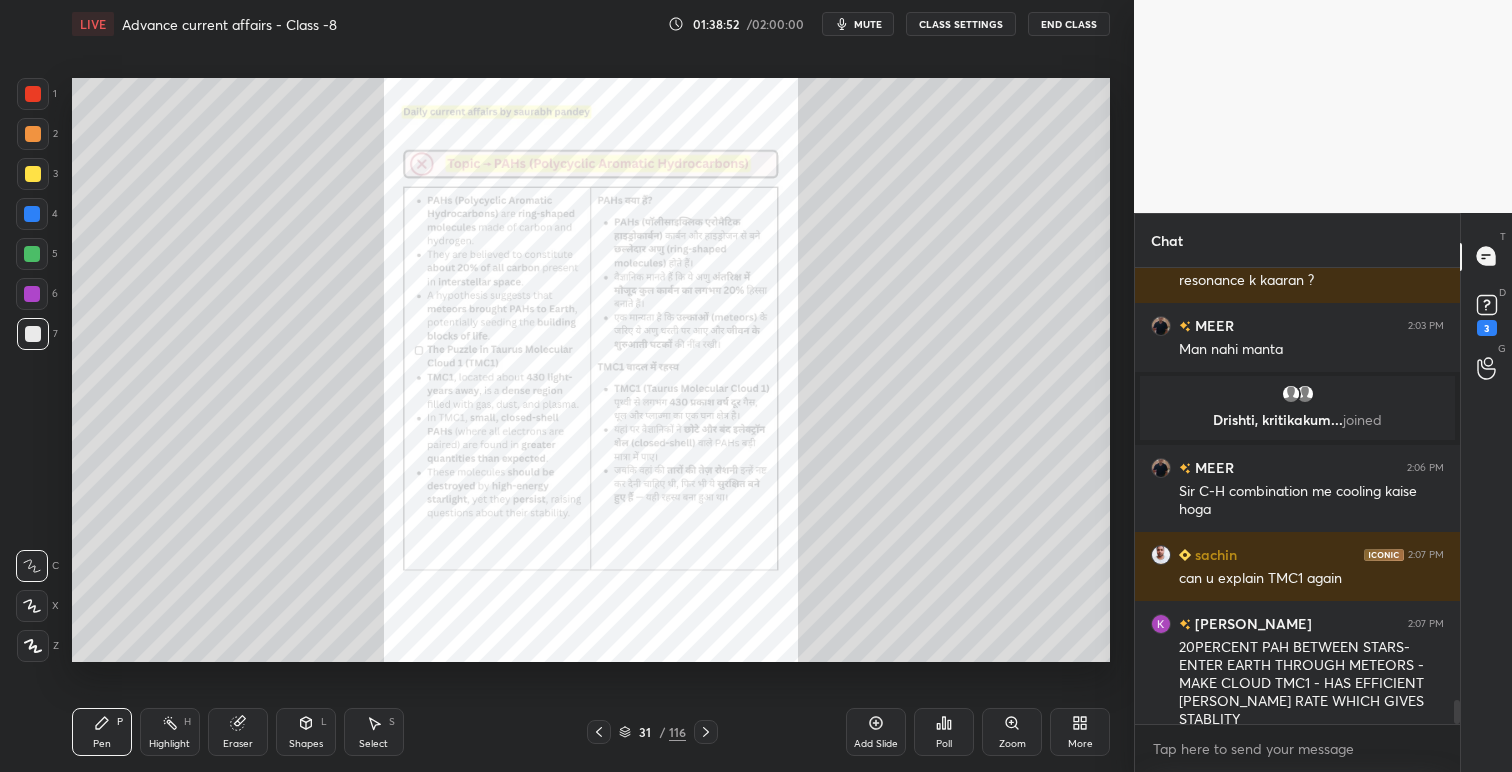 scroll, scrollTop: 8214, scrollLeft: 0, axis: vertical 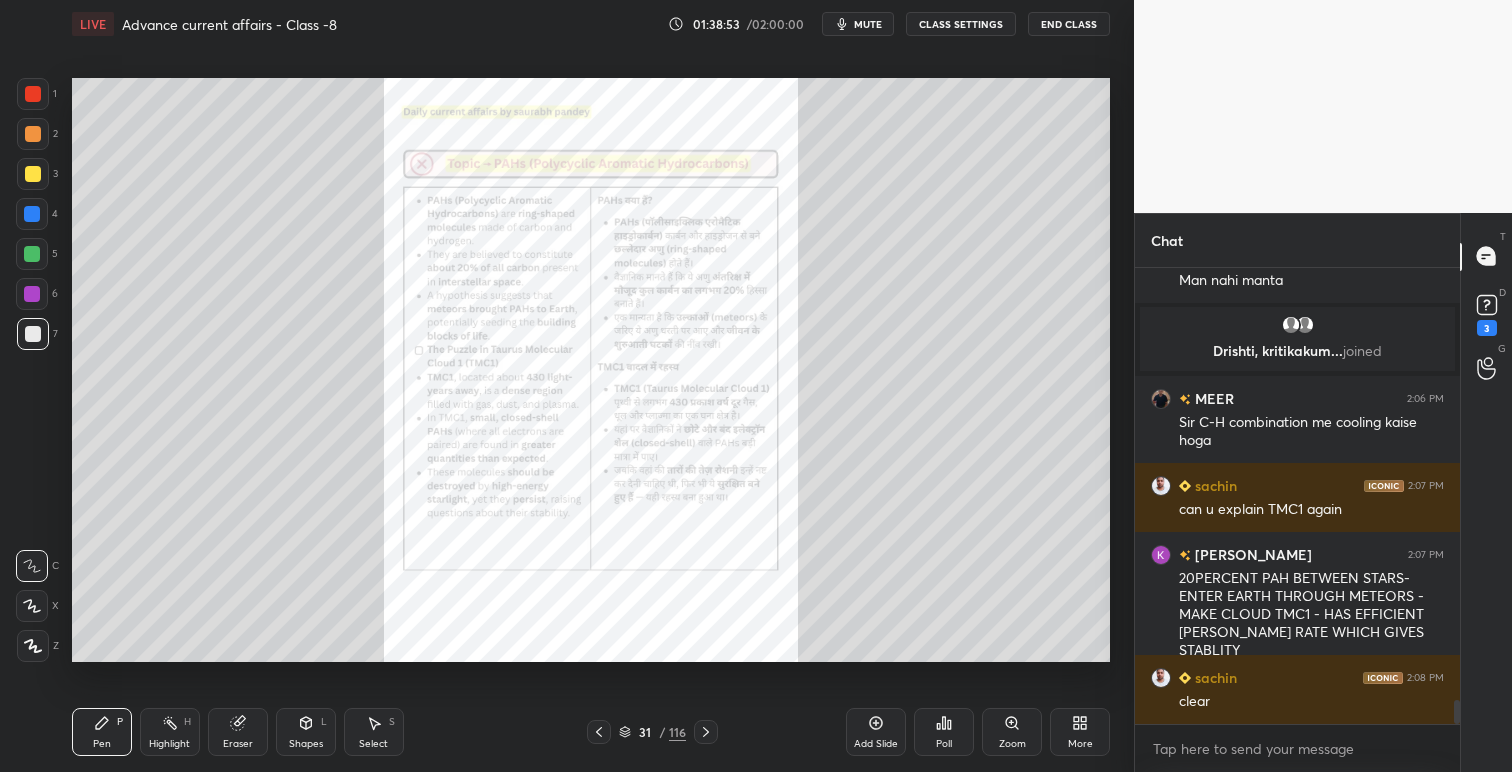 click 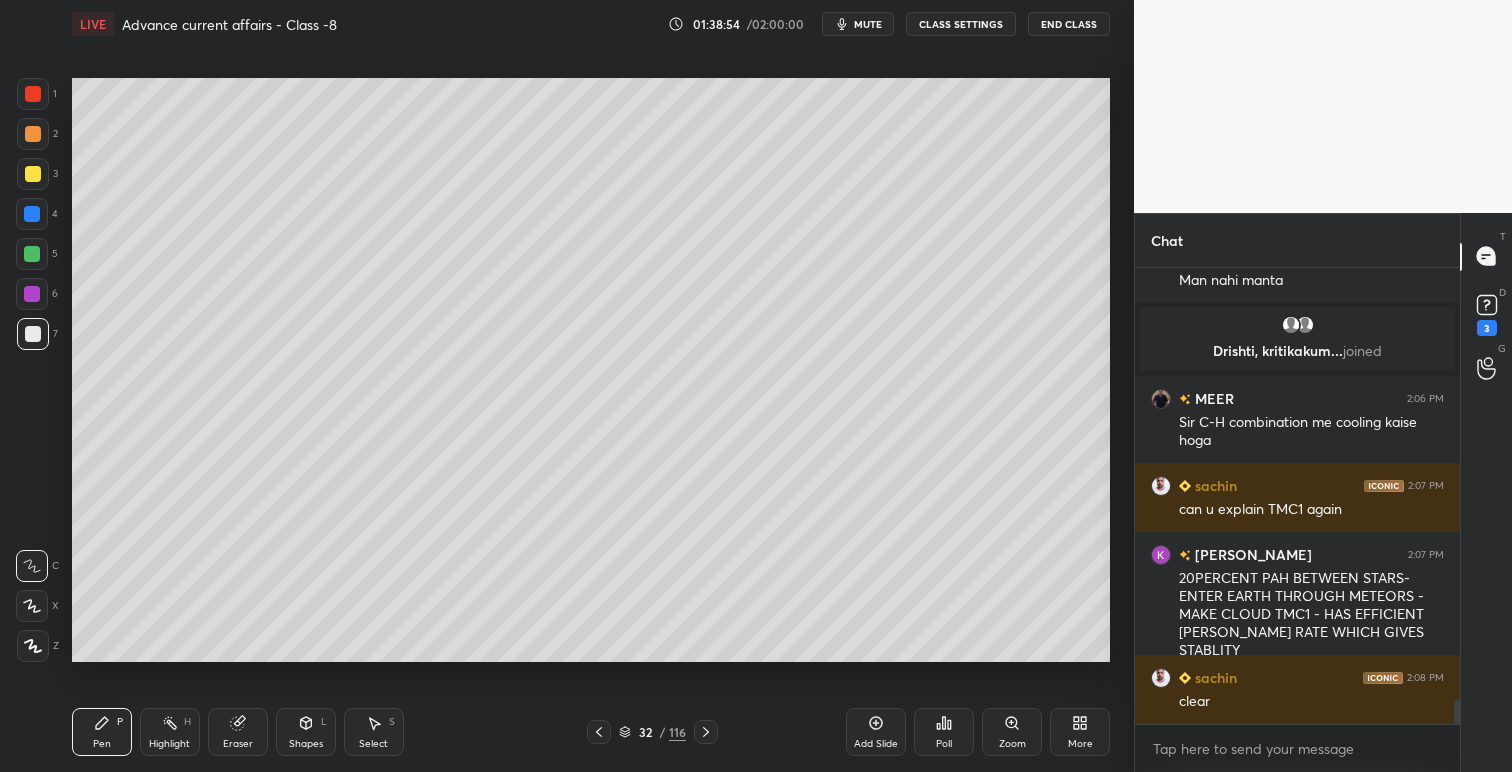 click 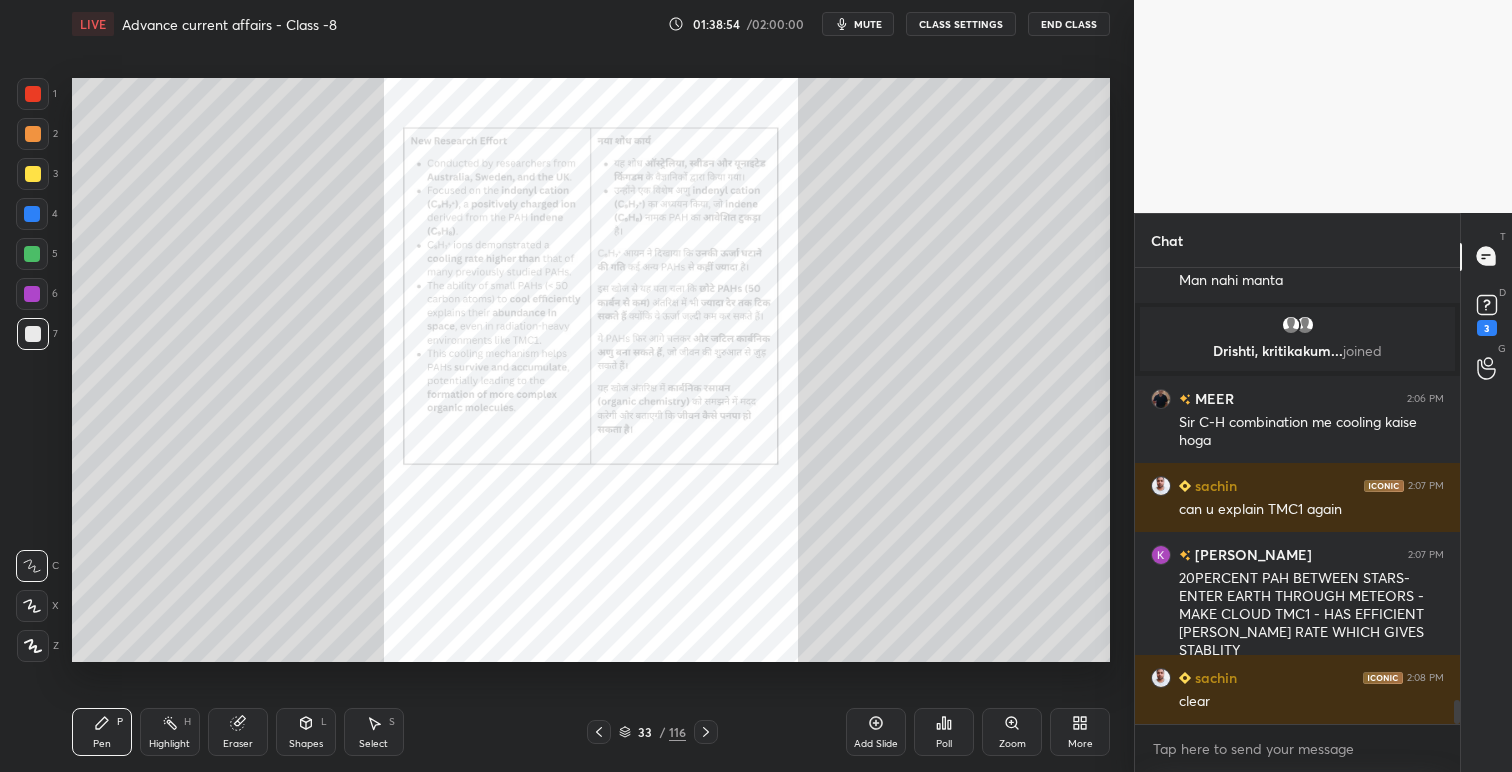 click 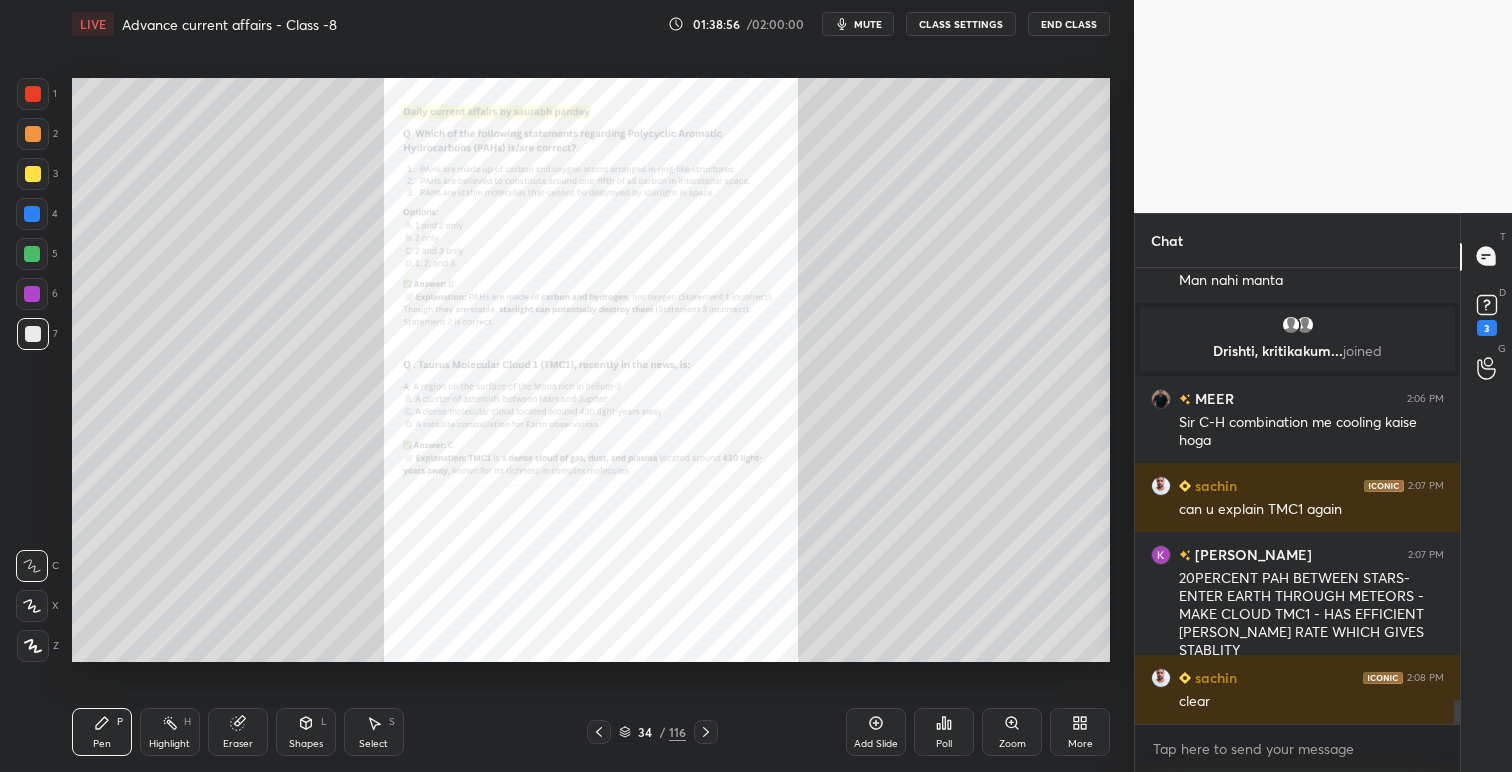 click 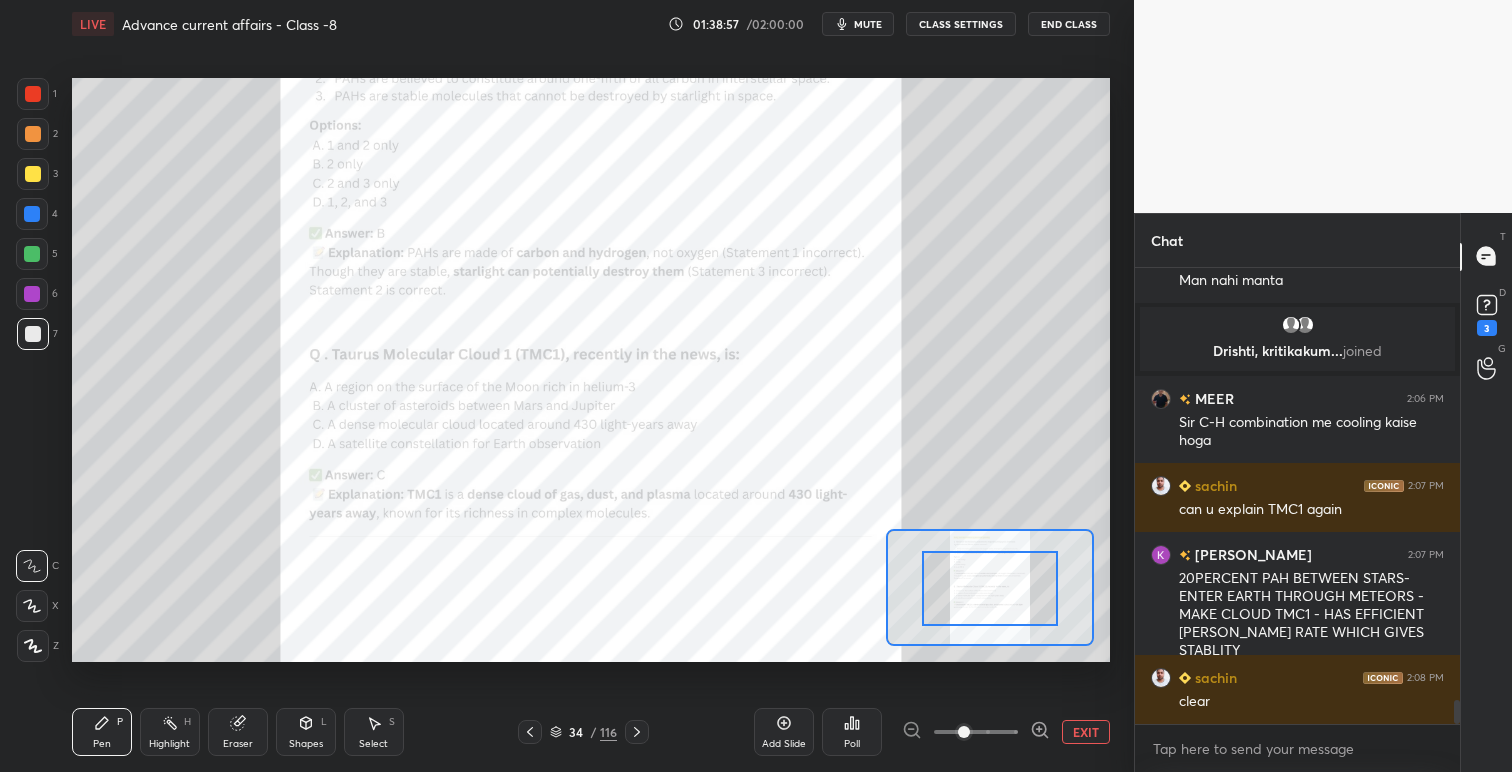 drag, startPoint x: 1015, startPoint y: 564, endPoint x: 1006, endPoint y: 595, distance: 32.280025 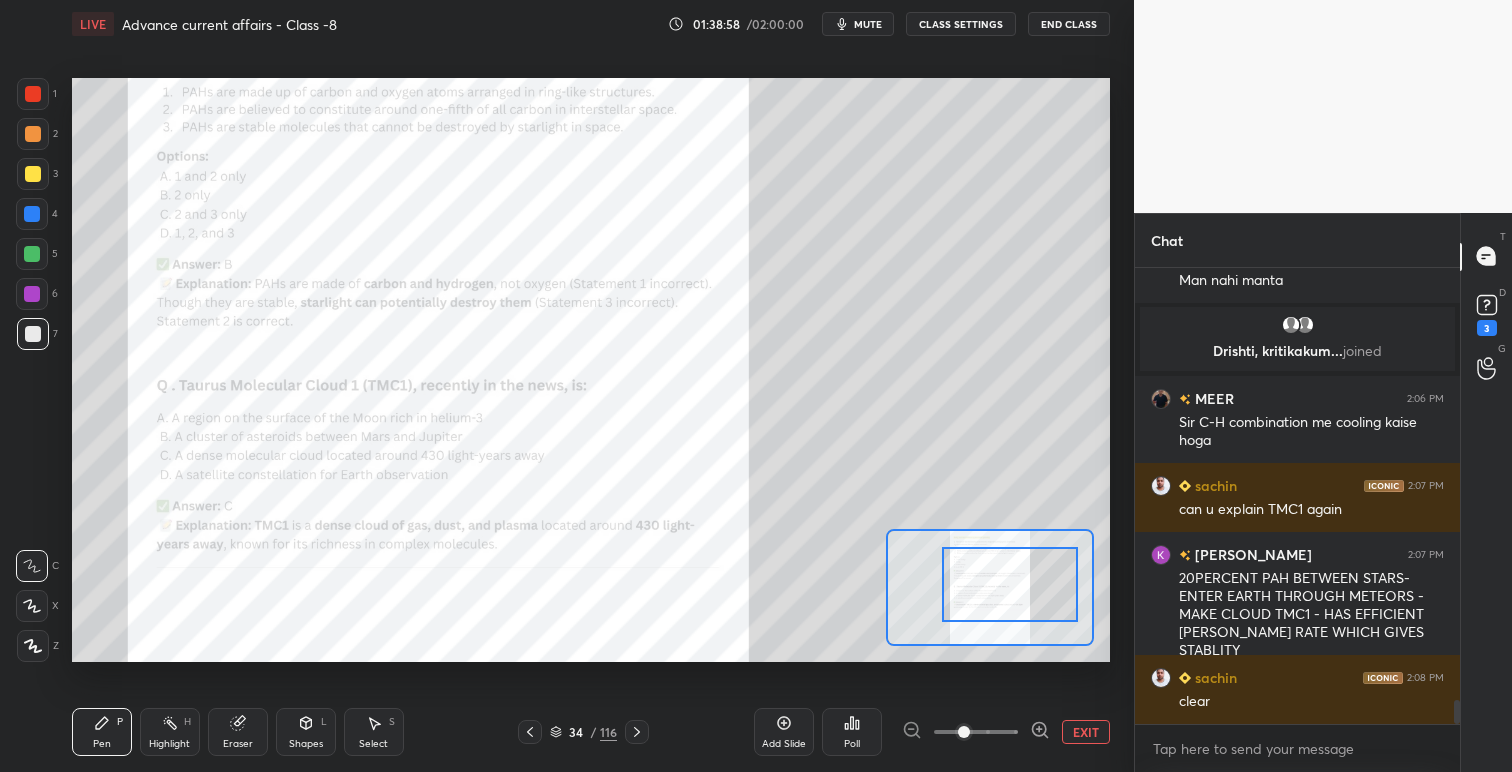 drag, startPoint x: 1006, startPoint y: 595, endPoint x: 1026, endPoint y: 591, distance: 20.396078 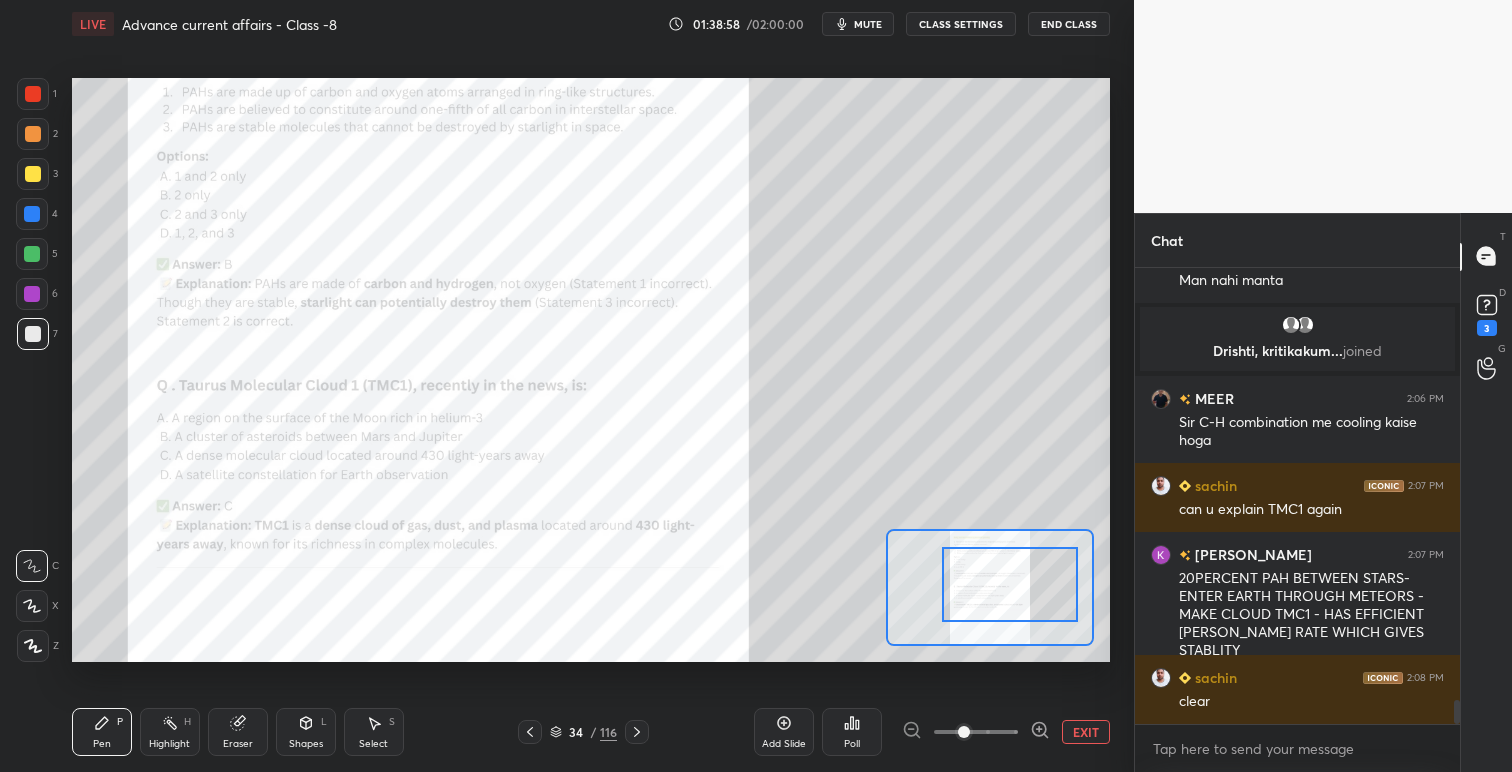 click at bounding box center (1010, 584) 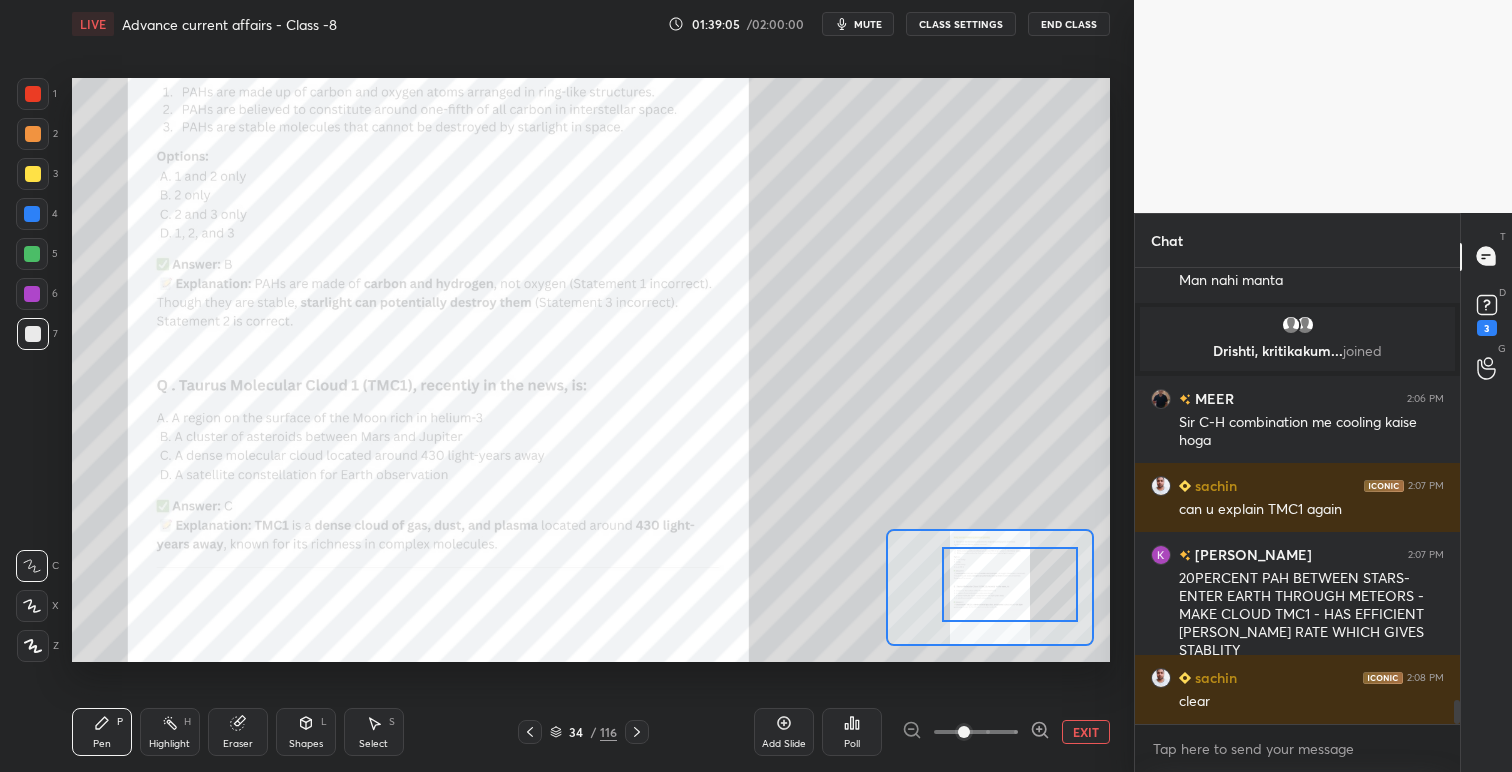 click at bounding box center (33, 174) 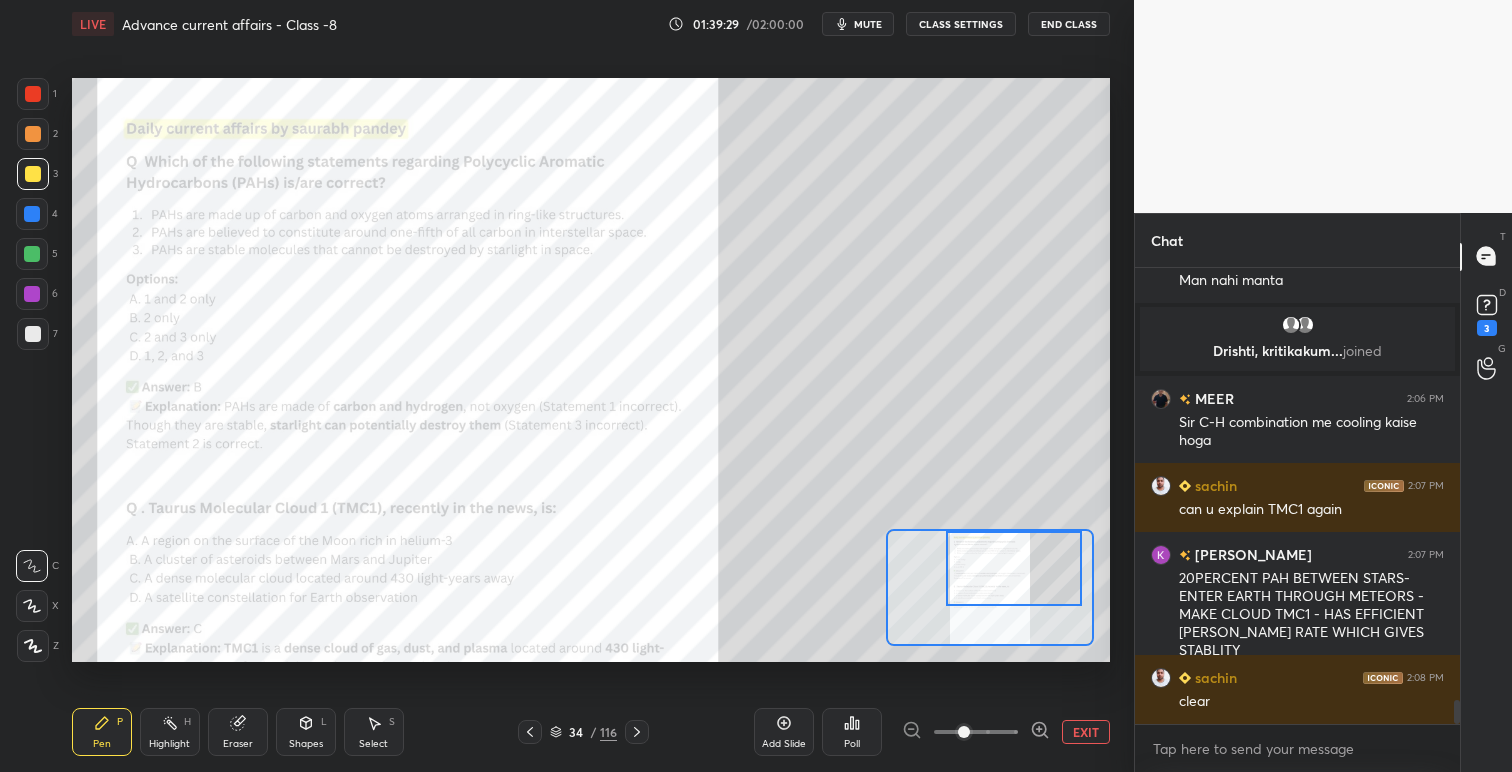 drag, startPoint x: 1019, startPoint y: 588, endPoint x: 1038, endPoint y: 566, distance: 29.068884 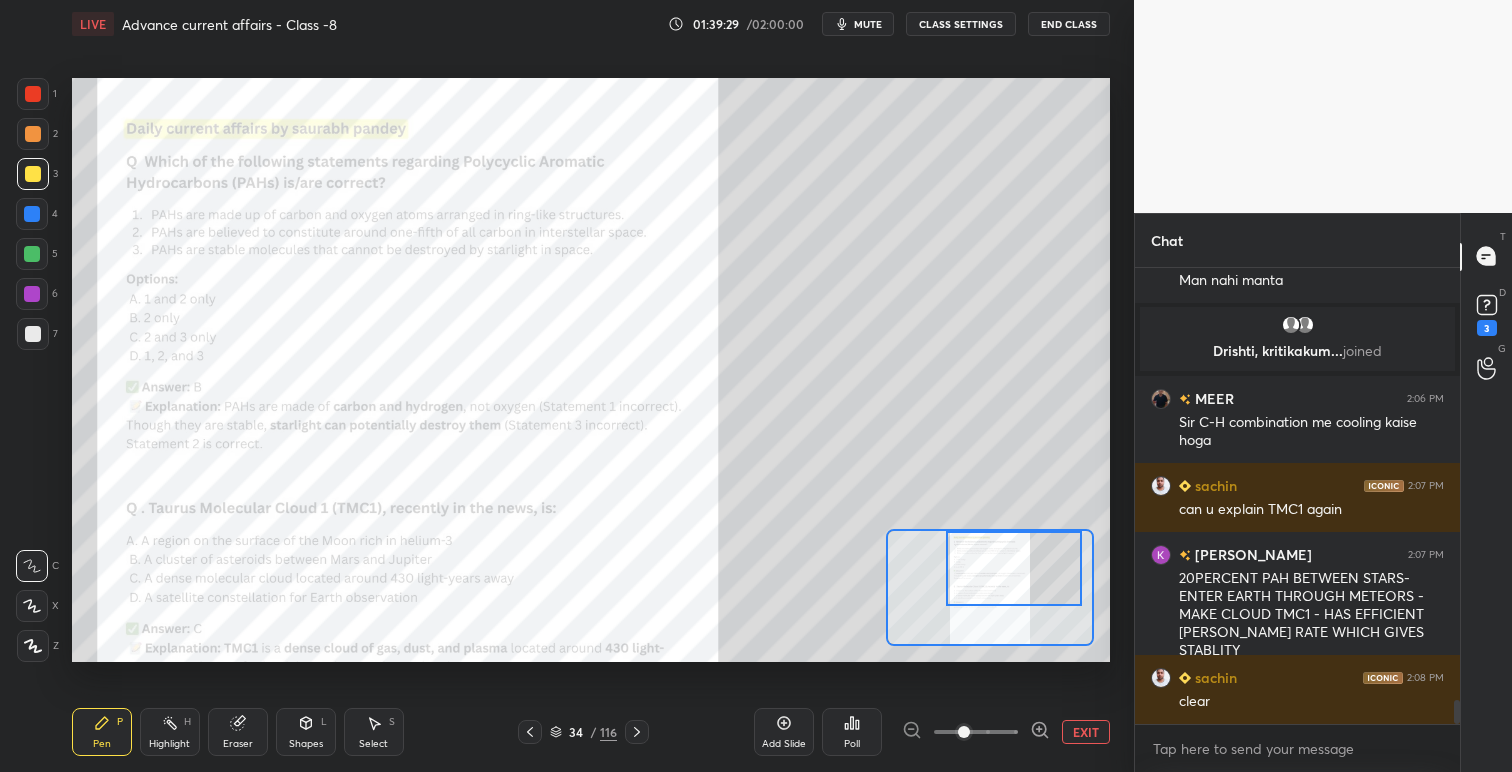click at bounding box center (1014, 568) 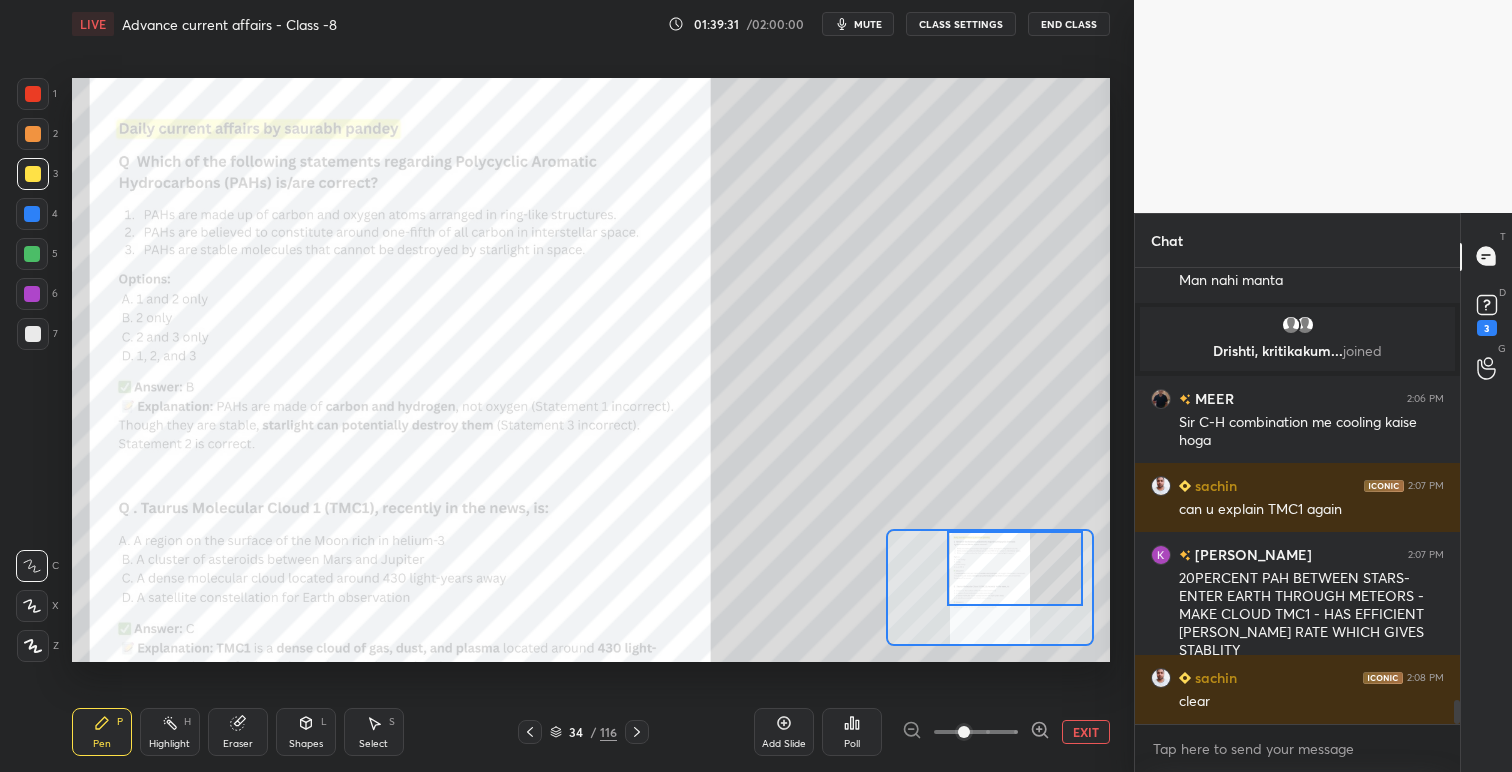 scroll, scrollTop: 8283, scrollLeft: 0, axis: vertical 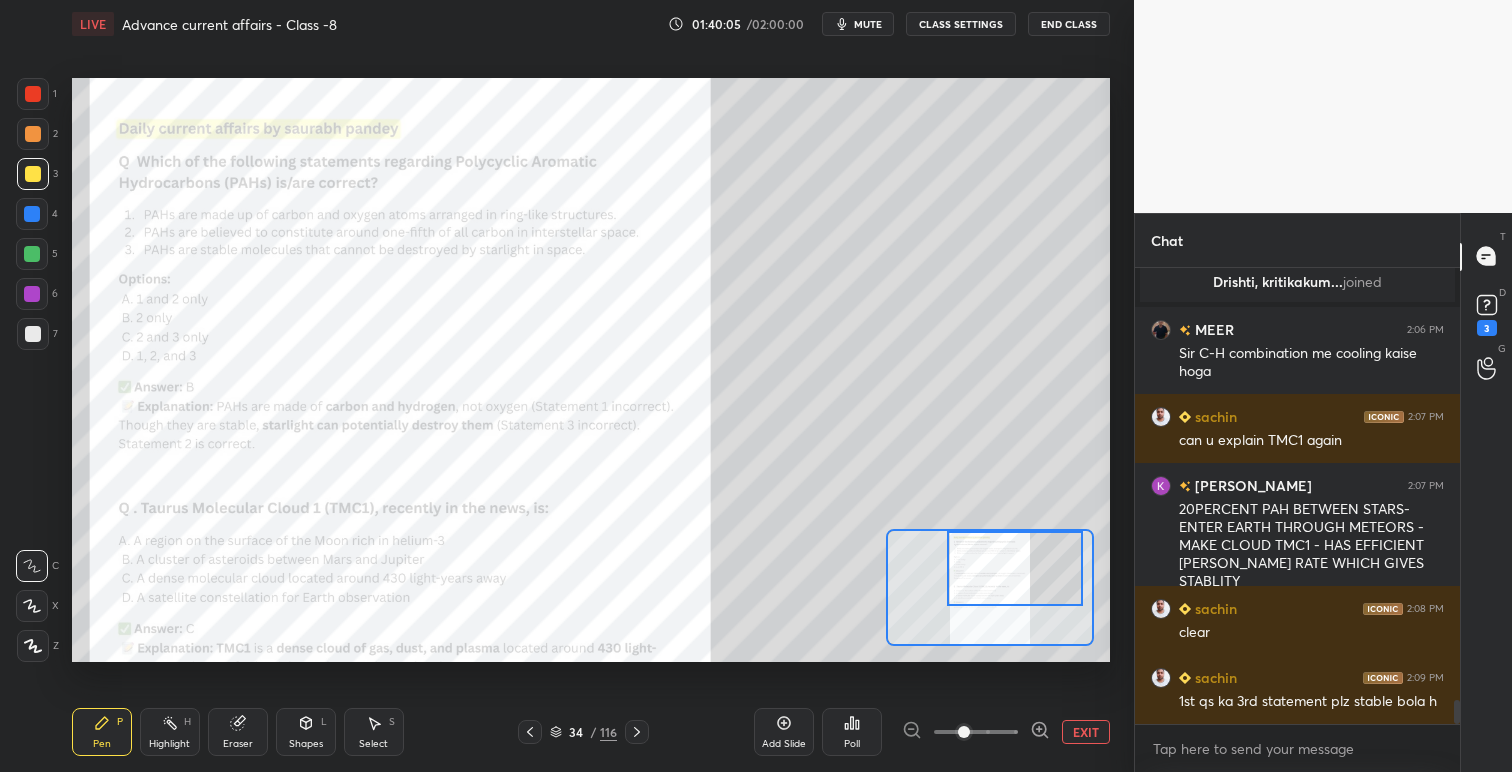 click on "34 / 116" at bounding box center (583, 732) 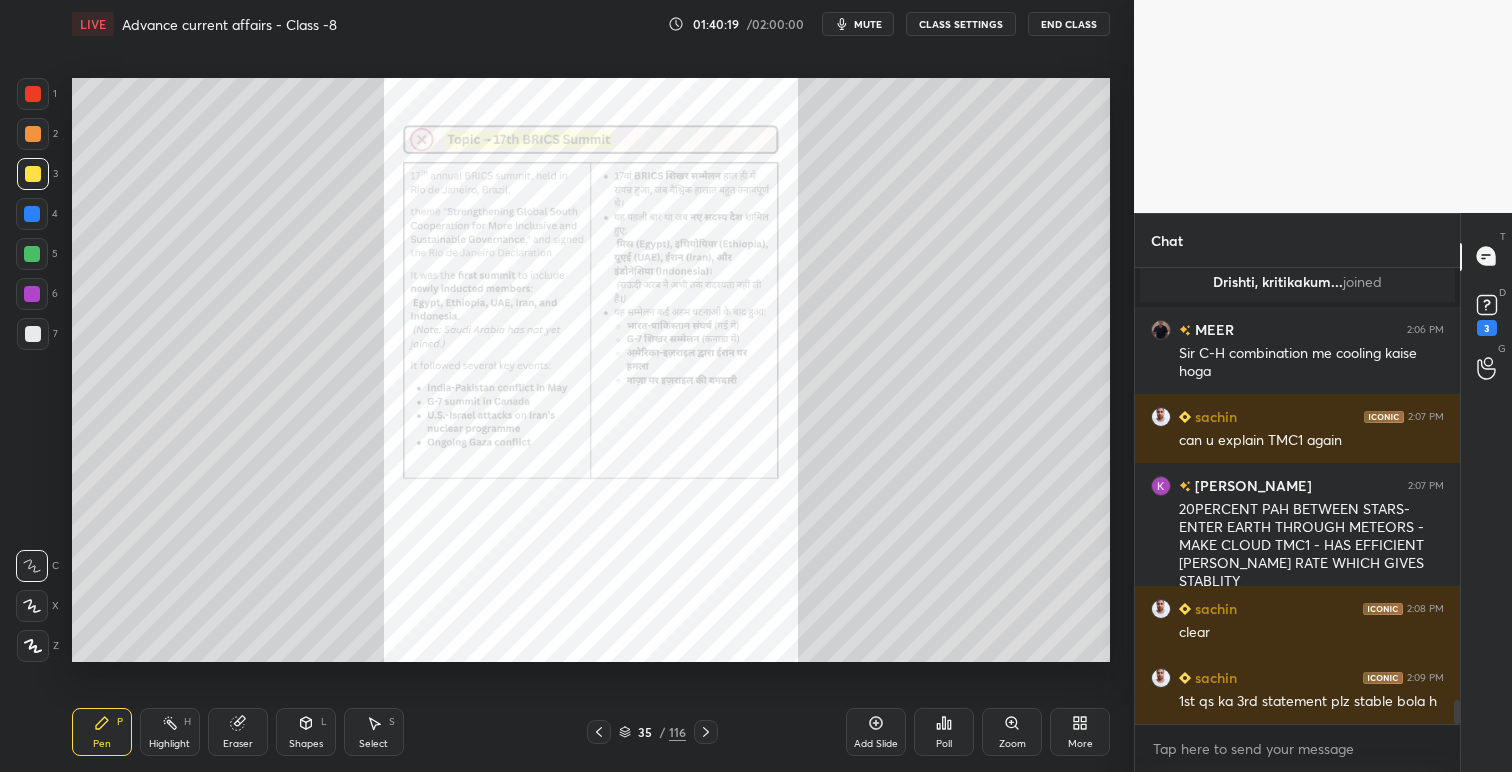 click 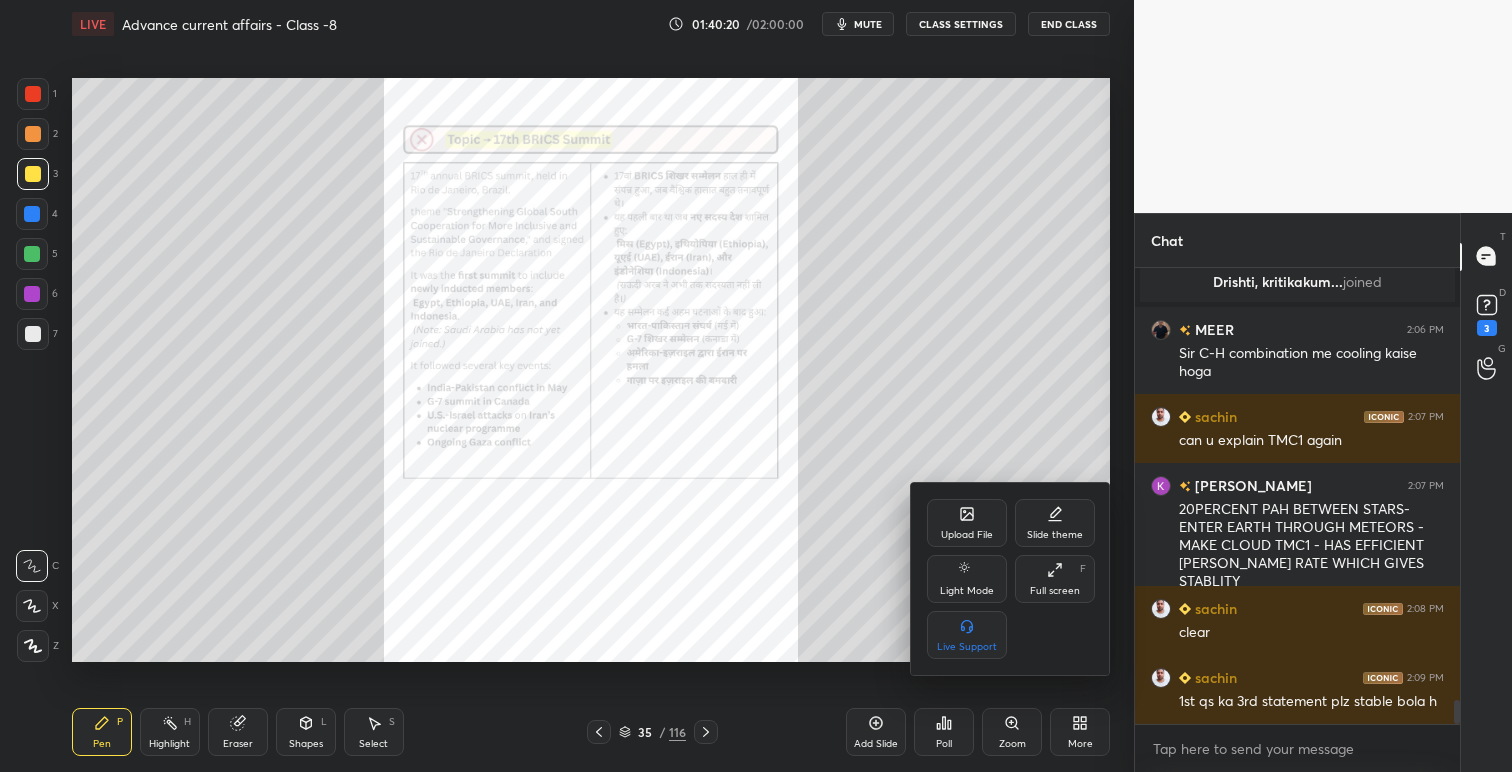 click on "Upload File" at bounding box center (967, 535) 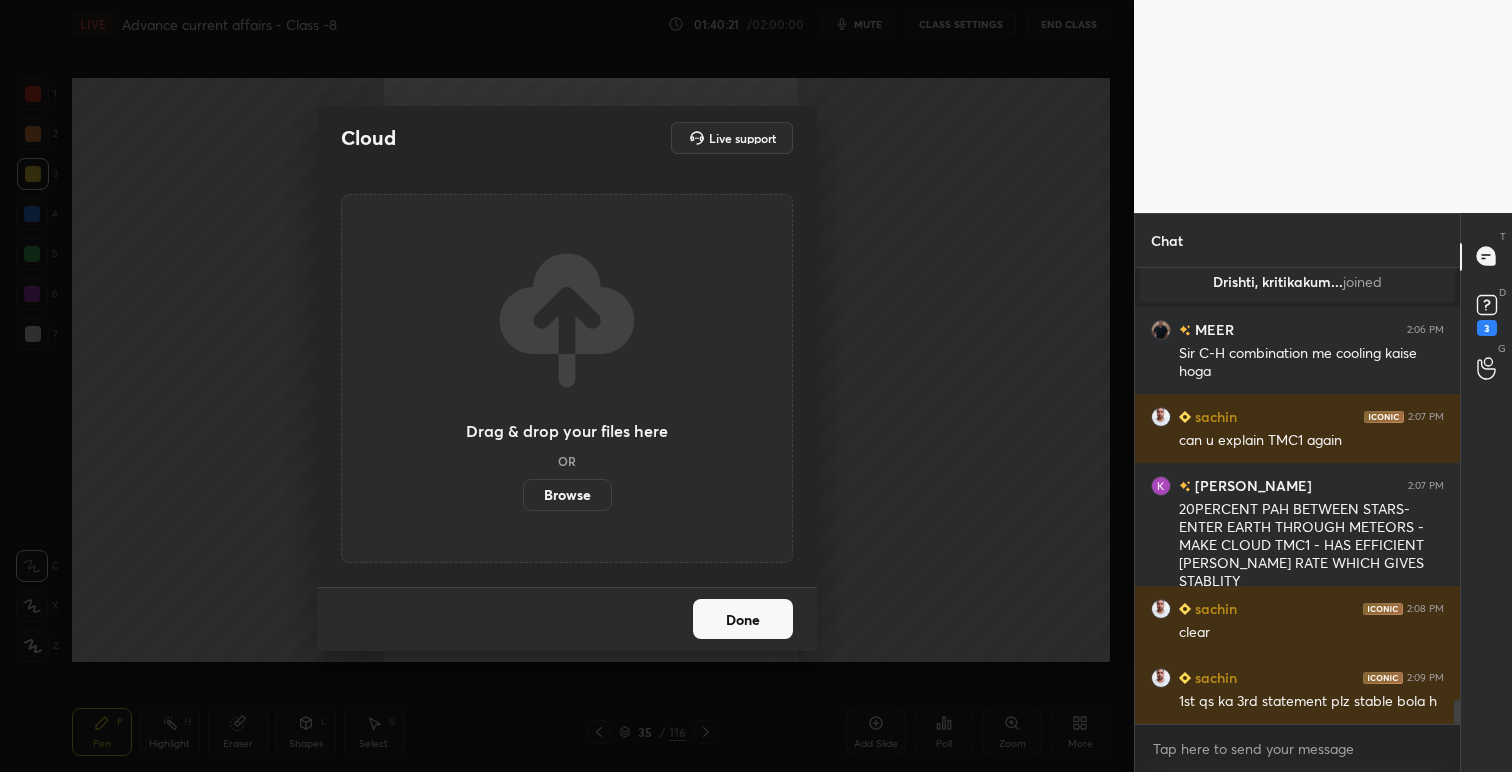 click on "Browse" at bounding box center [567, 495] 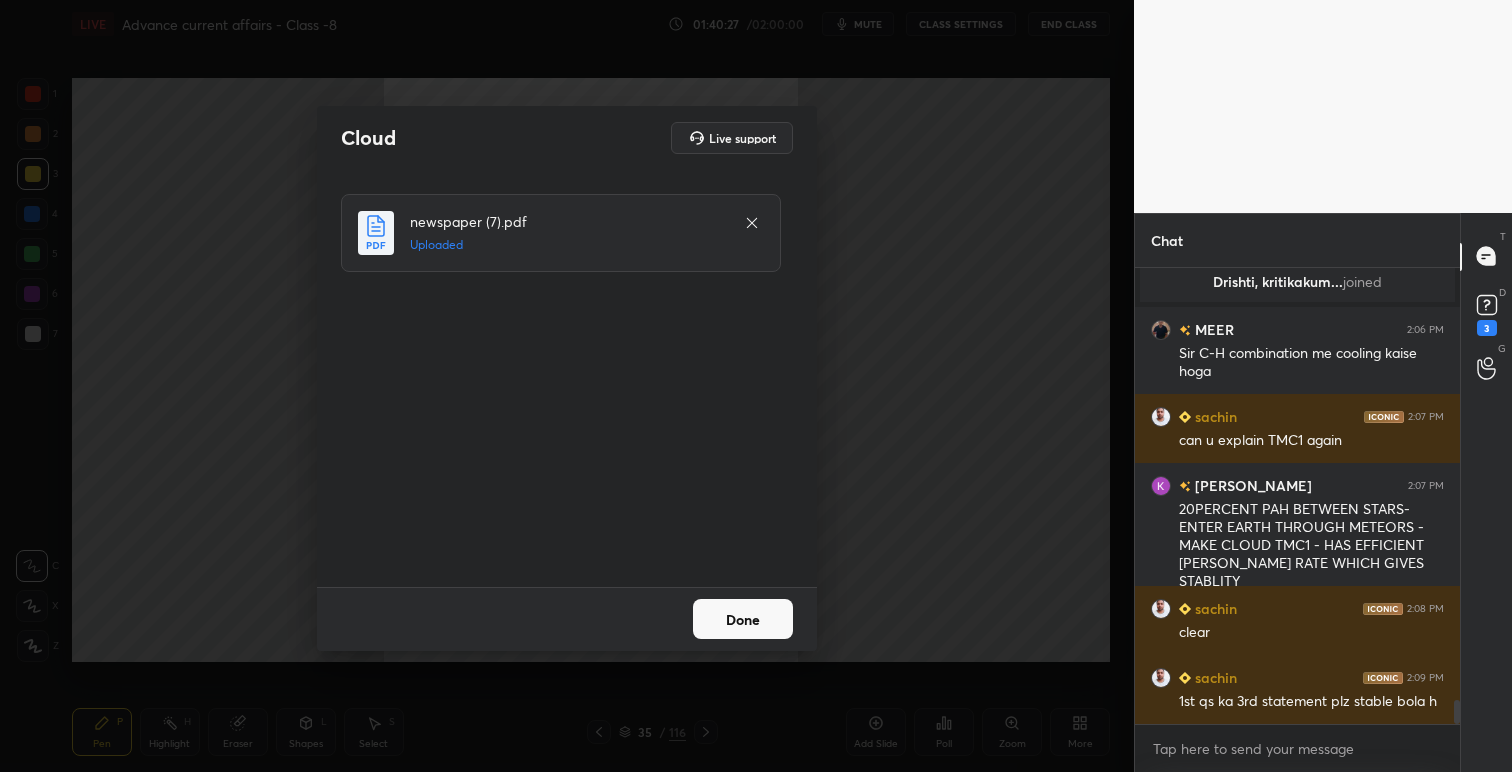 click on "Done" at bounding box center [743, 619] 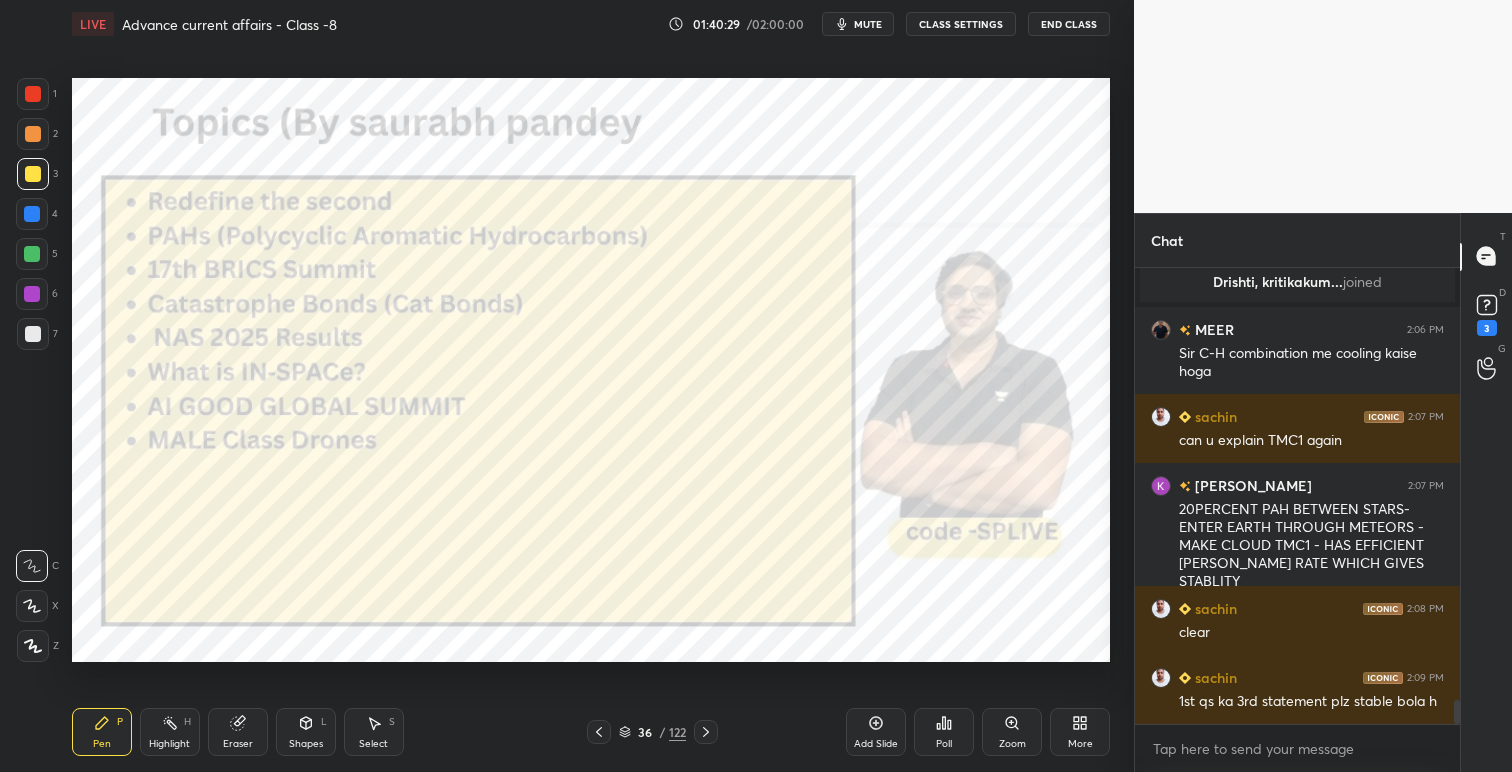 click at bounding box center [706, 732] 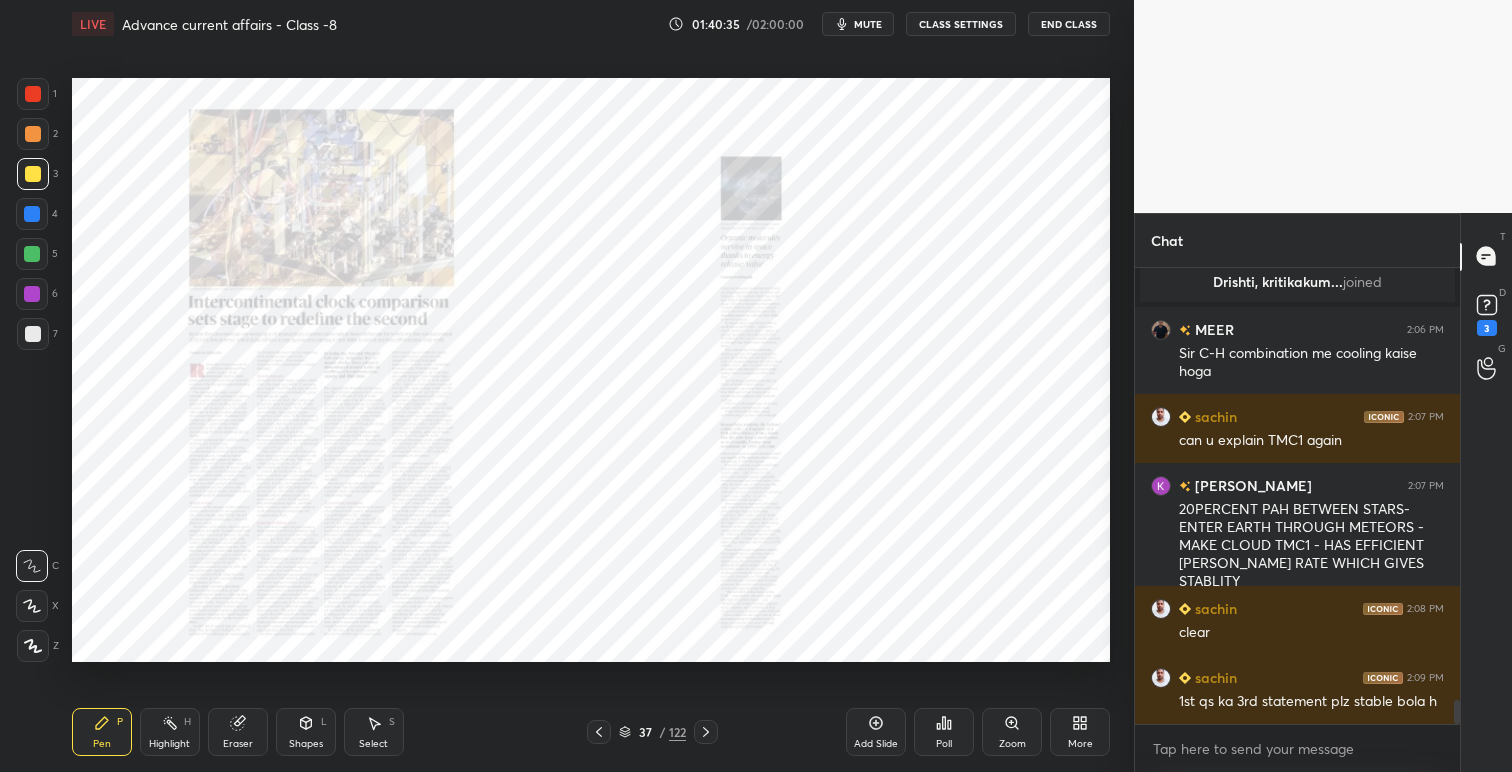 click at bounding box center (33, 94) 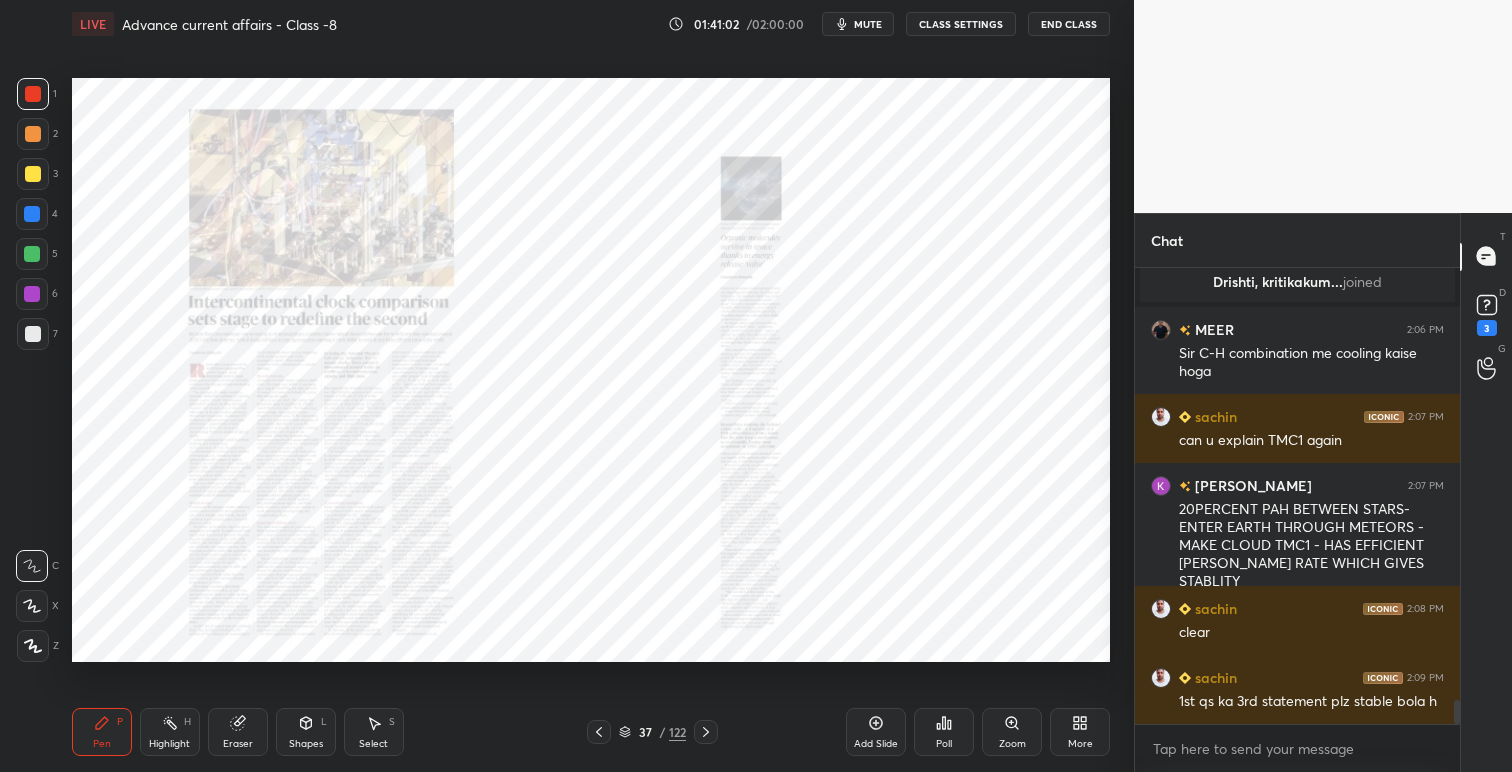 click 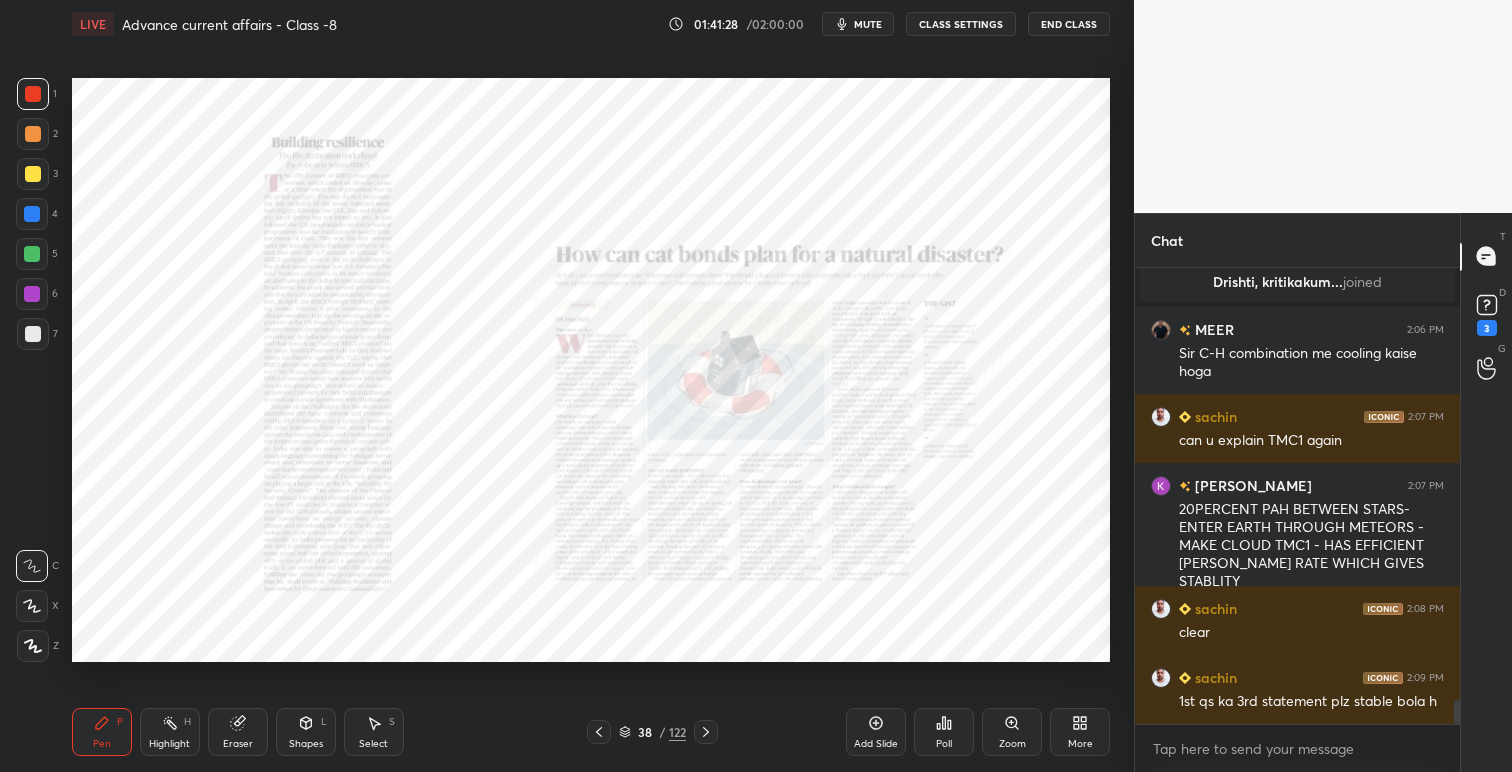 scroll, scrollTop: 8352, scrollLeft: 0, axis: vertical 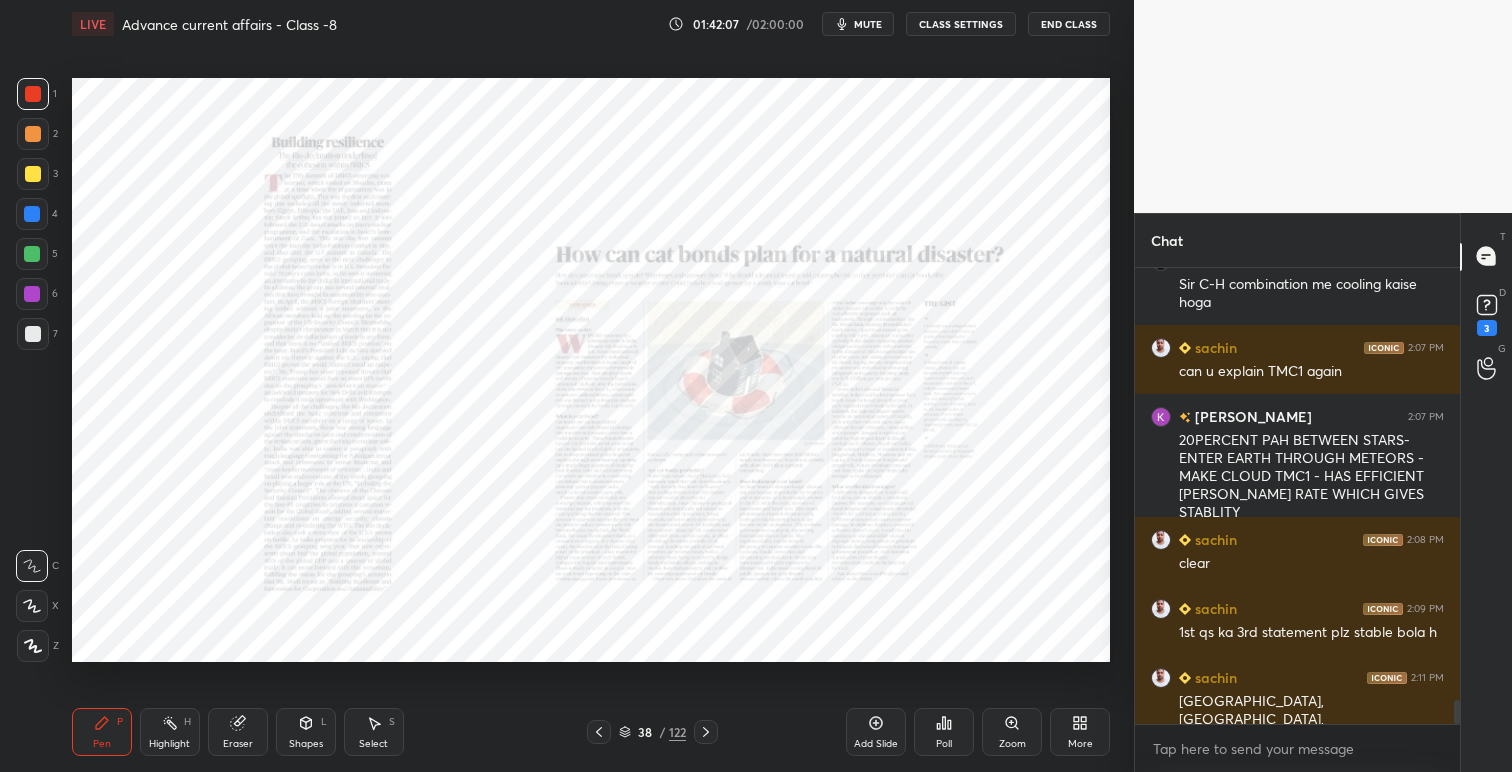 click 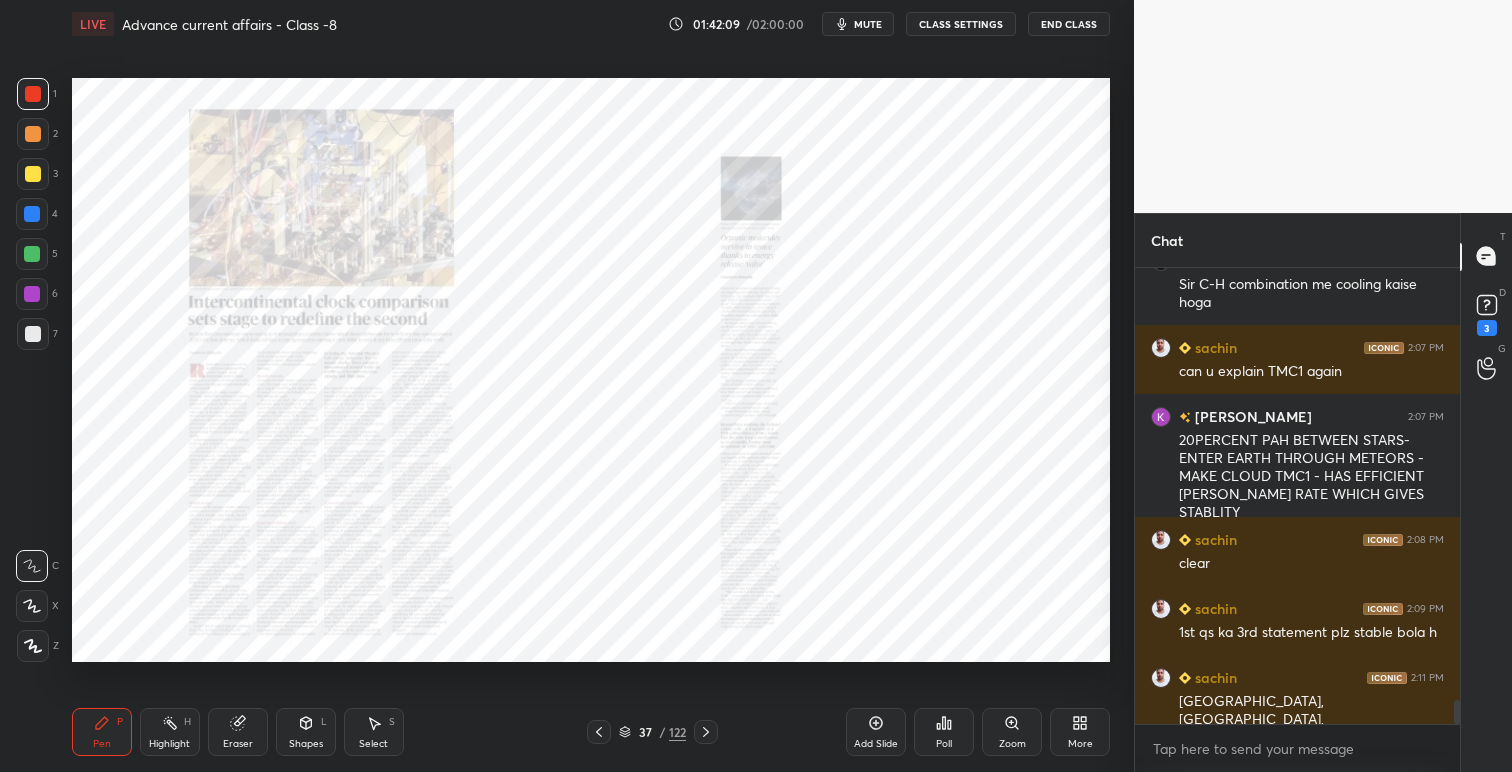 click 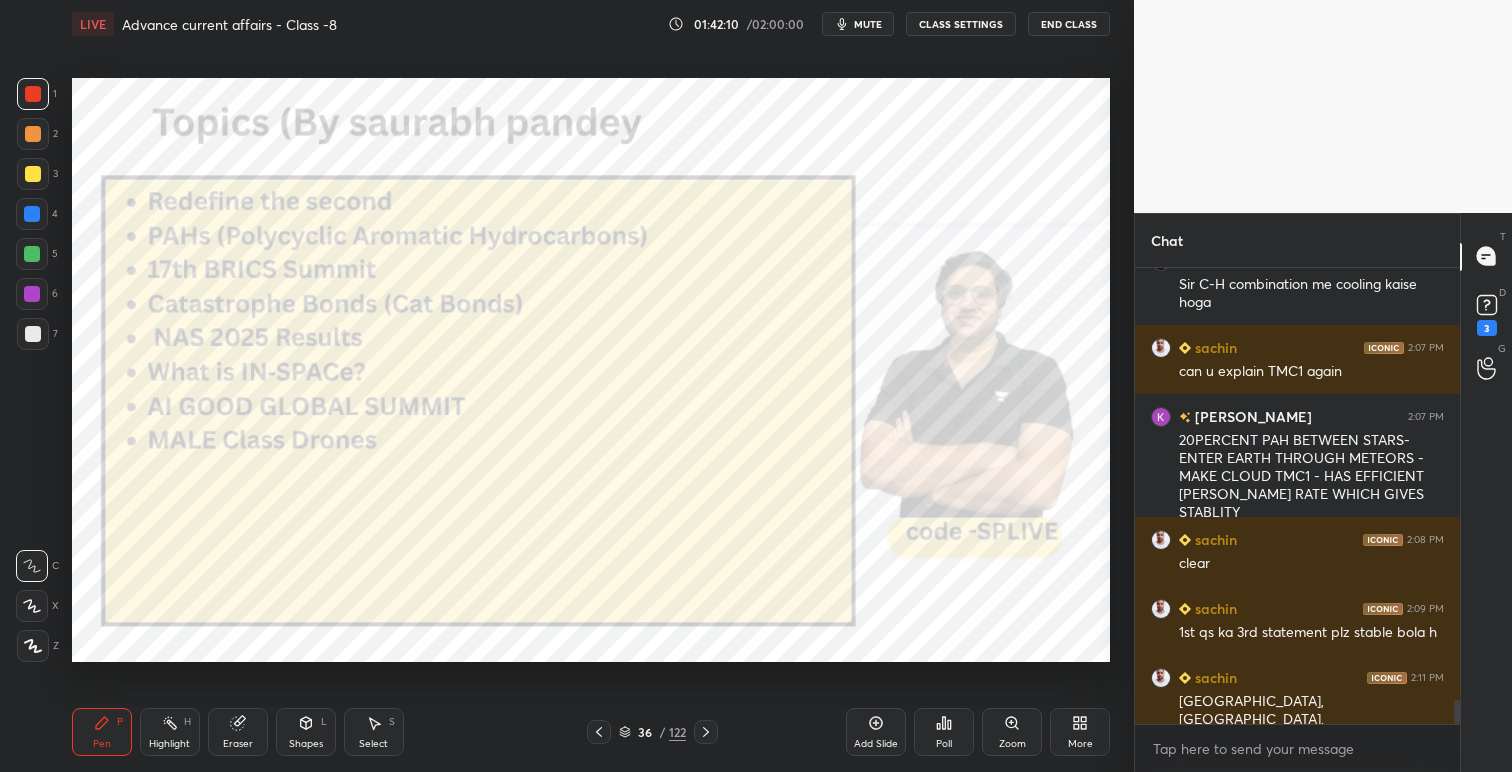 click 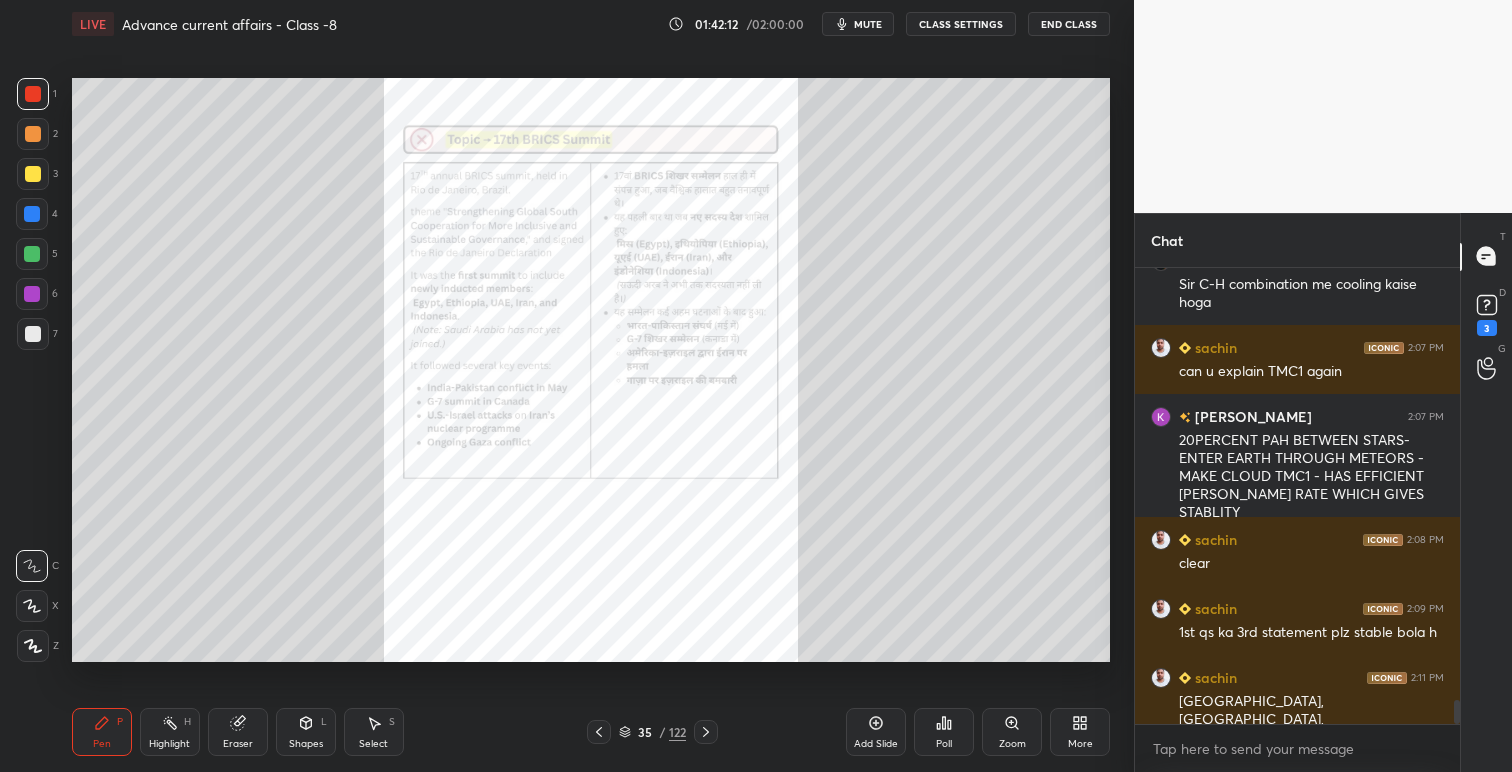 click on "Zoom" at bounding box center [1012, 732] 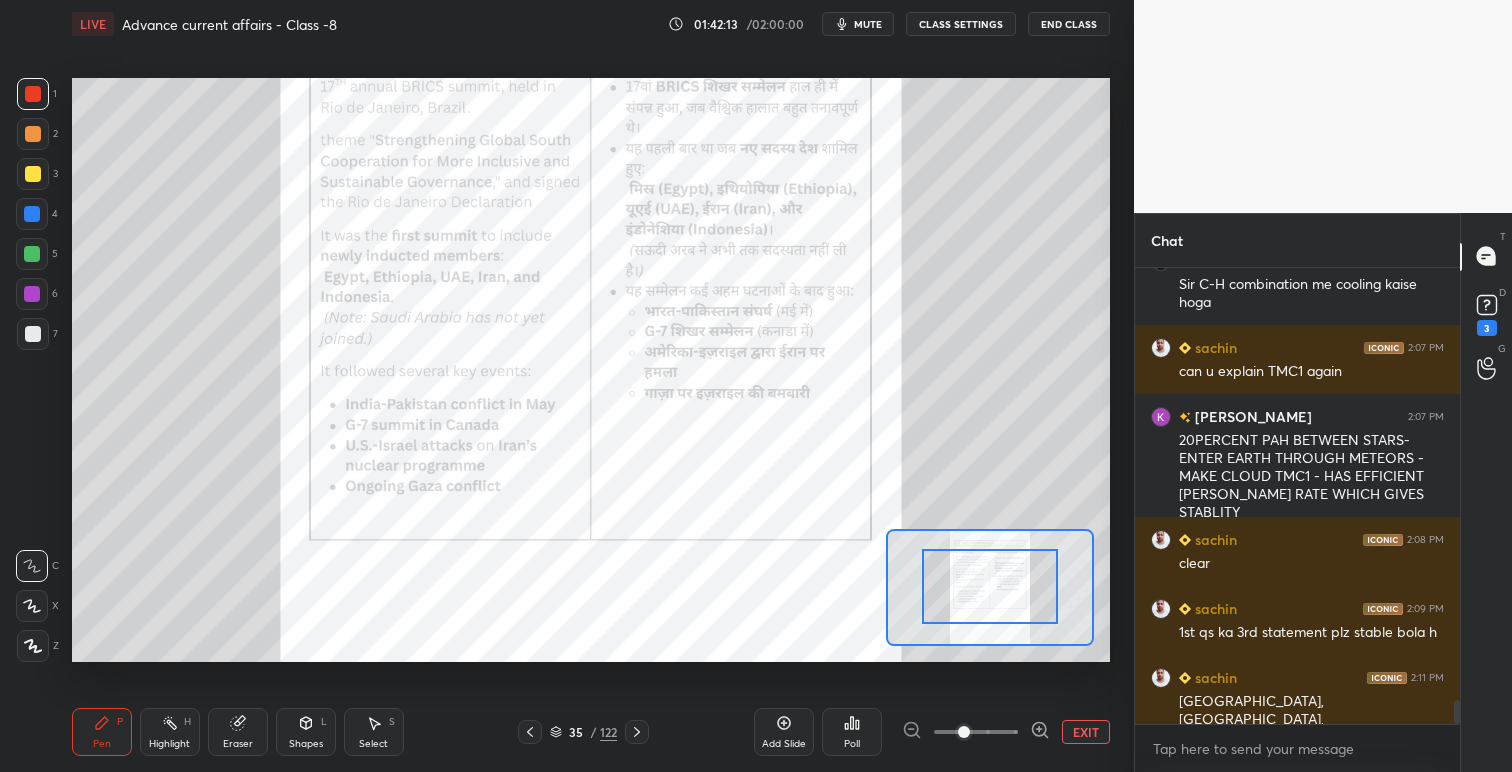 drag, startPoint x: 975, startPoint y: 613, endPoint x: 983, endPoint y: 606, distance: 10.630146 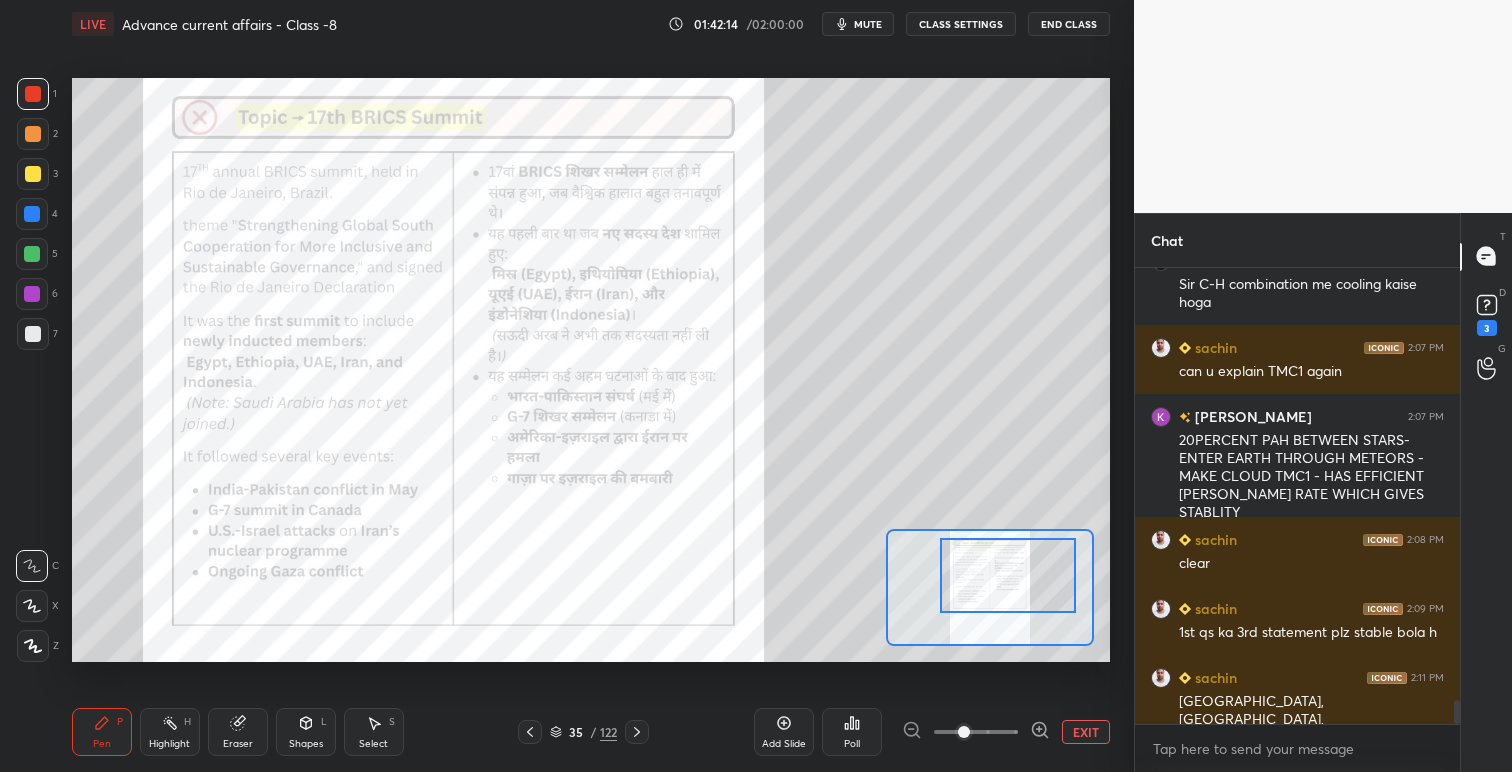 drag, startPoint x: 982, startPoint y: 607, endPoint x: 1000, endPoint y: 597, distance: 20.59126 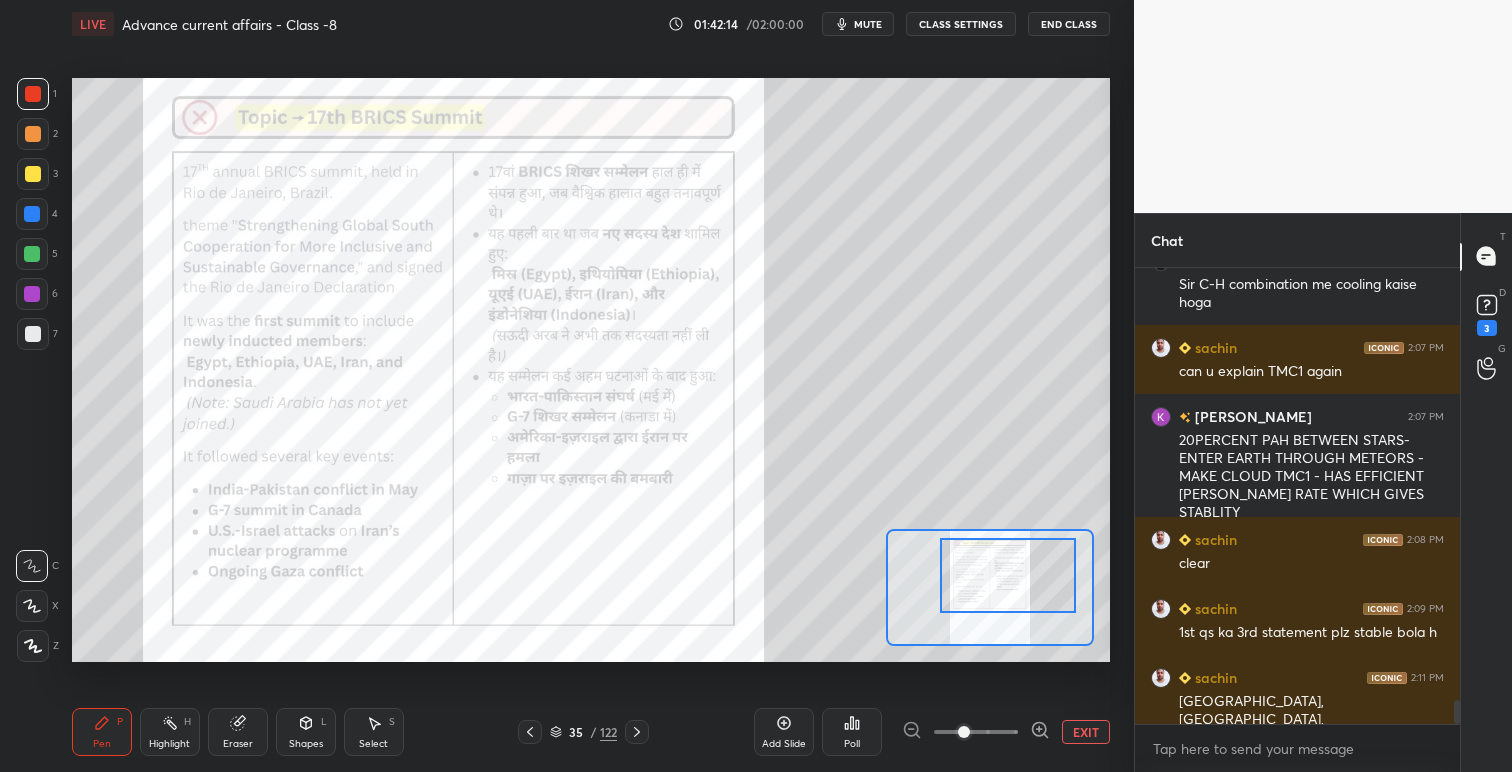 click at bounding box center [1008, 575] 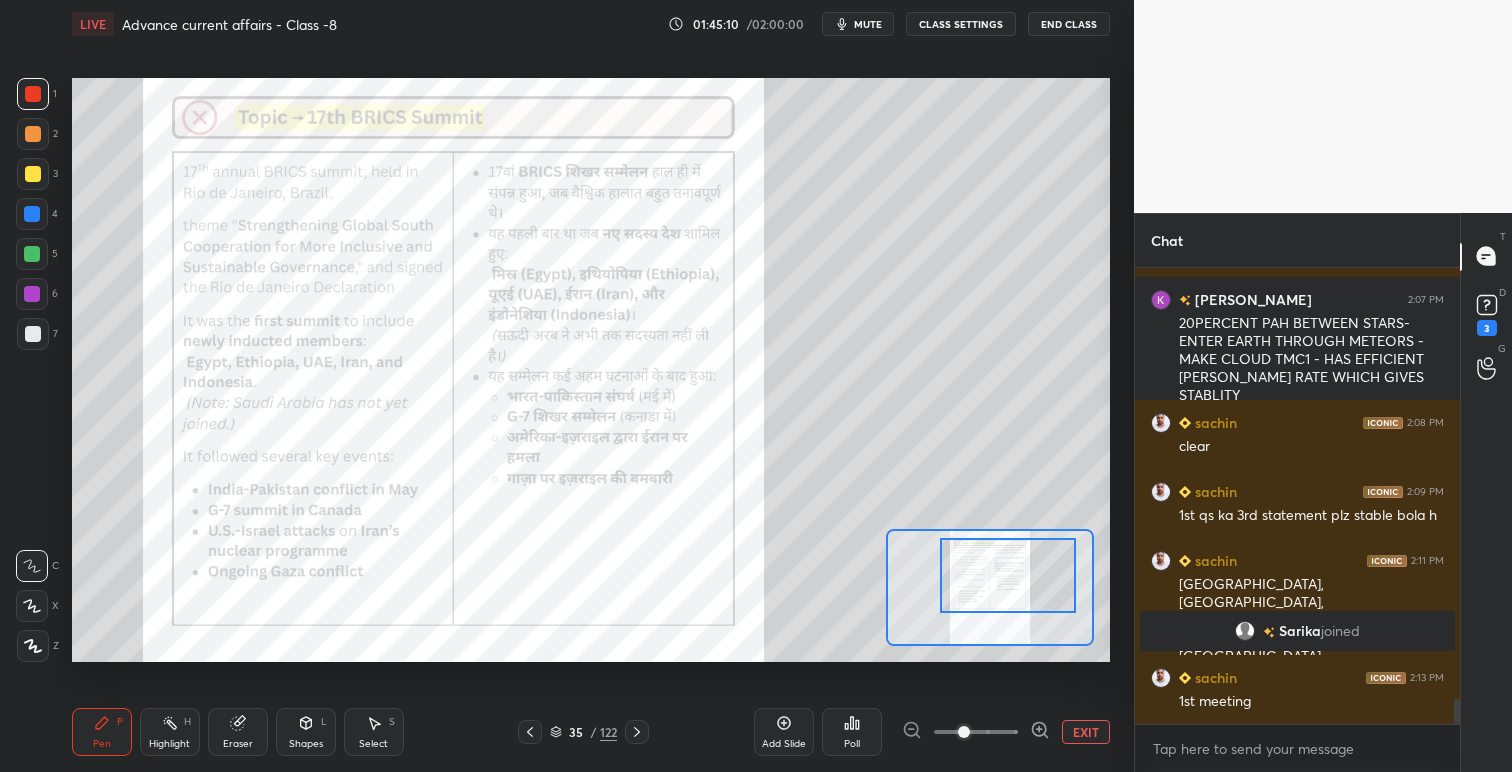 scroll, scrollTop: 7823, scrollLeft: 0, axis: vertical 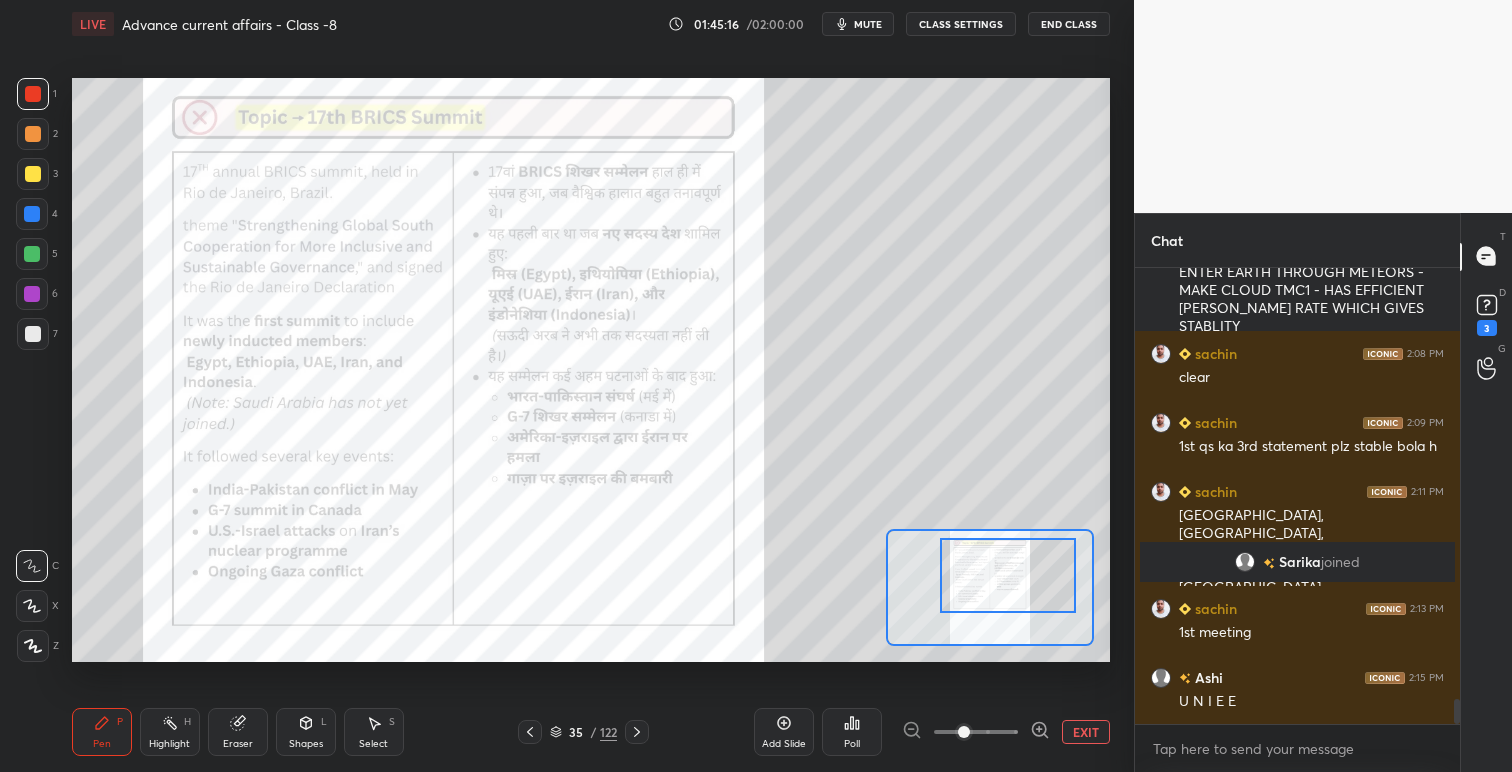click 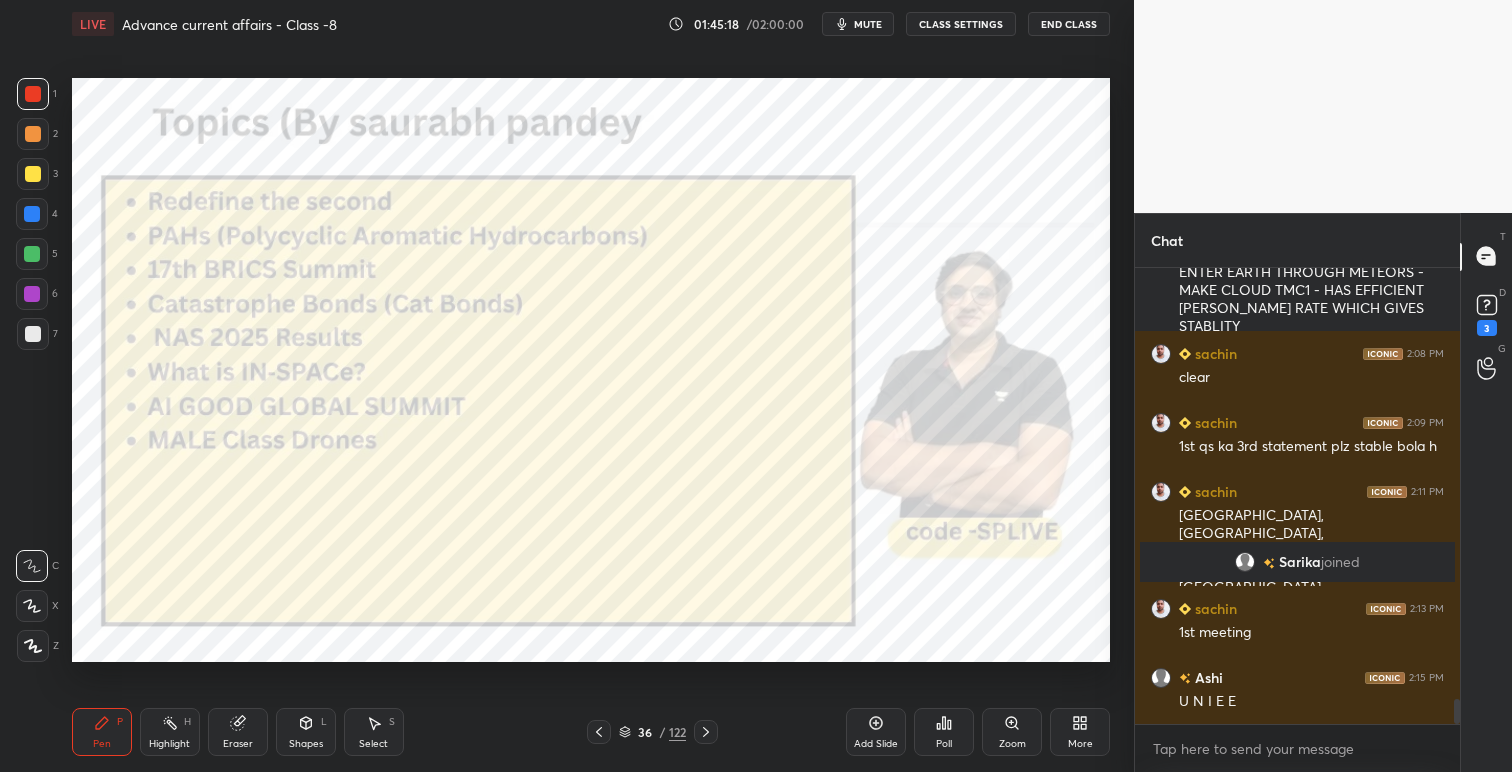 click 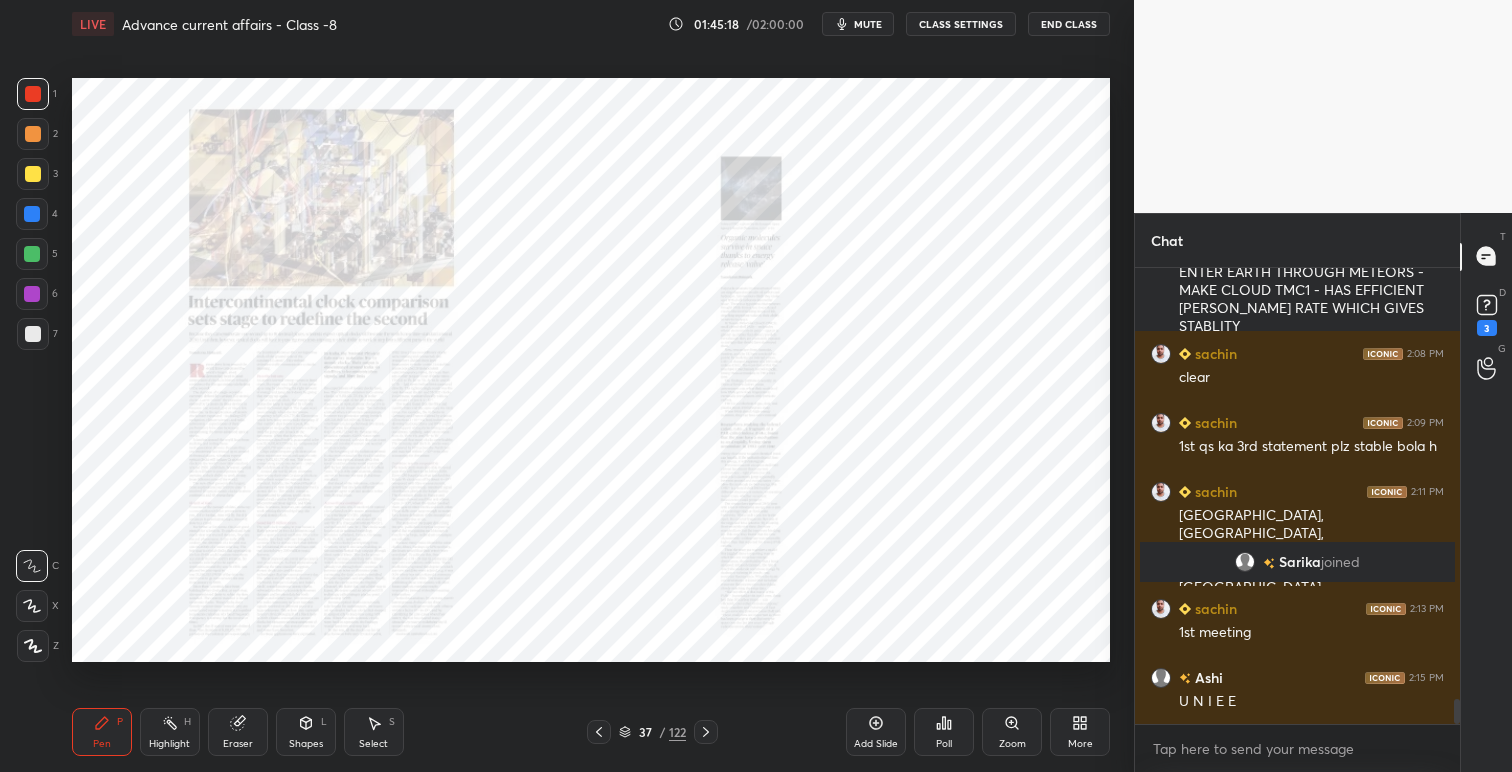 click 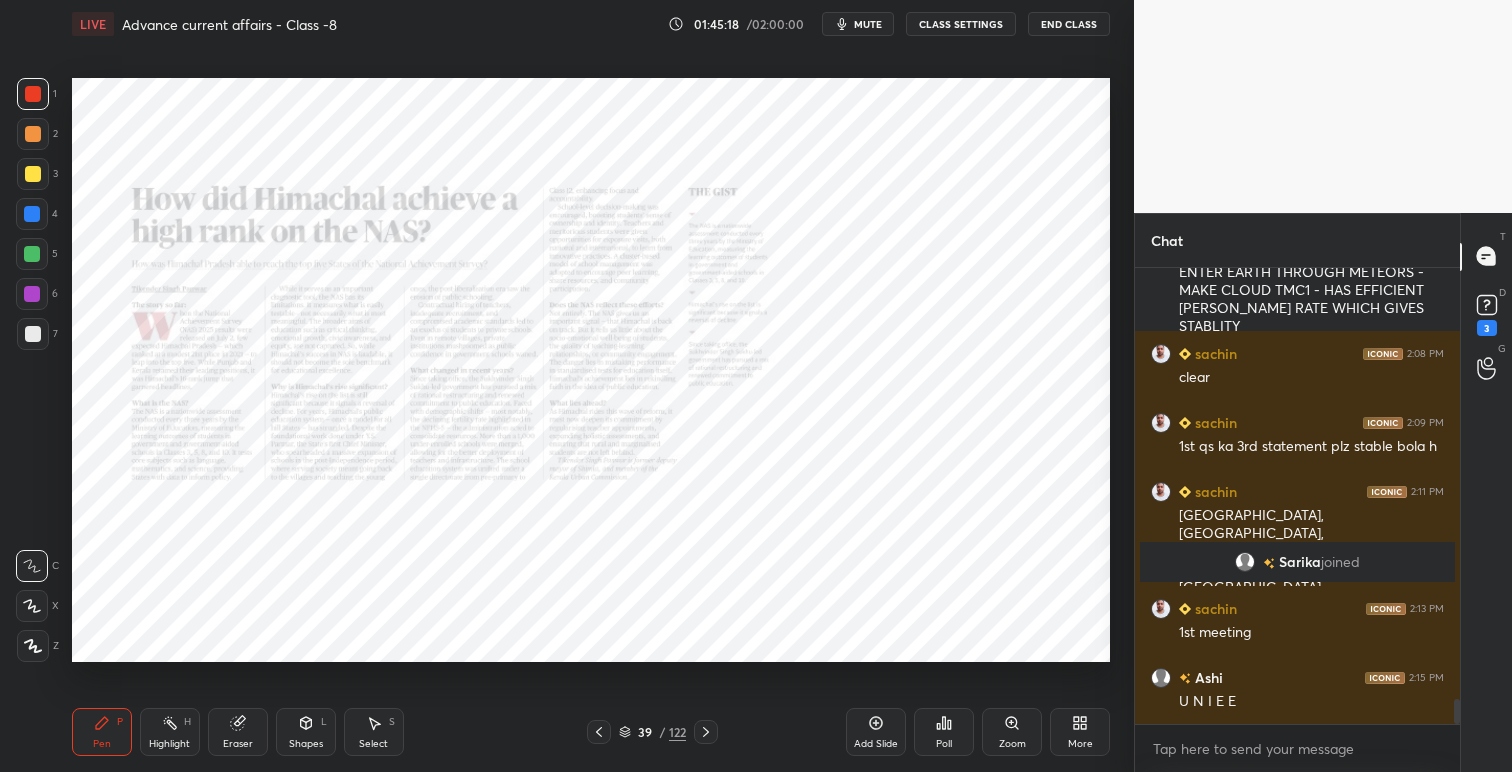 click 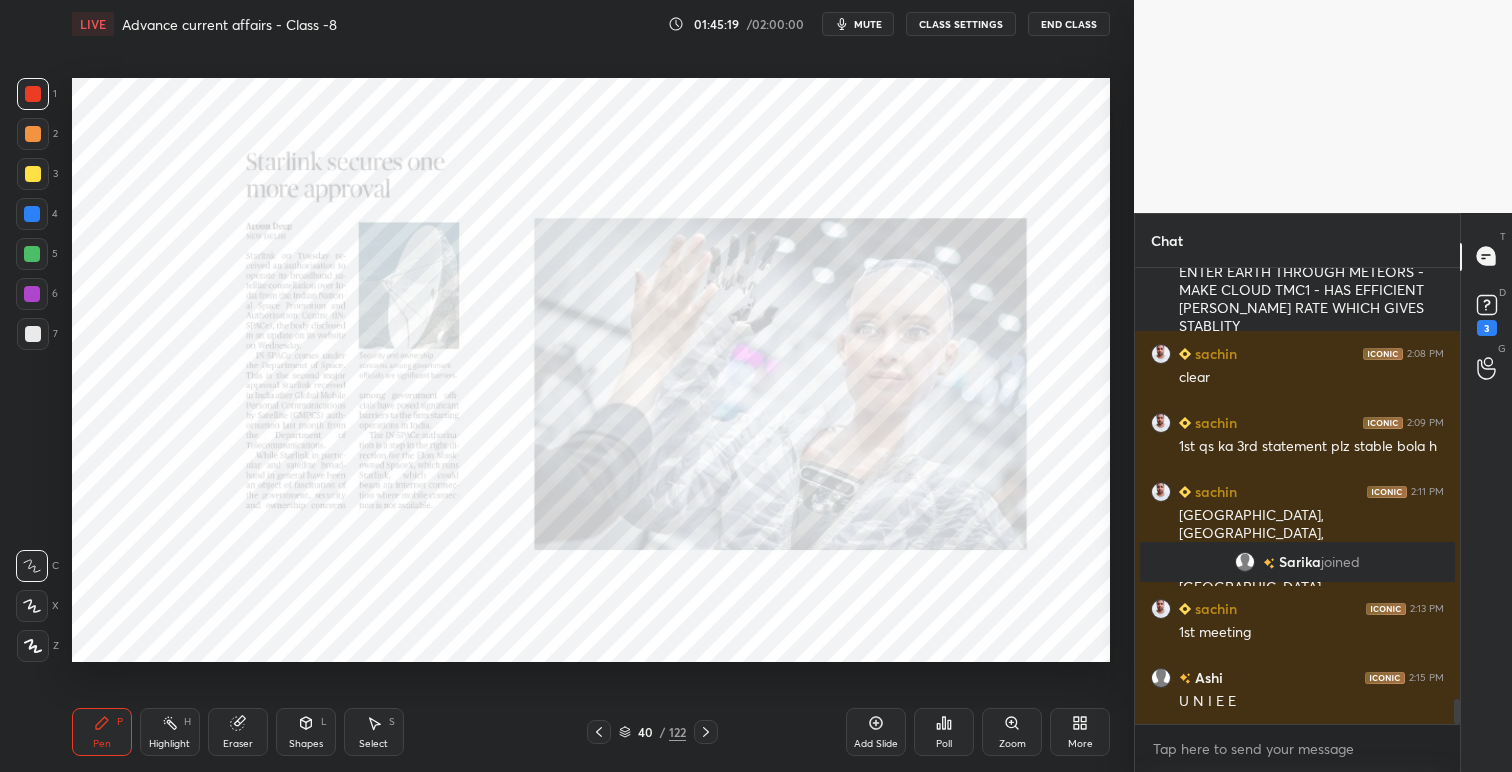 click 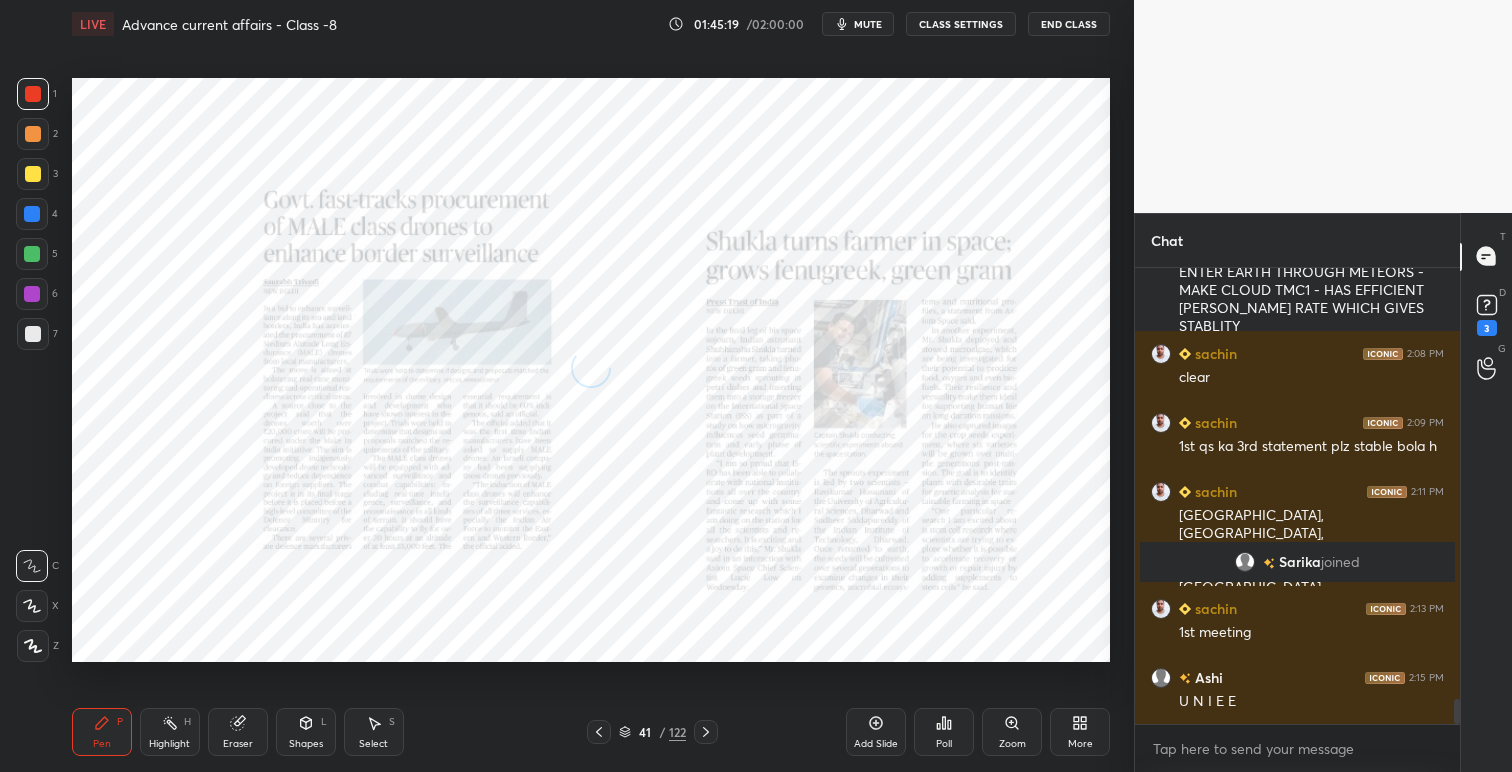 click 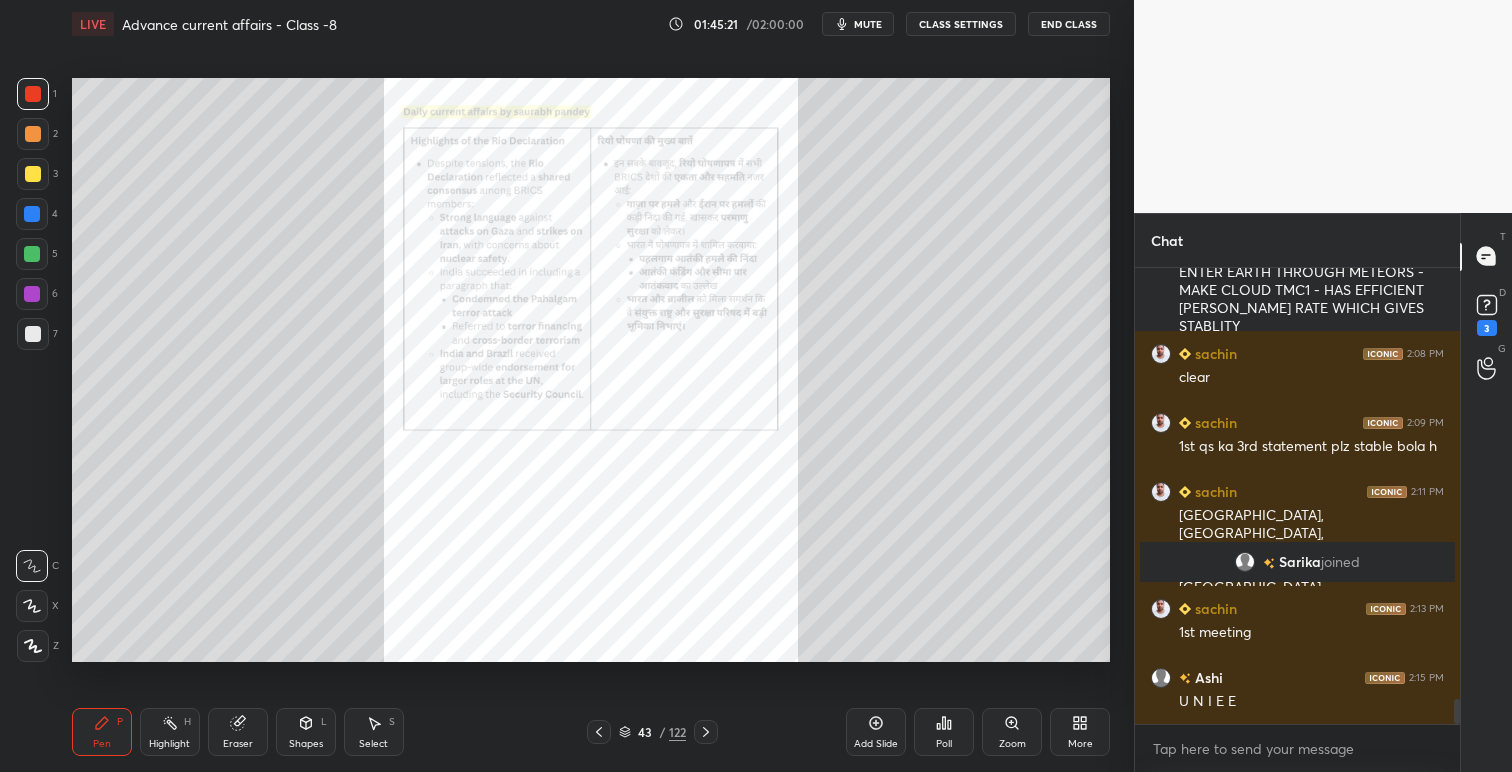 click 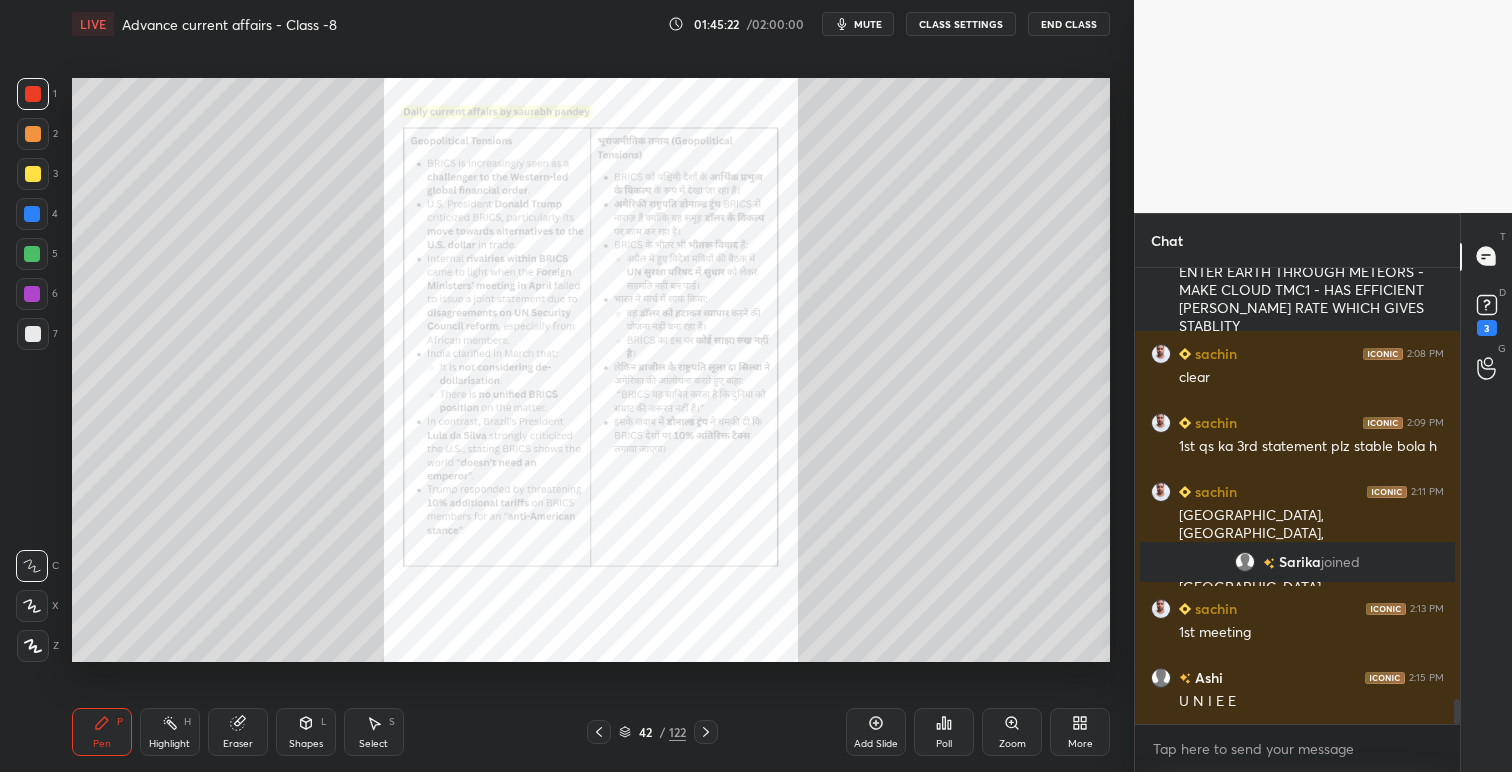 click 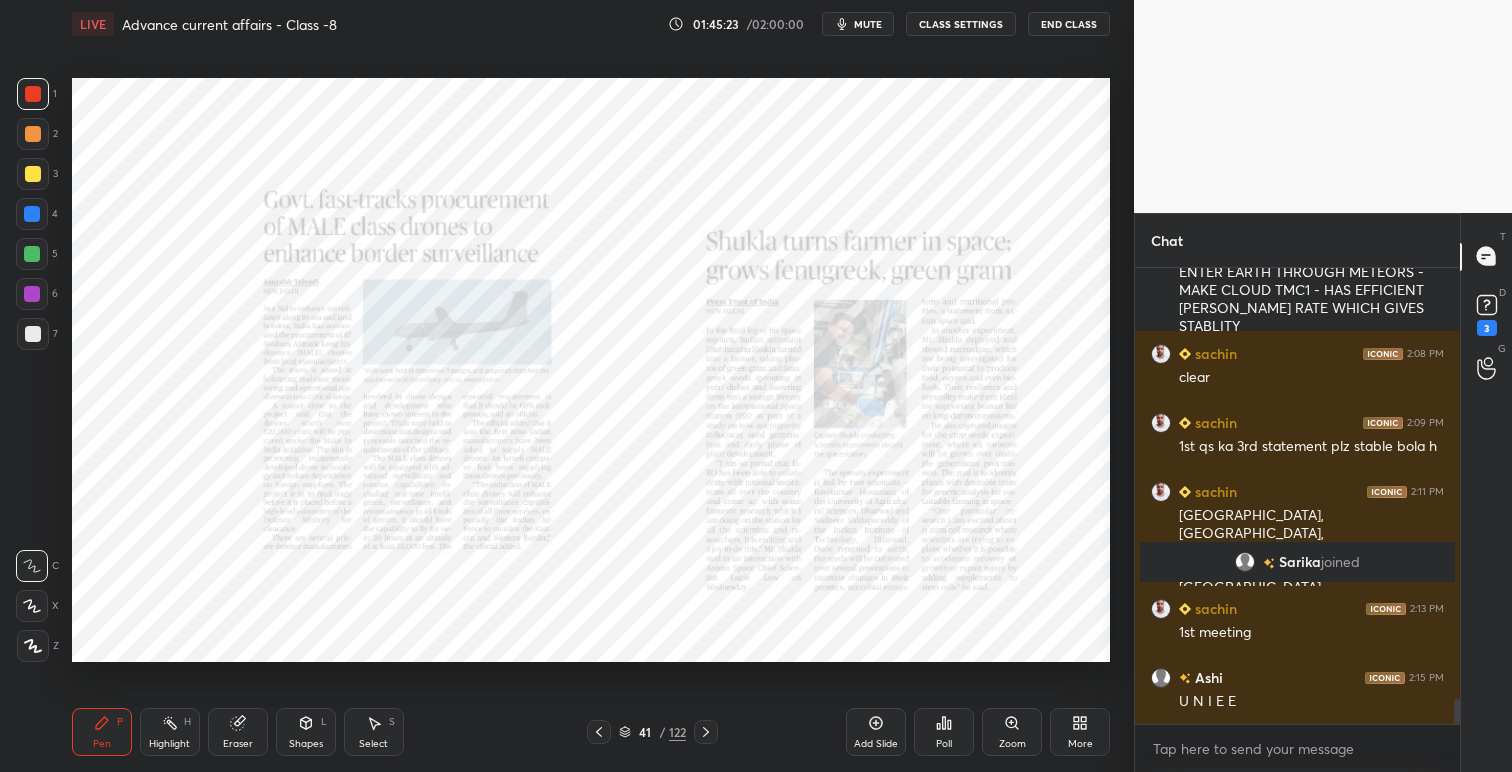 click 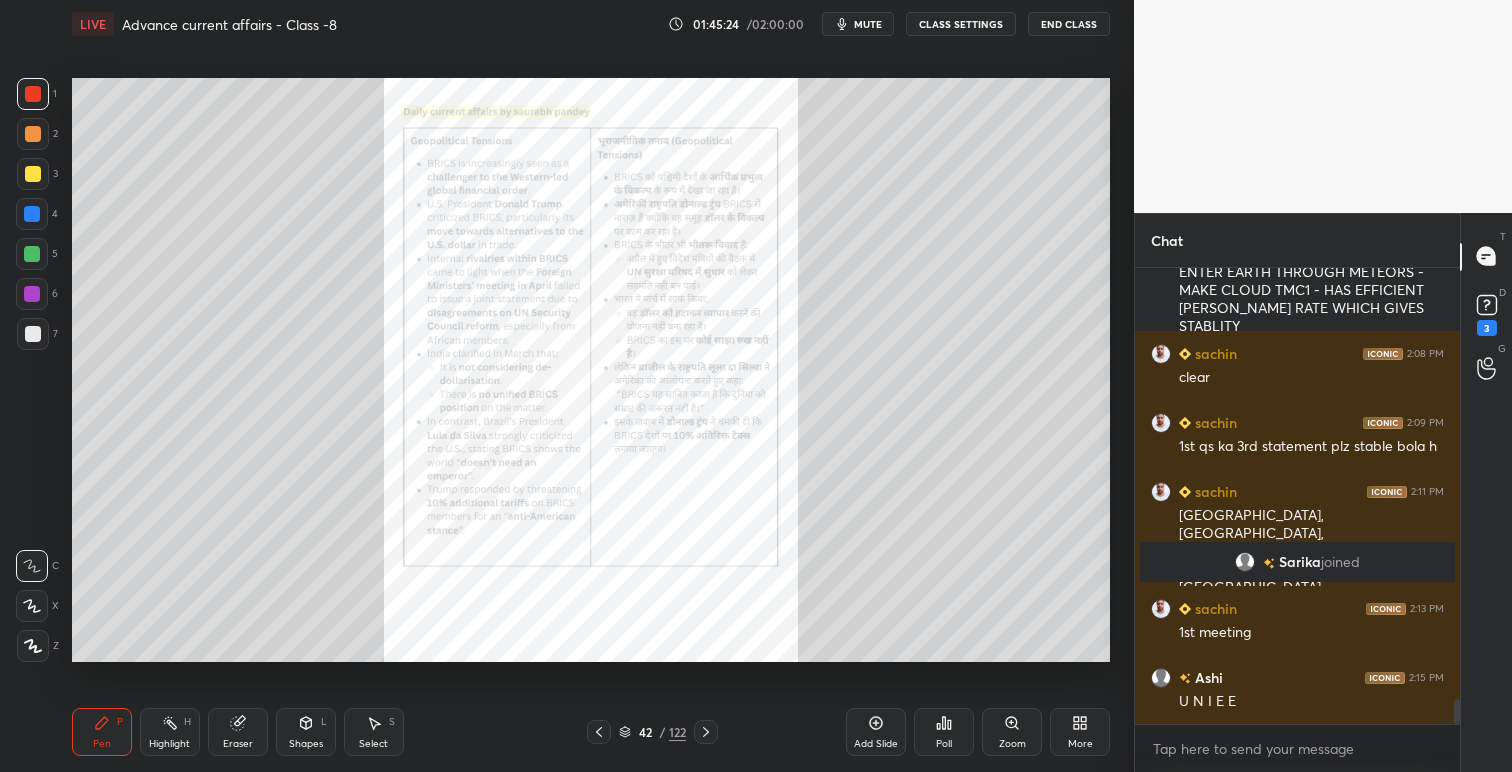 click 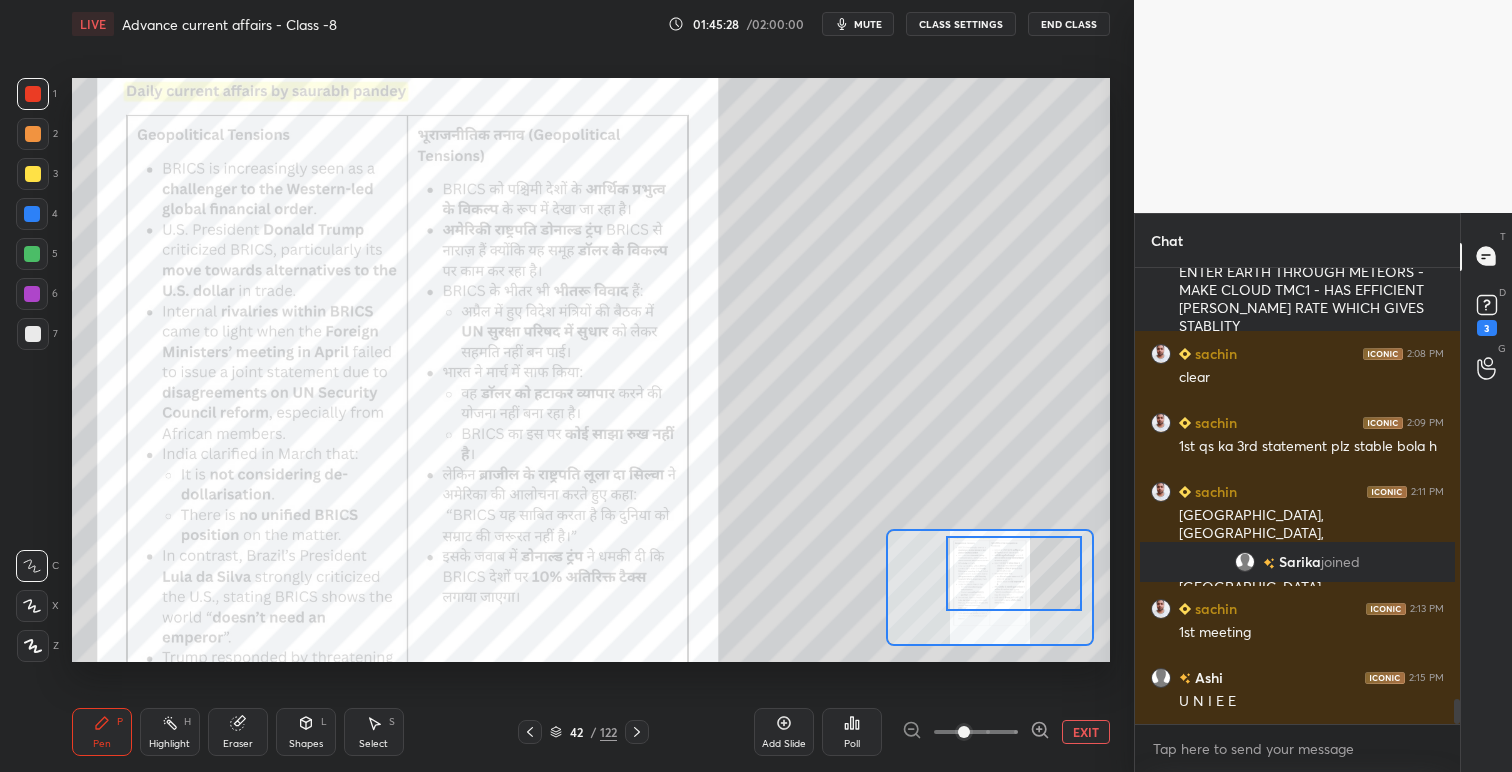 drag, startPoint x: 1003, startPoint y: 587, endPoint x: 1014, endPoint y: 597, distance: 14.866069 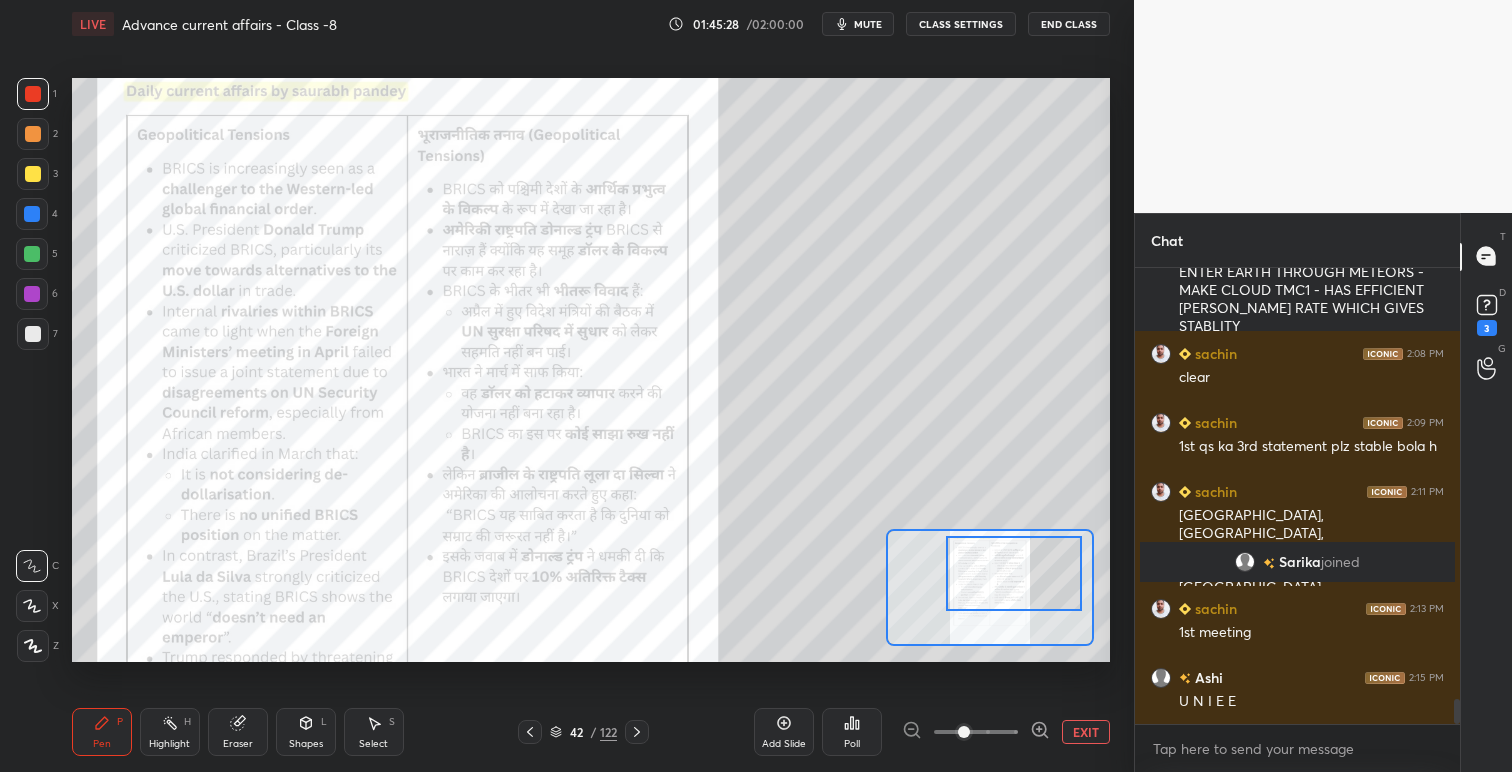 click at bounding box center [1014, 573] 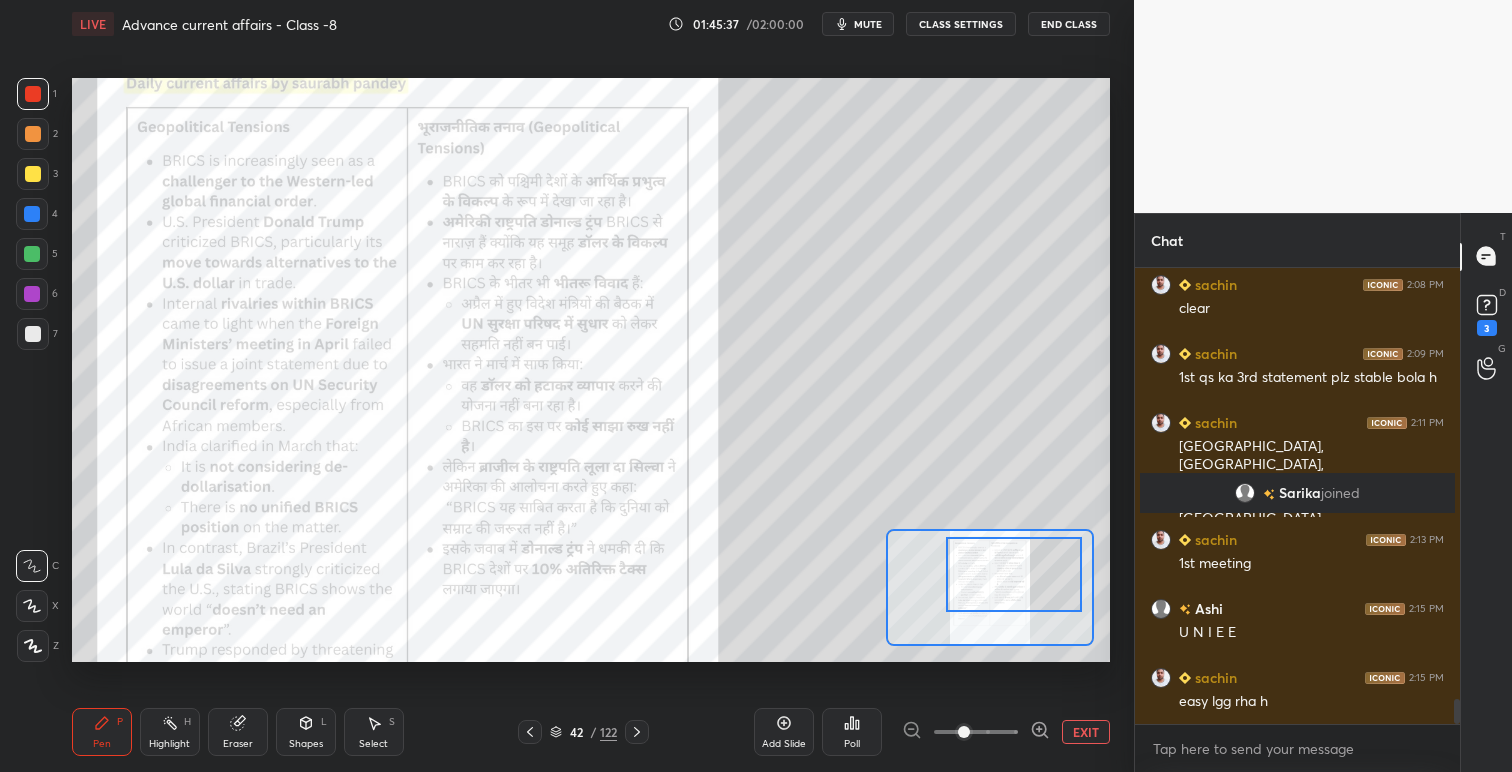 scroll, scrollTop: 7940, scrollLeft: 0, axis: vertical 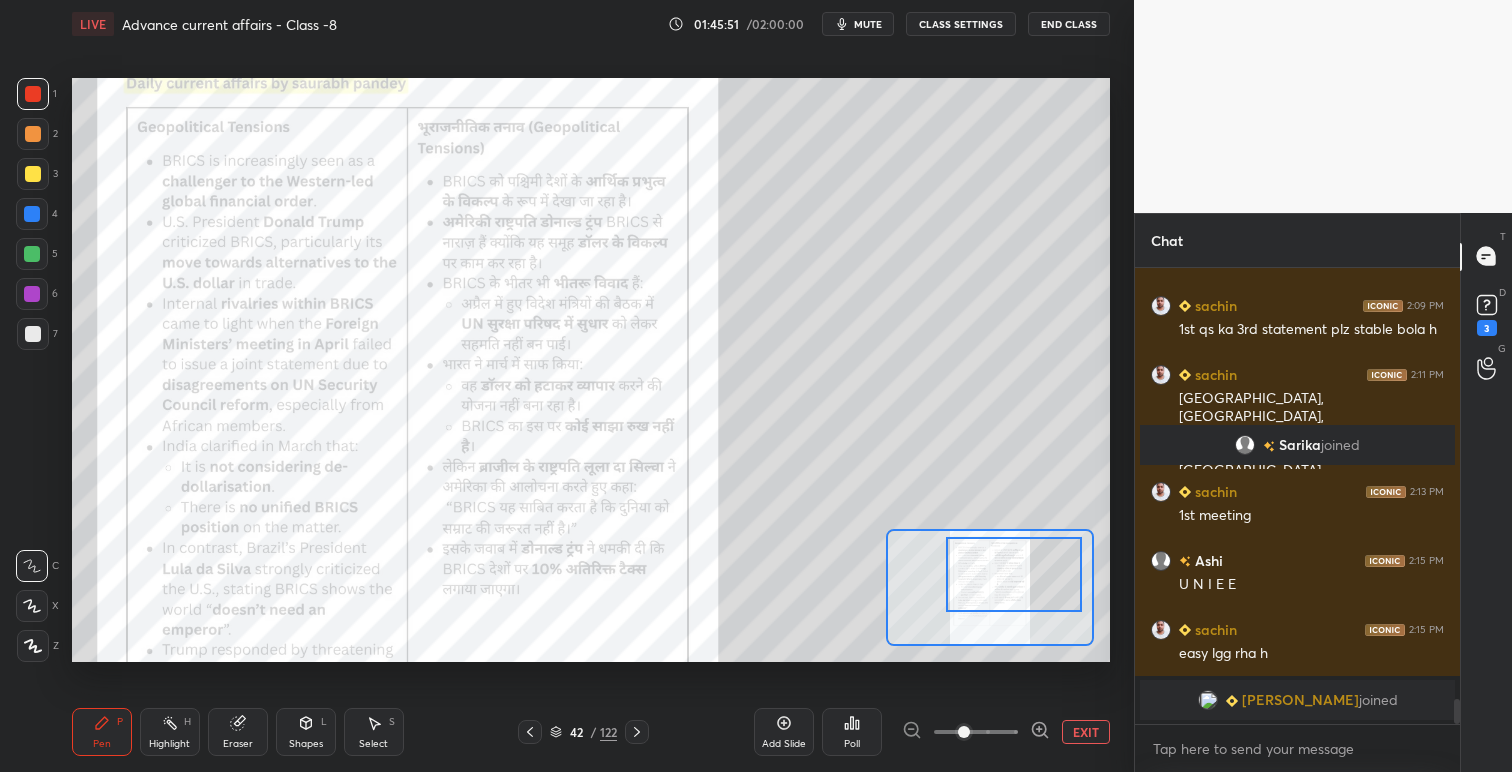 click at bounding box center [33, 174] 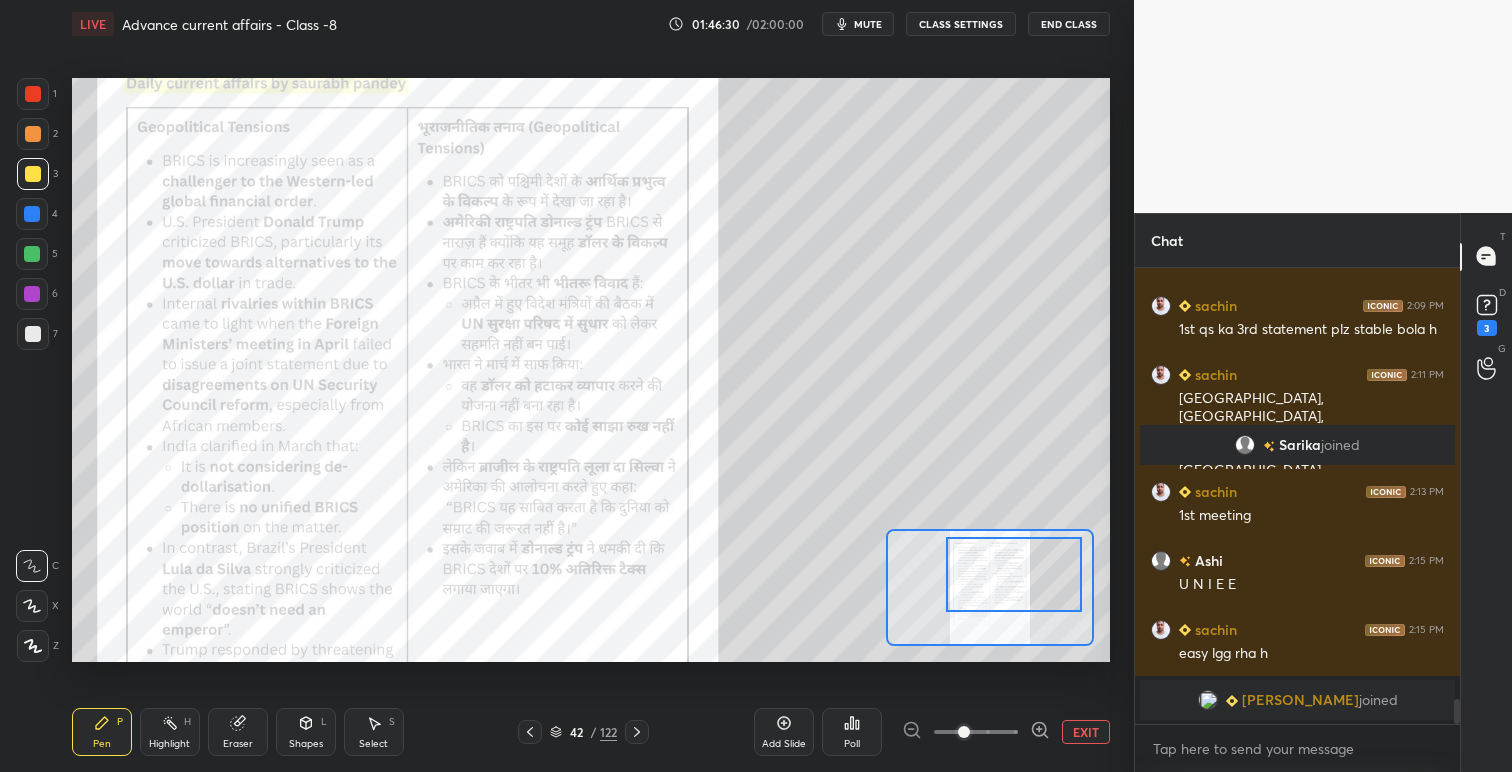 scroll, scrollTop: 7973, scrollLeft: 0, axis: vertical 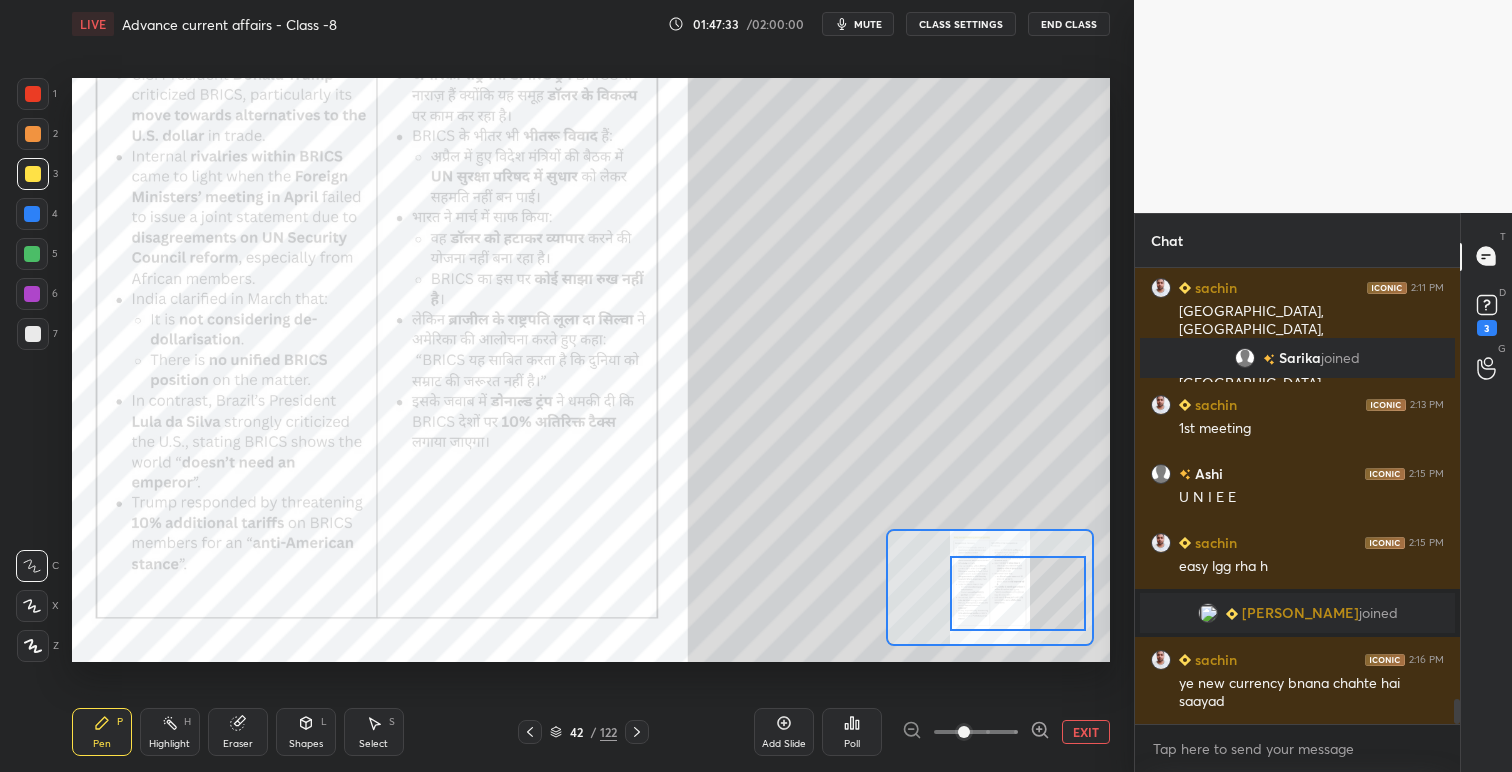 drag, startPoint x: 1029, startPoint y: 570, endPoint x: 1033, endPoint y: 589, distance: 19.416489 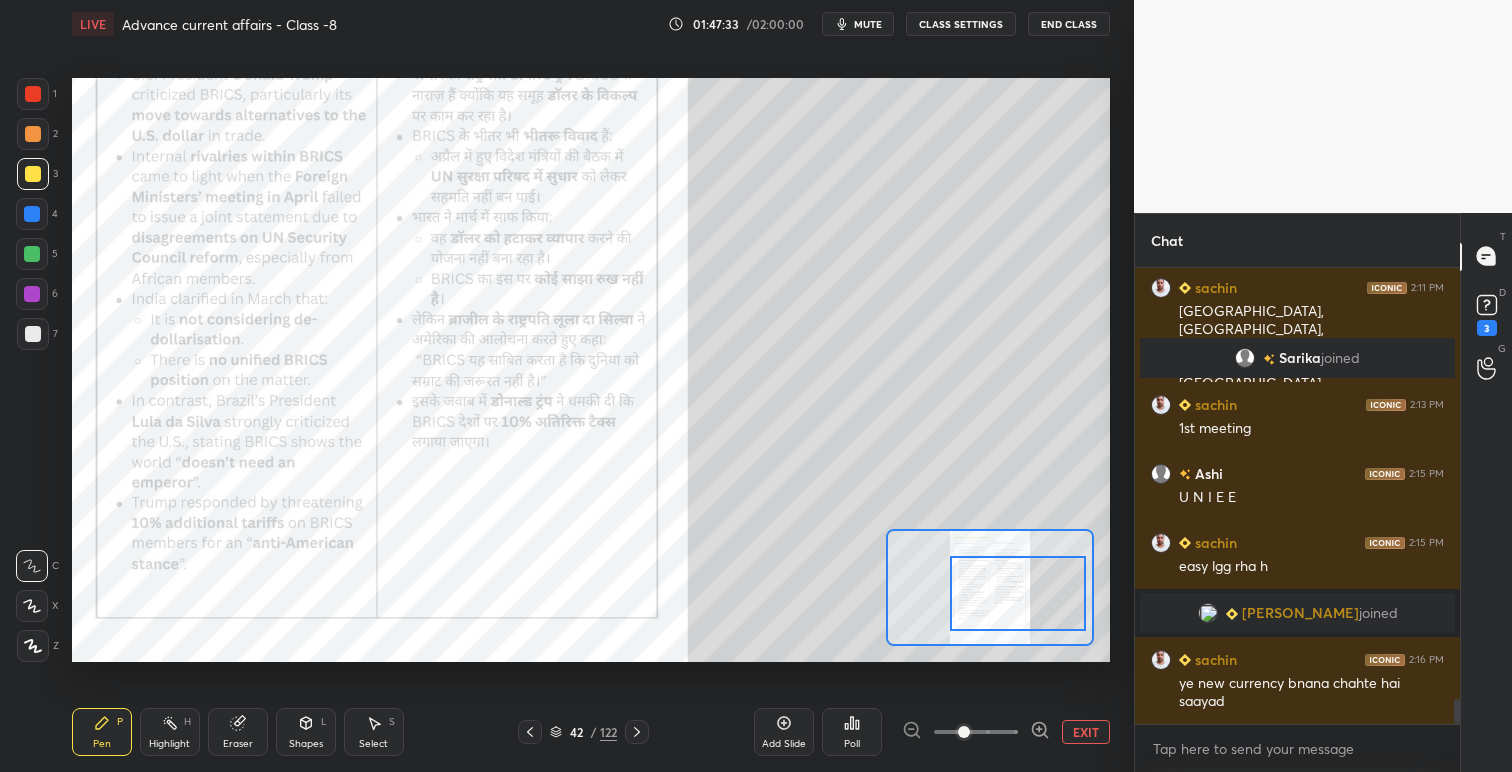 click at bounding box center (1018, 593) 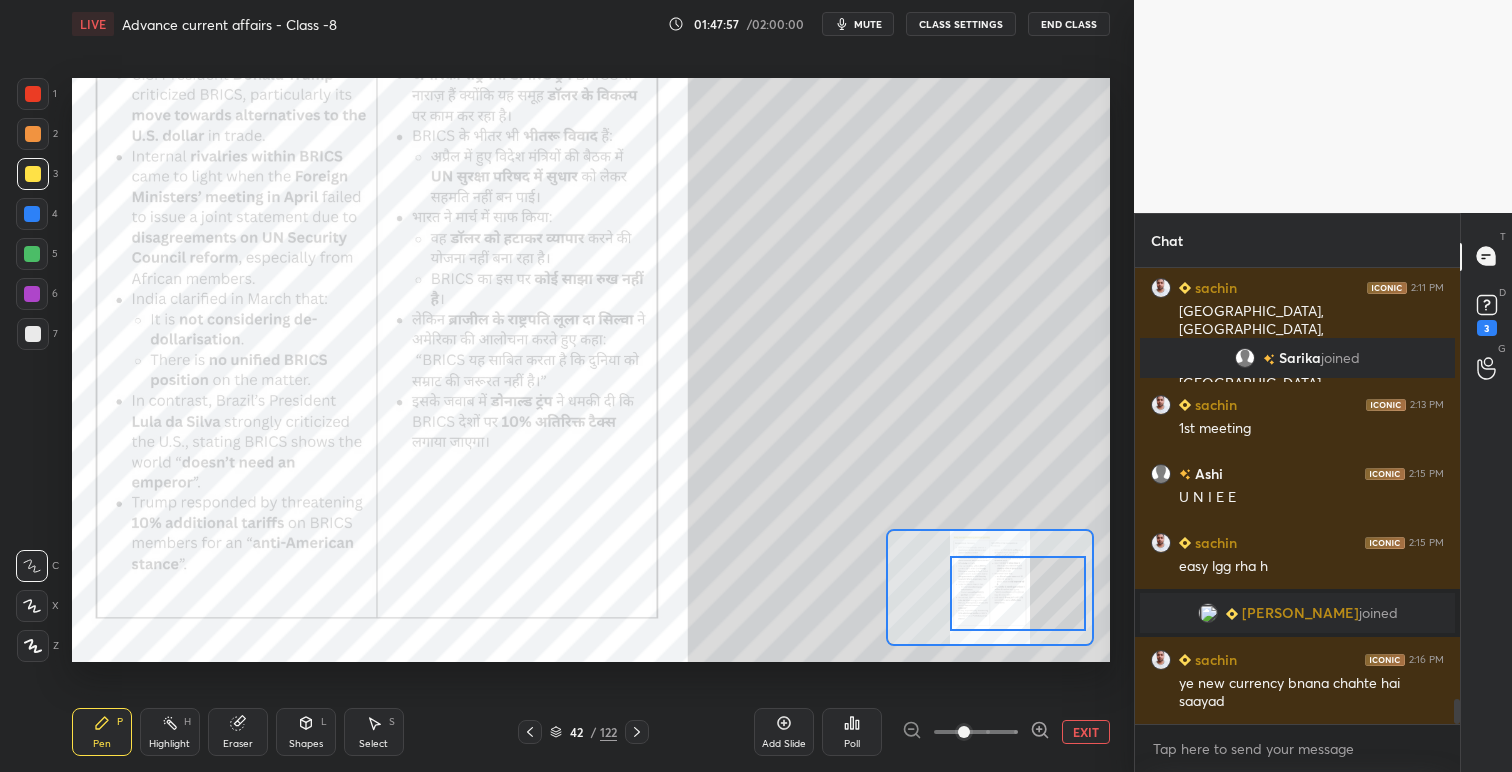 click on "Setting up your live class Poll for   secs No correct answer Start poll" at bounding box center [591, 370] 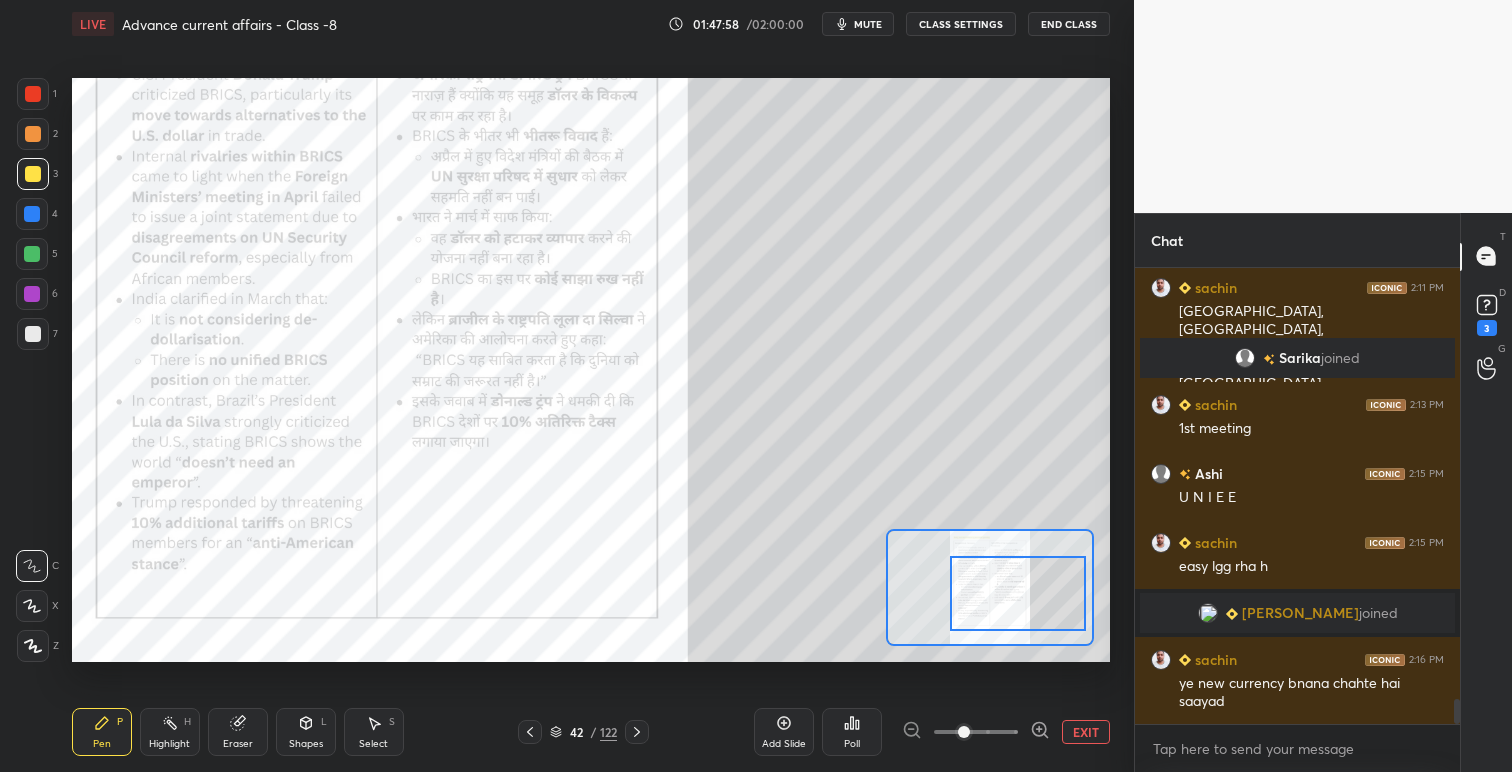 drag, startPoint x: 1115, startPoint y: 200, endPoint x: 1111, endPoint y: 218, distance: 18.439089 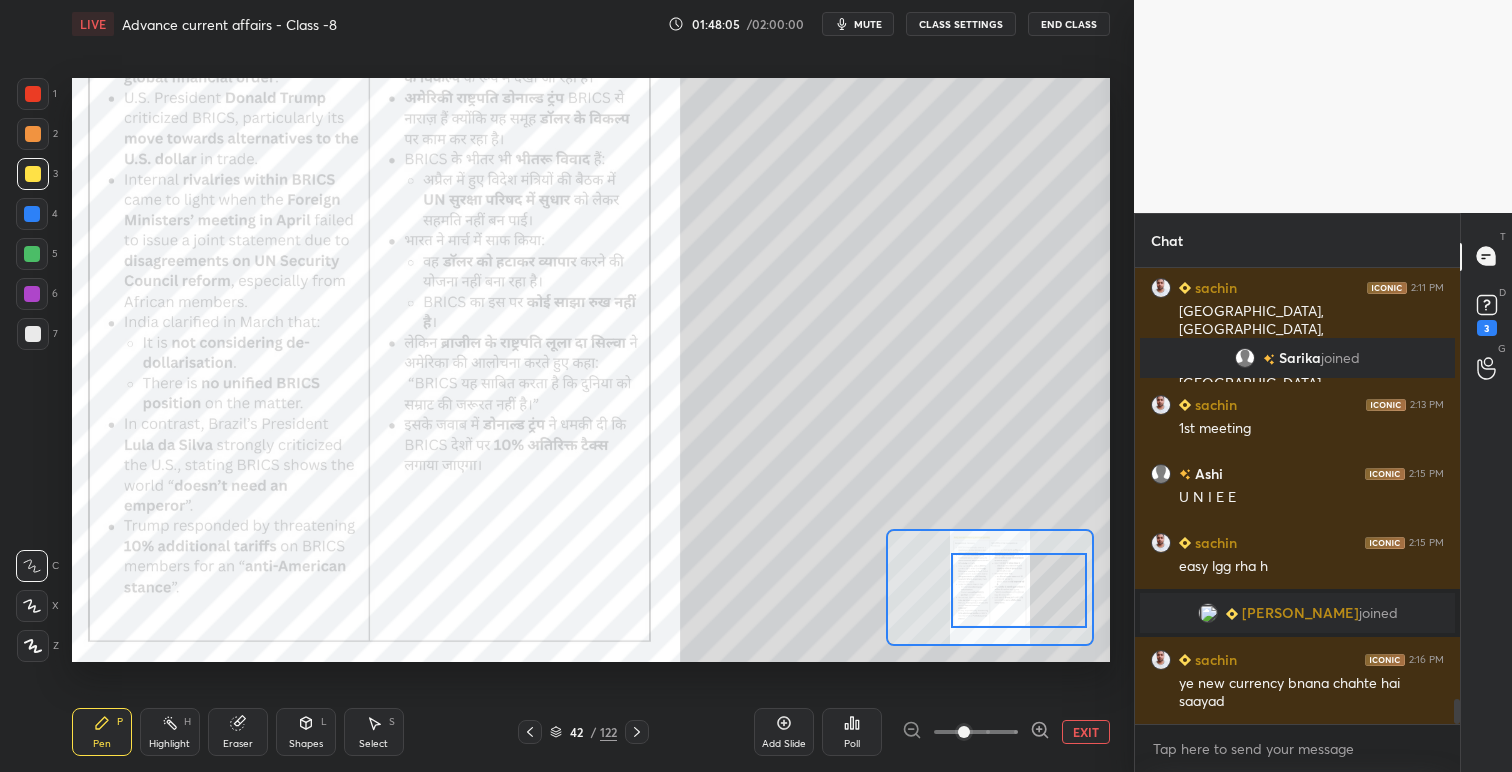 click at bounding box center [1019, 590] 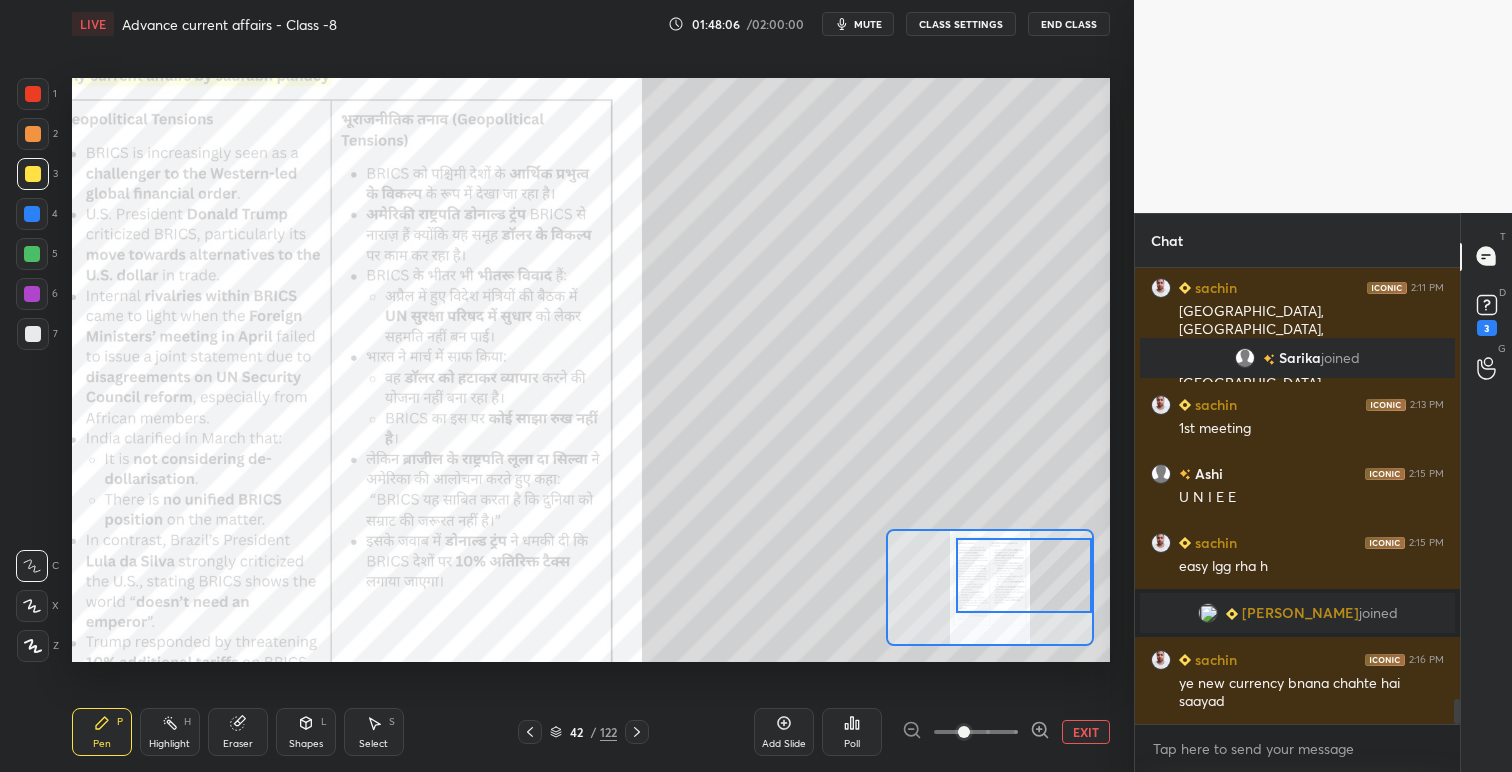 drag, startPoint x: 1026, startPoint y: 567, endPoint x: 1037, endPoint y: 552, distance: 18.601076 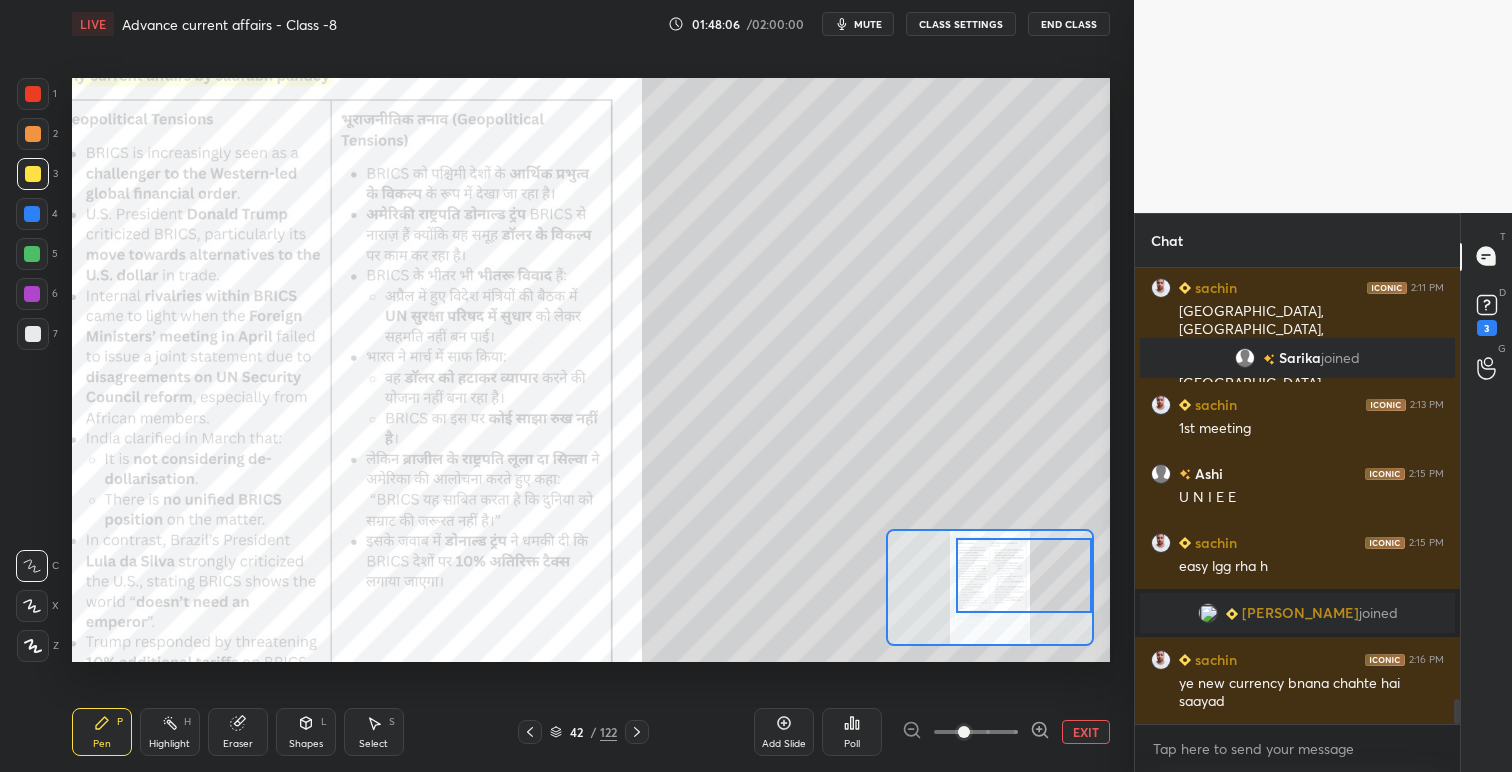 click at bounding box center [1024, 575] 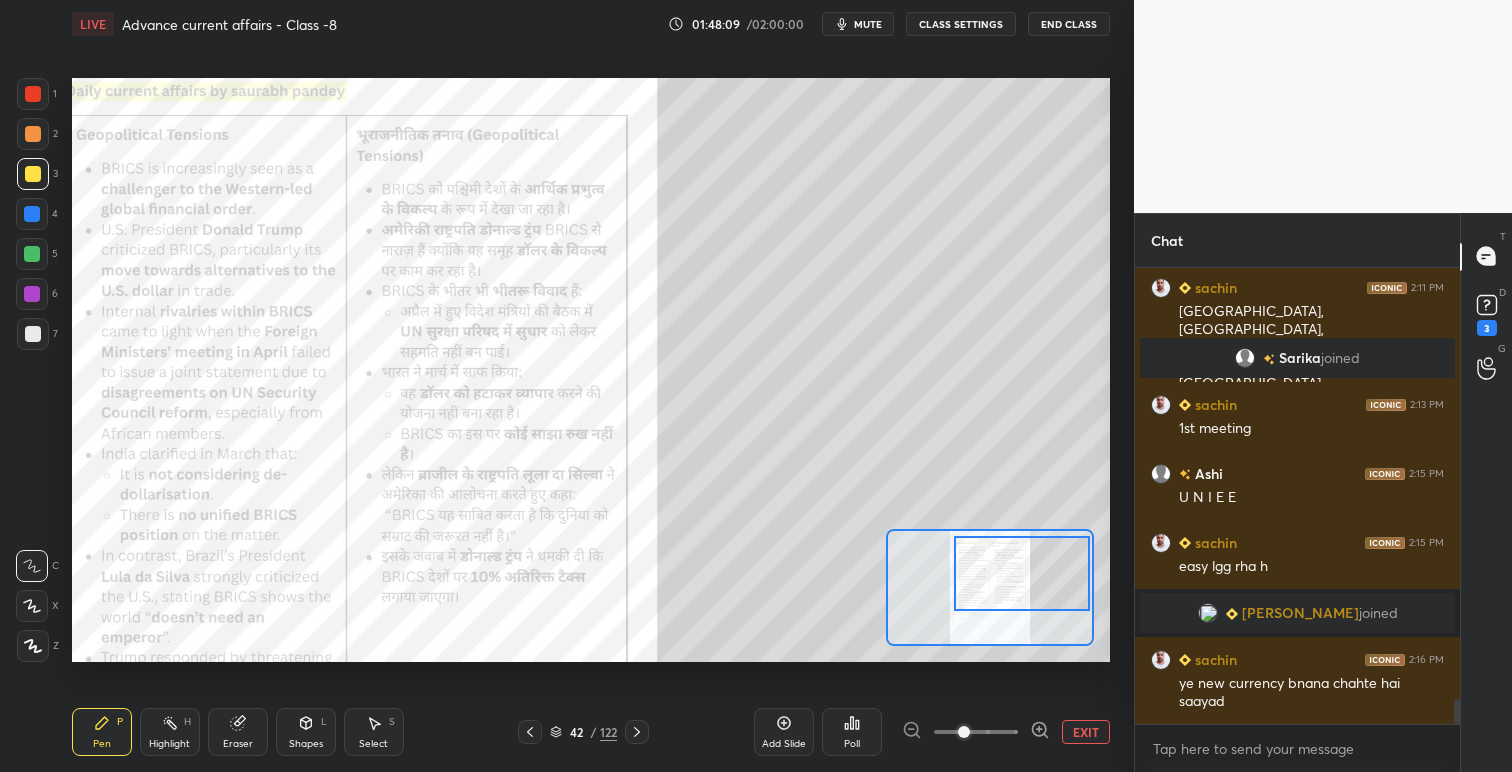 click at bounding box center (1022, 573) 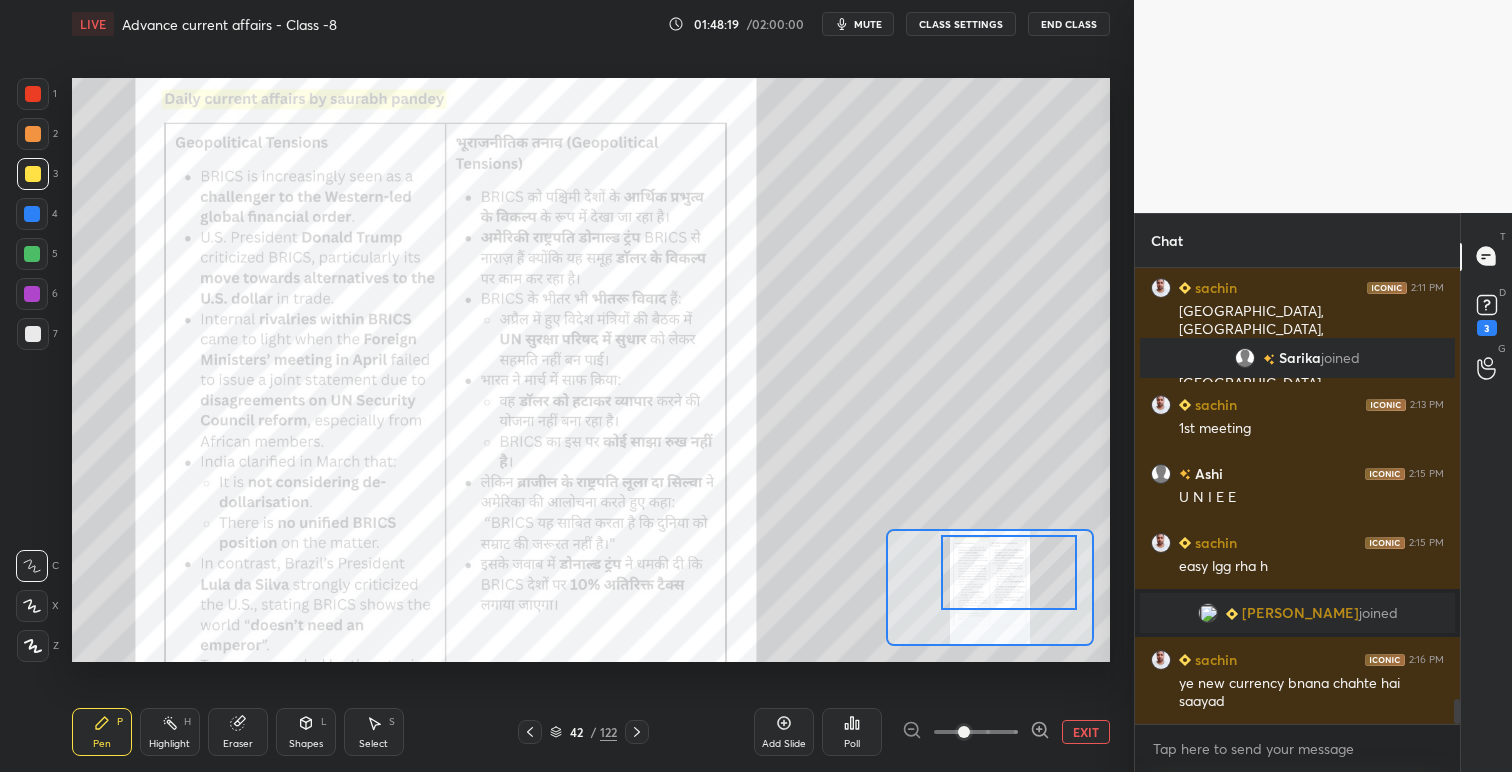 click at bounding box center [1009, 572] 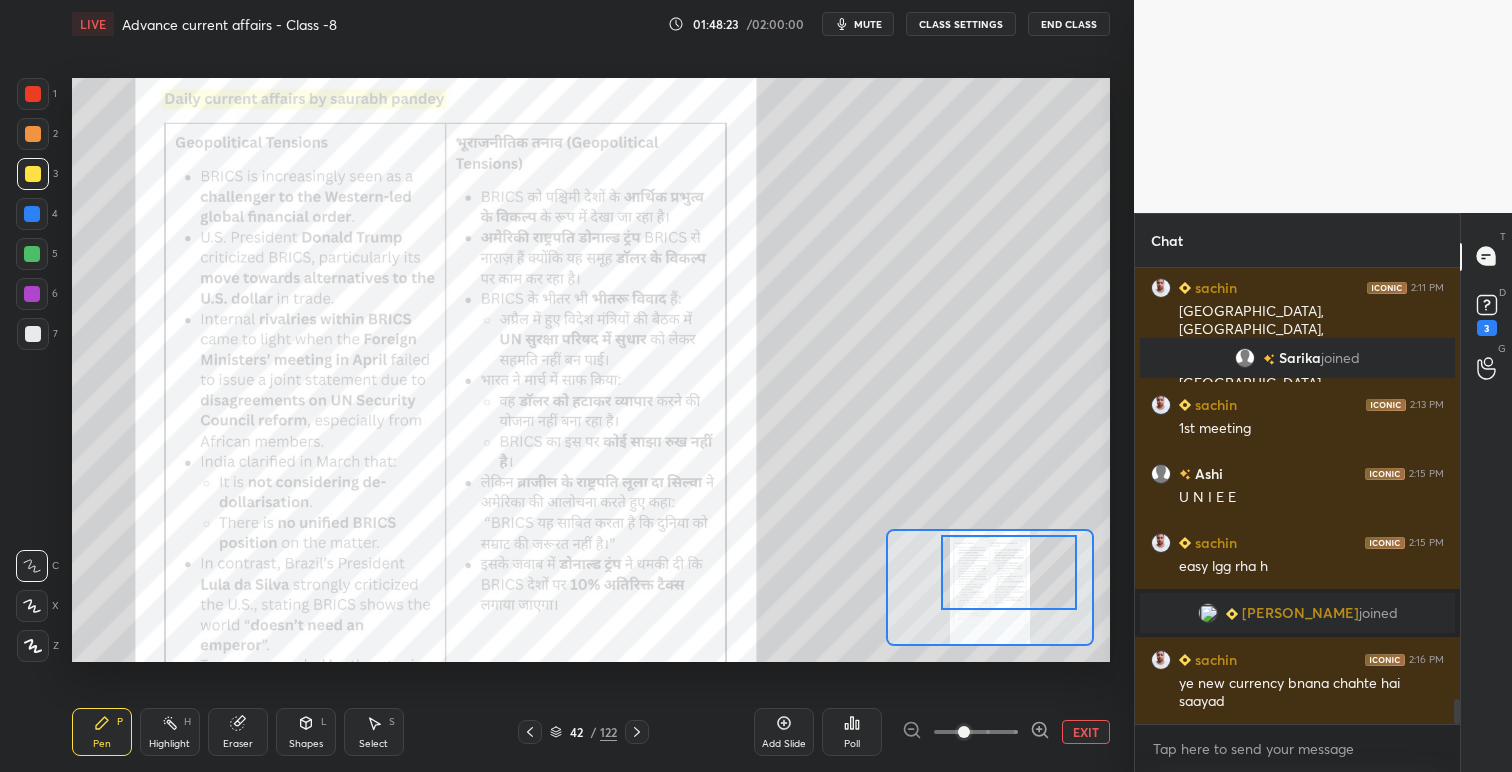 drag, startPoint x: 30, startPoint y: 87, endPoint x: 55, endPoint y: 129, distance: 48.8774 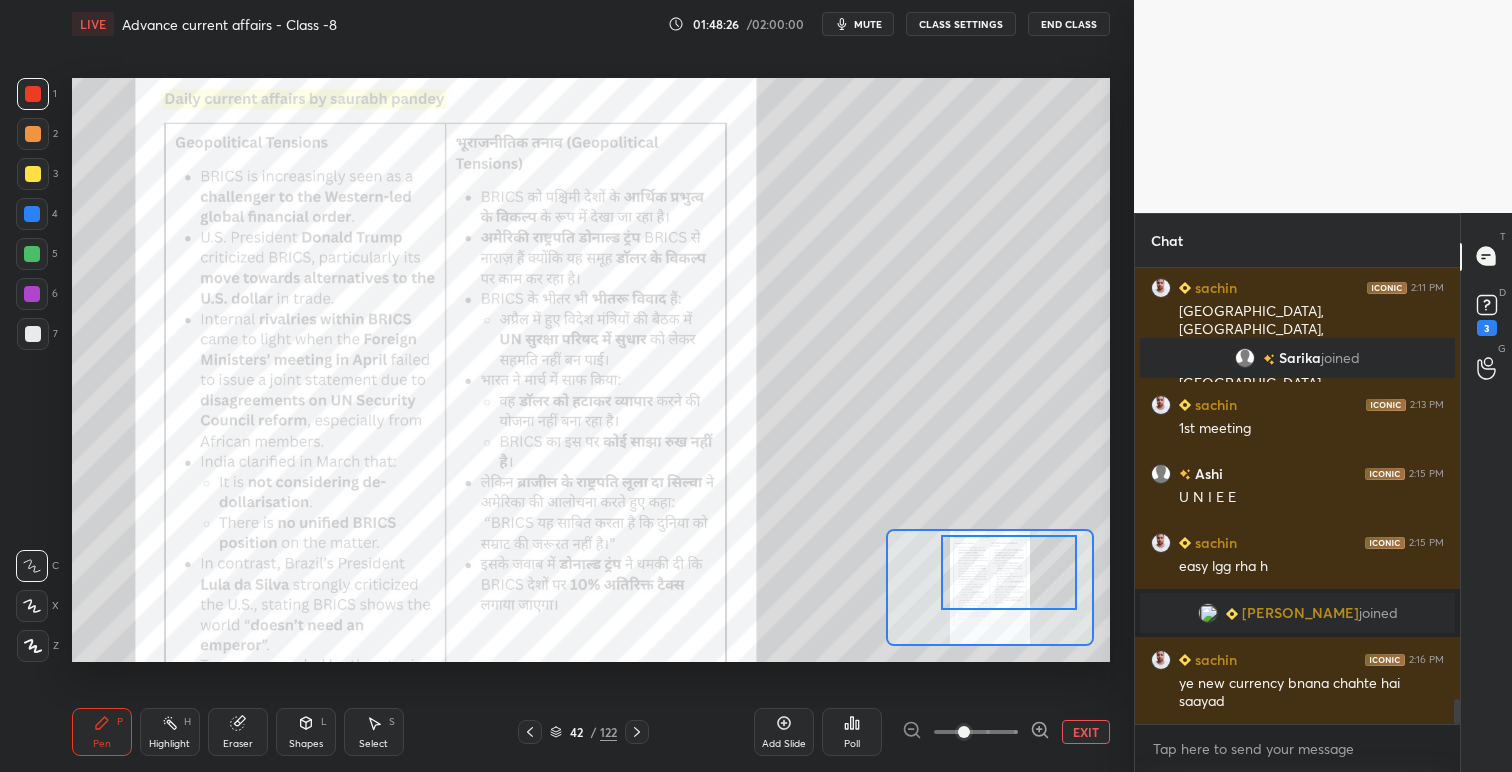 scroll, scrollTop: 8060, scrollLeft: 0, axis: vertical 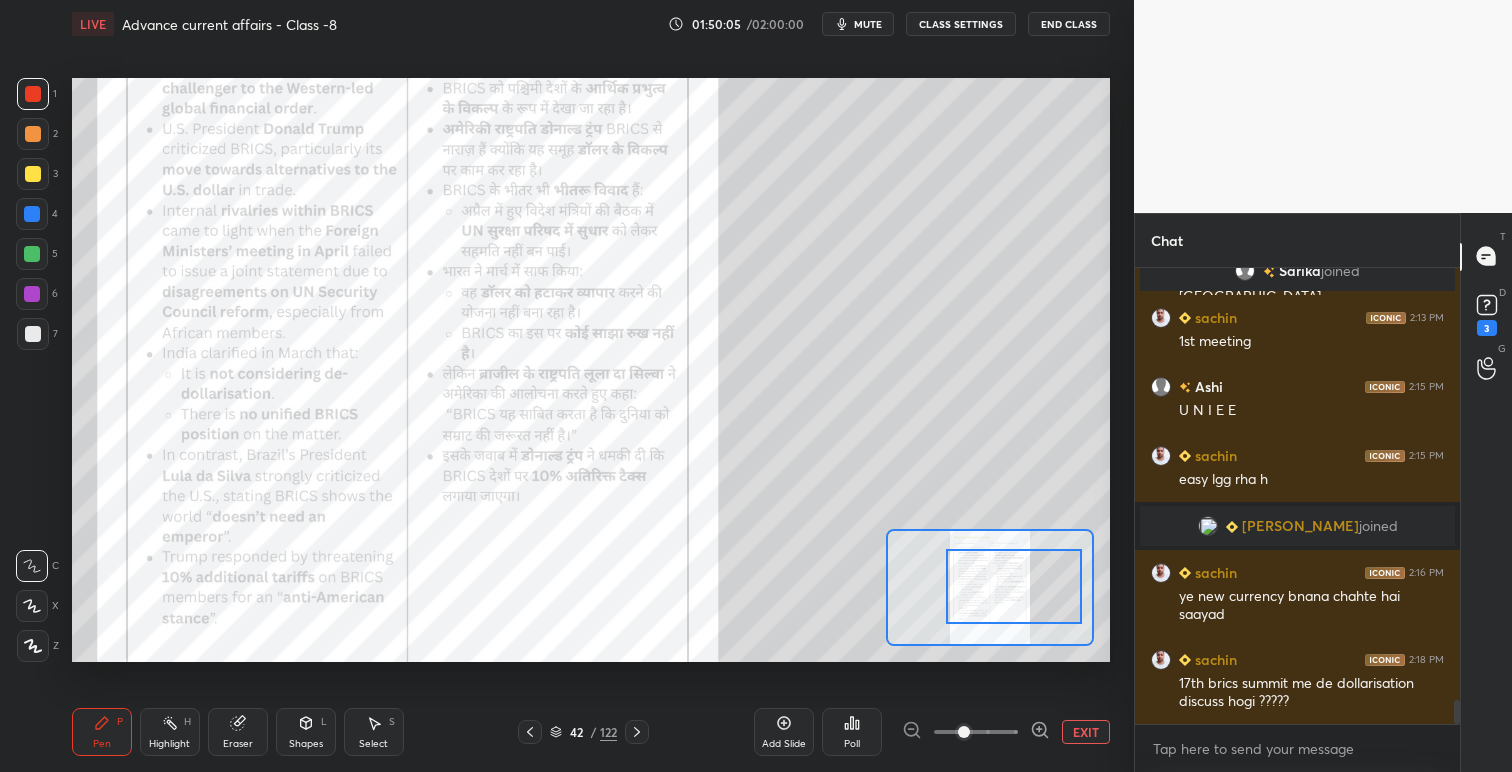 click at bounding box center (1014, 586) 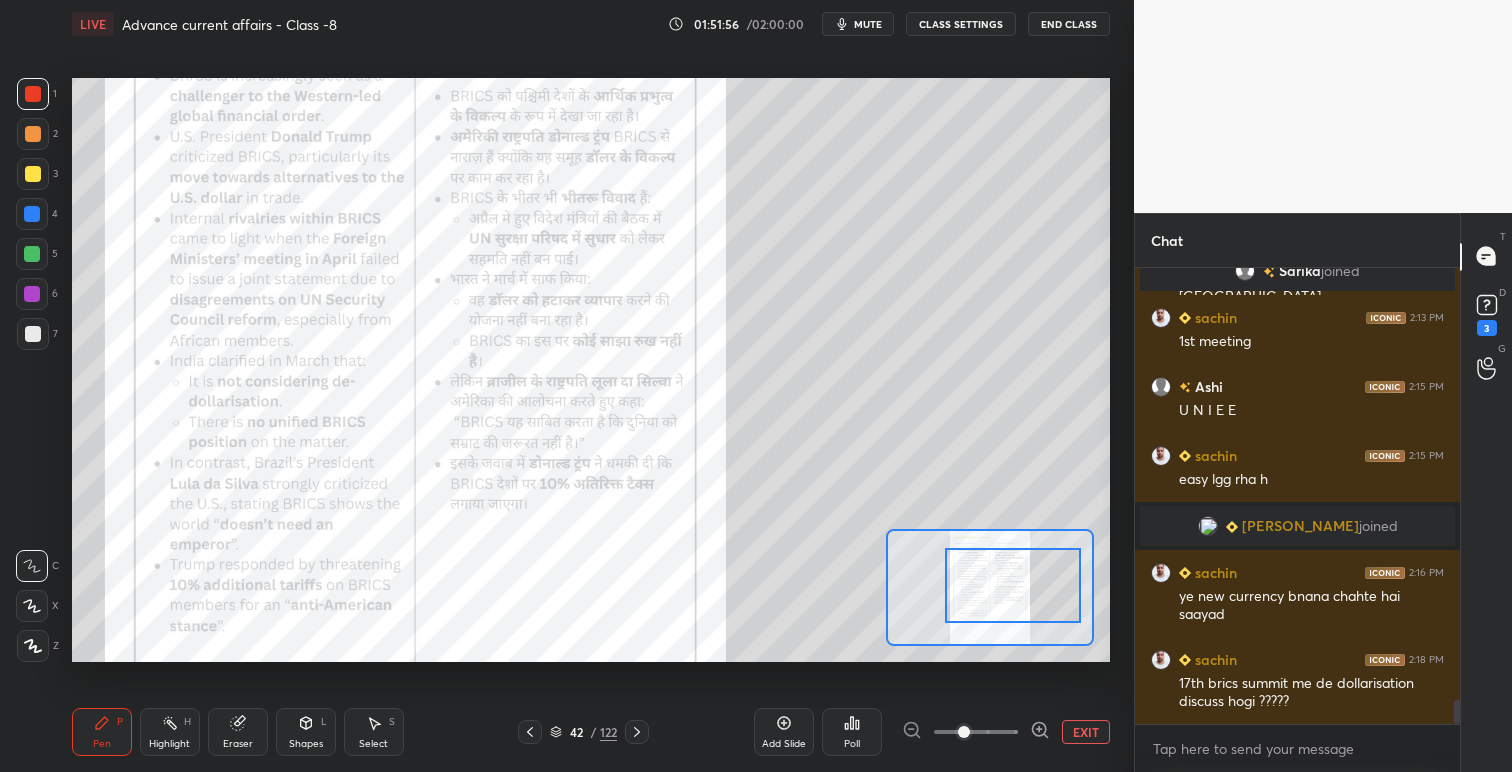 scroll, scrollTop: 8129, scrollLeft: 0, axis: vertical 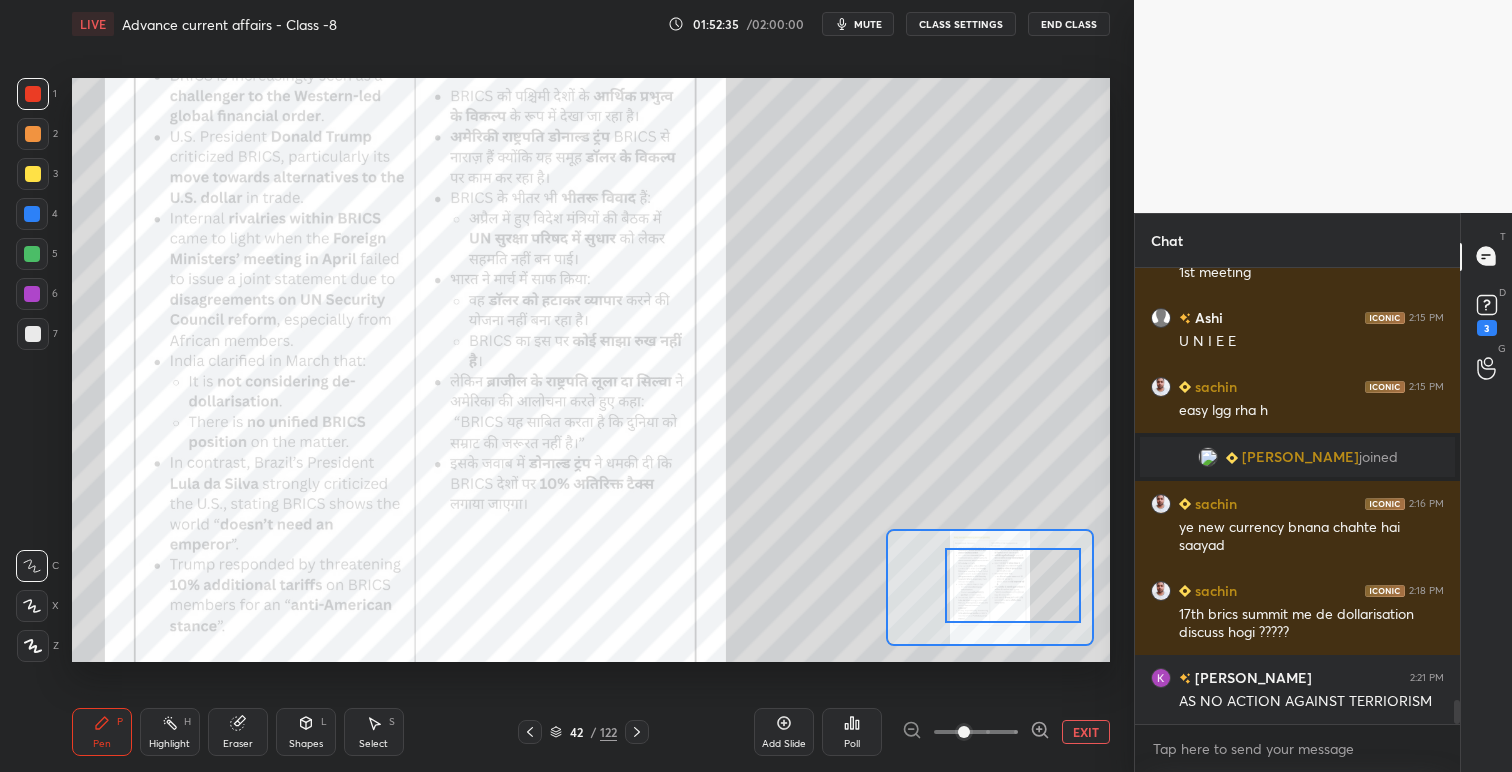 click 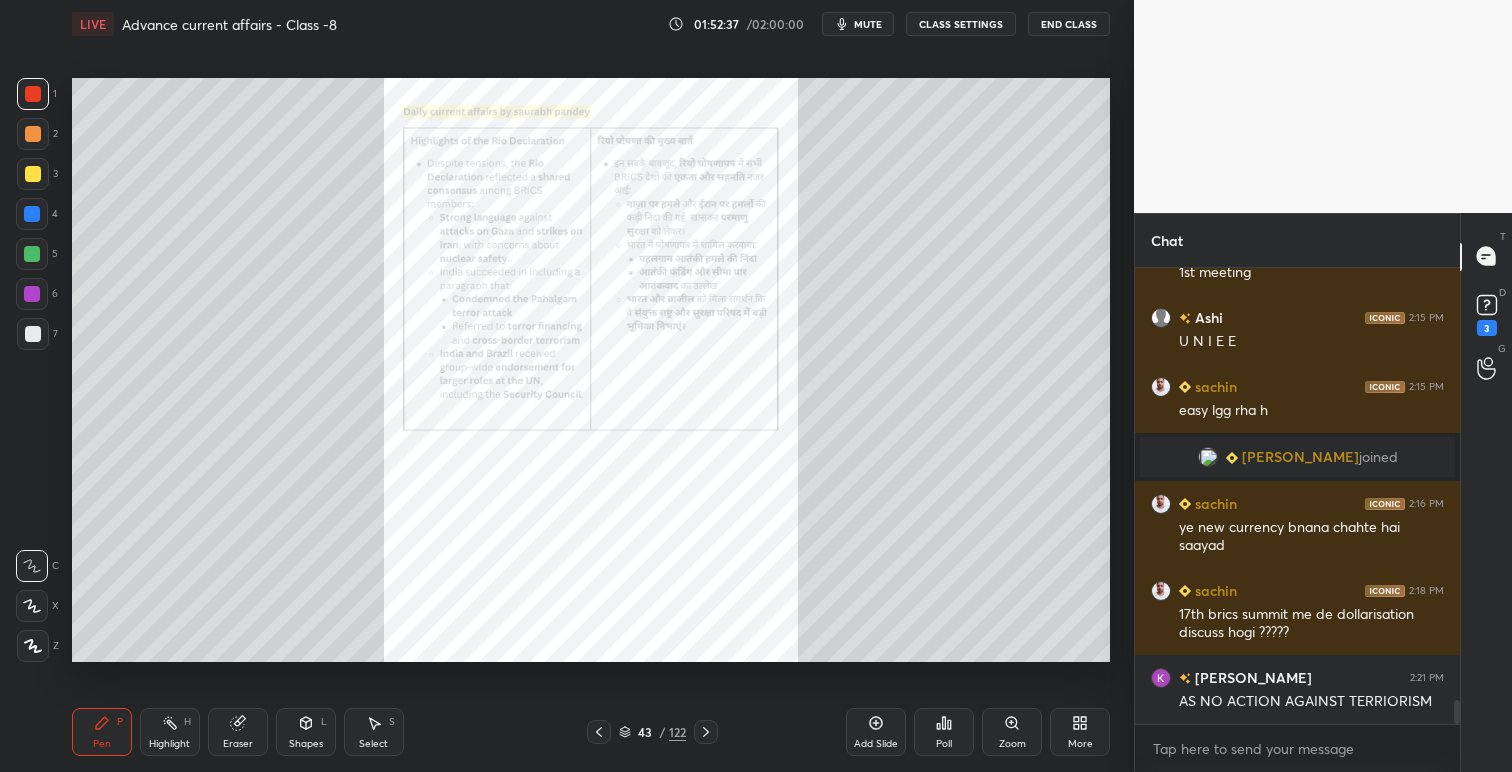 click 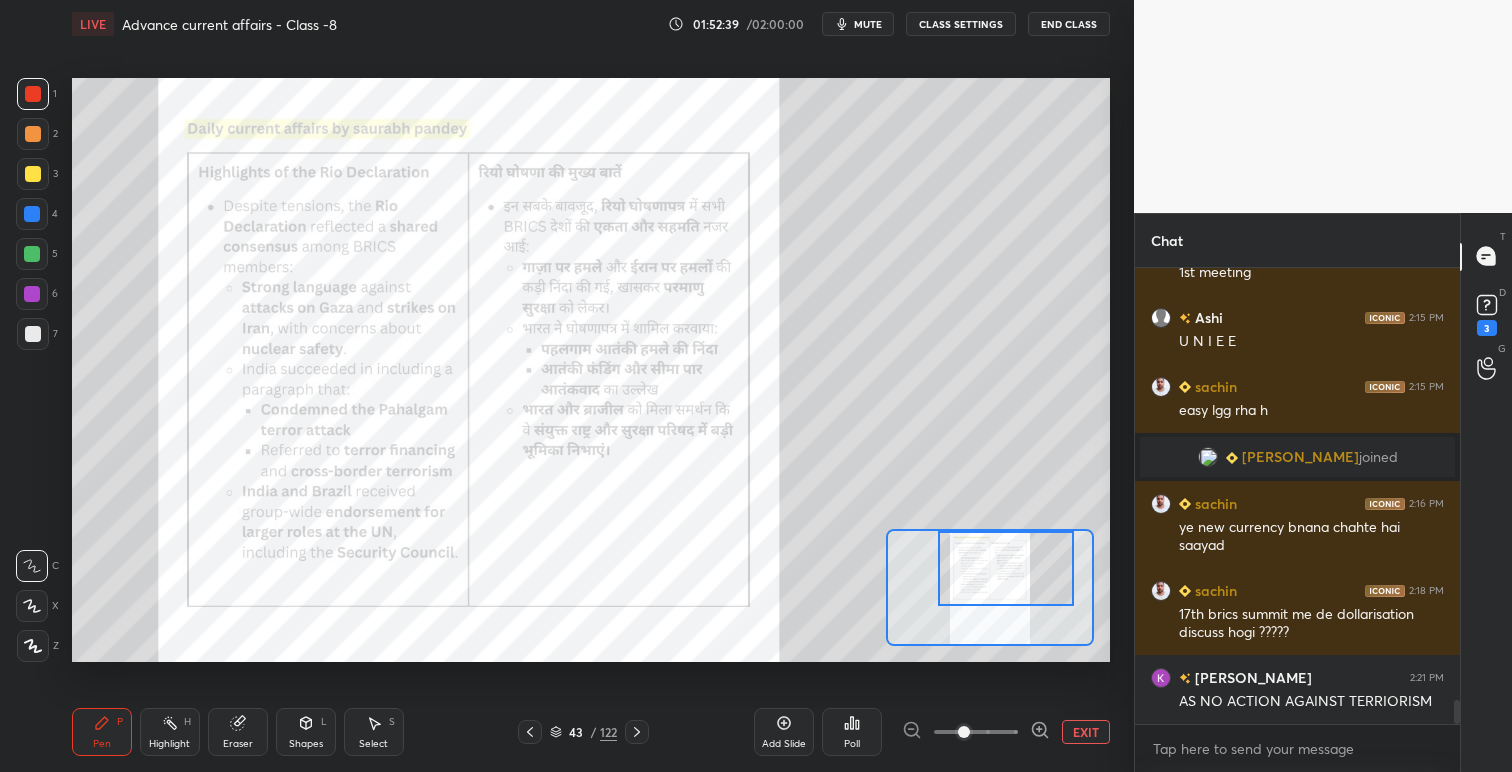 drag, startPoint x: 995, startPoint y: 591, endPoint x: 1008, endPoint y: 572, distance: 23.021729 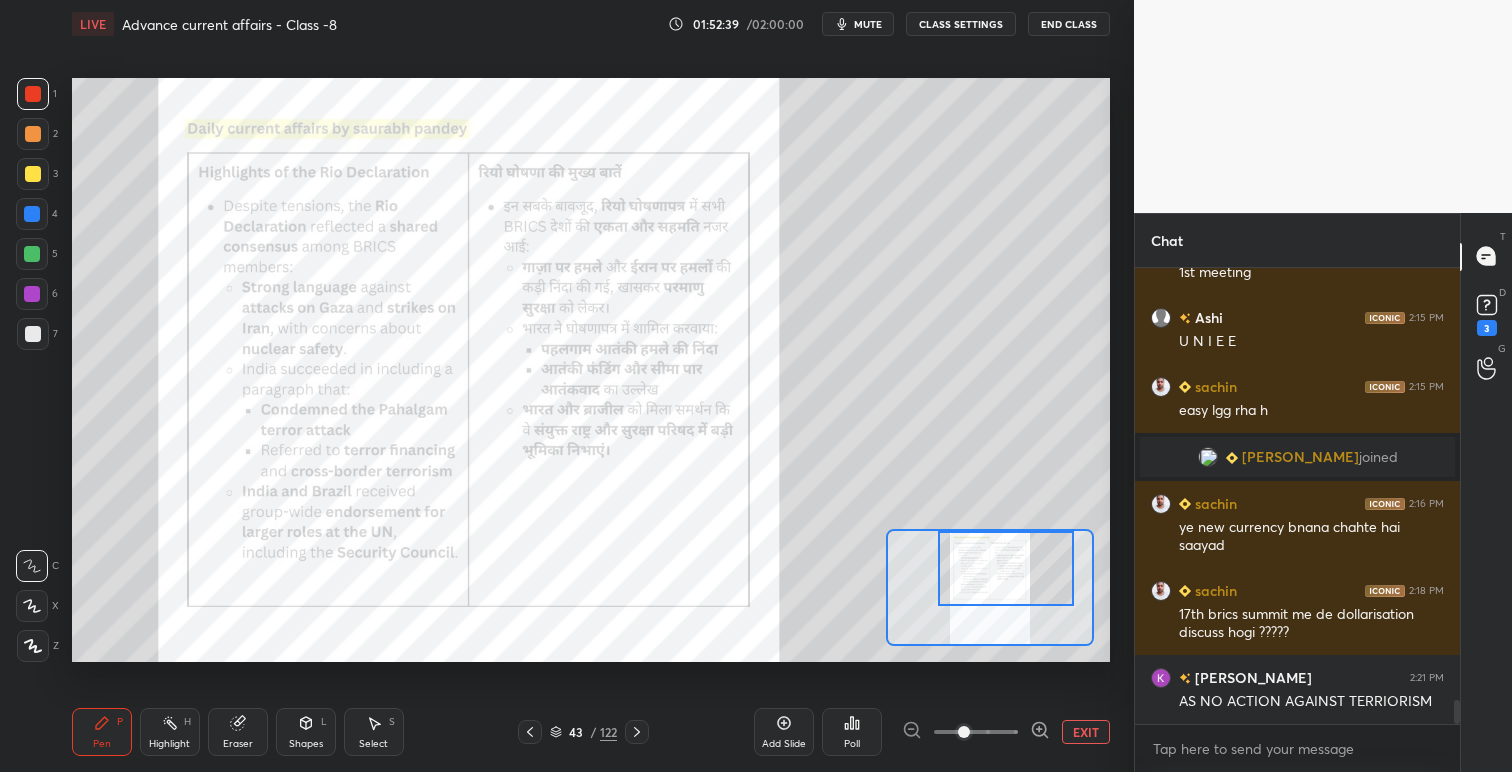 click at bounding box center (1006, 568) 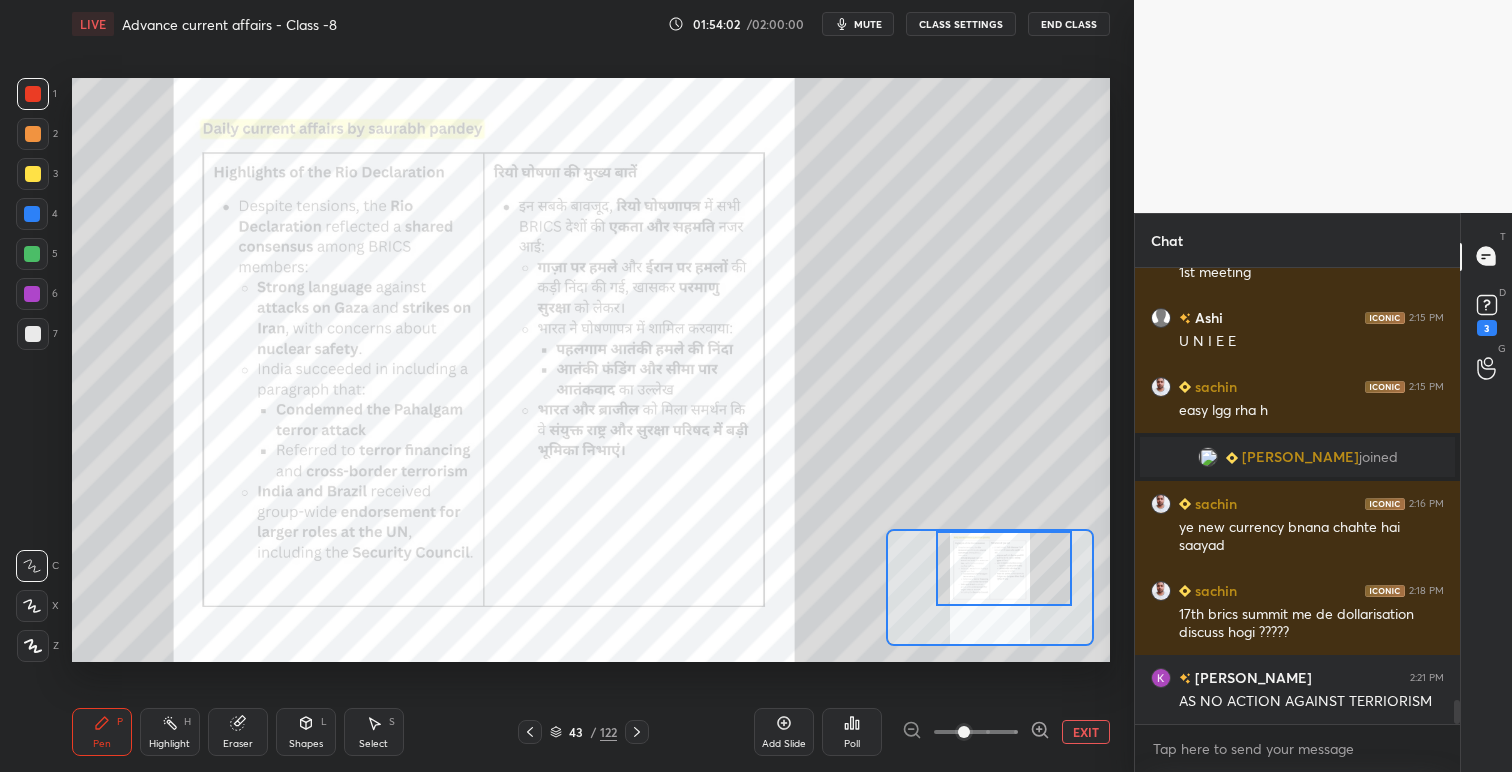 click 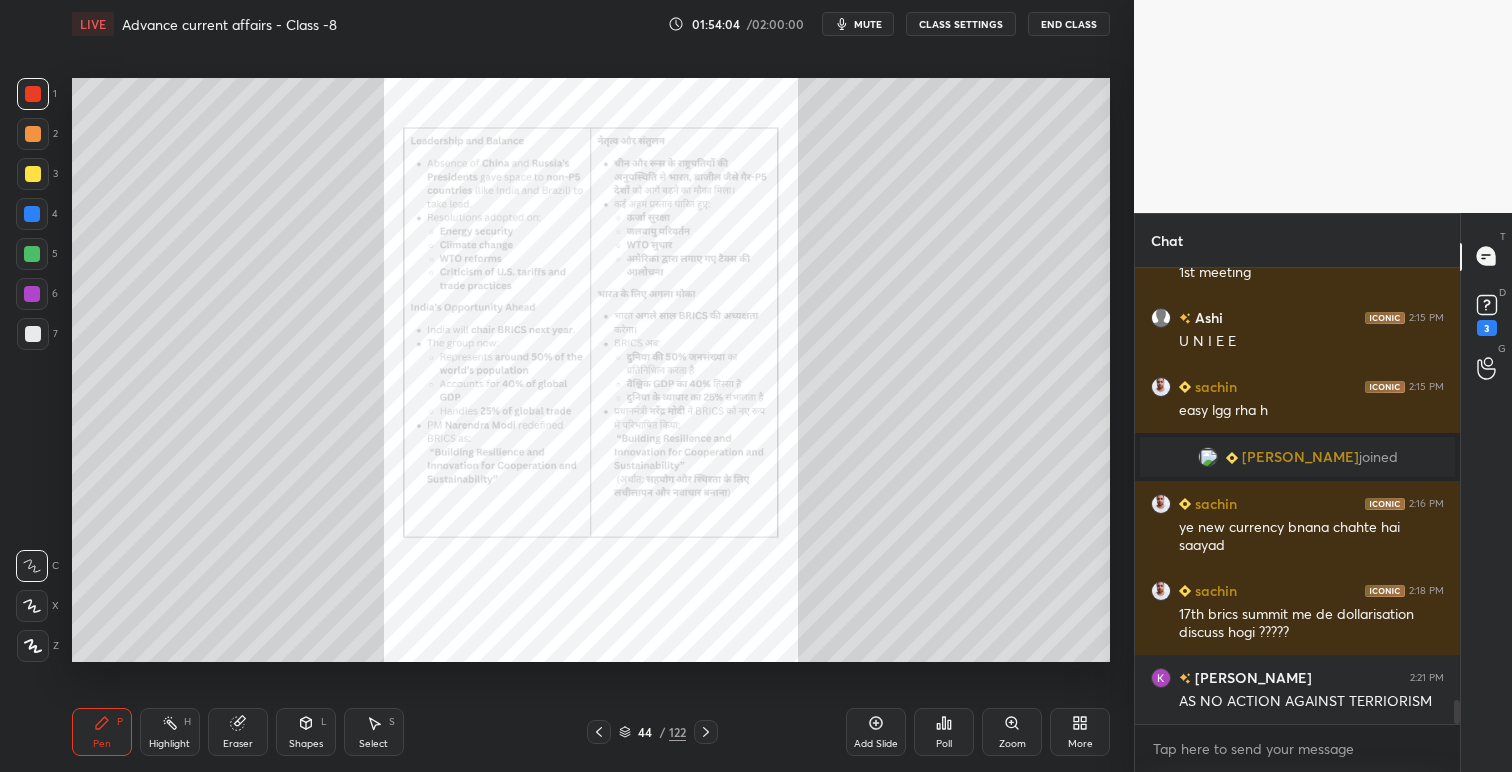 click on "Zoom" at bounding box center [1012, 732] 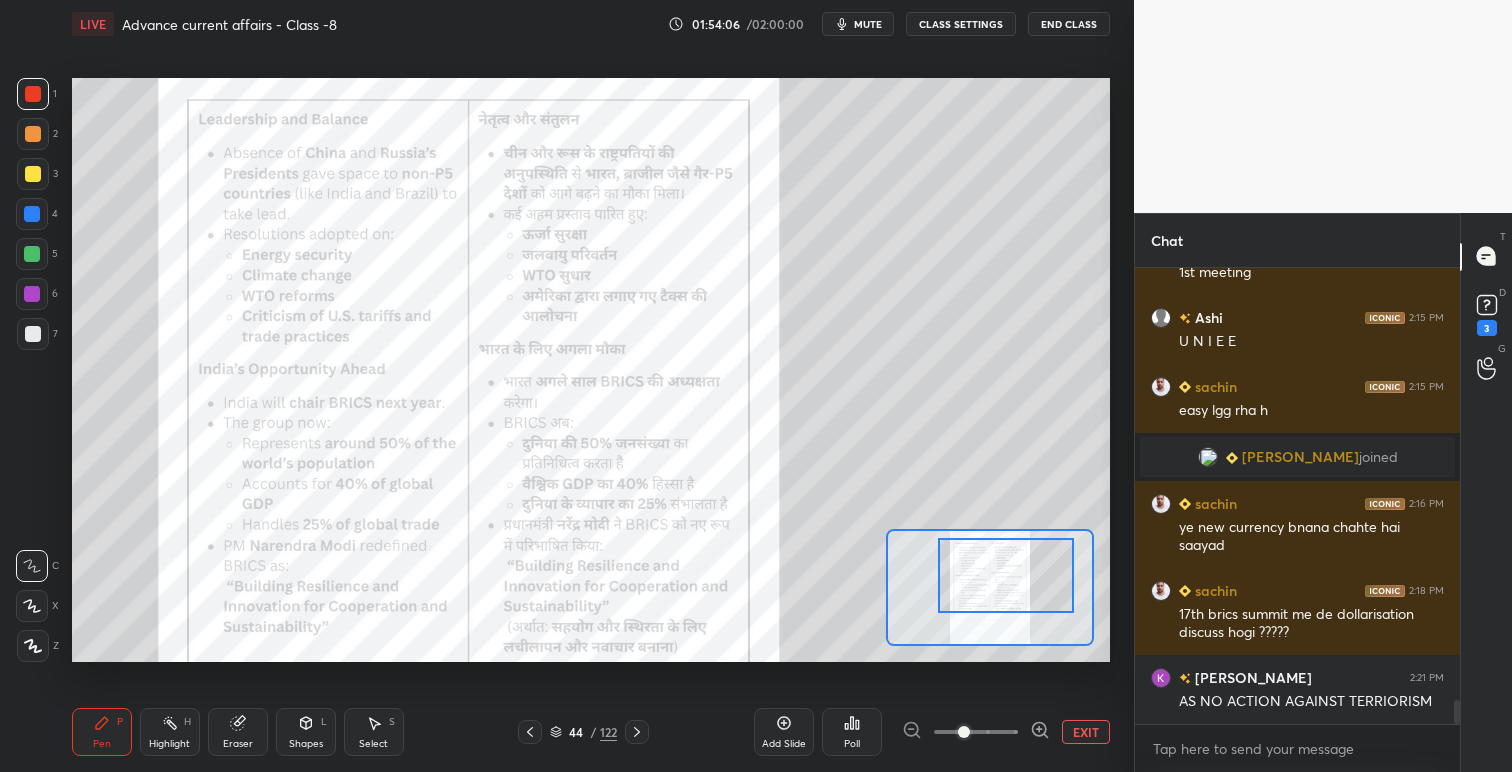 drag, startPoint x: 1018, startPoint y: 595, endPoint x: 1035, endPoint y: 584, distance: 20.248457 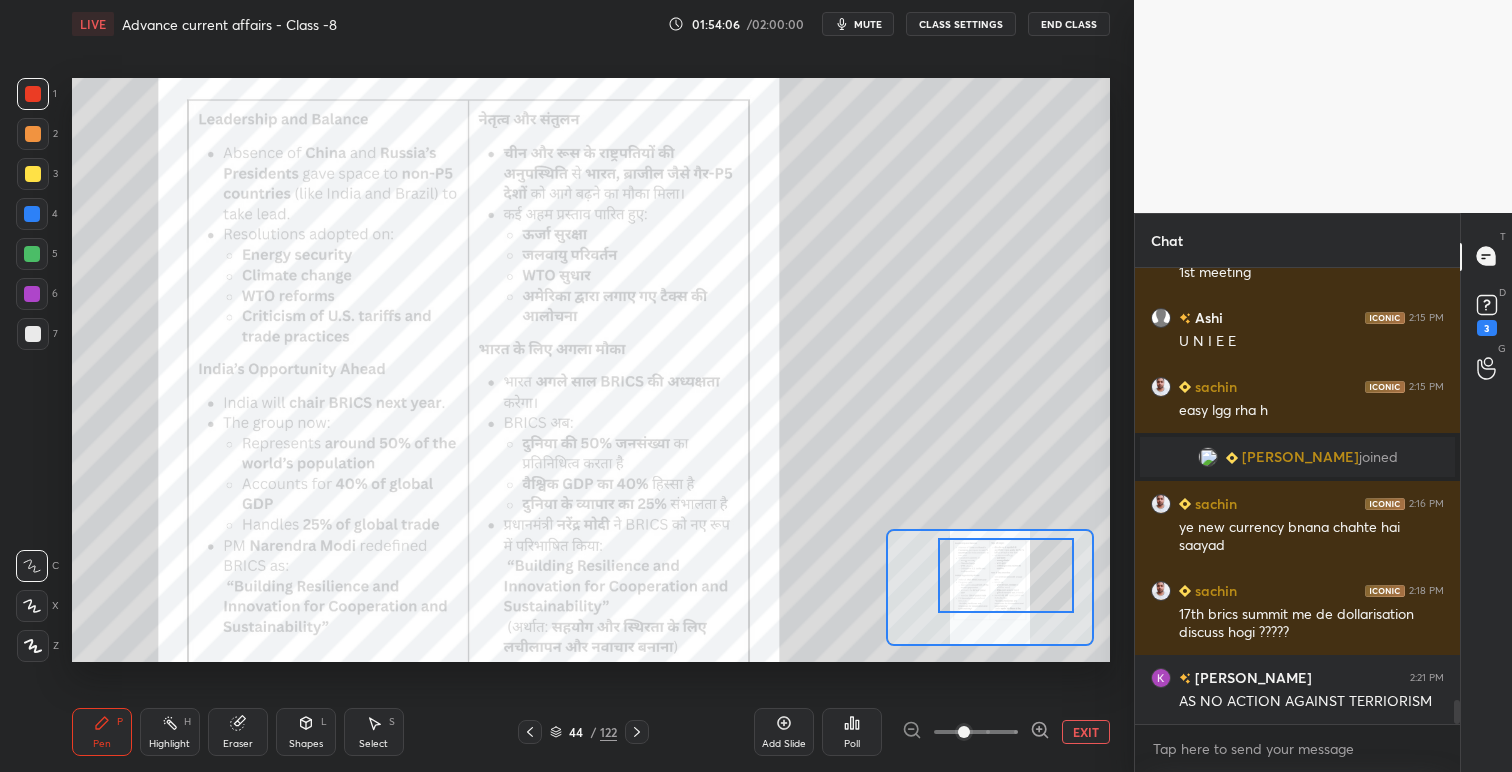 click at bounding box center [1006, 575] 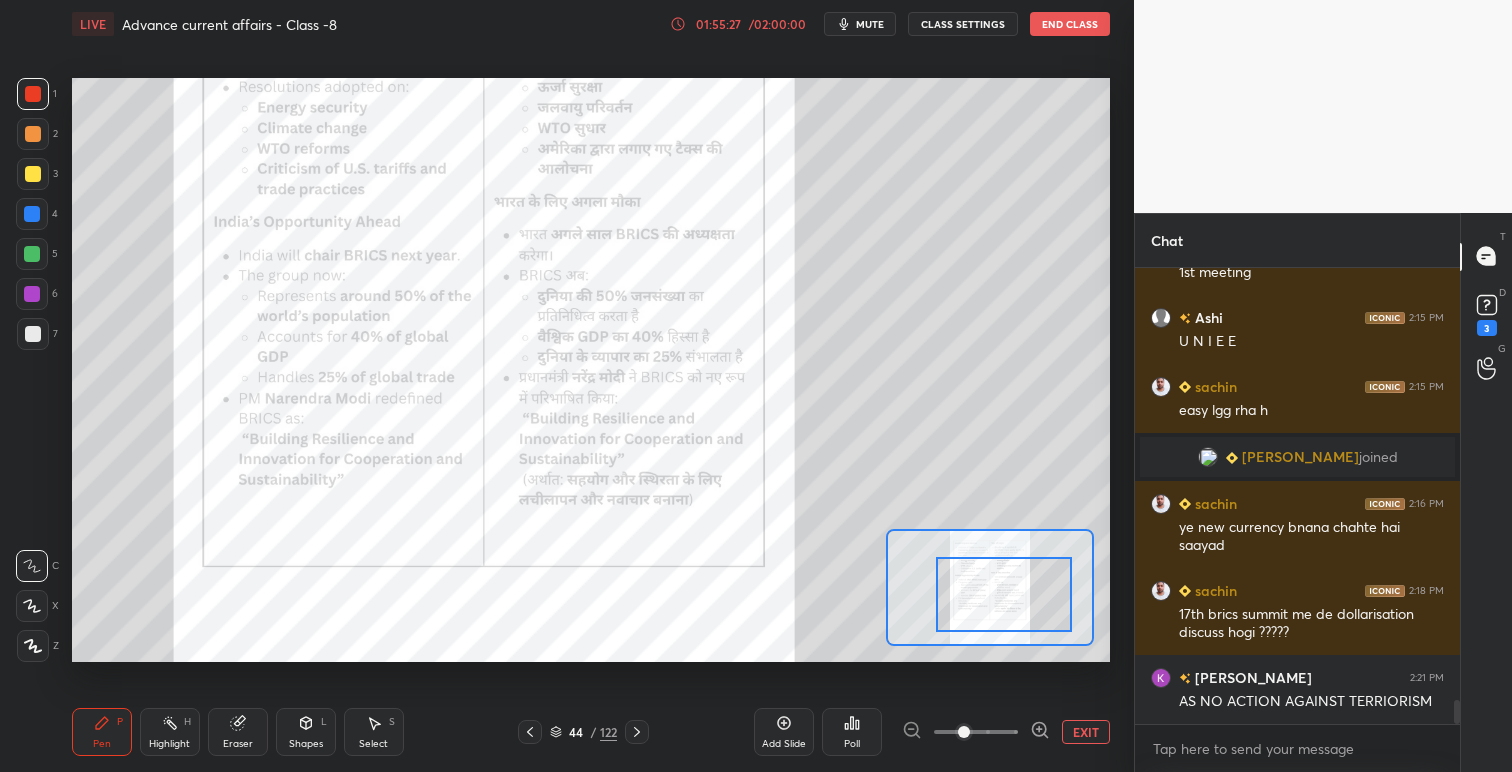 drag, startPoint x: 981, startPoint y: 586, endPoint x: 942, endPoint y: 605, distance: 43.382023 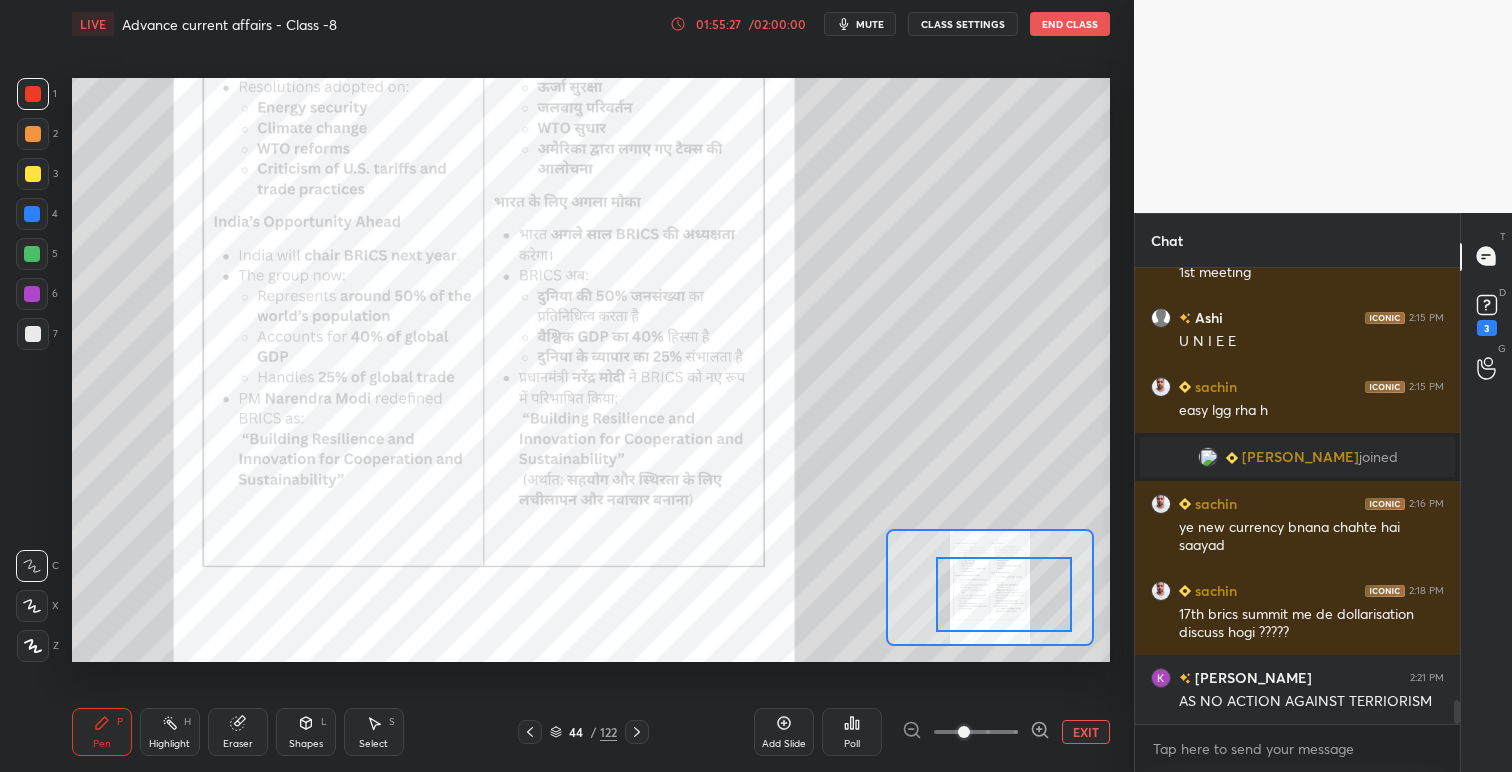 click at bounding box center (1004, 594) 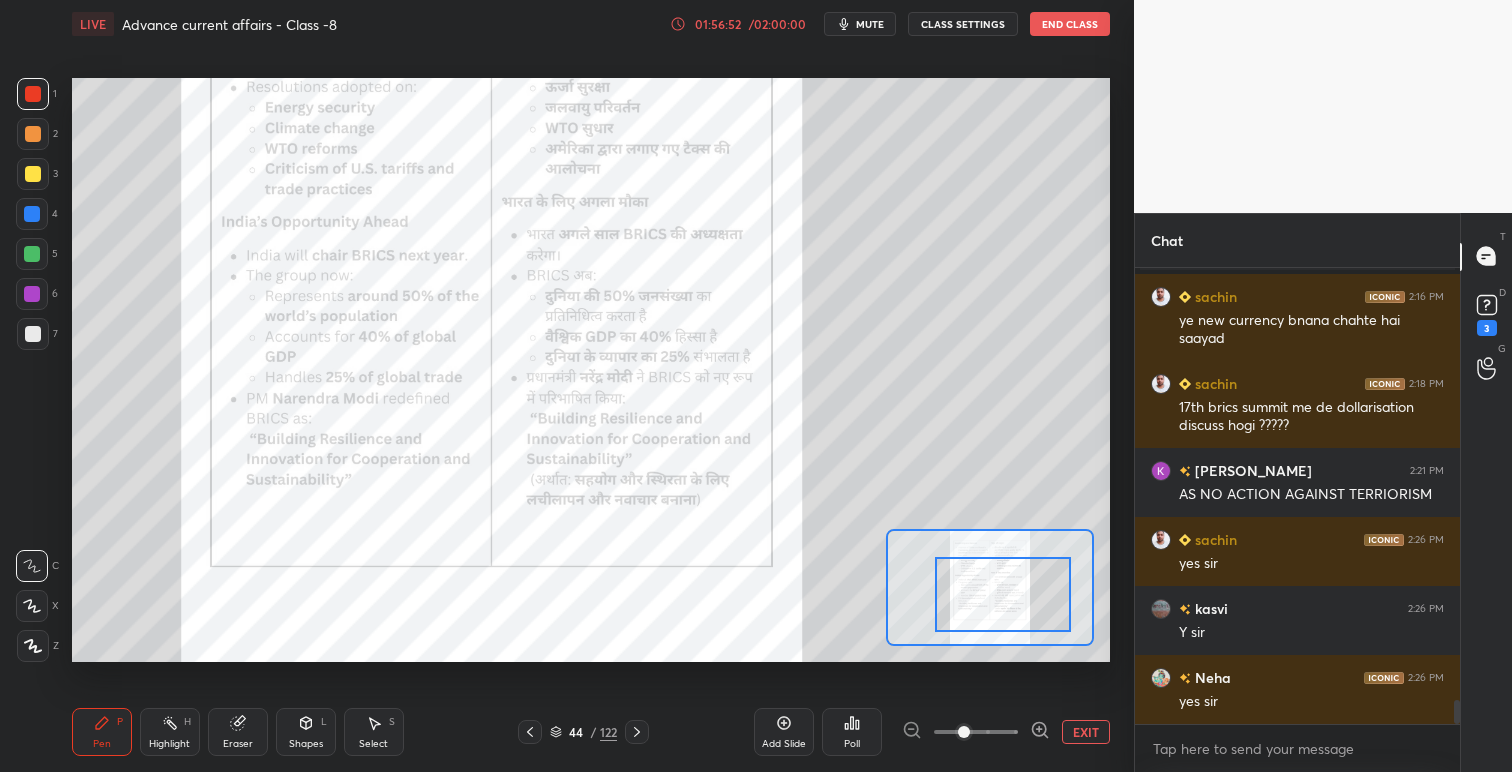 scroll, scrollTop: 8405, scrollLeft: 0, axis: vertical 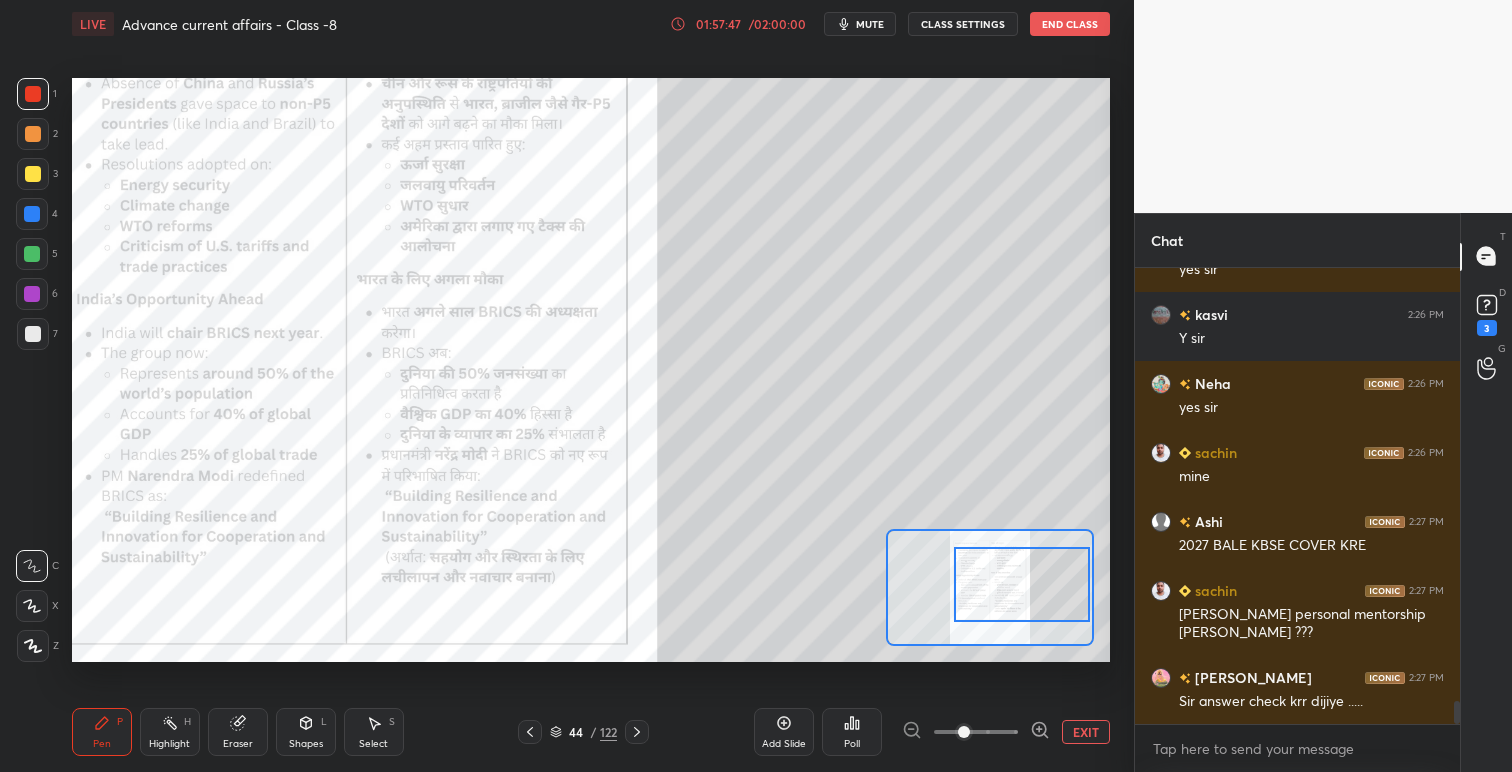 drag, startPoint x: 984, startPoint y: 595, endPoint x: 1003, endPoint y: 585, distance: 21.470911 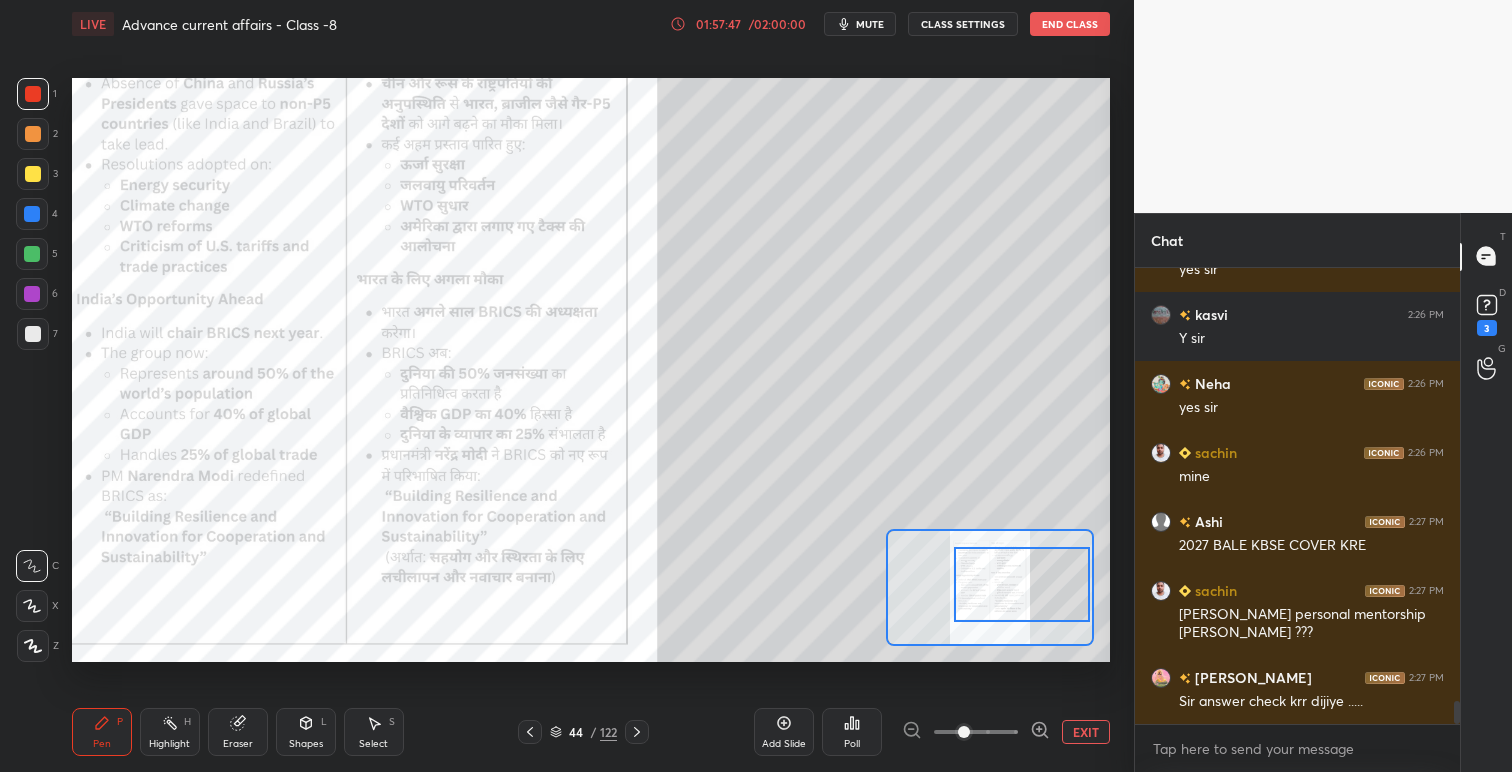 click at bounding box center [1022, 584] 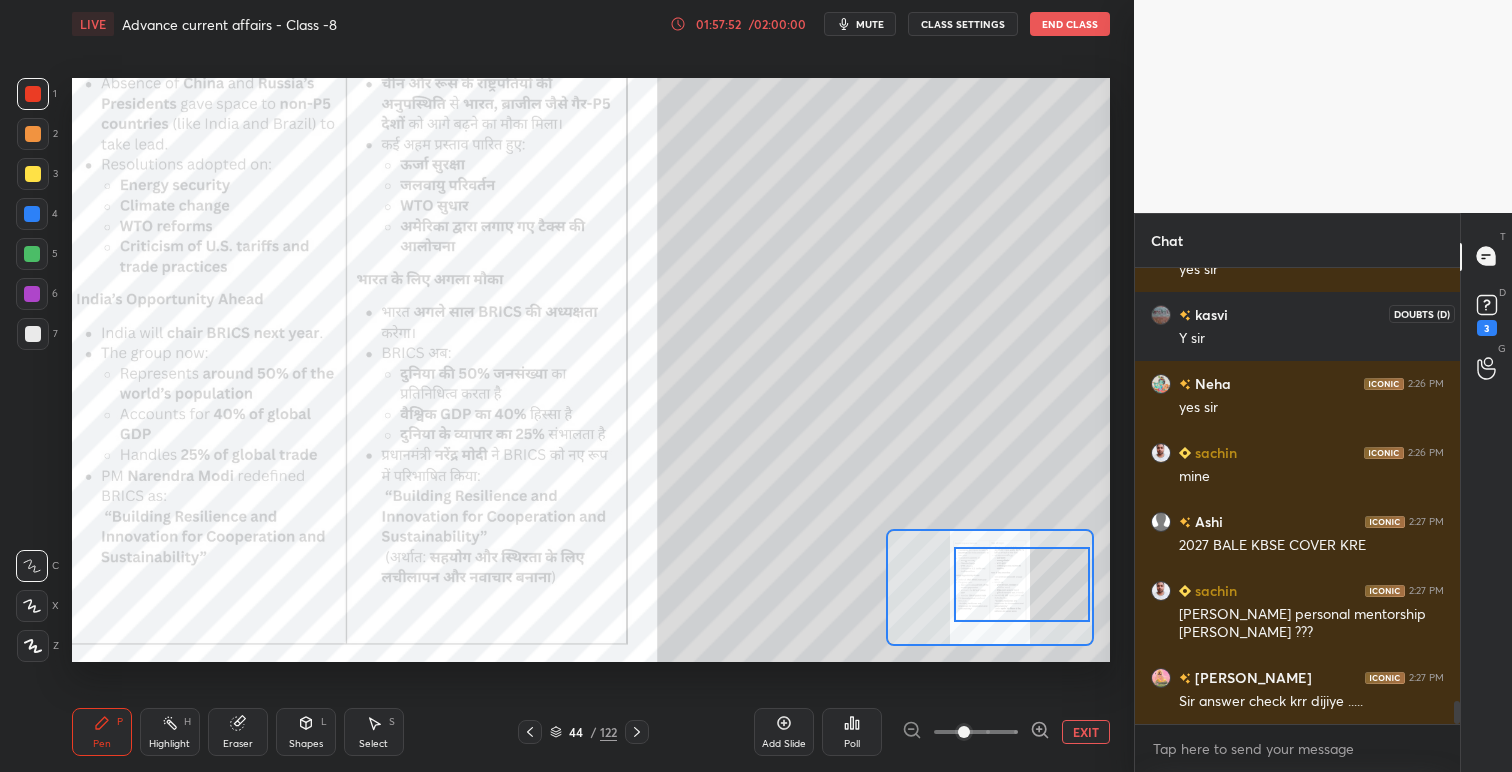 click 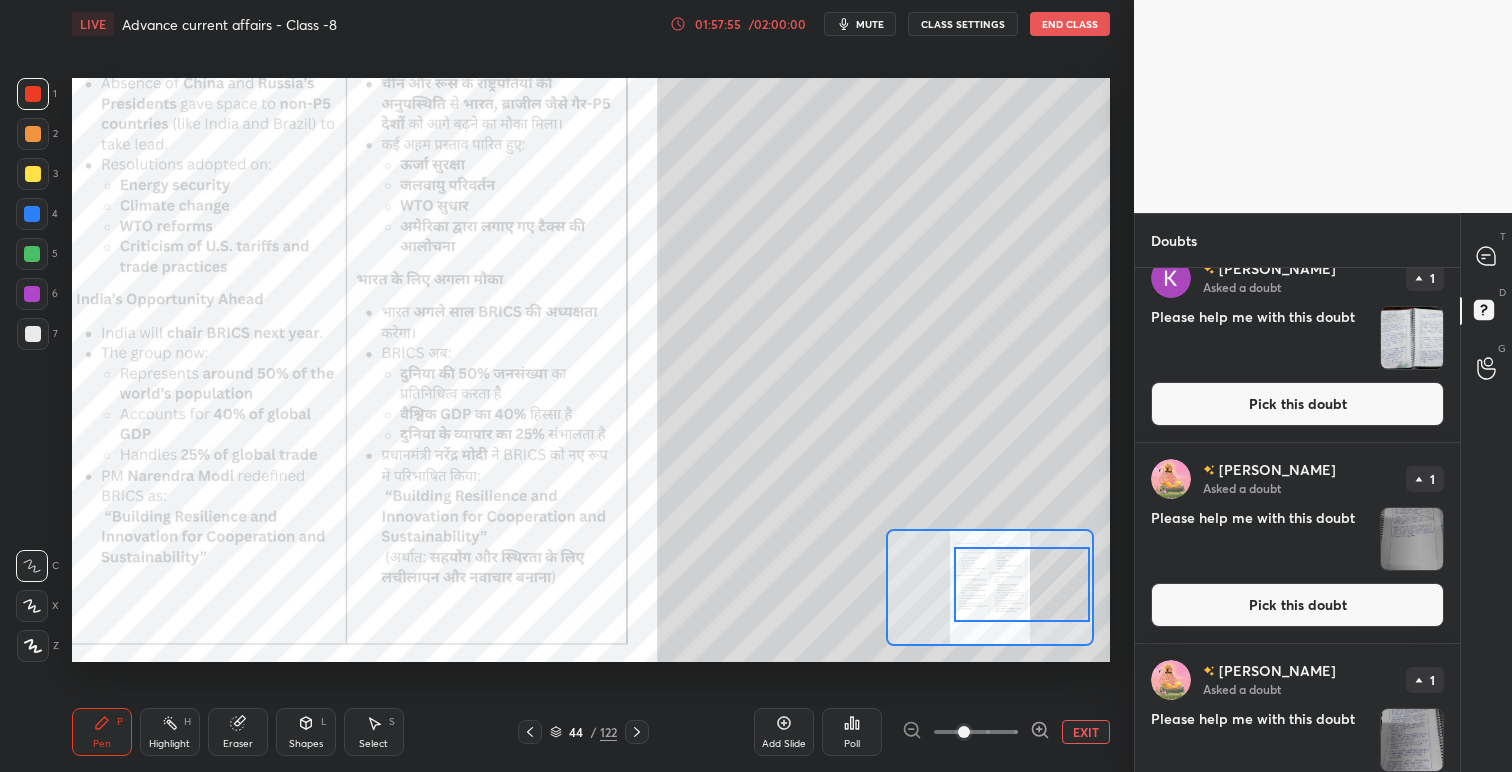 scroll, scrollTop: 938, scrollLeft: 0, axis: vertical 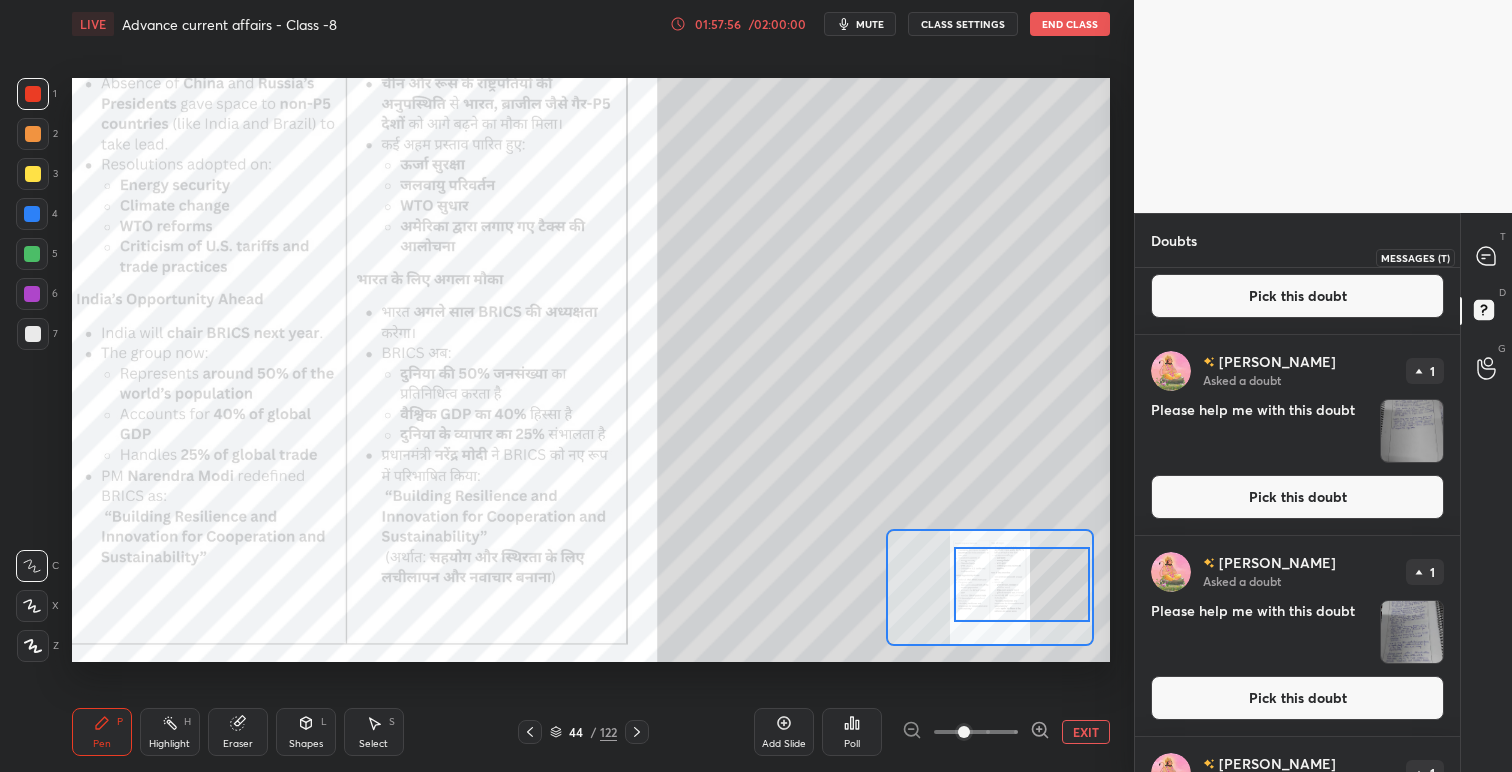 click 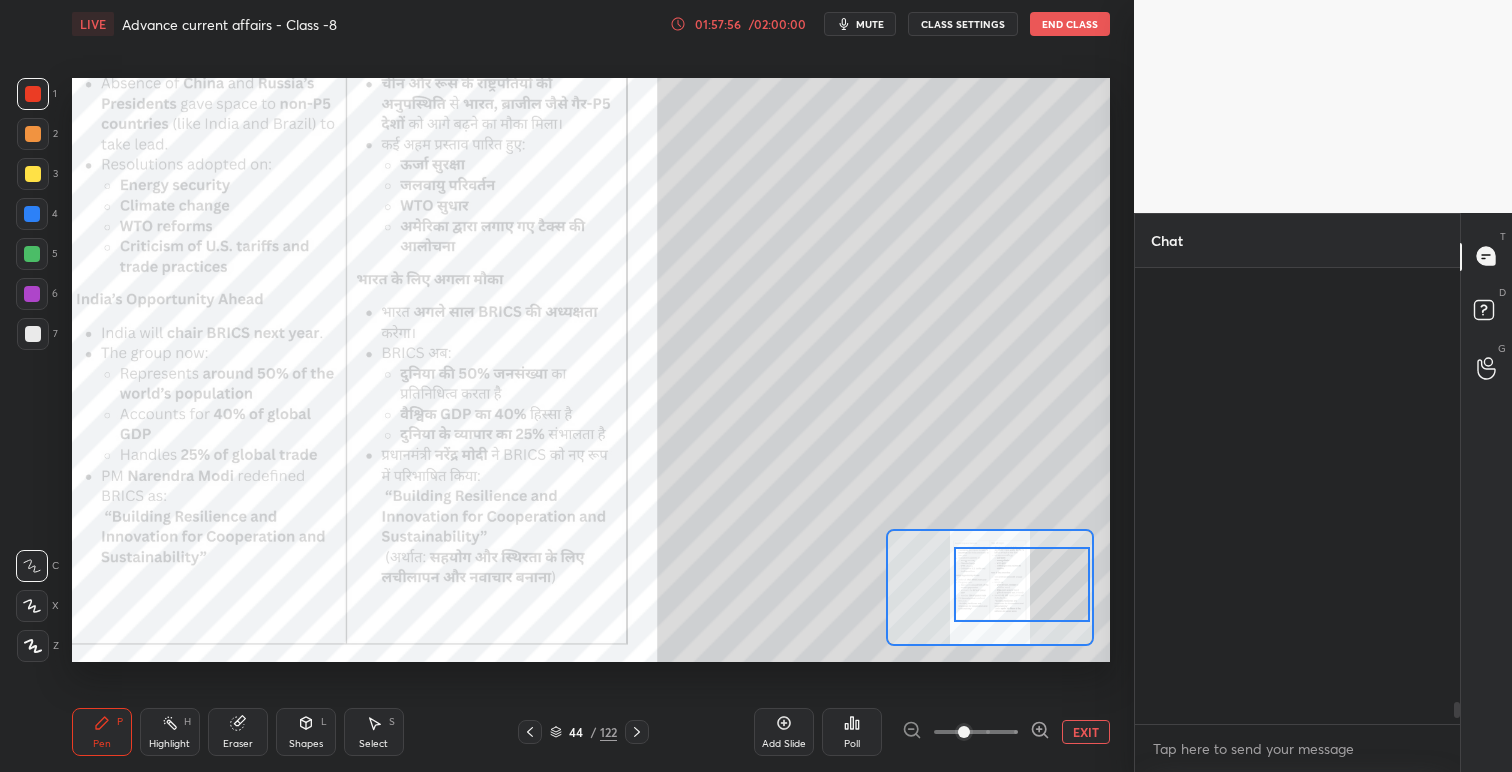 scroll, scrollTop: 9007, scrollLeft: 0, axis: vertical 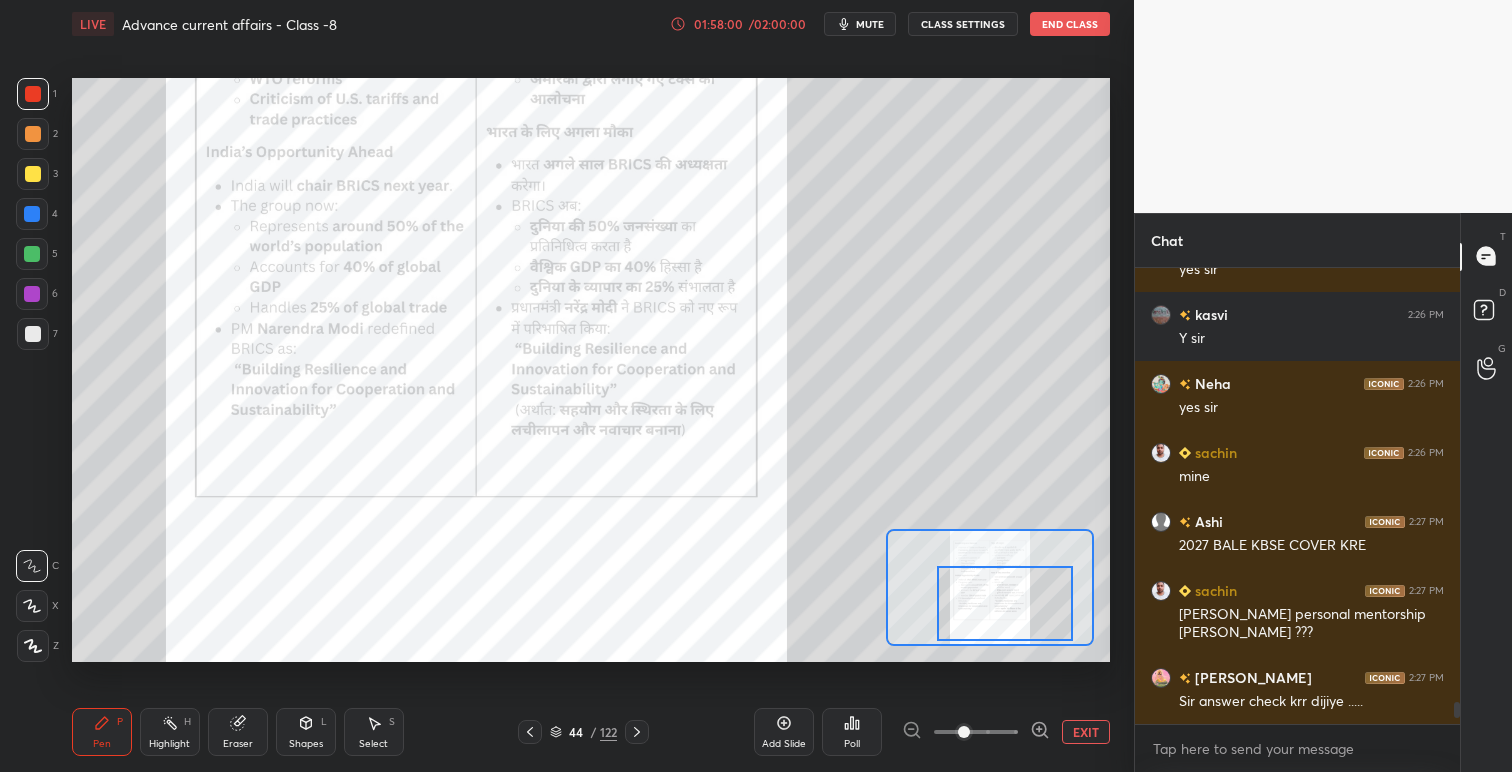 drag, startPoint x: 982, startPoint y: 606, endPoint x: 965, endPoint y: 625, distance: 25.495098 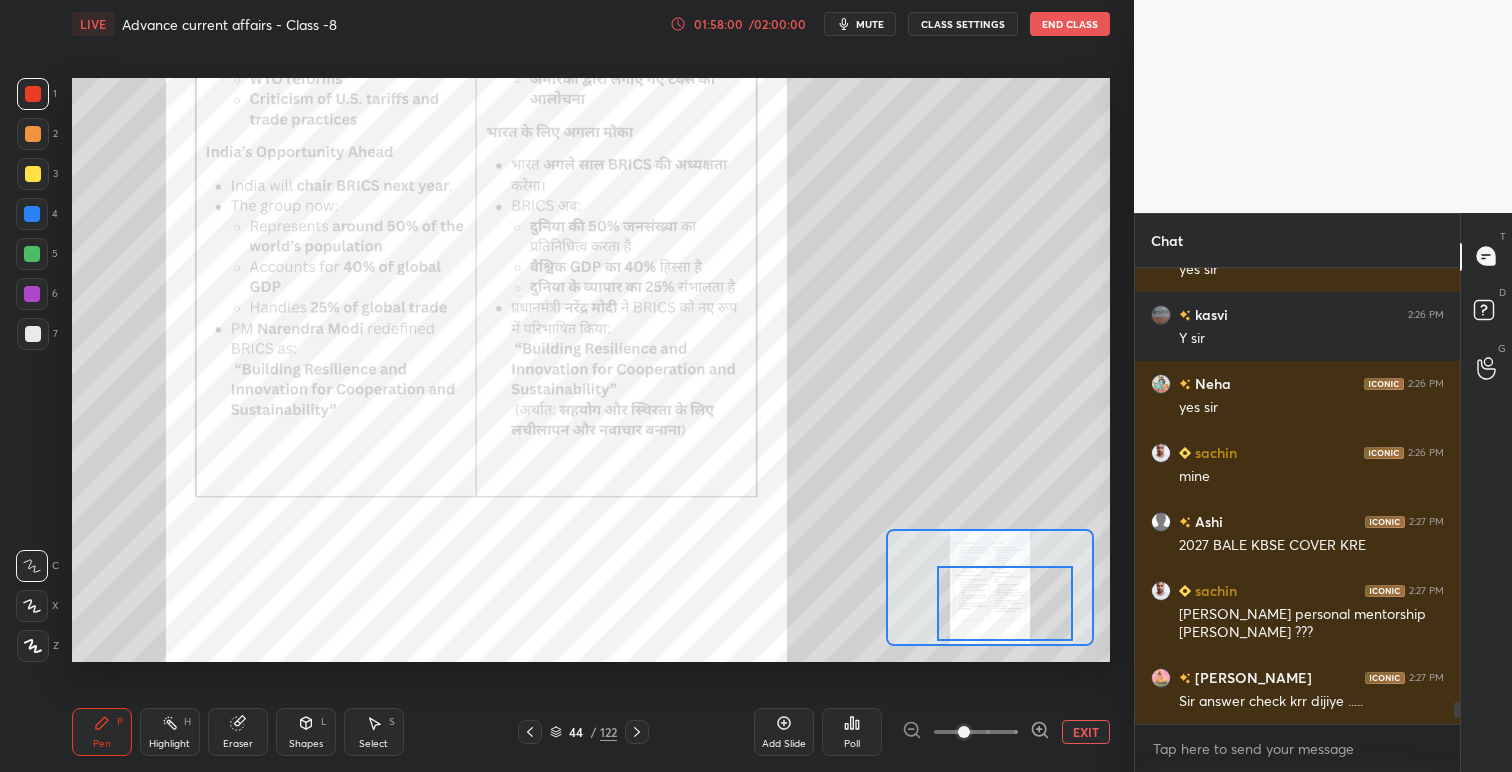 click at bounding box center [1005, 603] 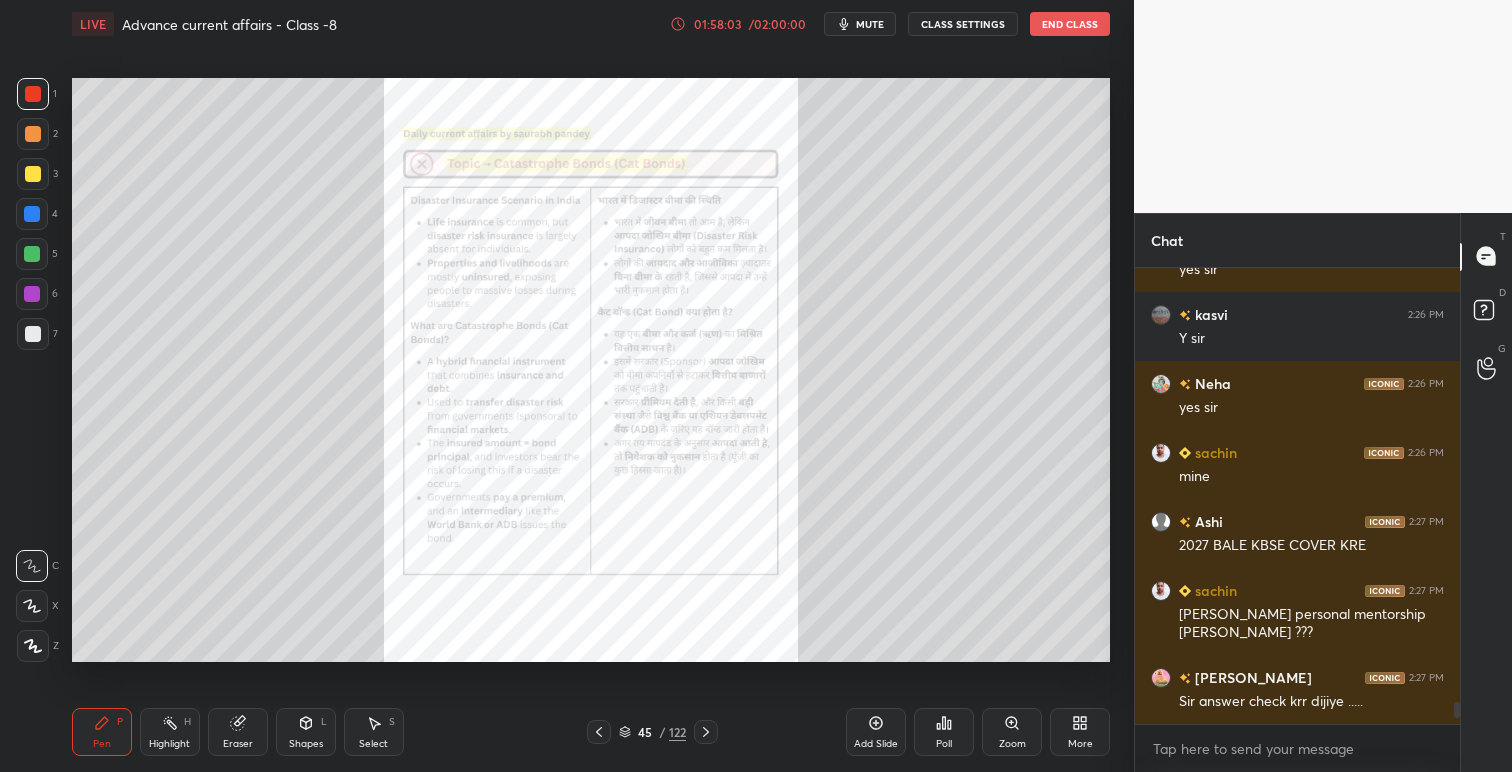 click 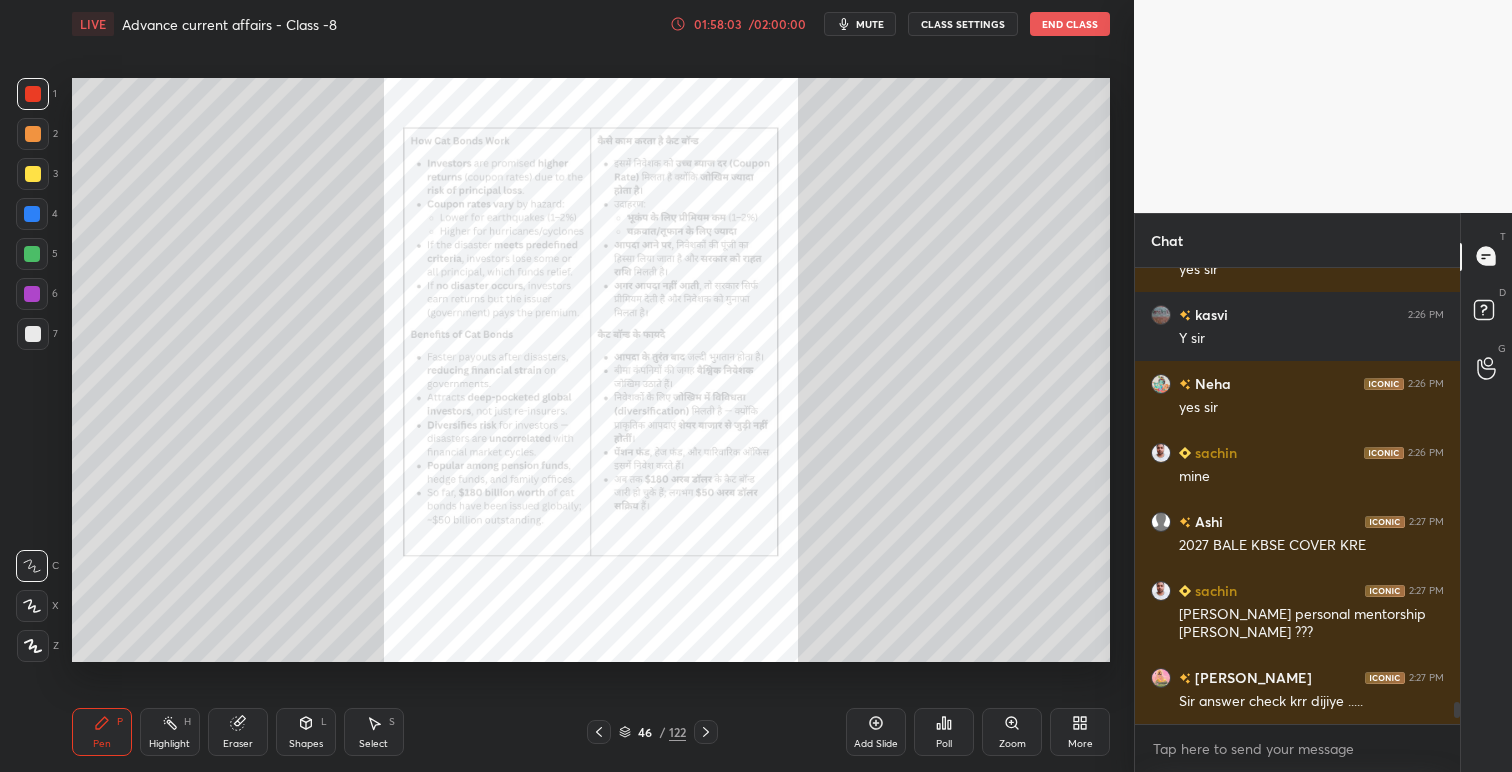 click 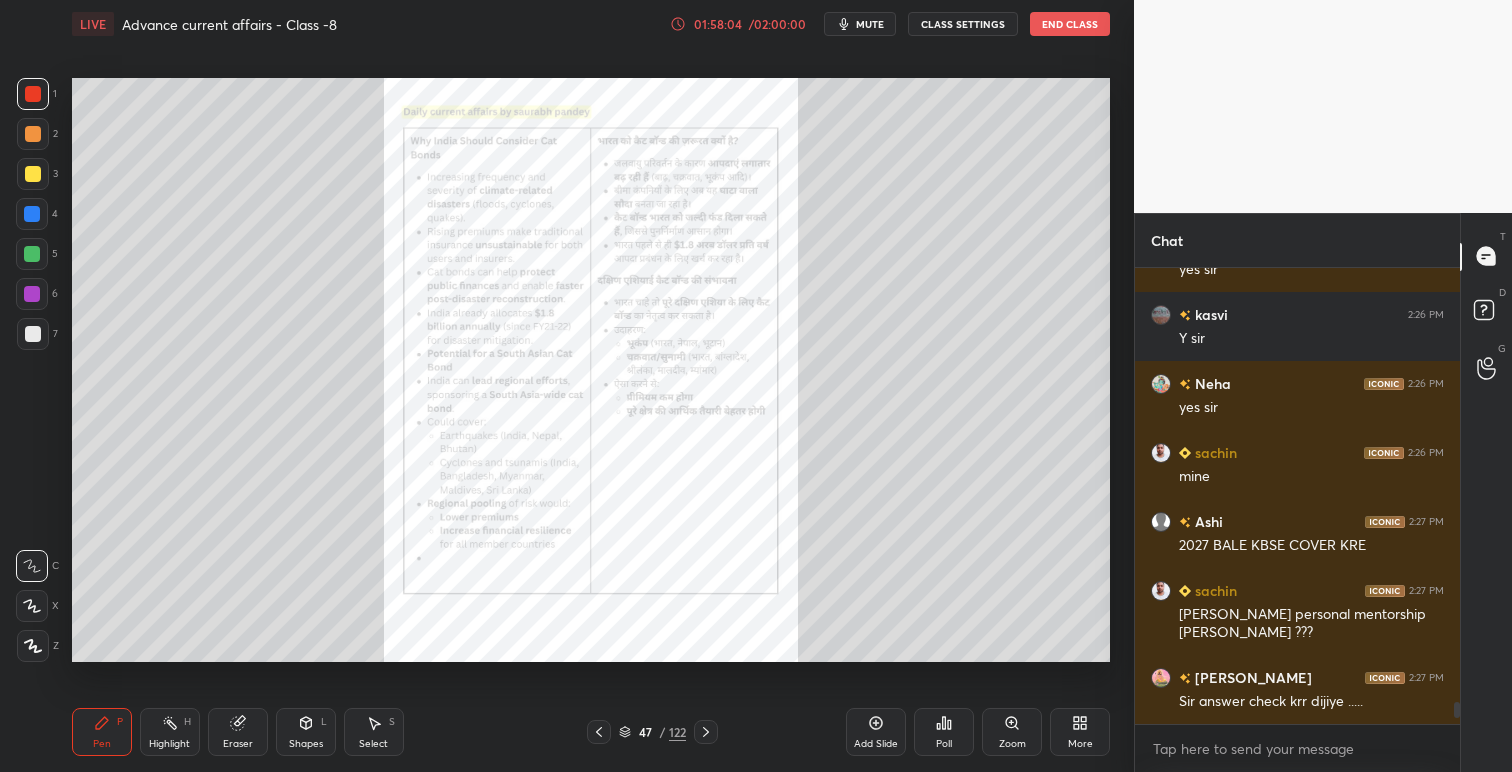 click 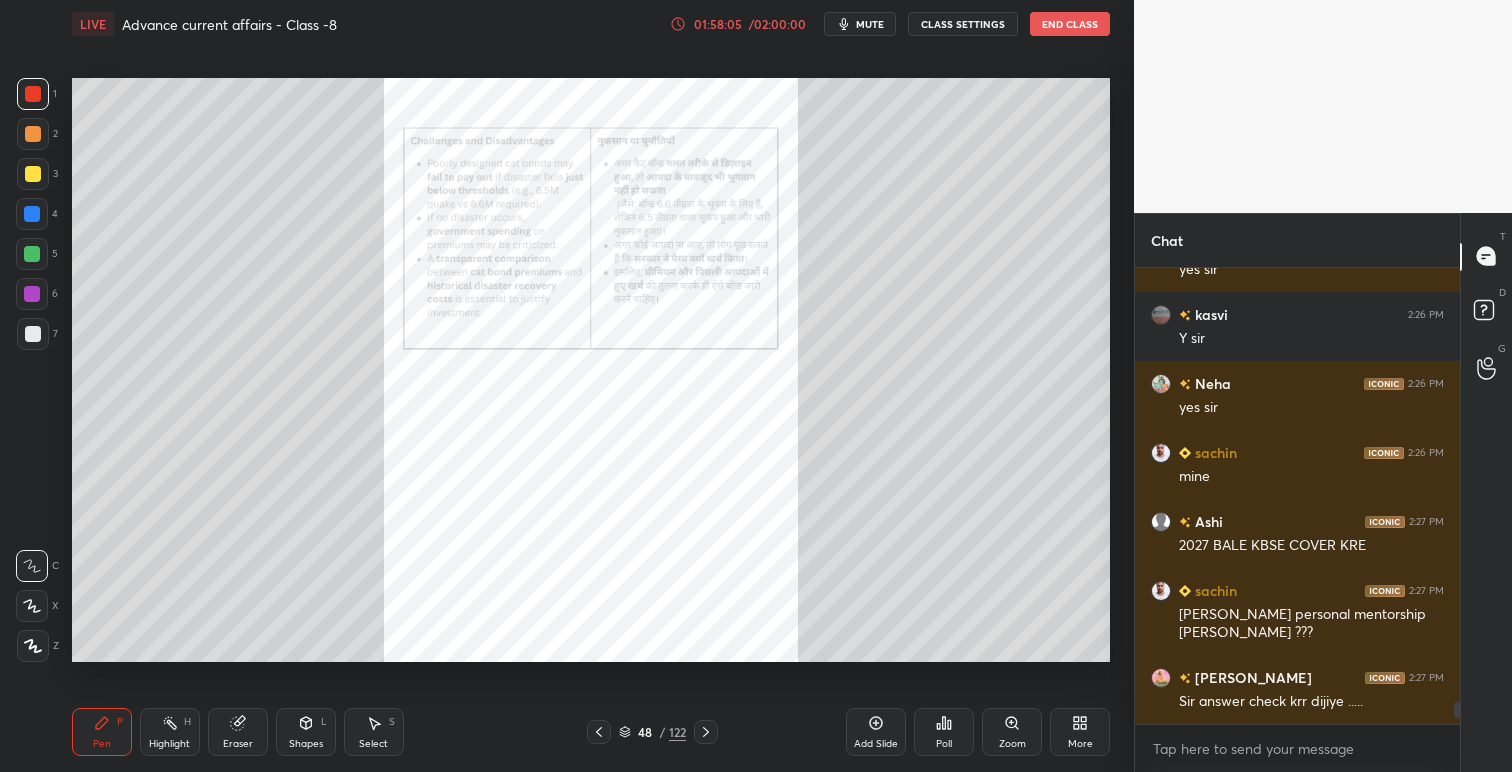 click 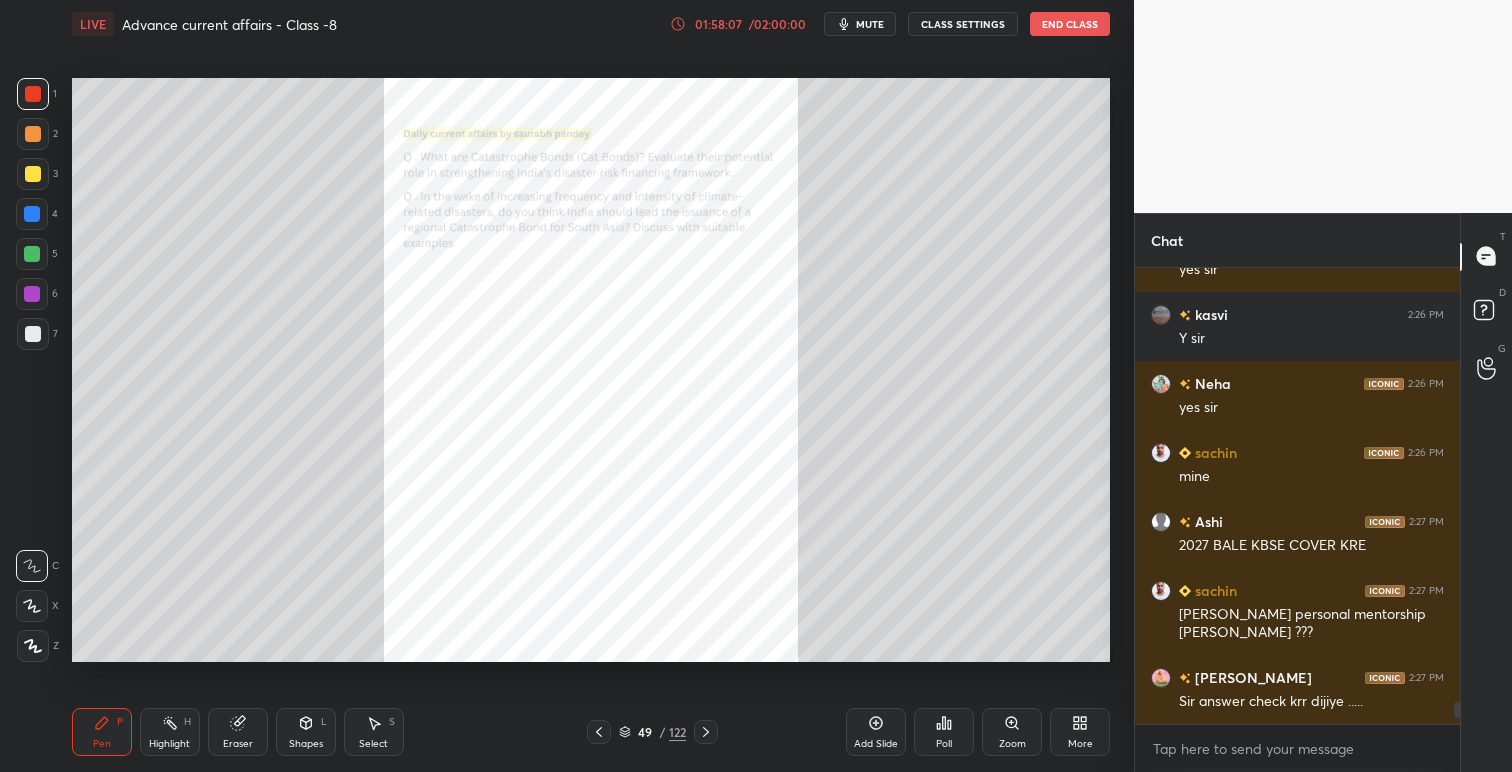 click 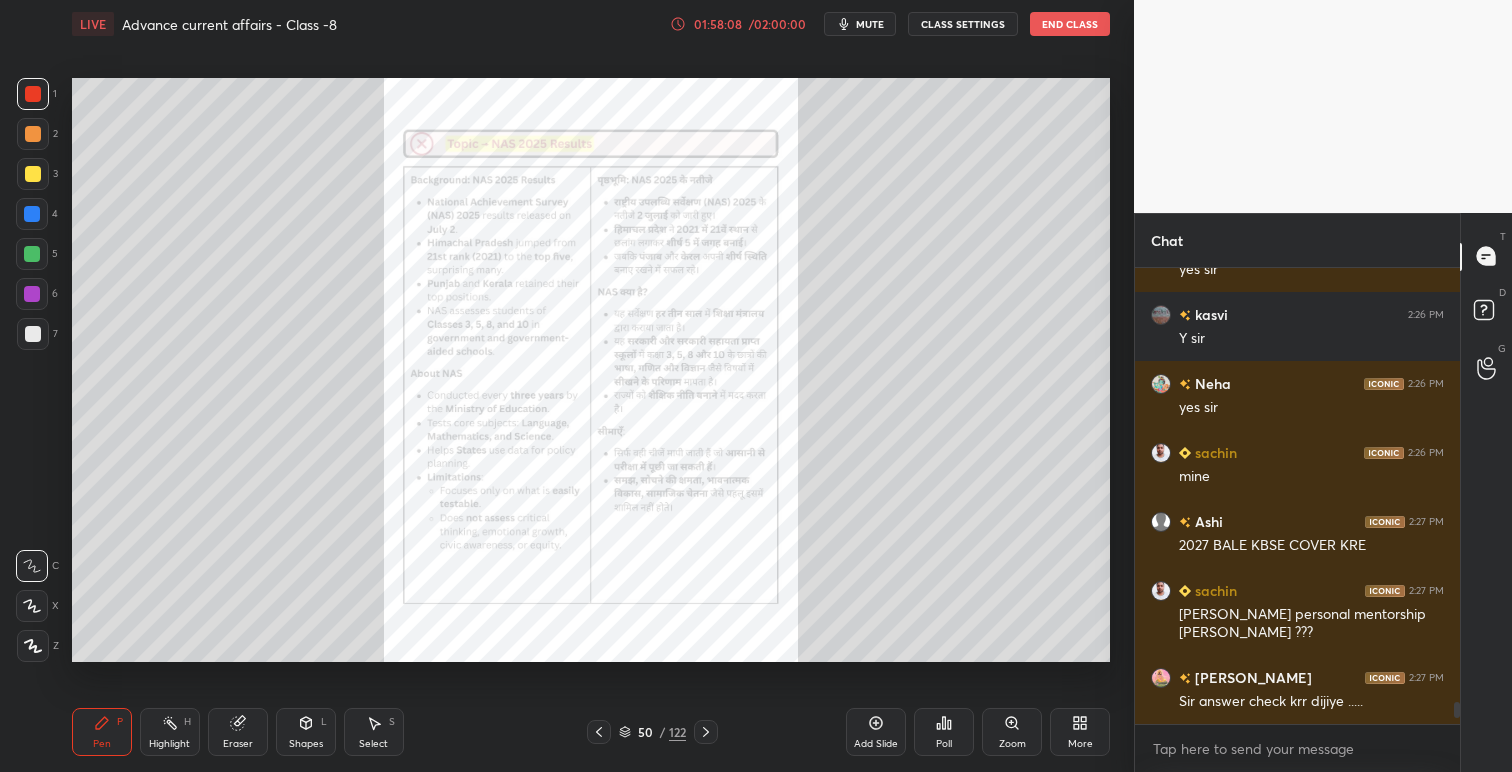 click 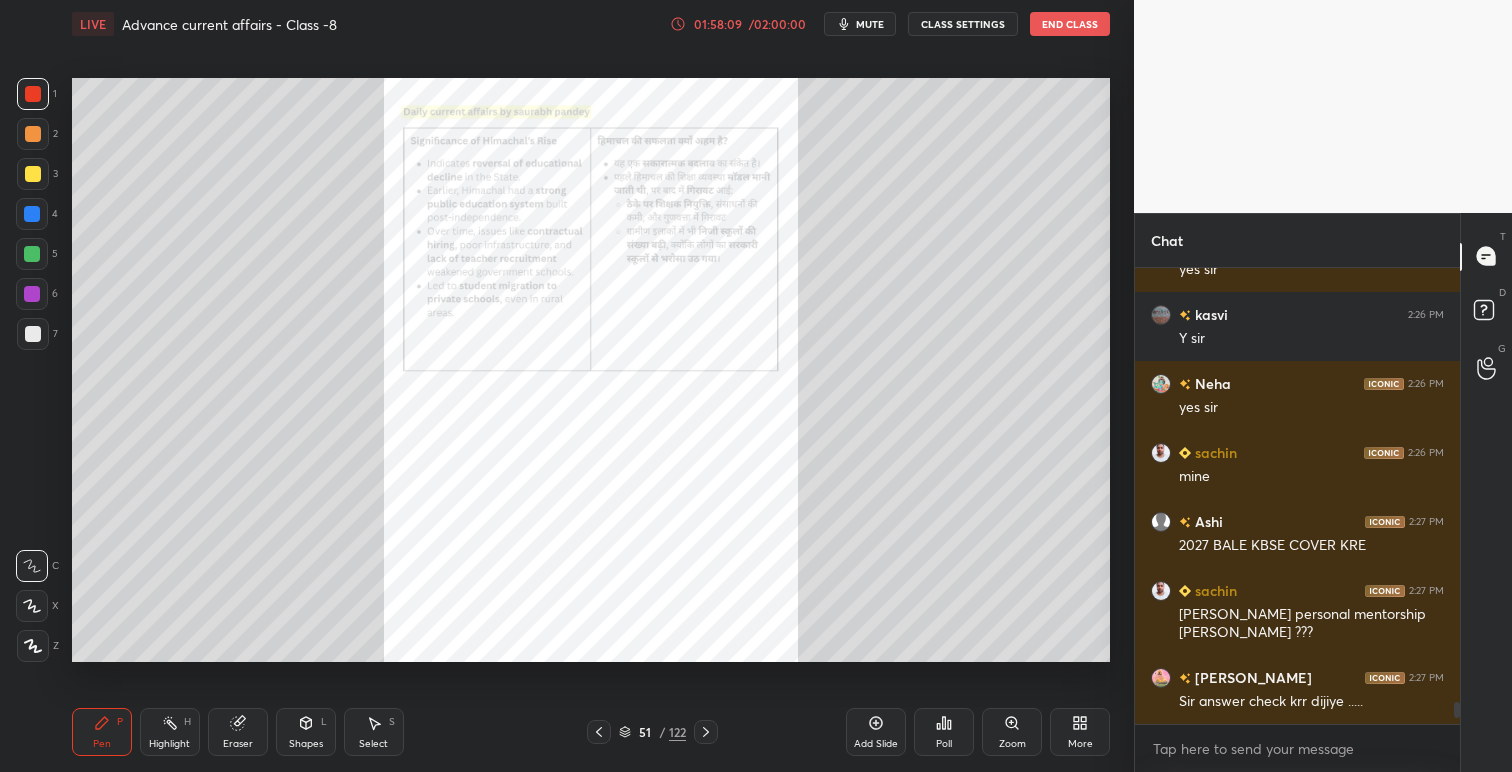 click 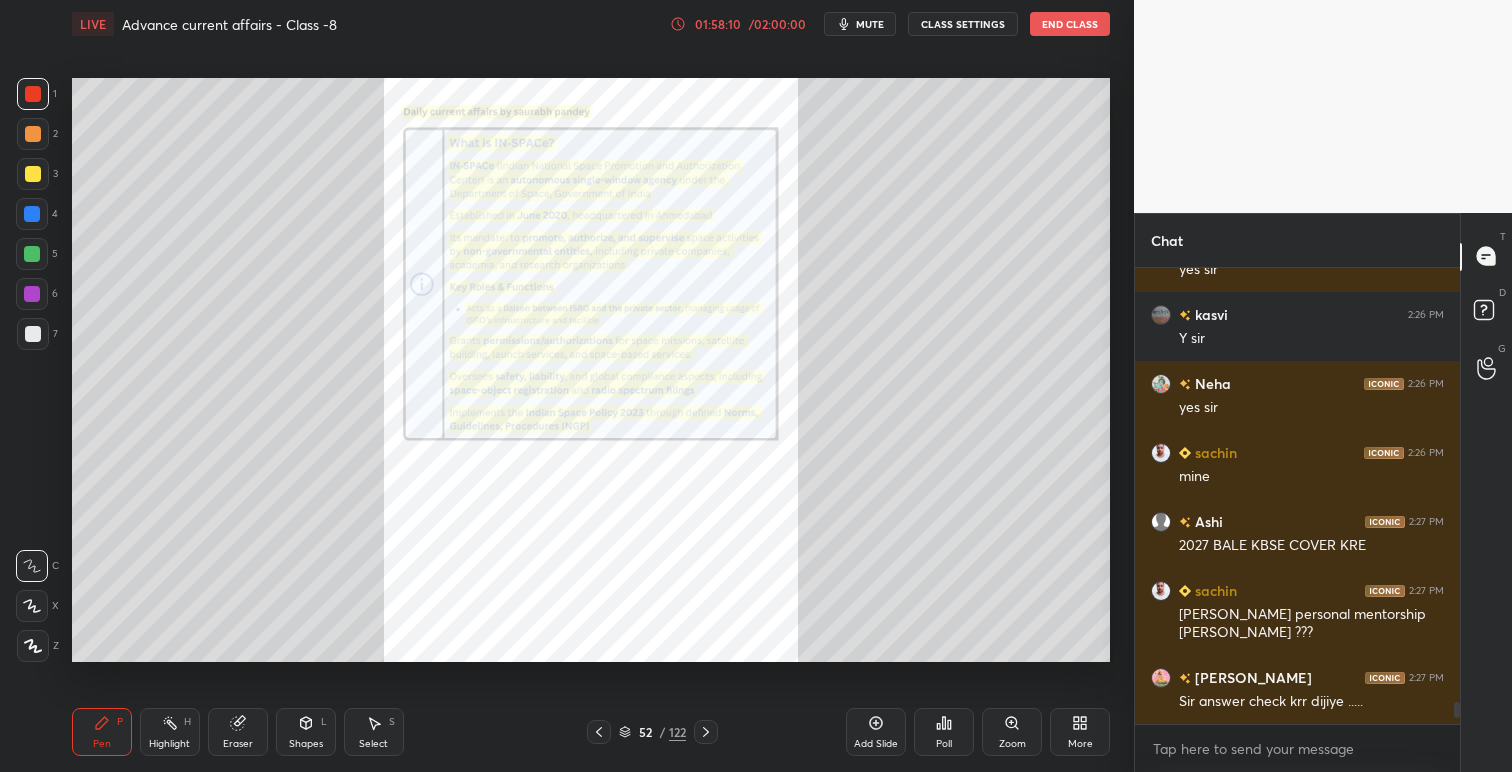 click 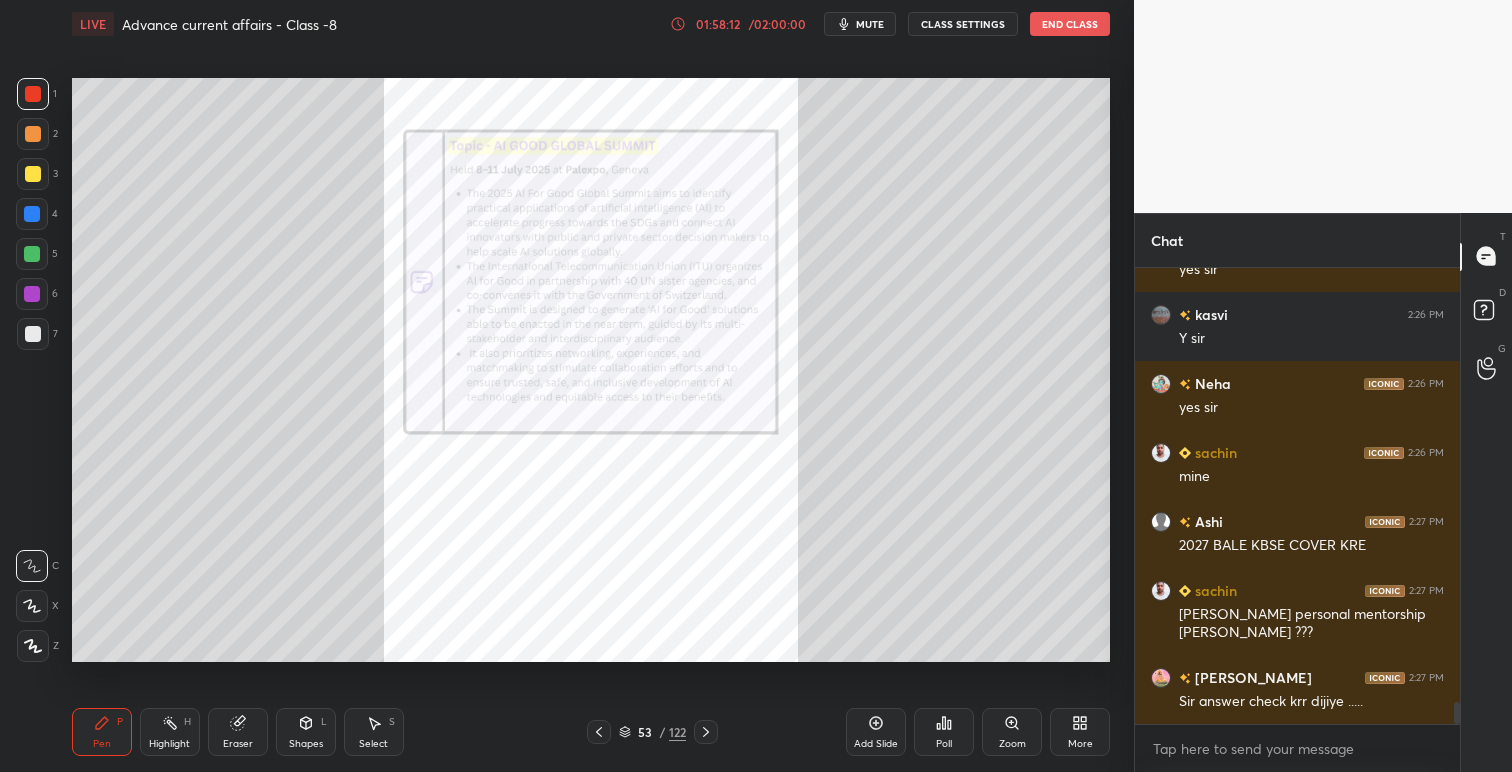 scroll, scrollTop: 9076, scrollLeft: 0, axis: vertical 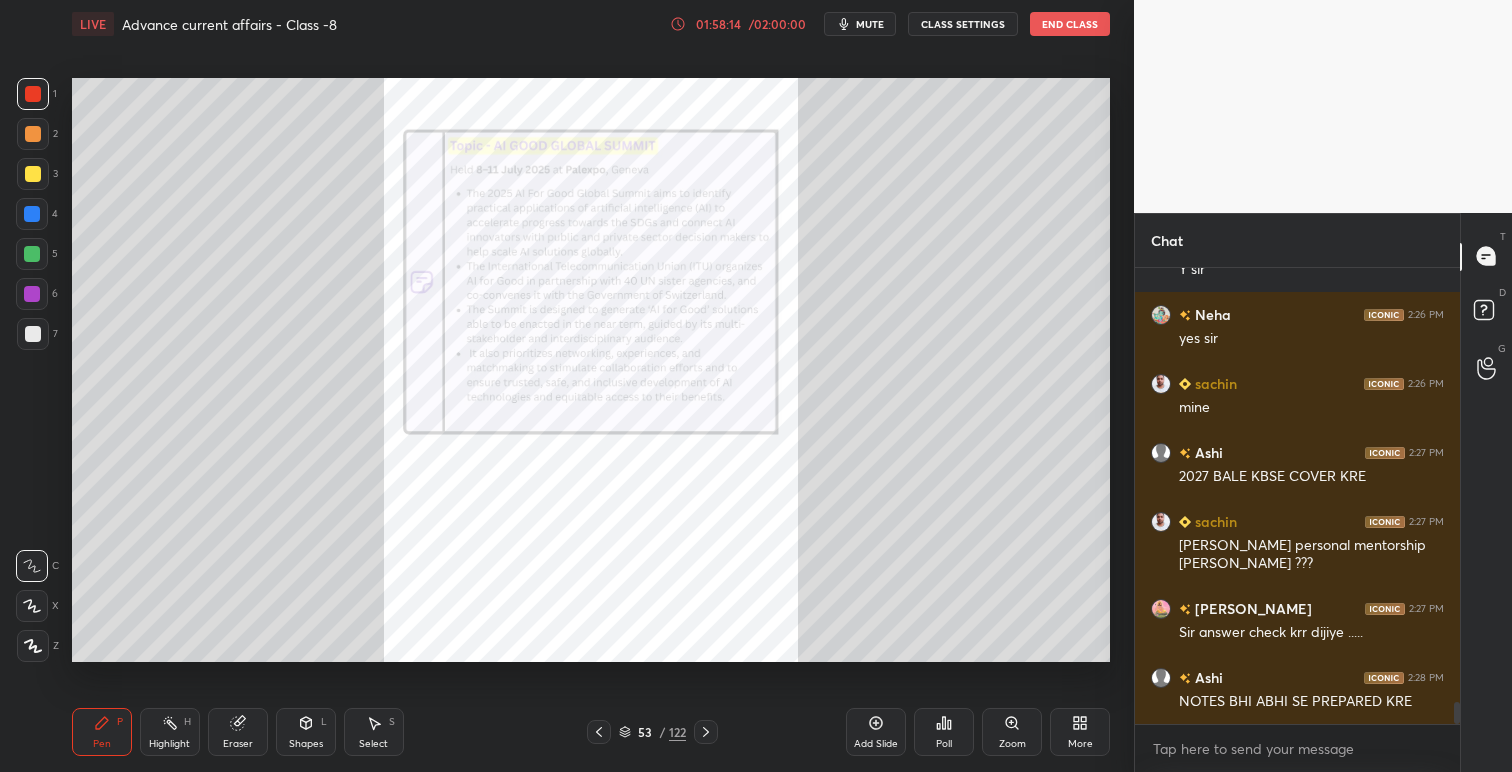click on "Zoom" at bounding box center [1012, 732] 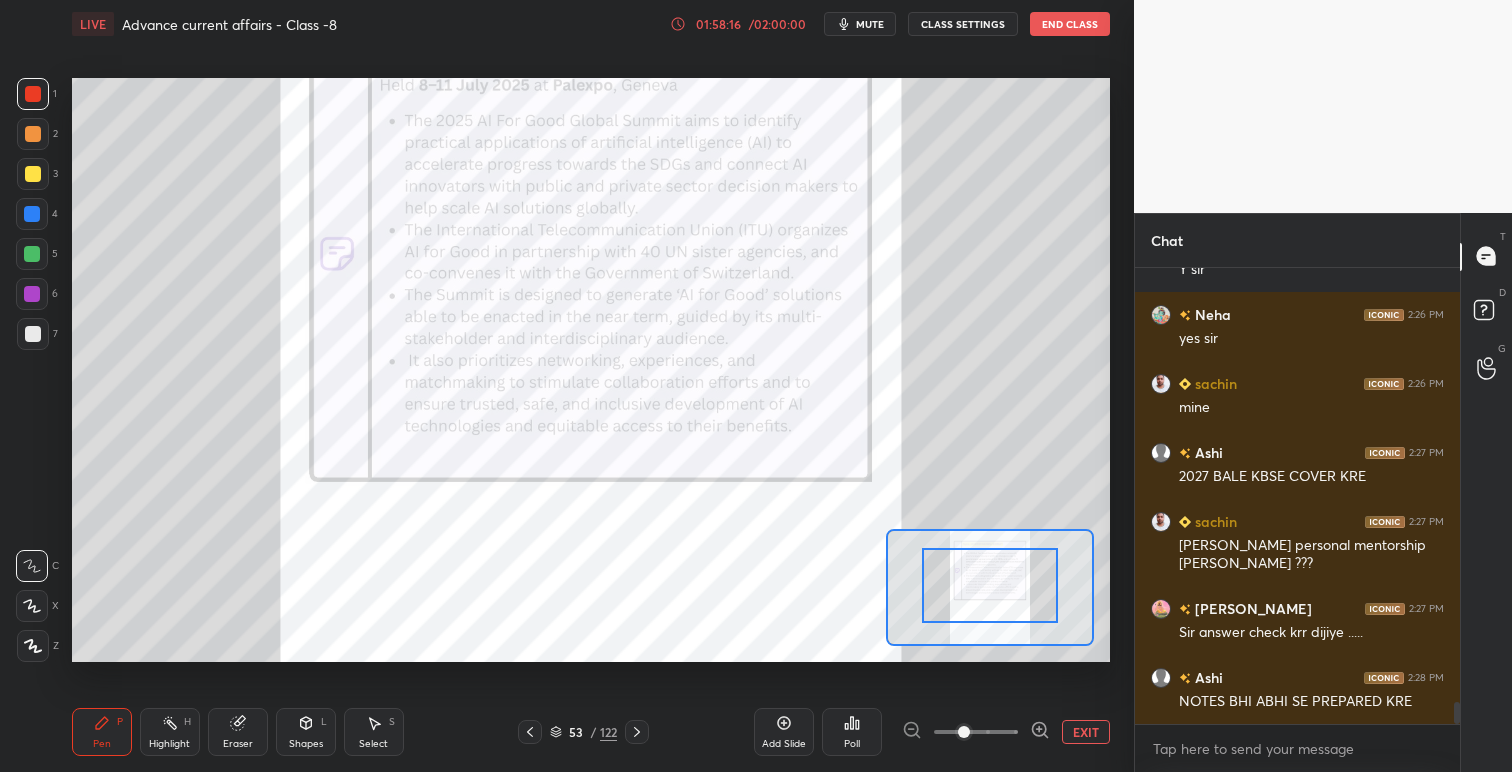 drag, startPoint x: 1027, startPoint y: 589, endPoint x: 1037, endPoint y: 550, distance: 40.261642 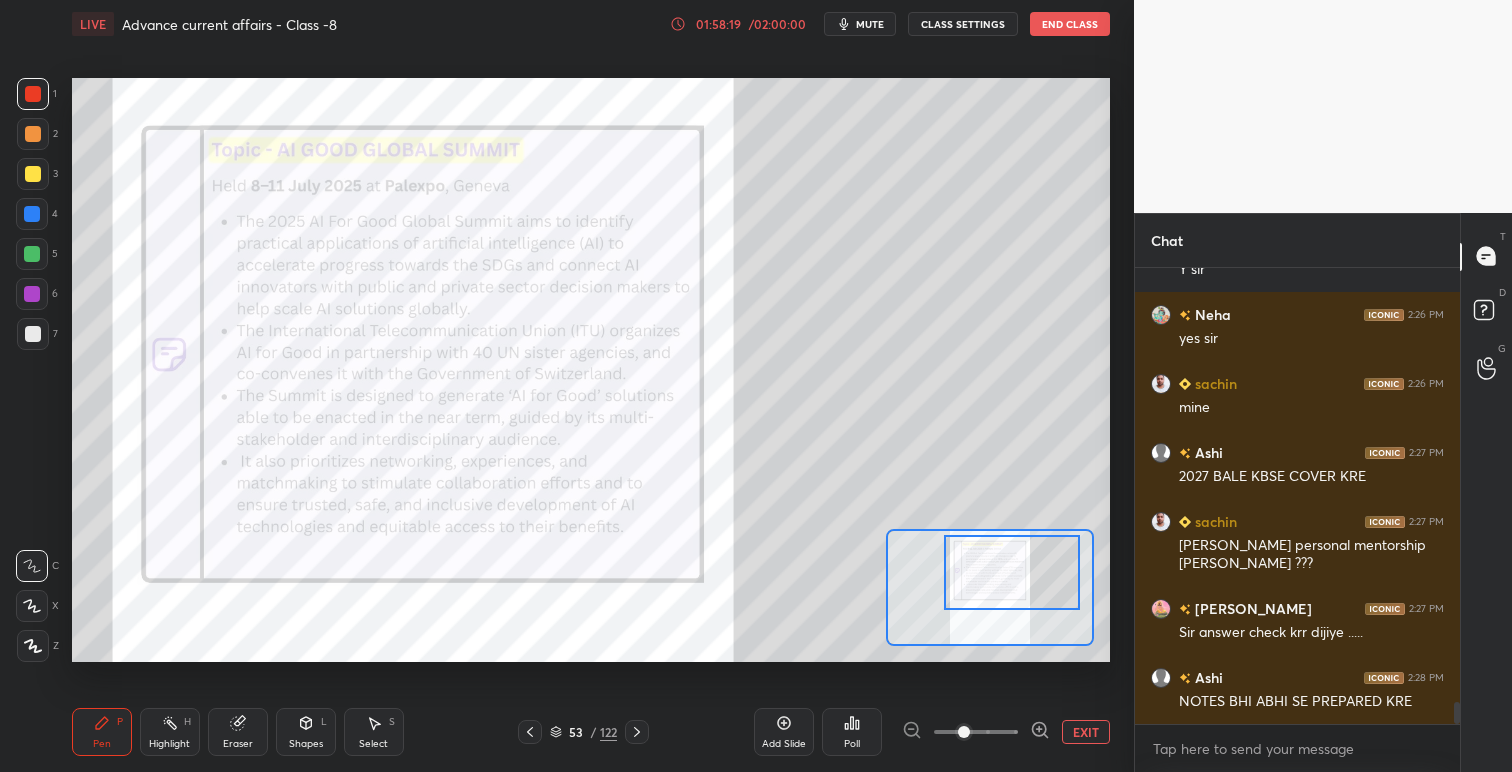 drag, startPoint x: 1029, startPoint y: 569, endPoint x: 1051, endPoint y: 556, distance: 25.553865 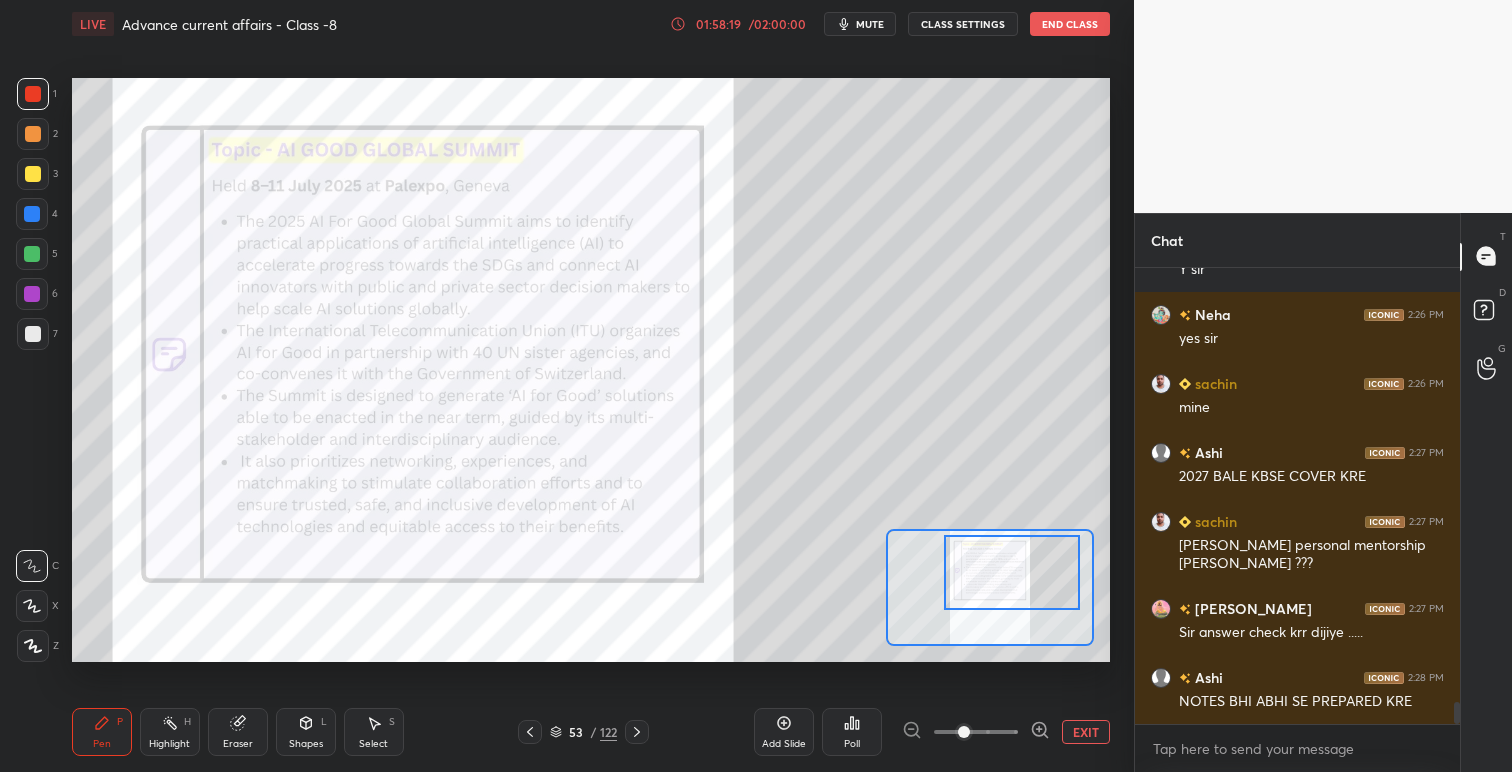 click at bounding box center (1012, 572) 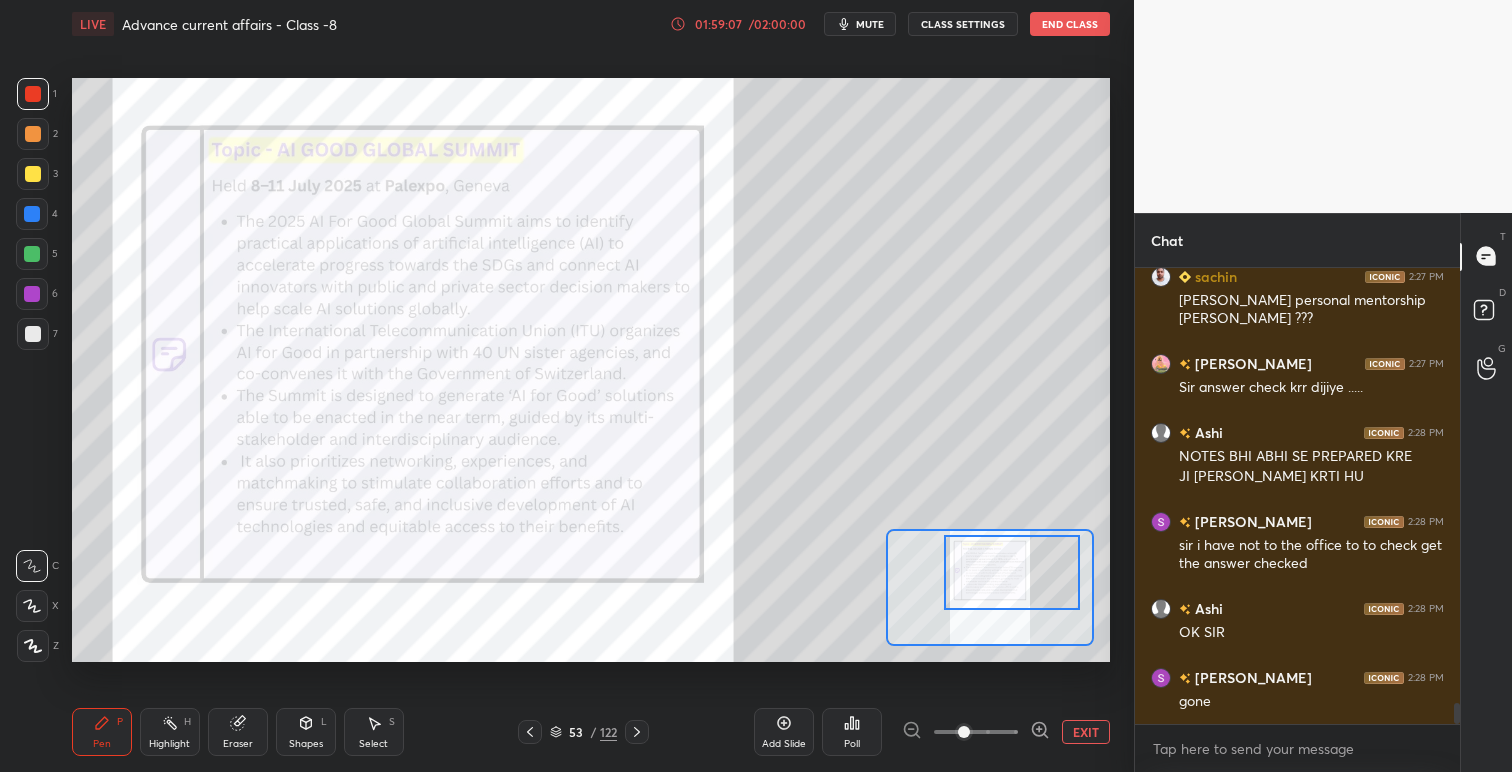 scroll, scrollTop: 9390, scrollLeft: 0, axis: vertical 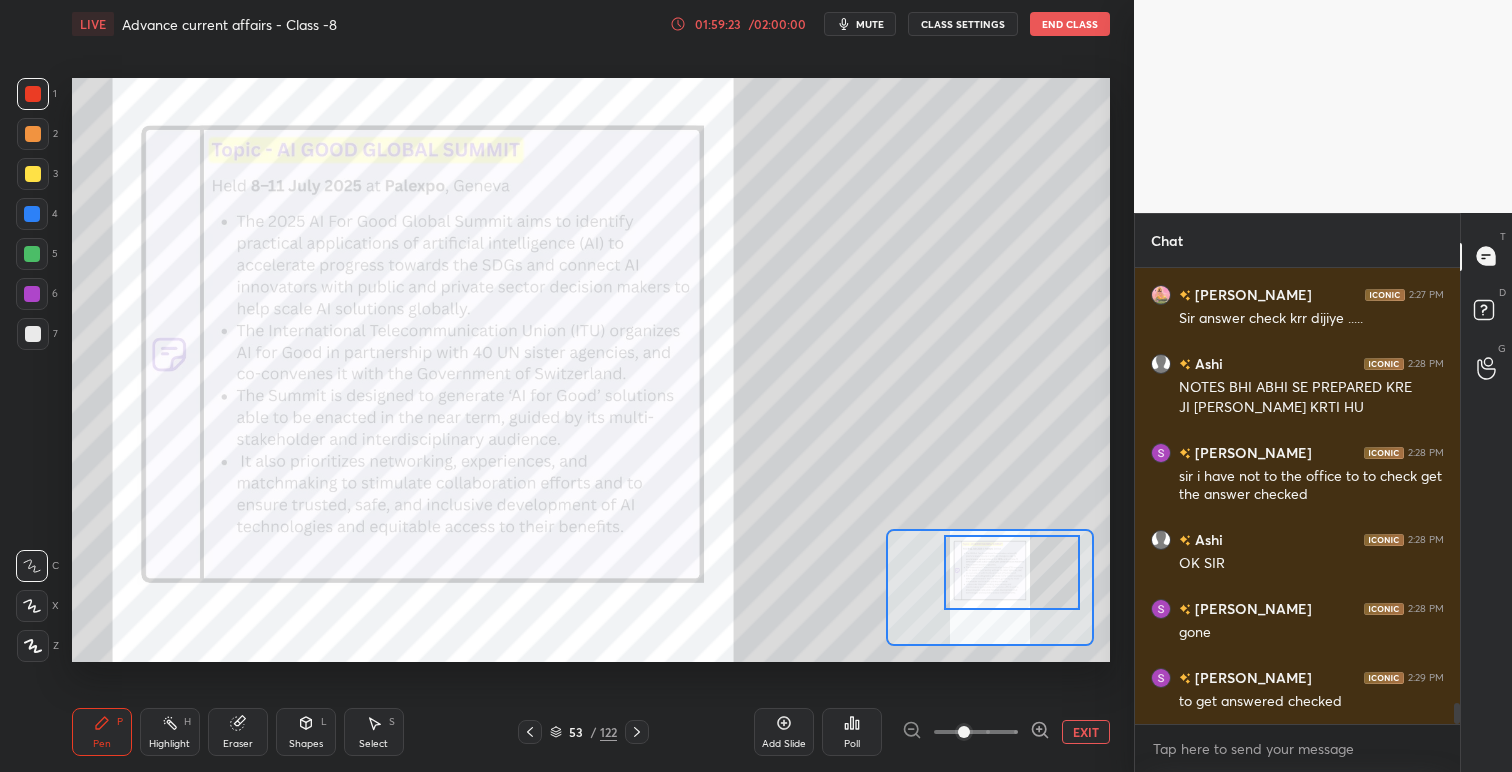 drag, startPoint x: 556, startPoint y: 732, endPoint x: 566, endPoint y: 715, distance: 19.723083 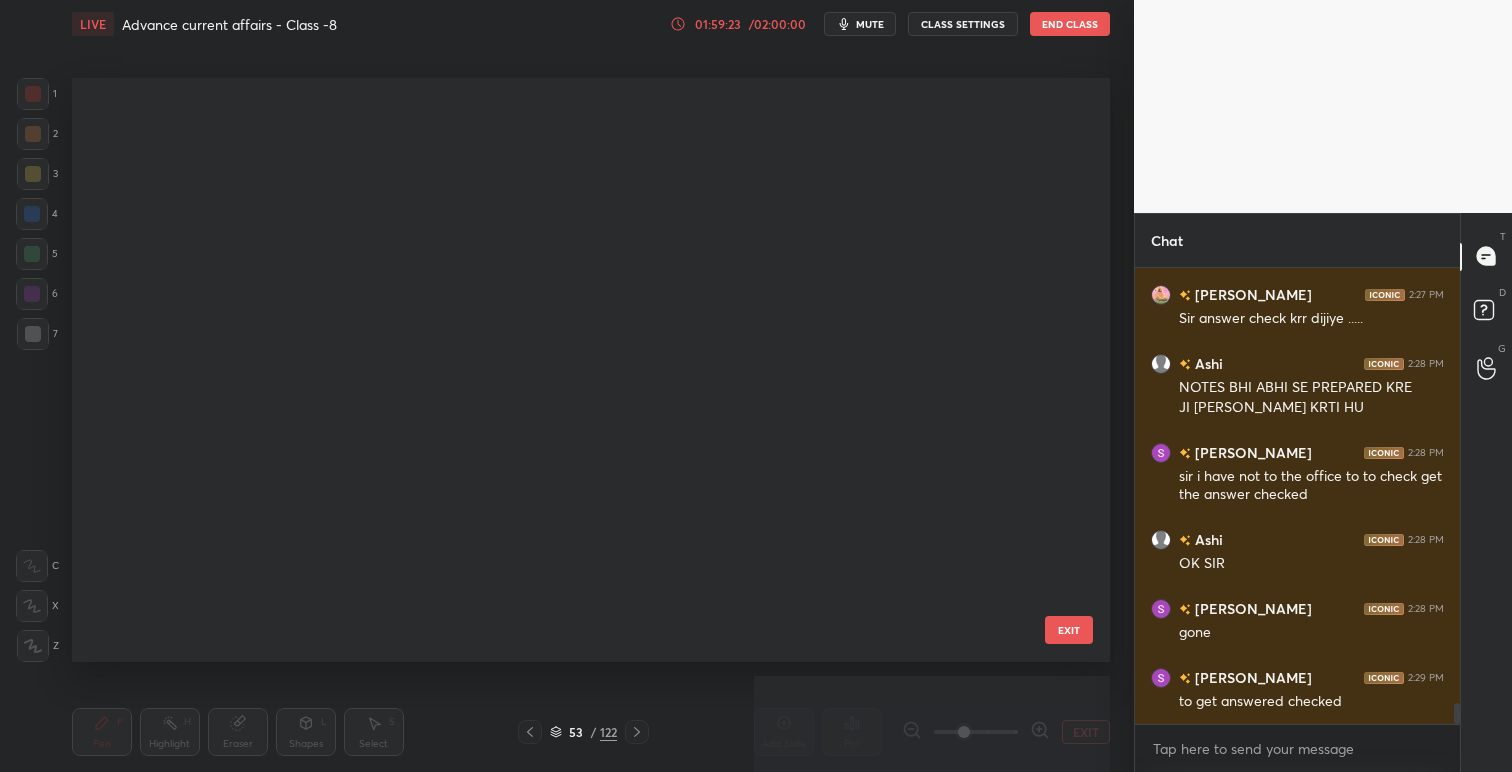 scroll, scrollTop: 2649, scrollLeft: 0, axis: vertical 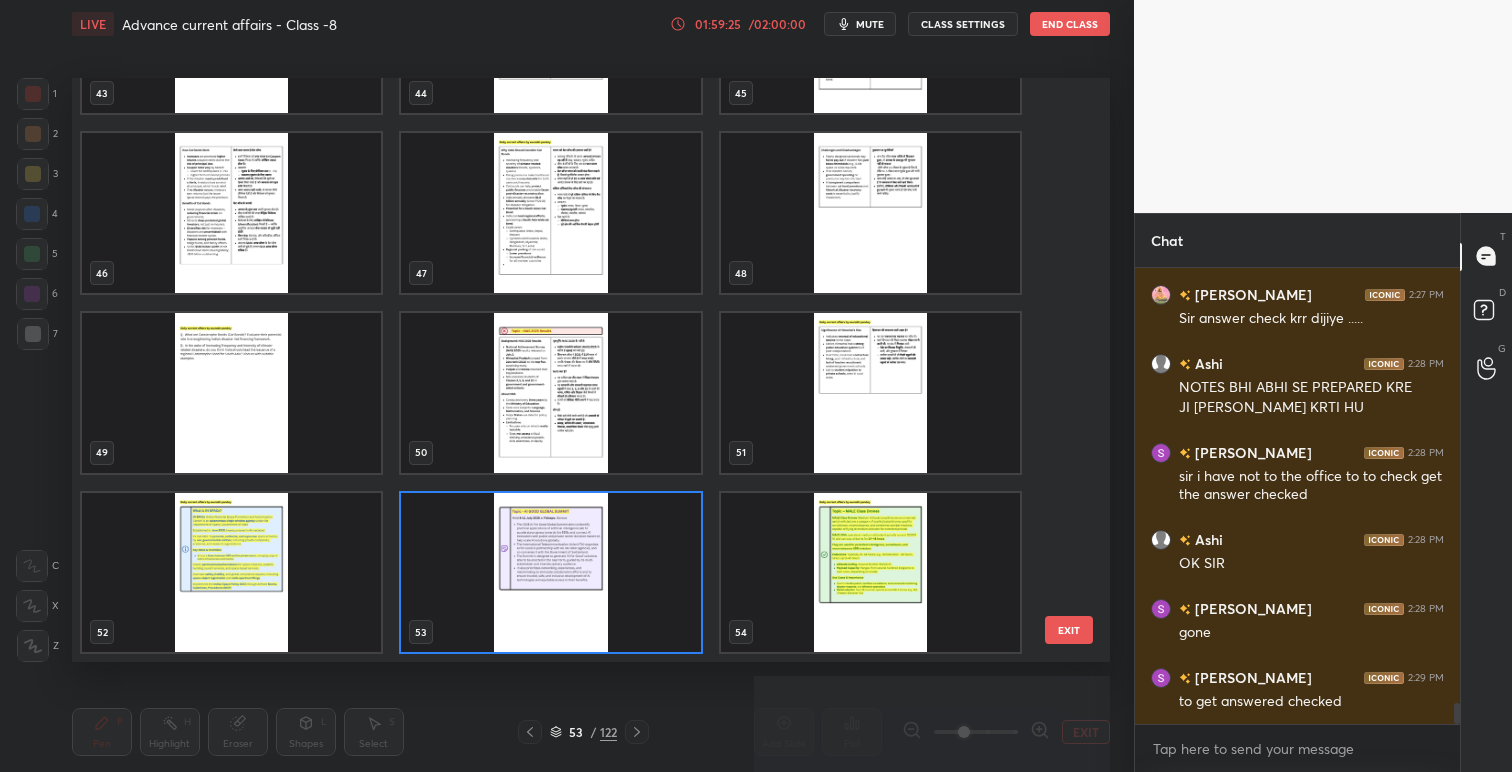 drag, startPoint x: 1076, startPoint y: 302, endPoint x: 1078, endPoint y: 282, distance: 20.09975 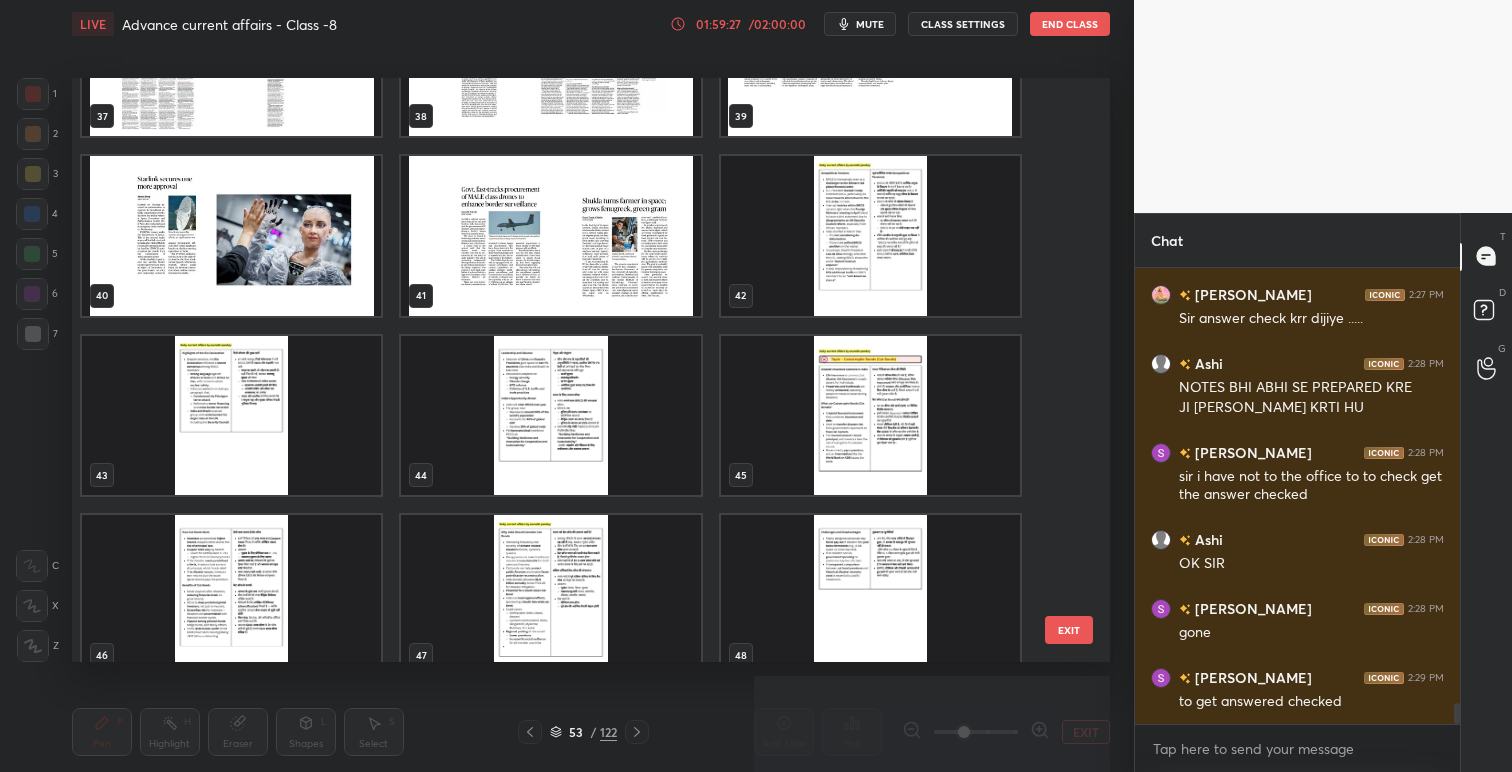 scroll, scrollTop: 2260, scrollLeft: 0, axis: vertical 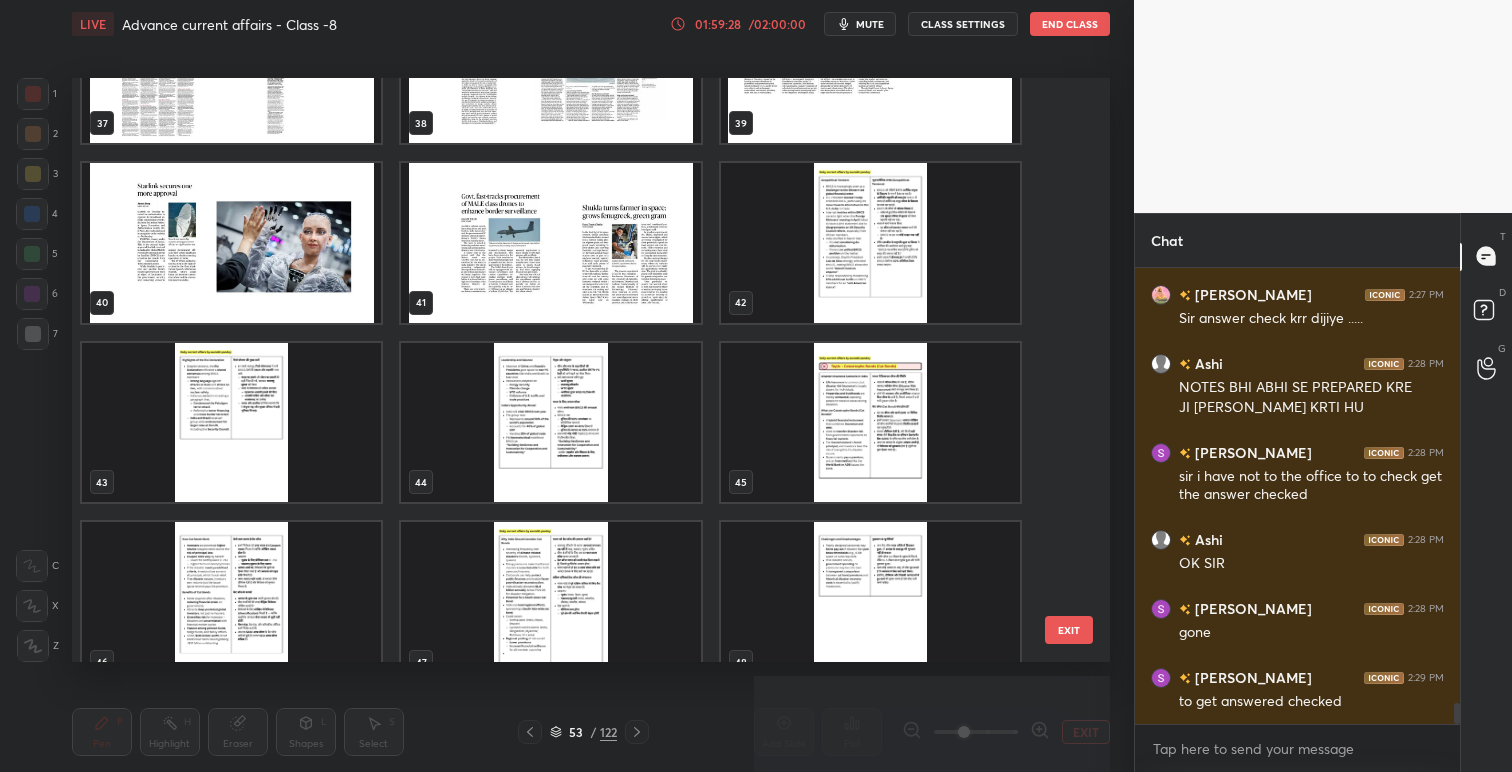 click at bounding box center (231, 243) 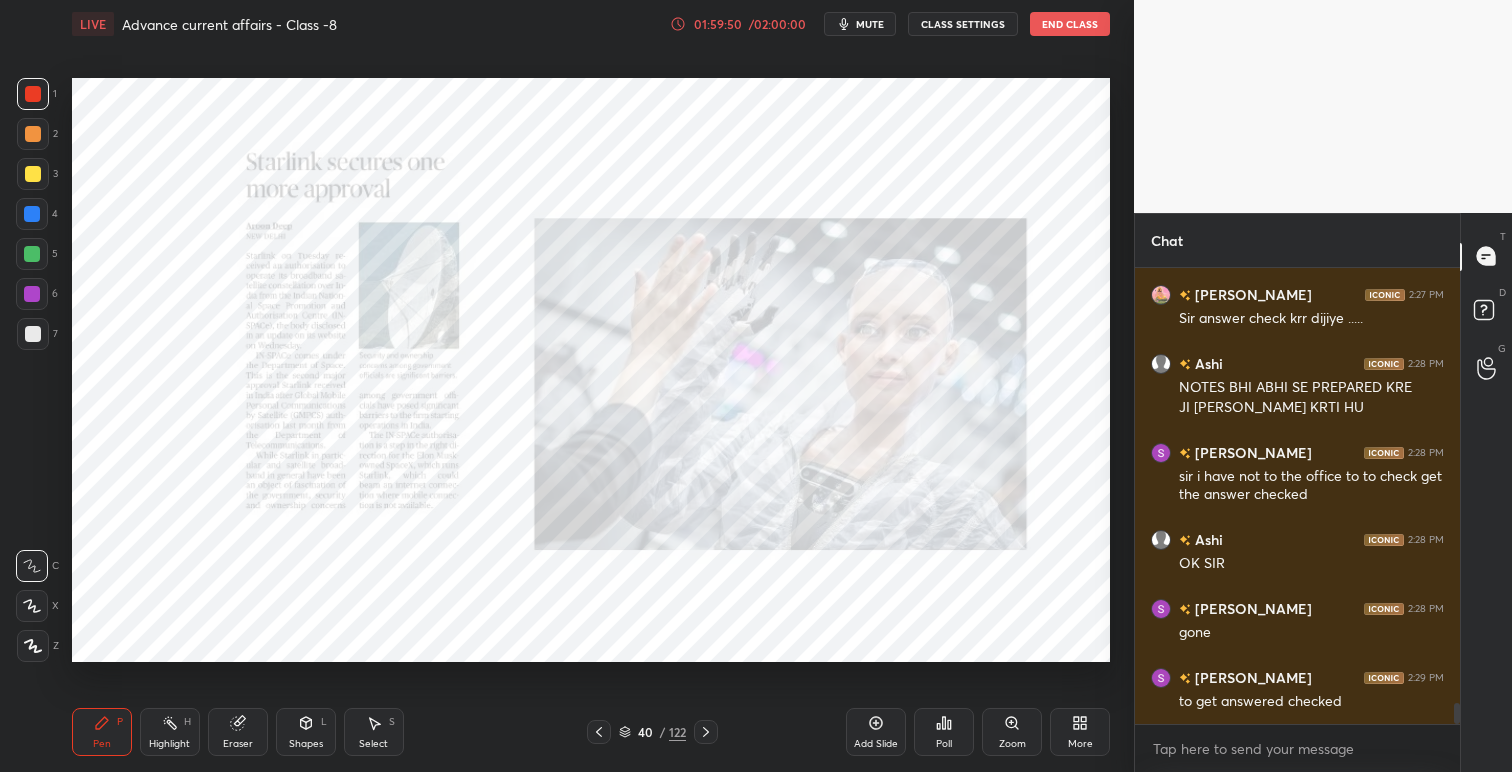 scroll, scrollTop: 9459, scrollLeft: 0, axis: vertical 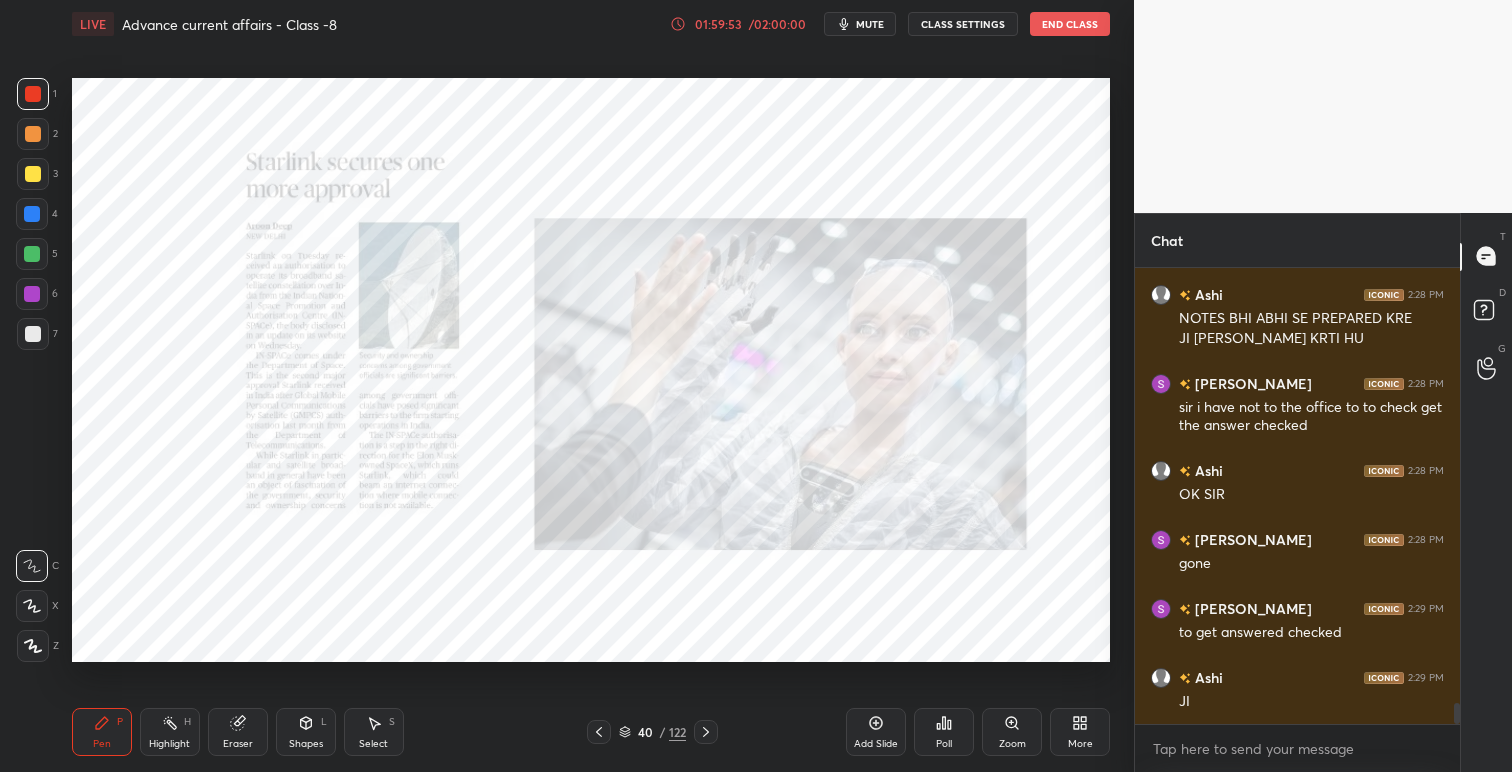 click 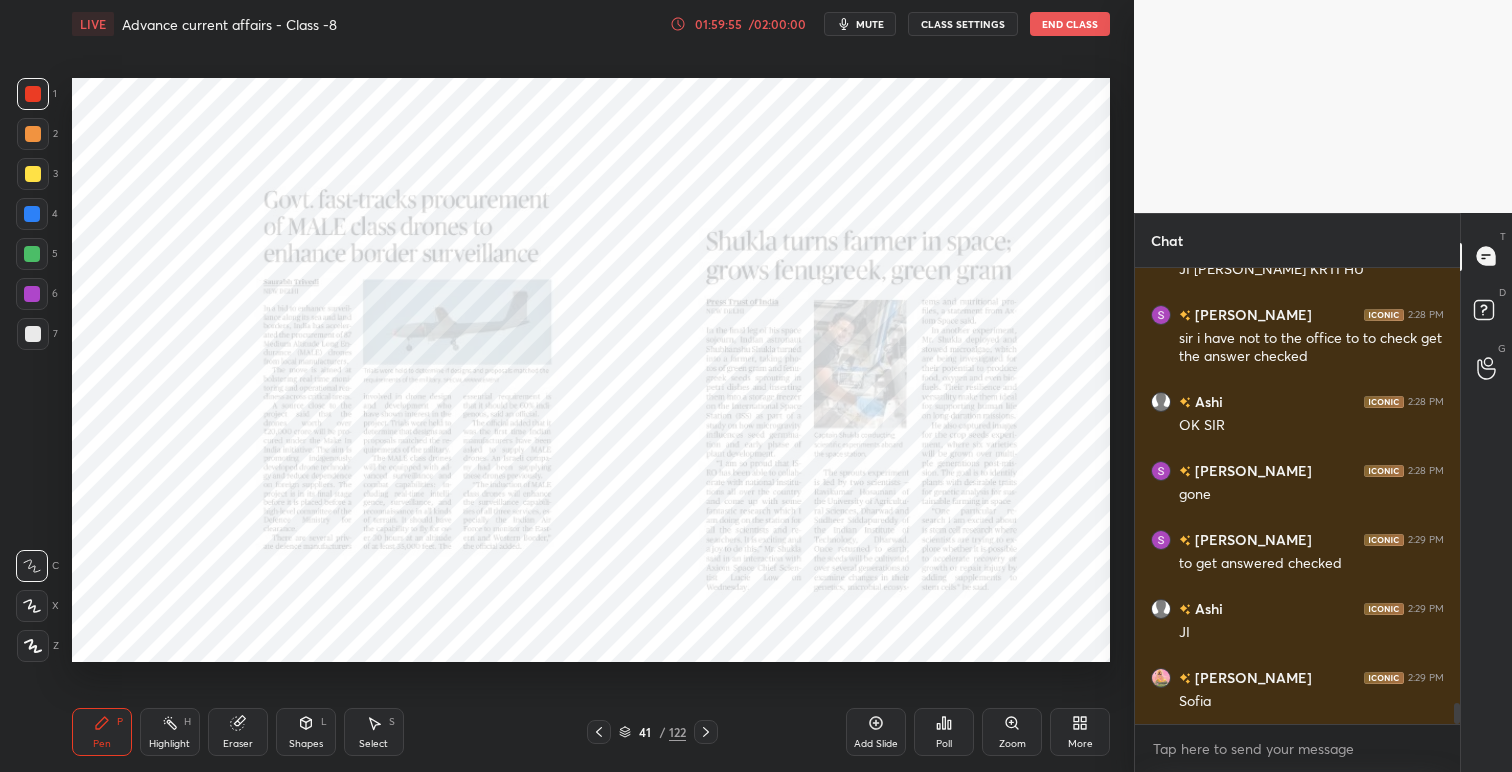click 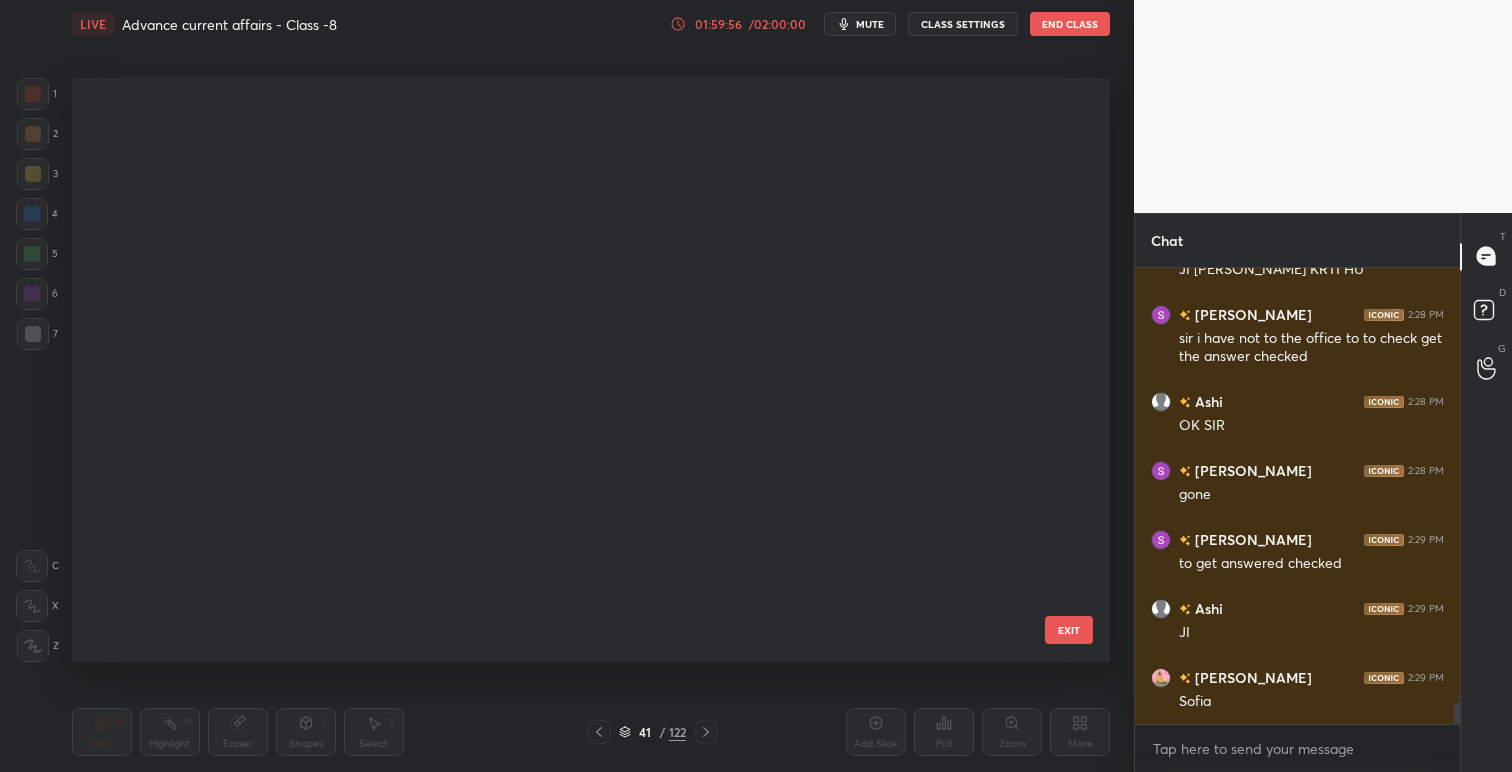 scroll, scrollTop: 1931, scrollLeft: 0, axis: vertical 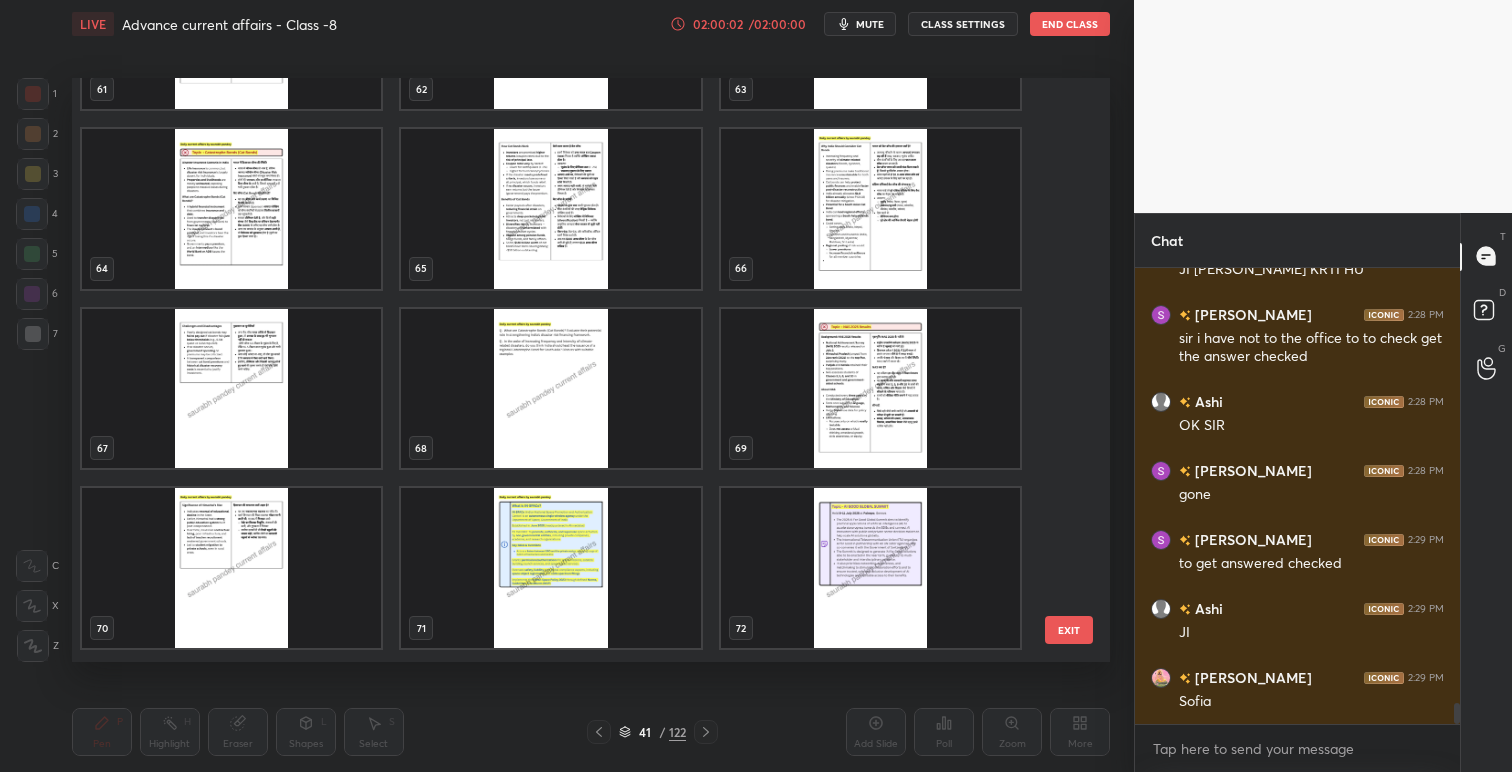click at bounding box center [870, 568] 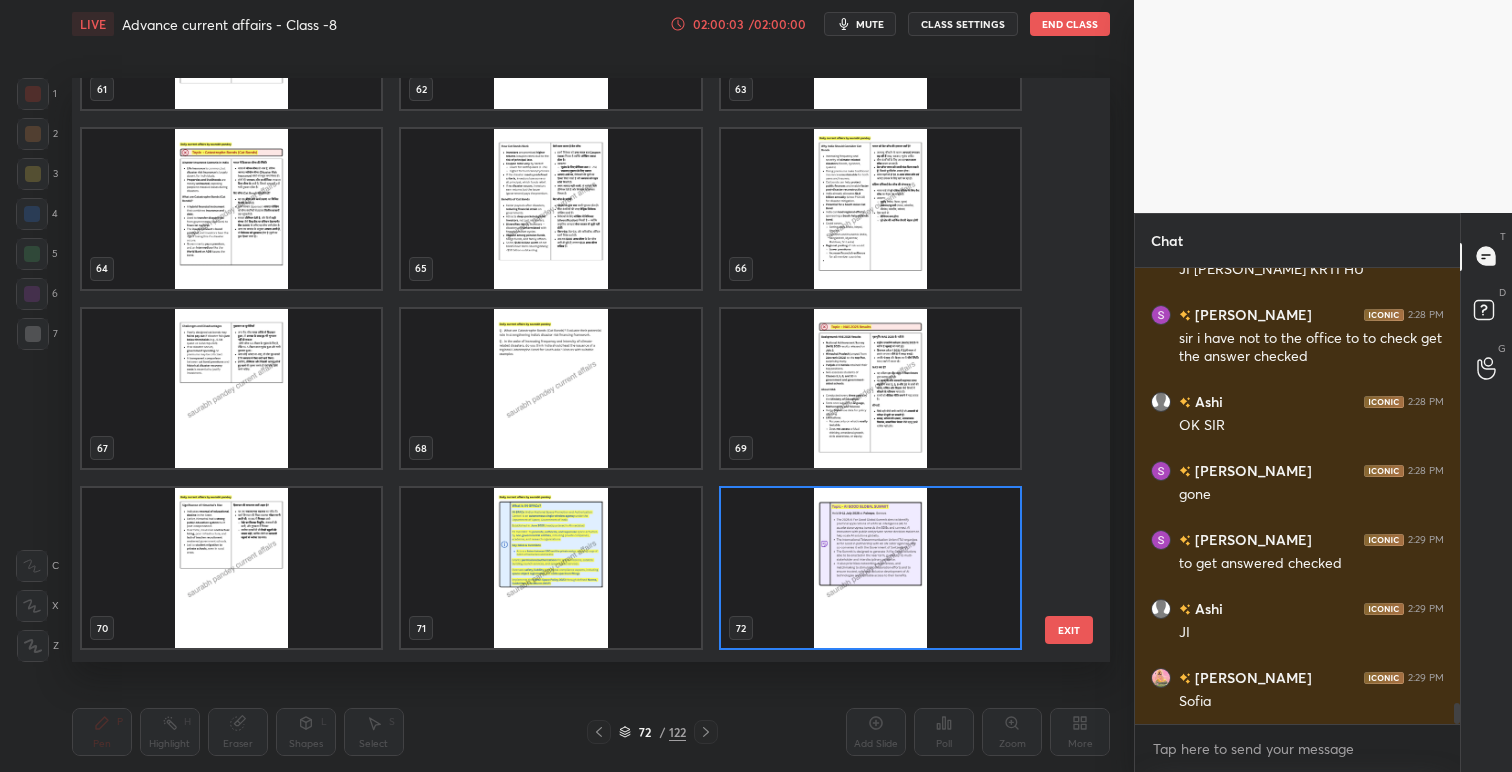 click at bounding box center (870, 568) 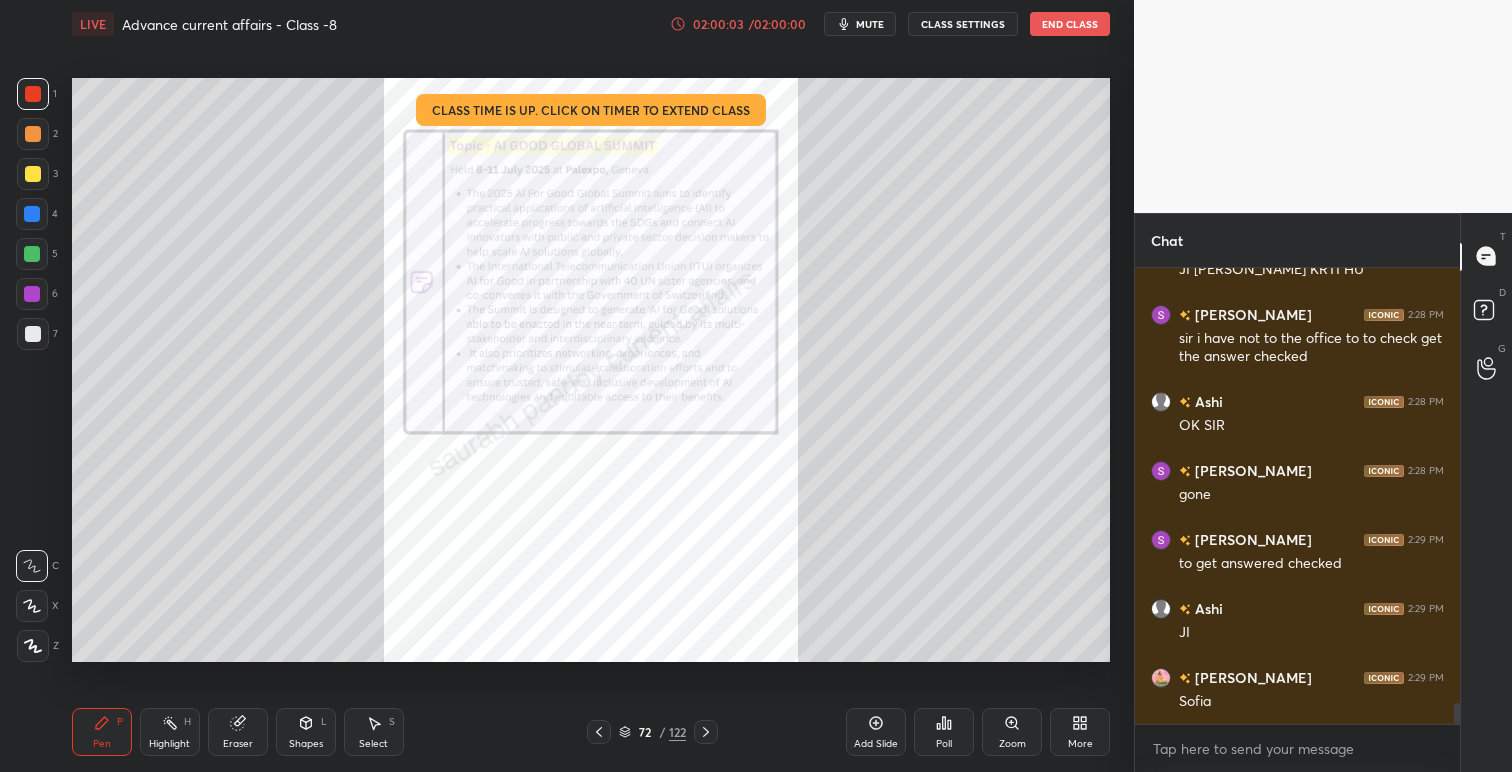 click at bounding box center (870, 568) 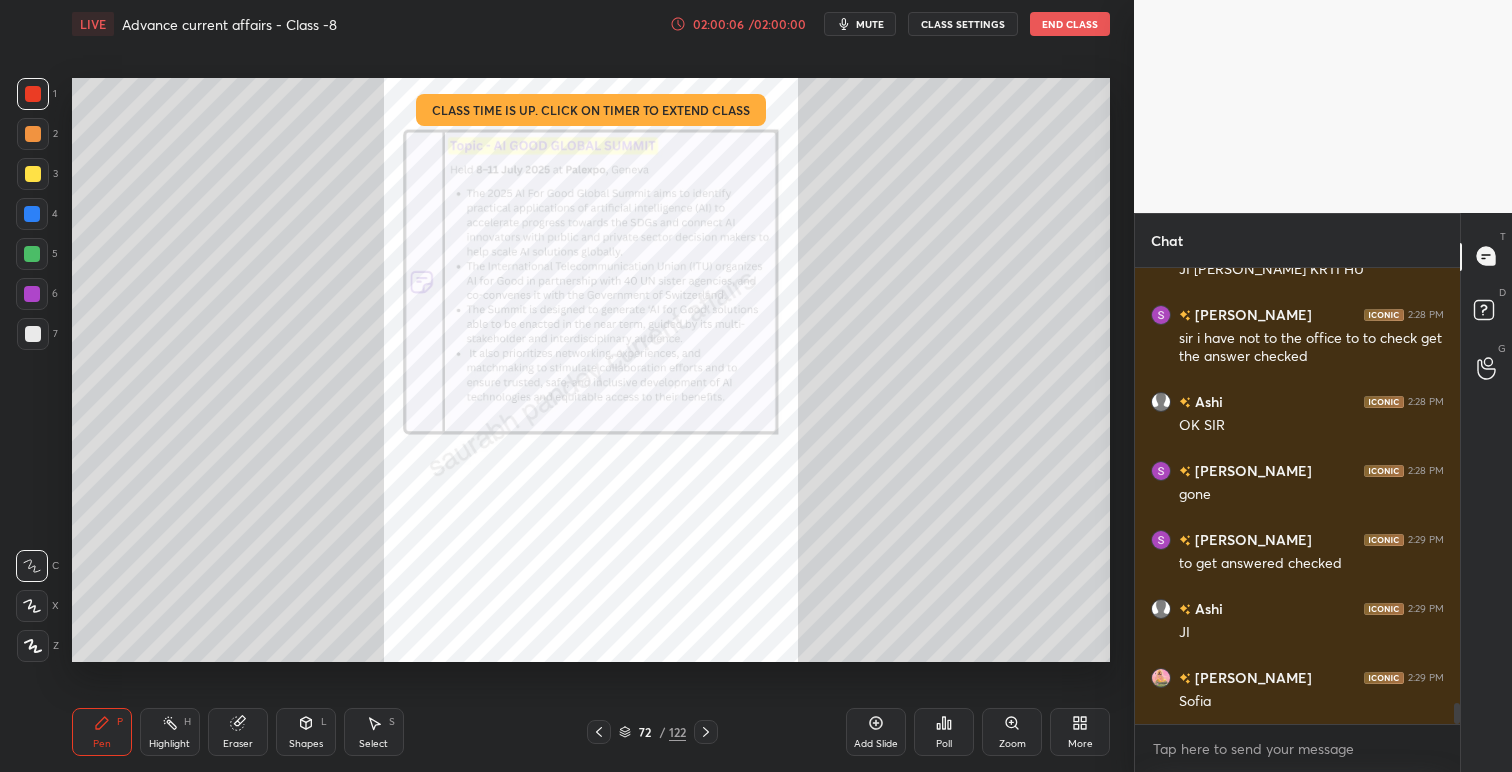 click on "Zoom" at bounding box center (1012, 732) 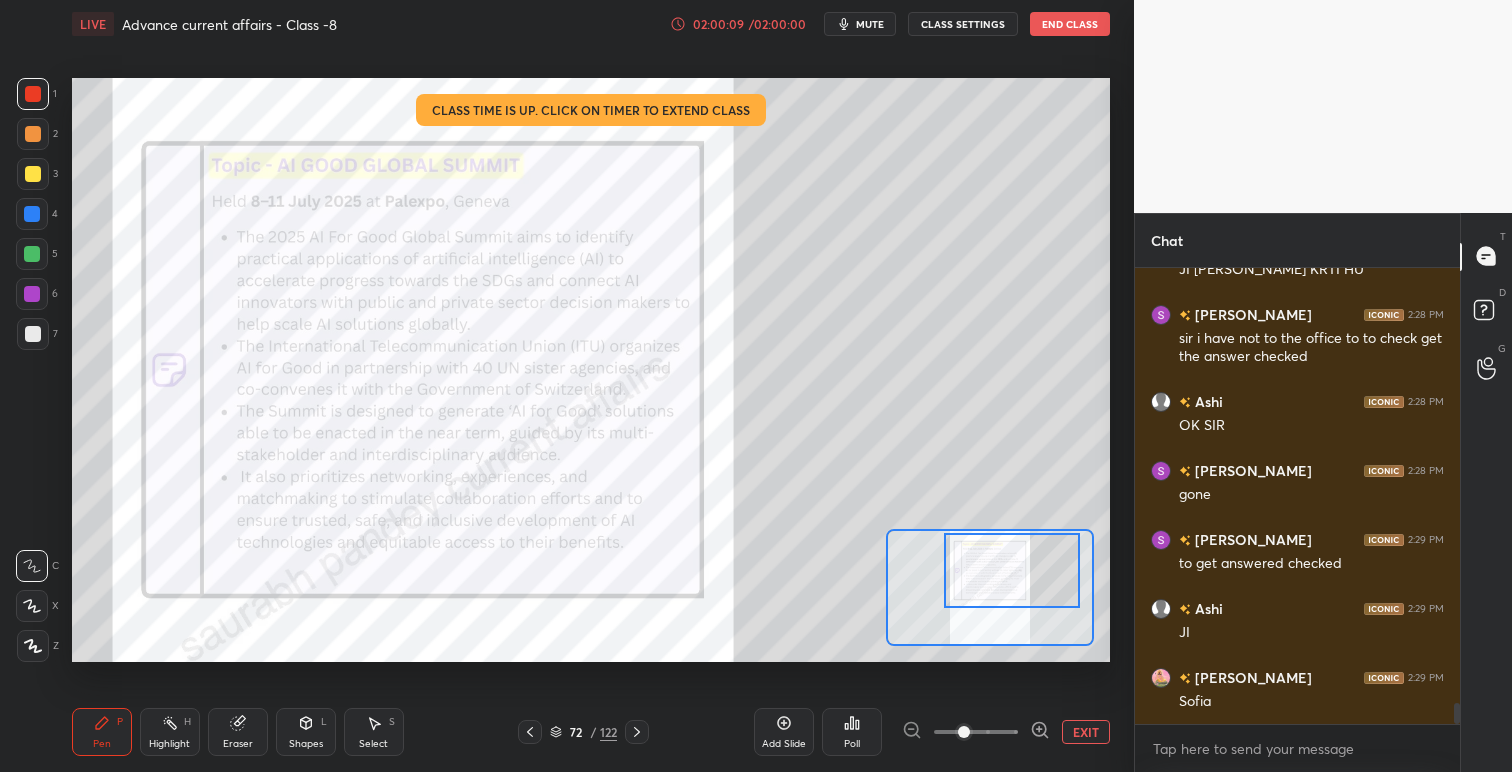 drag, startPoint x: 1031, startPoint y: 574, endPoint x: 1051, endPoint y: 561, distance: 23.853722 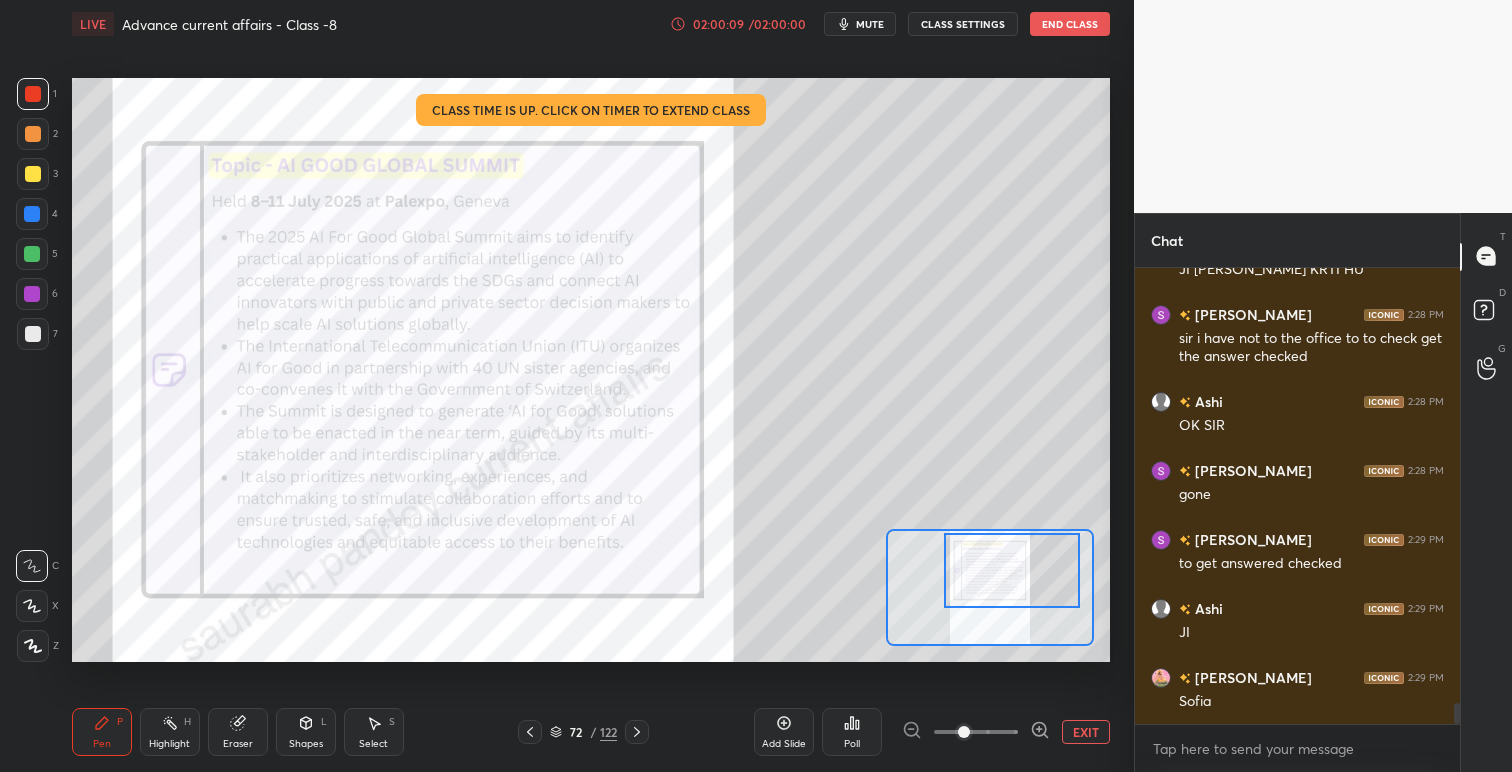 click at bounding box center (1012, 570) 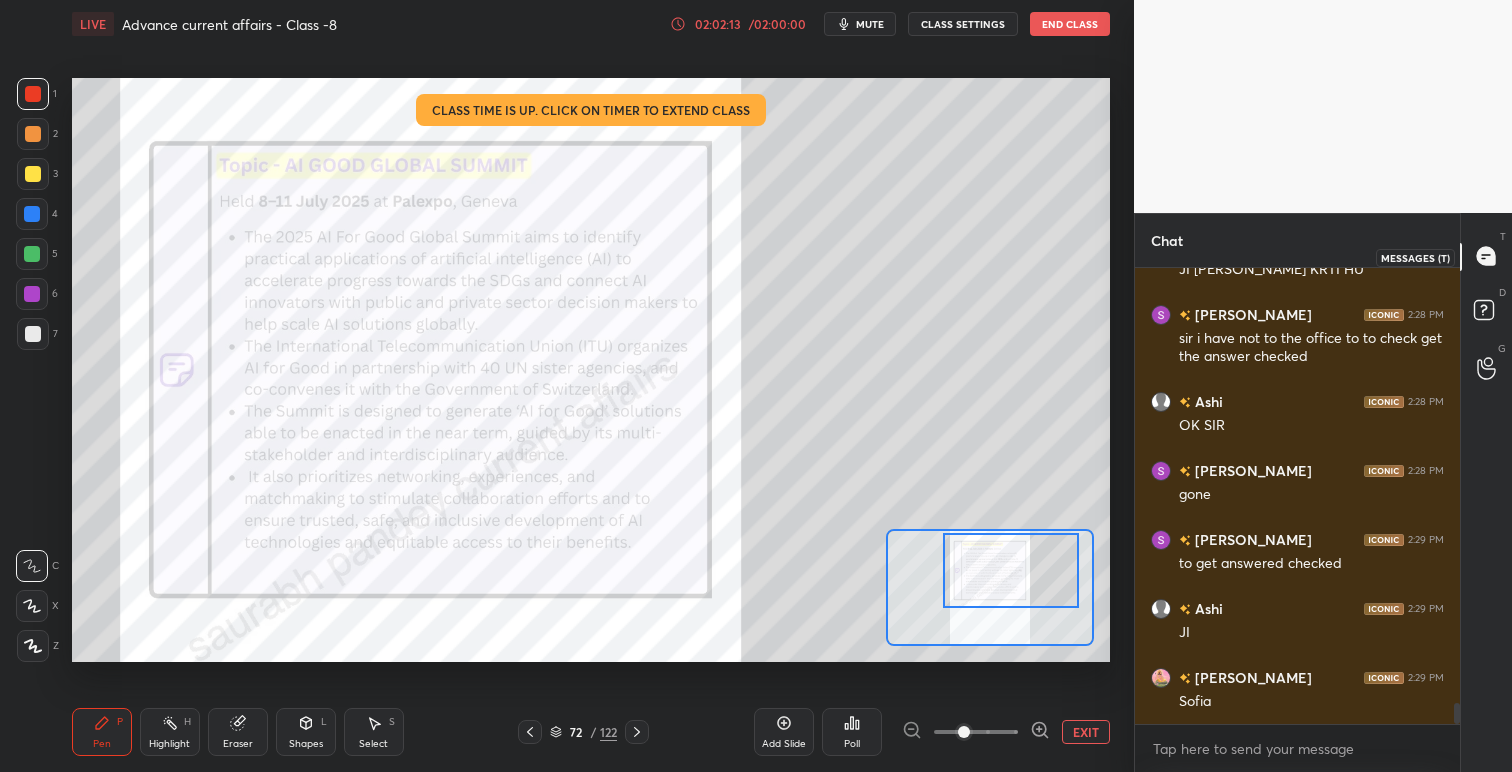 click 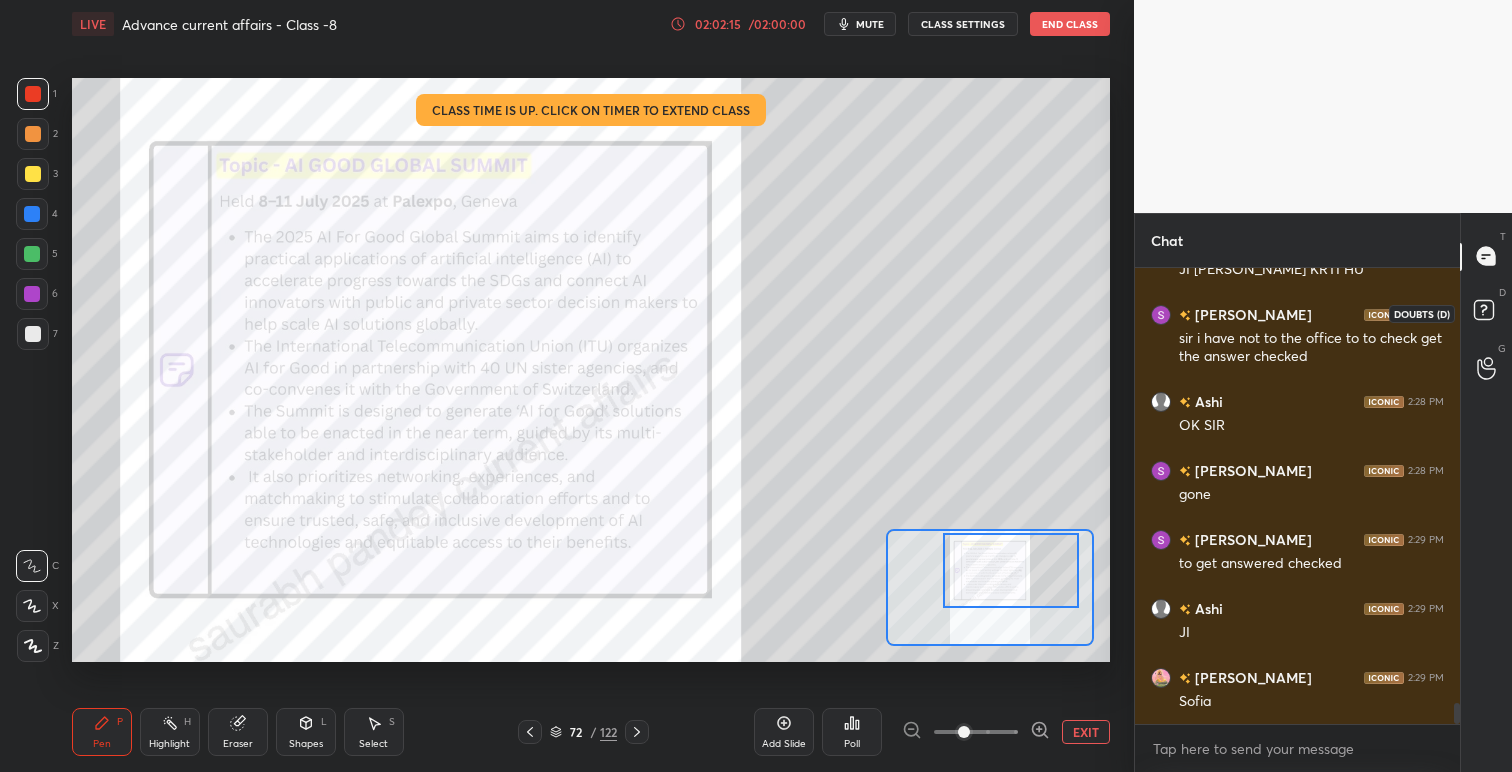 click 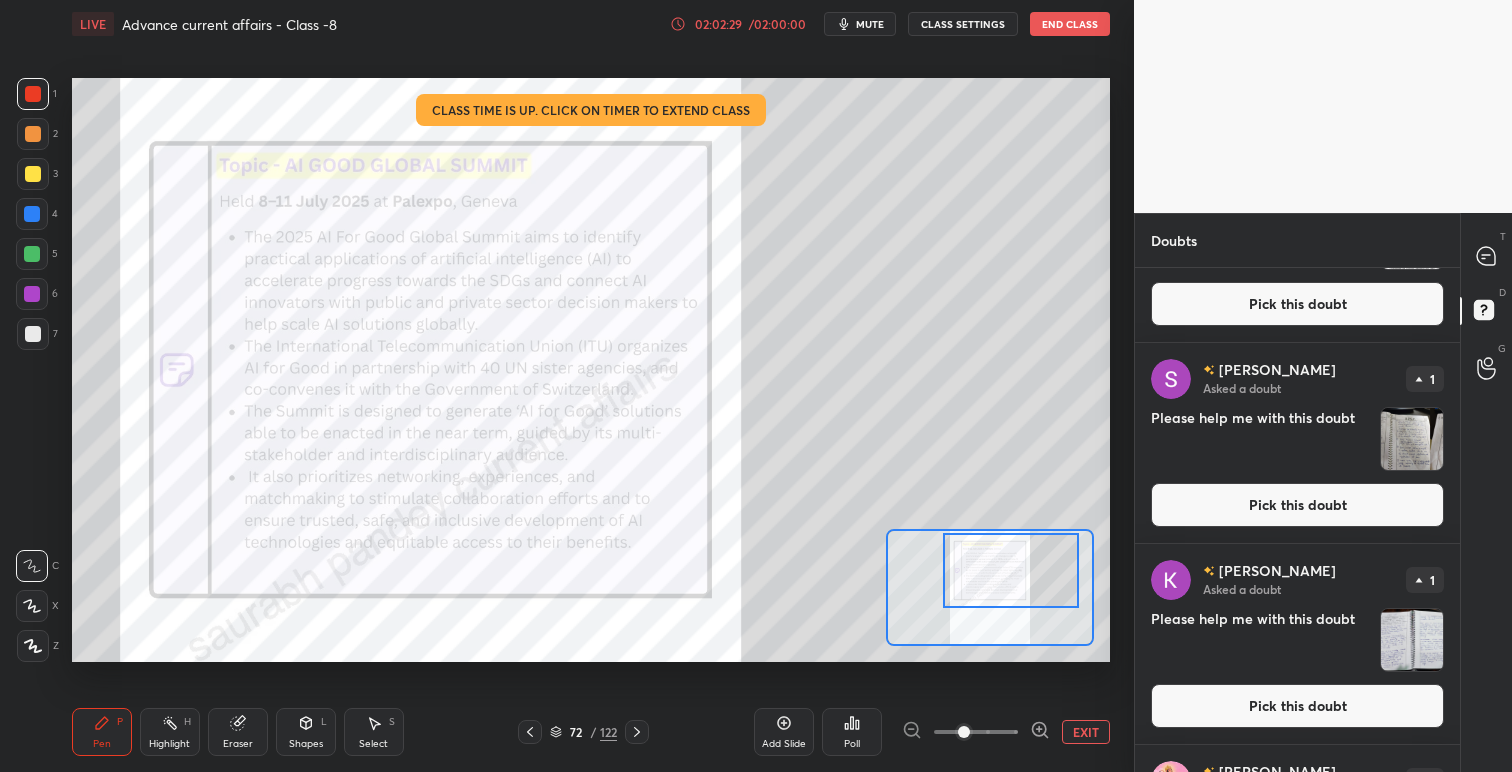 scroll, scrollTop: 498, scrollLeft: 0, axis: vertical 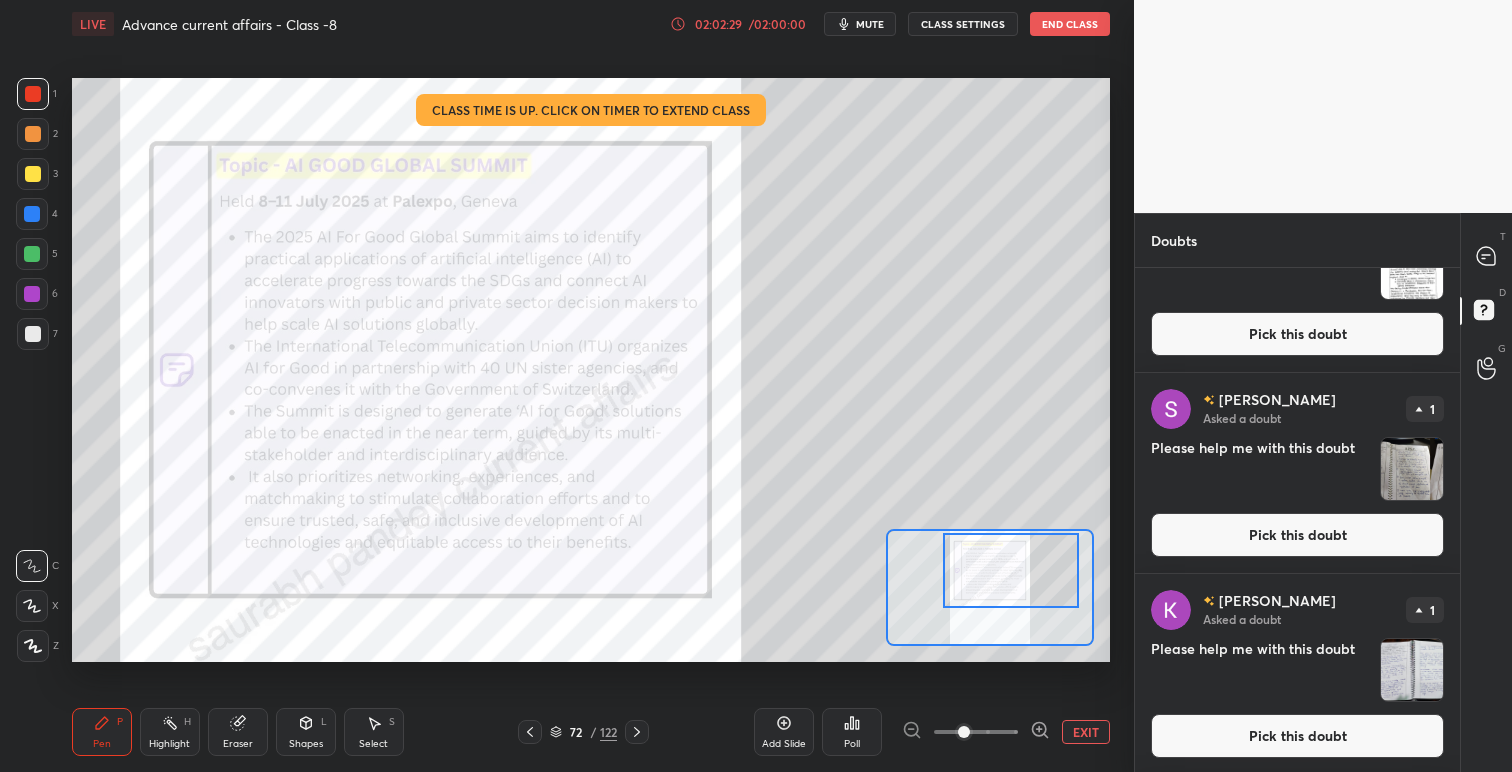 click on "Pick this doubt" at bounding box center (1297, 535) 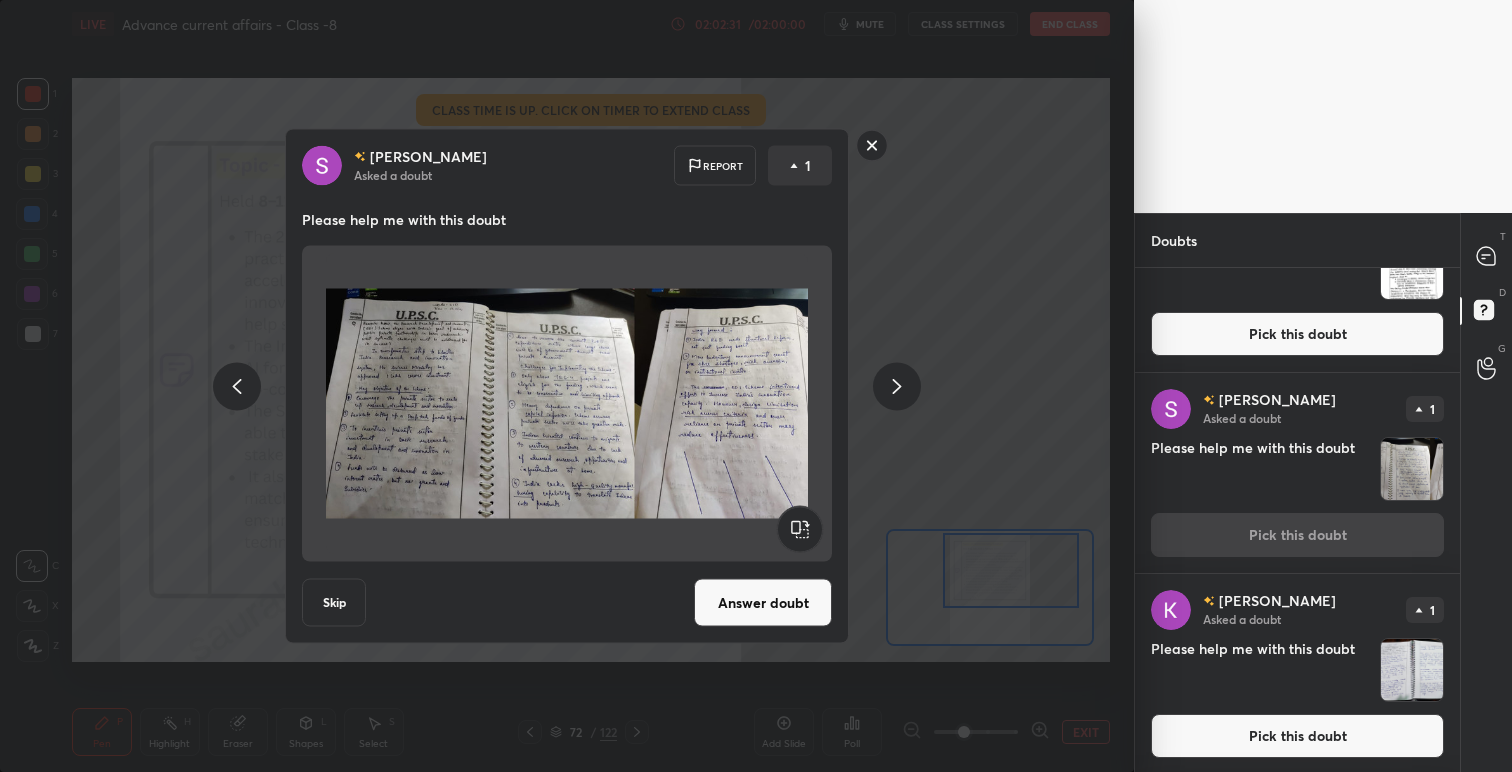 click on "Answer doubt" at bounding box center [763, 603] 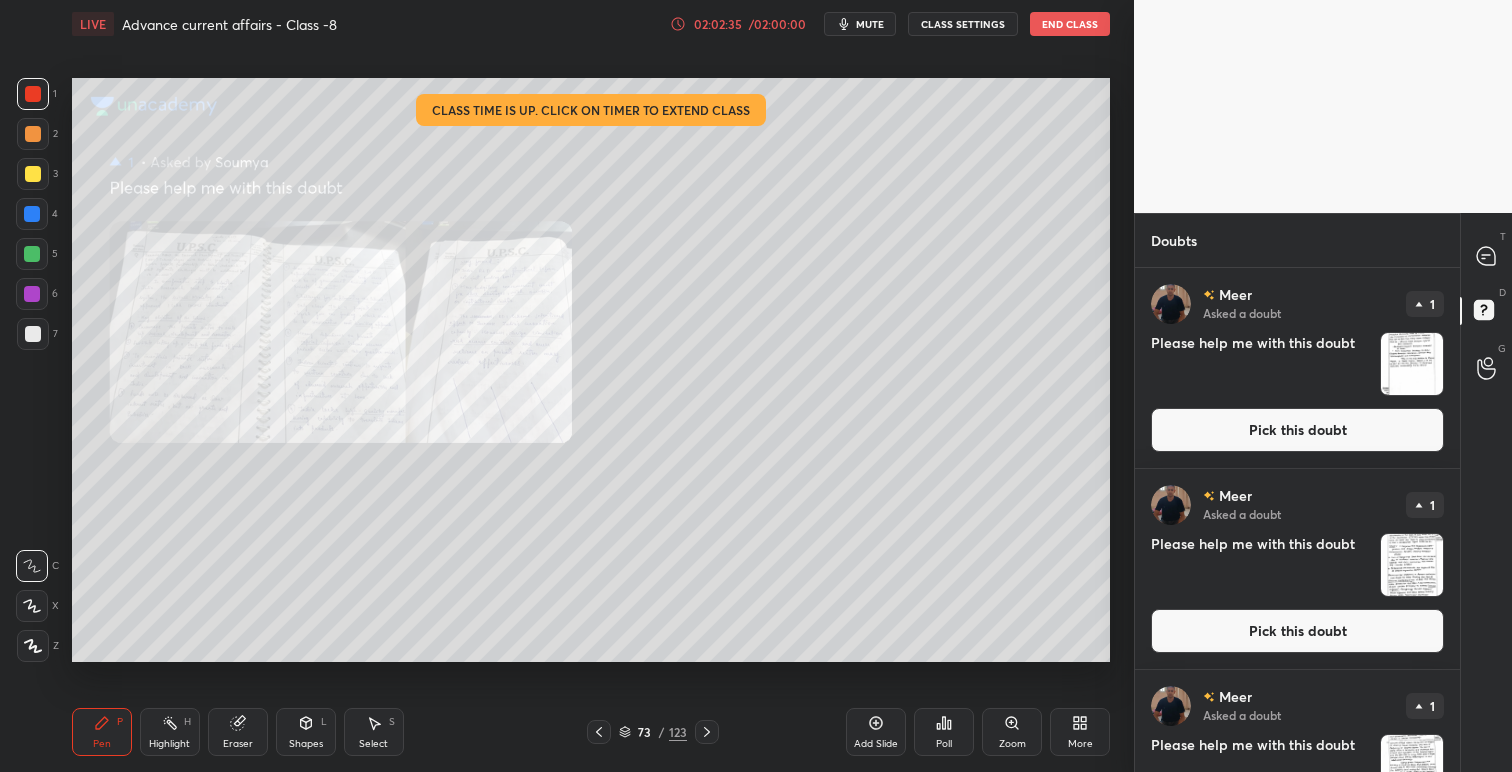 click 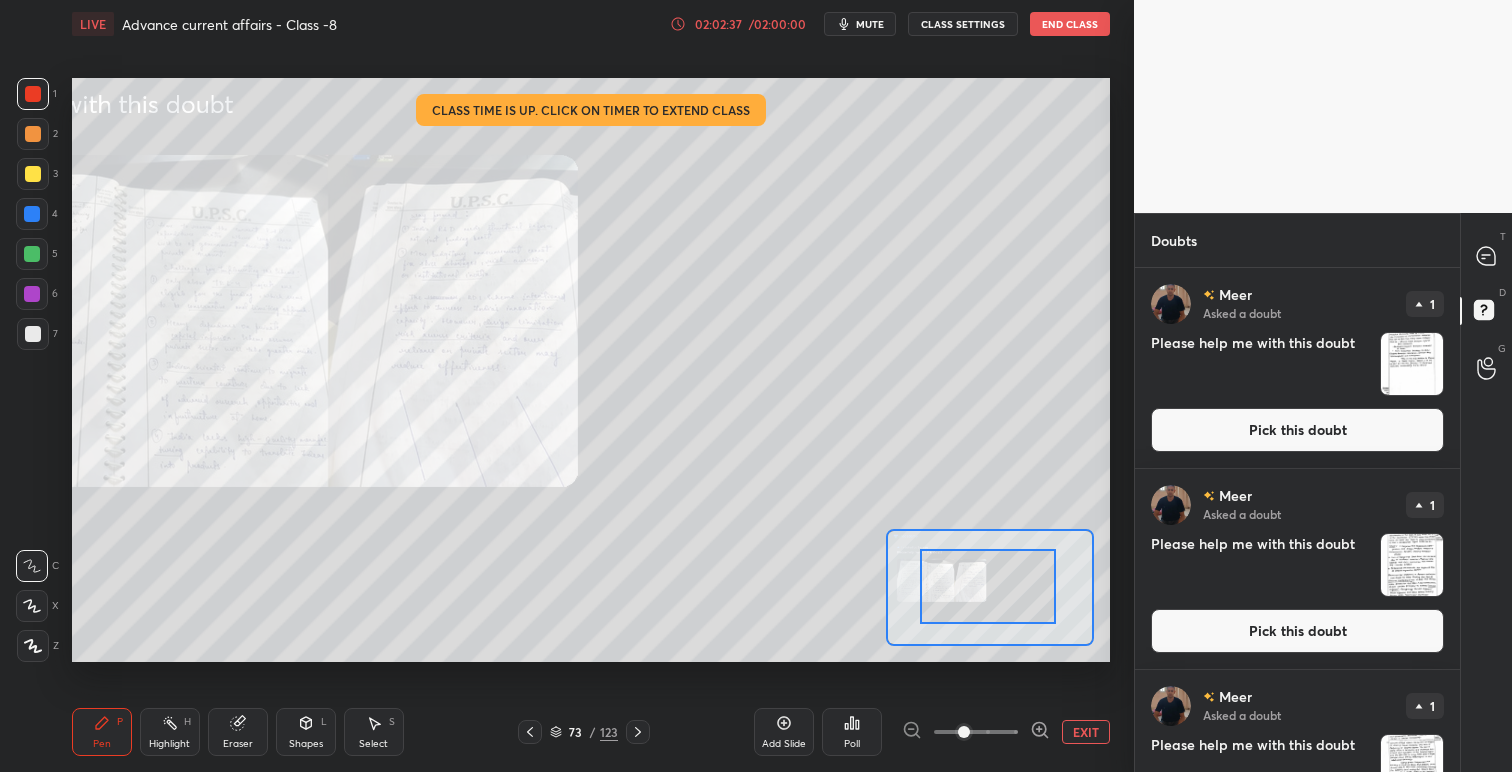 drag, startPoint x: 1006, startPoint y: 588, endPoint x: 979, endPoint y: 574, distance: 30.413813 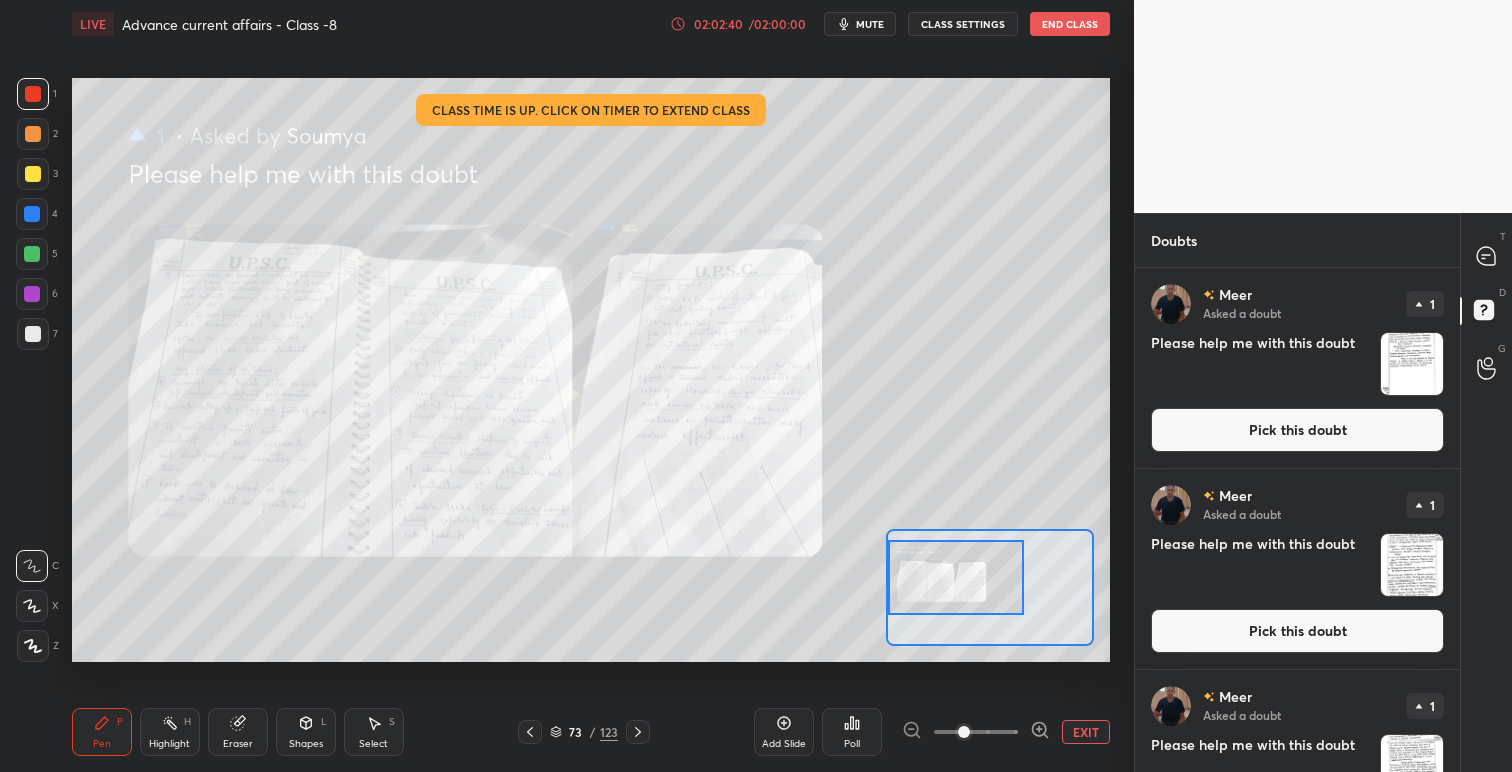 drag, startPoint x: 1004, startPoint y: 584, endPoint x: 963, endPoint y: 575, distance: 41.976185 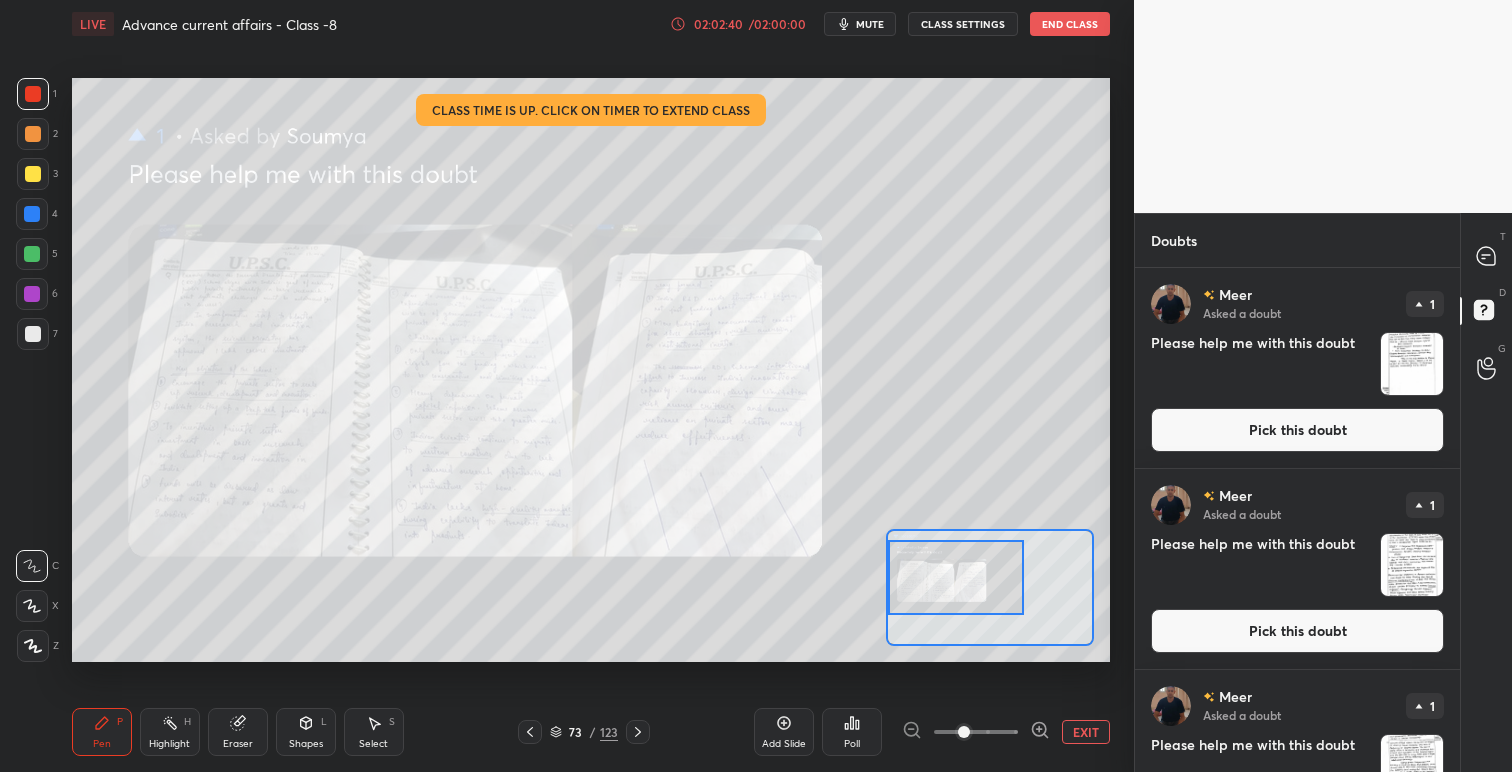 click at bounding box center (956, 577) 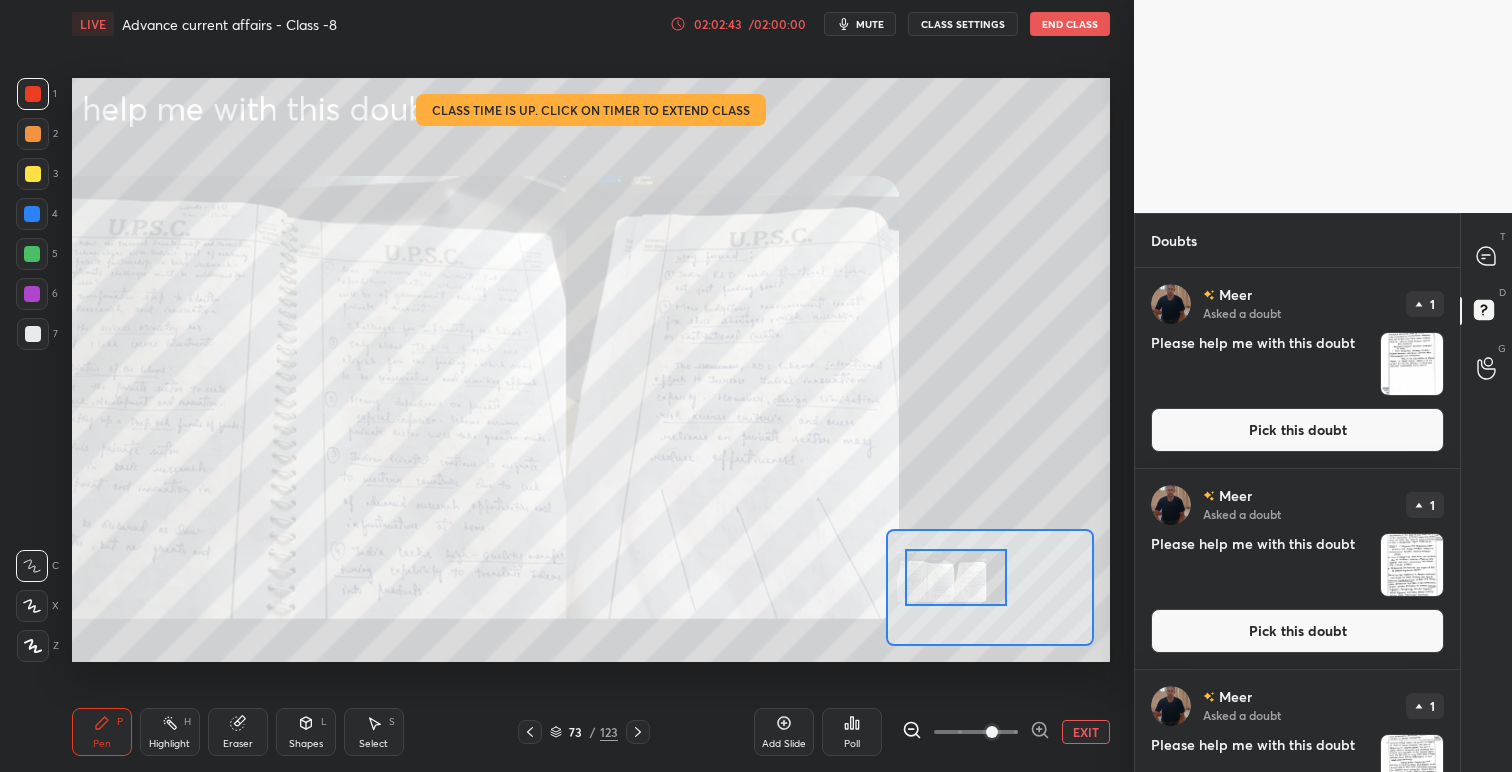 click at bounding box center (976, 732) 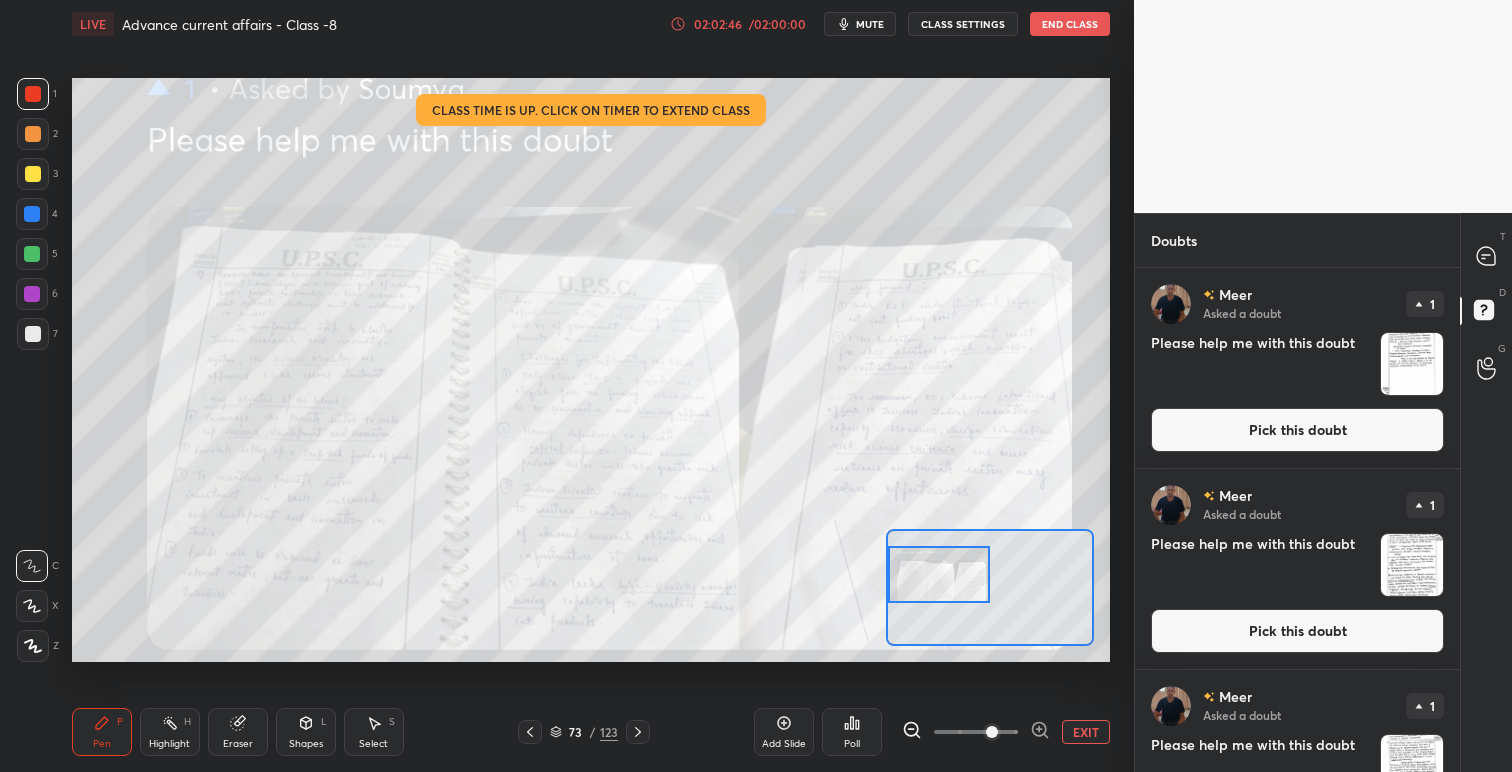 drag, startPoint x: 963, startPoint y: 590, endPoint x: 916, endPoint y: 587, distance: 47.095646 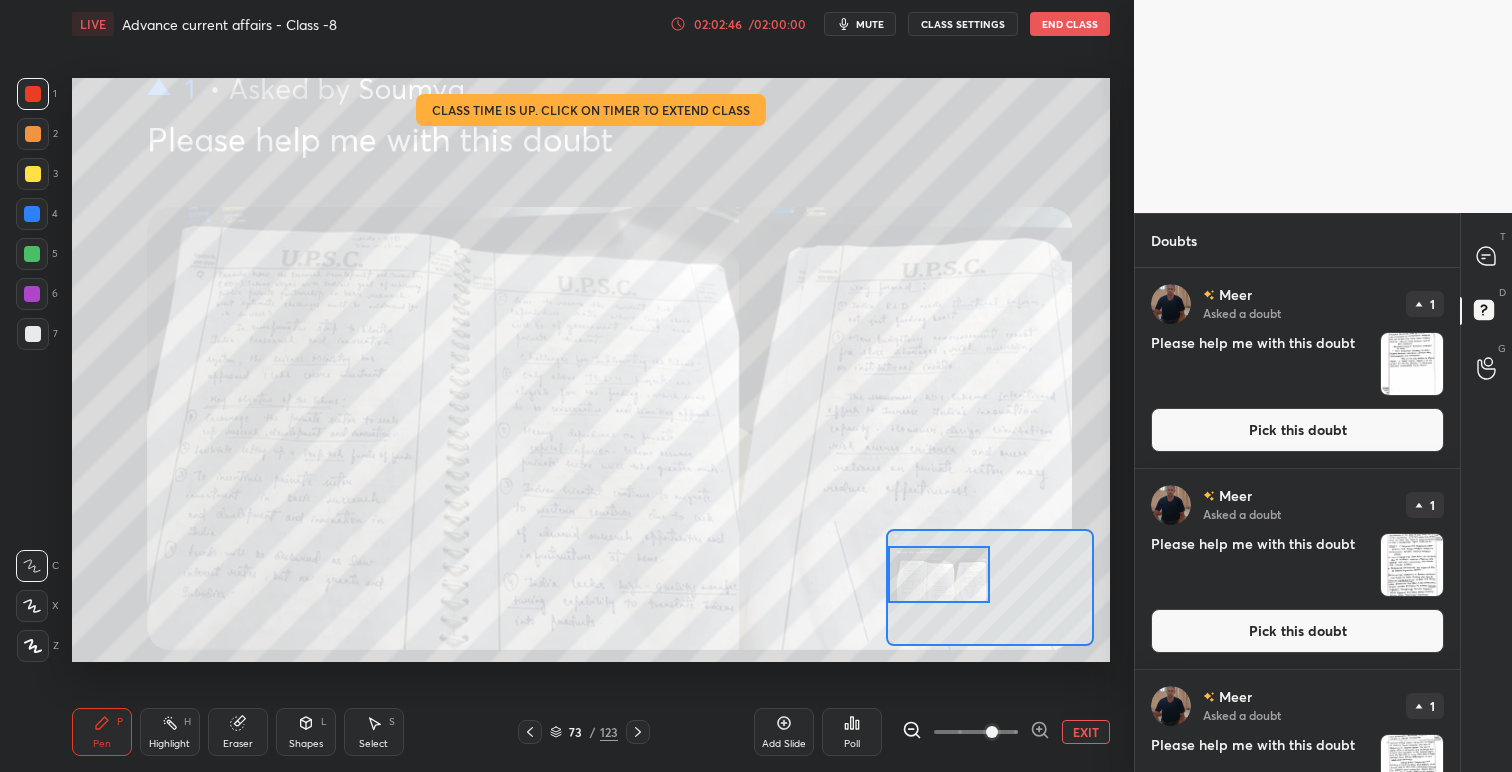 click at bounding box center [939, 574] 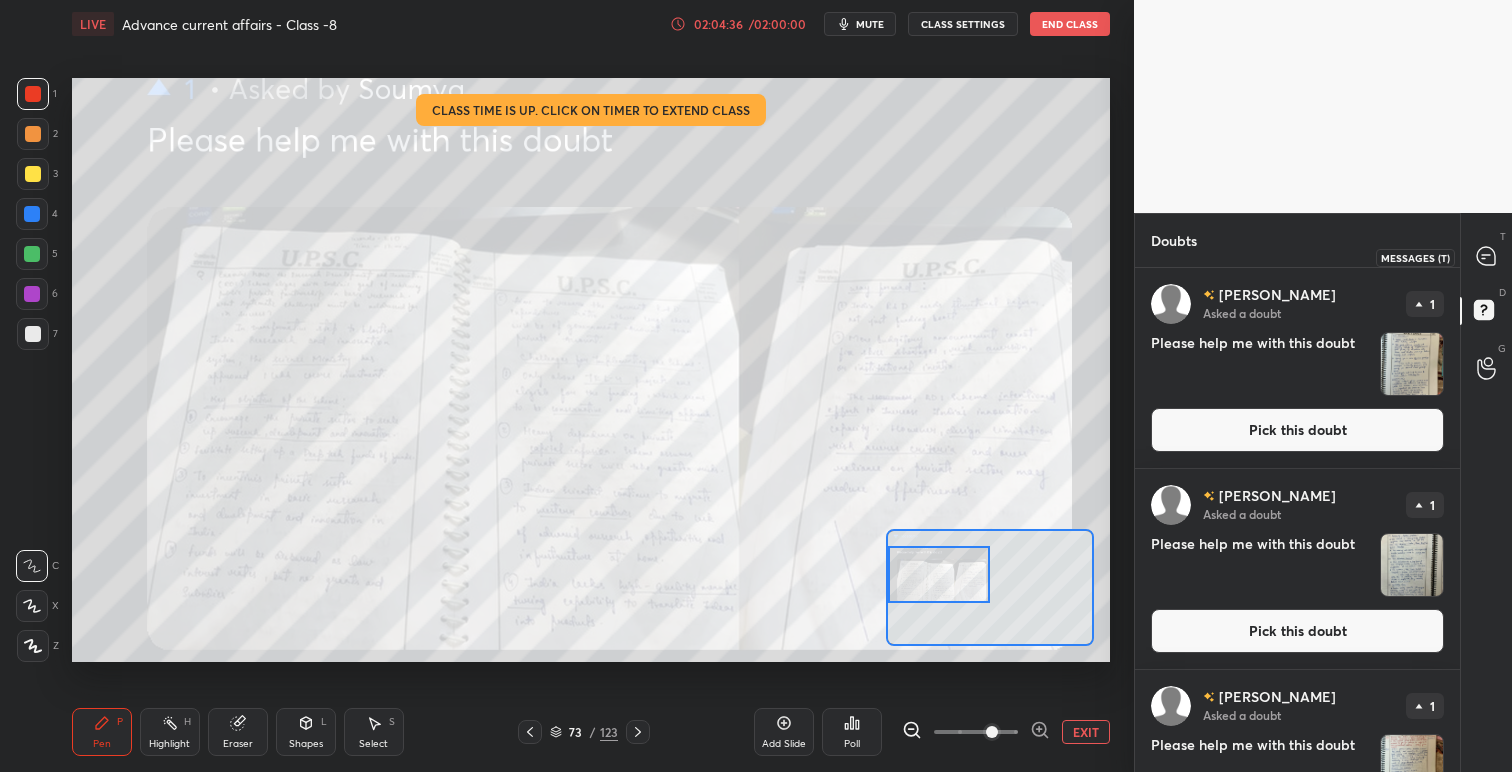 click 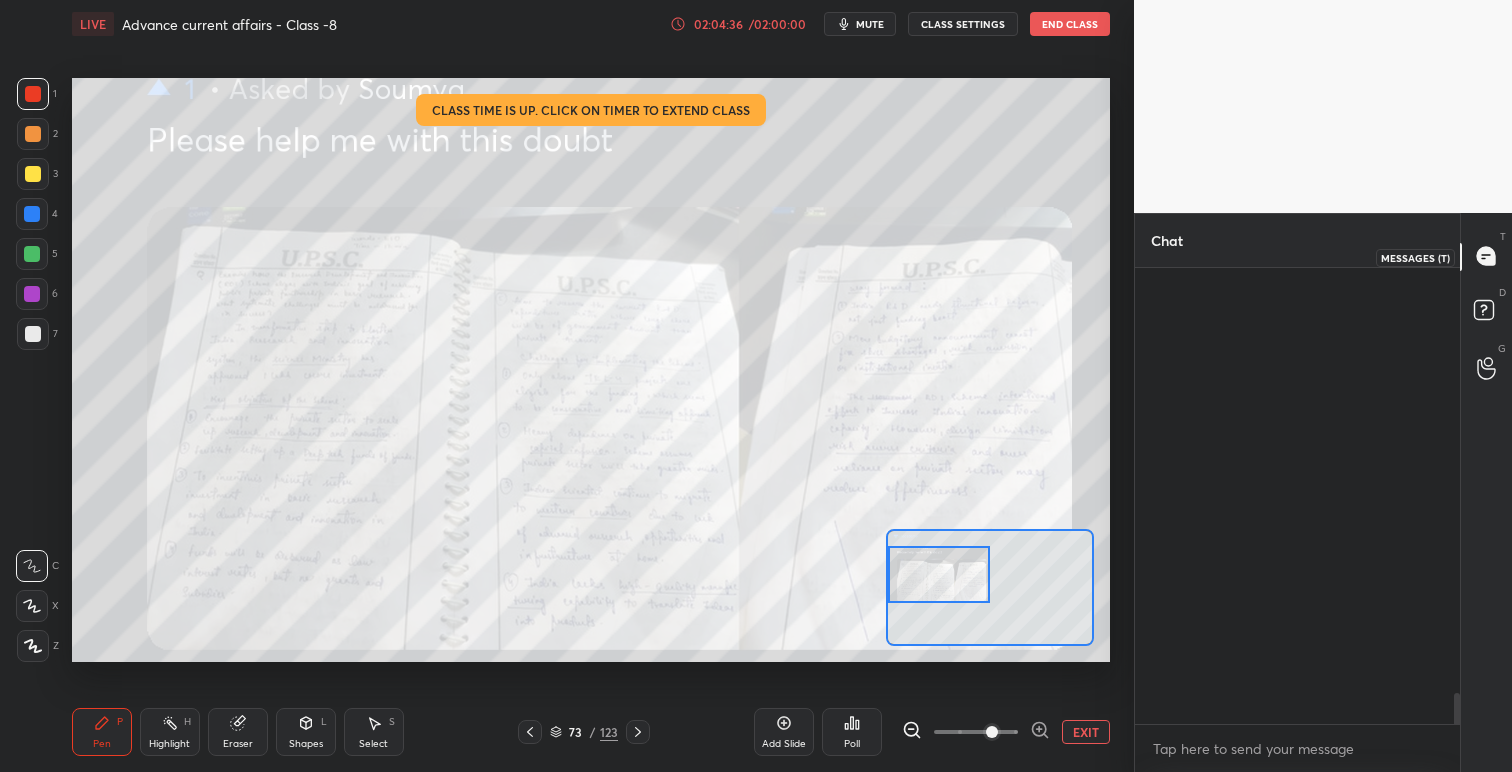scroll, scrollTop: 9961, scrollLeft: 0, axis: vertical 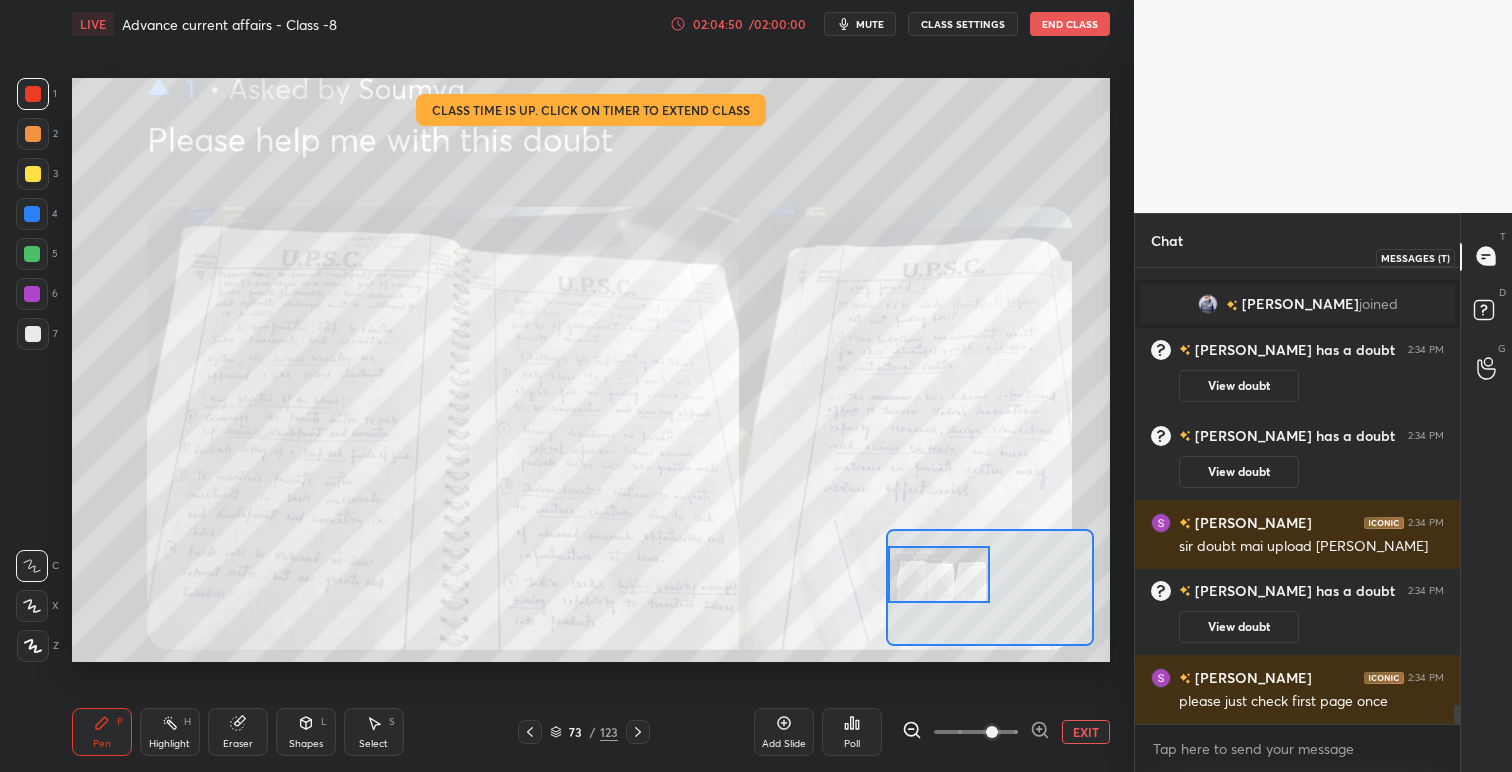 click 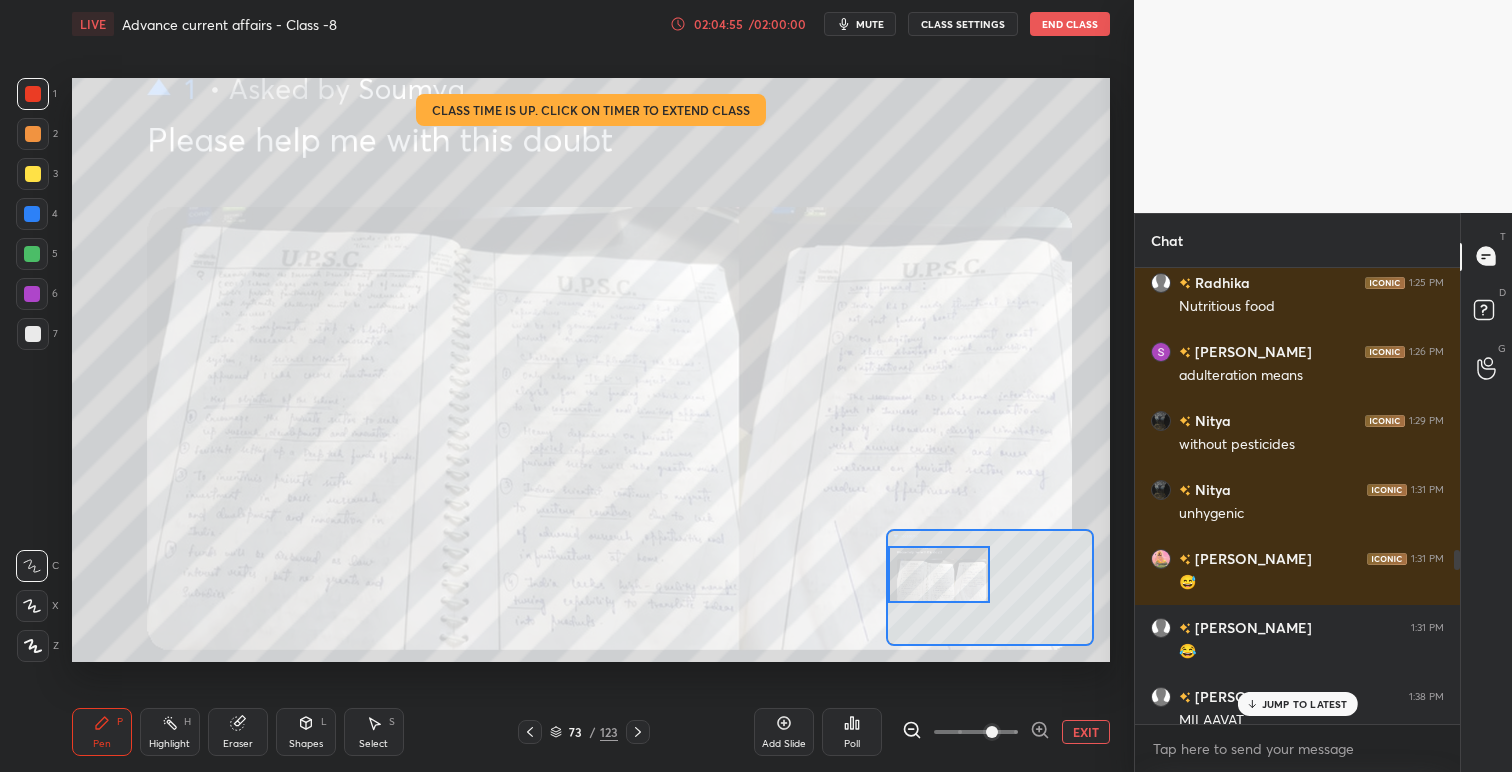 scroll, scrollTop: 6029, scrollLeft: 0, axis: vertical 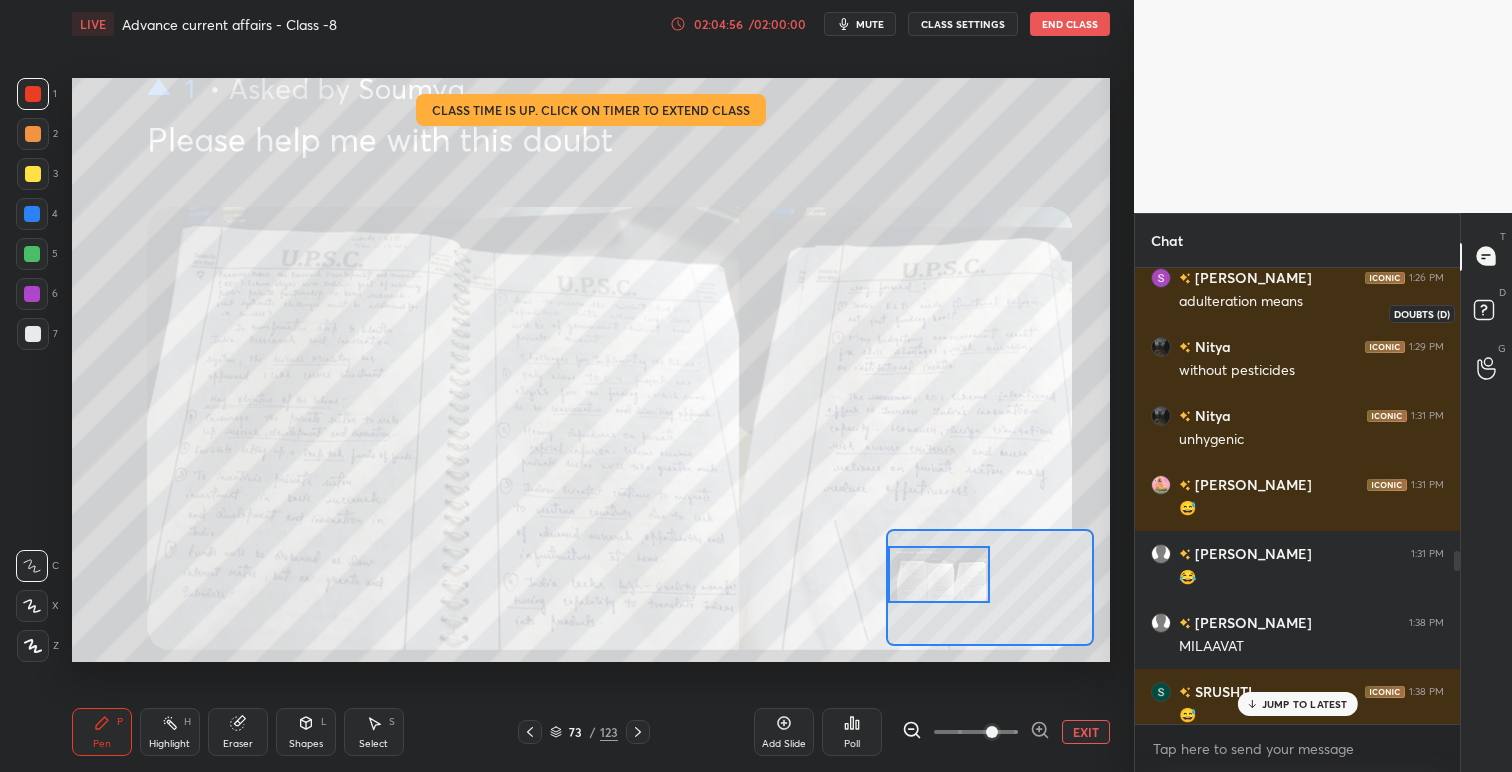 click 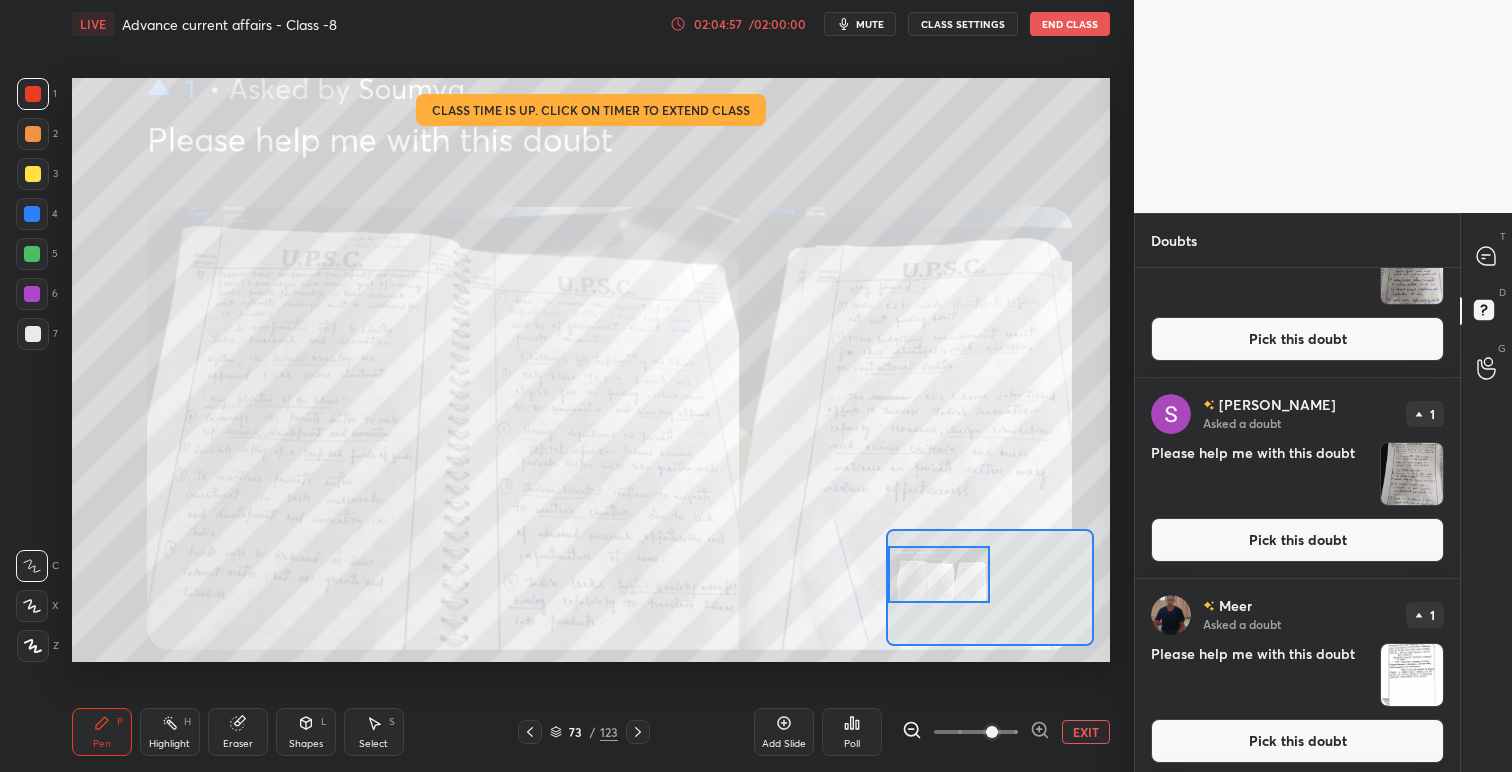 scroll, scrollTop: 686, scrollLeft: 0, axis: vertical 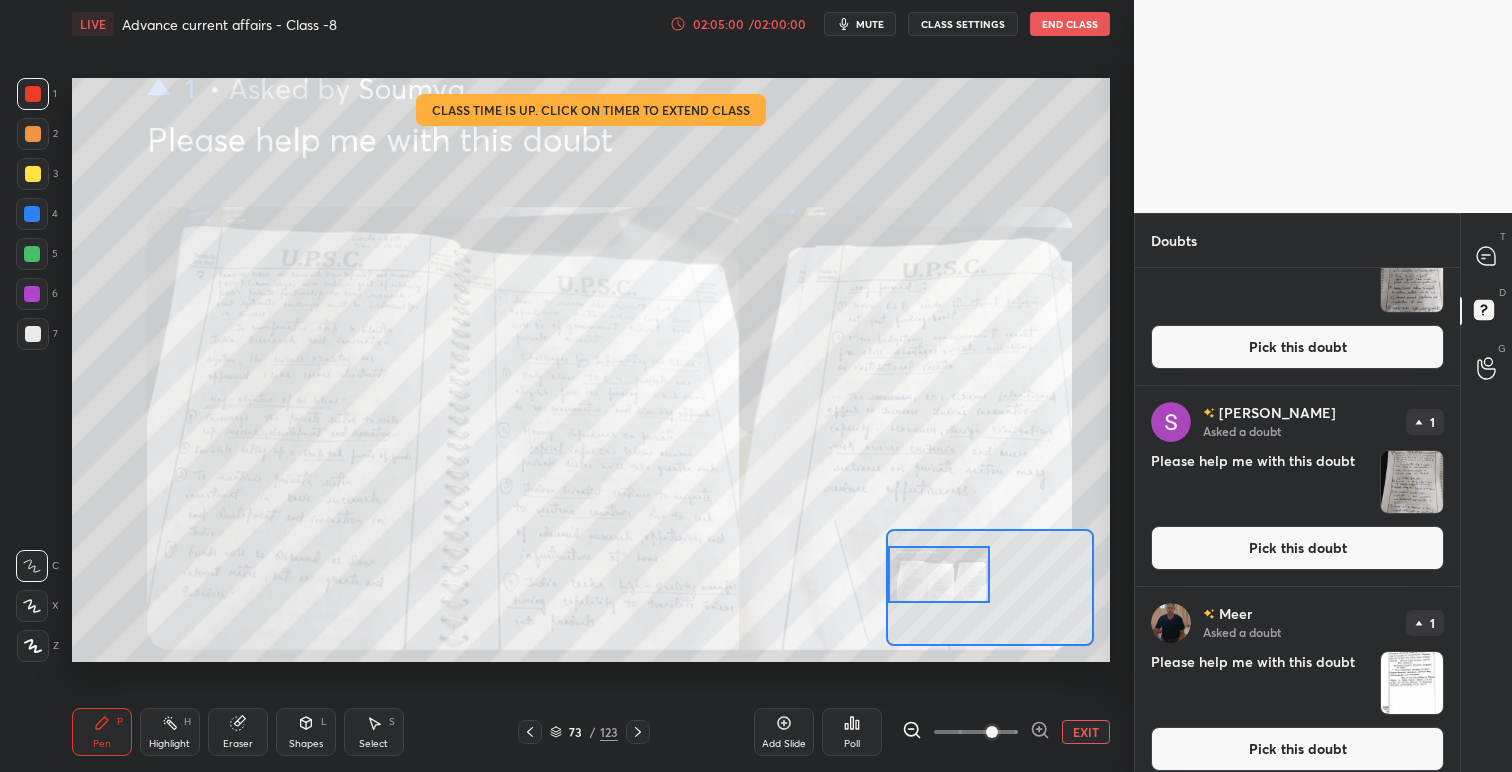 click on "Pick this doubt" at bounding box center [1297, 548] 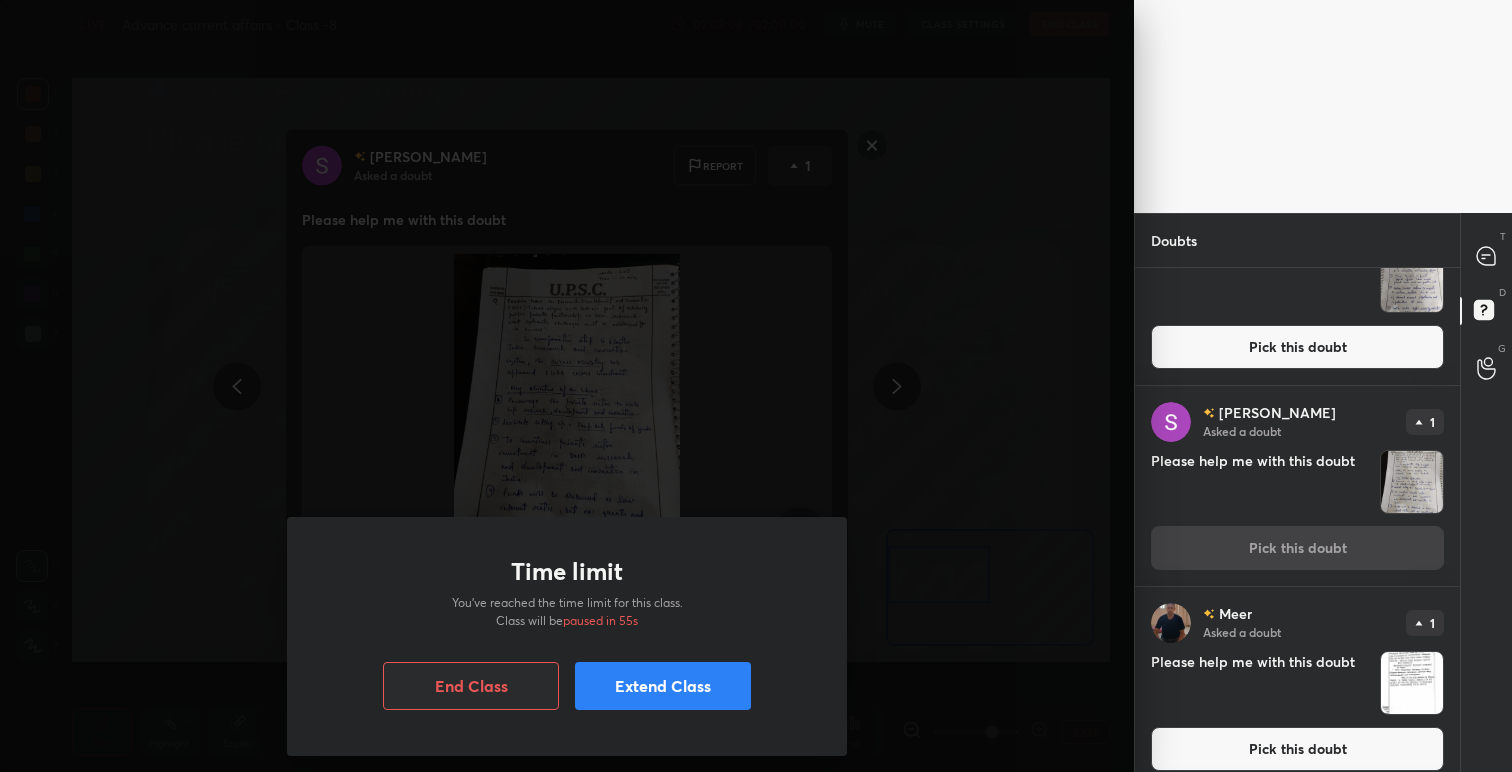 click on "Extend Class" at bounding box center (663, 686) 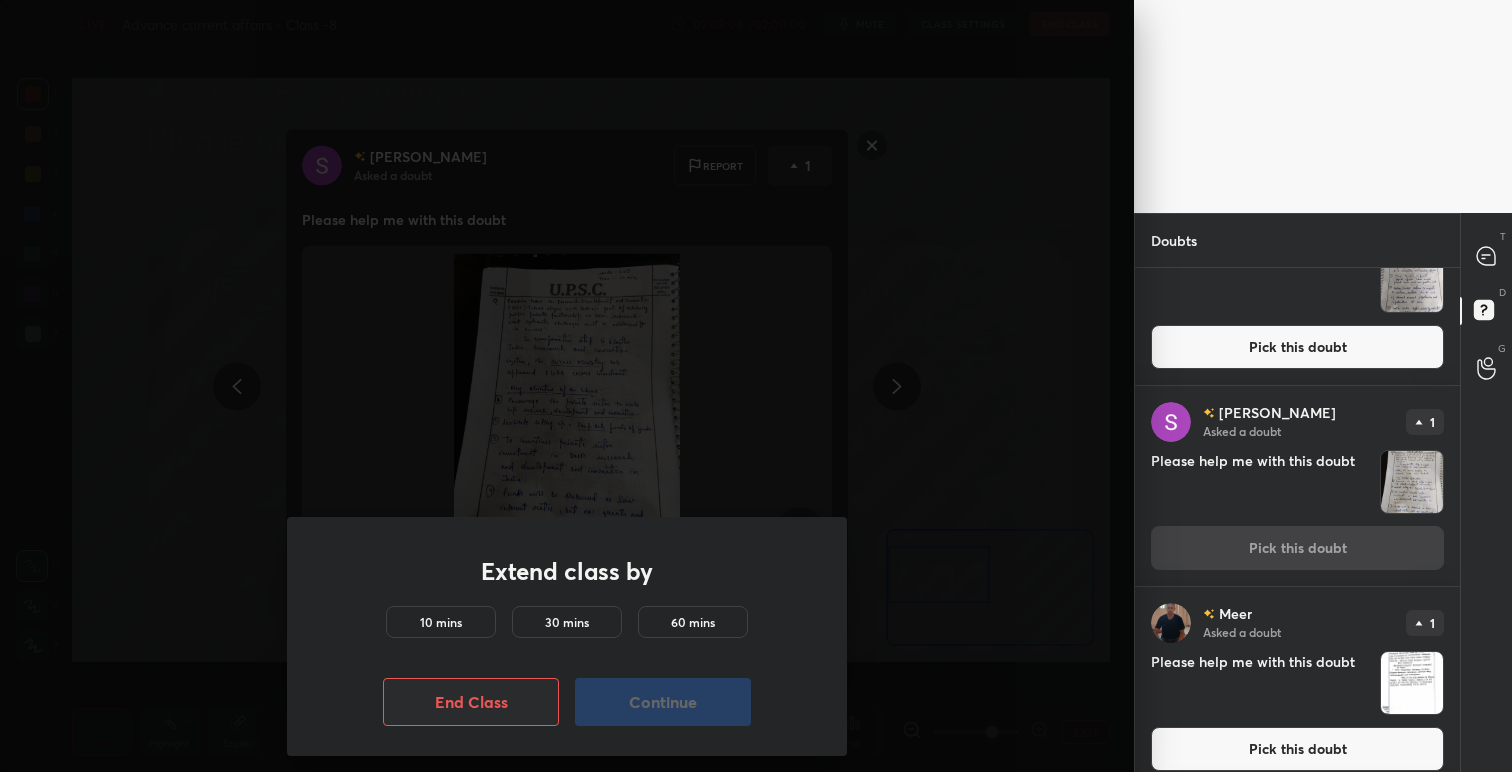 click on "10 mins" at bounding box center (441, 622) 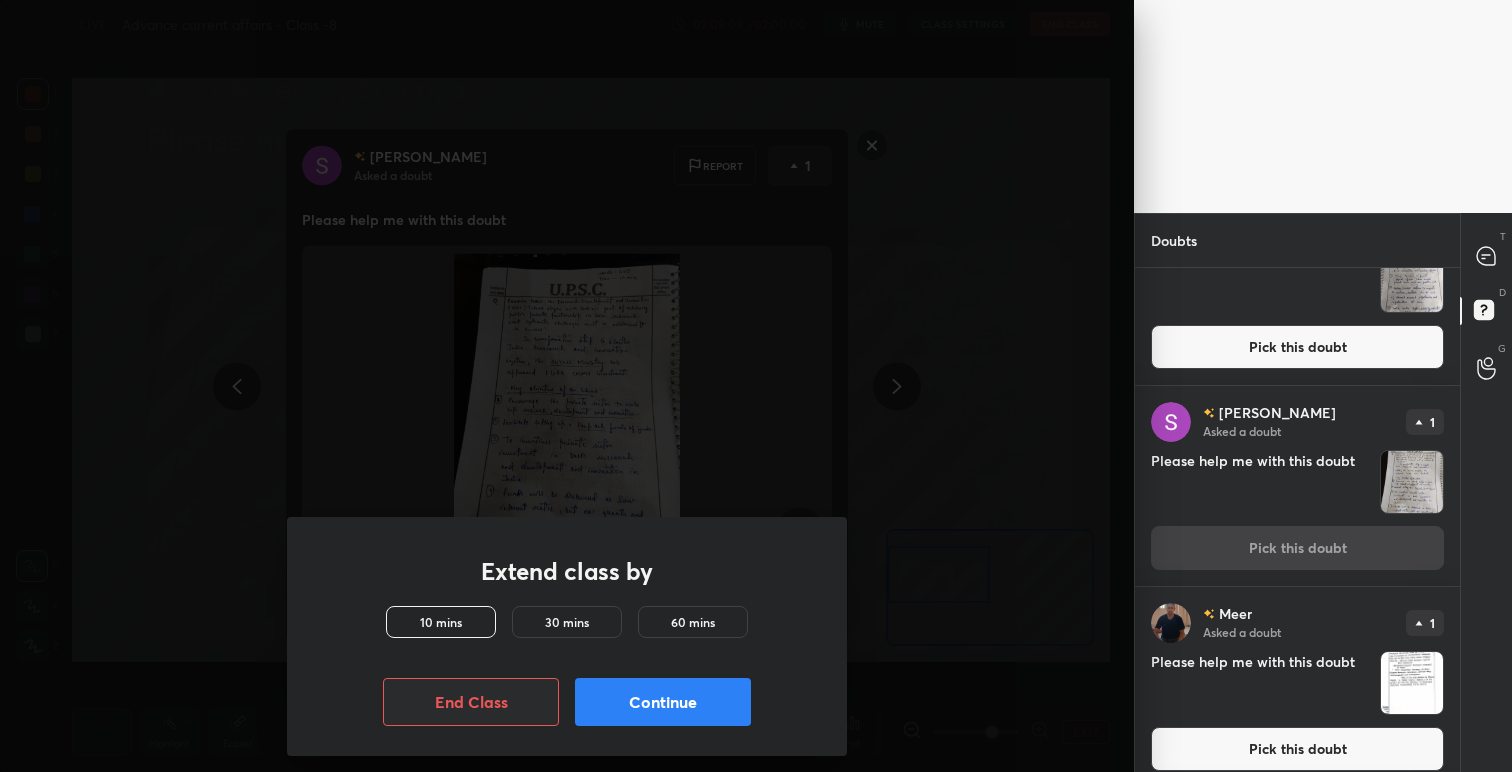 click on "Continue" at bounding box center [663, 702] 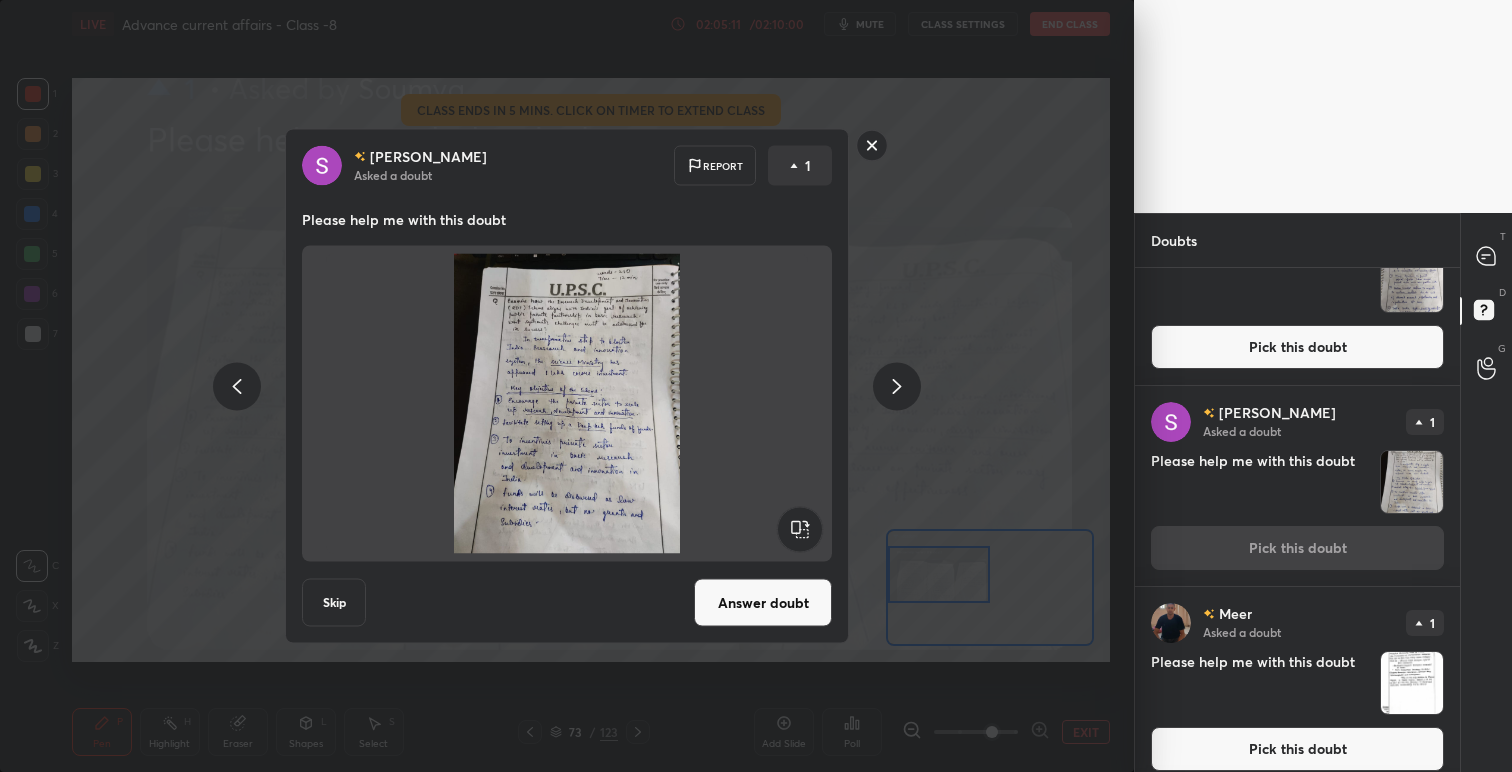 click on "Answer doubt" at bounding box center (763, 603) 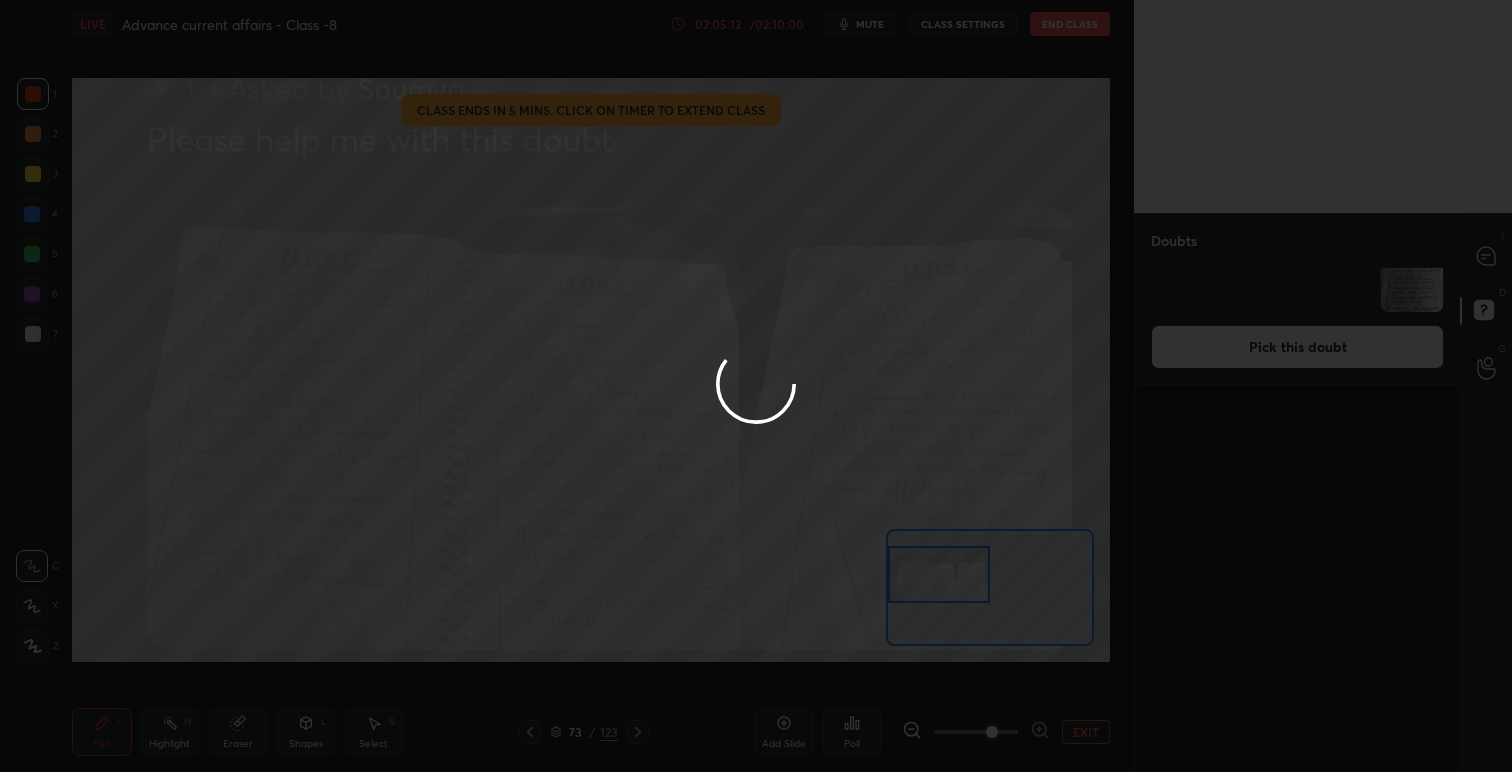 scroll, scrollTop: 0, scrollLeft: 0, axis: both 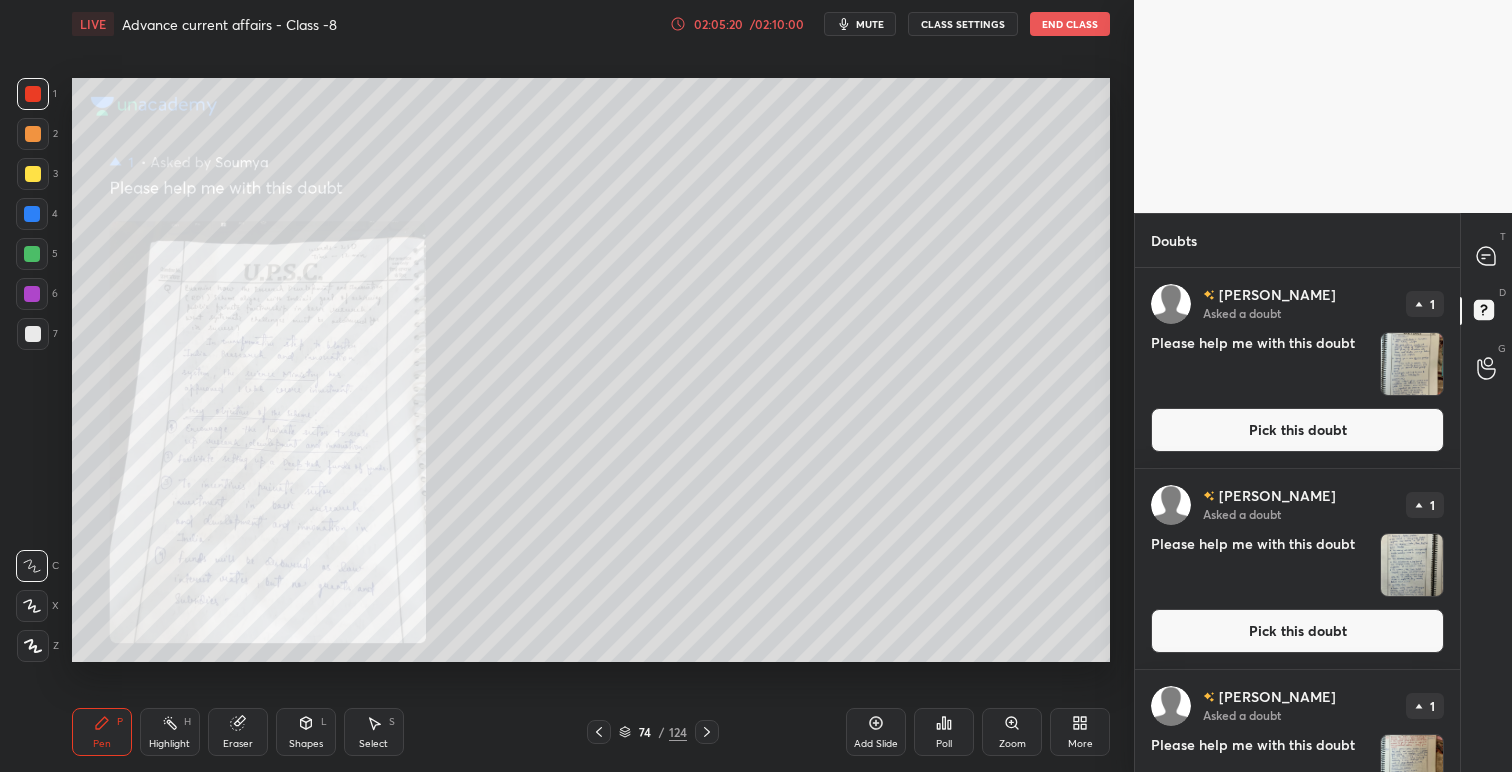 click 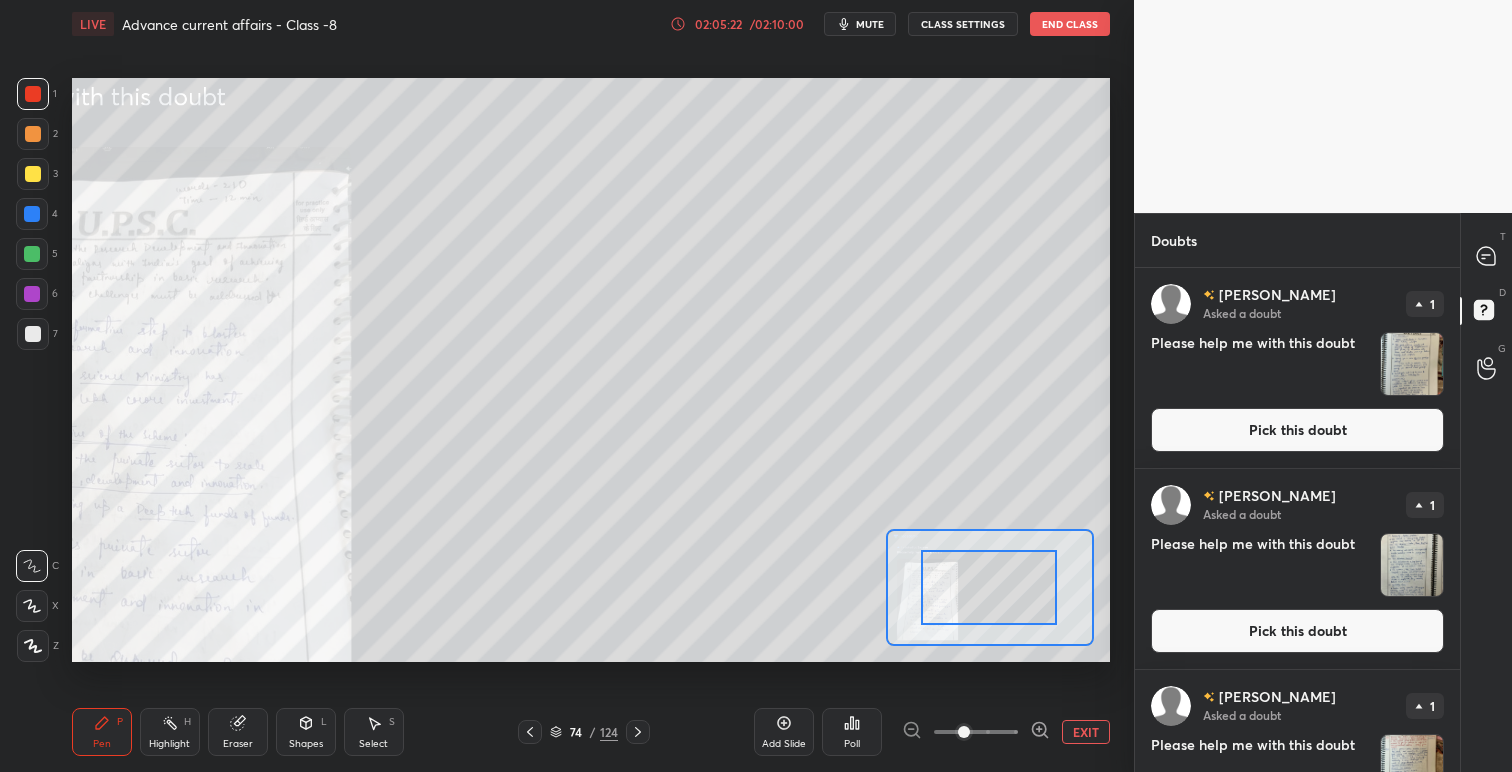 drag, startPoint x: 1005, startPoint y: 574, endPoint x: 954, endPoint y: 587, distance: 52.63079 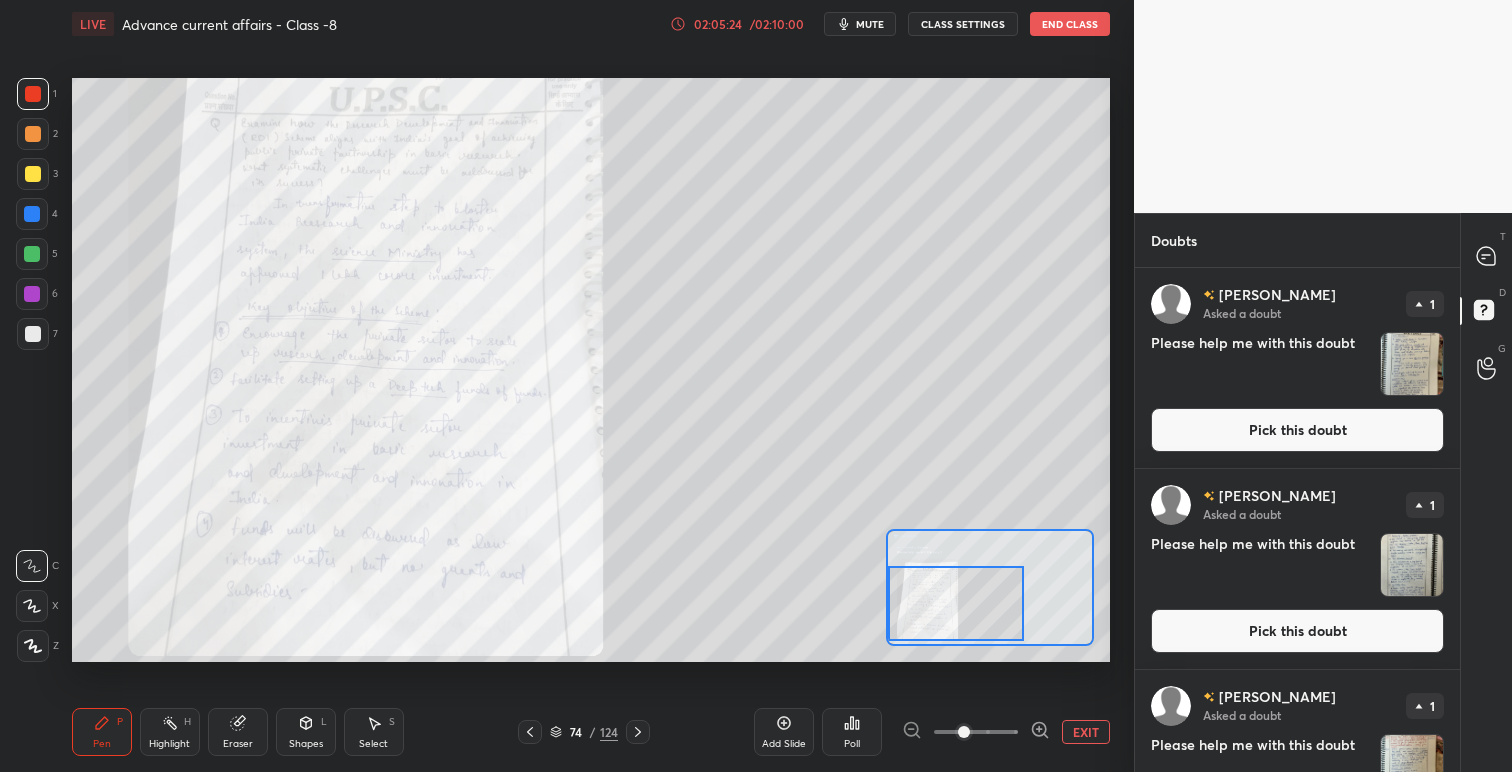 drag, startPoint x: 991, startPoint y: 587, endPoint x: 935, endPoint y: 603, distance: 58.24088 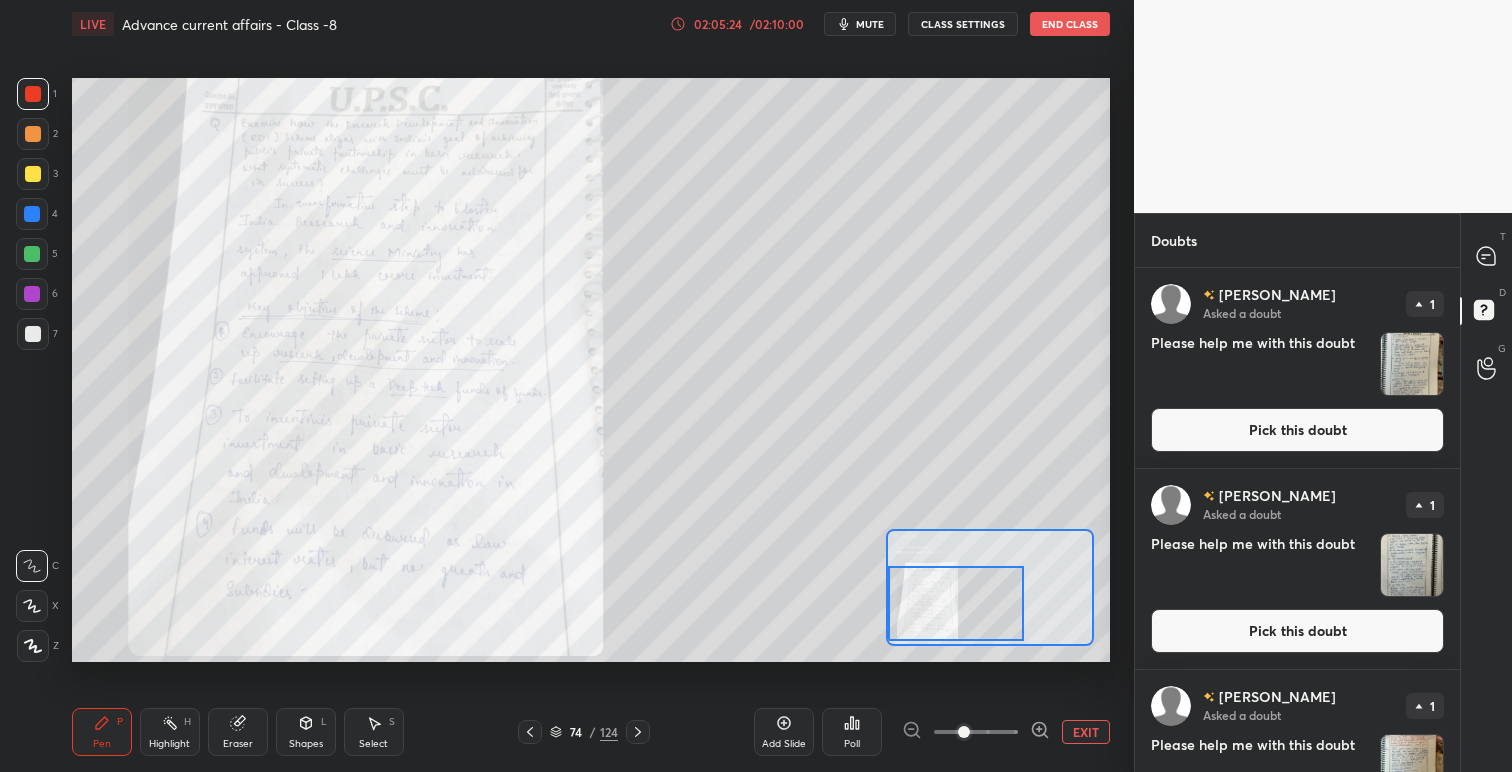 click at bounding box center (956, 603) 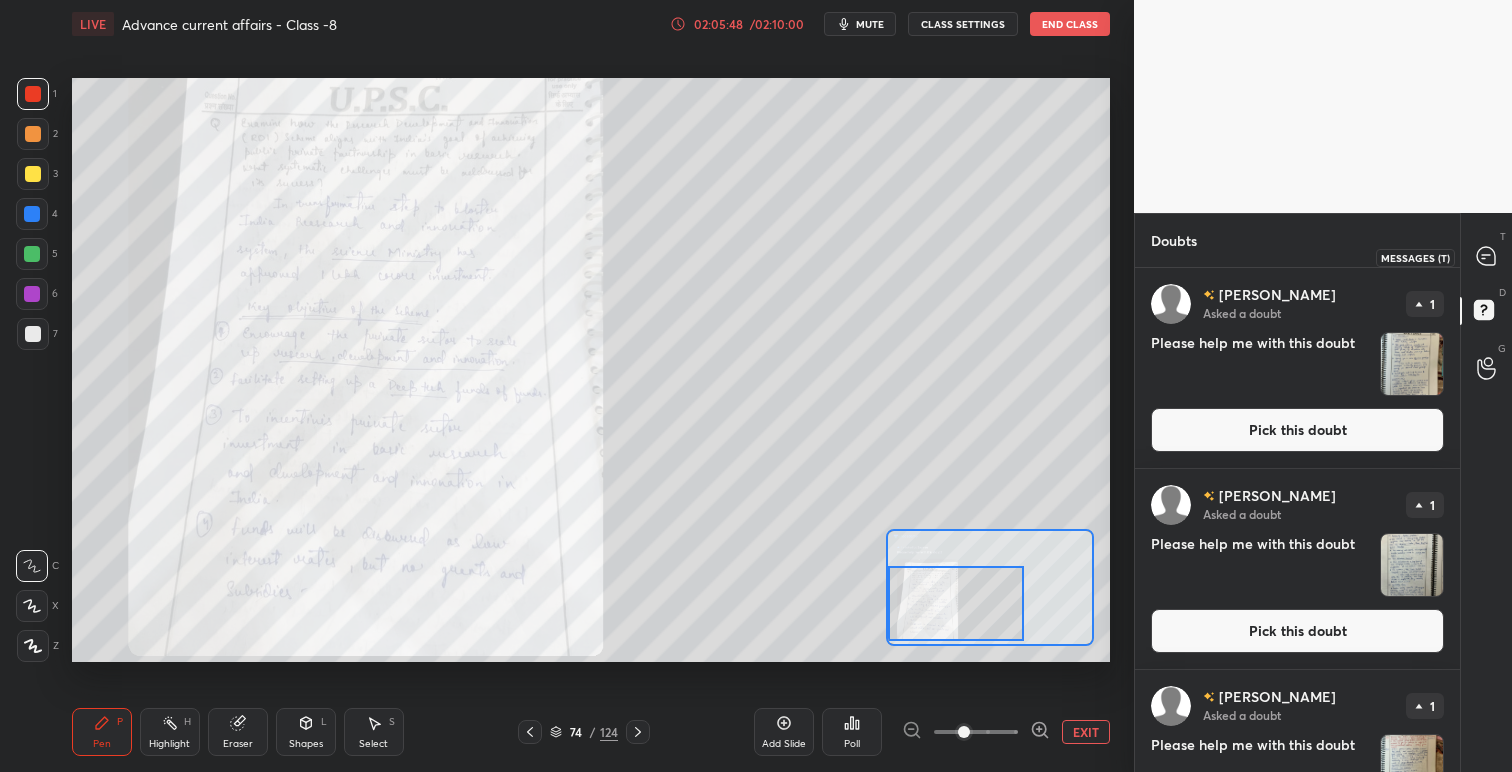 click 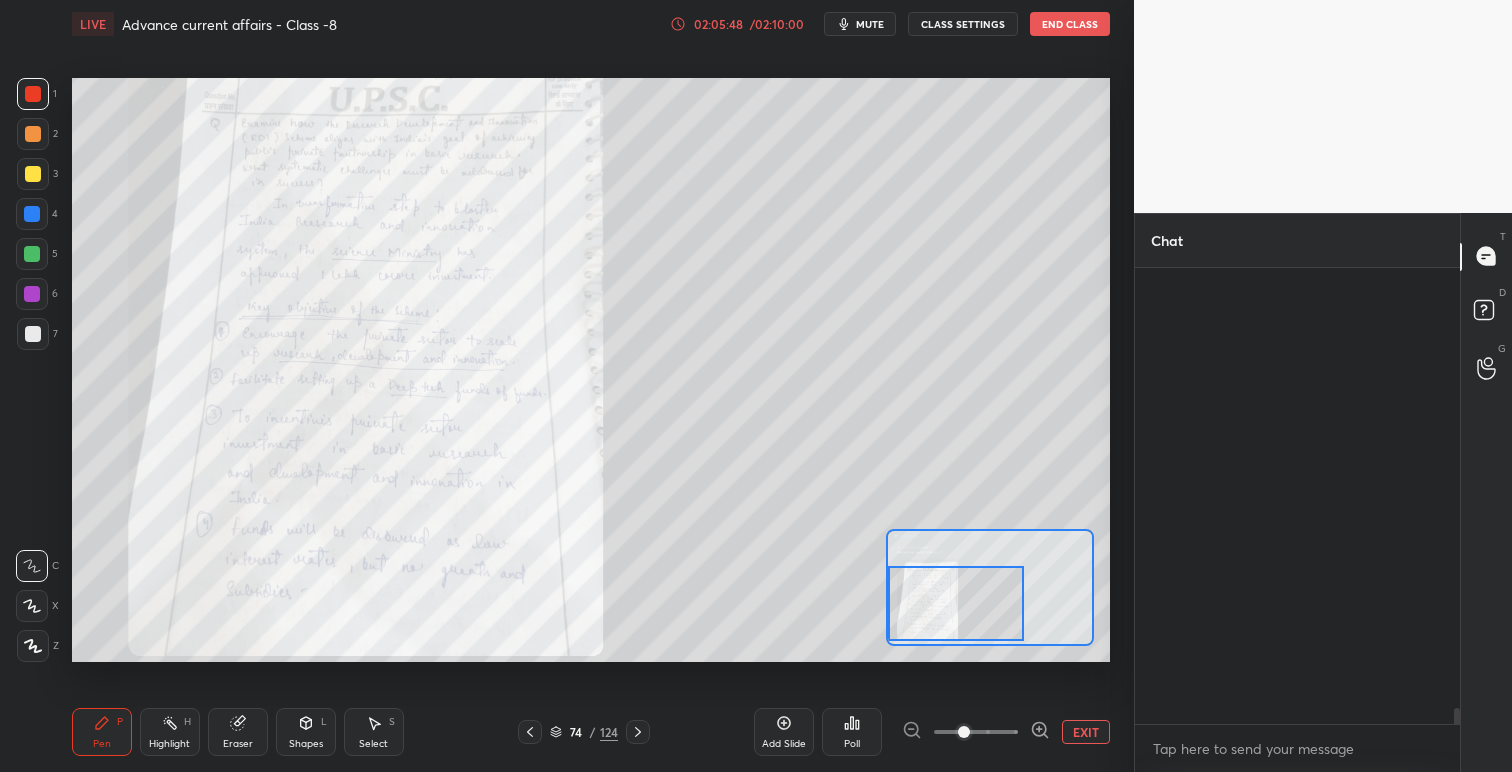 scroll, scrollTop: 12478, scrollLeft: 0, axis: vertical 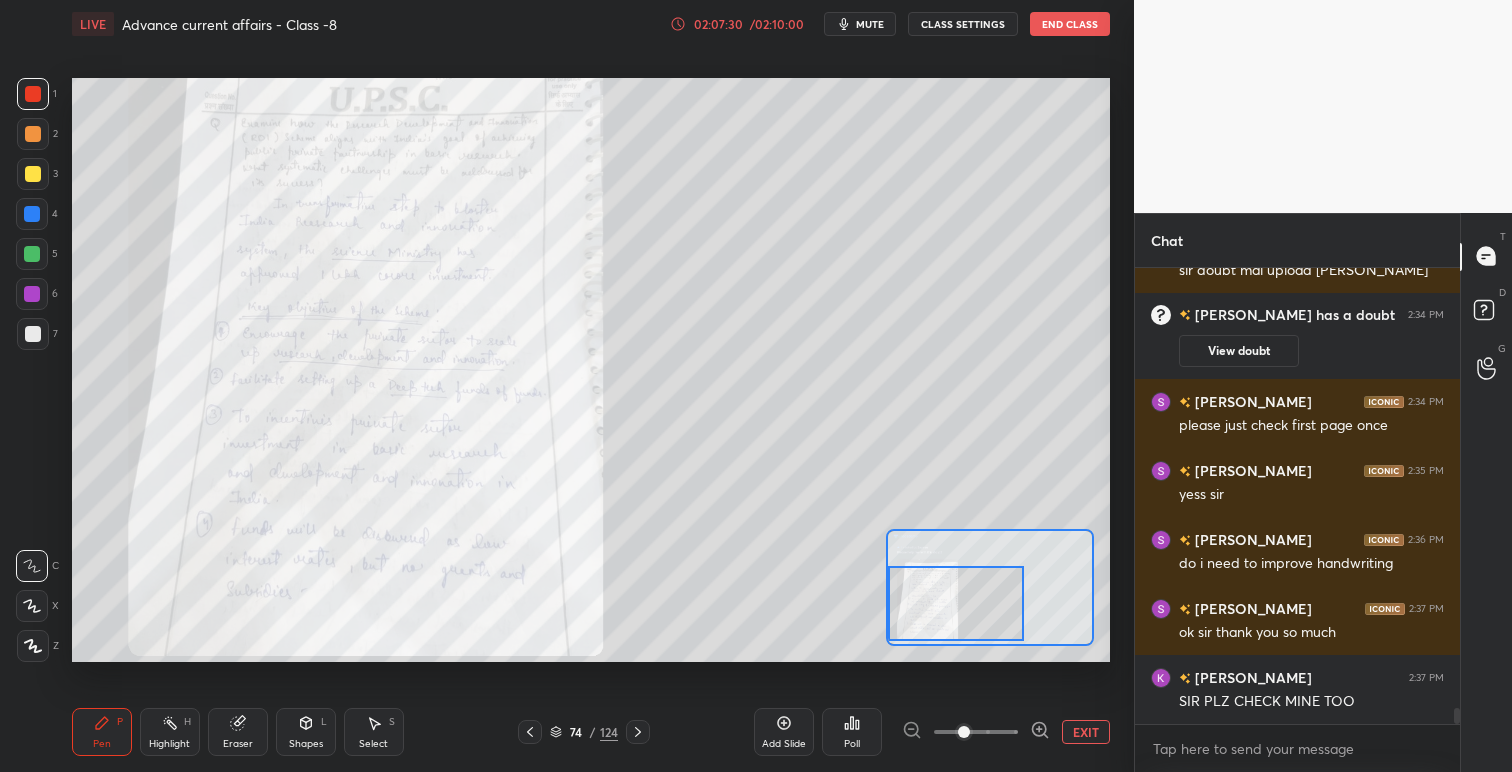 click on "End Class" at bounding box center [1070, 24] 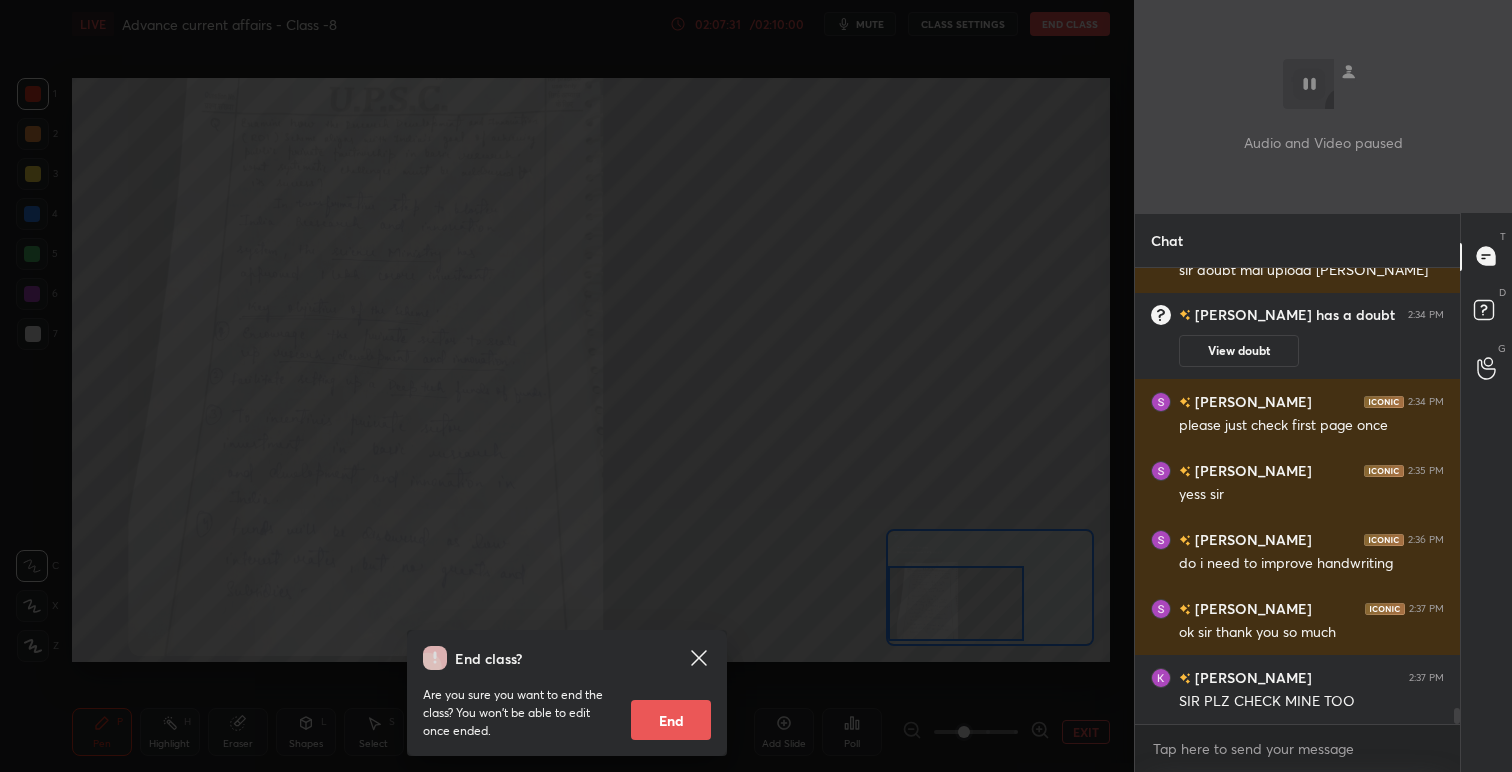 click on "End" at bounding box center (671, 720) 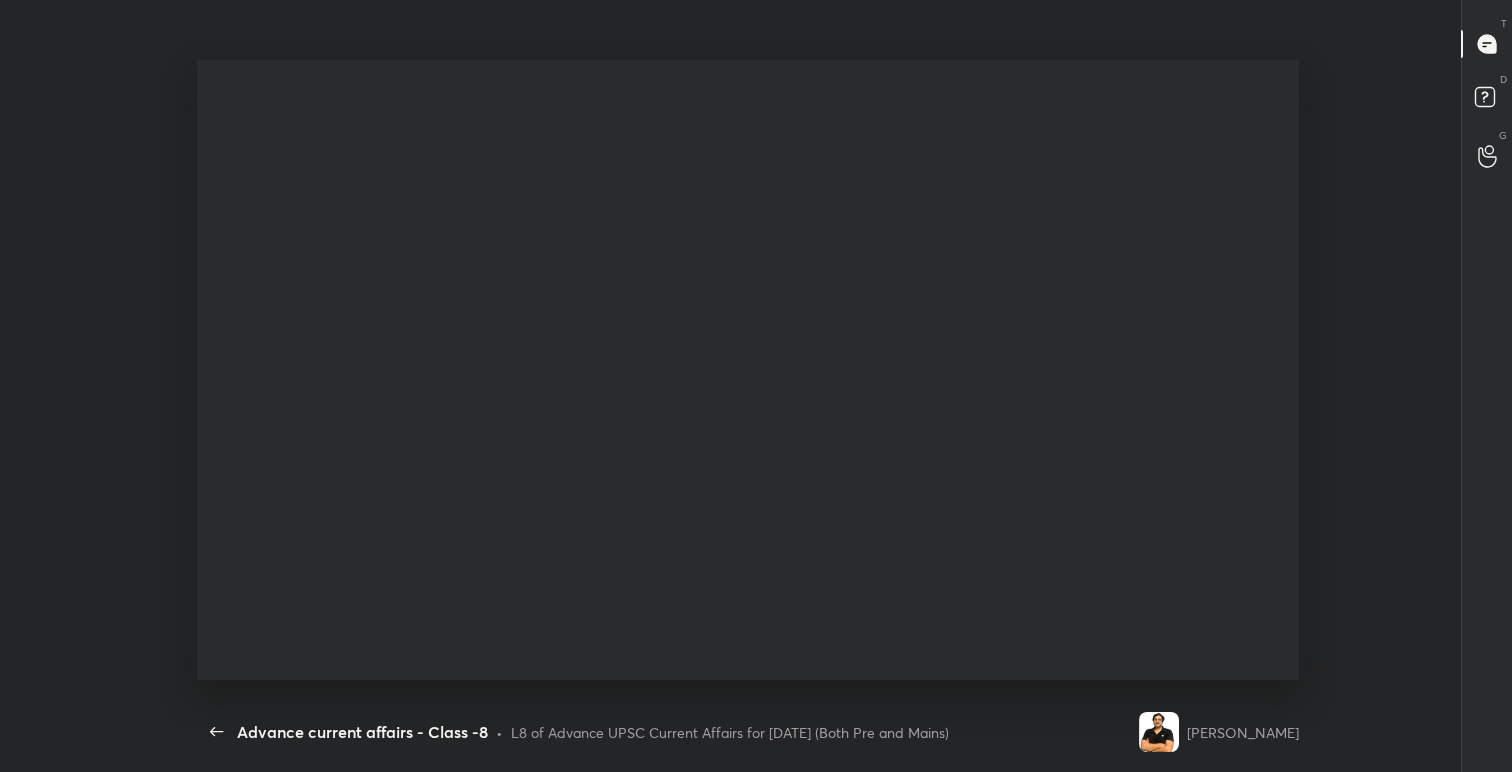 scroll, scrollTop: 99356, scrollLeft: 98817, axis: both 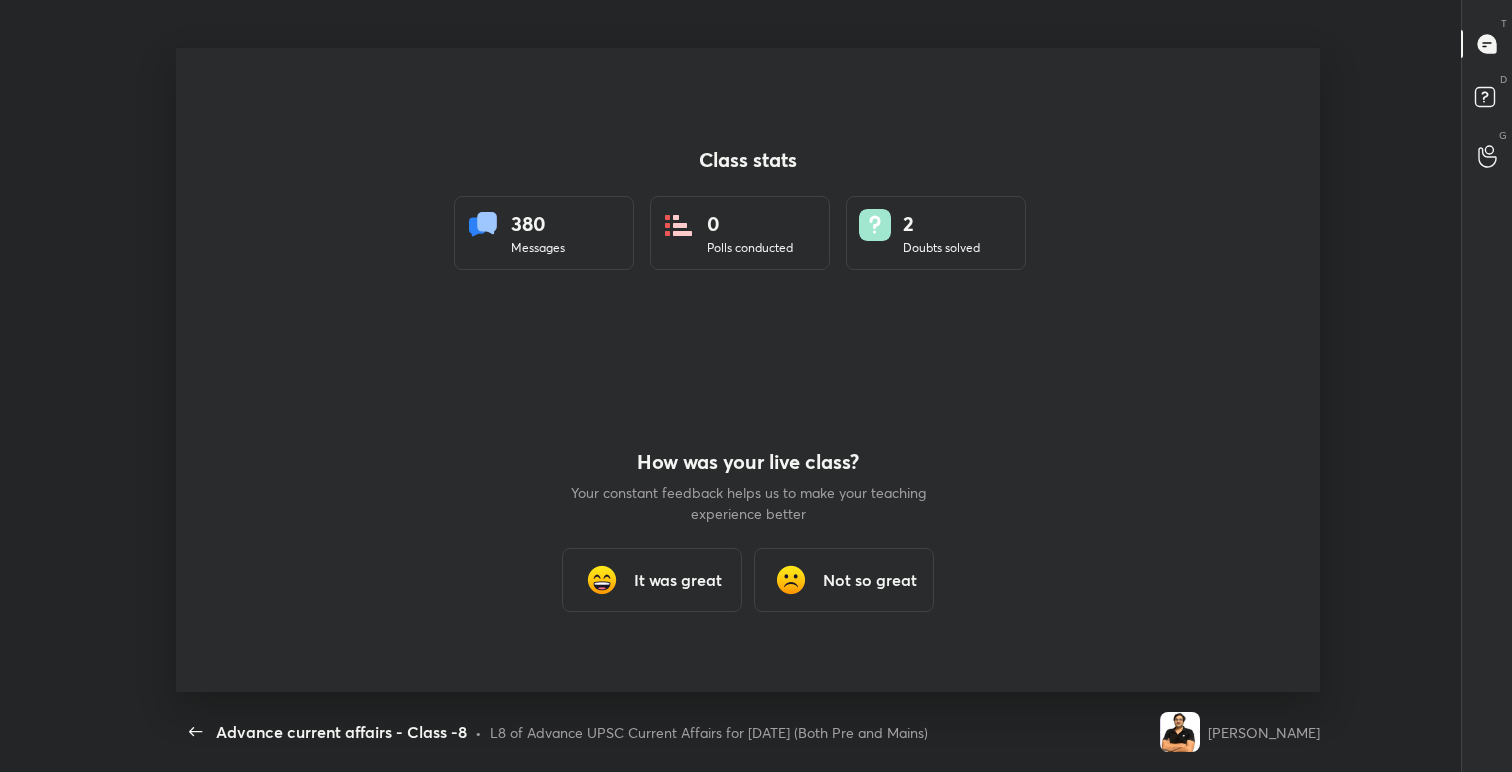 click on "It was great" at bounding box center (678, 580) 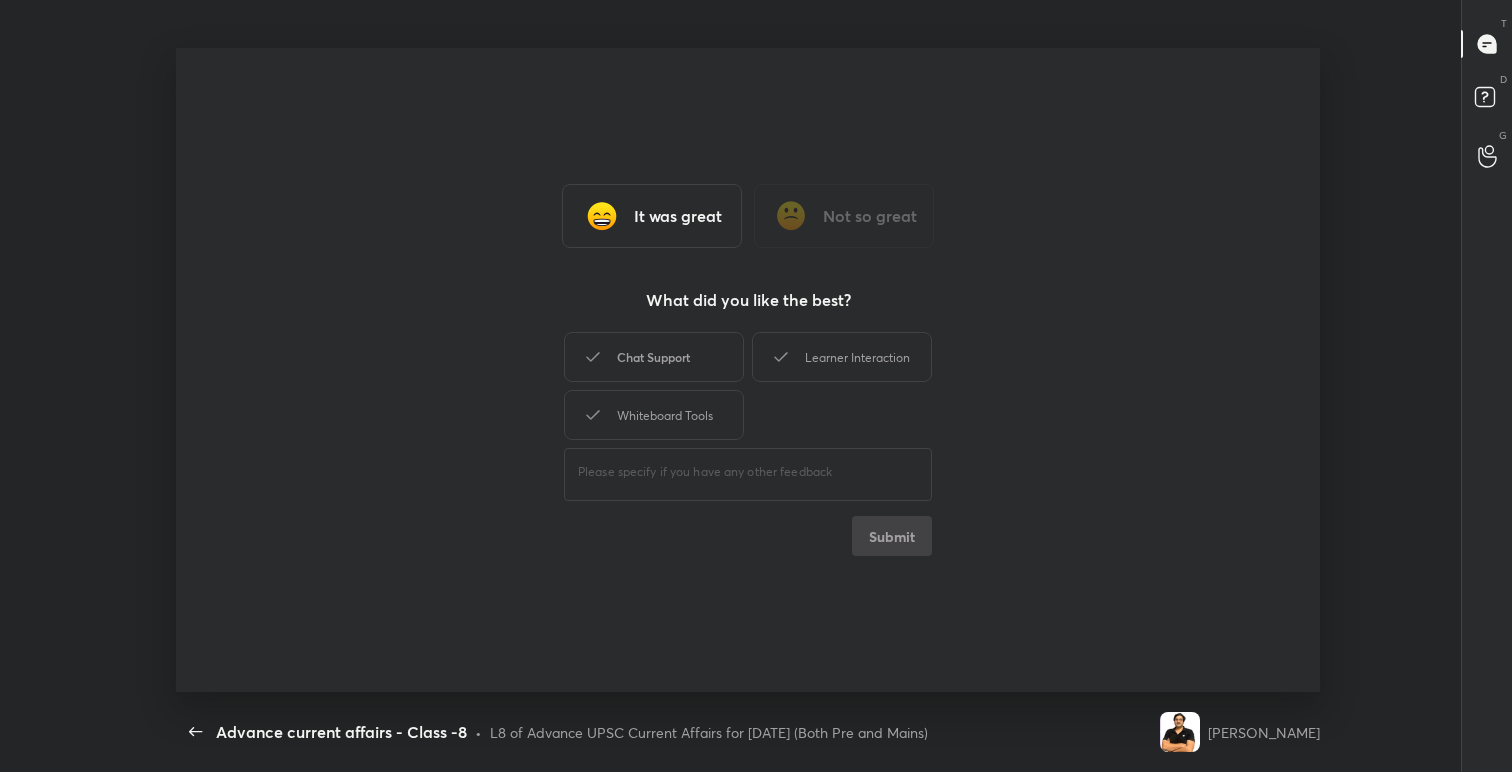 click on "Chat Support" at bounding box center (654, 357) 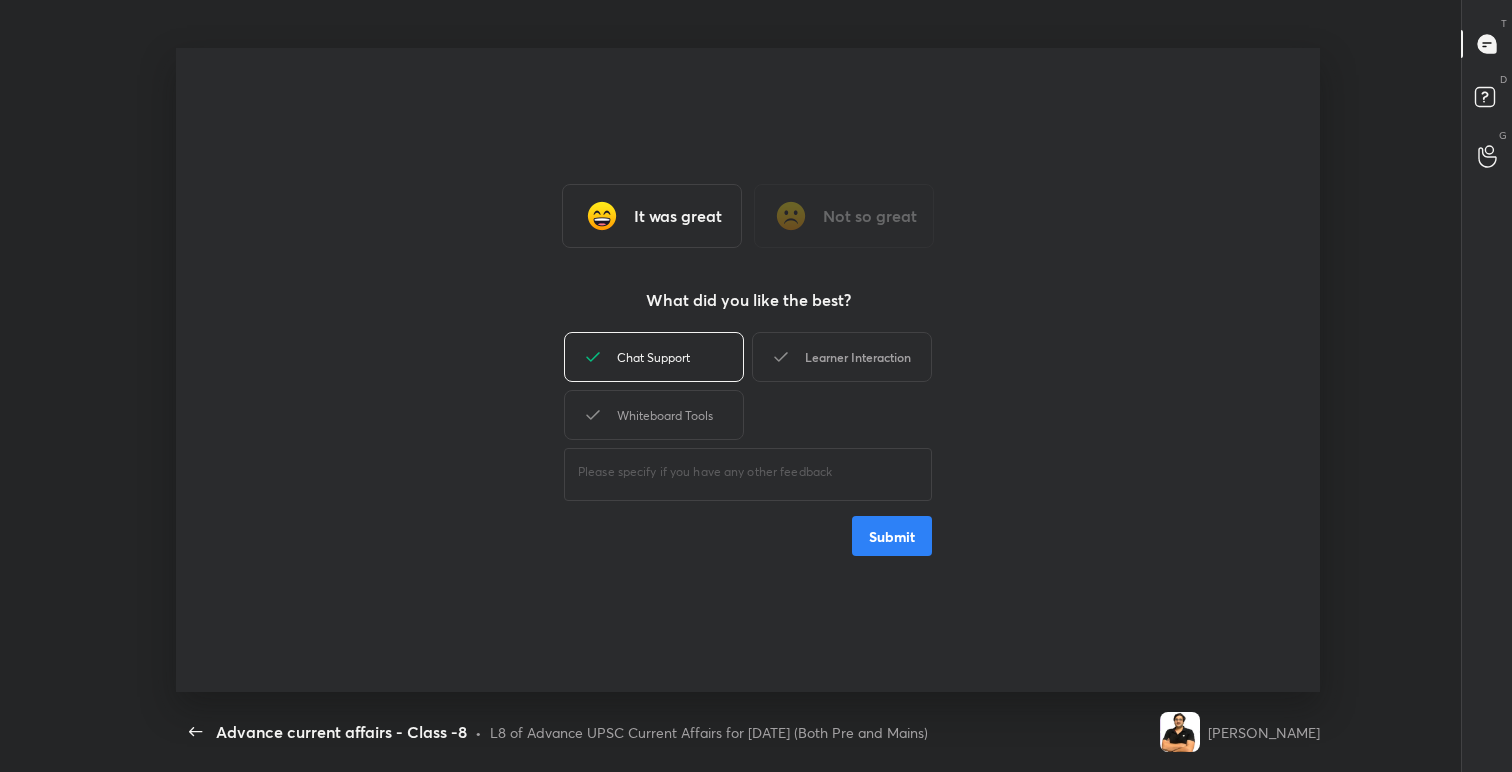 click on "Learner Interaction" at bounding box center (842, 357) 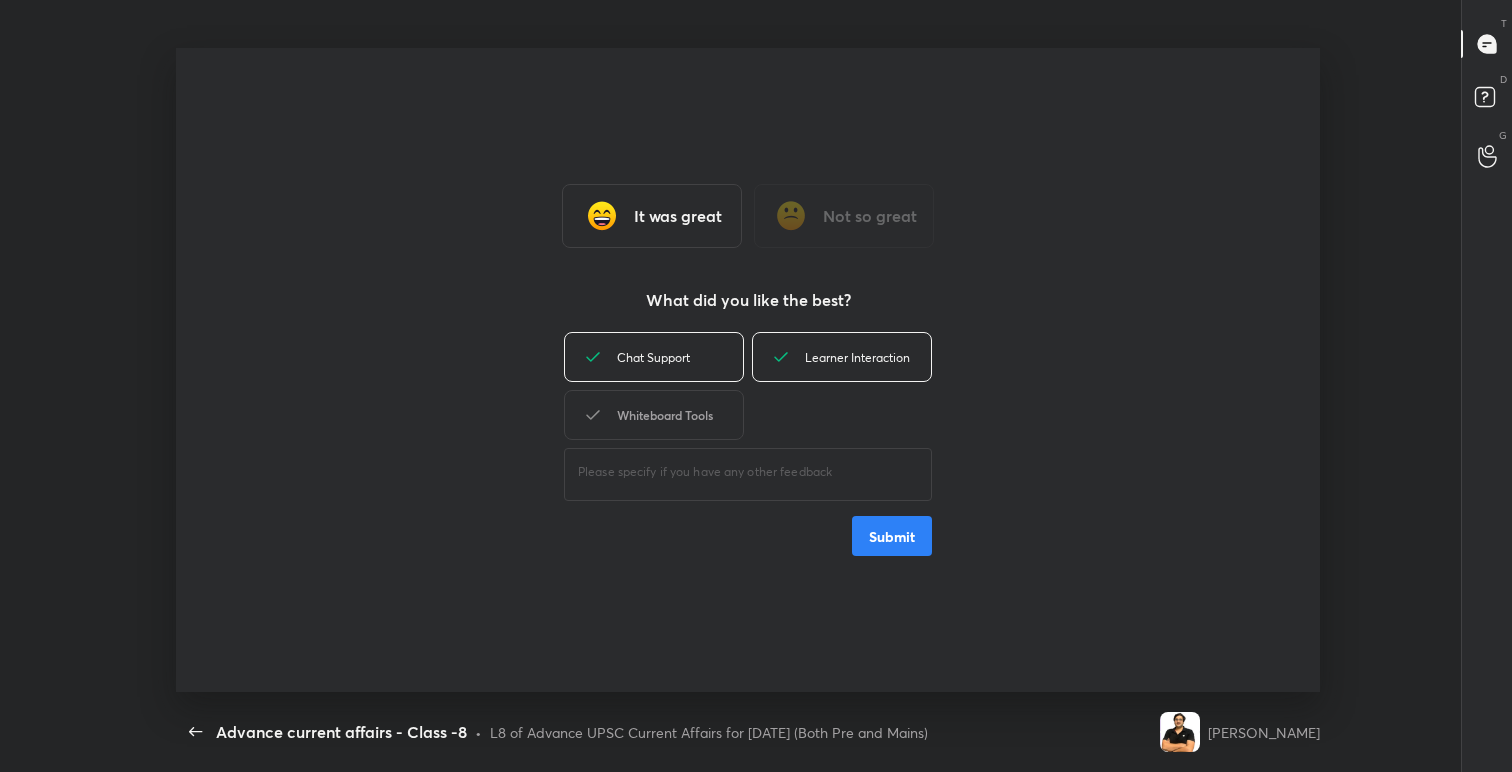 click on "Whiteboard Tools" at bounding box center [654, 415] 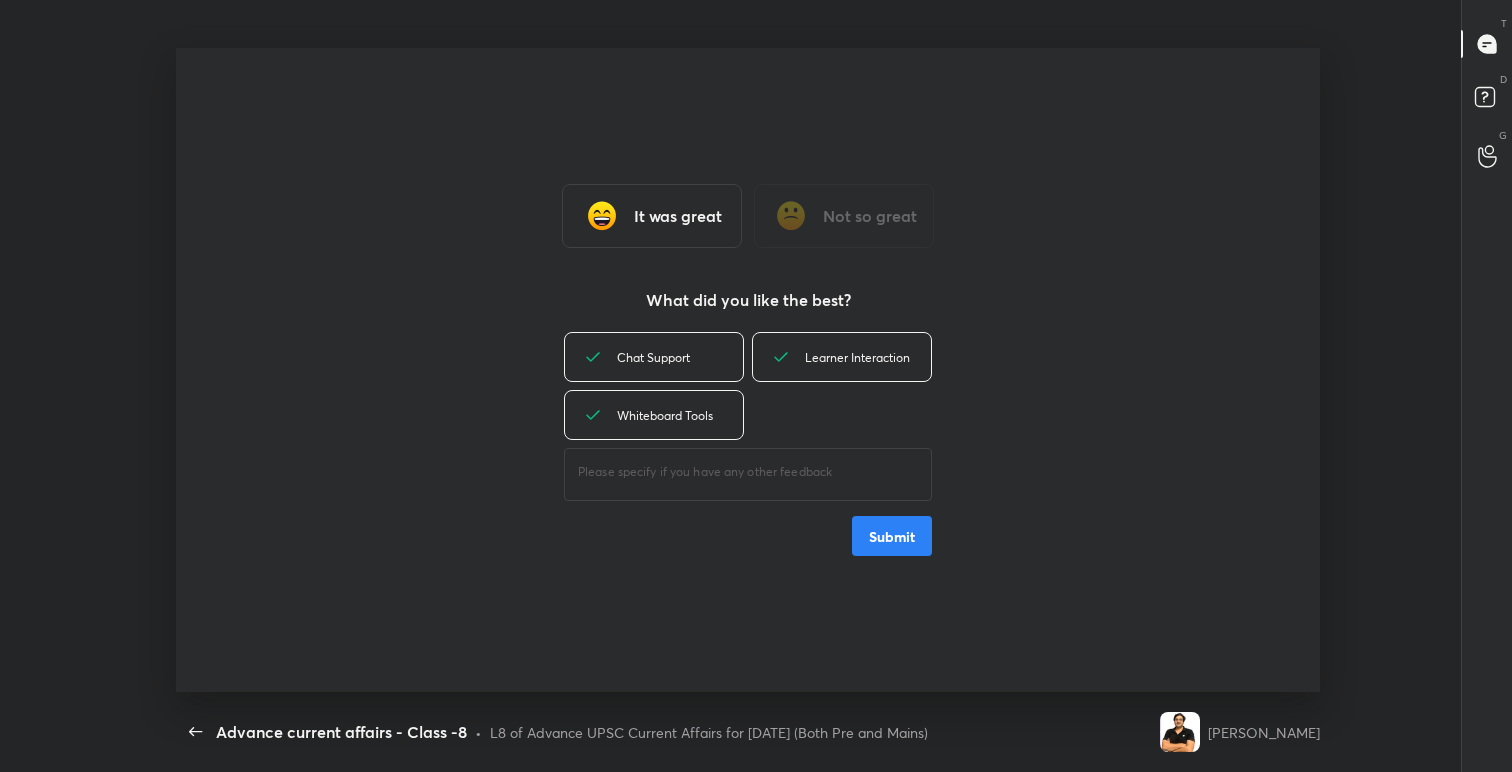 click on "Submit" at bounding box center (892, 536) 